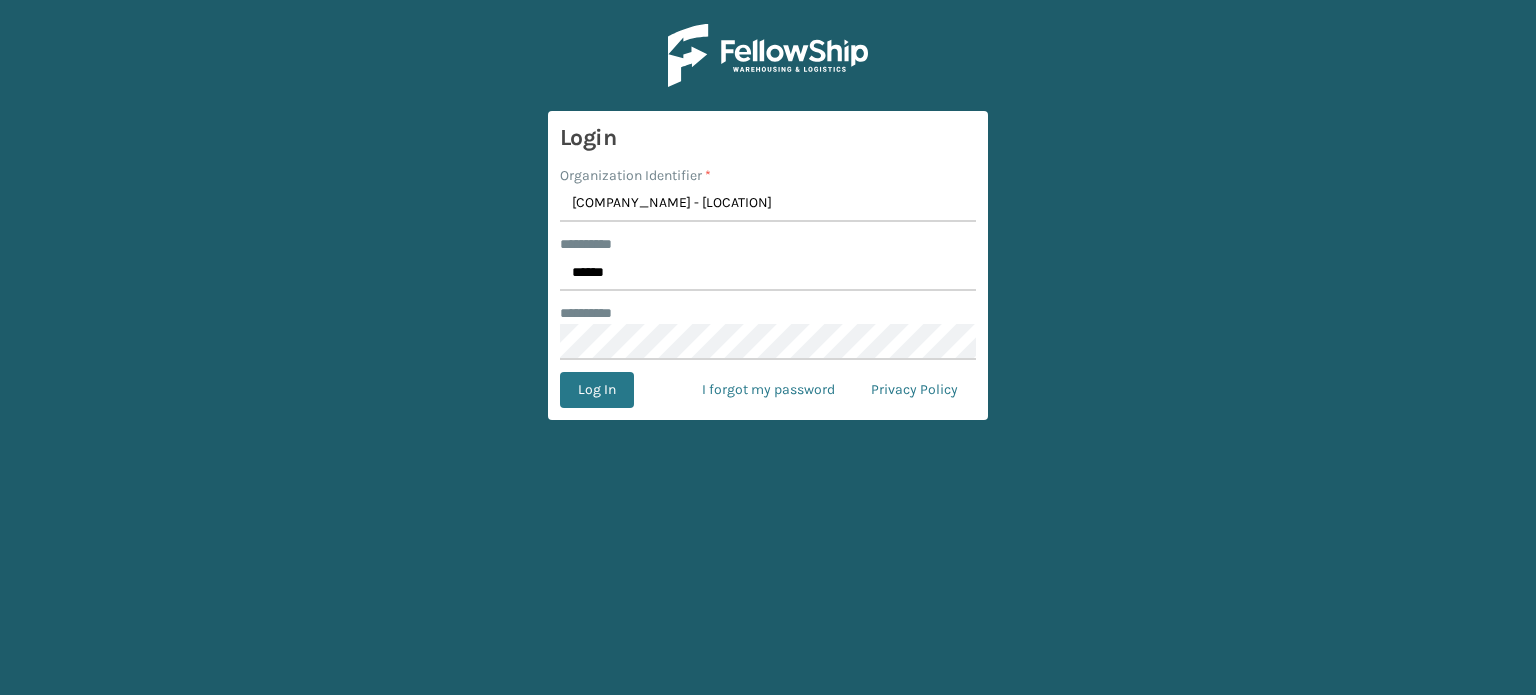 scroll, scrollTop: 0, scrollLeft: 0, axis: both 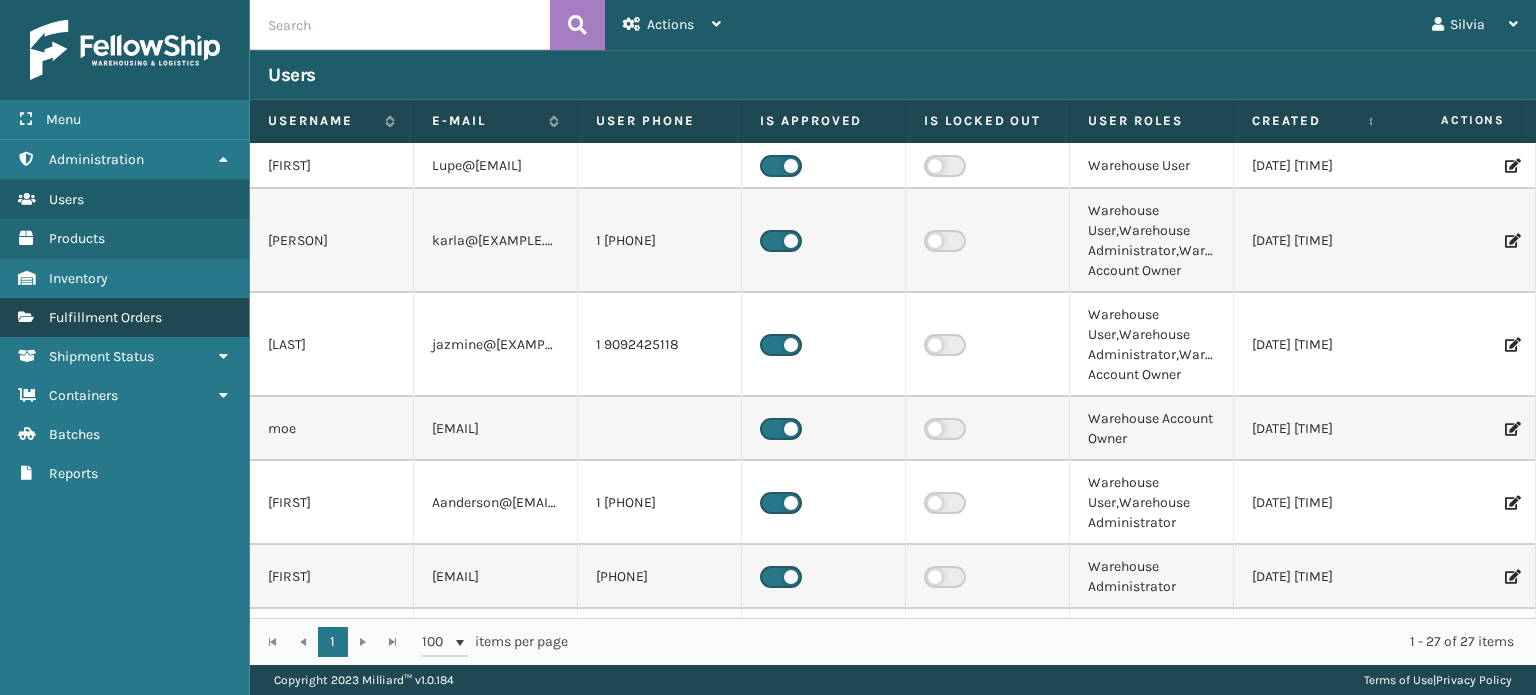 click on "Fulfillment Orders" at bounding box center [105, 317] 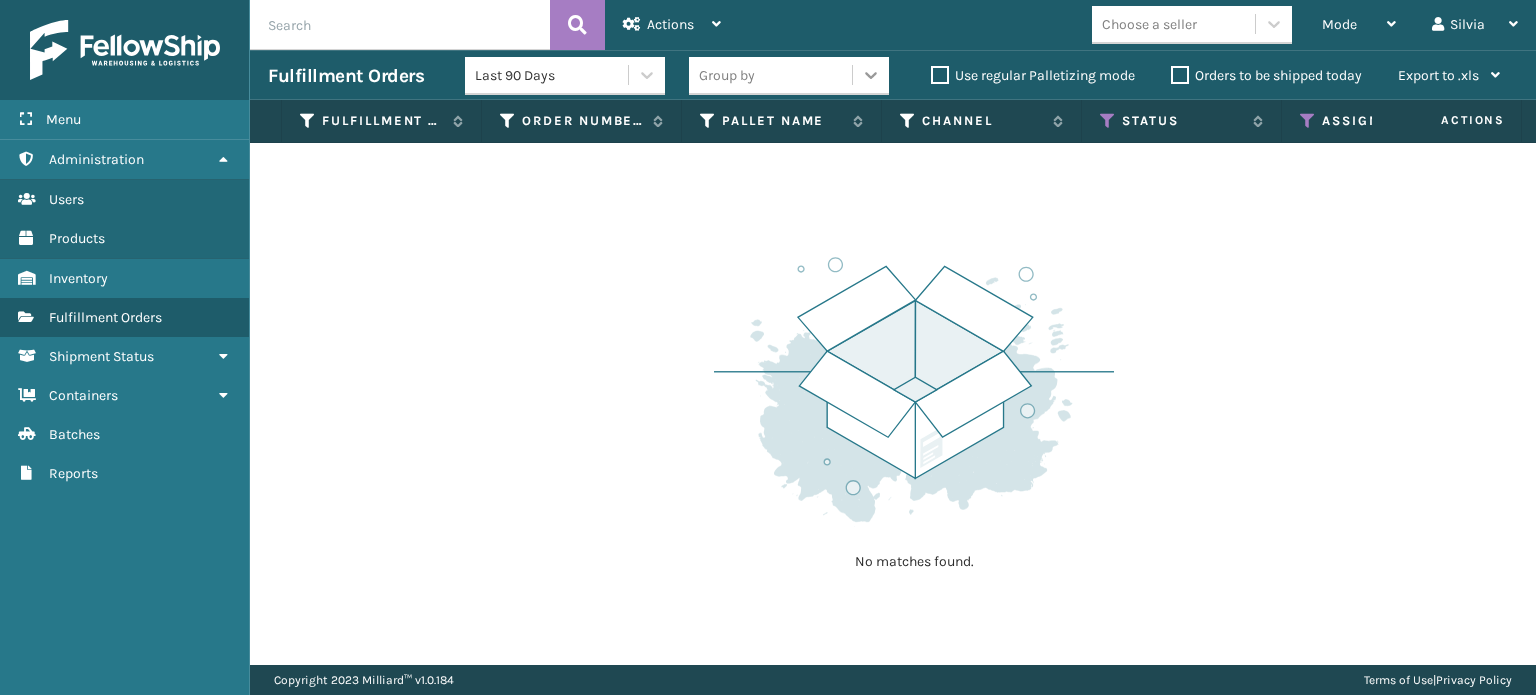 click 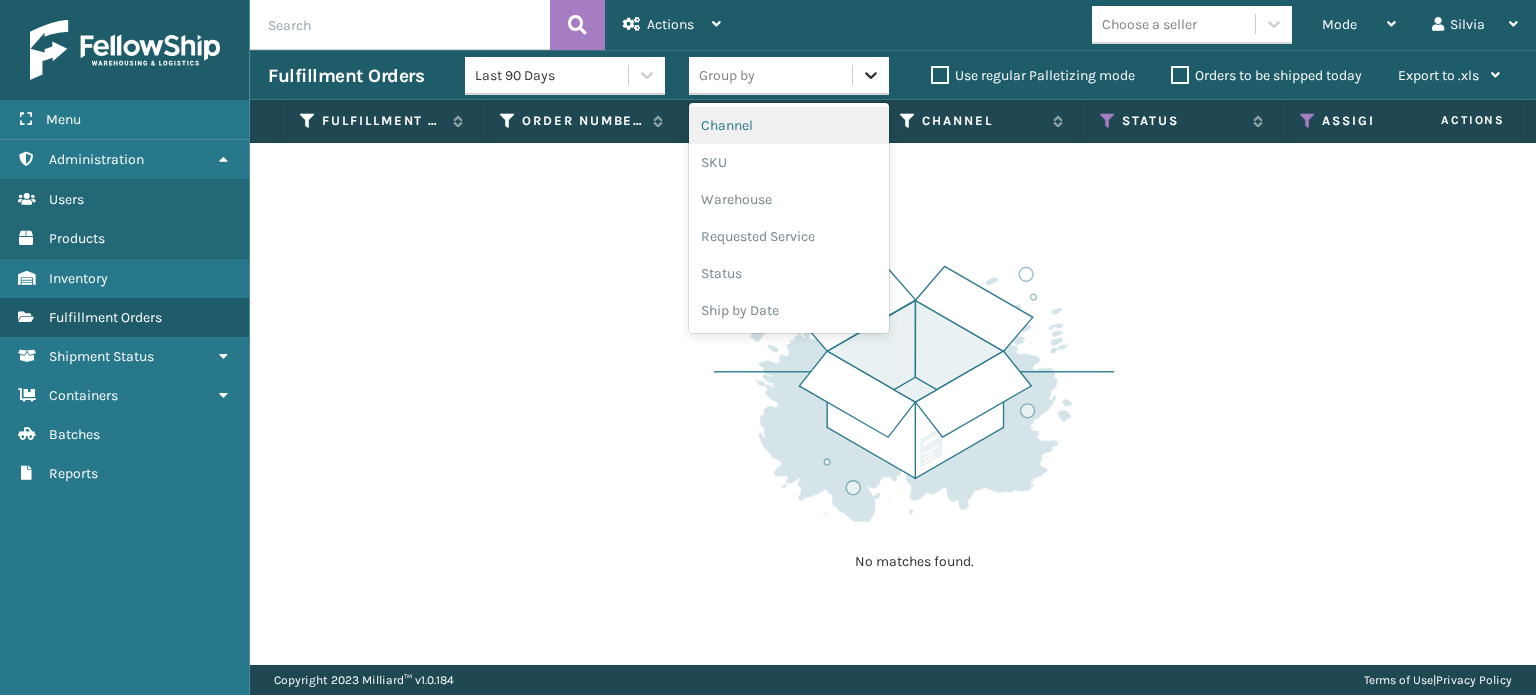 click 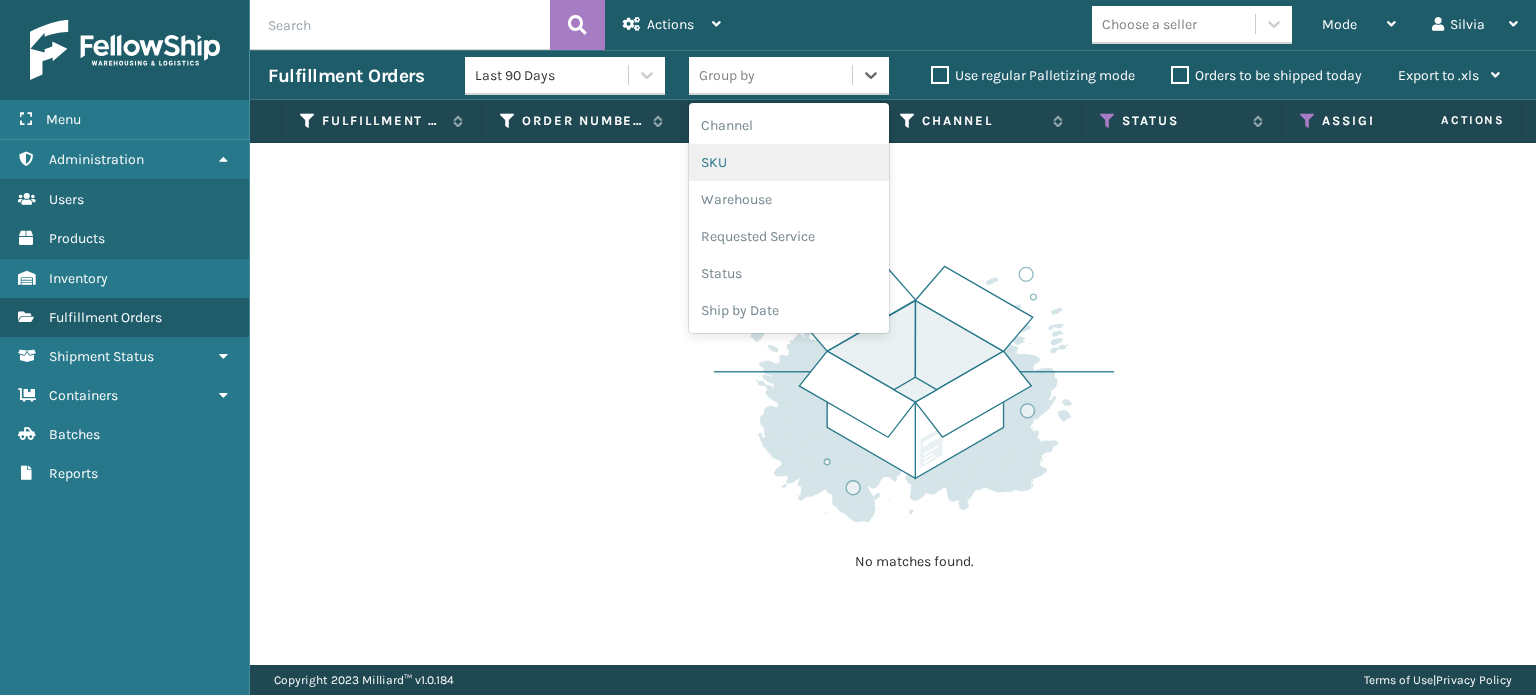 click on "SKU" at bounding box center (789, 162) 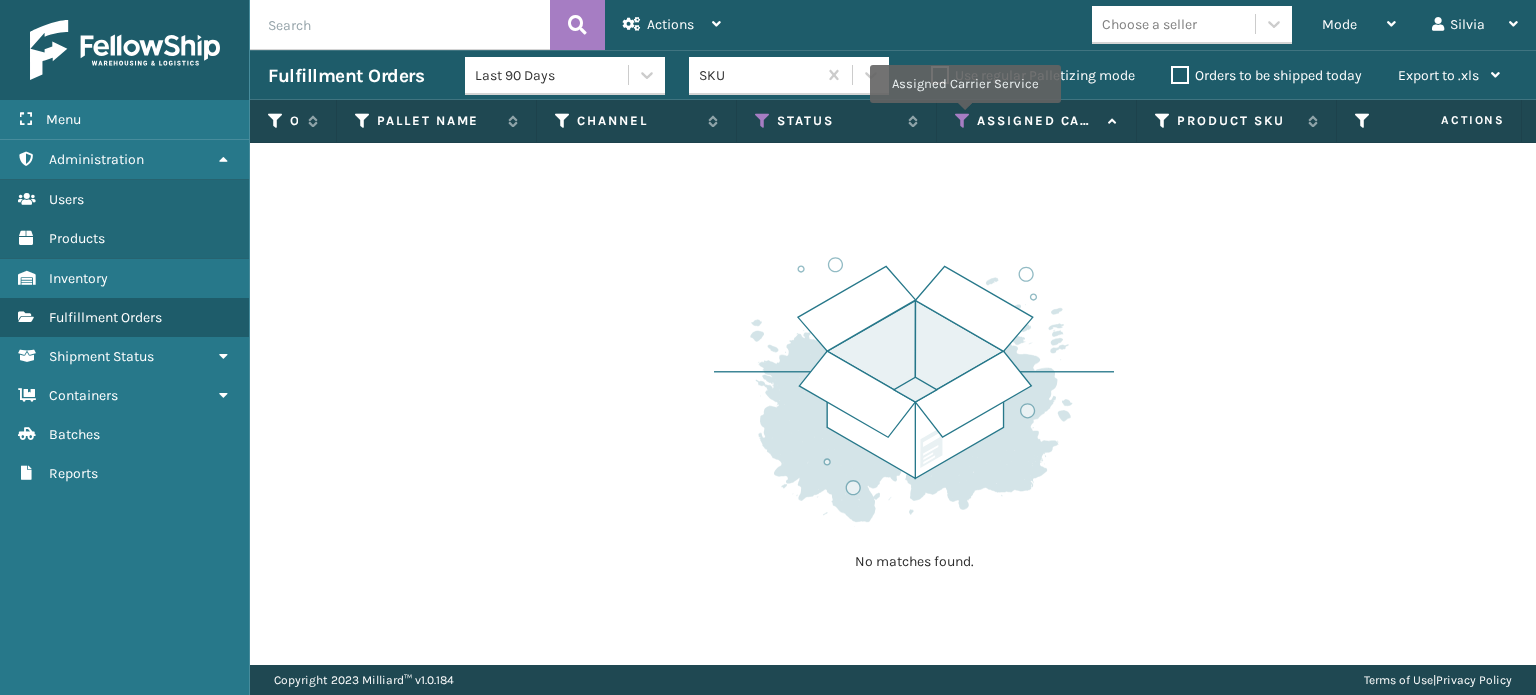 click at bounding box center (963, 121) 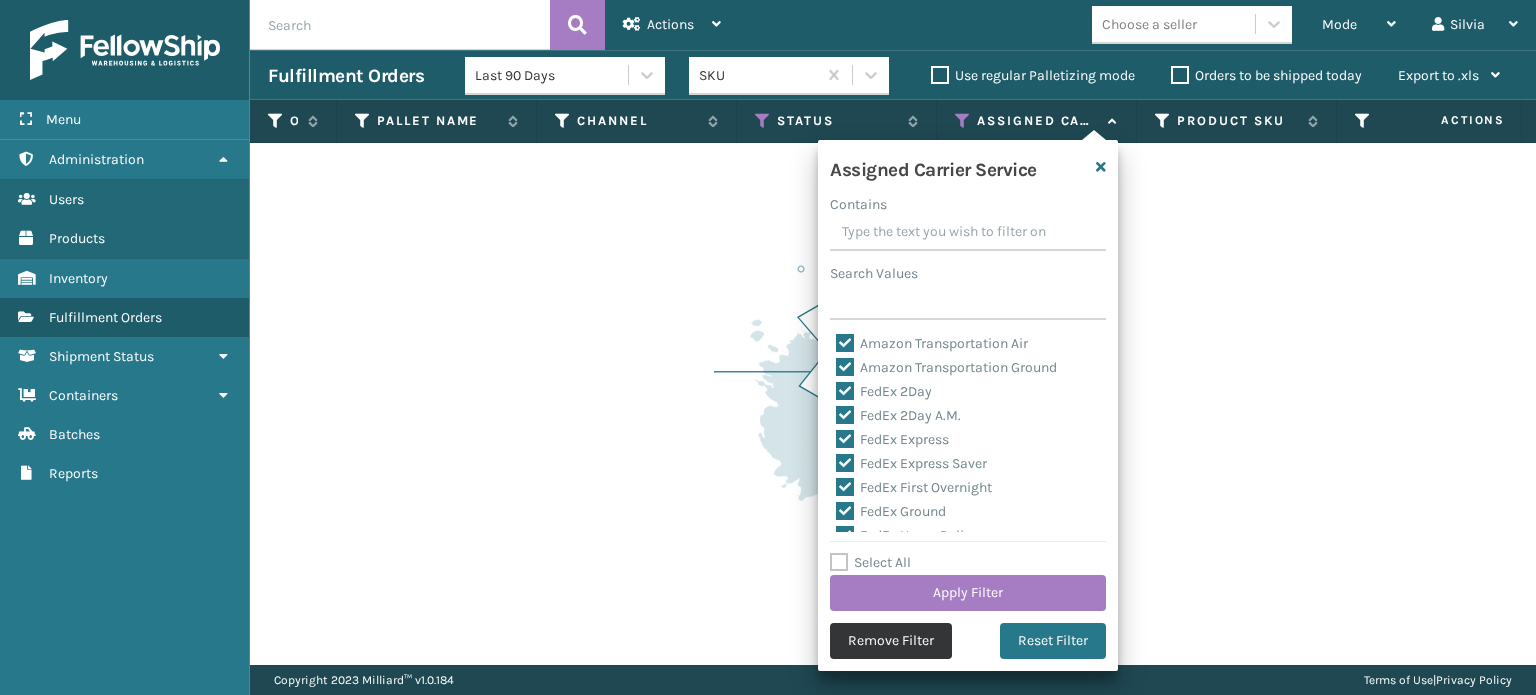 click on "Remove Filter" at bounding box center [891, 641] 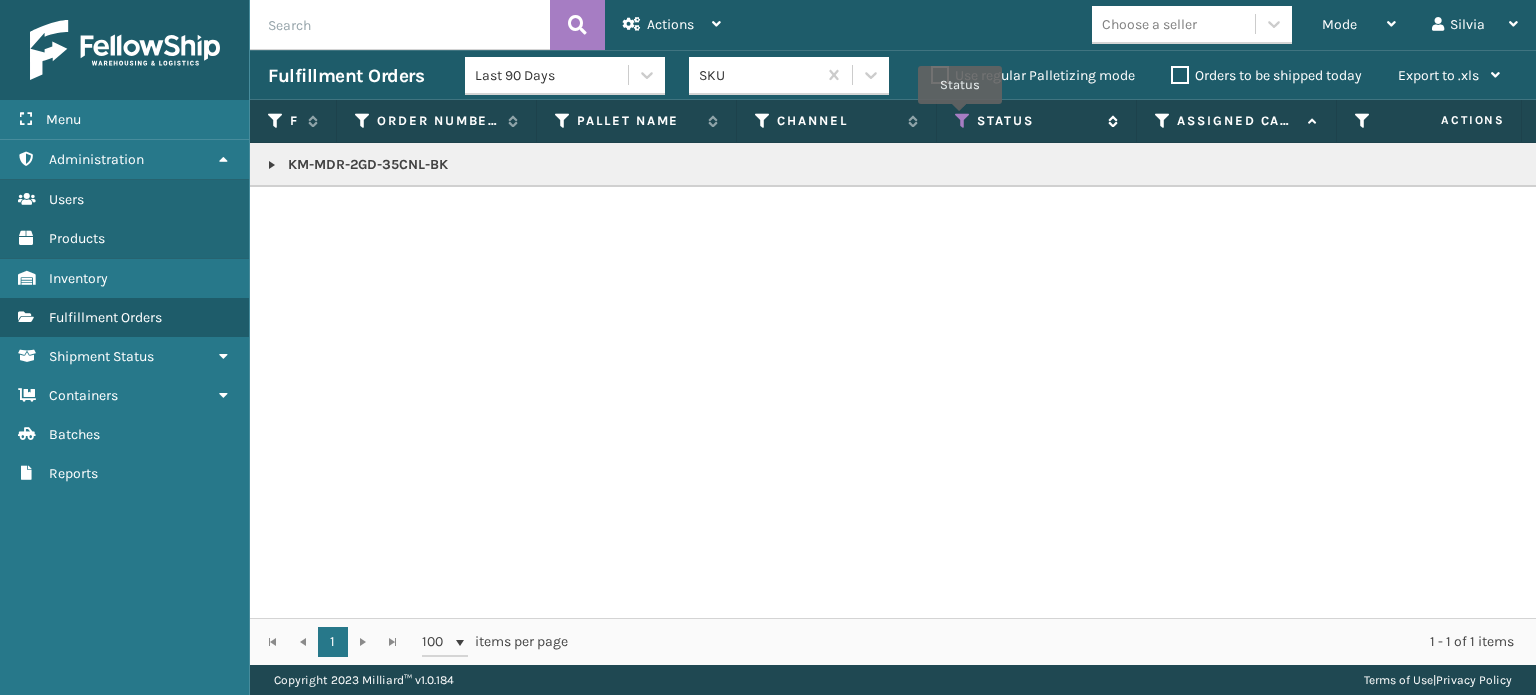 click at bounding box center (963, 121) 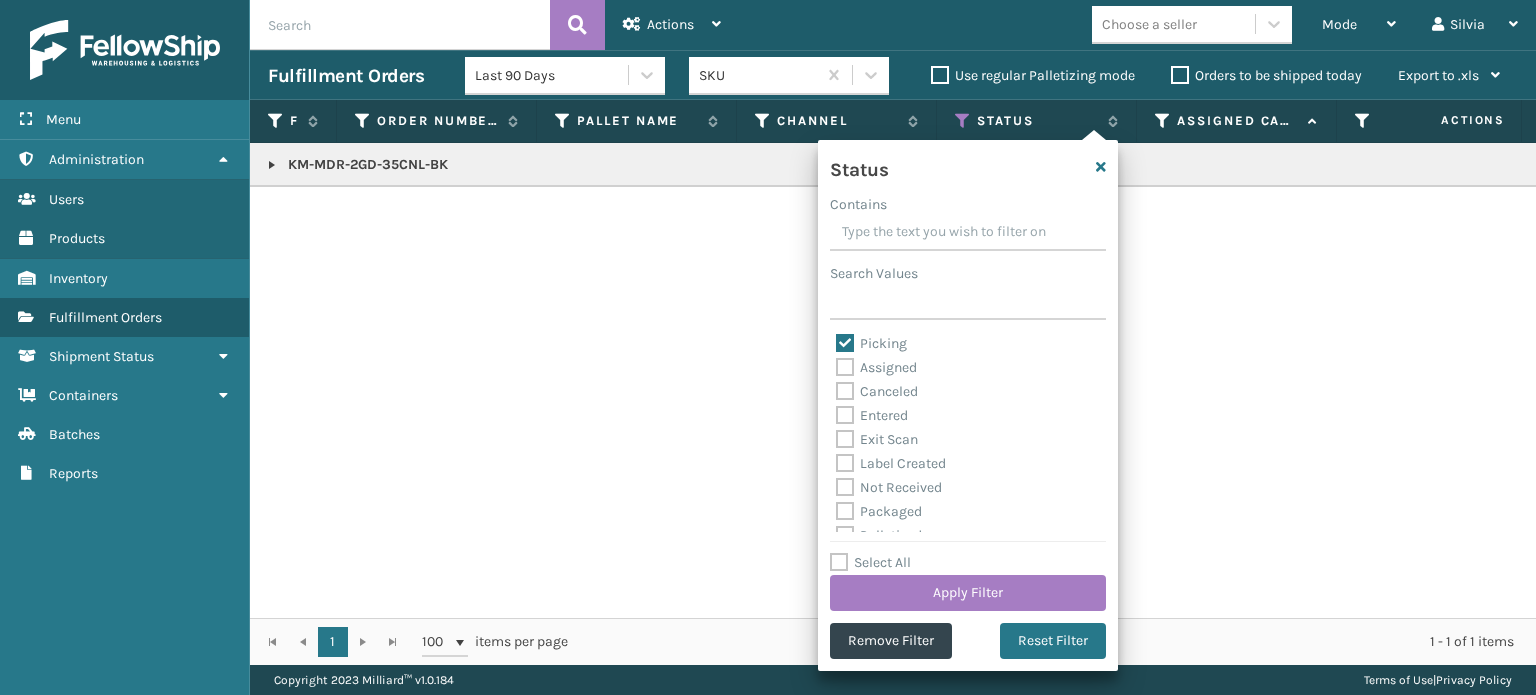 click on "Picking" at bounding box center (871, 343) 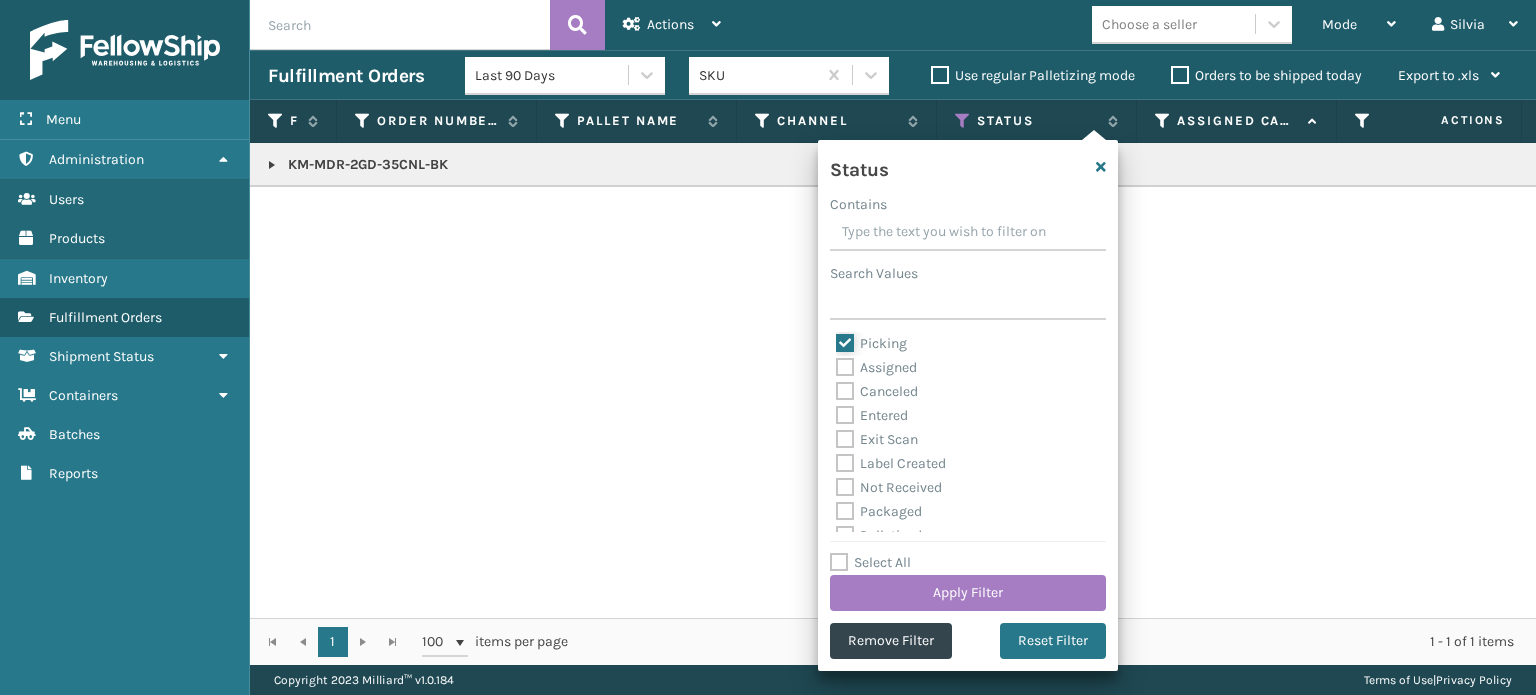 click on "Picking" at bounding box center [836, 338] 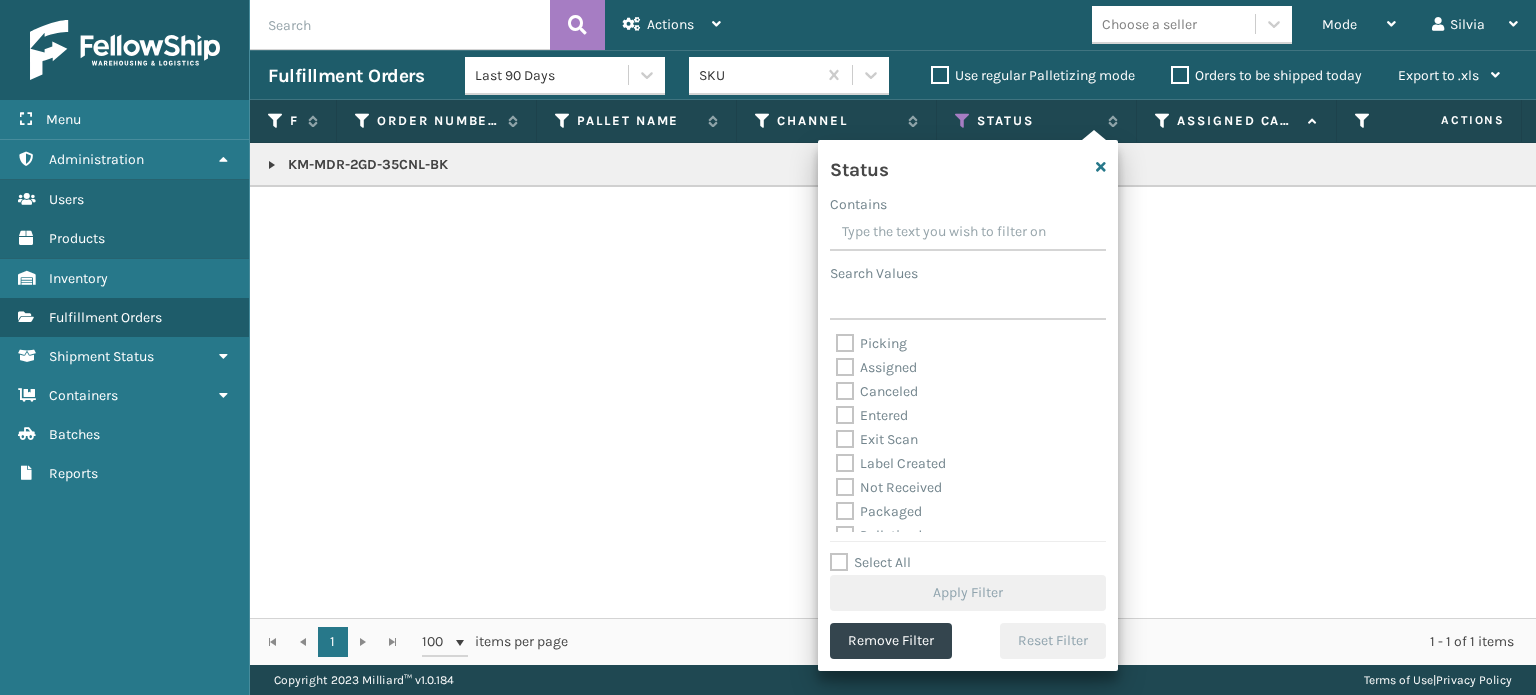 click on "Picking" at bounding box center [871, 343] 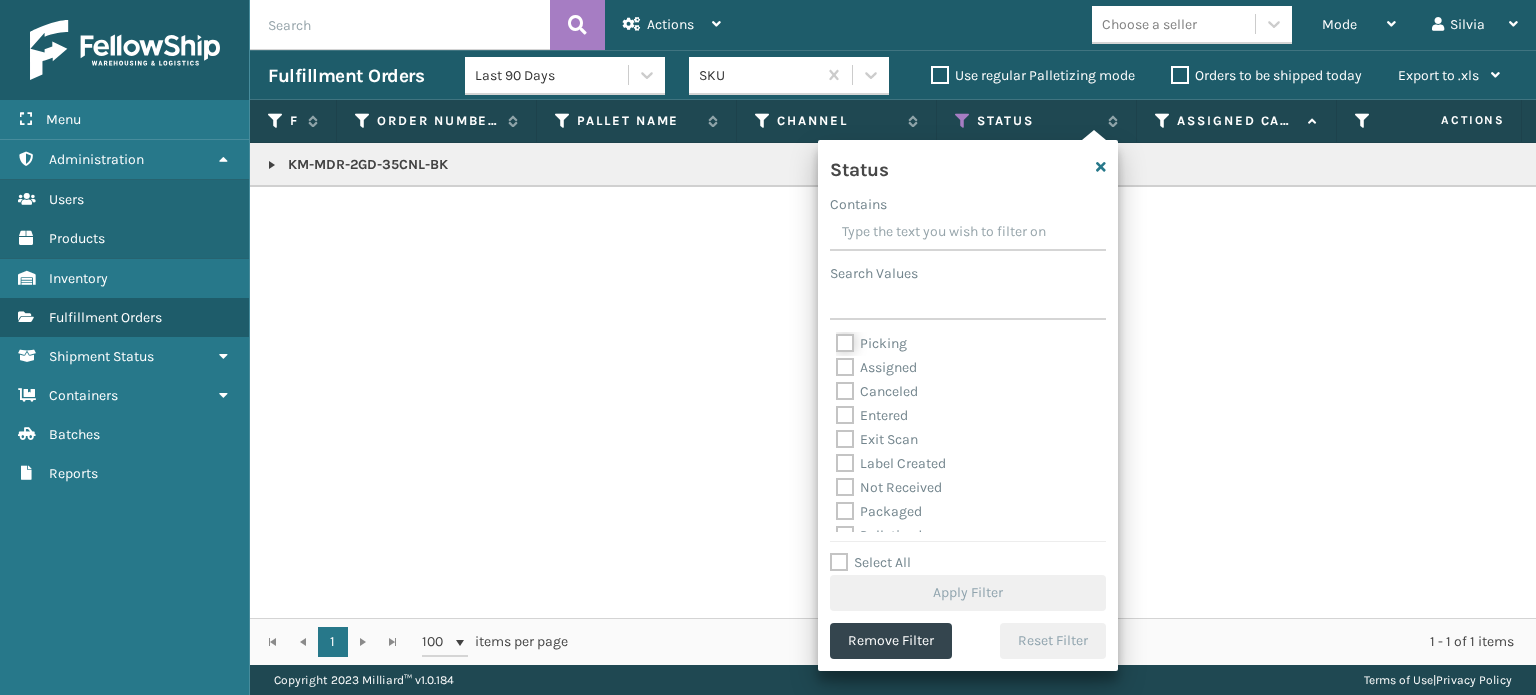 checkbox on "true" 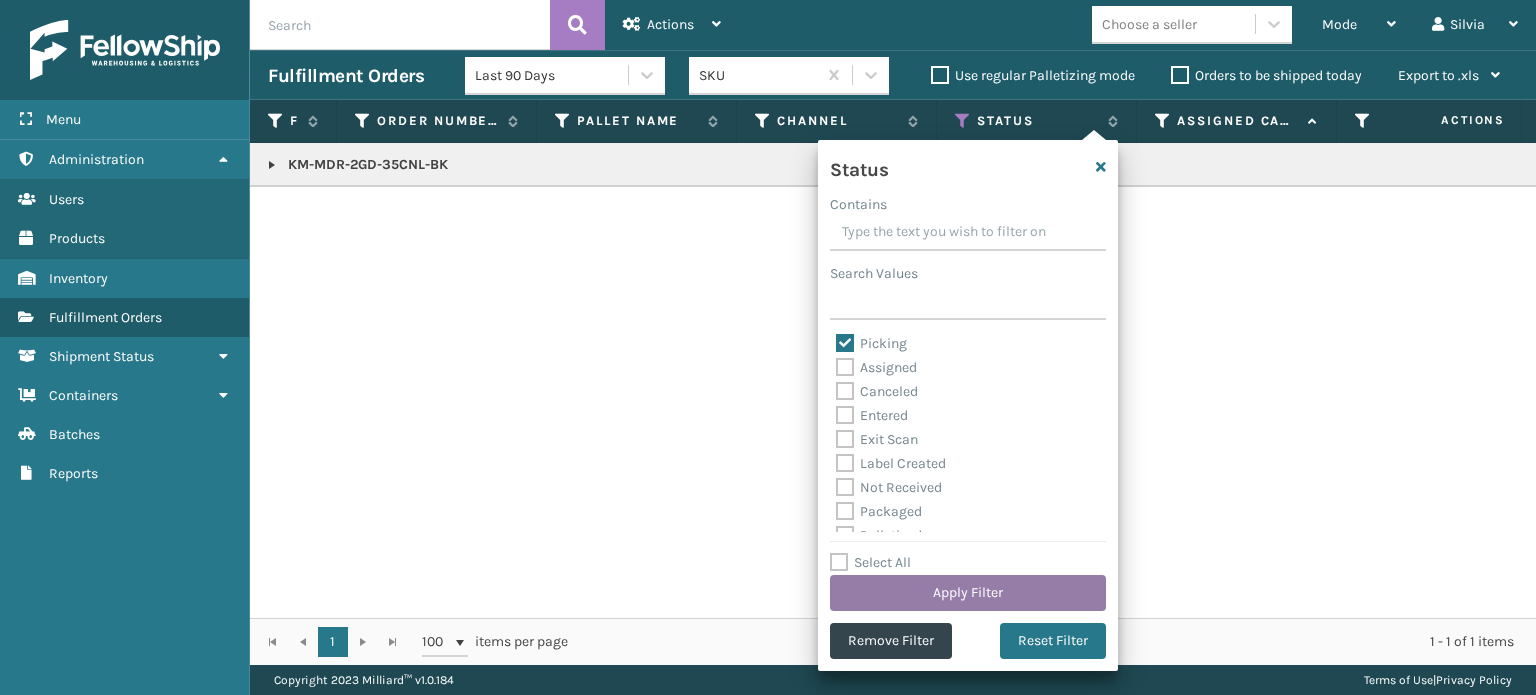 click on "Apply Filter" at bounding box center (968, 593) 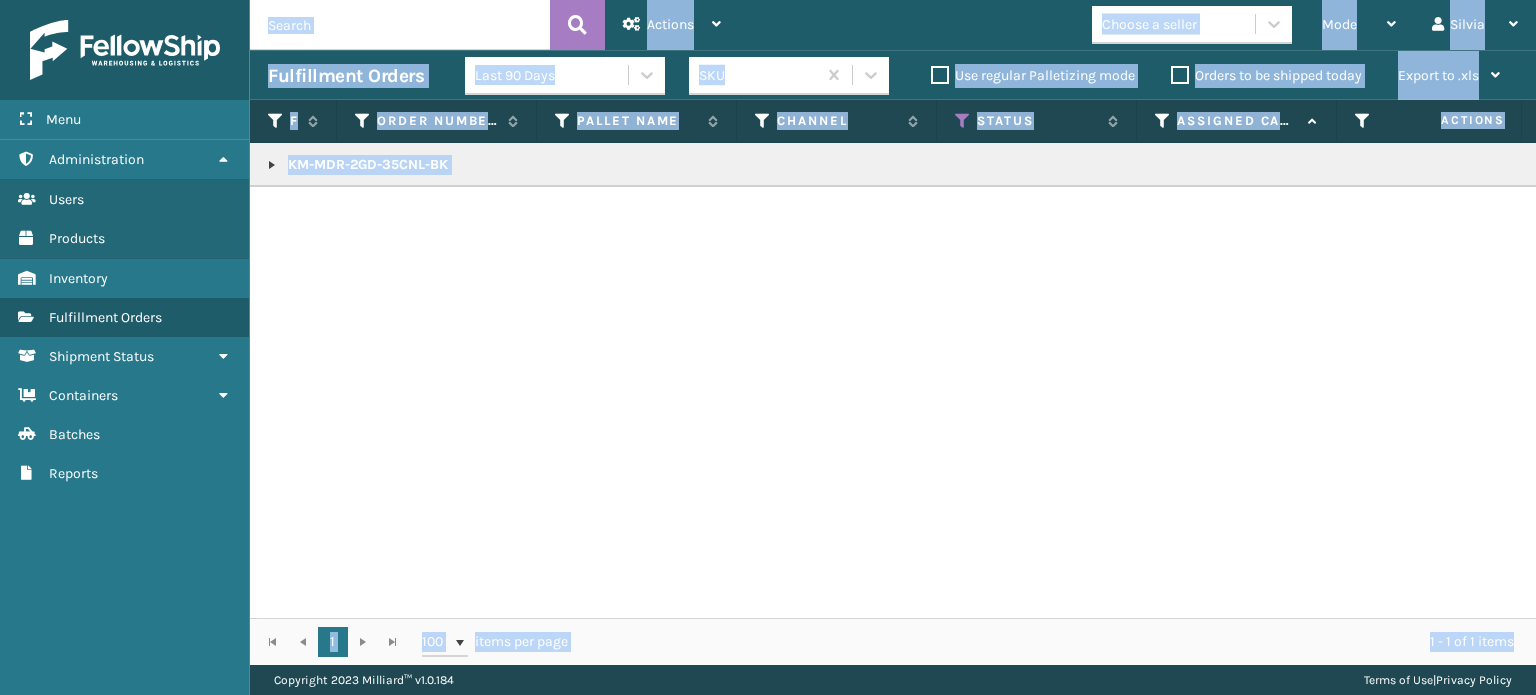 click on "KM-MDR-2GD-35CNL-BK" at bounding box center [893, 380] 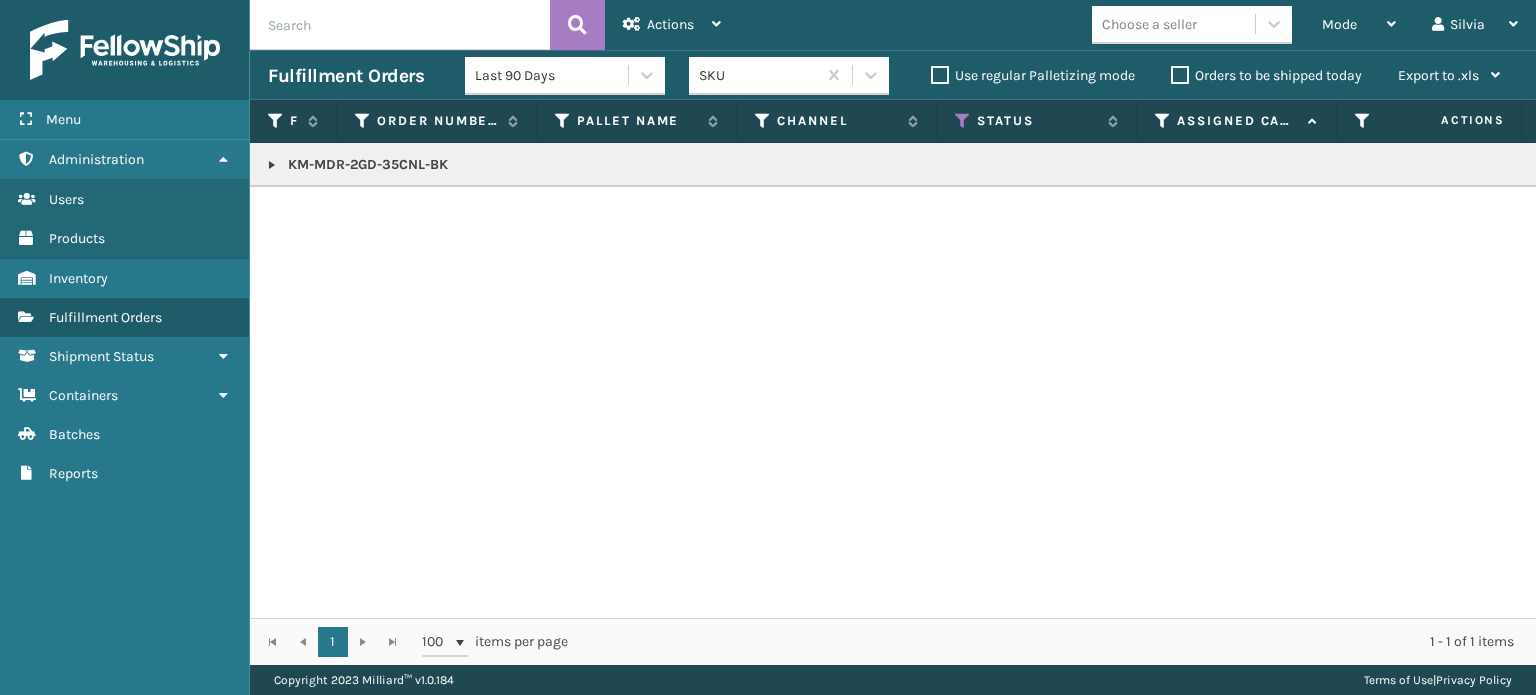 scroll, scrollTop: 0, scrollLeft: 40, axis: horizontal 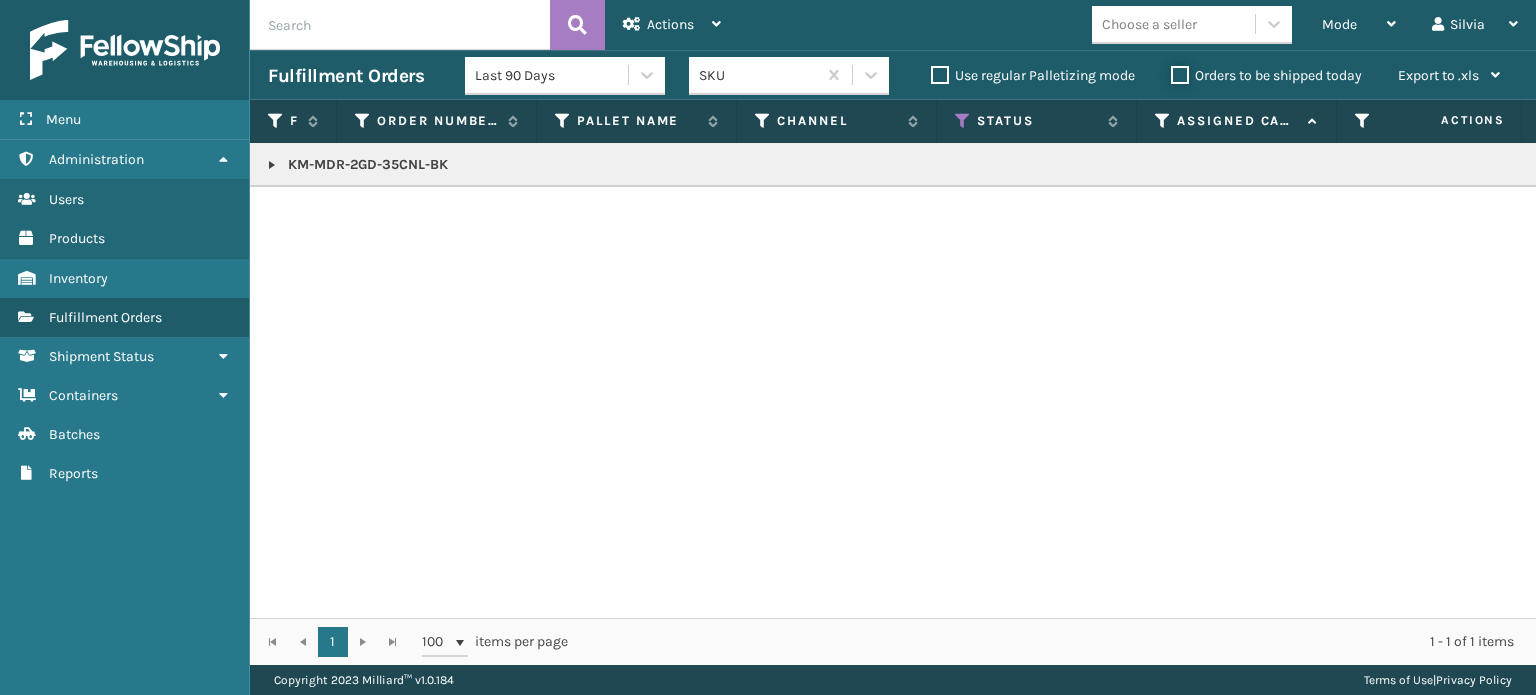 click on "Orders to be shipped today" at bounding box center (1171, 70) 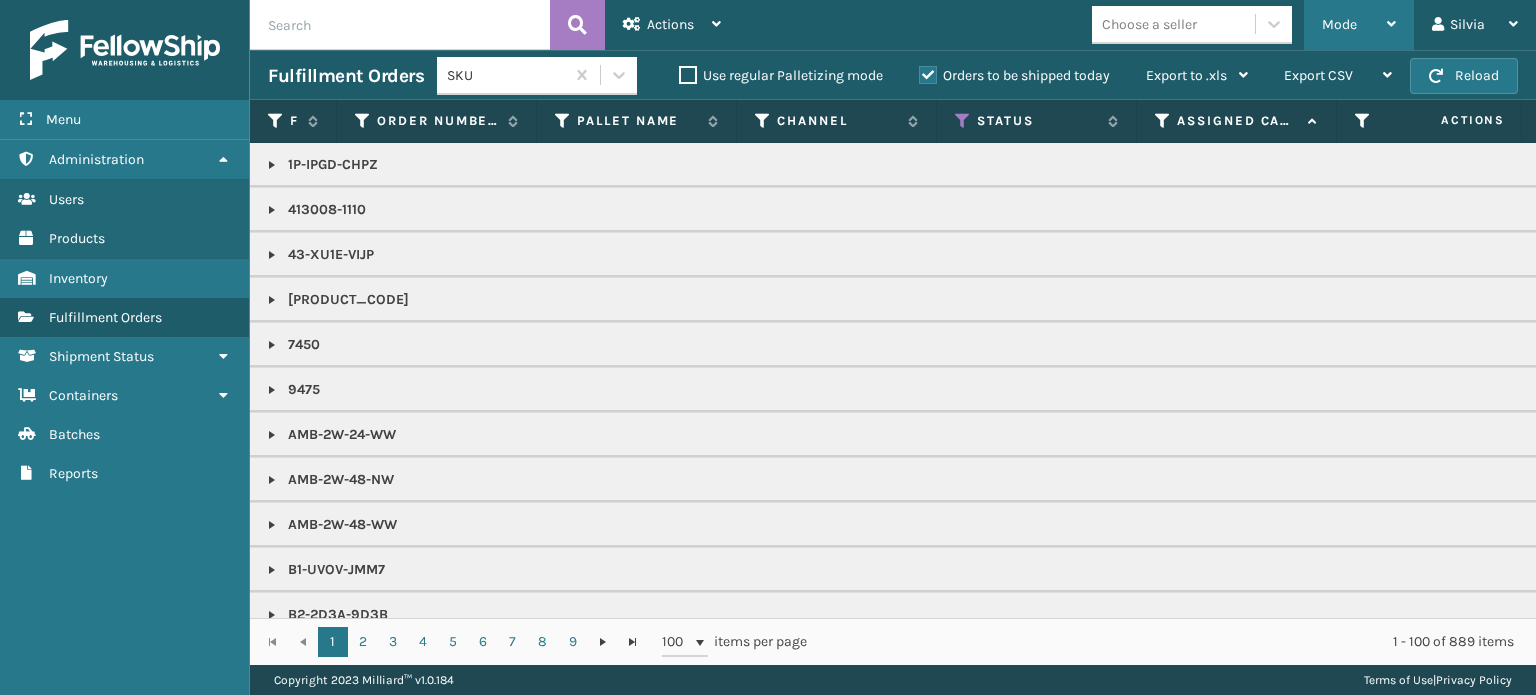 click on "Mode" at bounding box center (1339, 24) 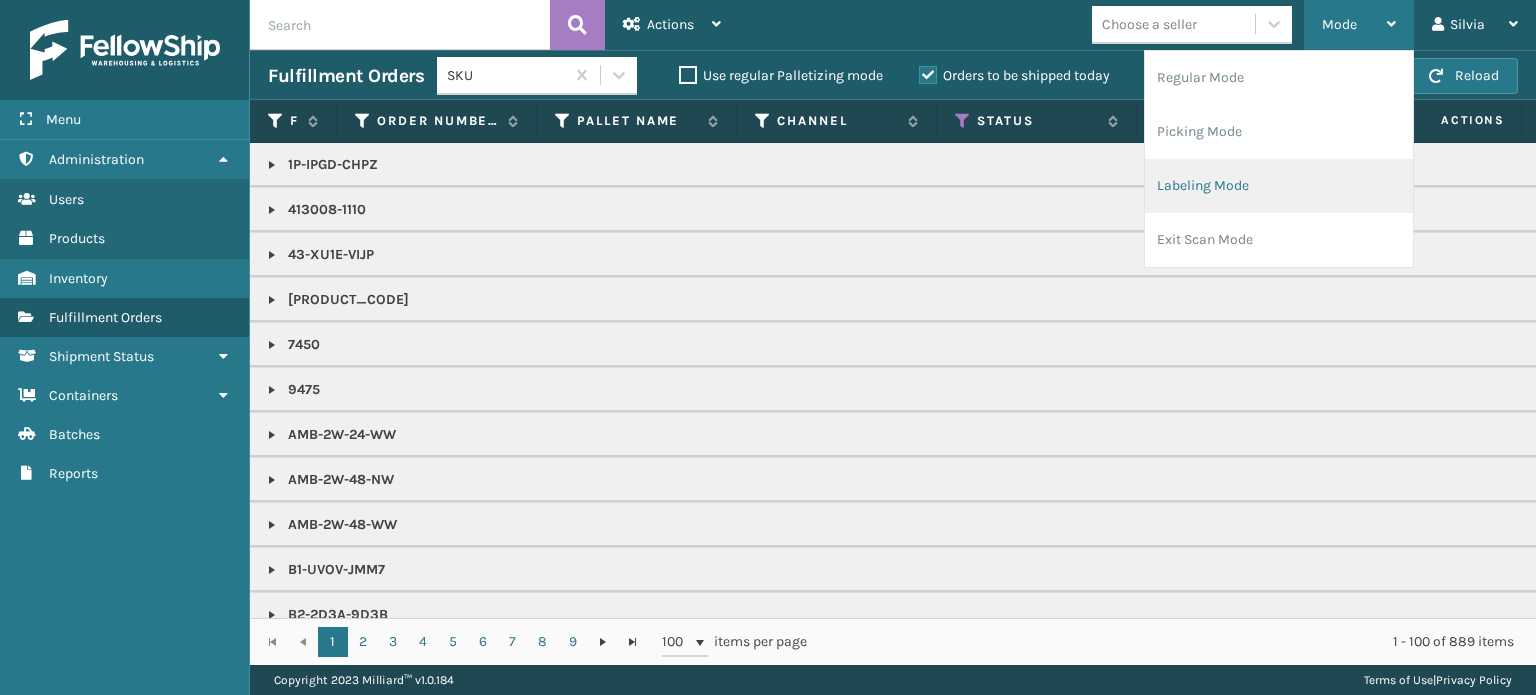click on "Labeling Mode" at bounding box center [1279, 186] 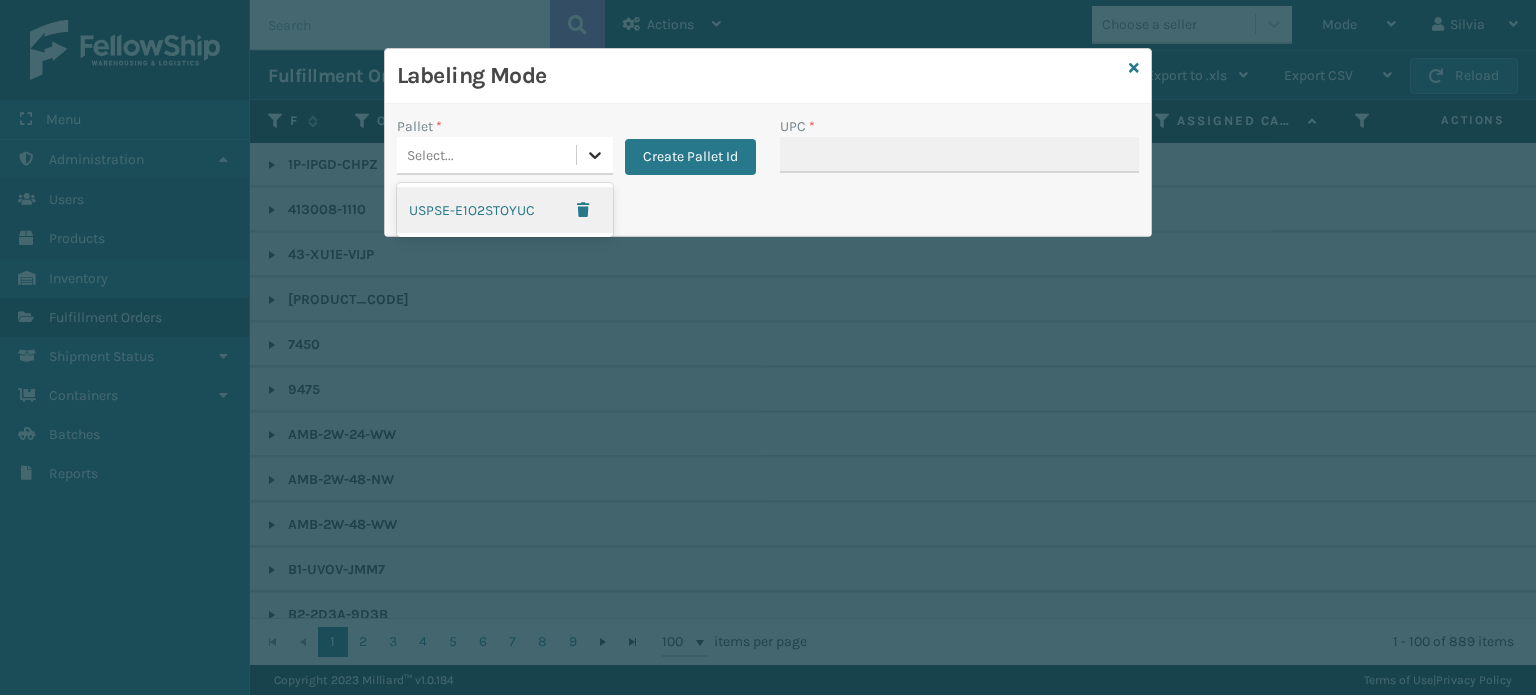 click 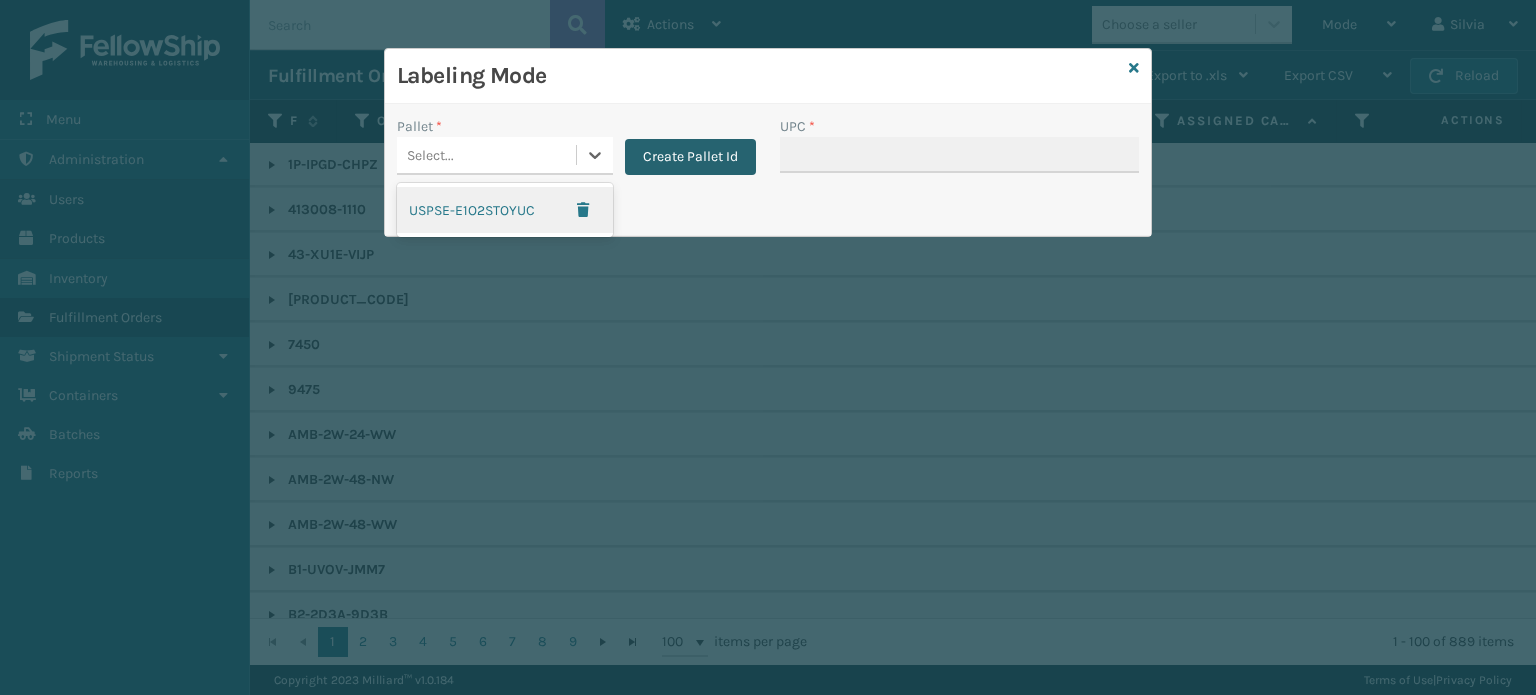 click on "Create Pallet Id" at bounding box center [690, 157] 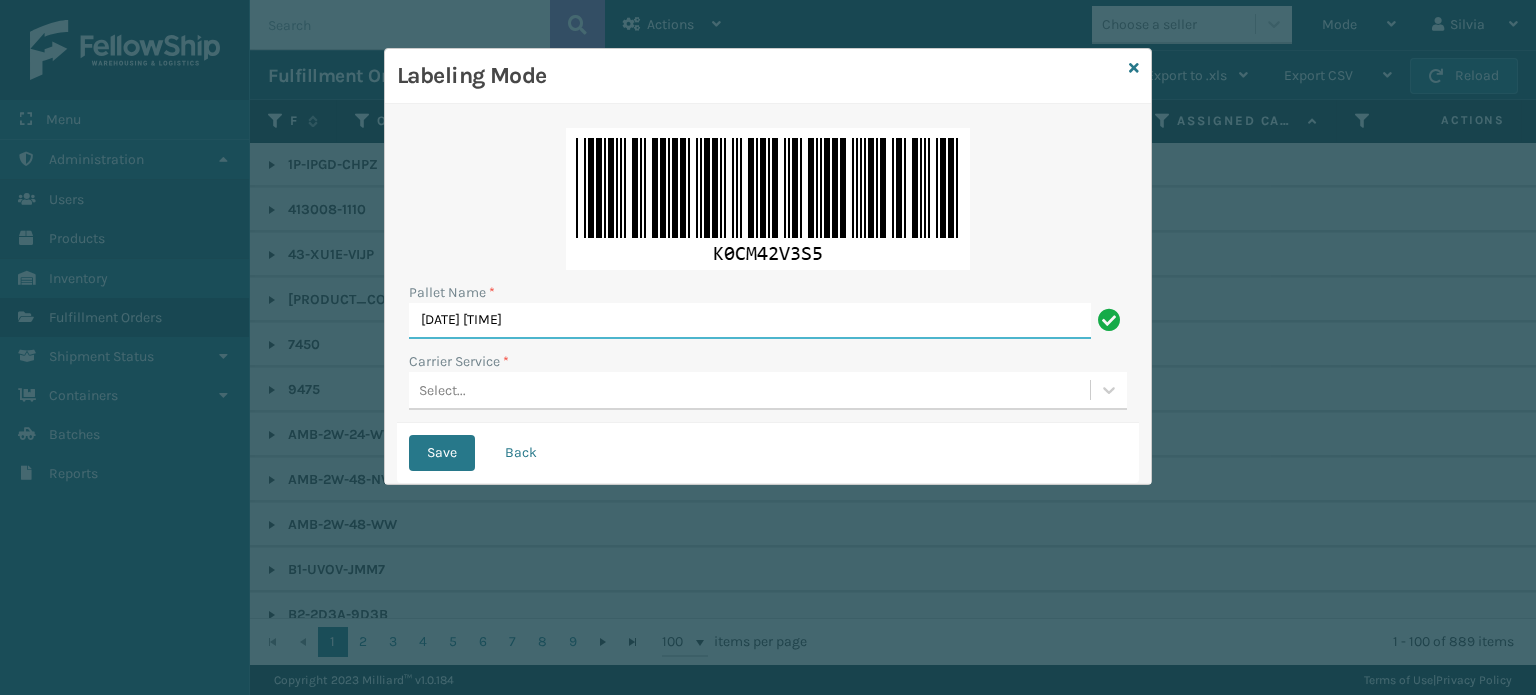 drag, startPoint x: 813, startPoint y: 311, endPoint x: 317, endPoint y: 273, distance: 497.45352 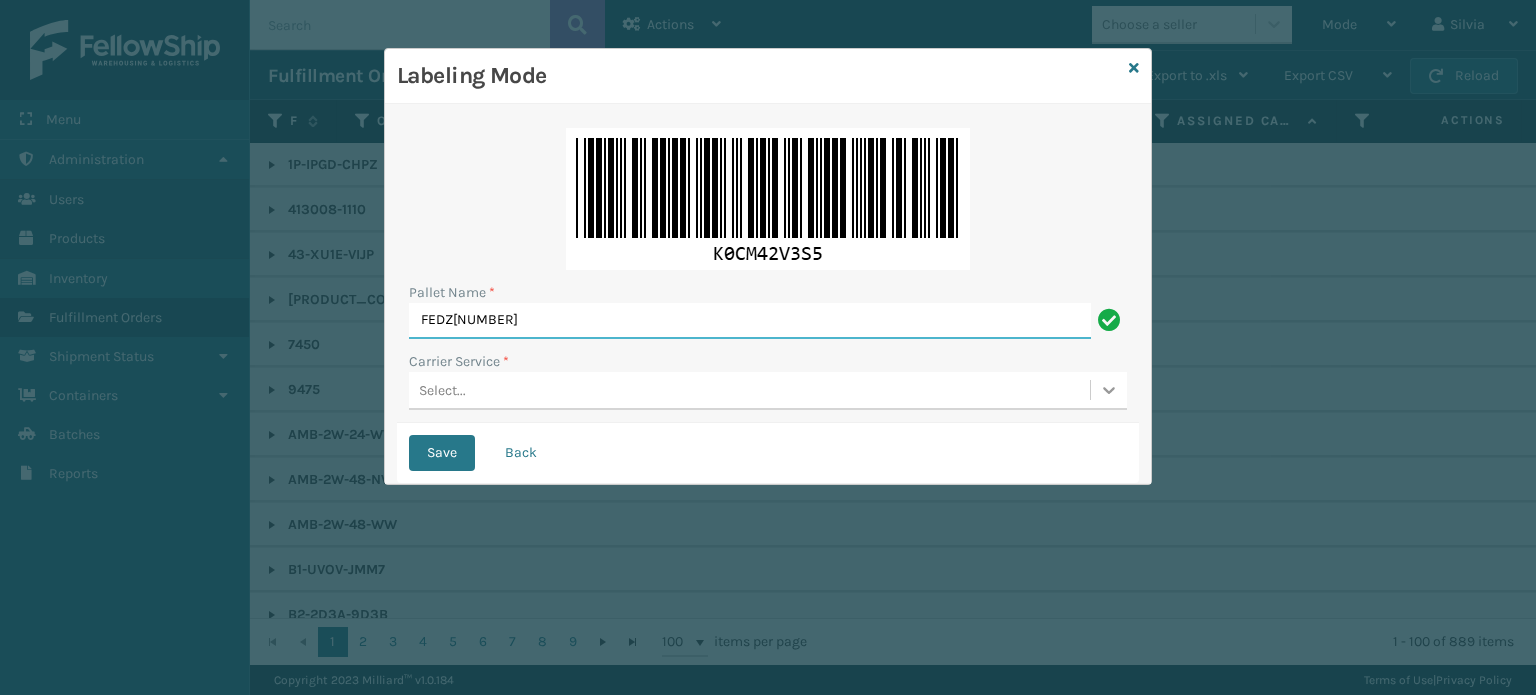 type on "FEDZ[NUMBER]" 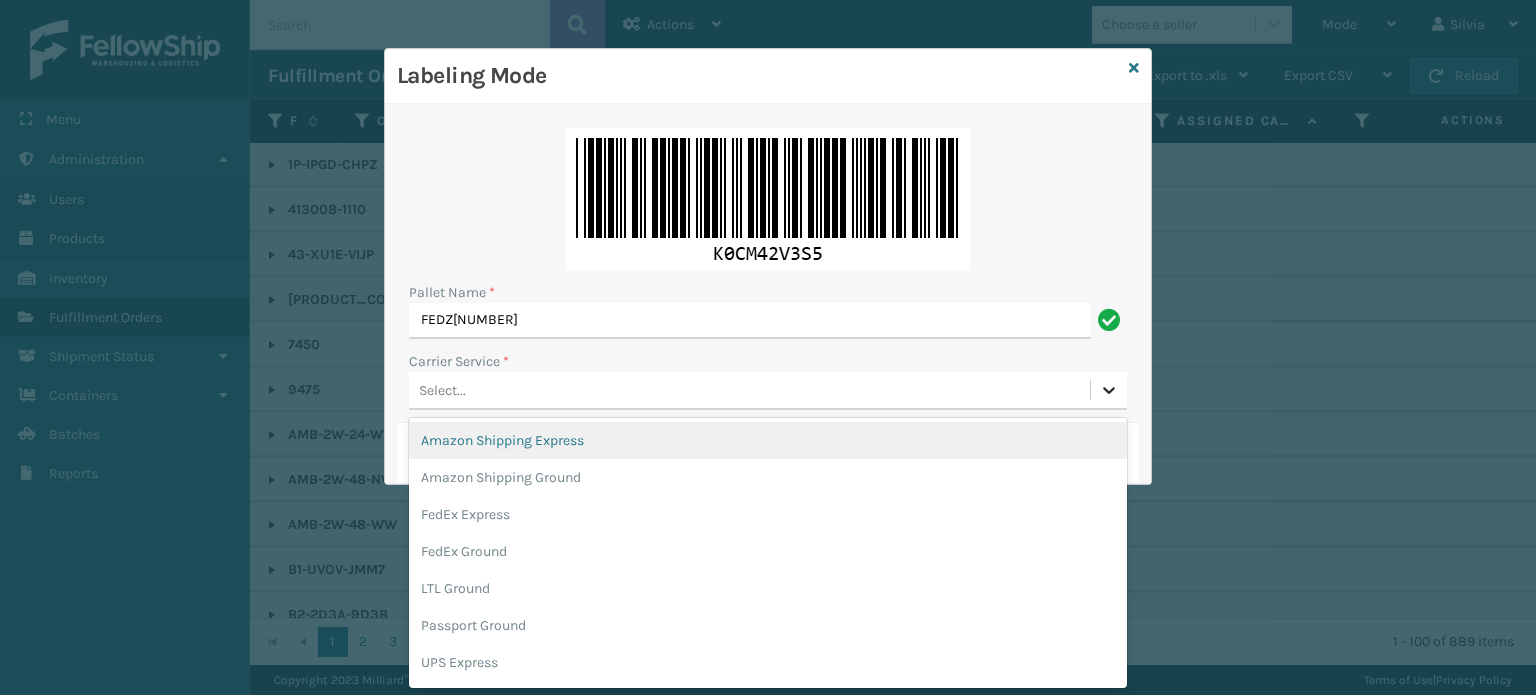 scroll, scrollTop: 0, scrollLeft: 0, axis: both 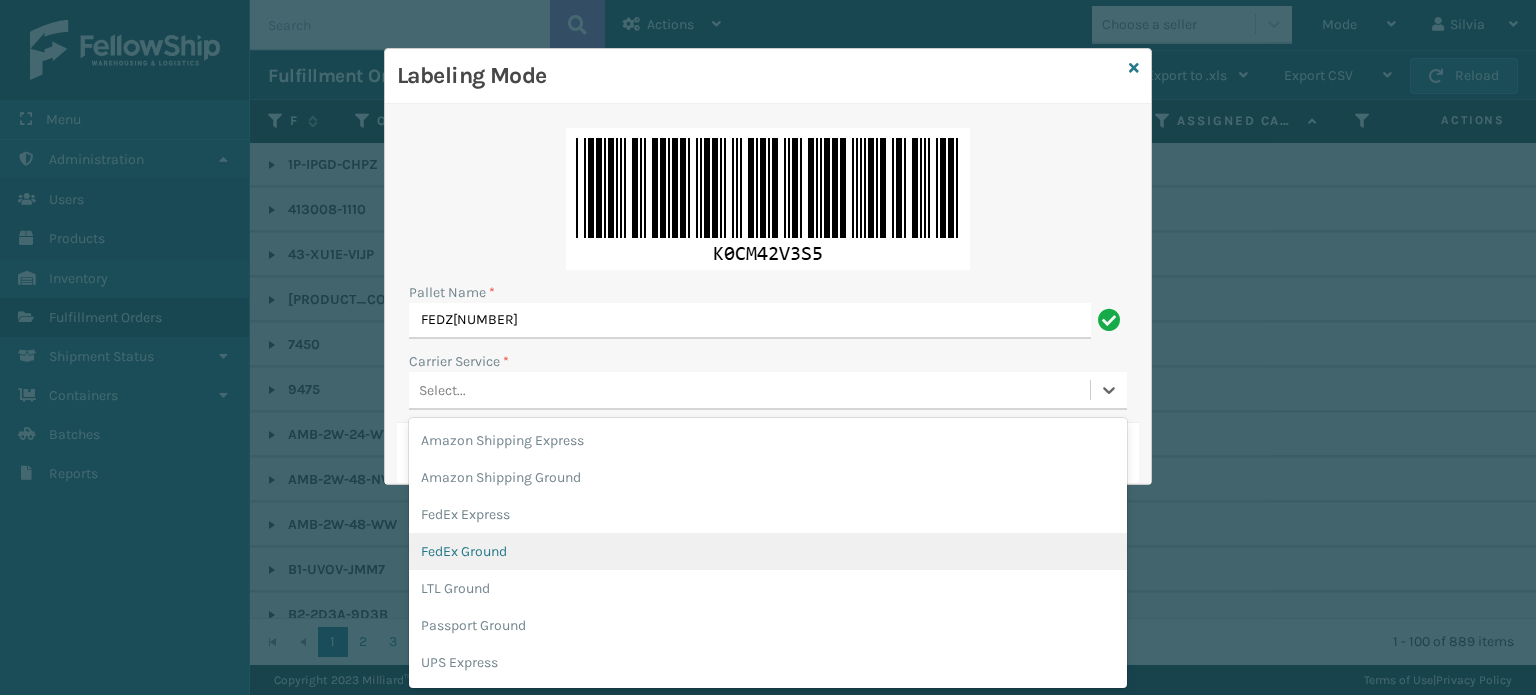 click on "FedEx Ground" at bounding box center [768, 551] 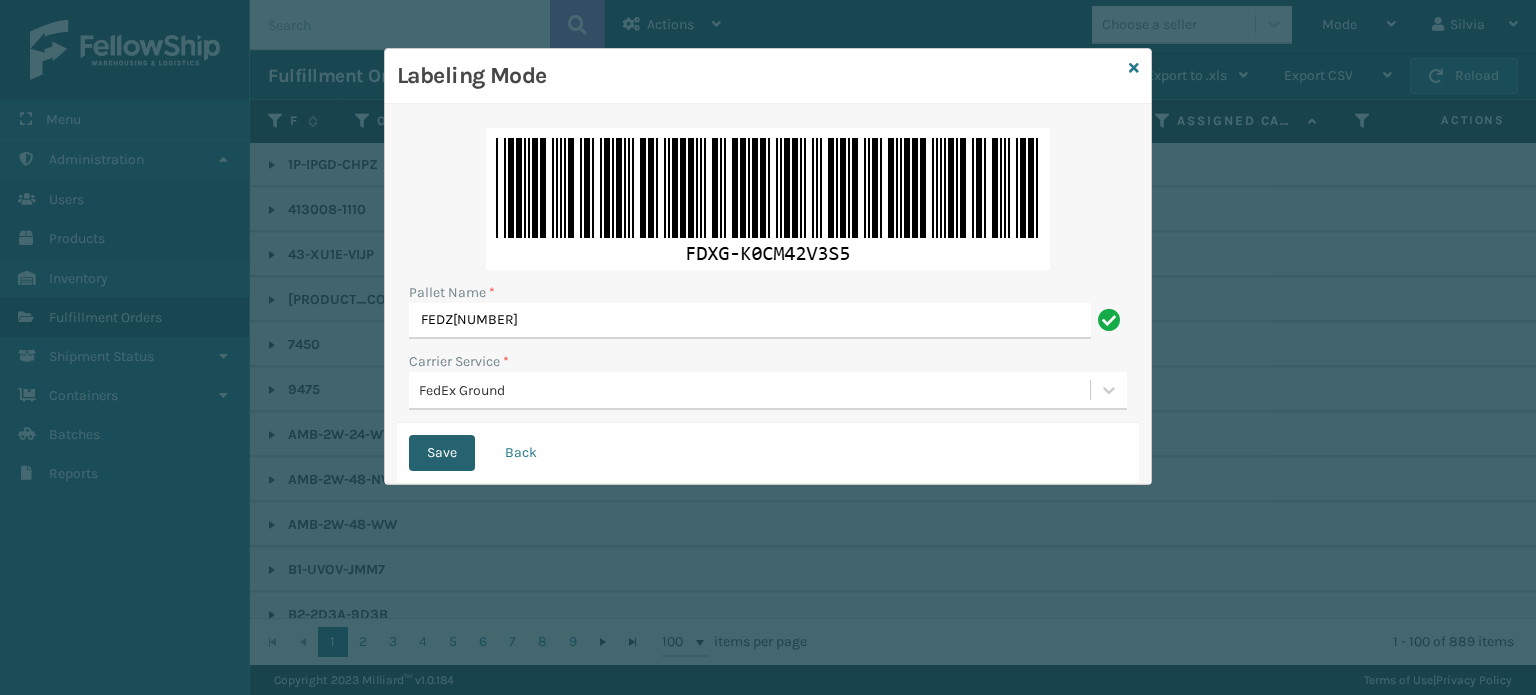 click on "Save" at bounding box center [442, 453] 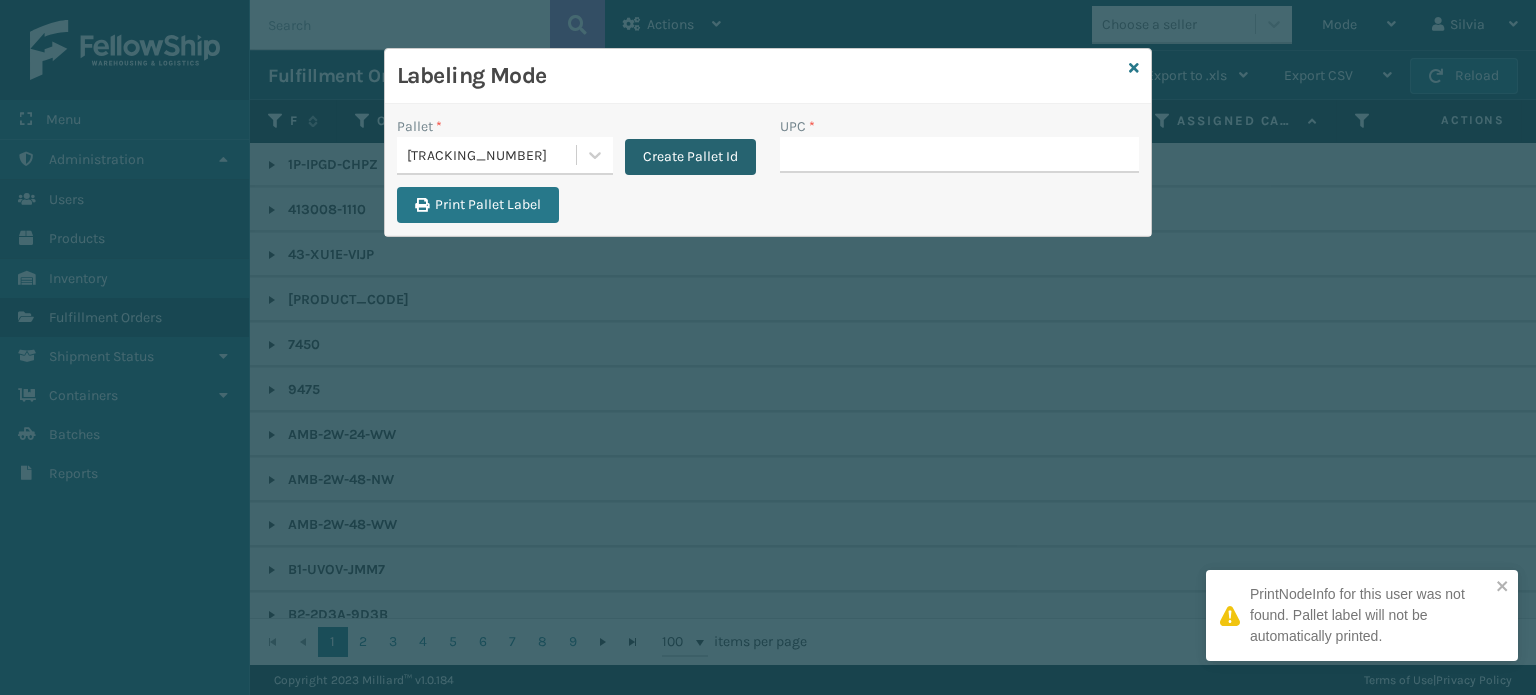 click on "Create Pallet Id" at bounding box center (690, 157) 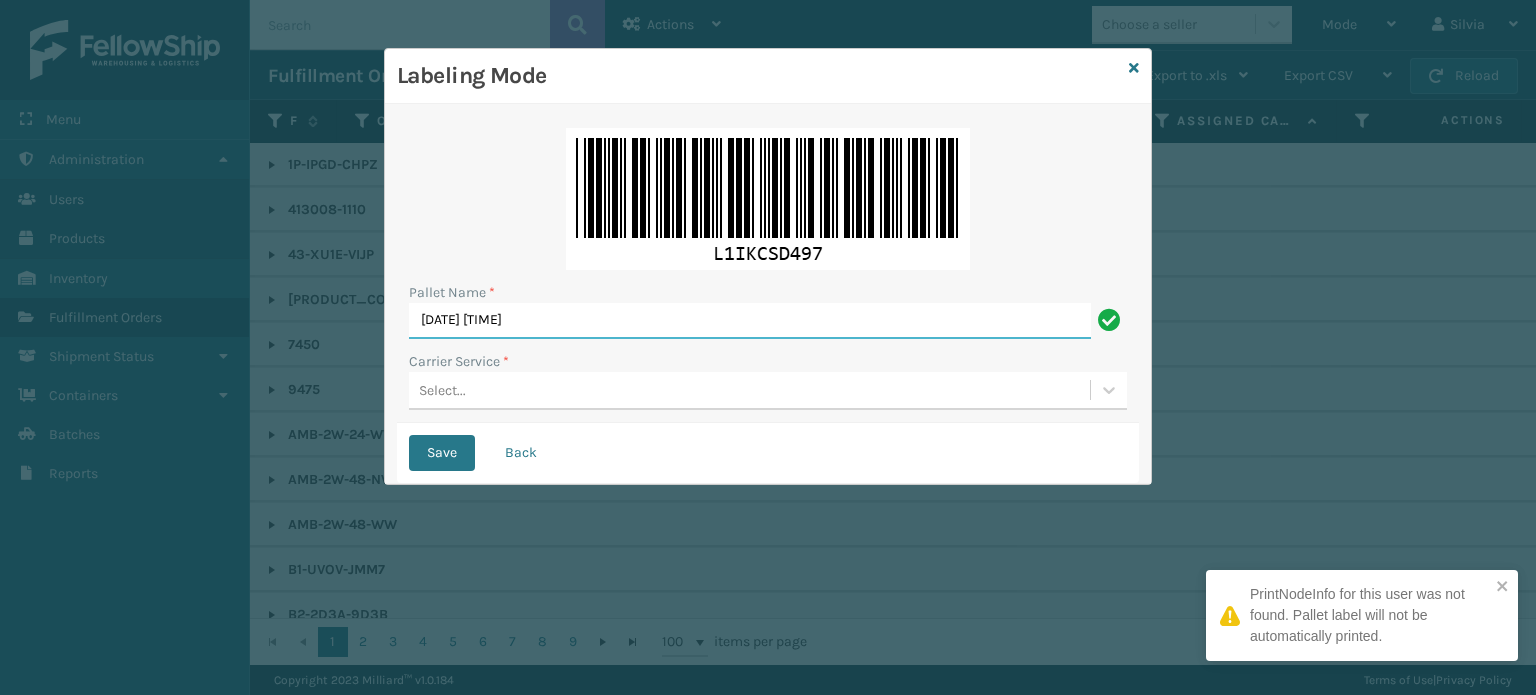 drag, startPoint x: 770, startPoint y: 327, endPoint x: 283, endPoint y: 305, distance: 487.49667 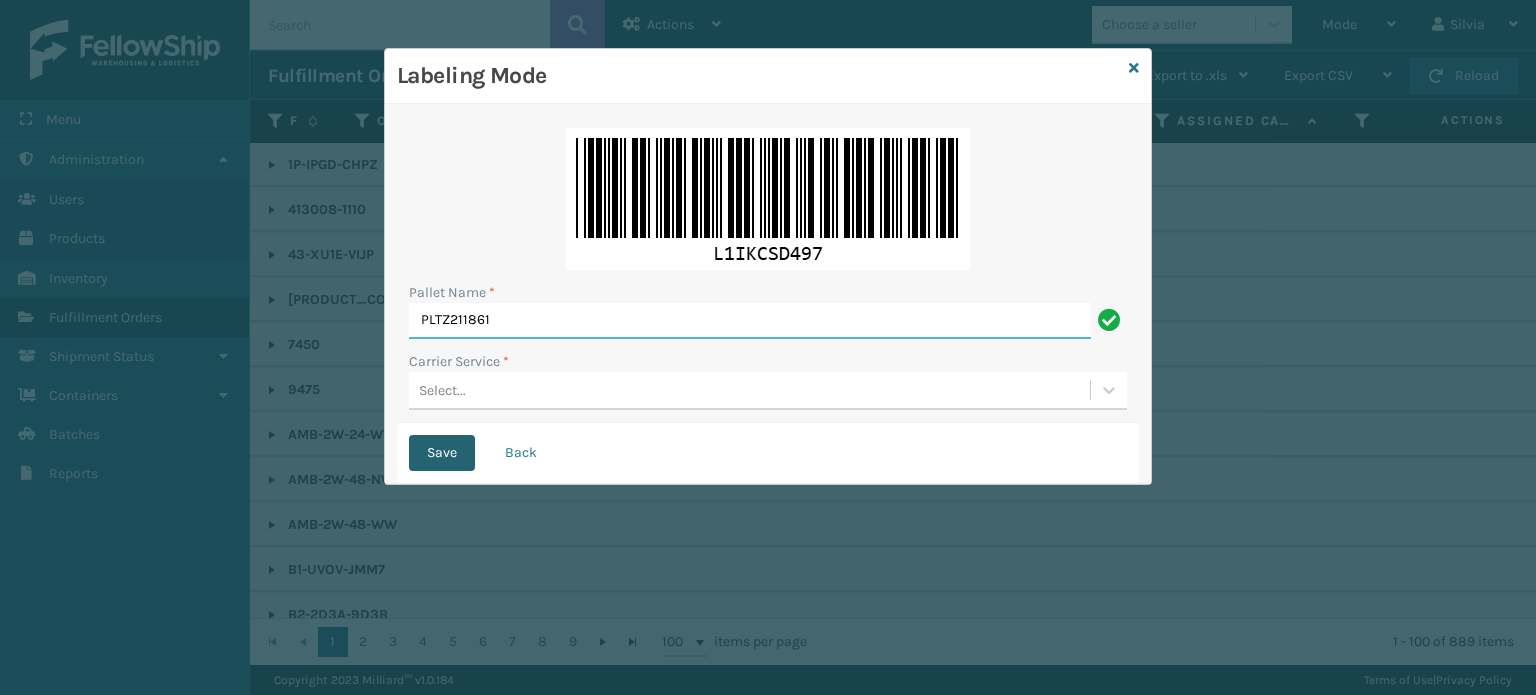 type on "PLTZ211861" 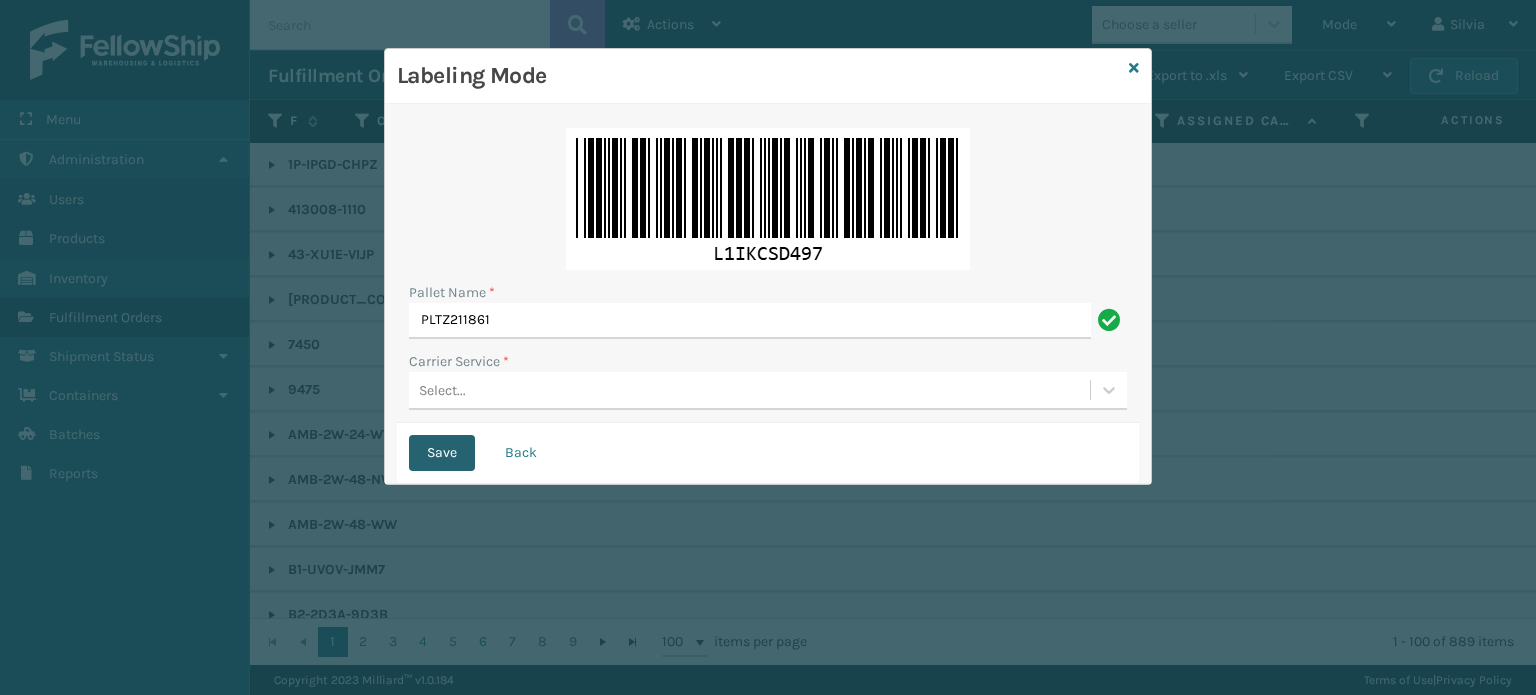click on "Save" at bounding box center [442, 453] 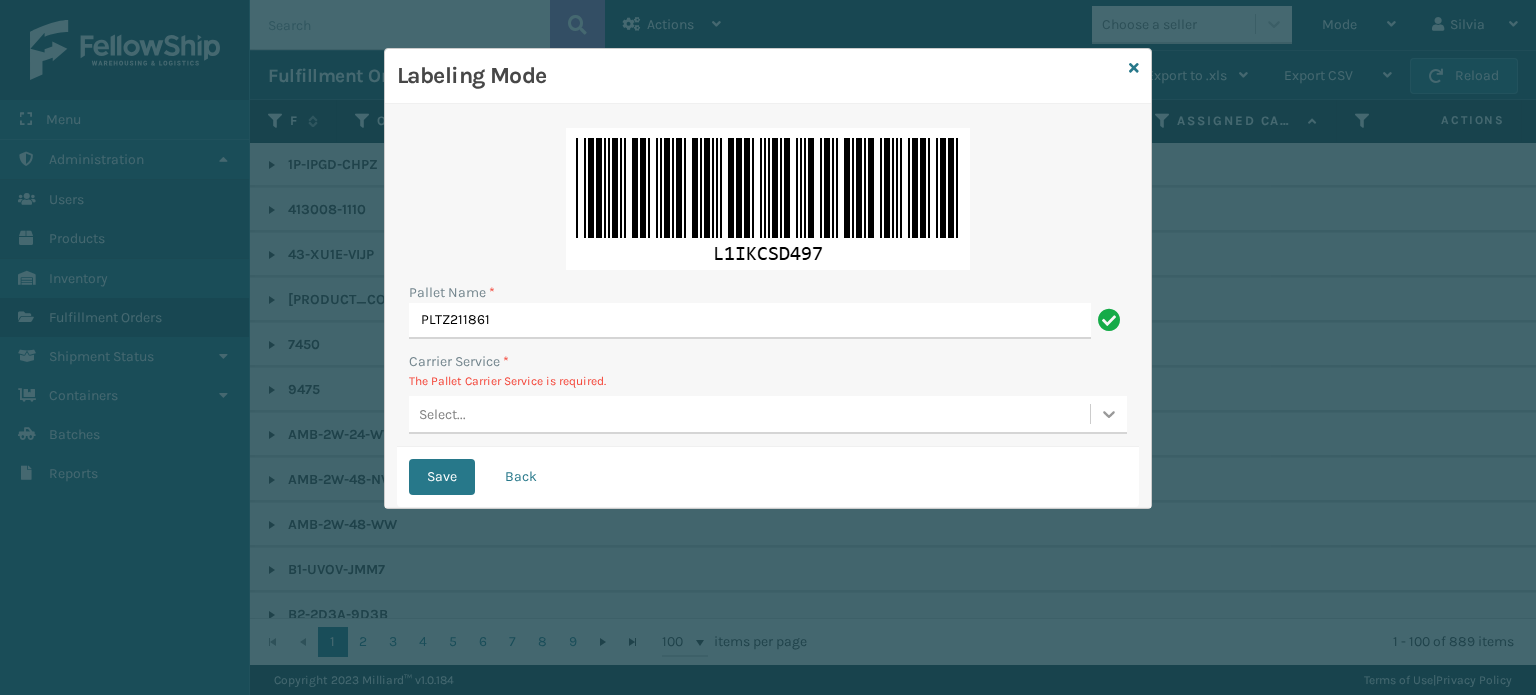 click 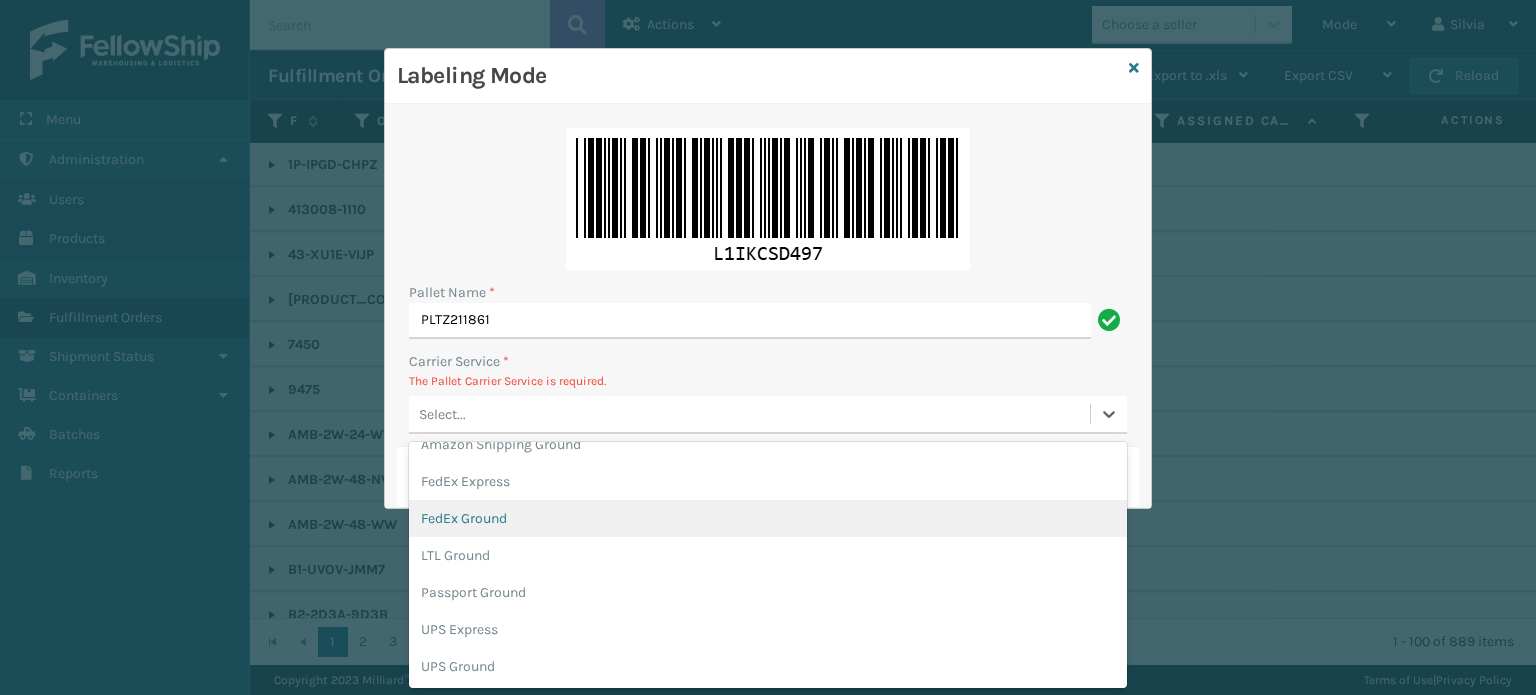 scroll, scrollTop: 100, scrollLeft: 0, axis: vertical 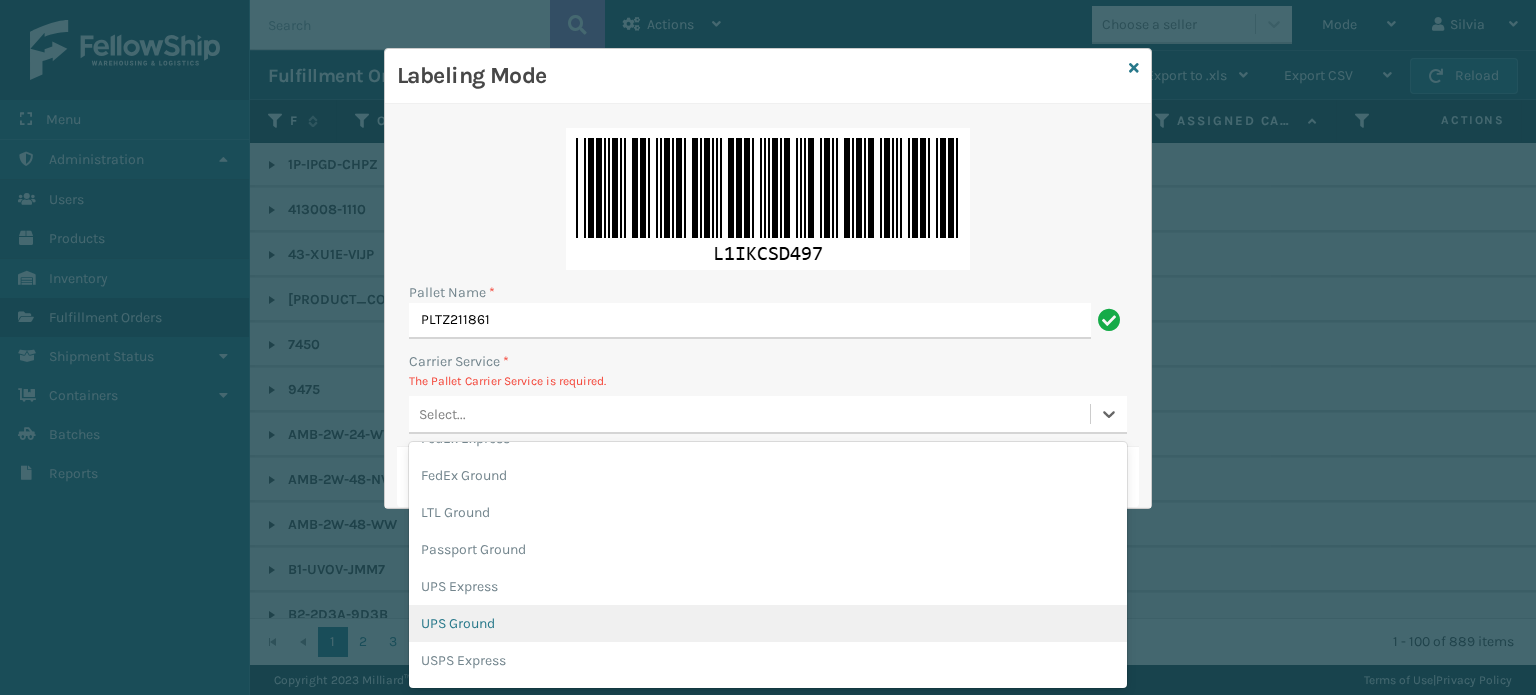 click on "UPS Ground" at bounding box center (768, 623) 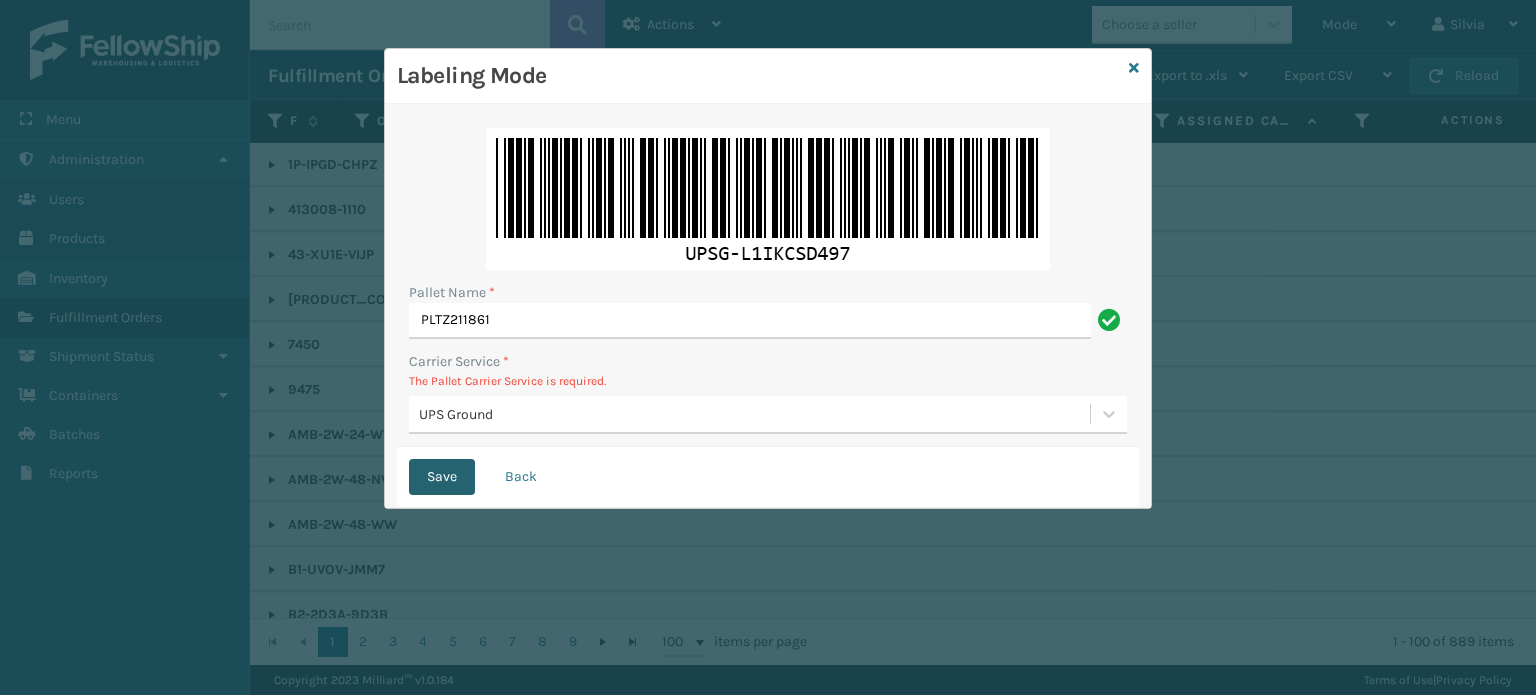 click on "Save" at bounding box center [442, 477] 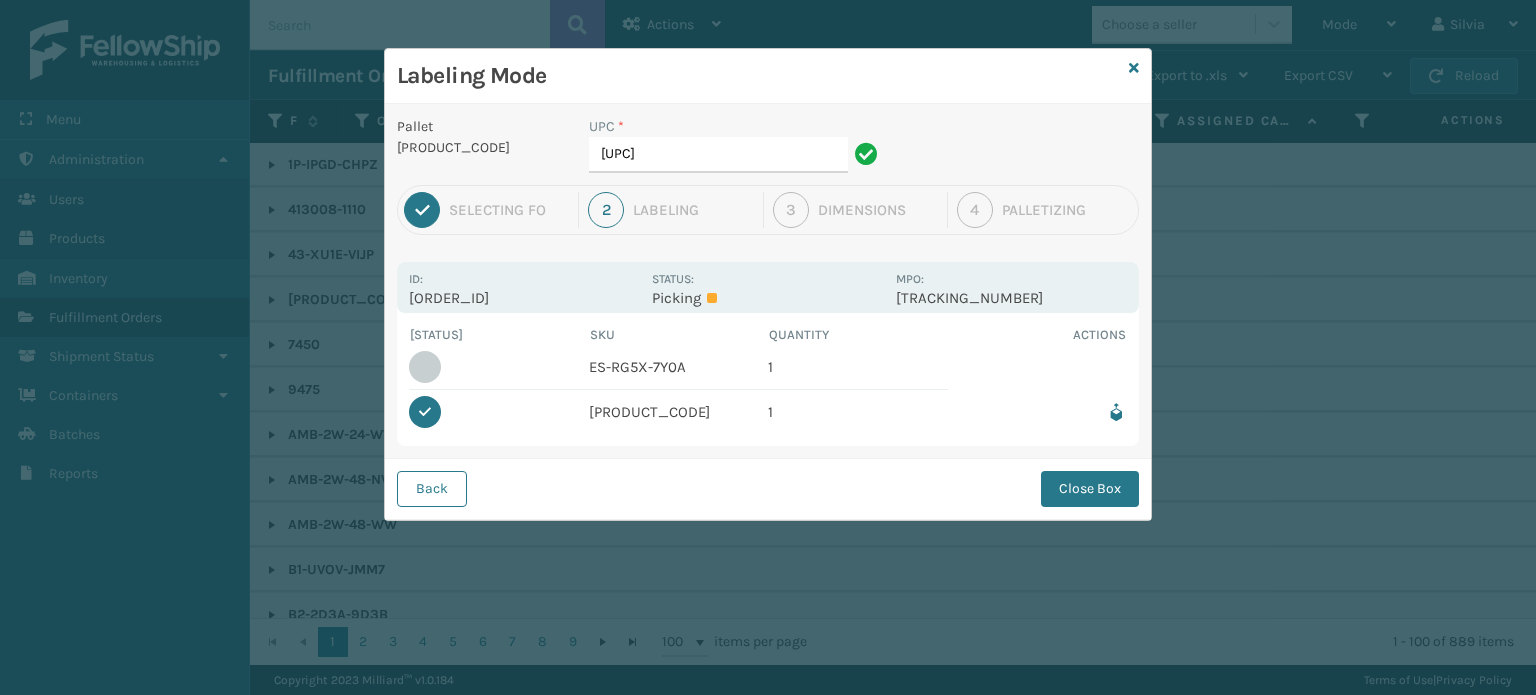 click on "Close Box" at bounding box center [1090, 489] 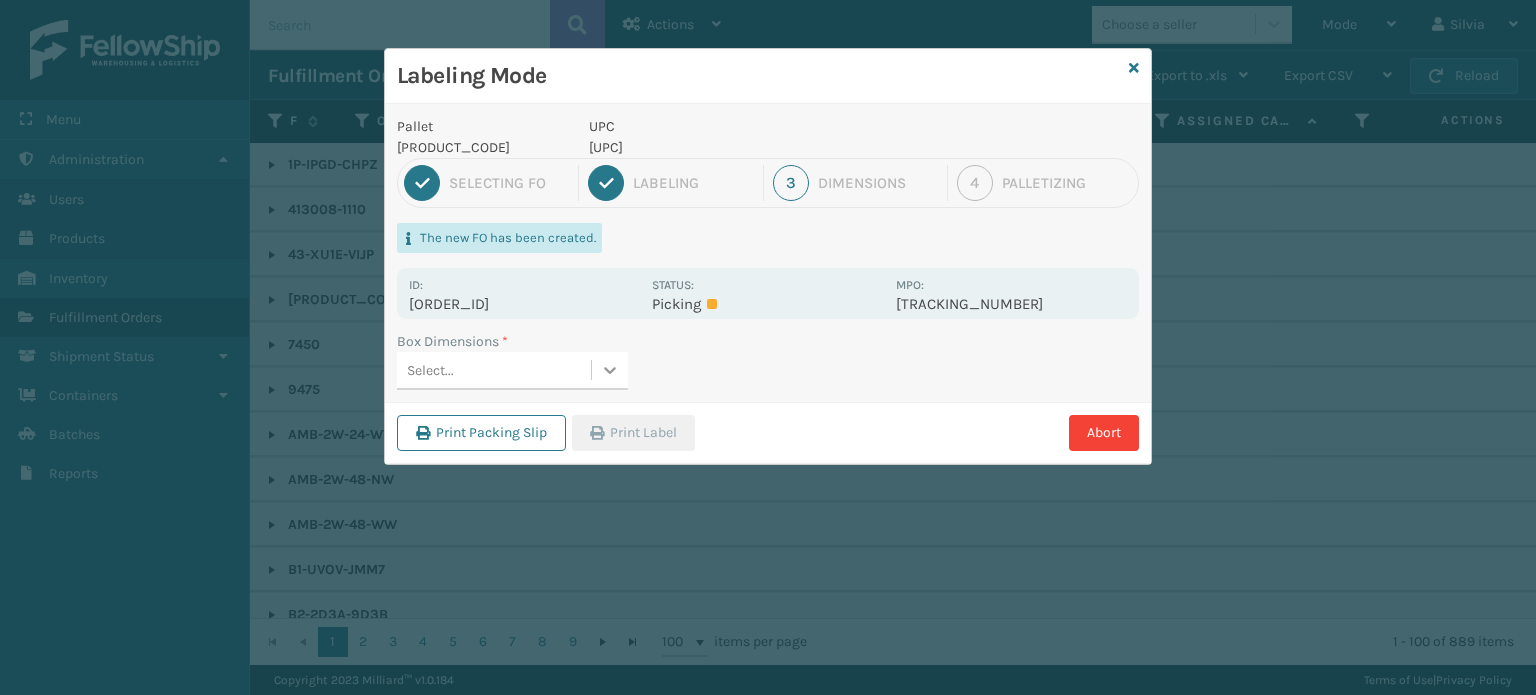scroll, scrollTop: 0, scrollLeft: 0, axis: both 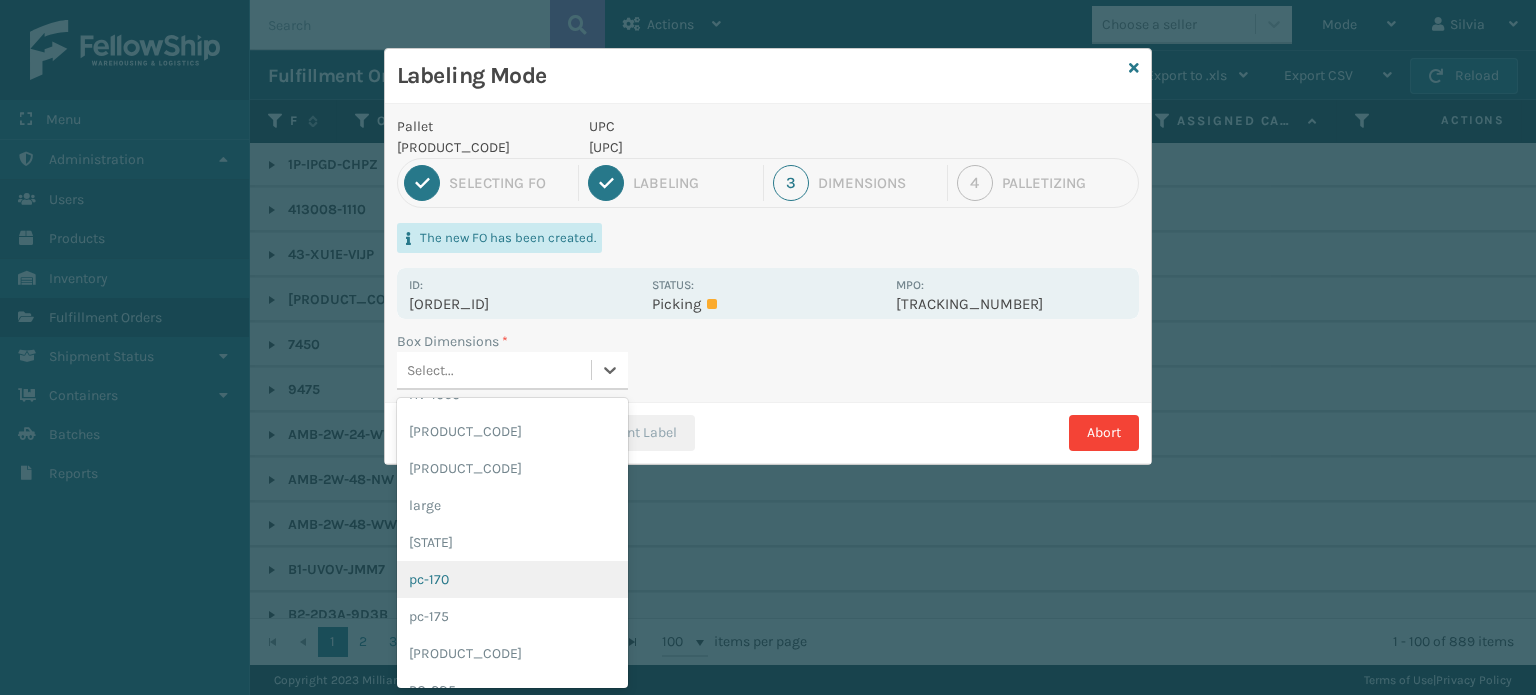 click on "pc-170" at bounding box center (512, 579) 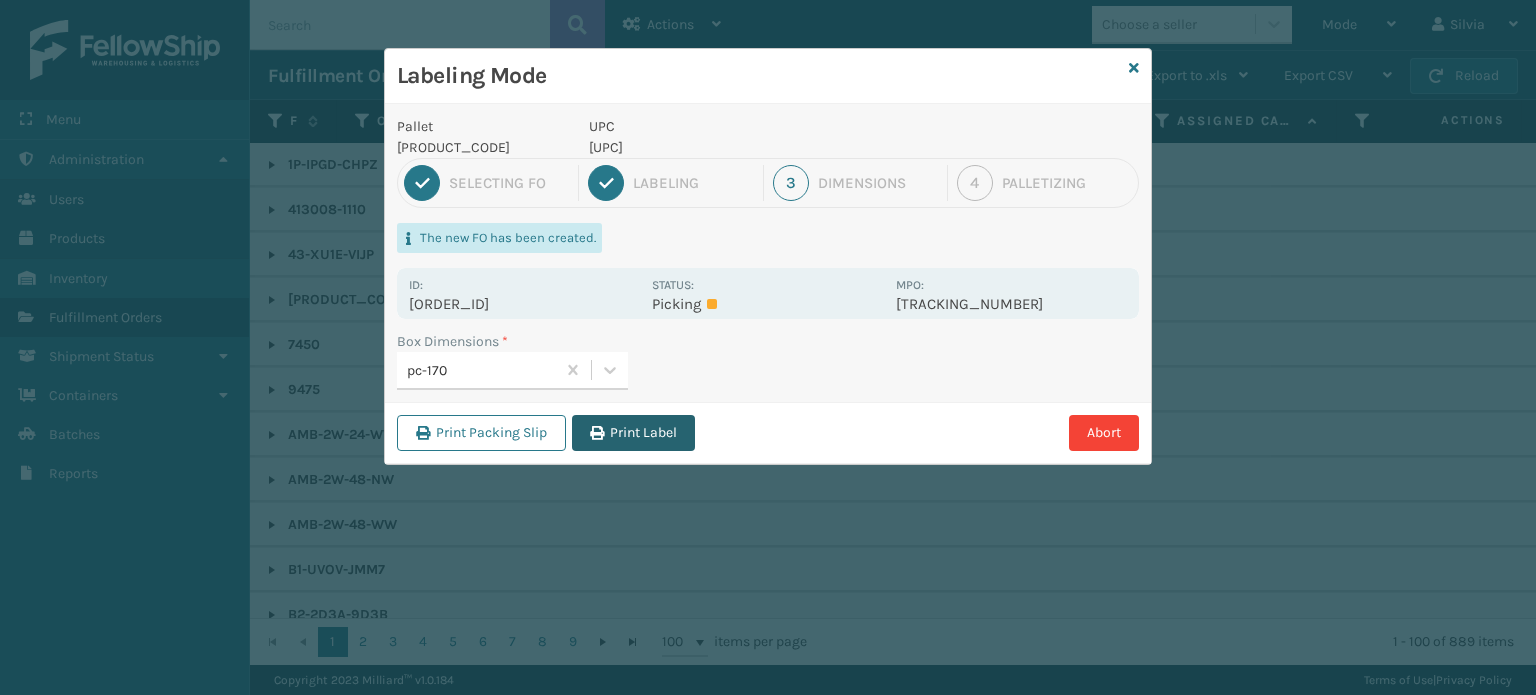 click on "Print Label" at bounding box center [633, 433] 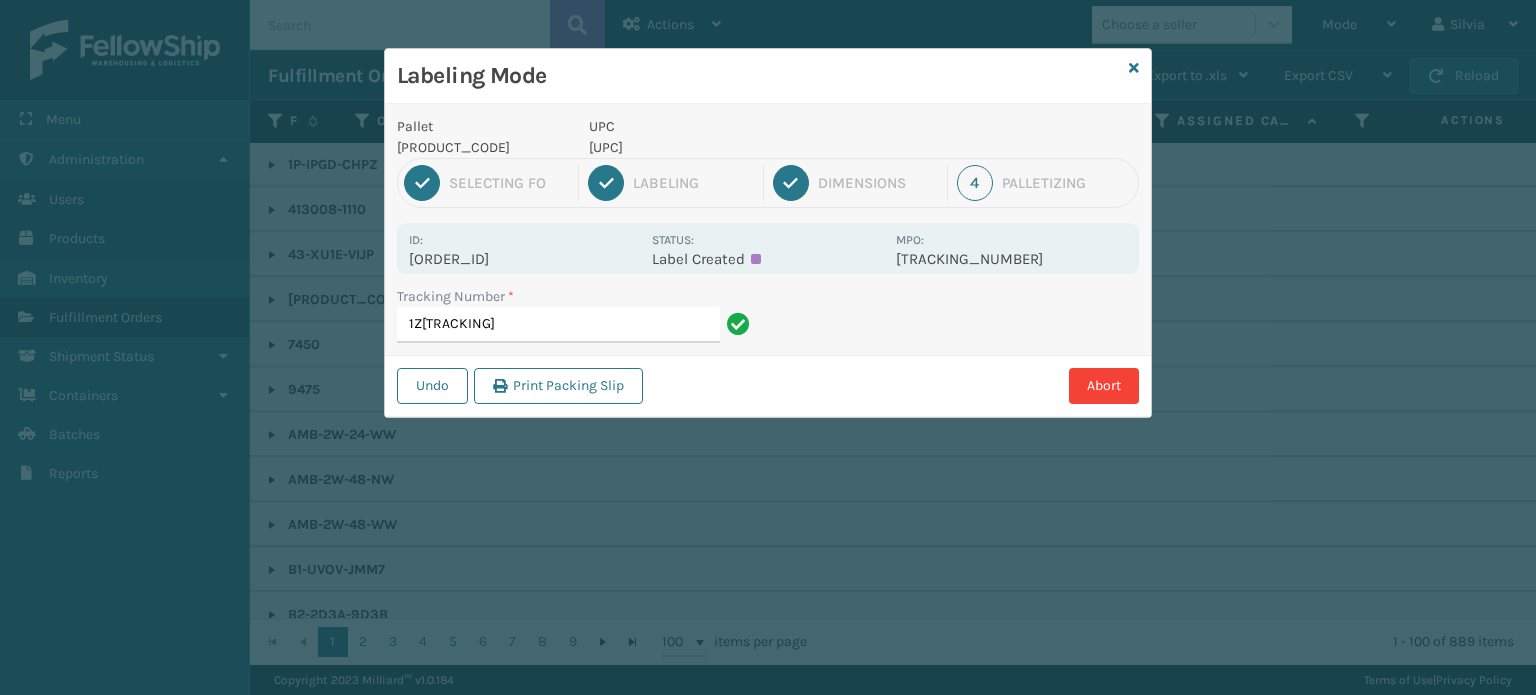 click on "1Z[TRACKING]" at bounding box center (558, 325) 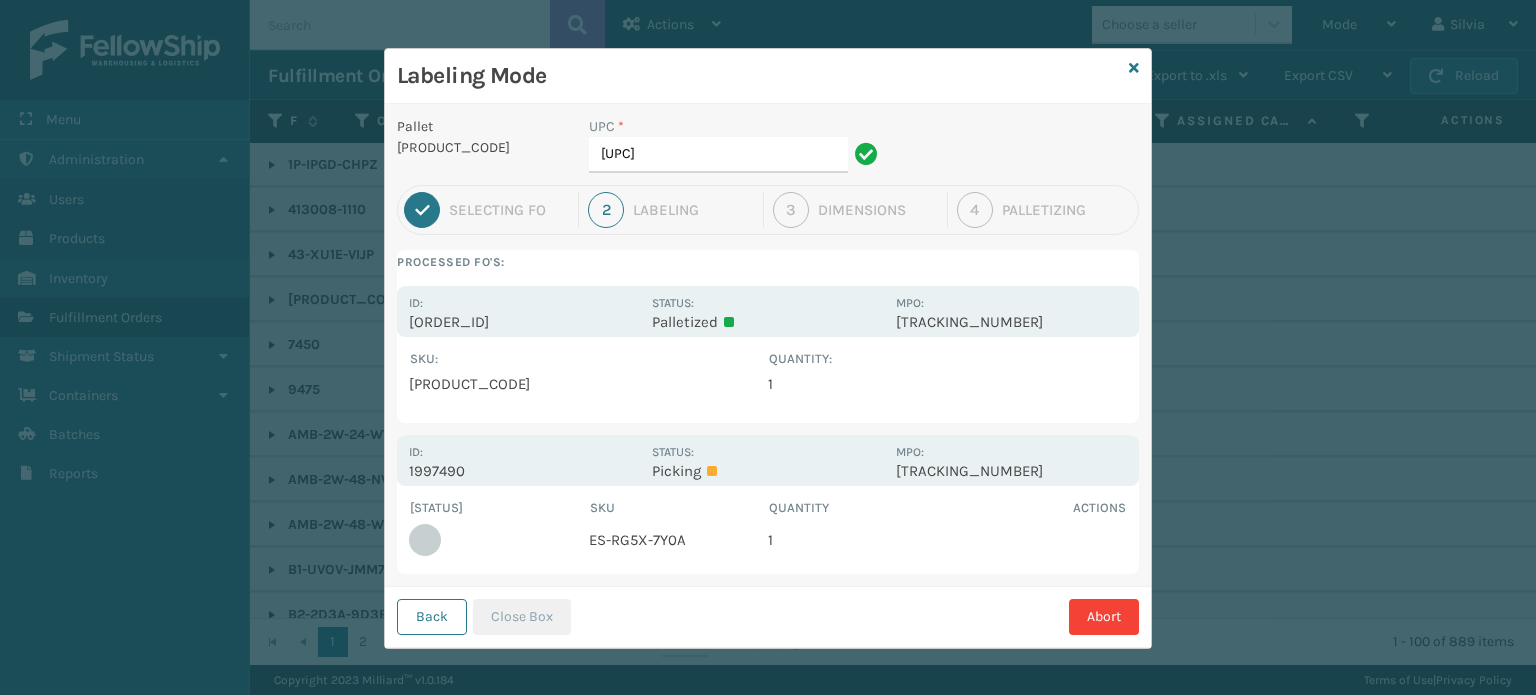 click on "Labeling Mode" at bounding box center (768, 76) 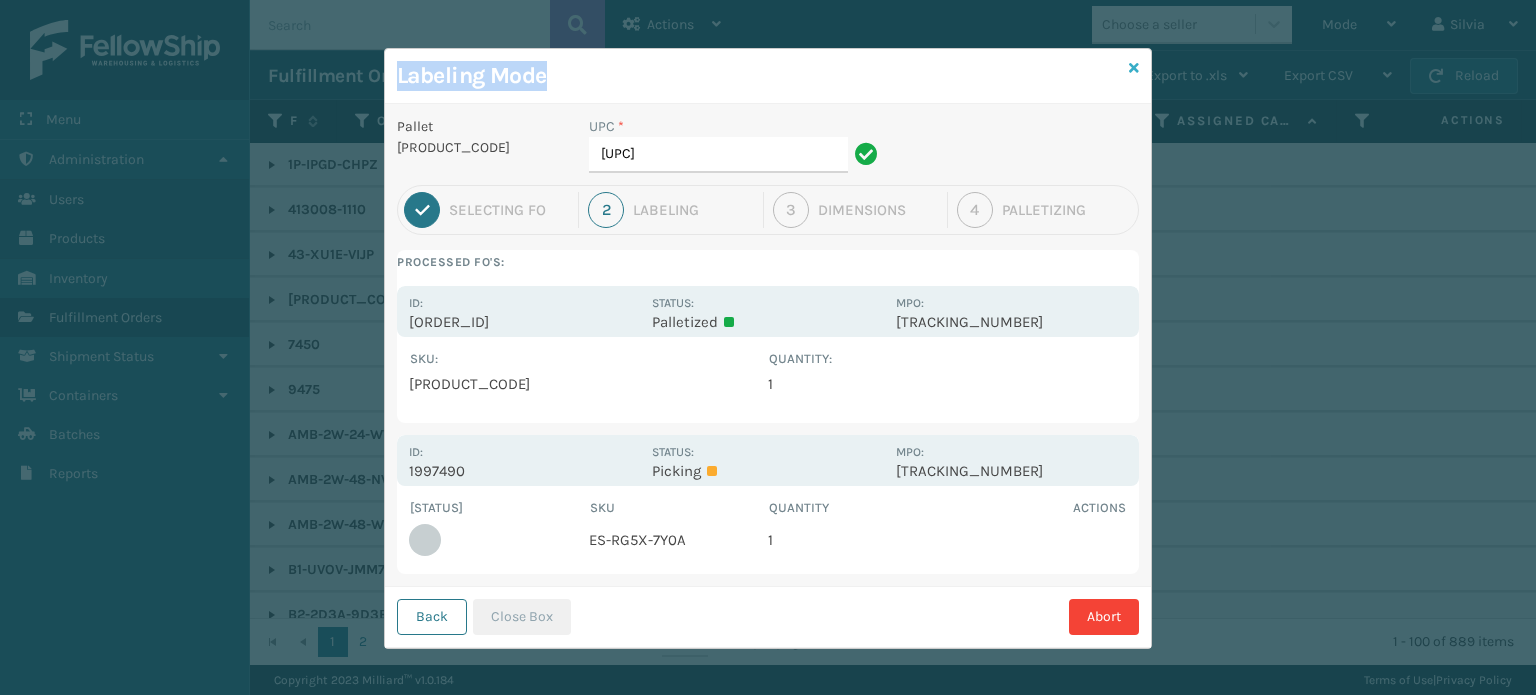 click on "Labeling Mode Pallet UPSG-L1IKCSD497 UPC   * 850012486688 1 Selecting FO 2 Labeling 3 Dimensions 4 Palletizing Processed FO's: Id: 1997229 Status: Palletized MPO: 129021677341839 SKU : Quantity : FL-SGE-BLK 1 Show All Id: 1997490 Status: Picking MPO: 129021677341839 Scanned SKU Quantity Actions ES-RG5X-7Y0A 1 Back Close Box Abort" at bounding box center [768, 348] 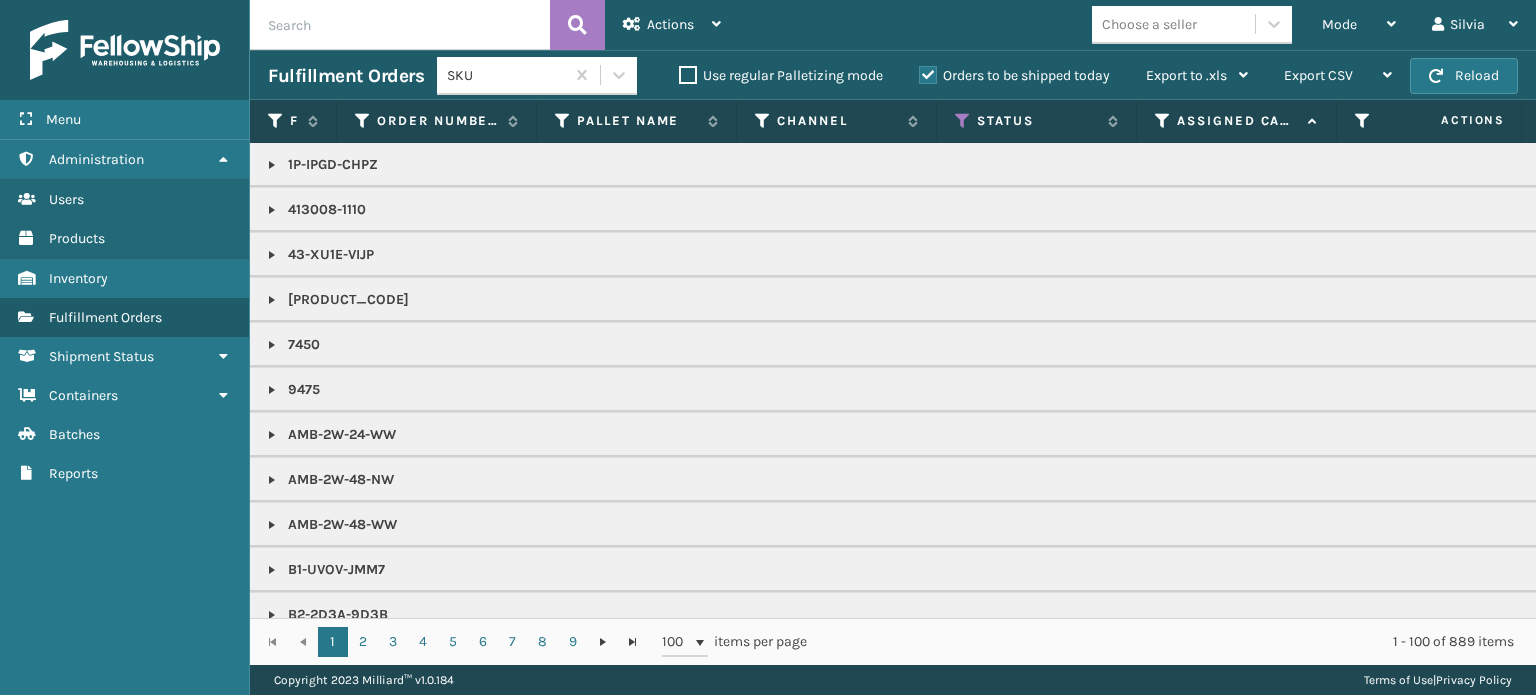 click on "Orders to be shipped today" at bounding box center (1014, 75) 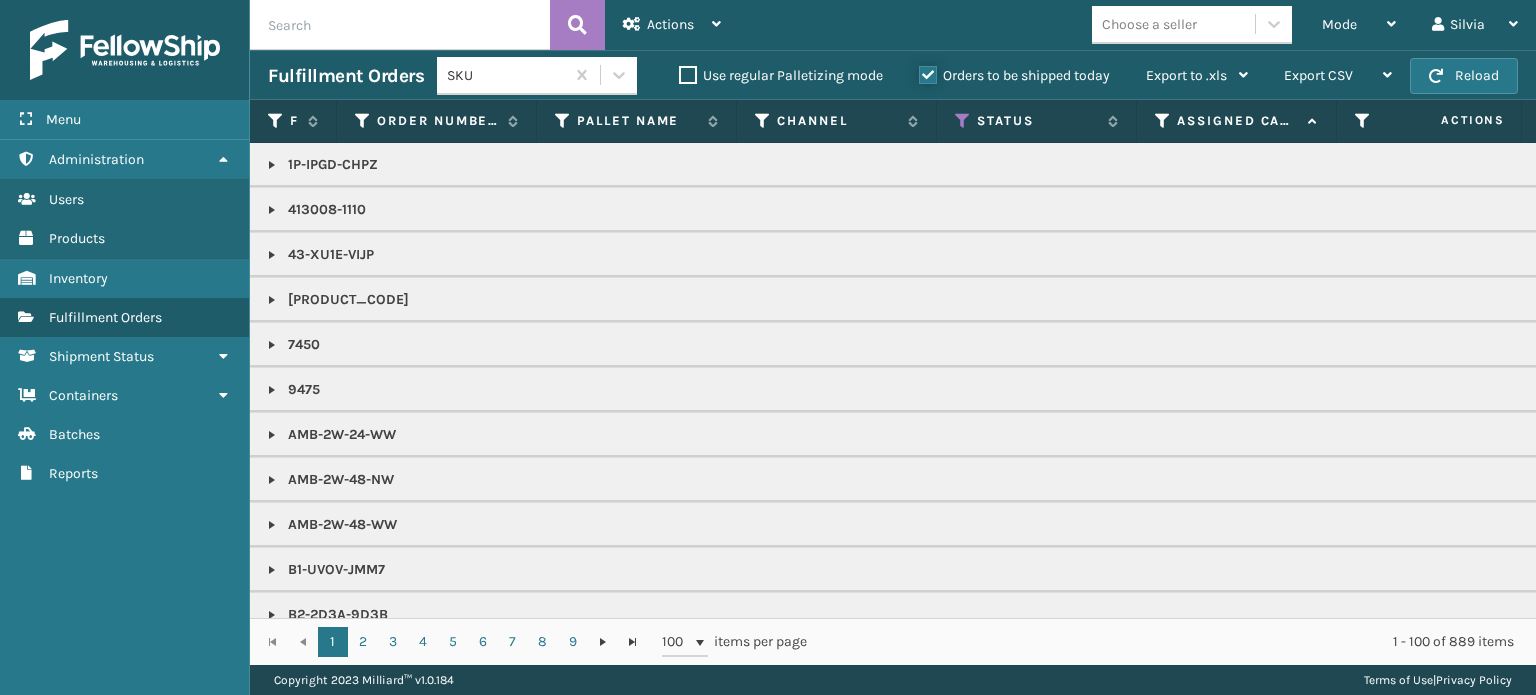 click on "Orders to be shipped today" at bounding box center (919, 70) 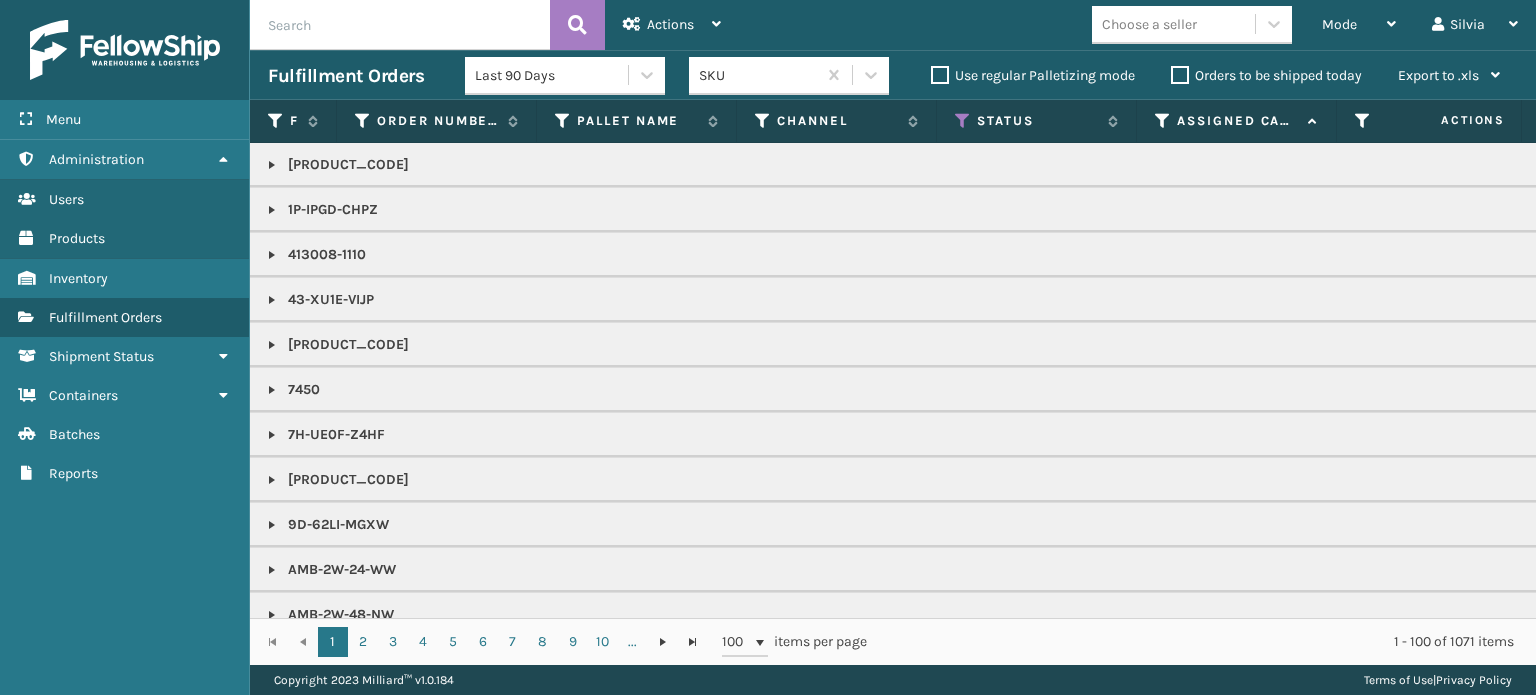 click on "Status" at bounding box center [1036, 121] 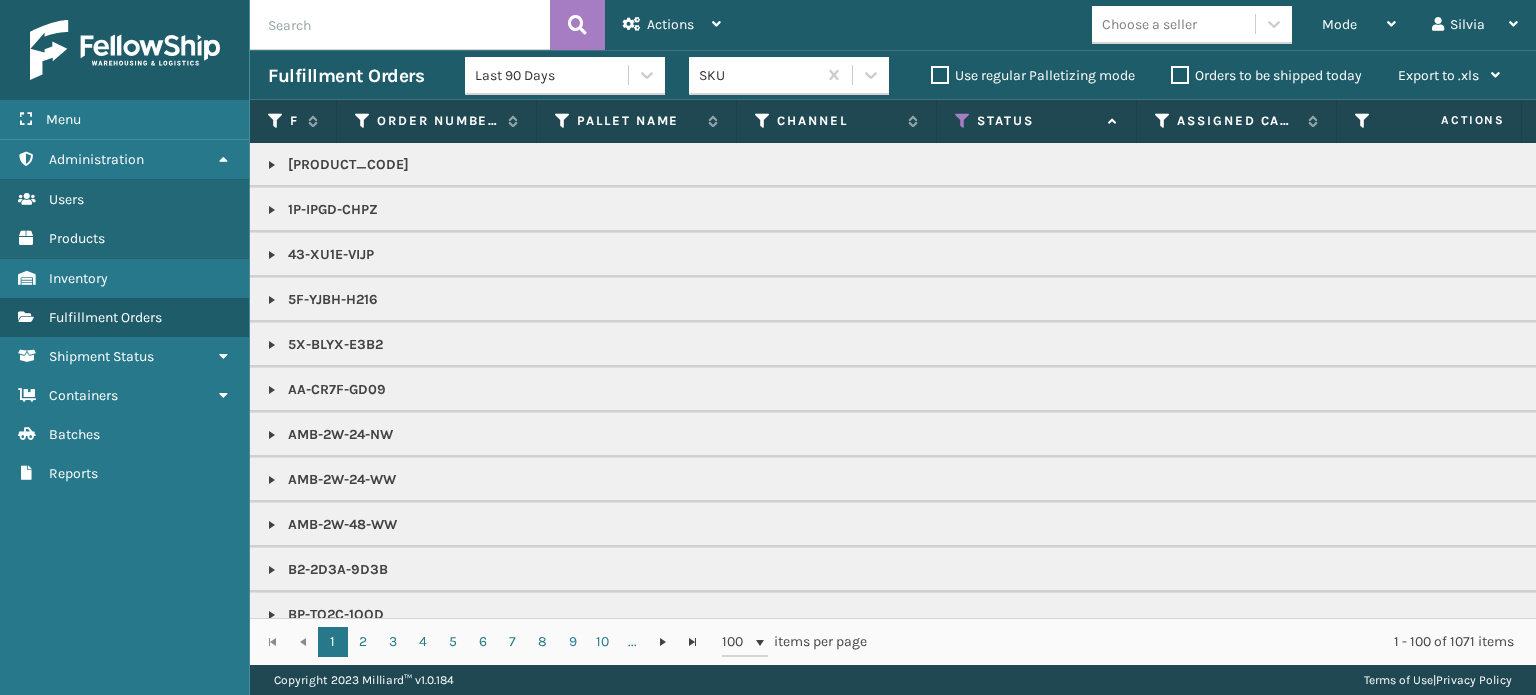 click on "Status" at bounding box center (1037, 121) 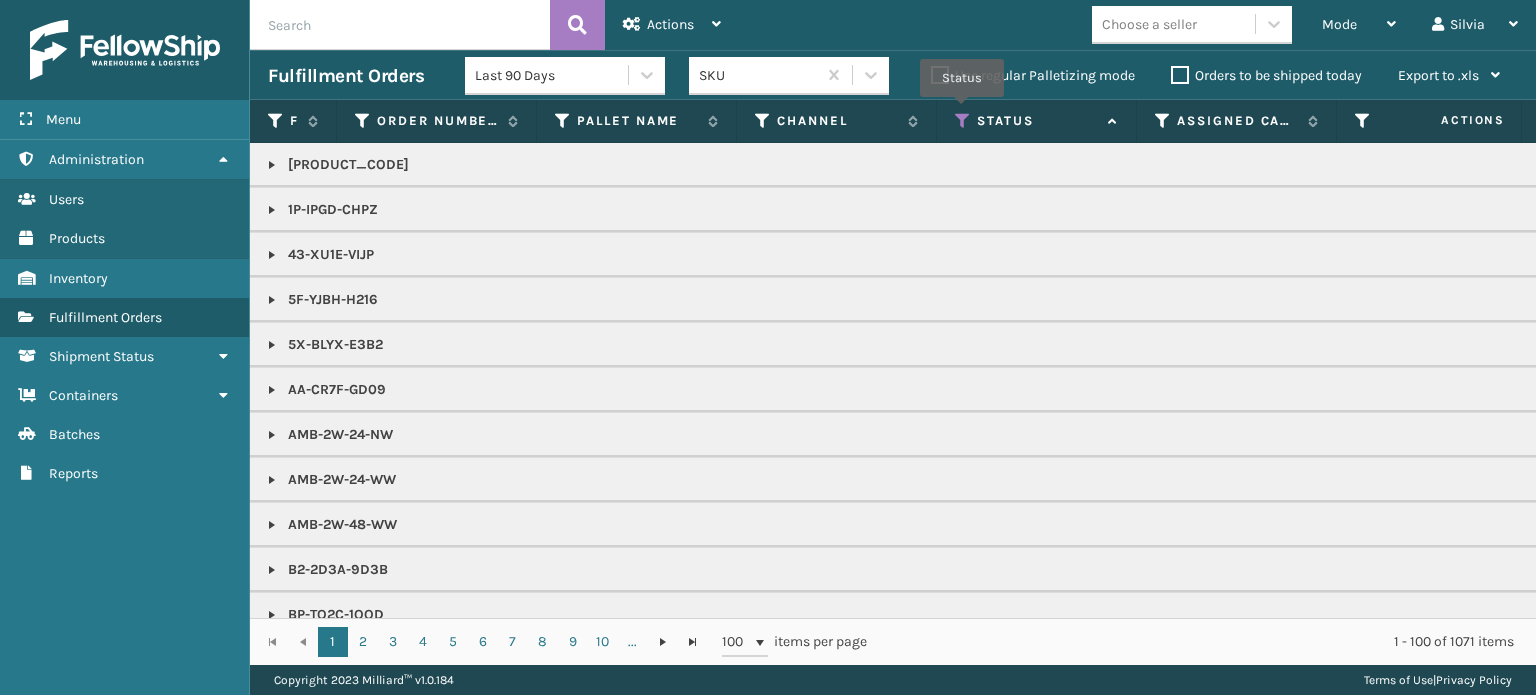 click at bounding box center [963, 121] 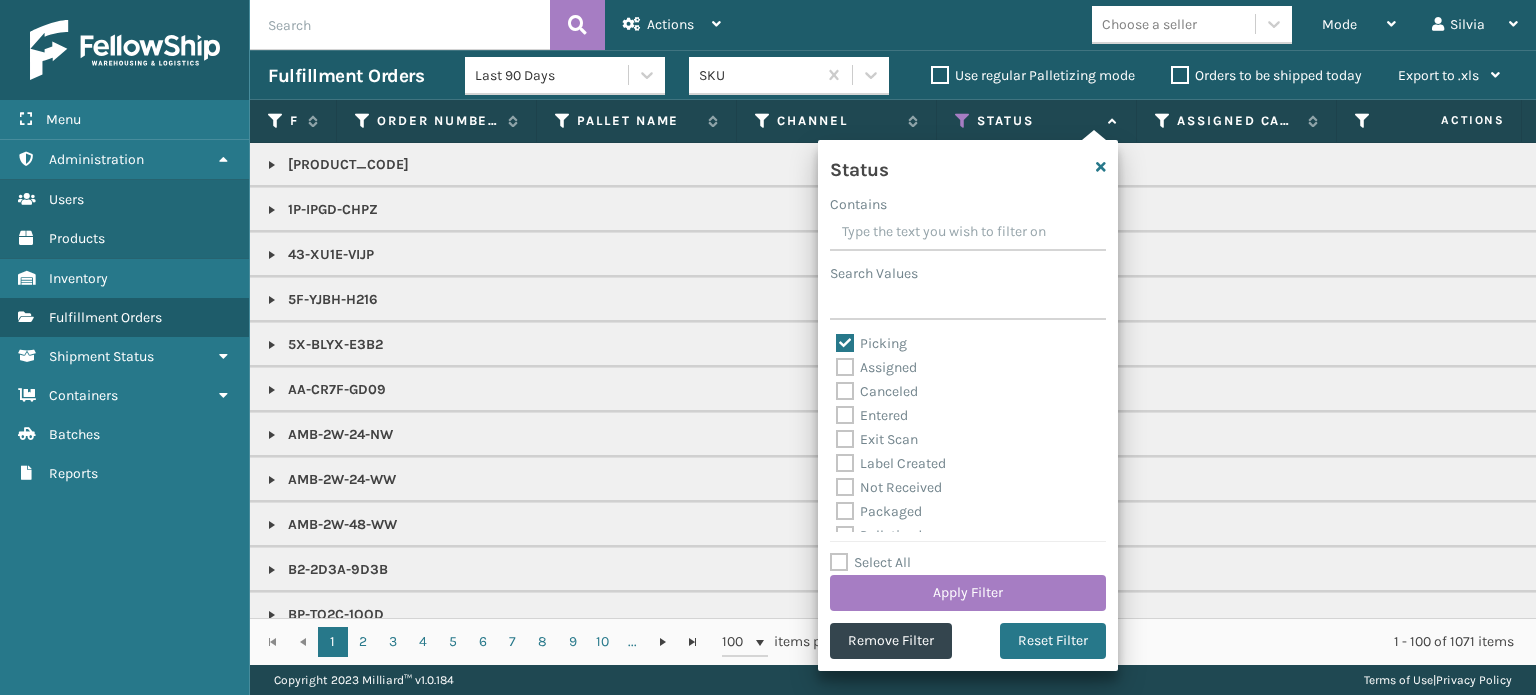 click on "Picking" at bounding box center (871, 343) 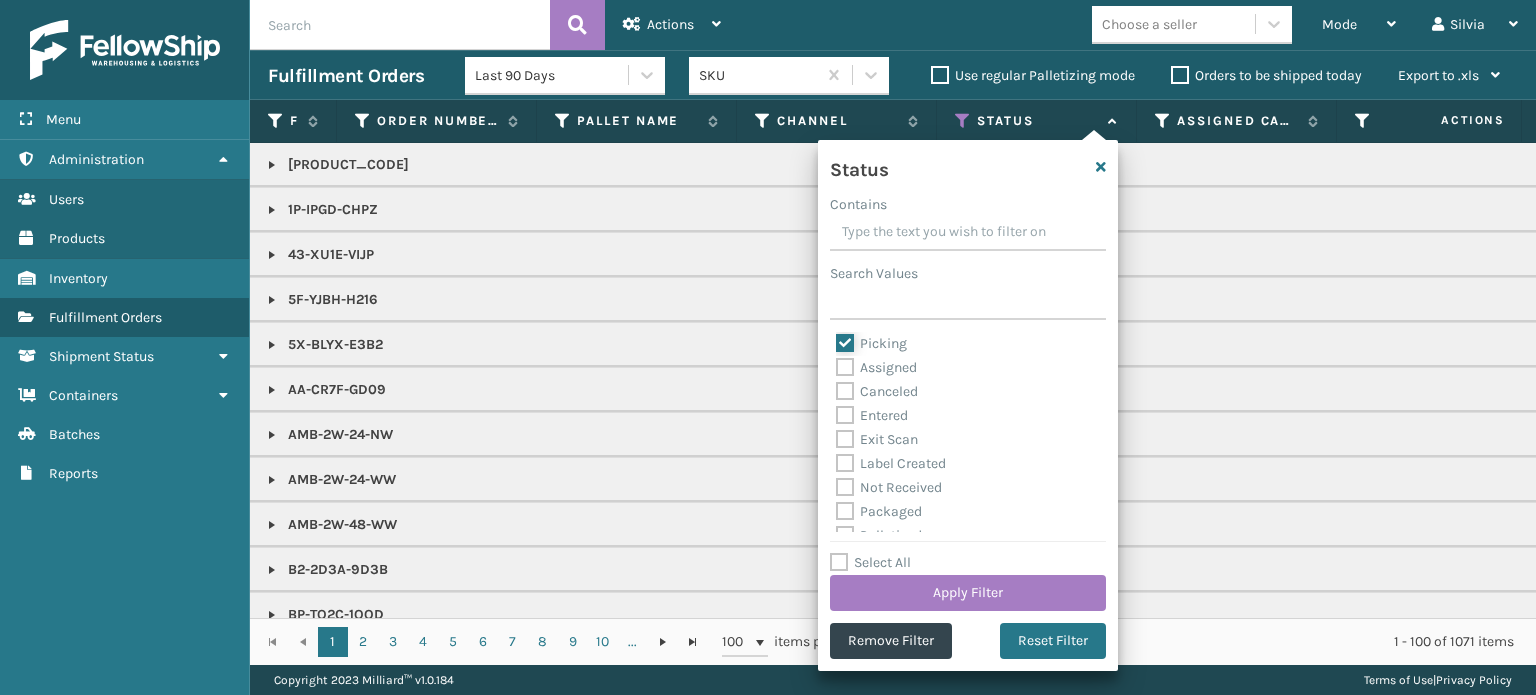 click on "Picking" at bounding box center (836, 338) 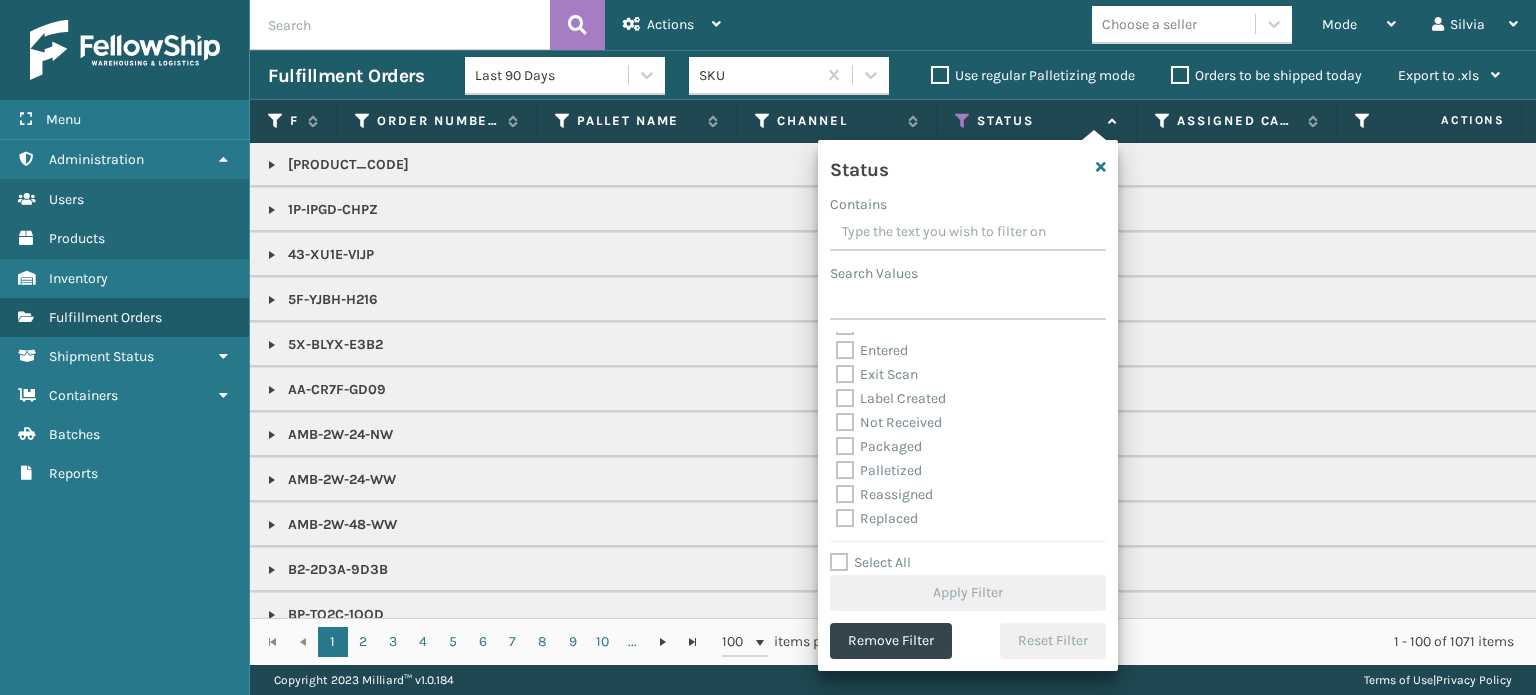 scroll, scrollTop: 112, scrollLeft: 0, axis: vertical 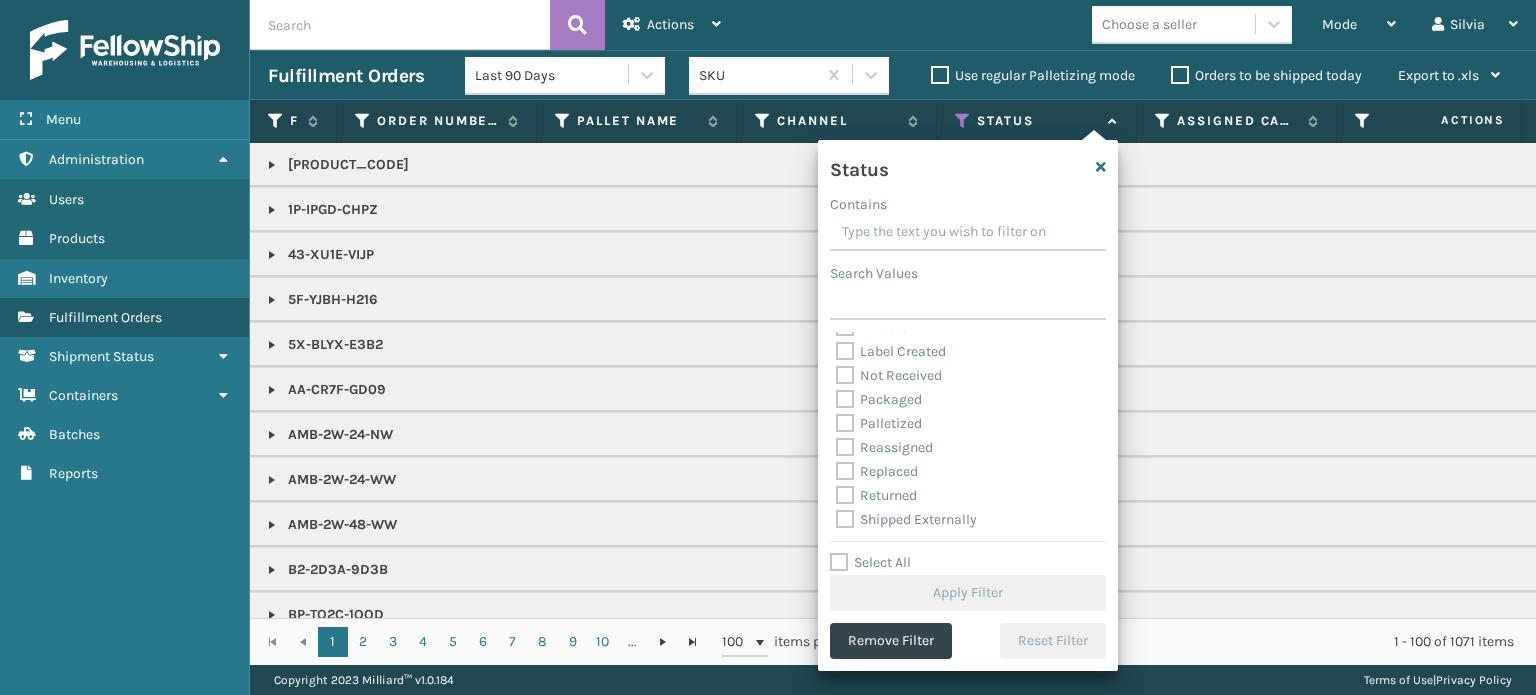 click on "Palletized" at bounding box center (879, 423) 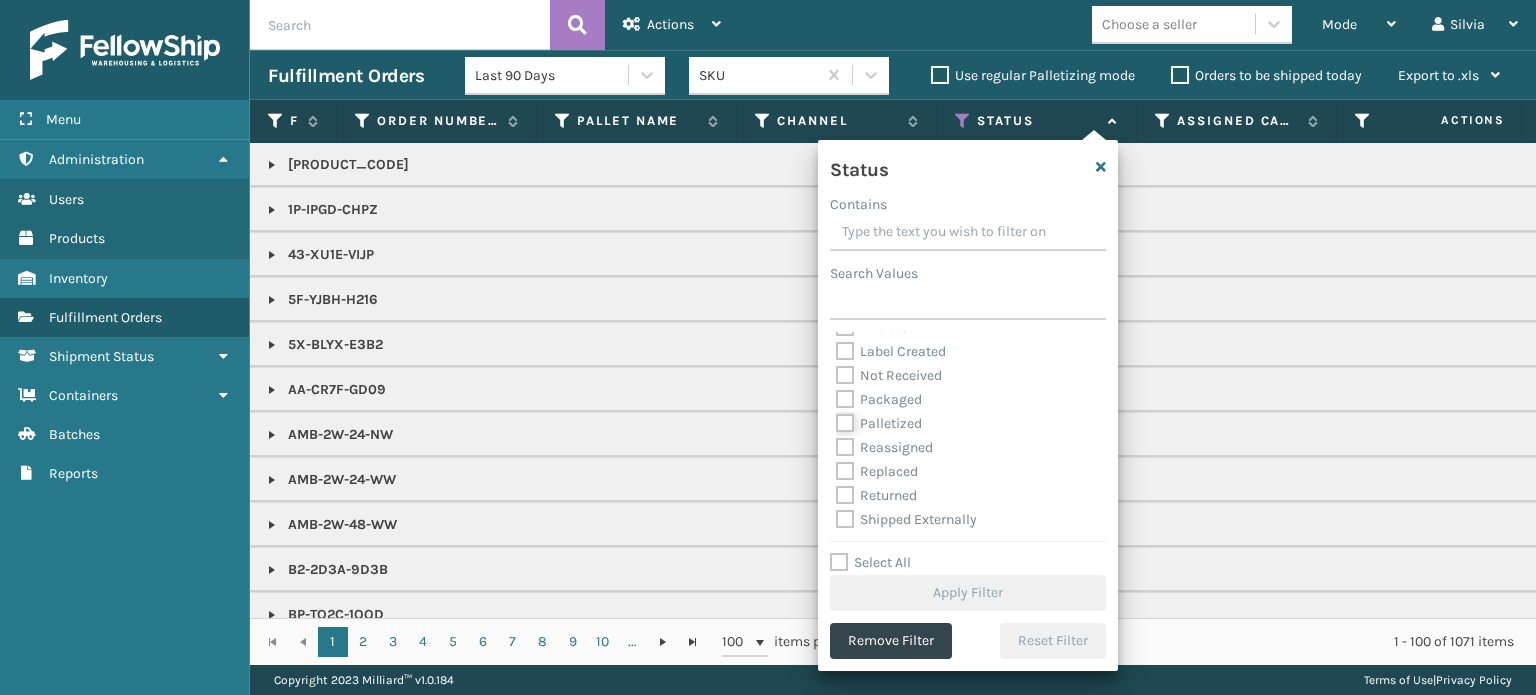 click on "Palletized" at bounding box center [836, 418] 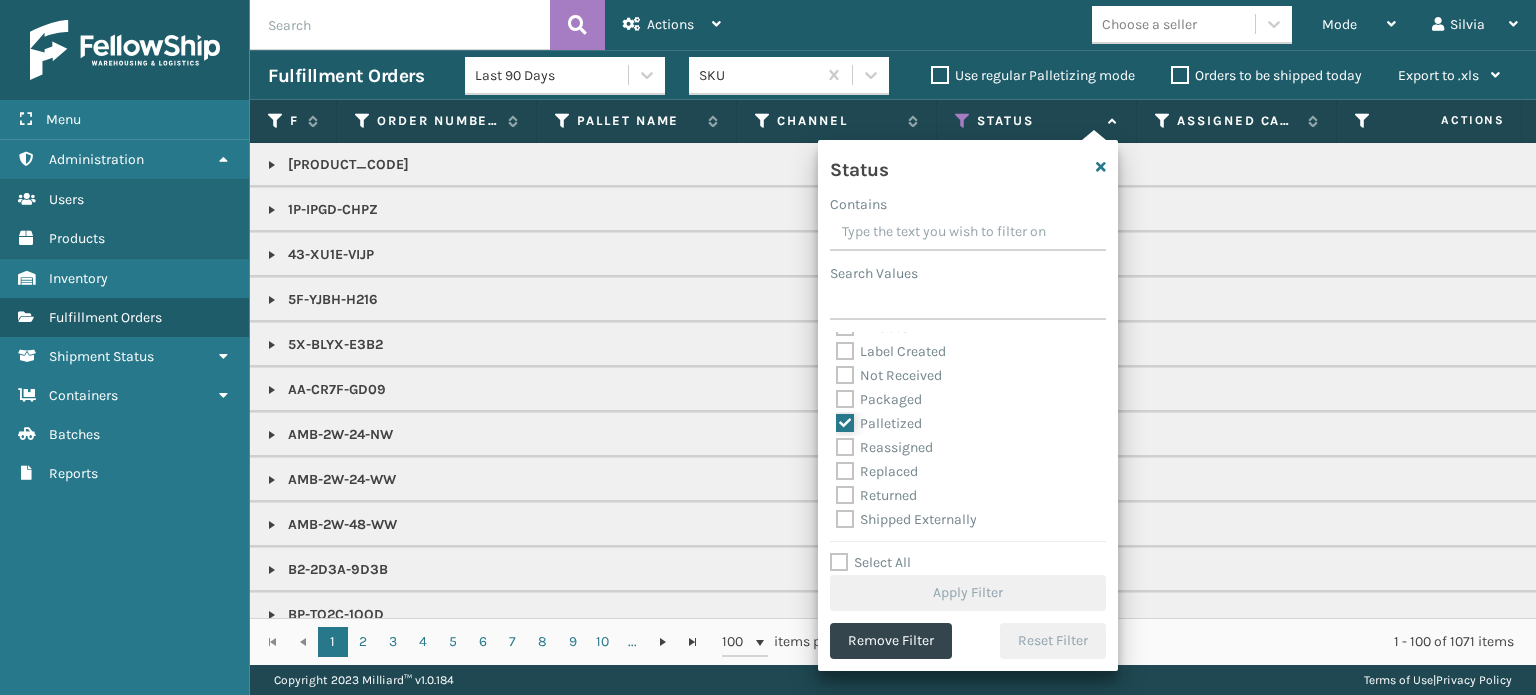 checkbox on "true" 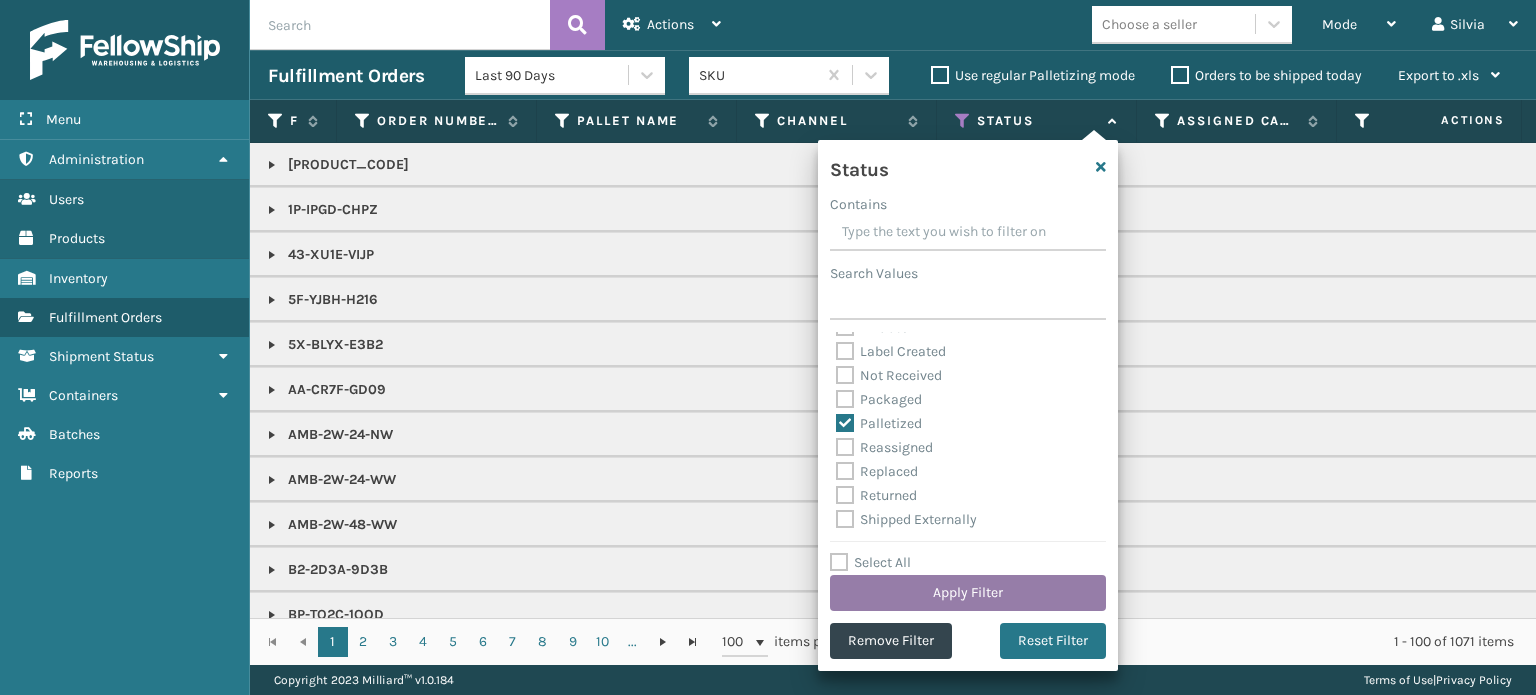 click on "Apply Filter" at bounding box center (968, 593) 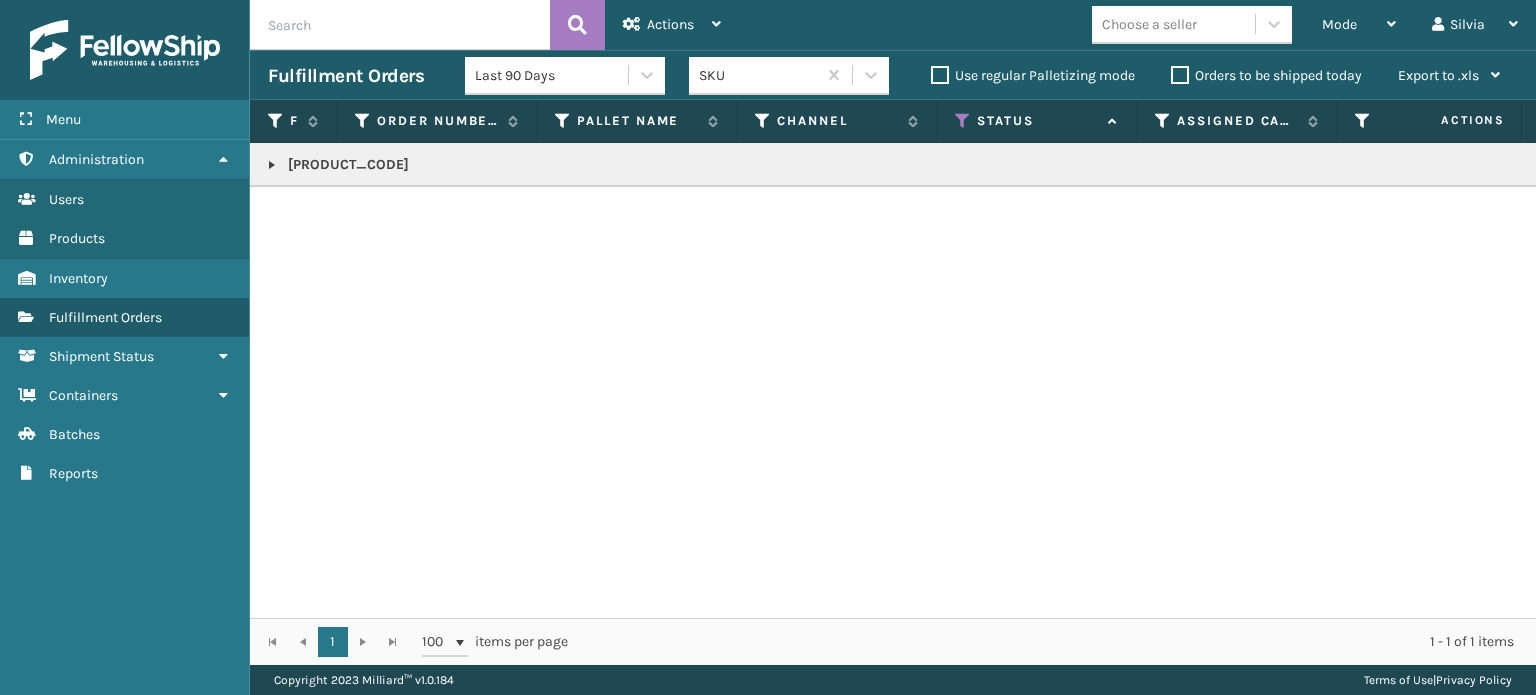 click at bounding box center (272, 165) 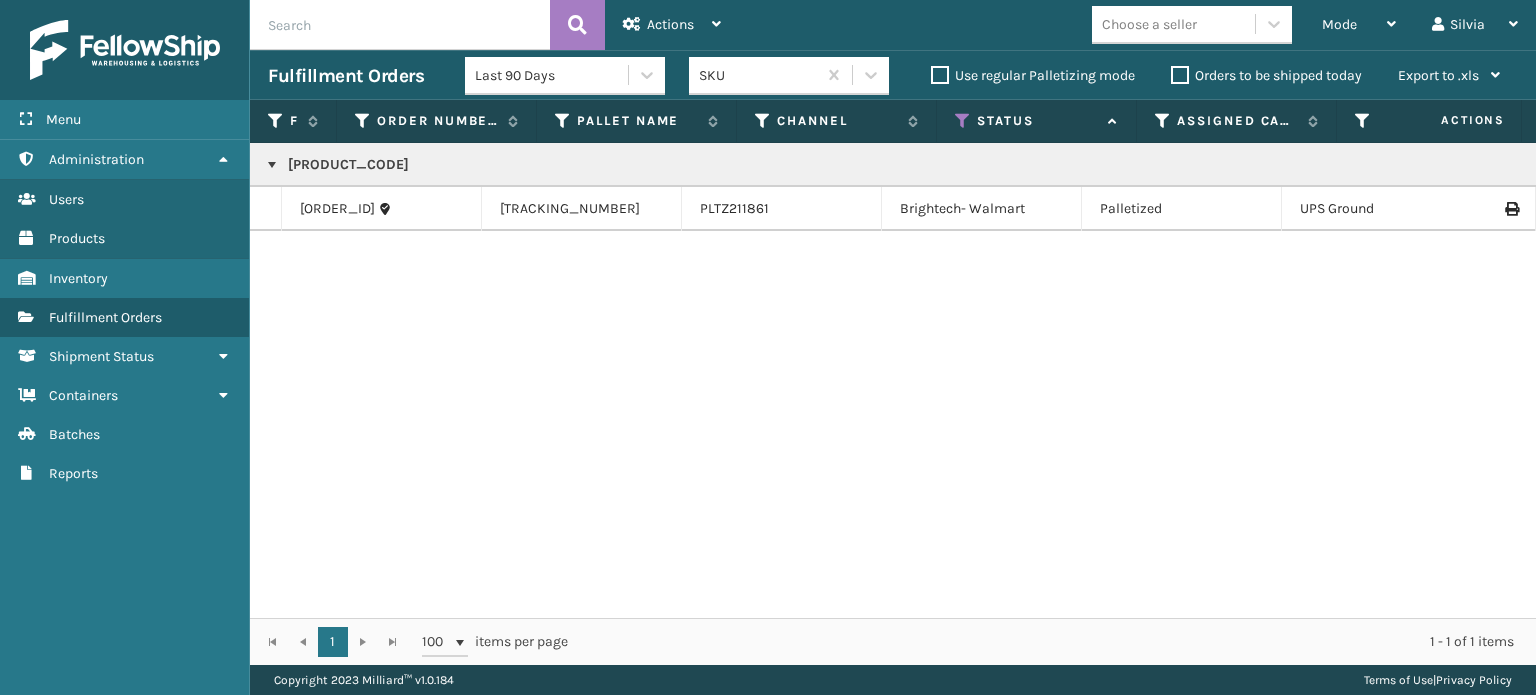 click at bounding box center (1460, 209) 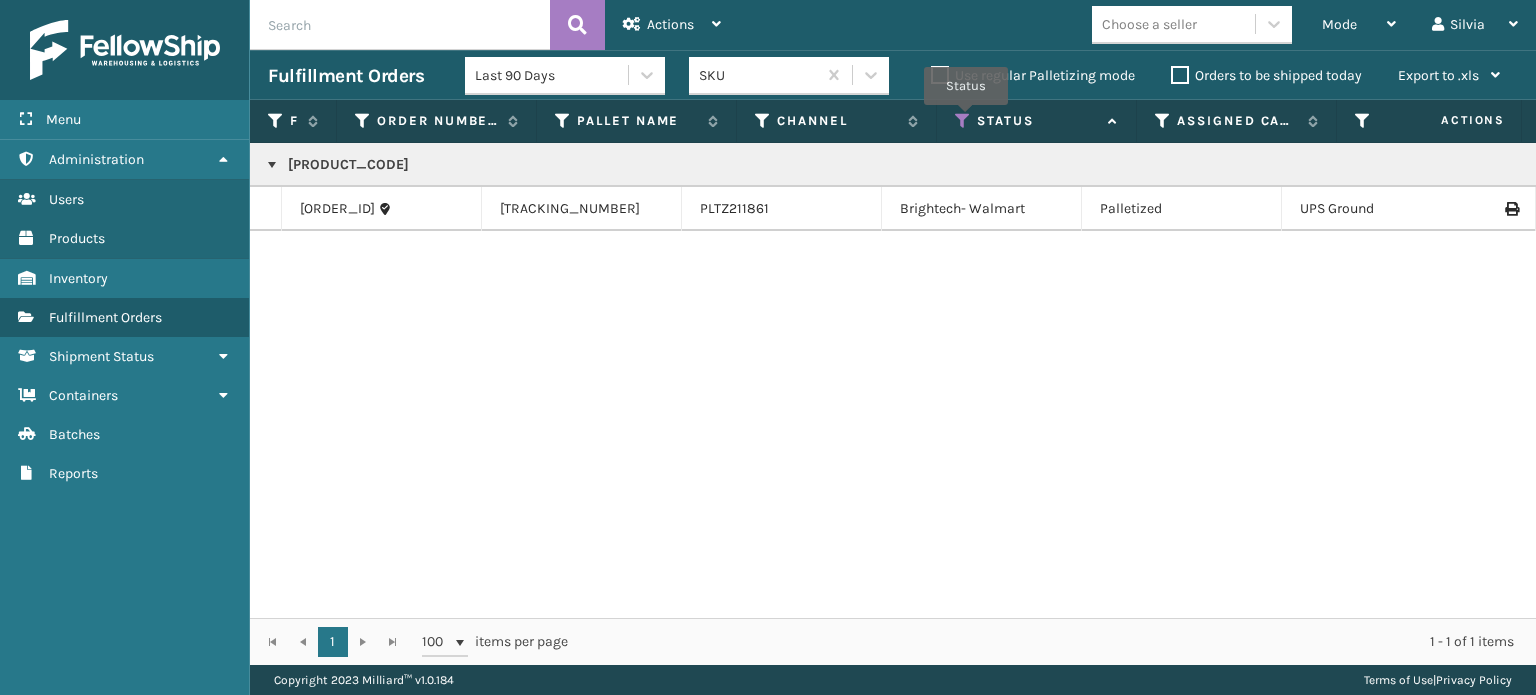 click at bounding box center (963, 121) 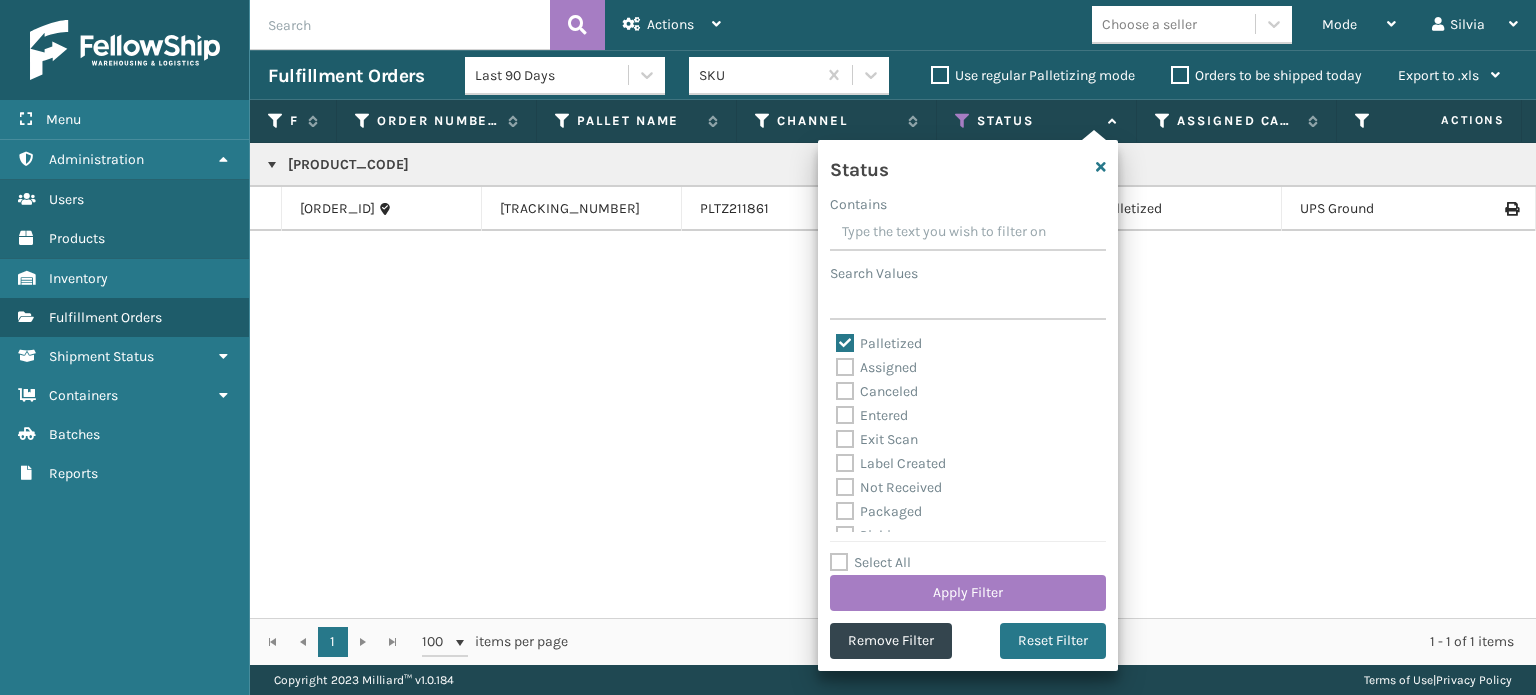click on "Palletized" at bounding box center [879, 343] 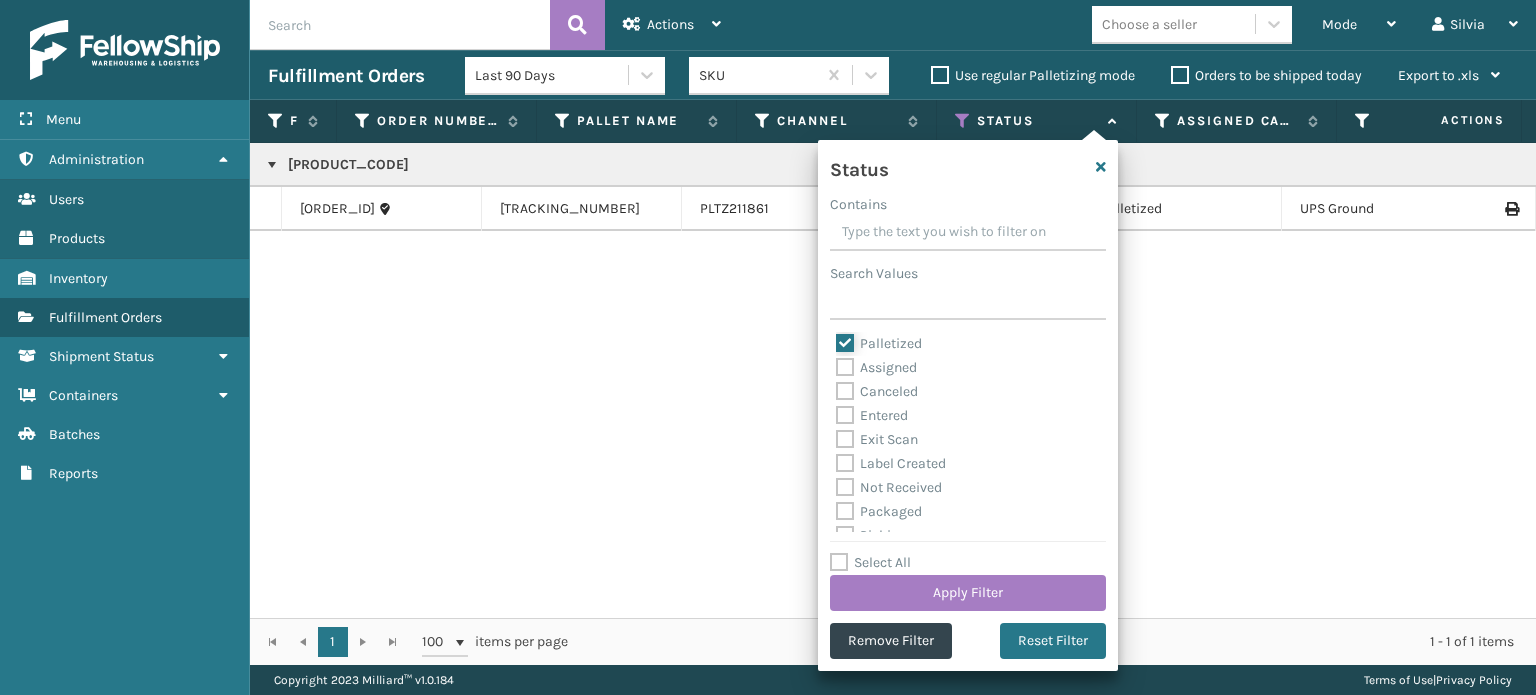click on "Palletized" at bounding box center (836, 338) 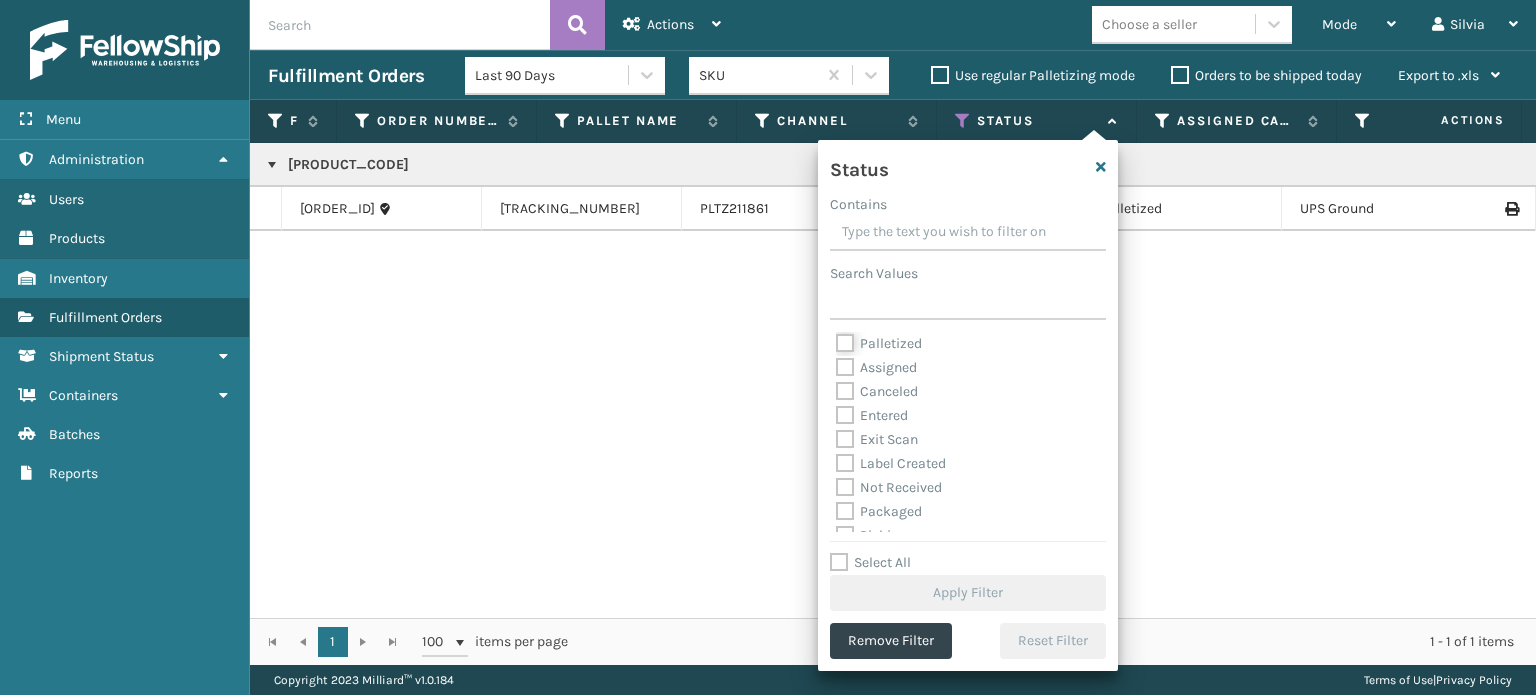 scroll, scrollTop: 100, scrollLeft: 0, axis: vertical 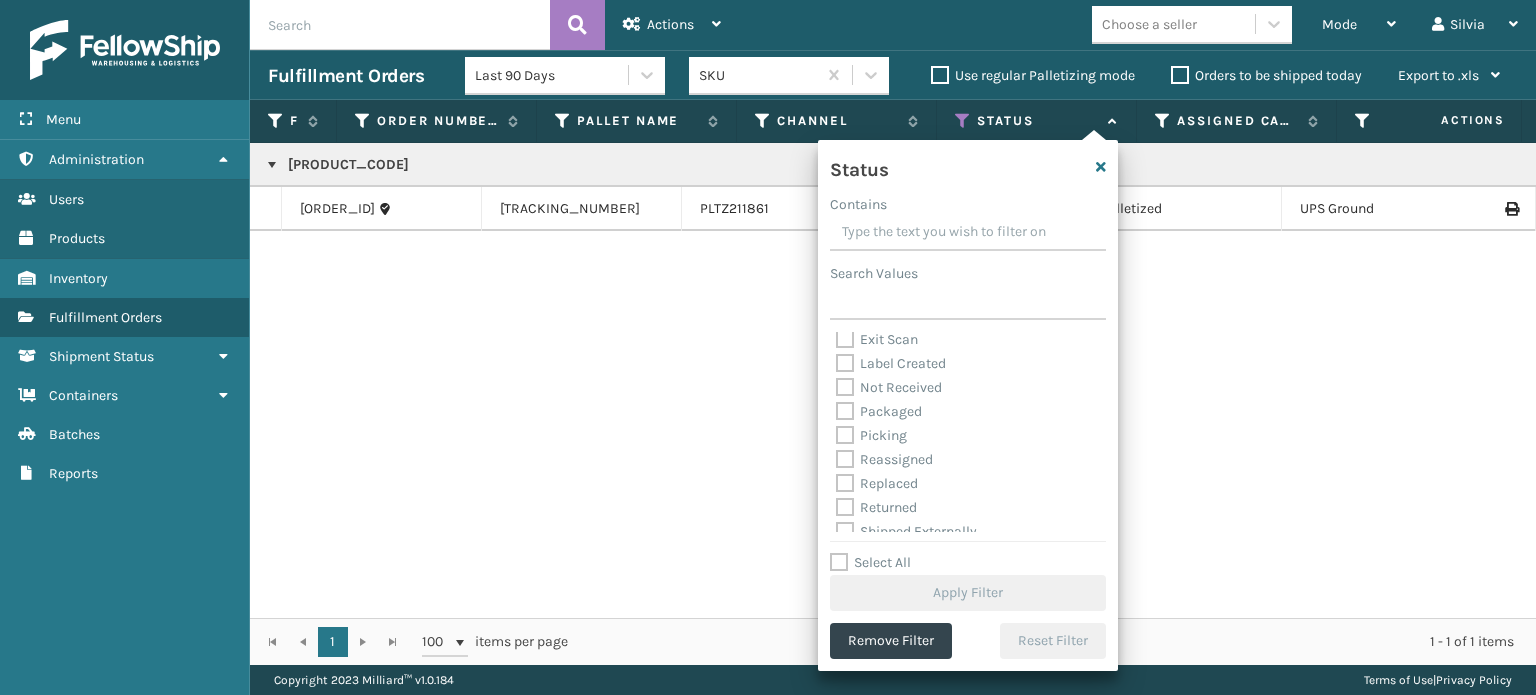 click on "Picking" at bounding box center [871, 435] 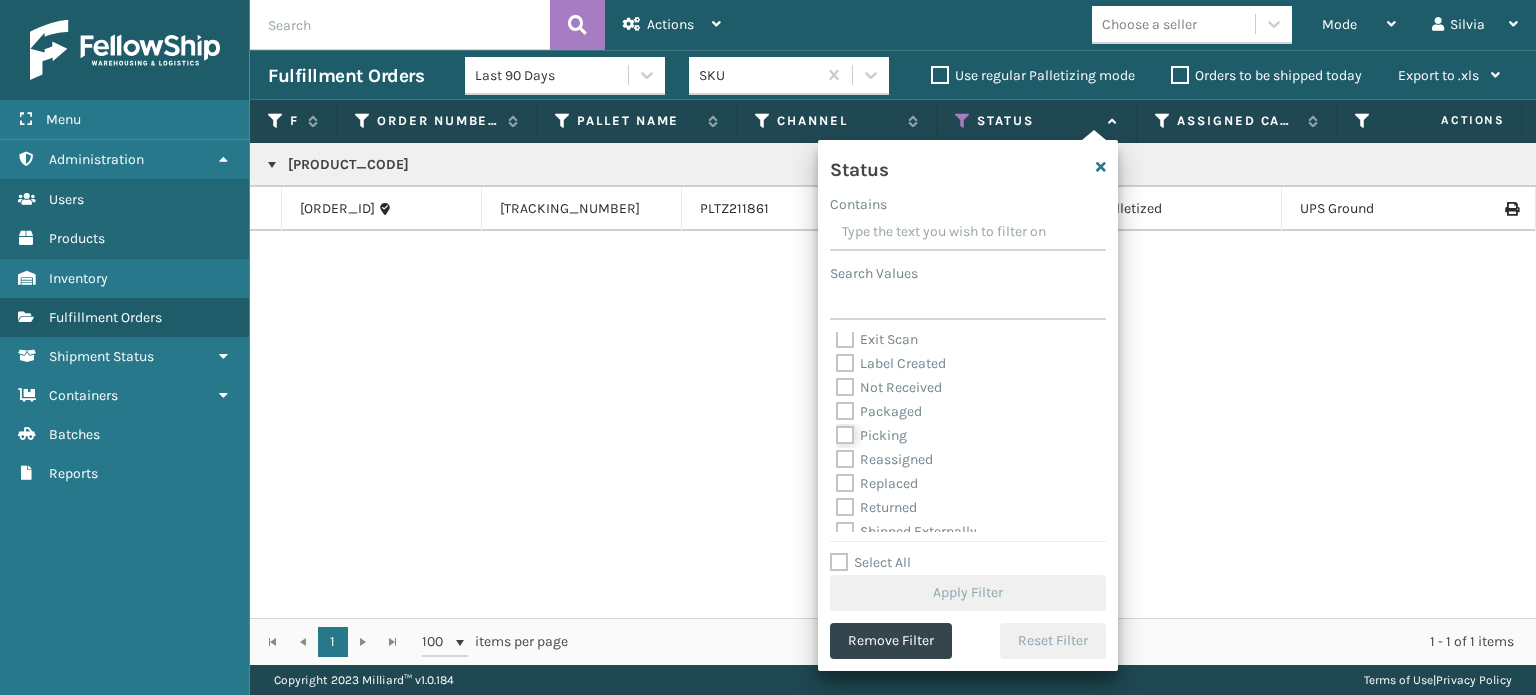 click on "Picking" at bounding box center [836, 430] 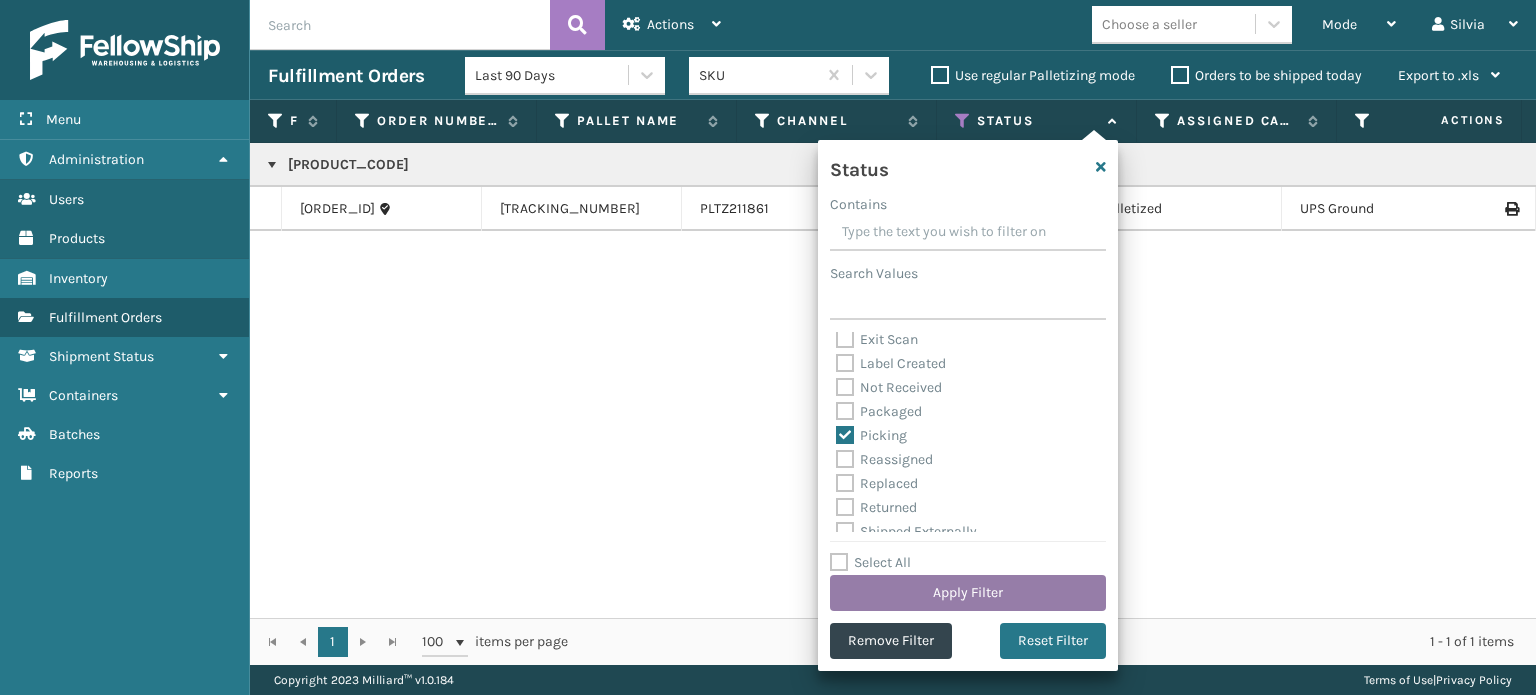 click on "Apply Filter" at bounding box center (968, 593) 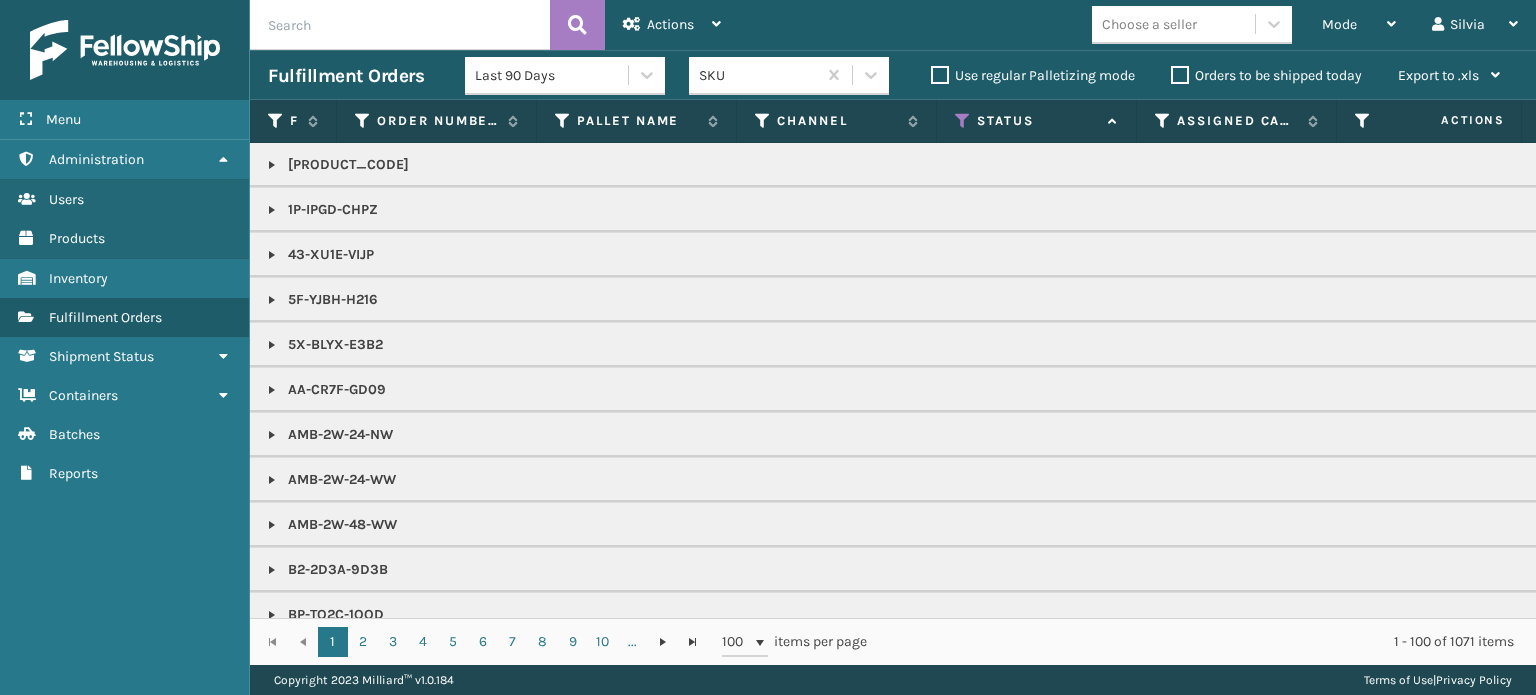 click on "Orders to be shipped today" at bounding box center [1266, 75] 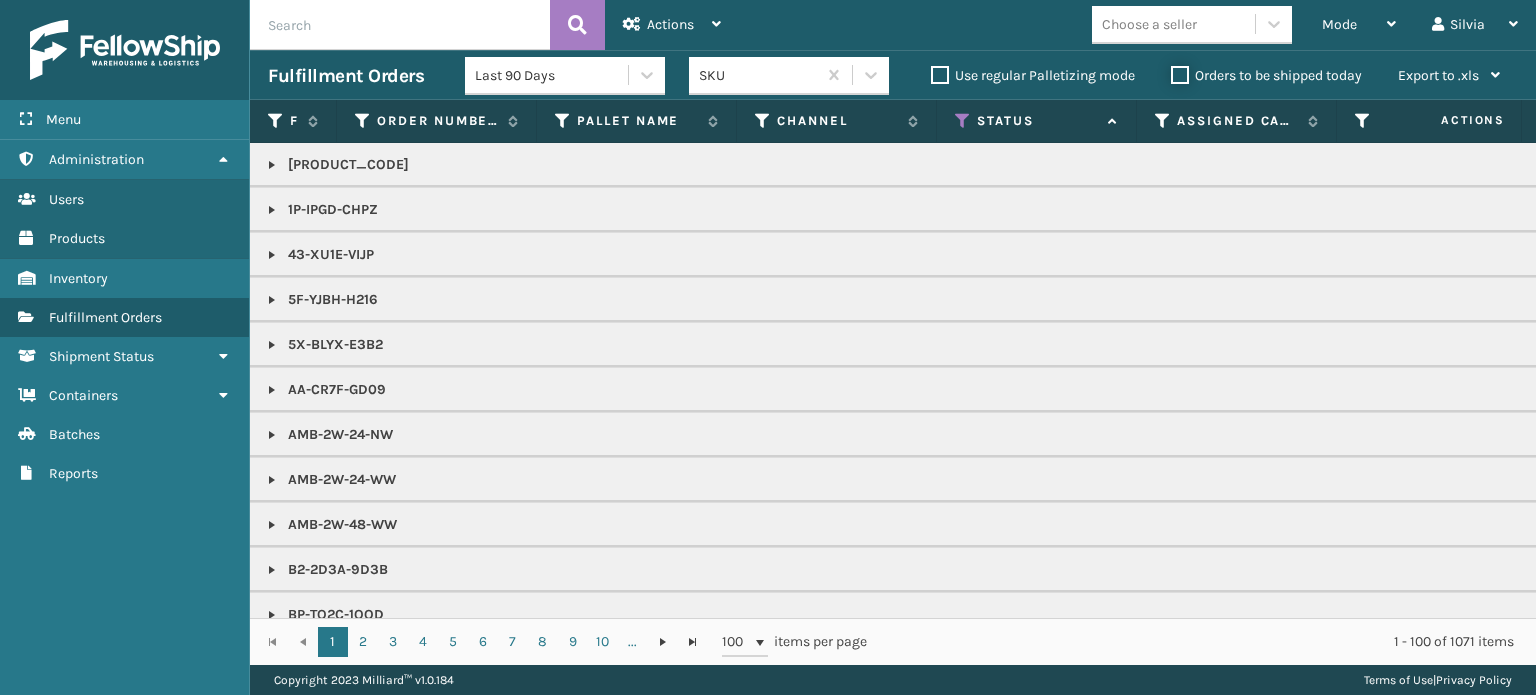 click on "Orders to be shipped today" at bounding box center (1171, 70) 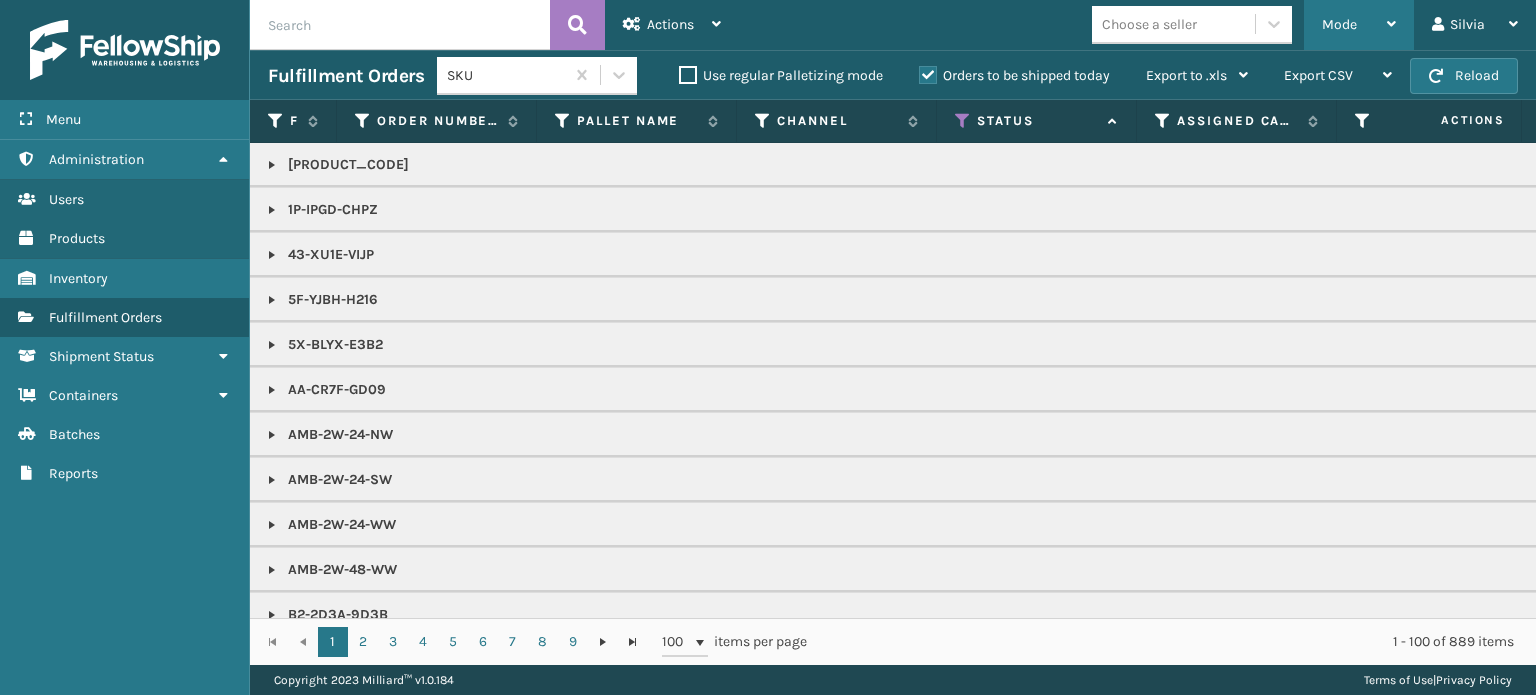 click on "Mode" at bounding box center (1339, 24) 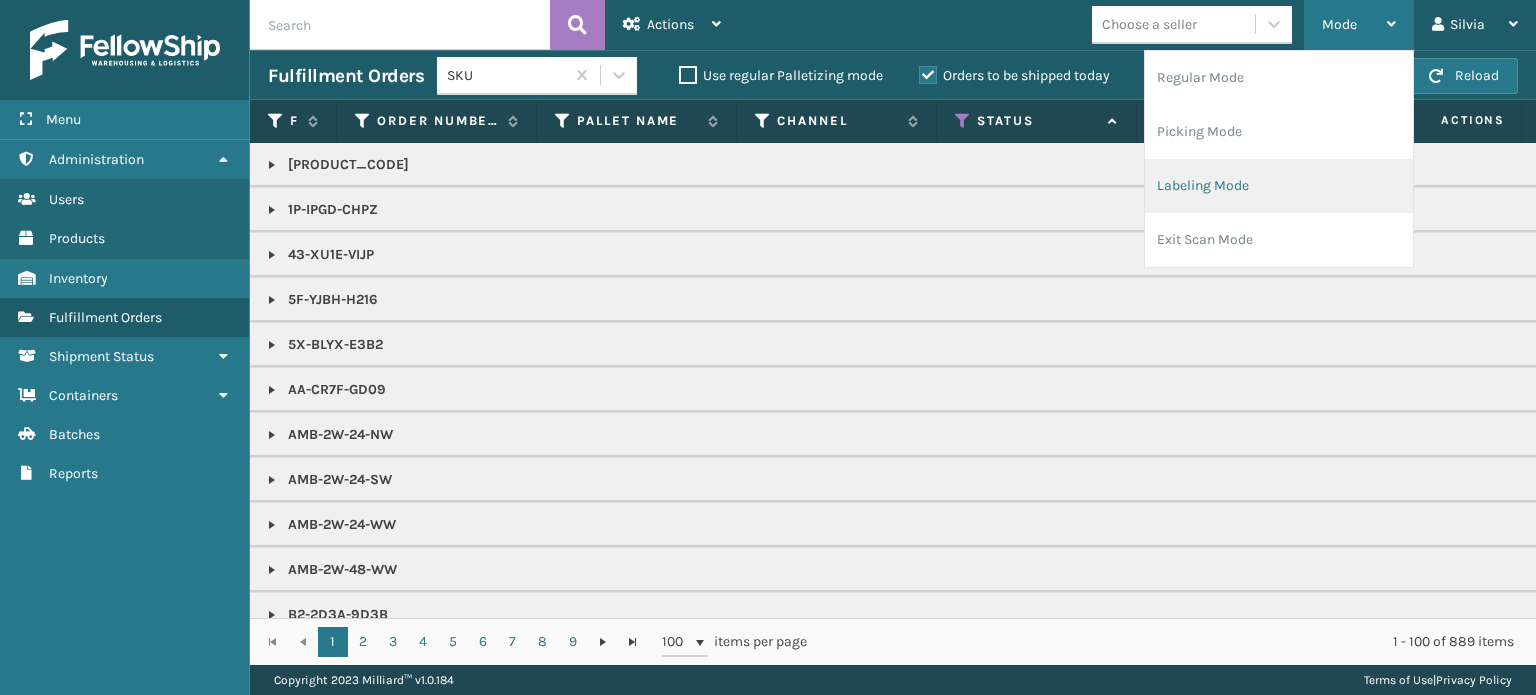 click on "Labeling Mode" at bounding box center (1279, 186) 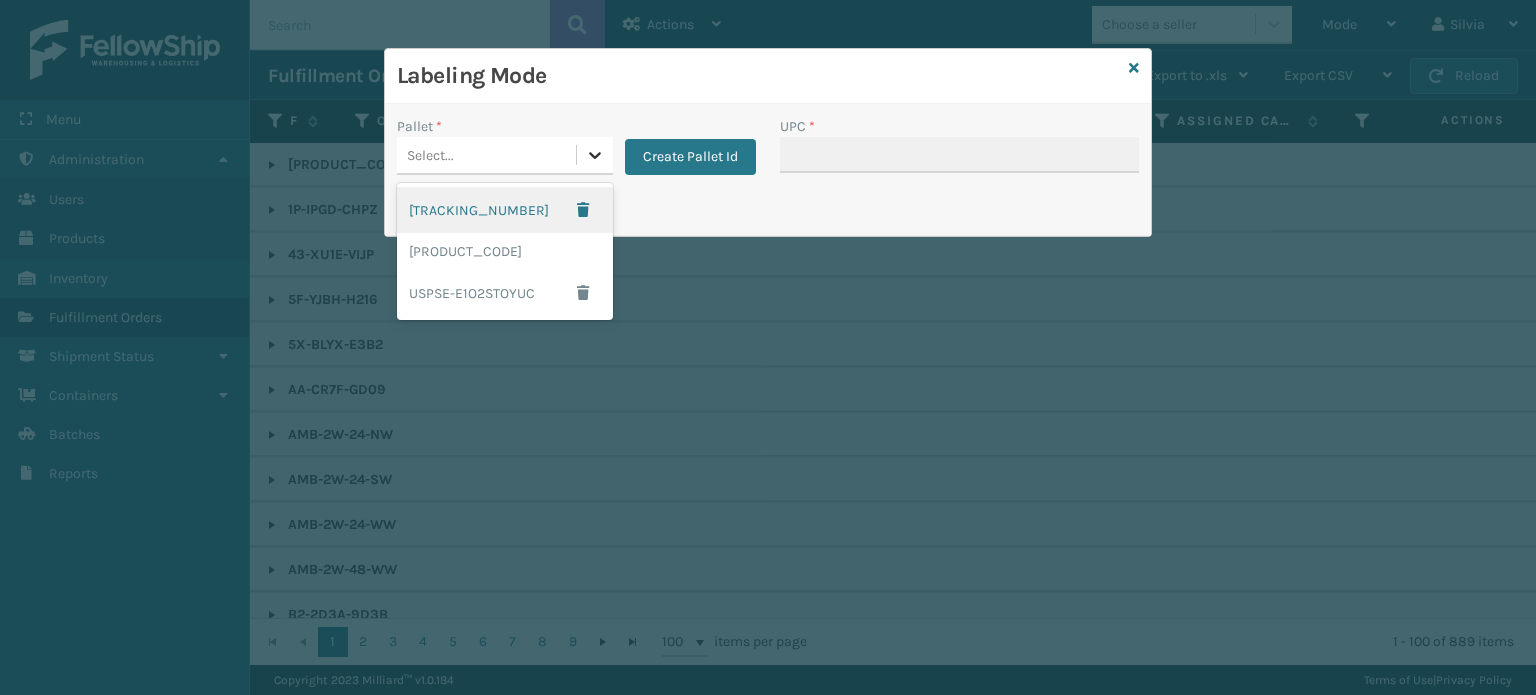 click at bounding box center [595, 155] 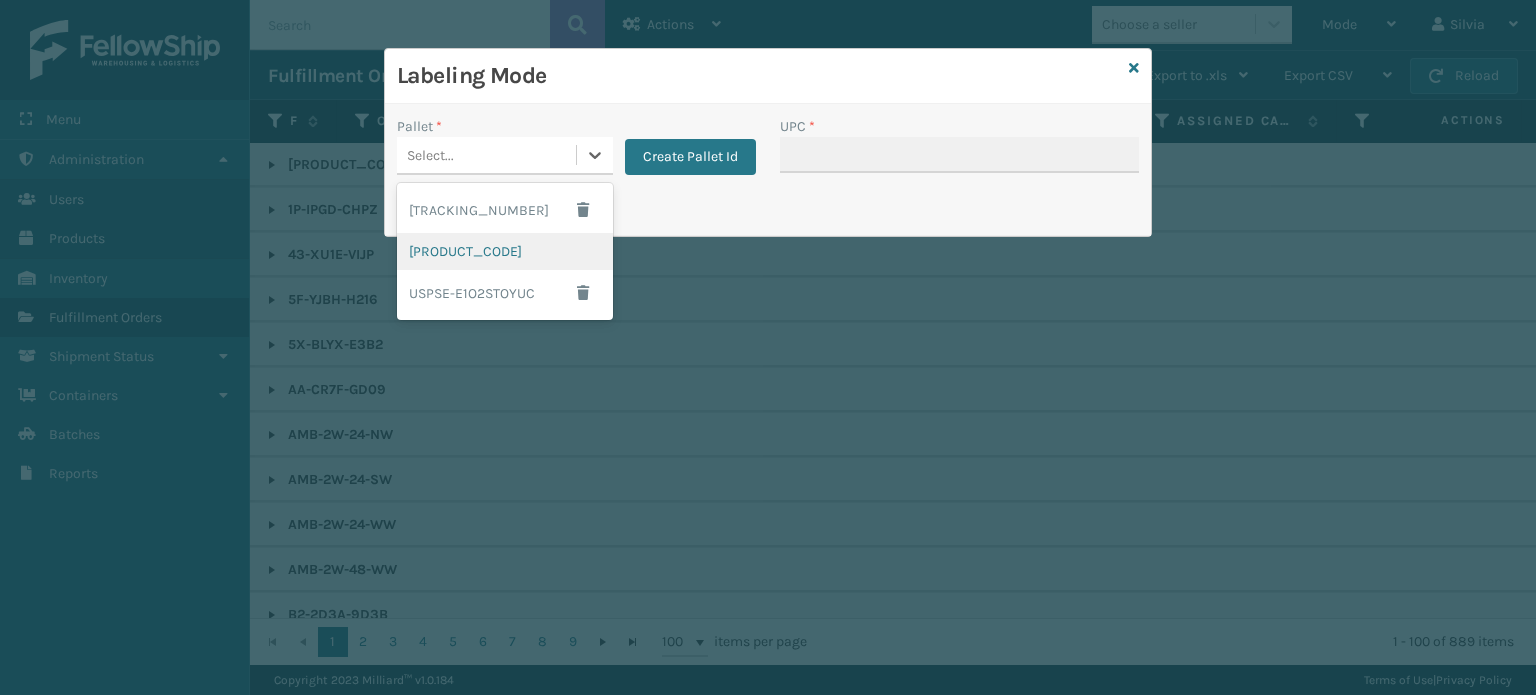 click on "[PRODUCT_CODE]" at bounding box center (505, 251) 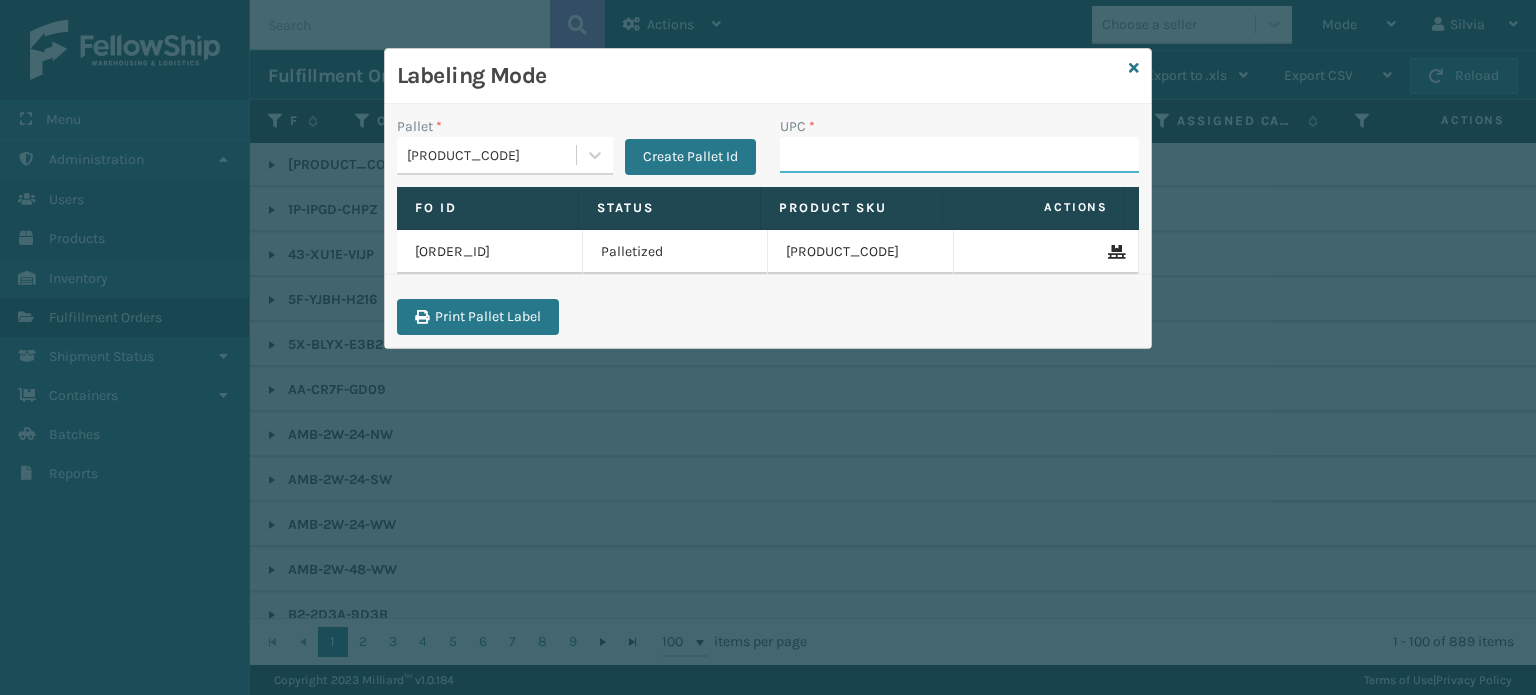 click on "UPC   *" at bounding box center (959, 155) 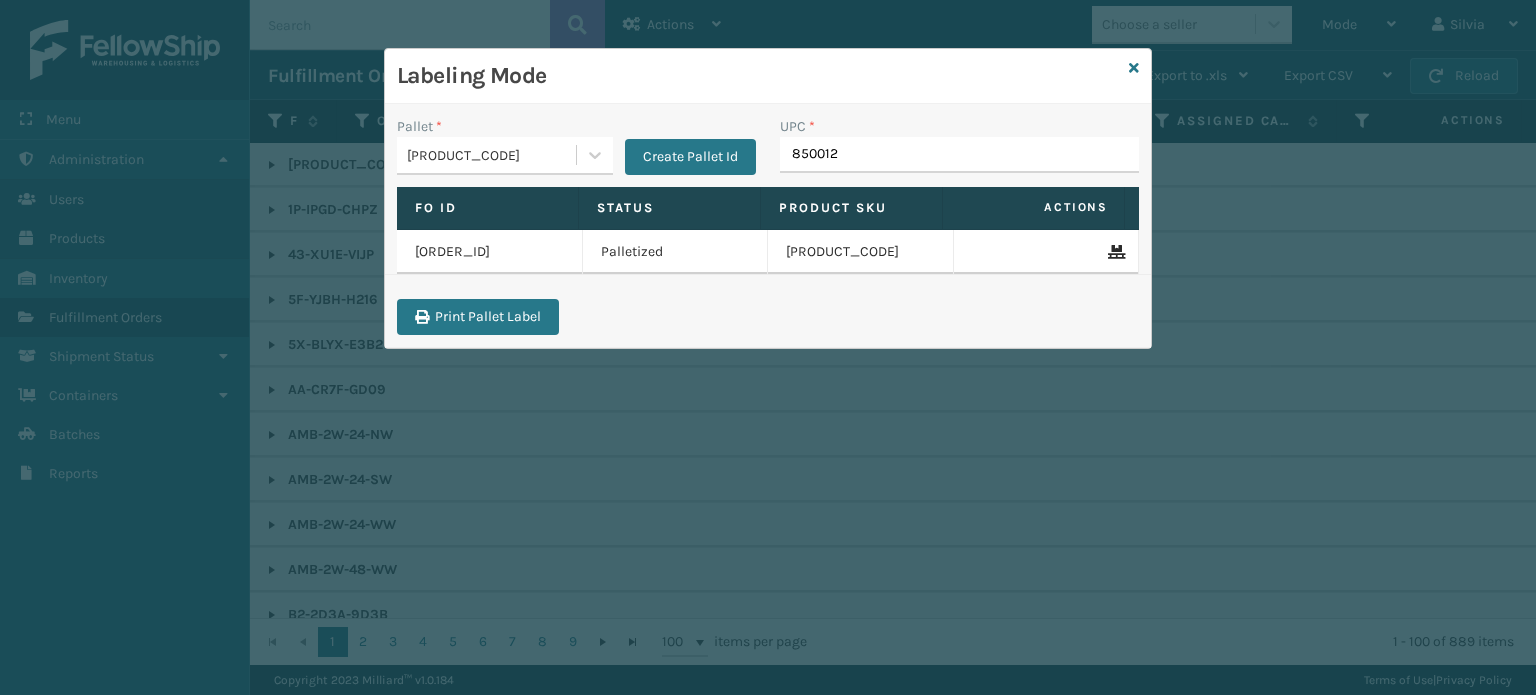 type on "8500124" 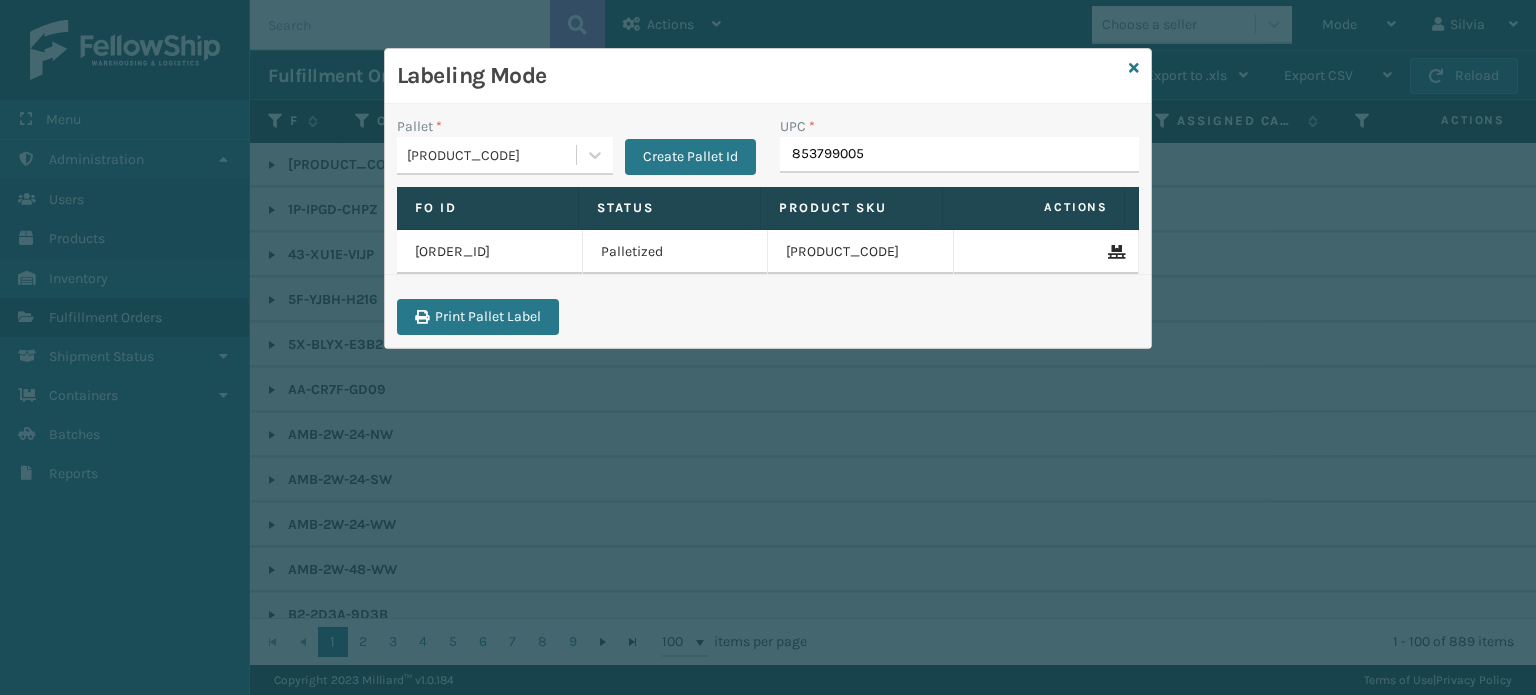 type on "8537990059" 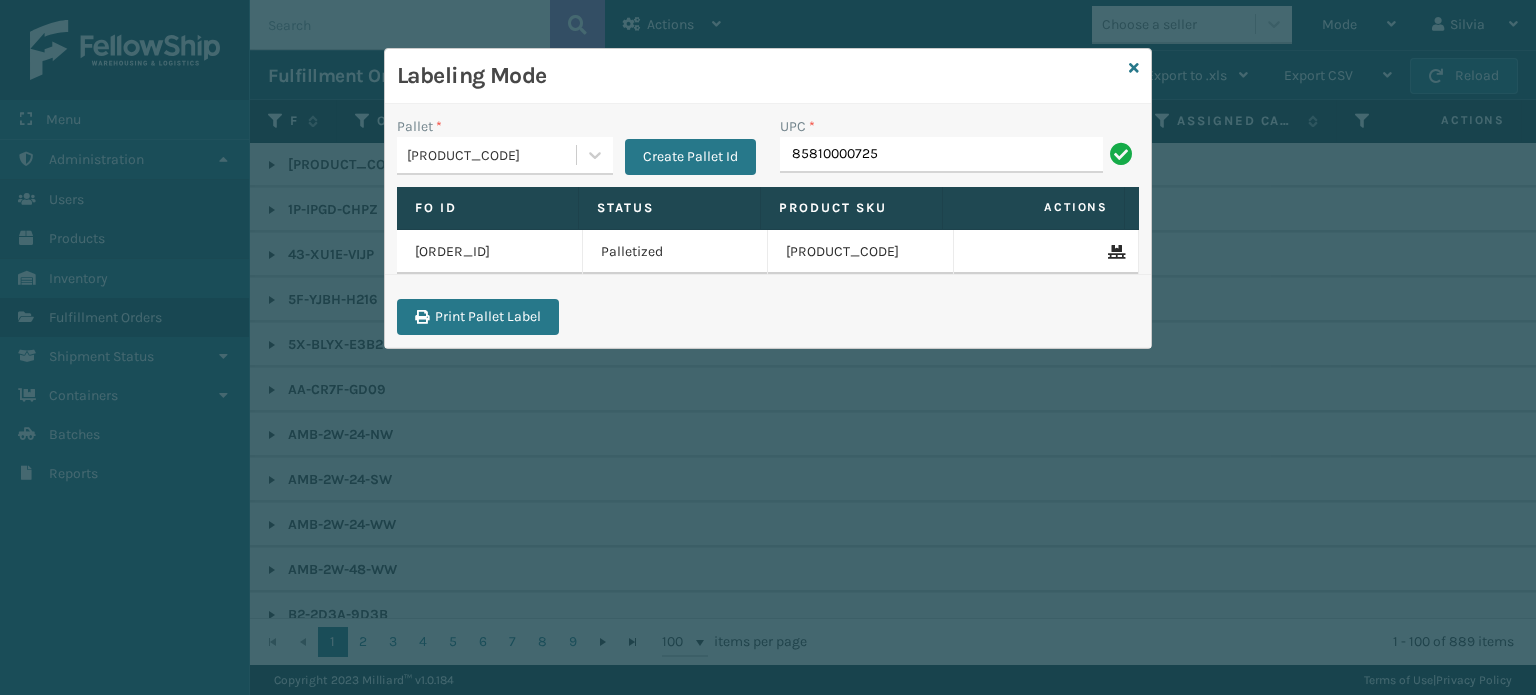 type on "858100007258" 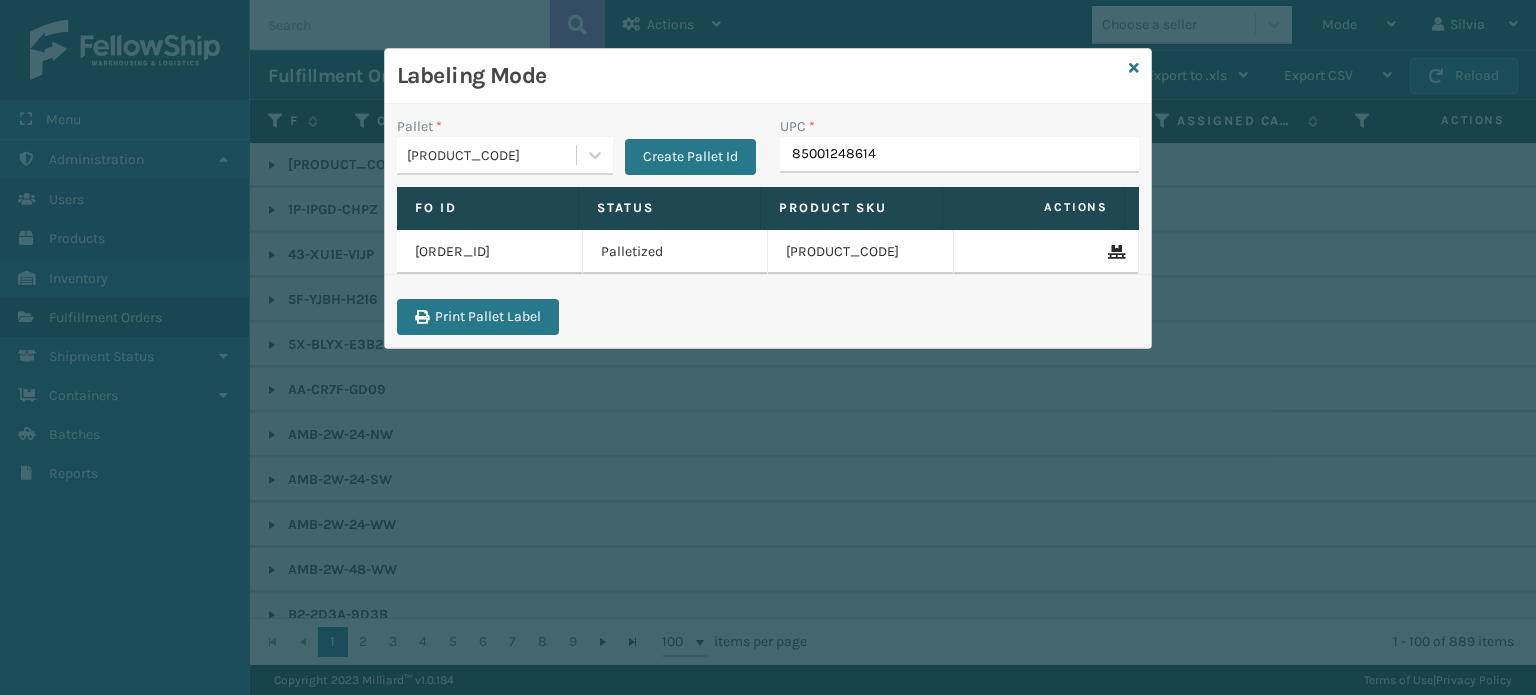 type on "[PHONE]" 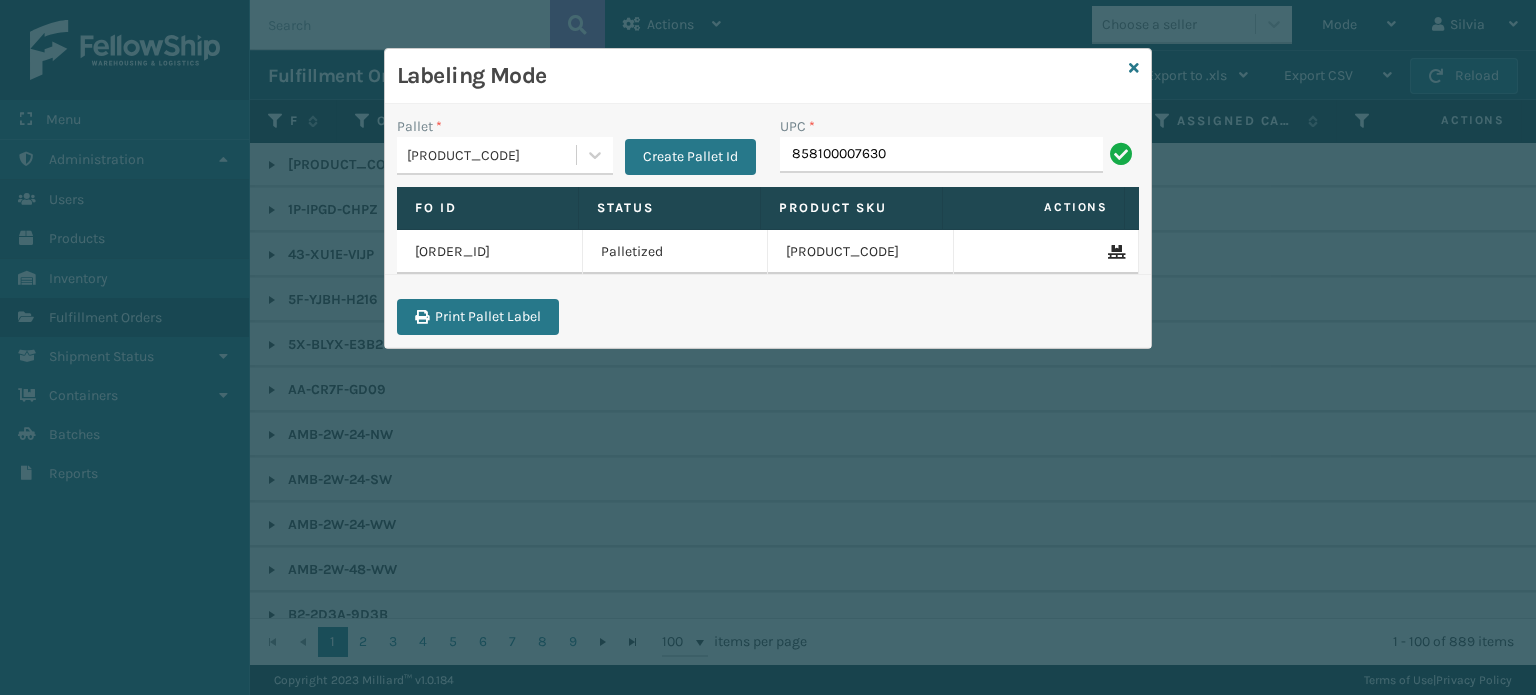 type on "858100007630" 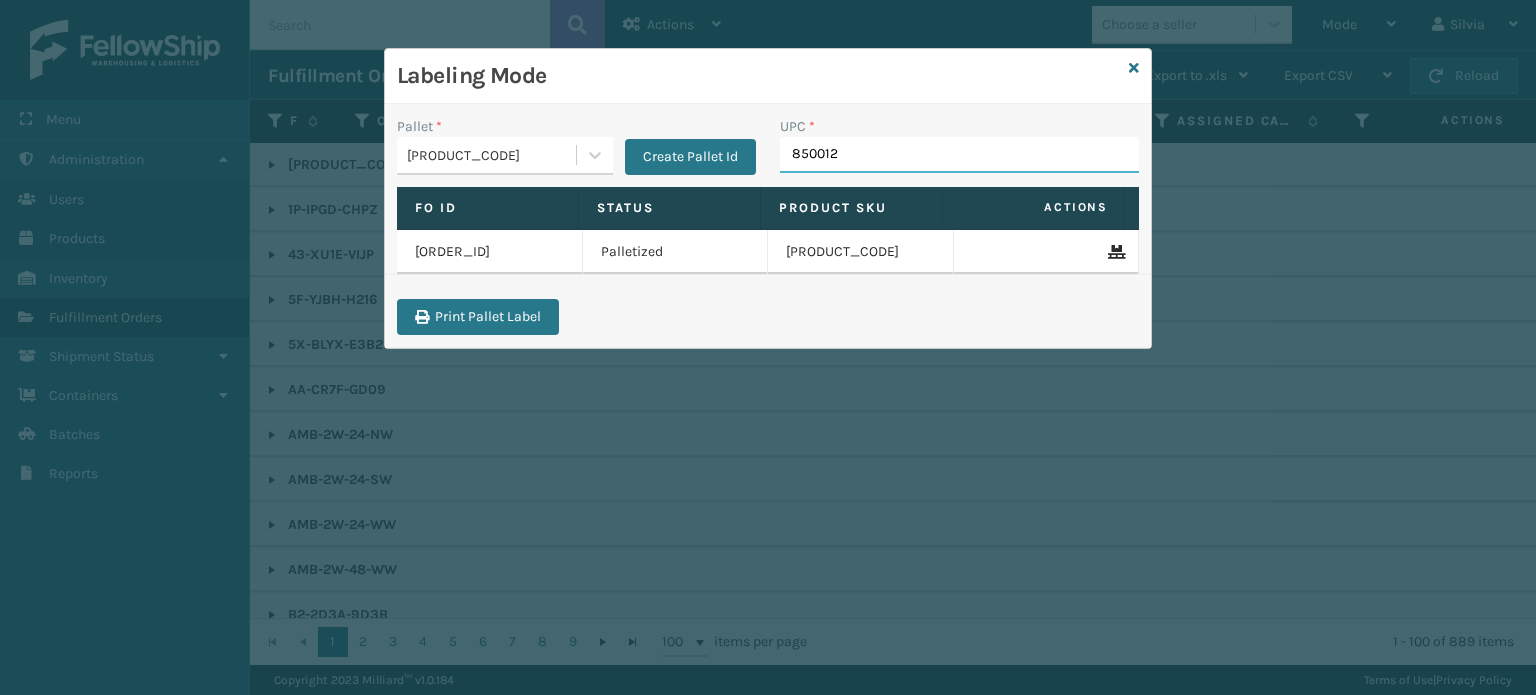 type on "8500124" 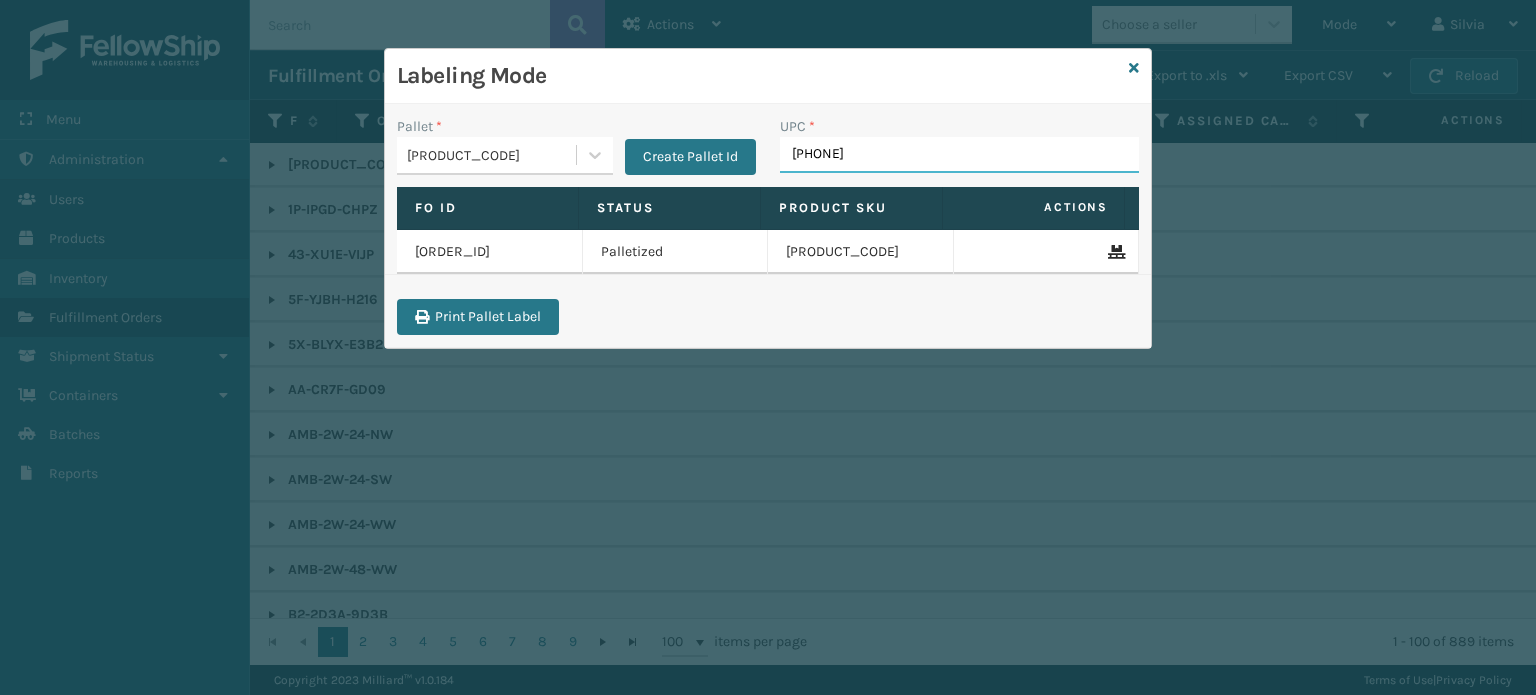 type on "[PHONE]" 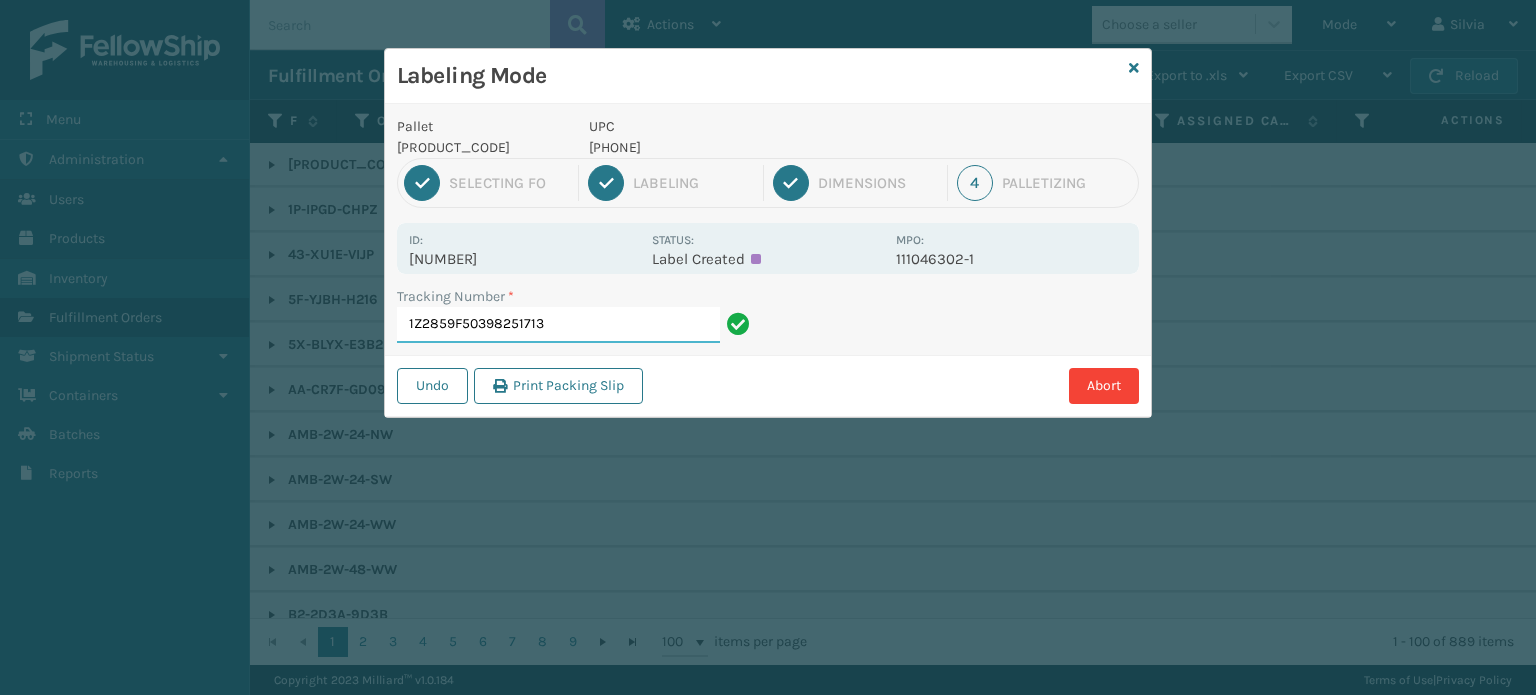 type on "1Z2859F50398251713" 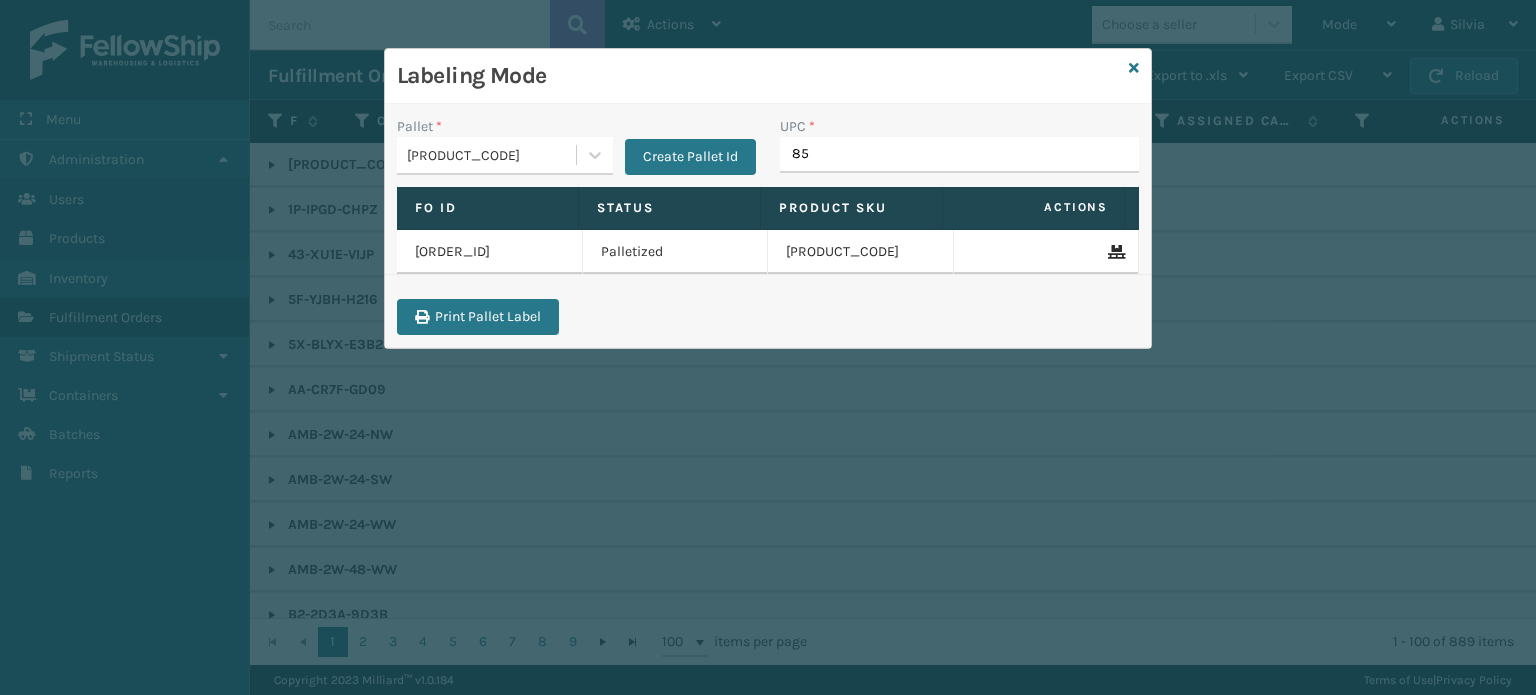 type on "850" 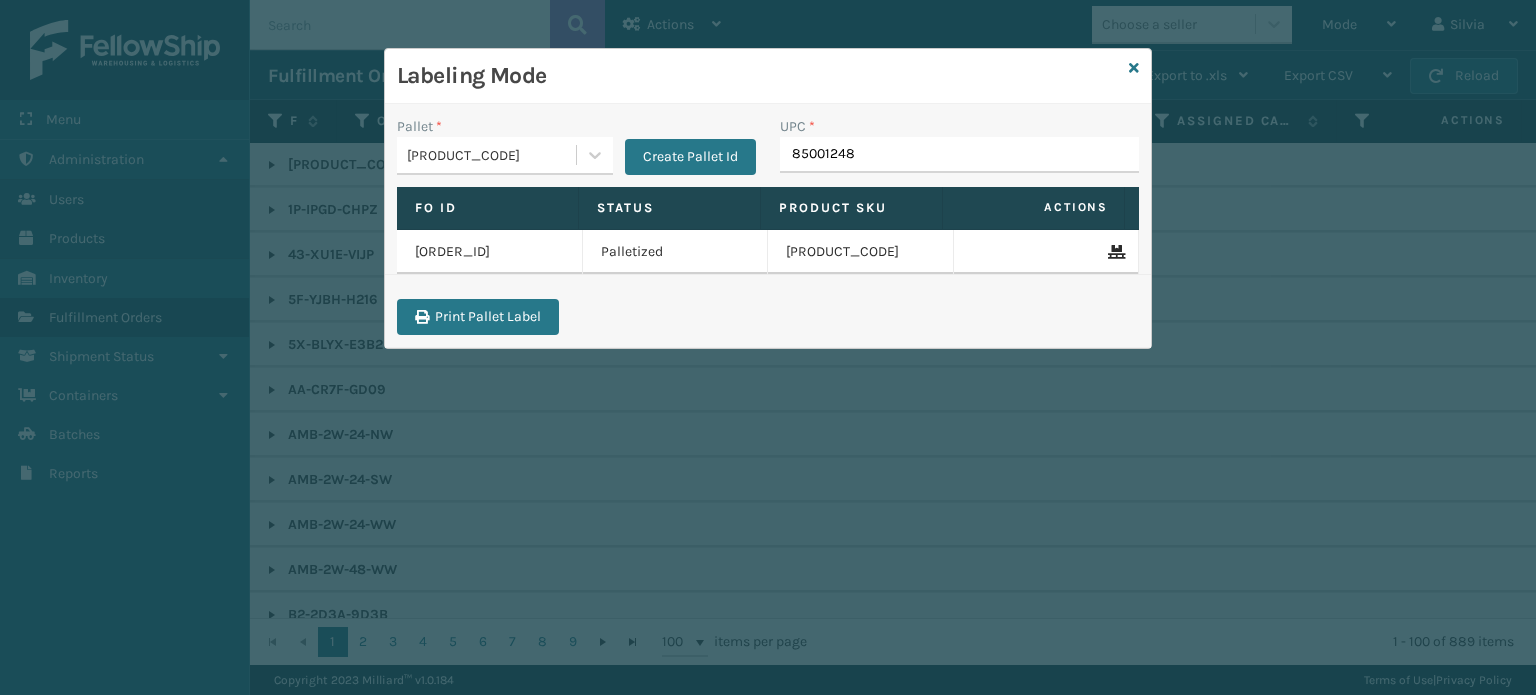type on "[PHONE]" 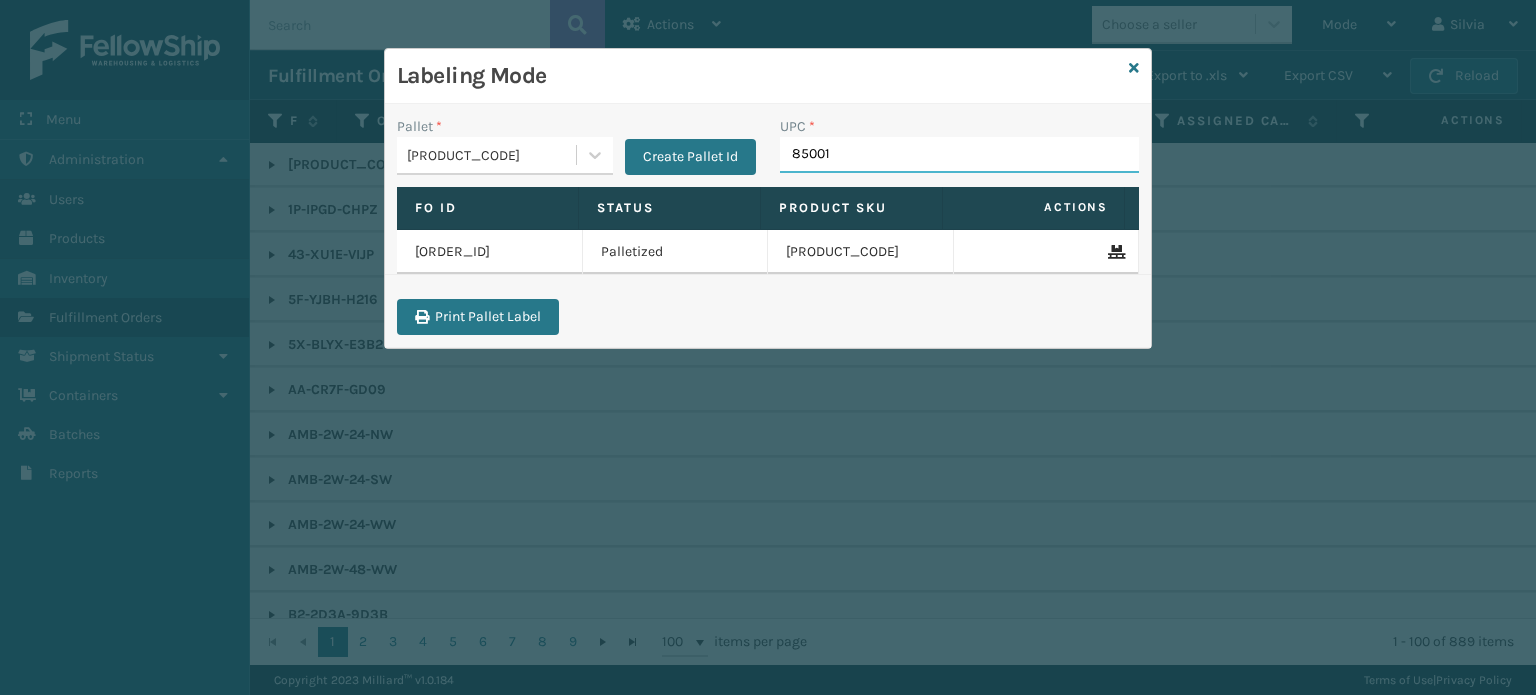 type on "850012" 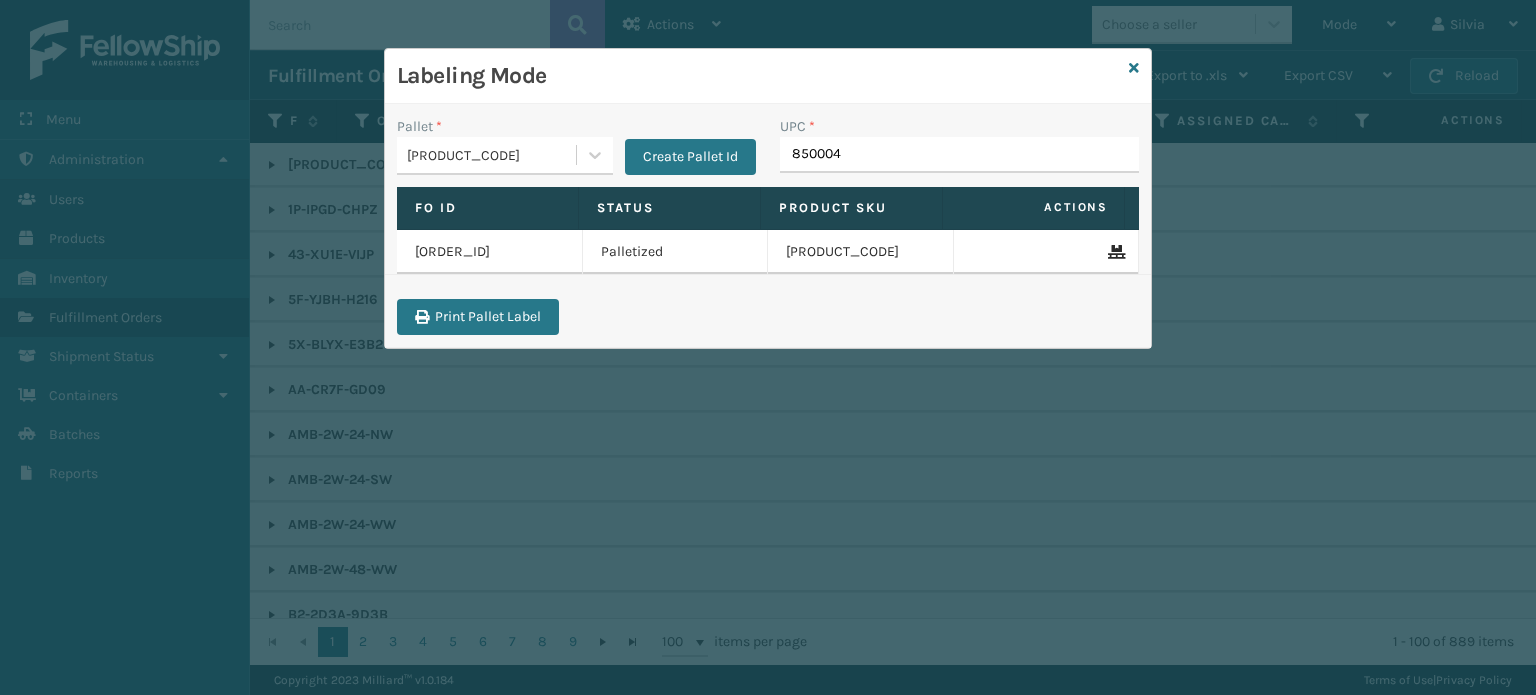 type on "[PHONE]" 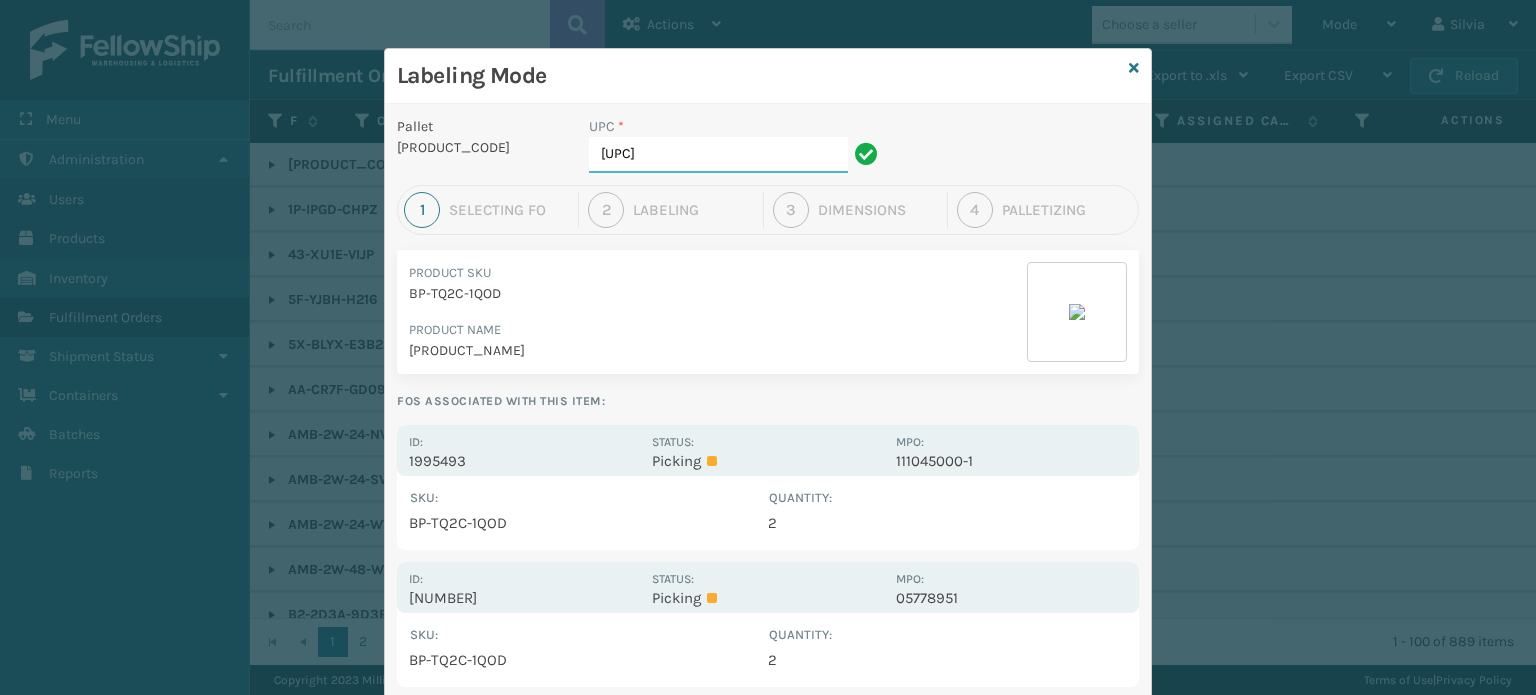 click on "[UPC]" at bounding box center (718, 155) 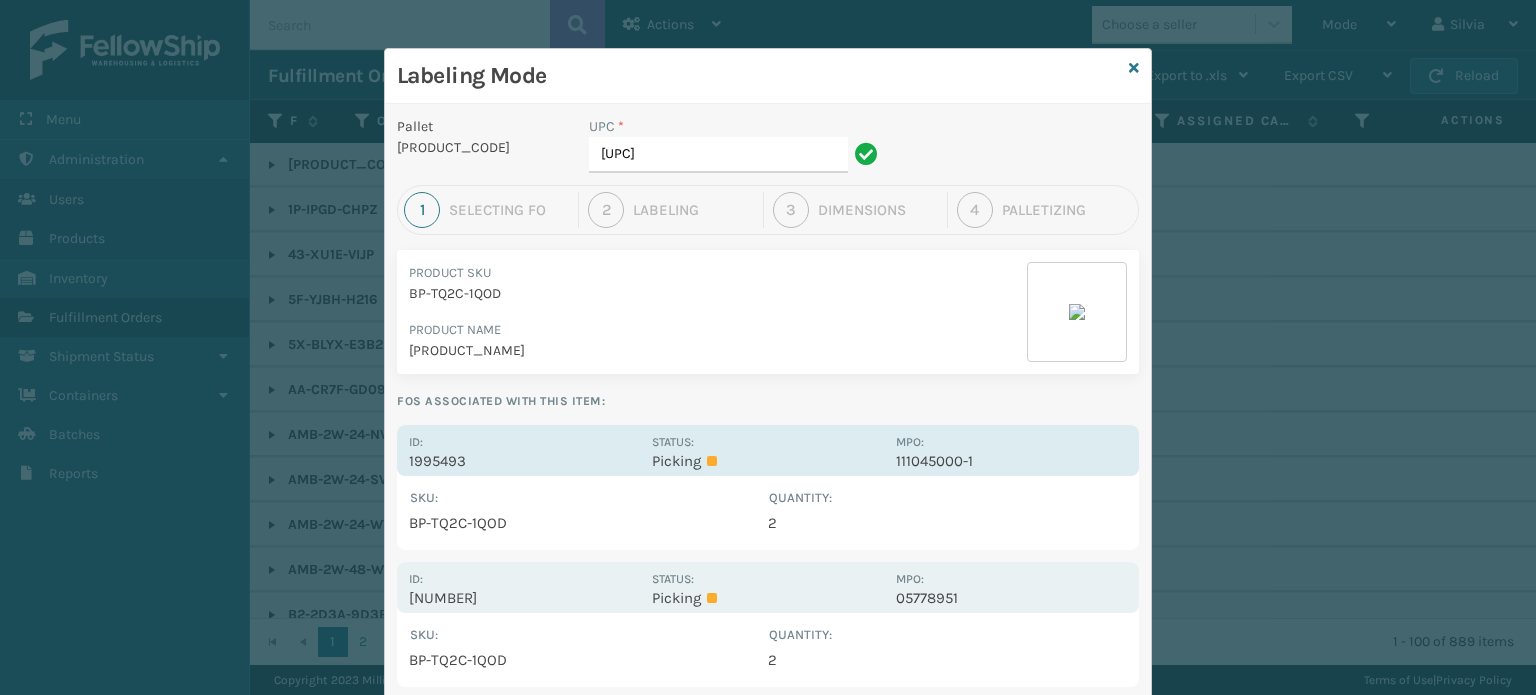 click on "Status: Picking" at bounding box center (767, 450) 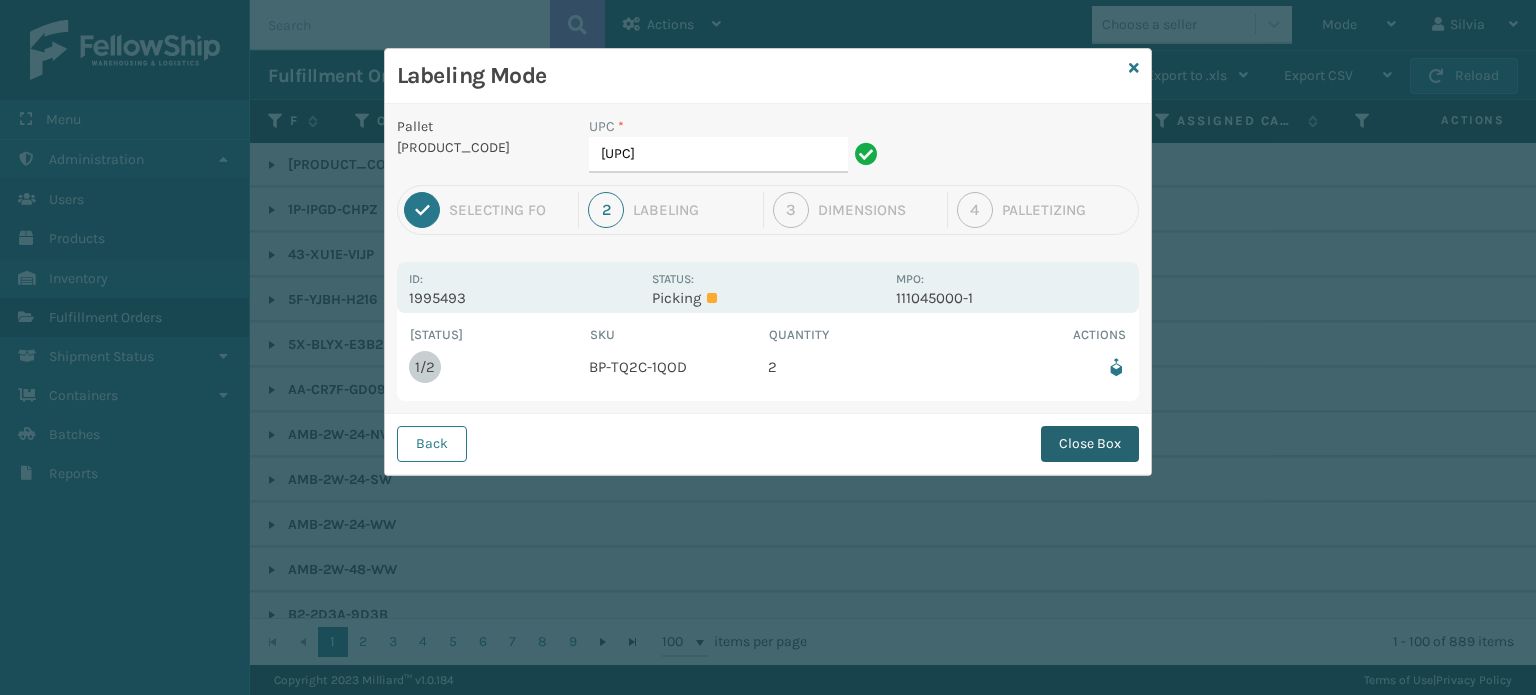 click on "Close Box" at bounding box center (1090, 444) 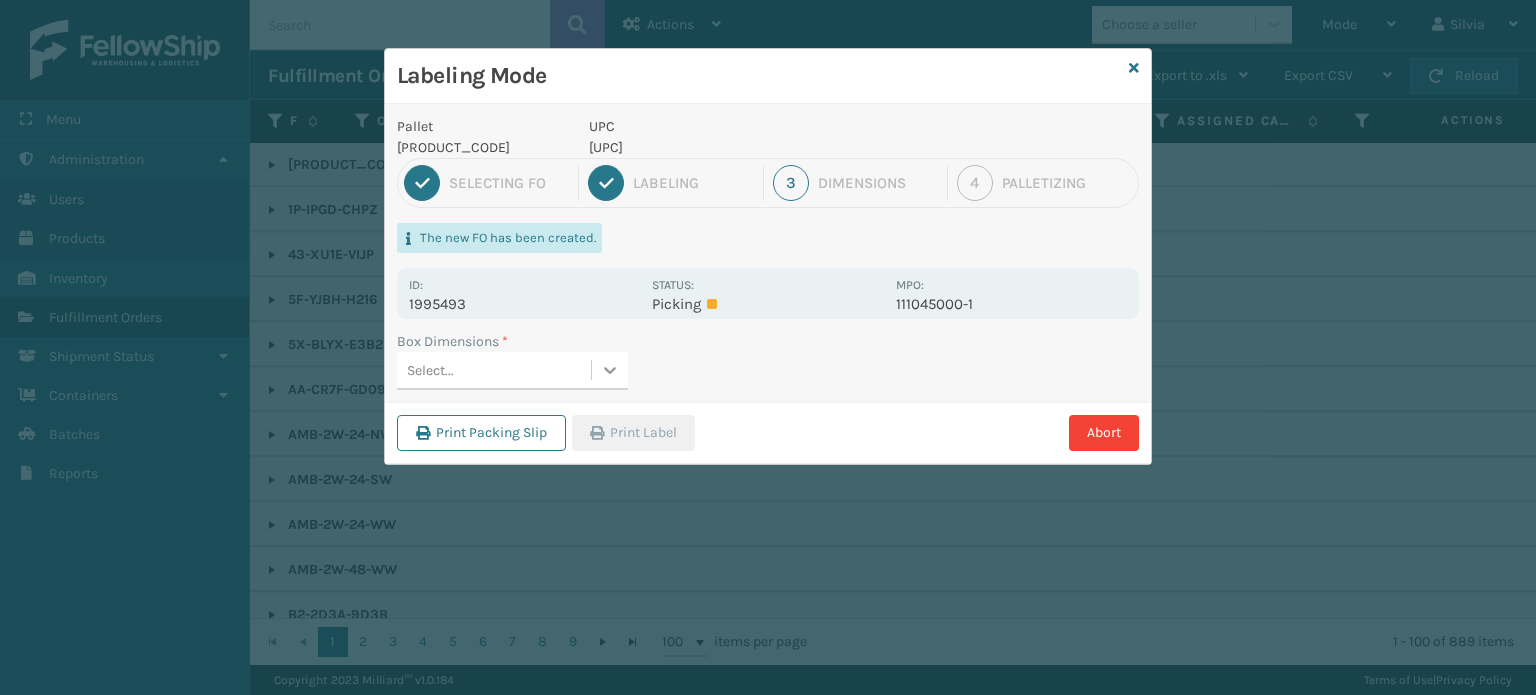 click 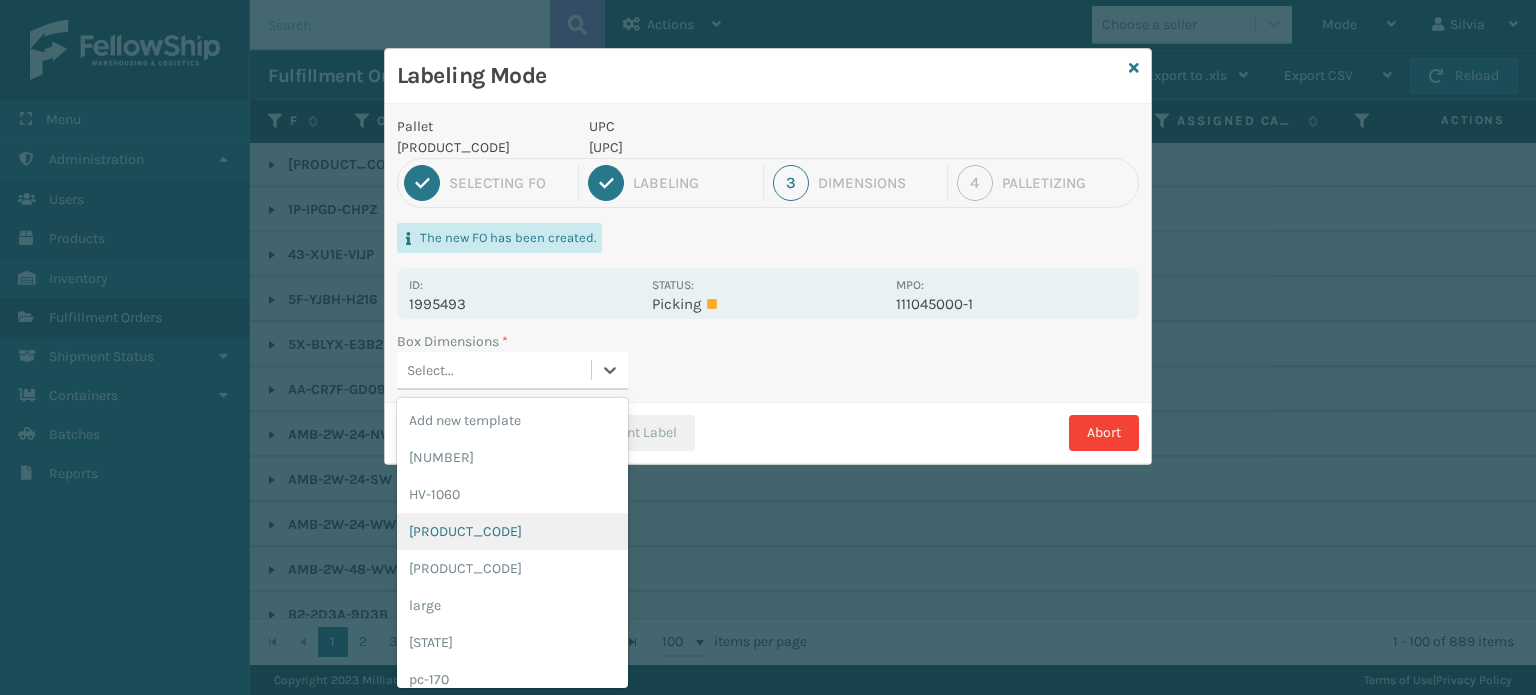 scroll, scrollTop: 100, scrollLeft: 0, axis: vertical 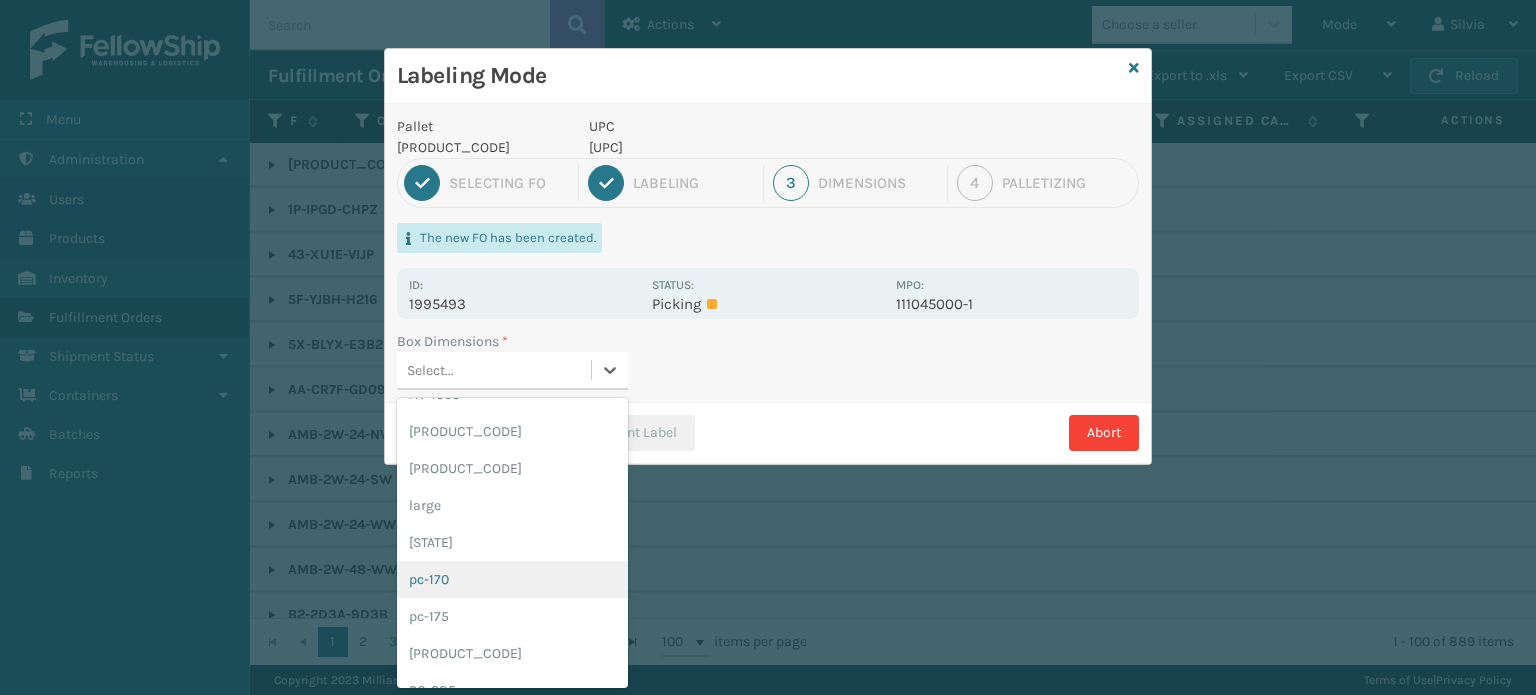 click on "pc-170" at bounding box center [512, 579] 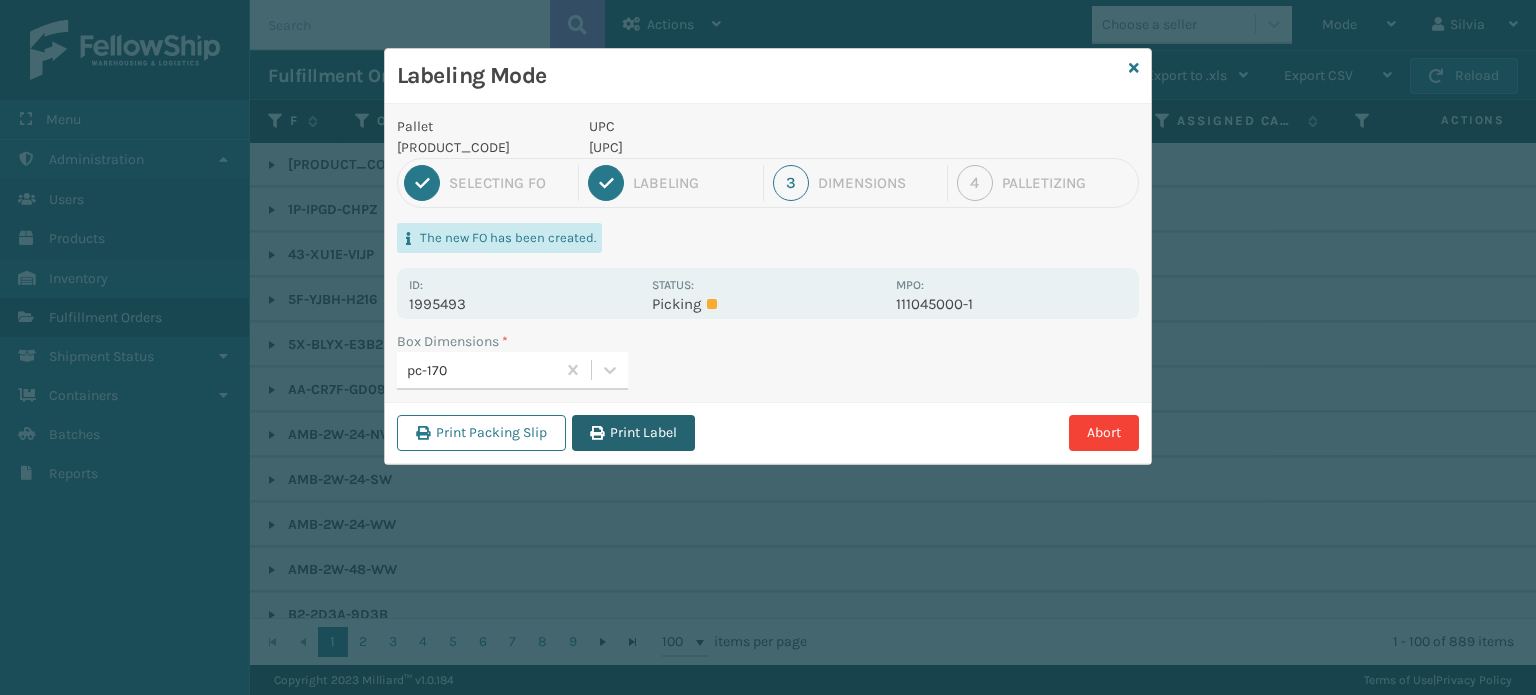 click on "Print Label" at bounding box center [633, 433] 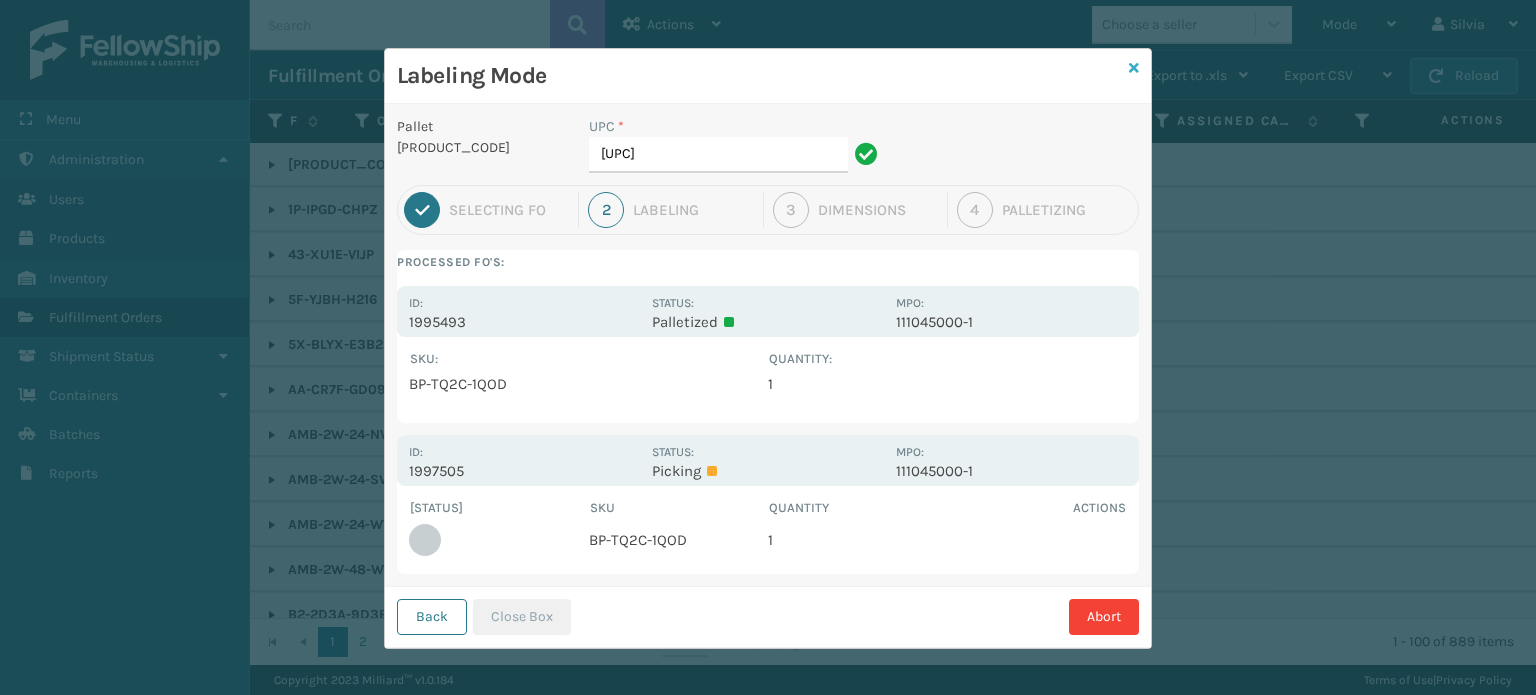 click at bounding box center (1134, 68) 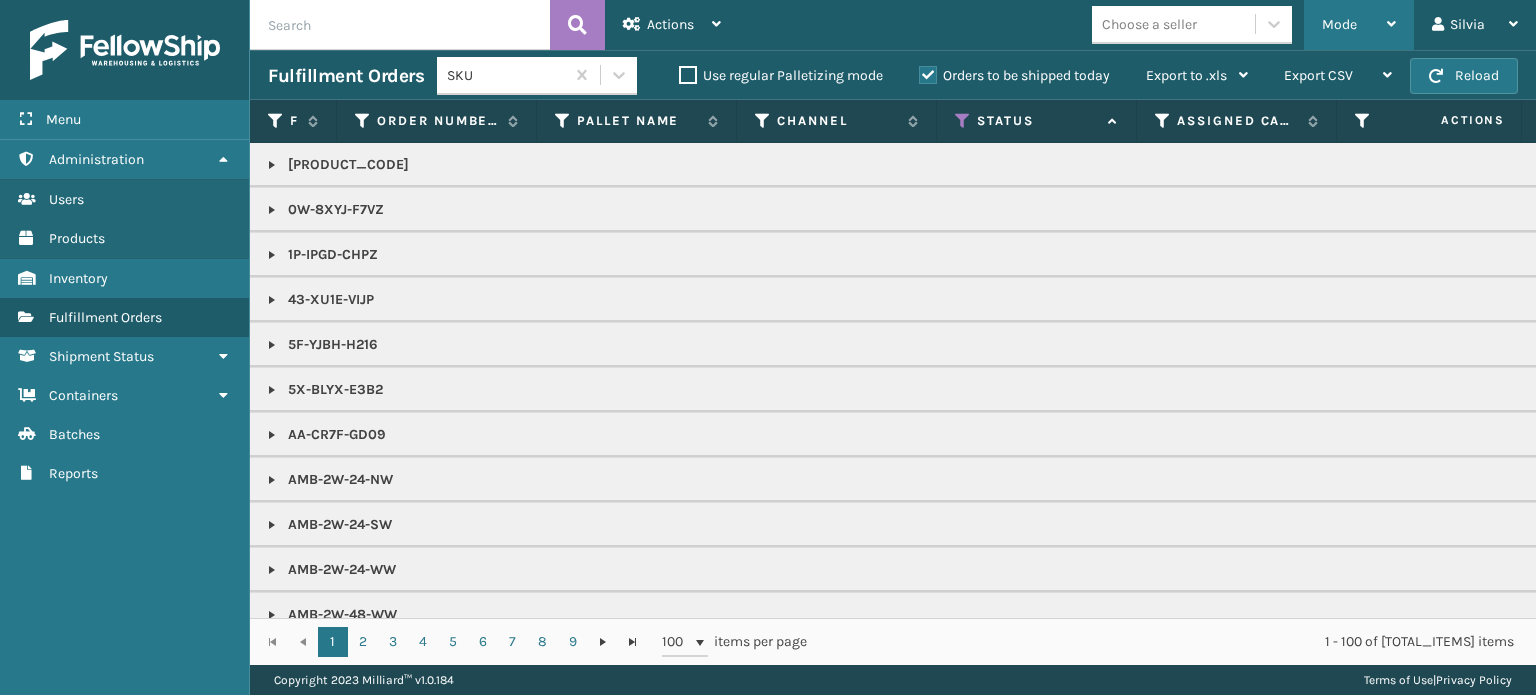 click on "Mode" at bounding box center (1339, 24) 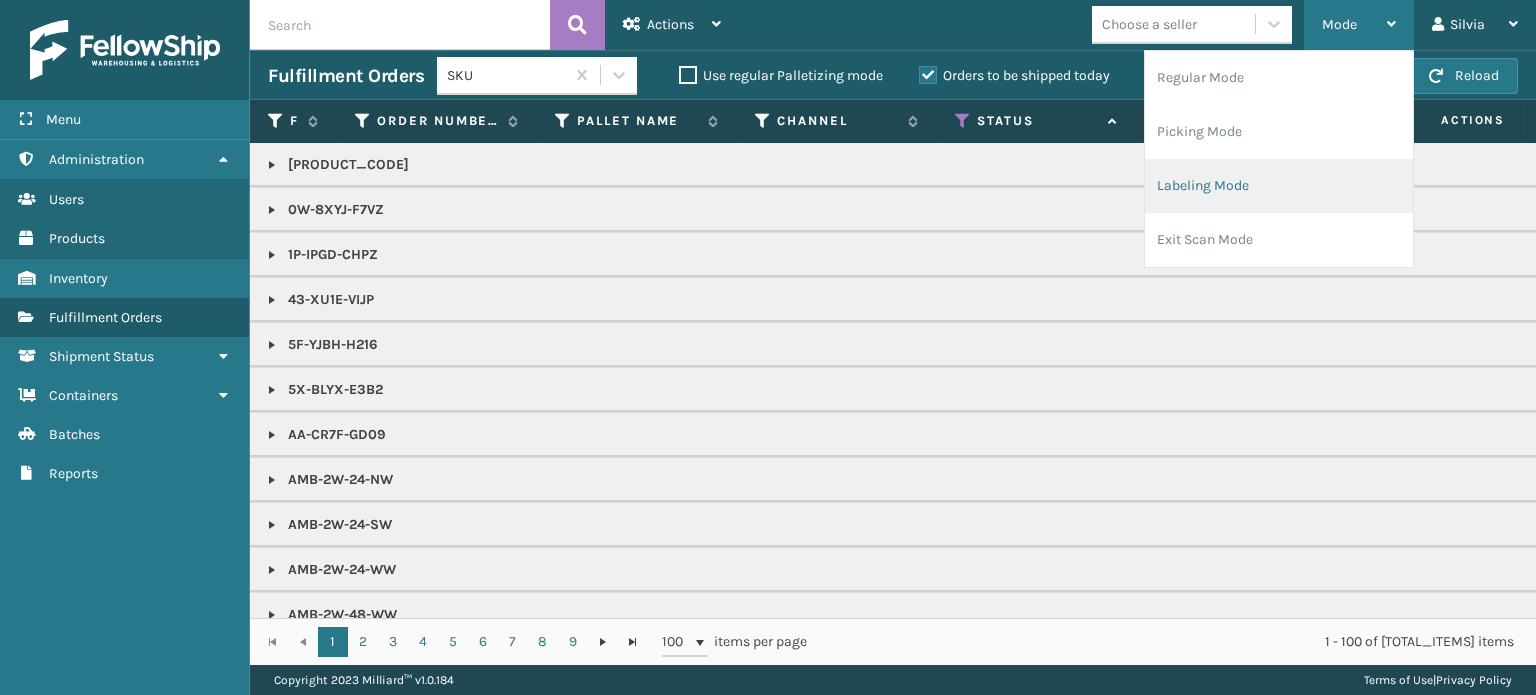 click on "Labeling Mode" at bounding box center [1279, 186] 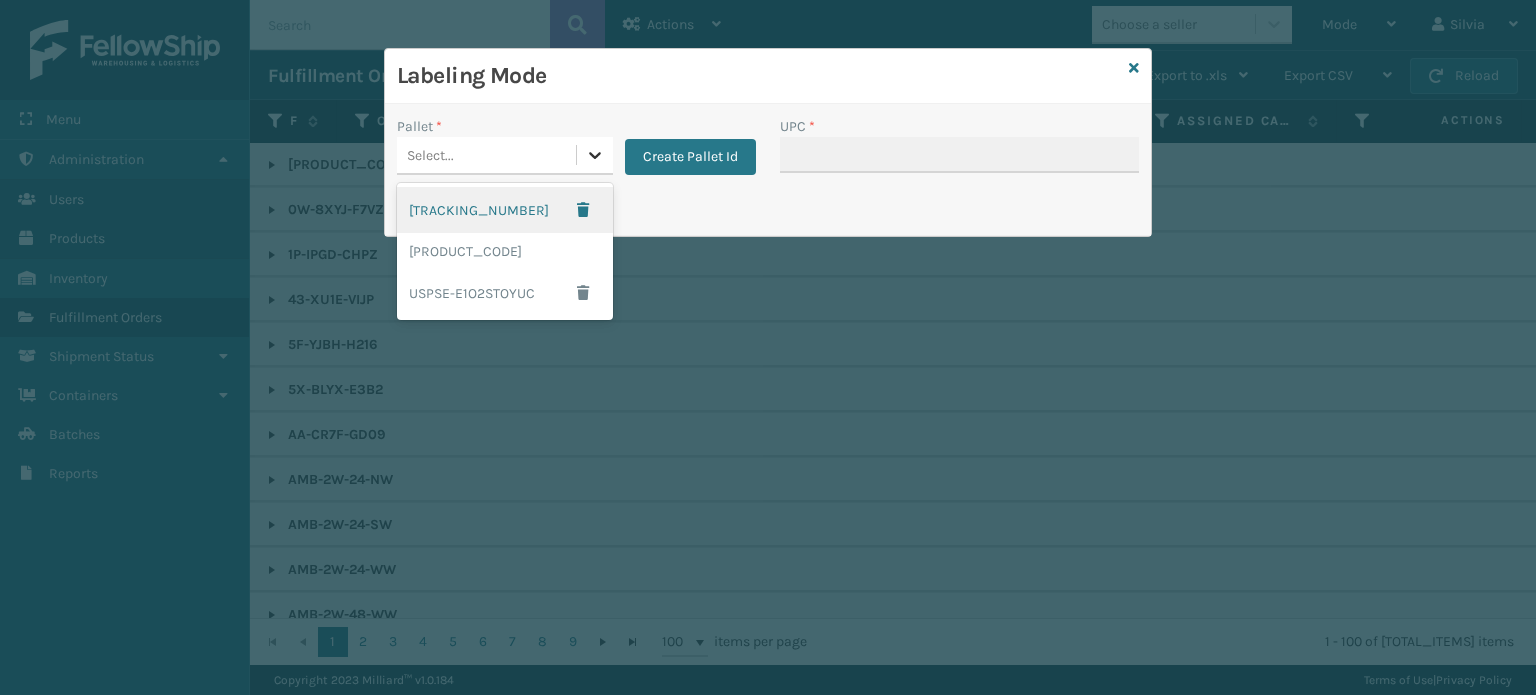 click at bounding box center (595, 155) 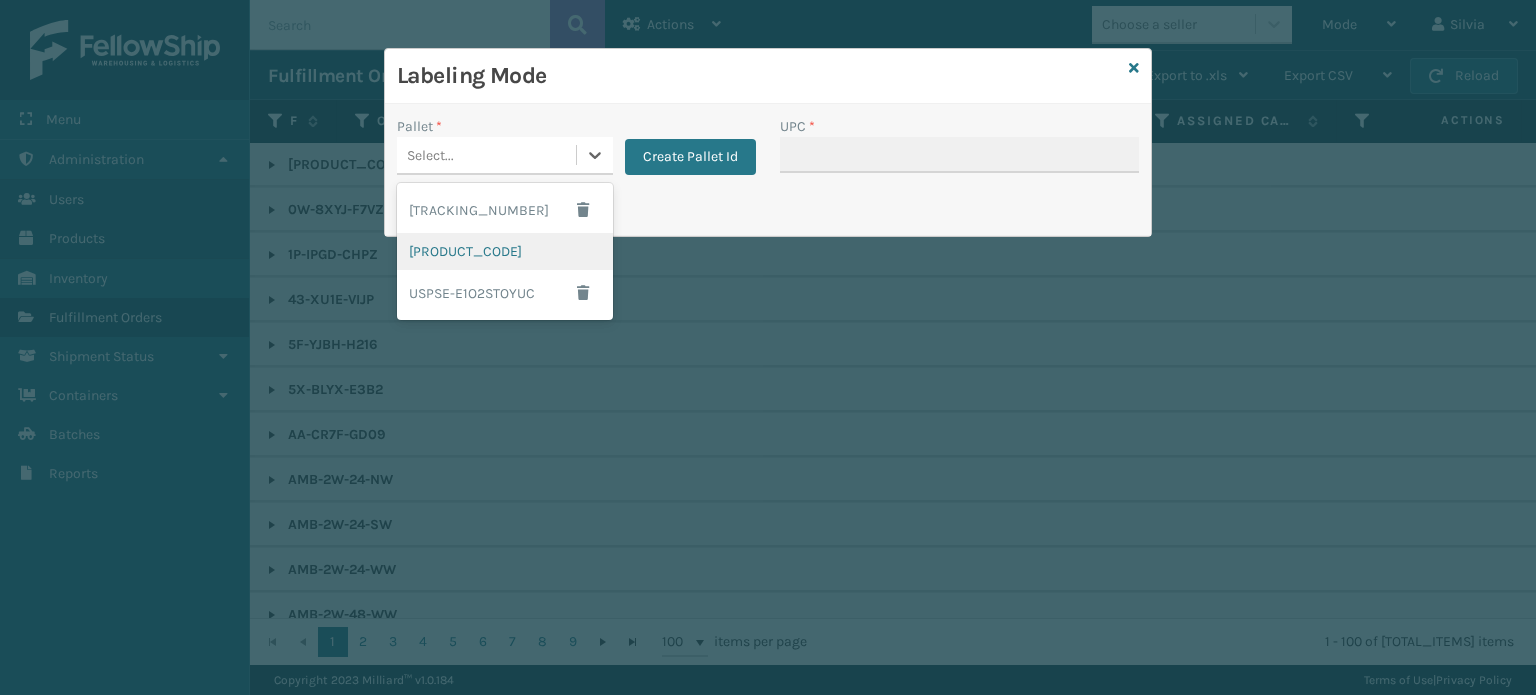 click on "[PRODUCT_CODE]" at bounding box center [505, 251] 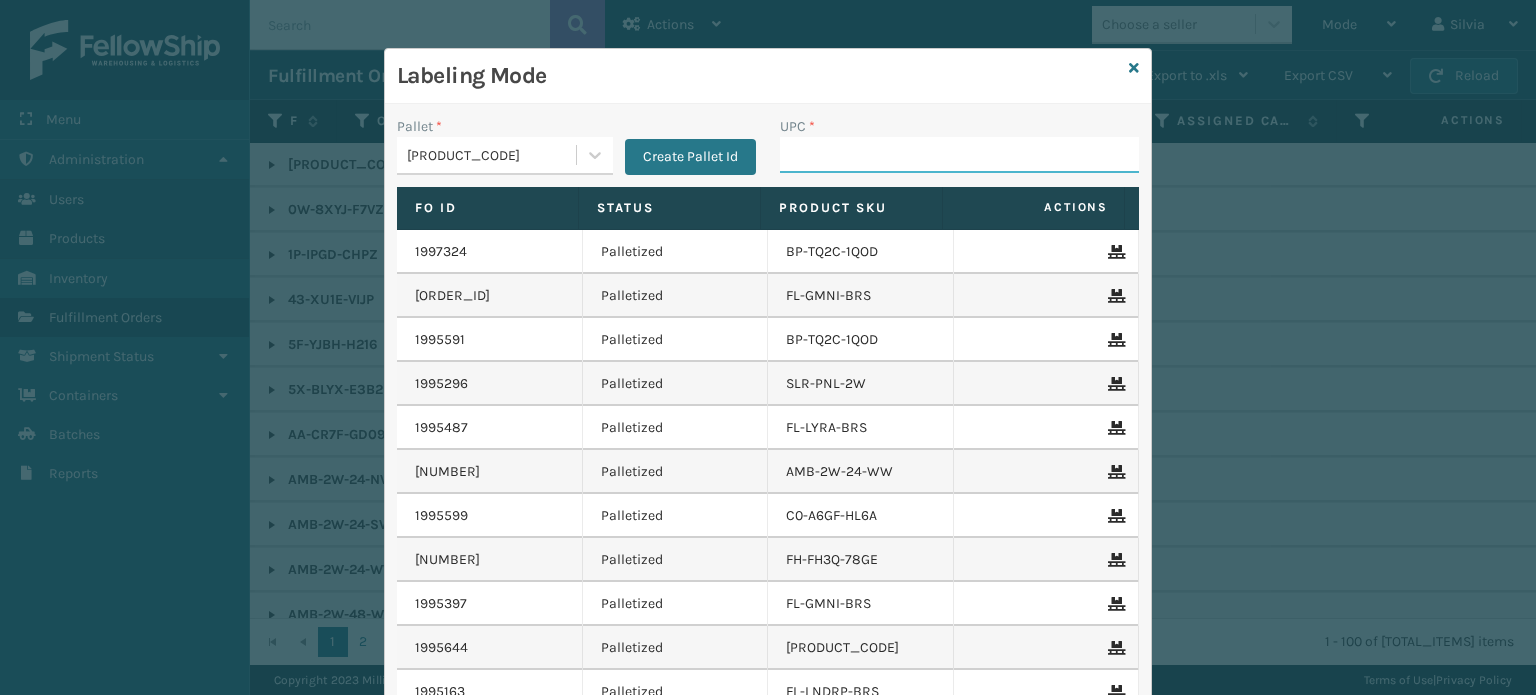 click on "UPC   *" at bounding box center (959, 155) 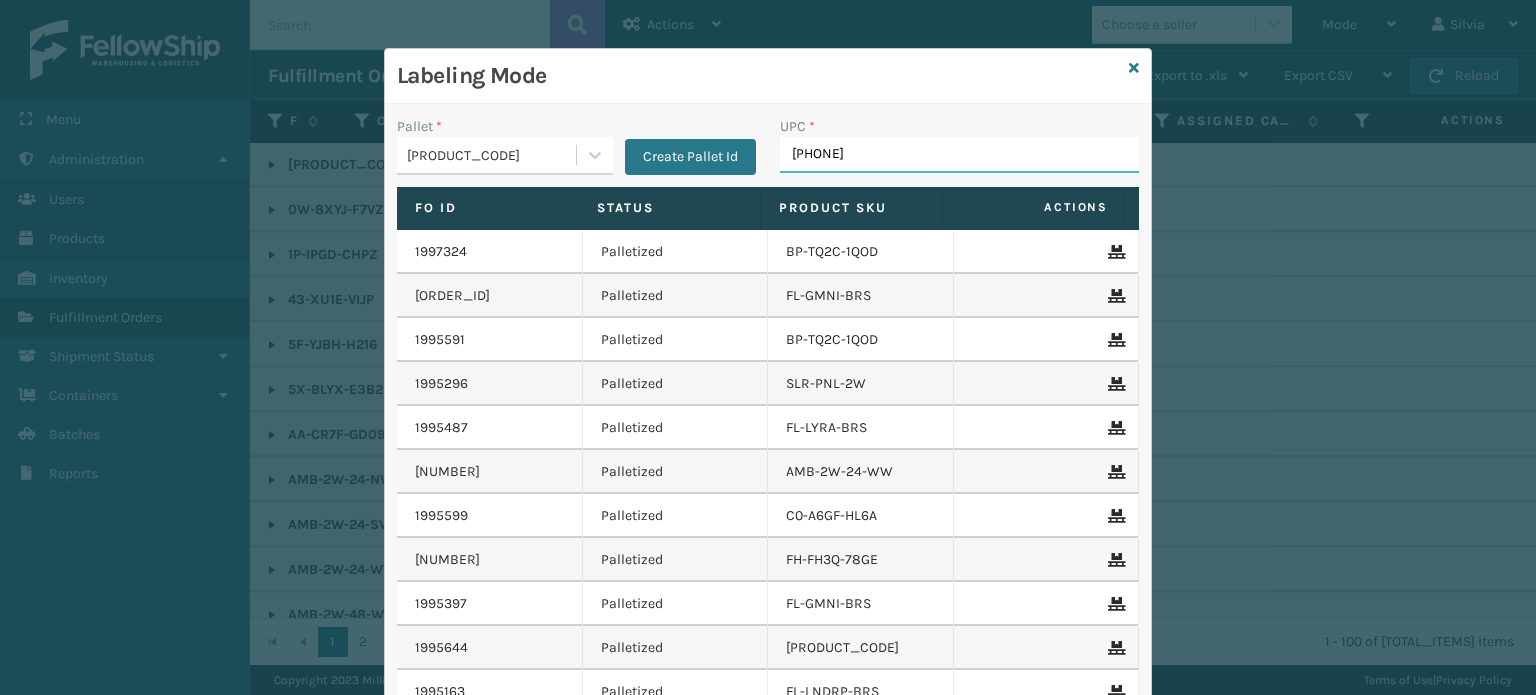 type on "8500406" 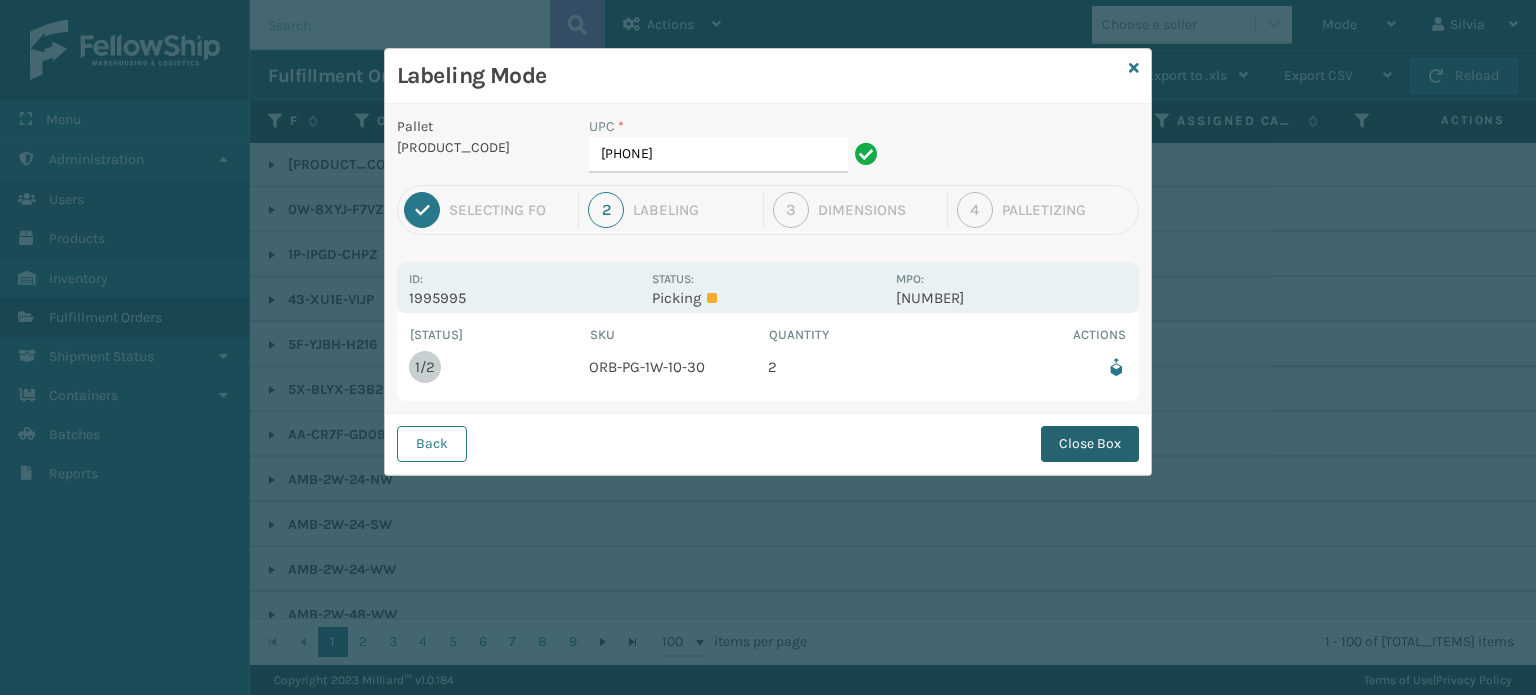 click on "Close Box" at bounding box center [1090, 444] 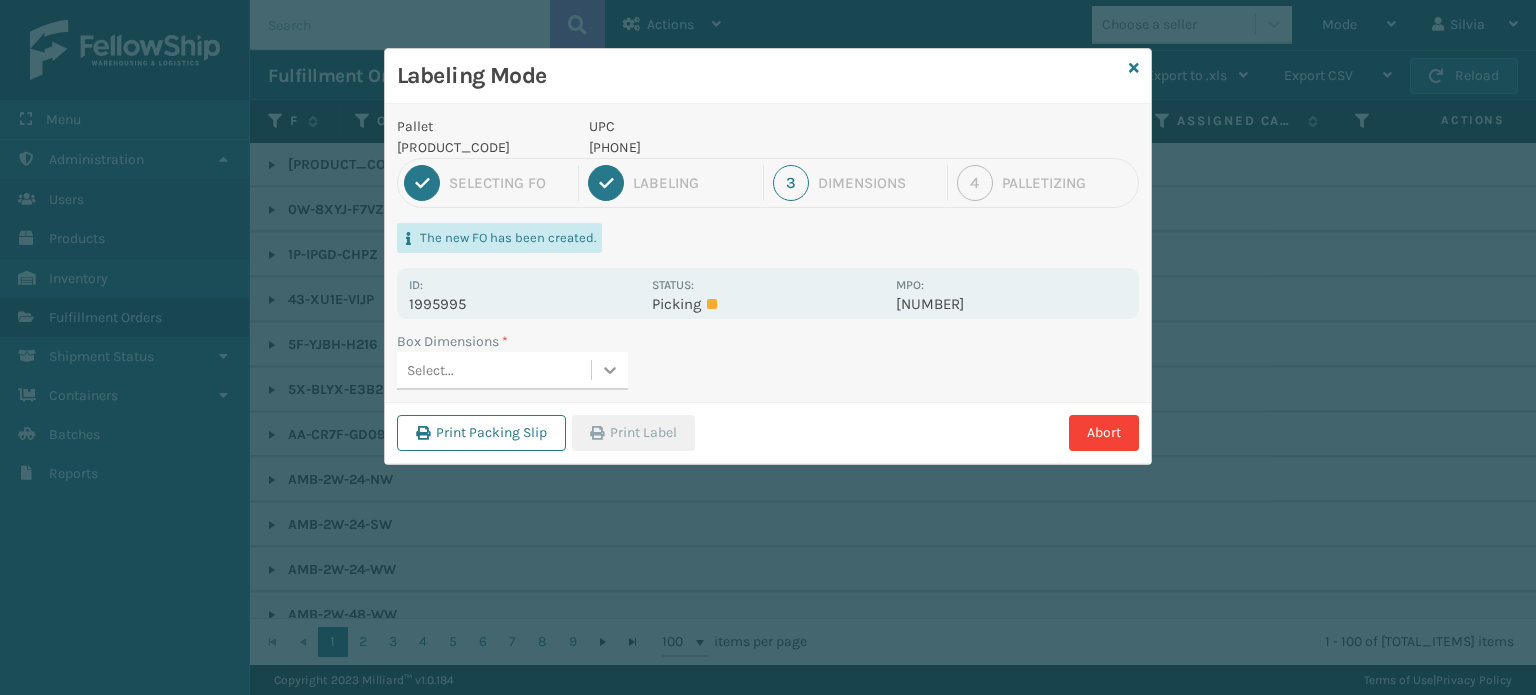 scroll, scrollTop: 0, scrollLeft: 0, axis: both 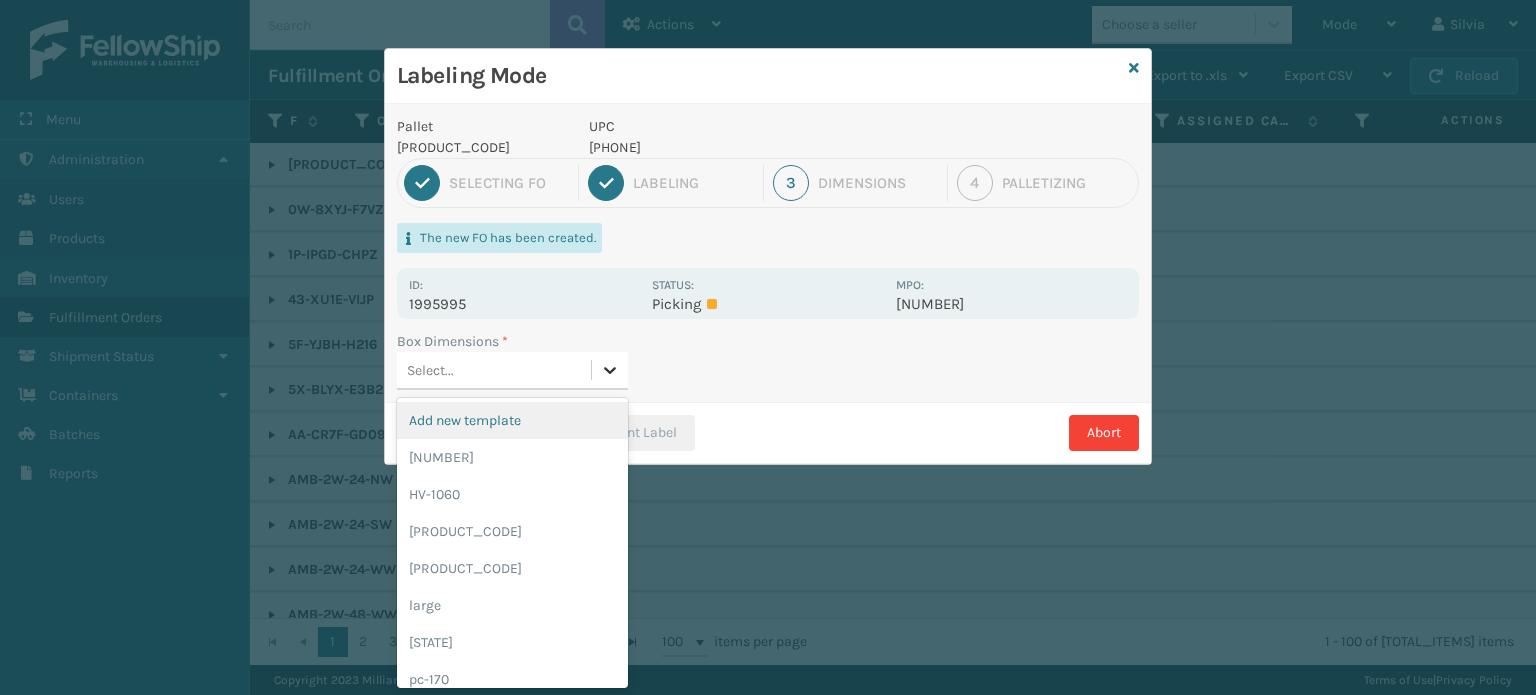 click at bounding box center [610, 370] 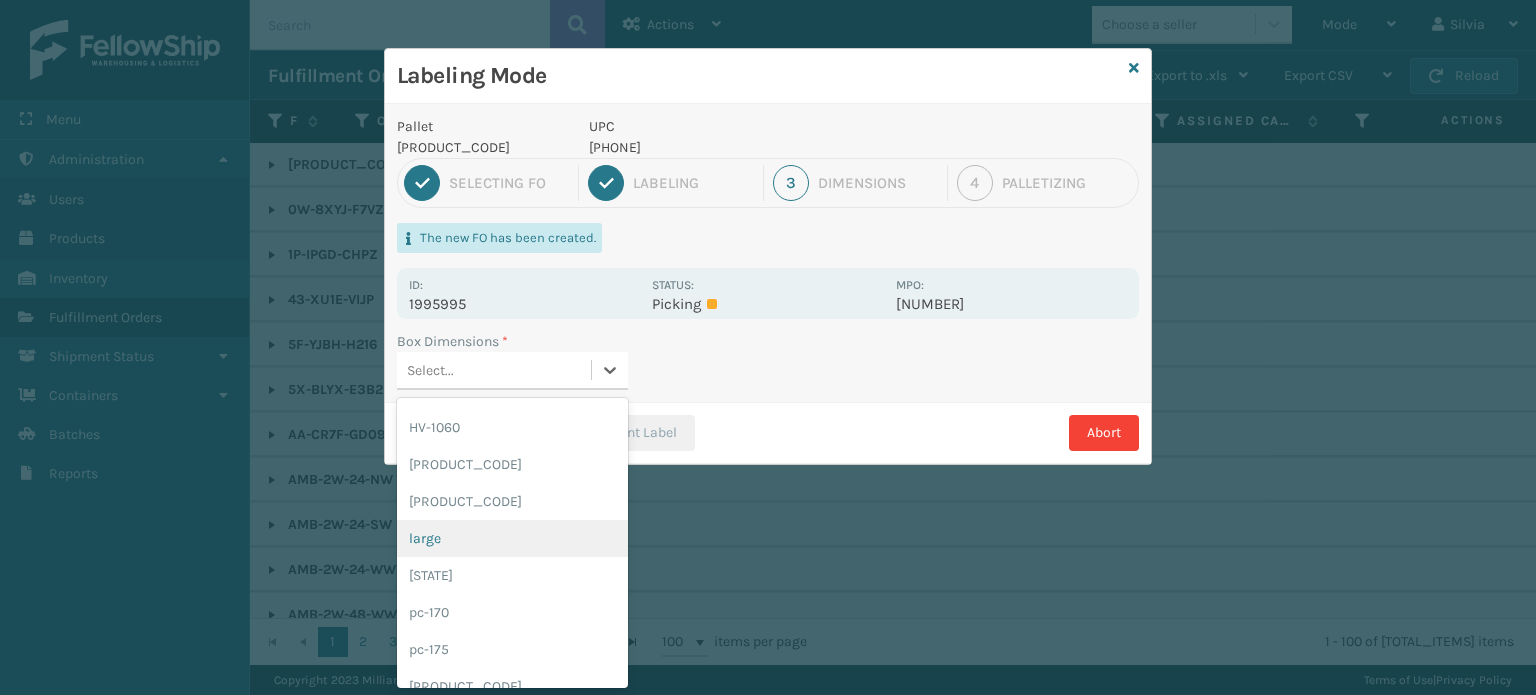 scroll, scrollTop: 100, scrollLeft: 0, axis: vertical 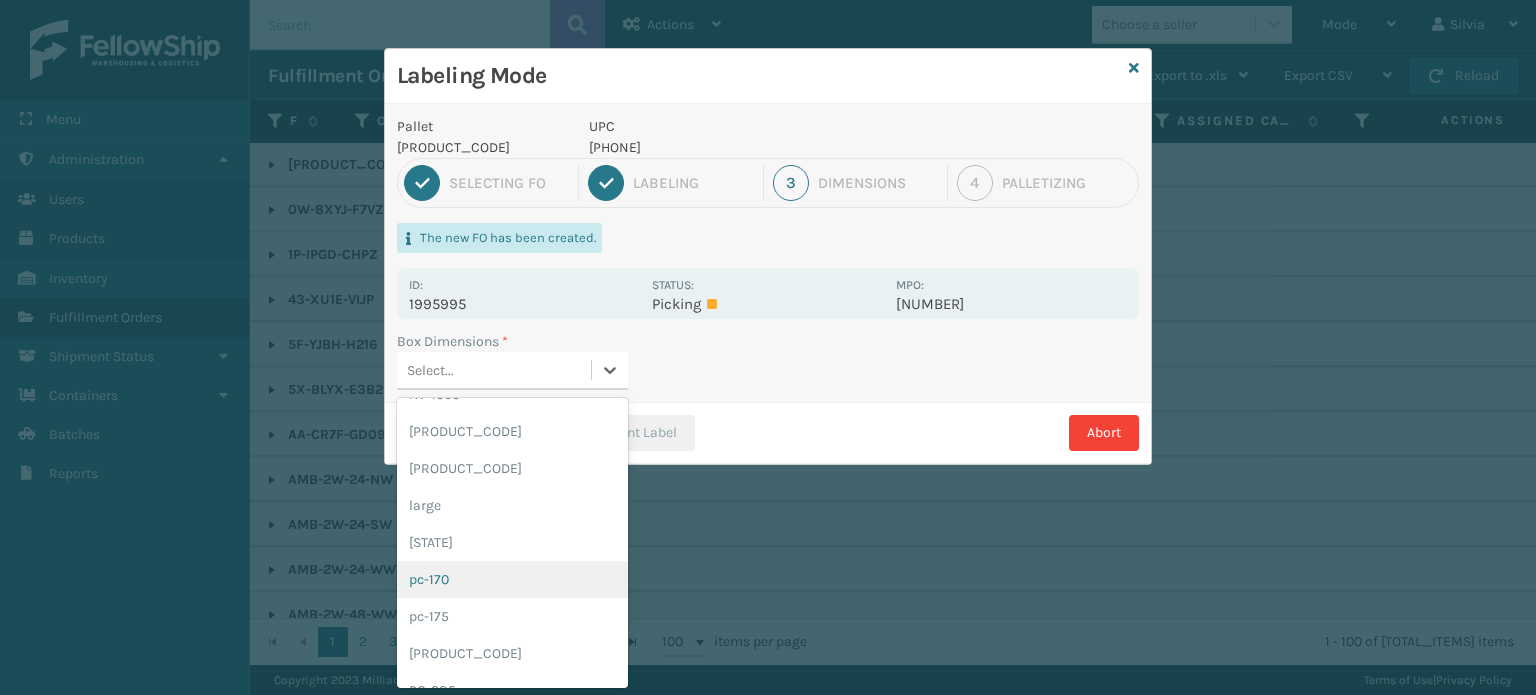 click on "pc-170" at bounding box center [512, 579] 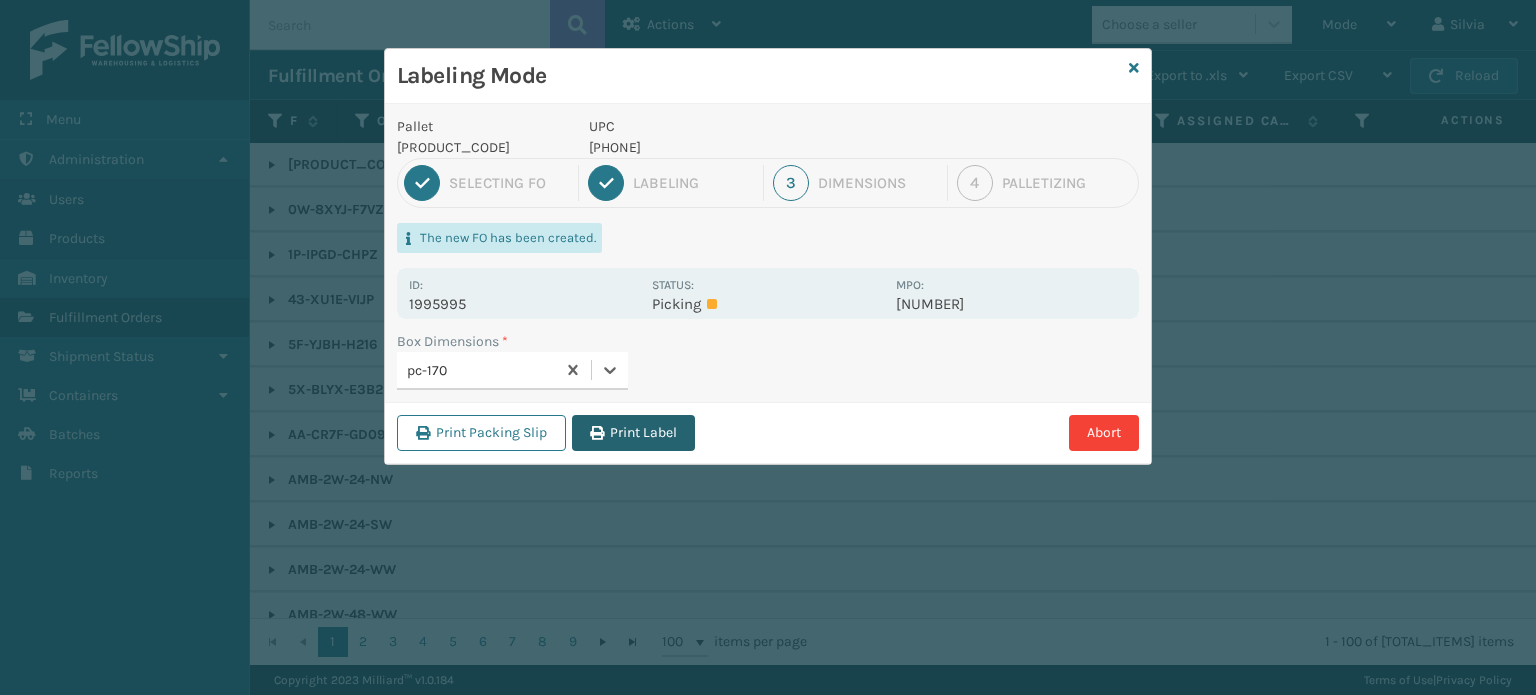 click on "Print Label" at bounding box center (633, 433) 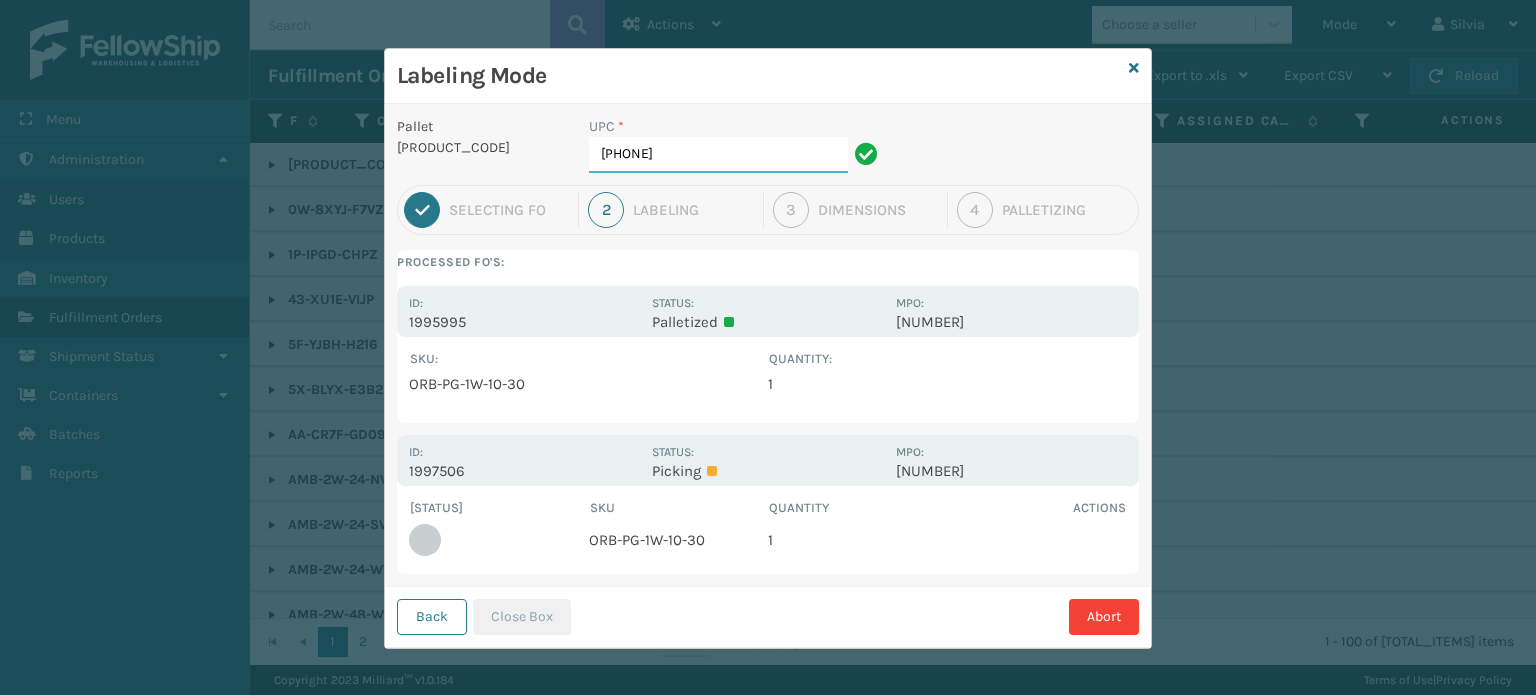 click on "[PHONE]" at bounding box center (718, 155) 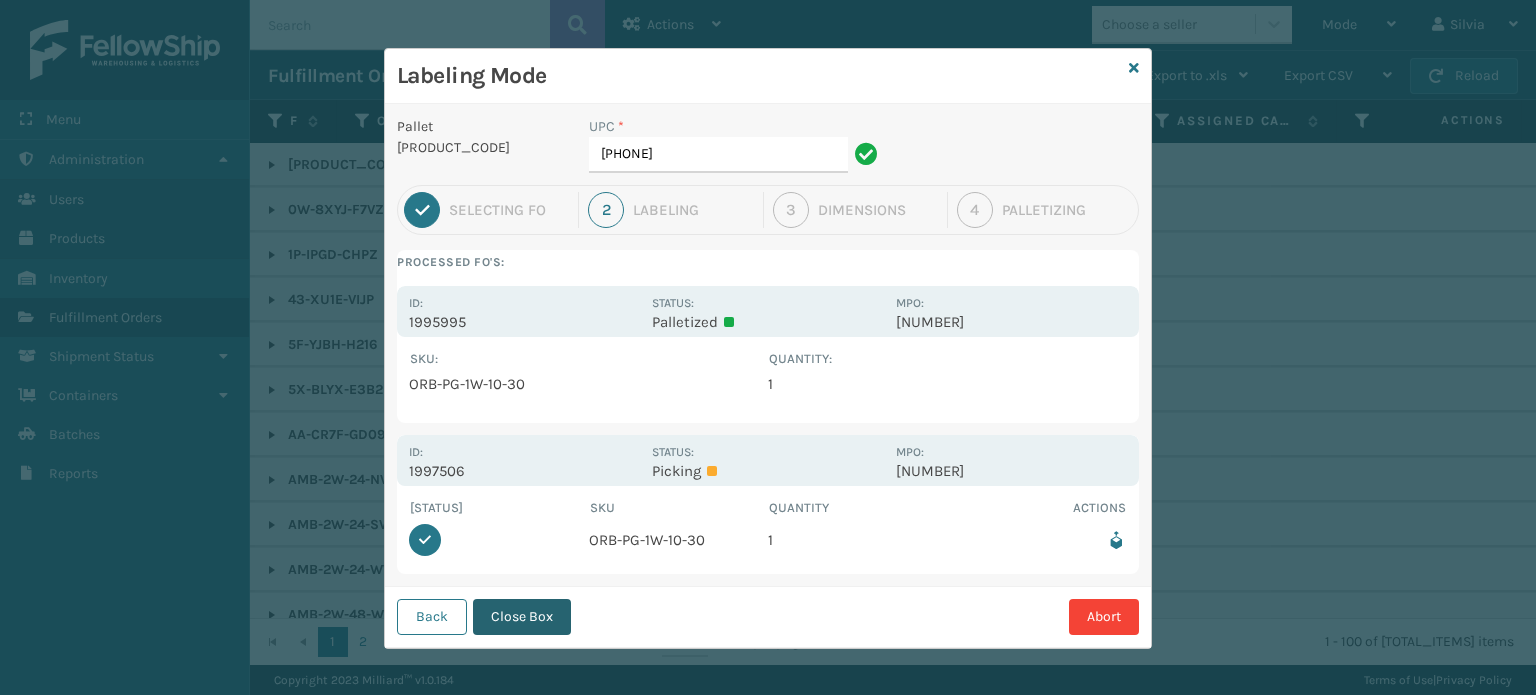 click on "Close Box" at bounding box center [522, 617] 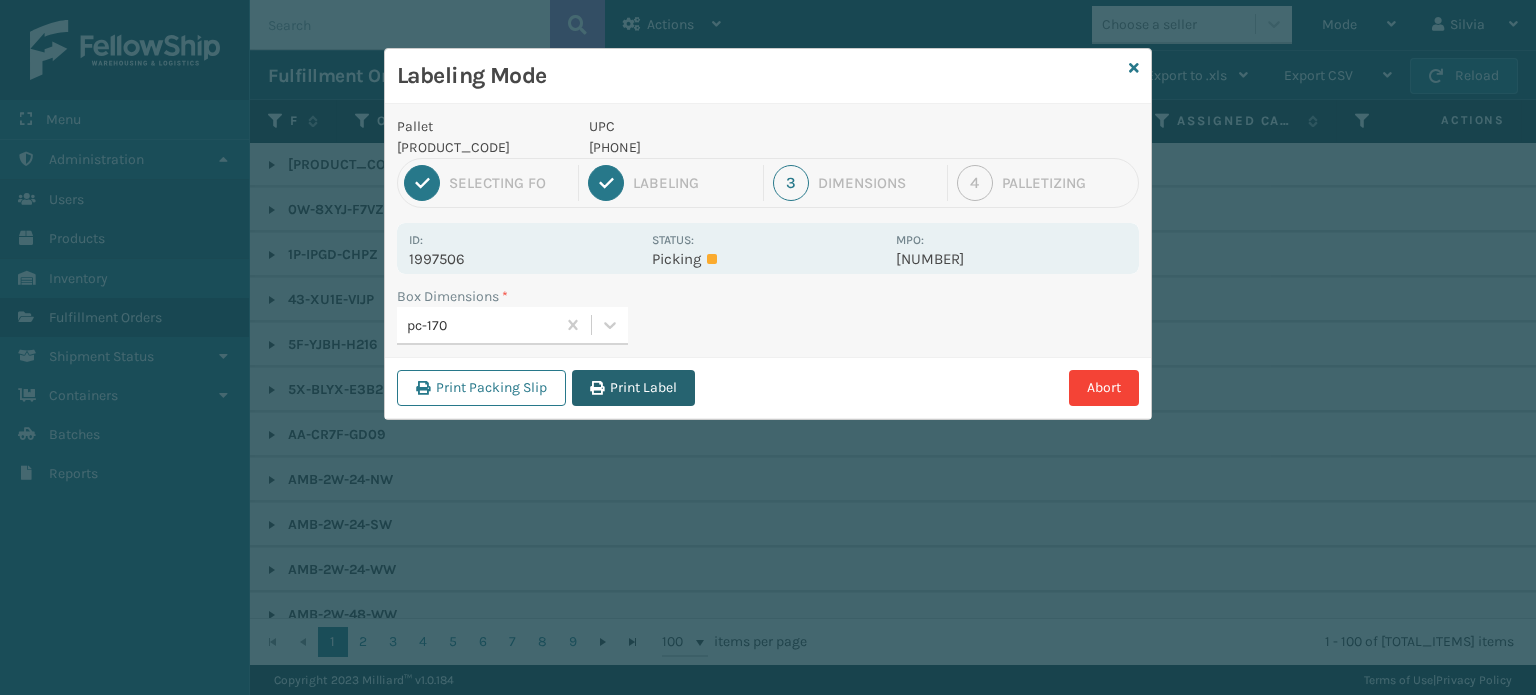 click on "Print Label" at bounding box center (633, 388) 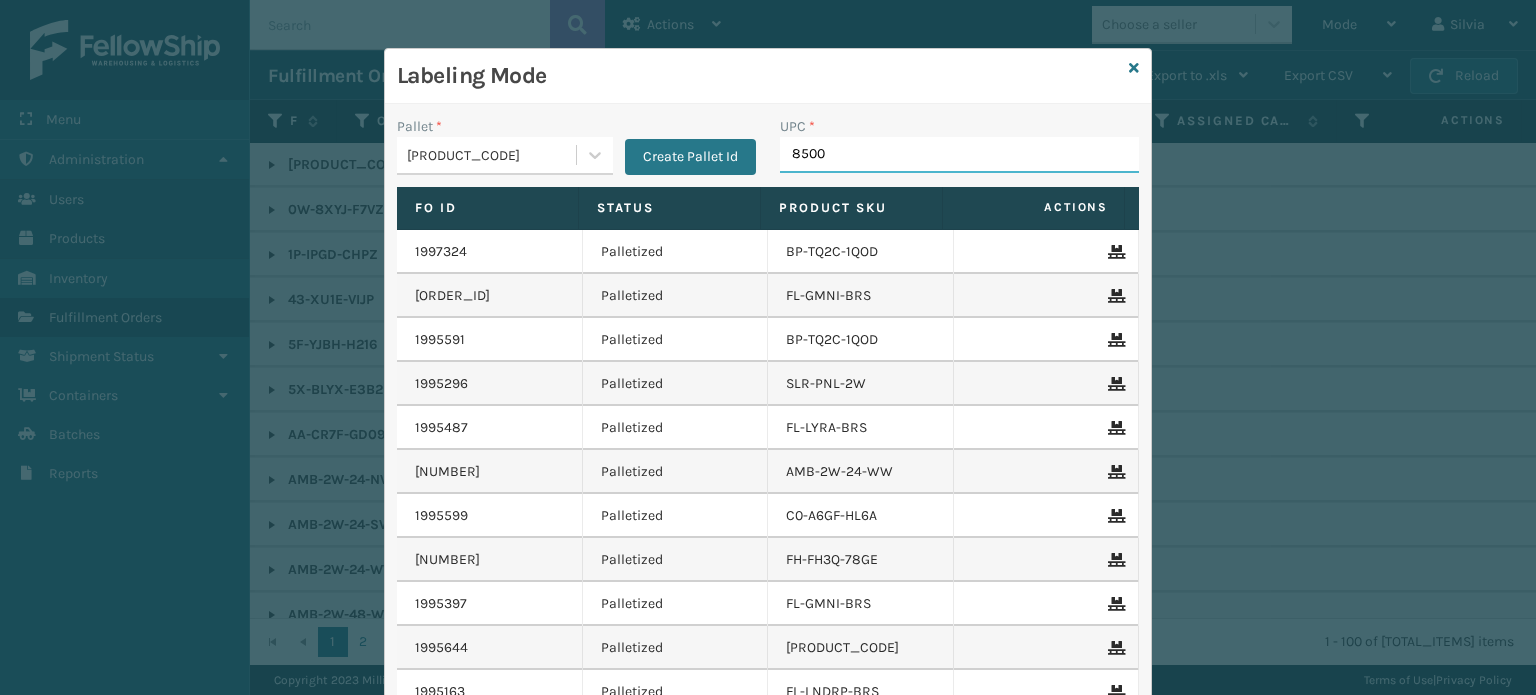 type on "85006" 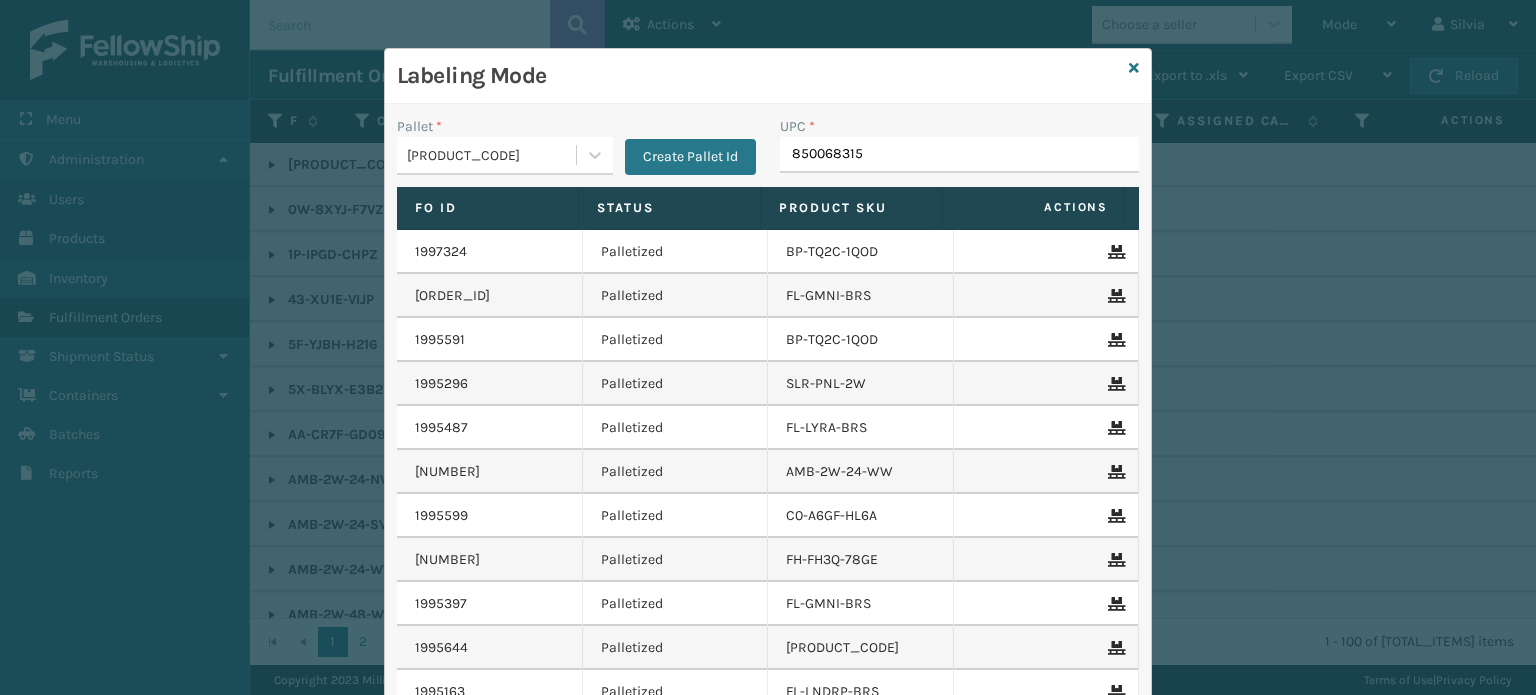 type on "[PHONE]" 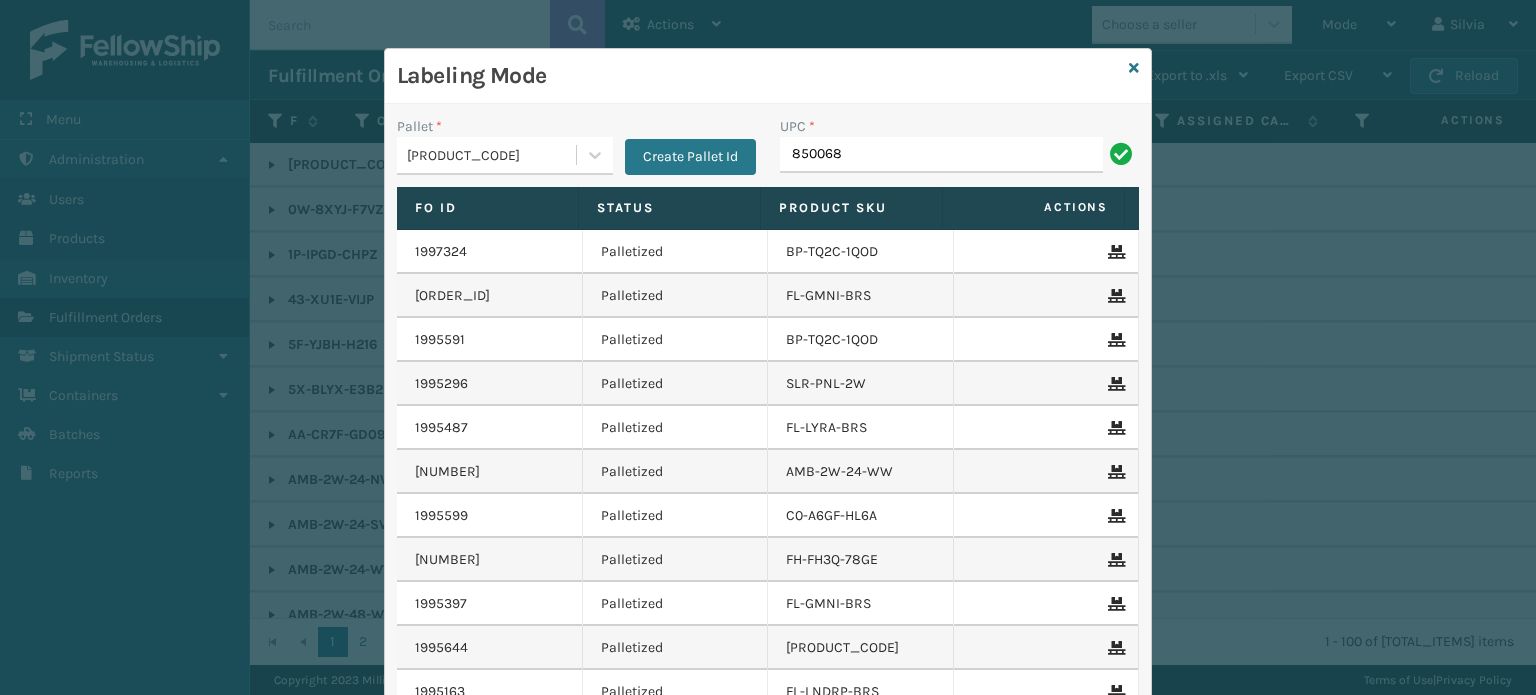 type on "8500683" 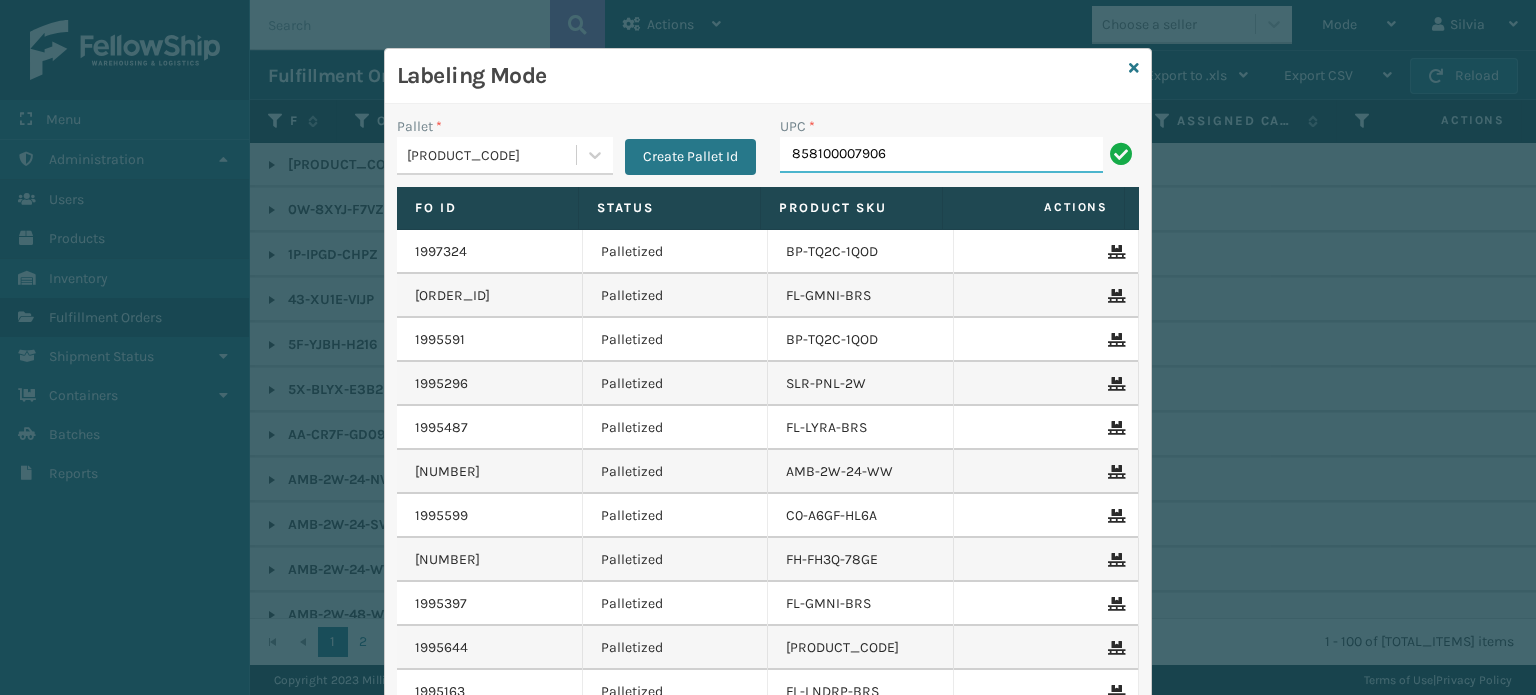 click on "858100007906" at bounding box center (941, 155) 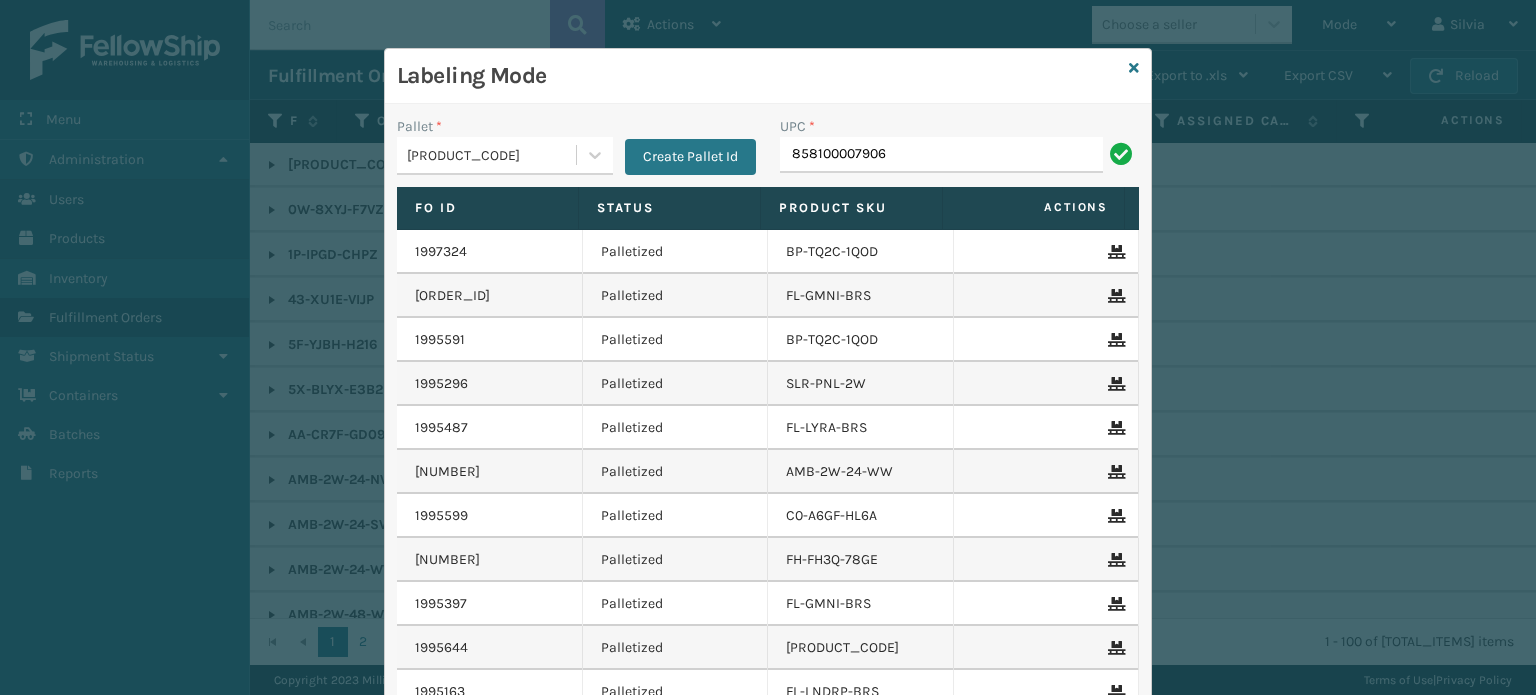 type on "858100007906" 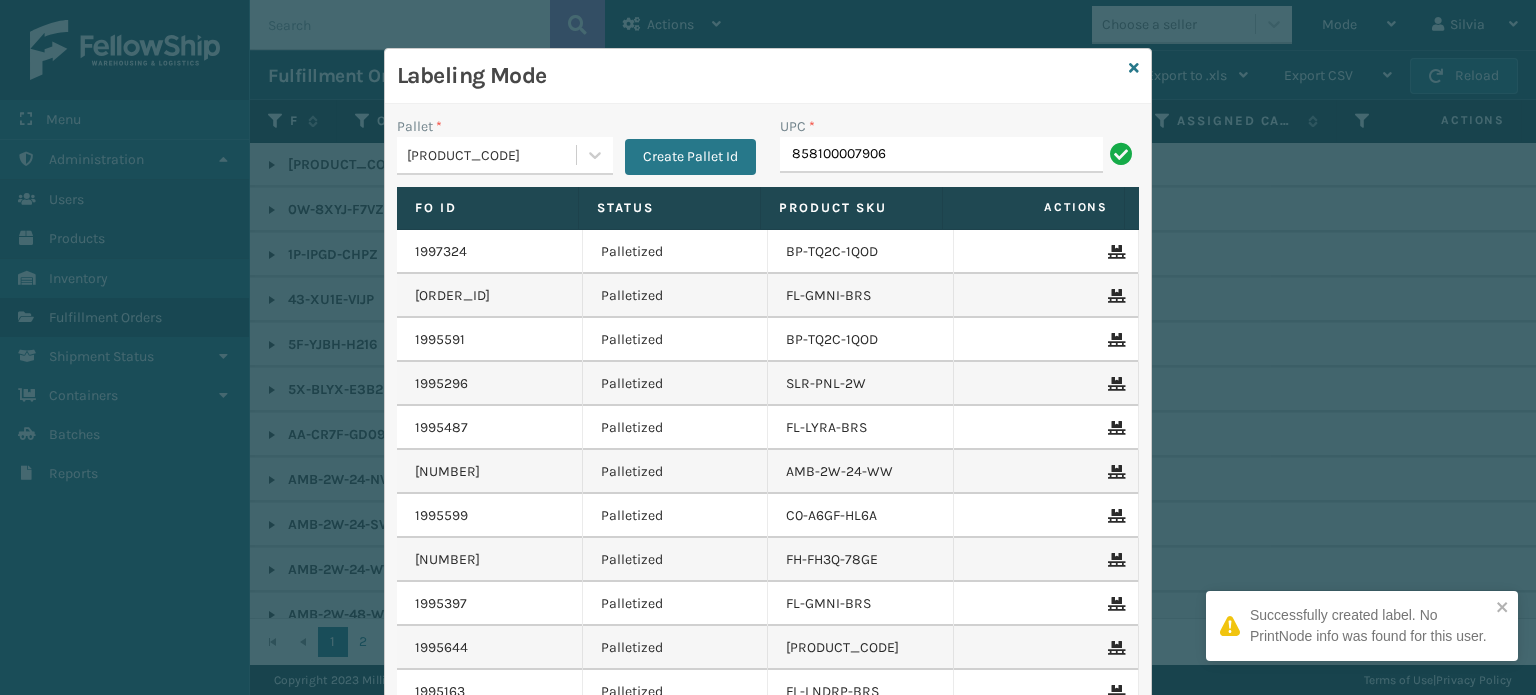 type on "858100007906" 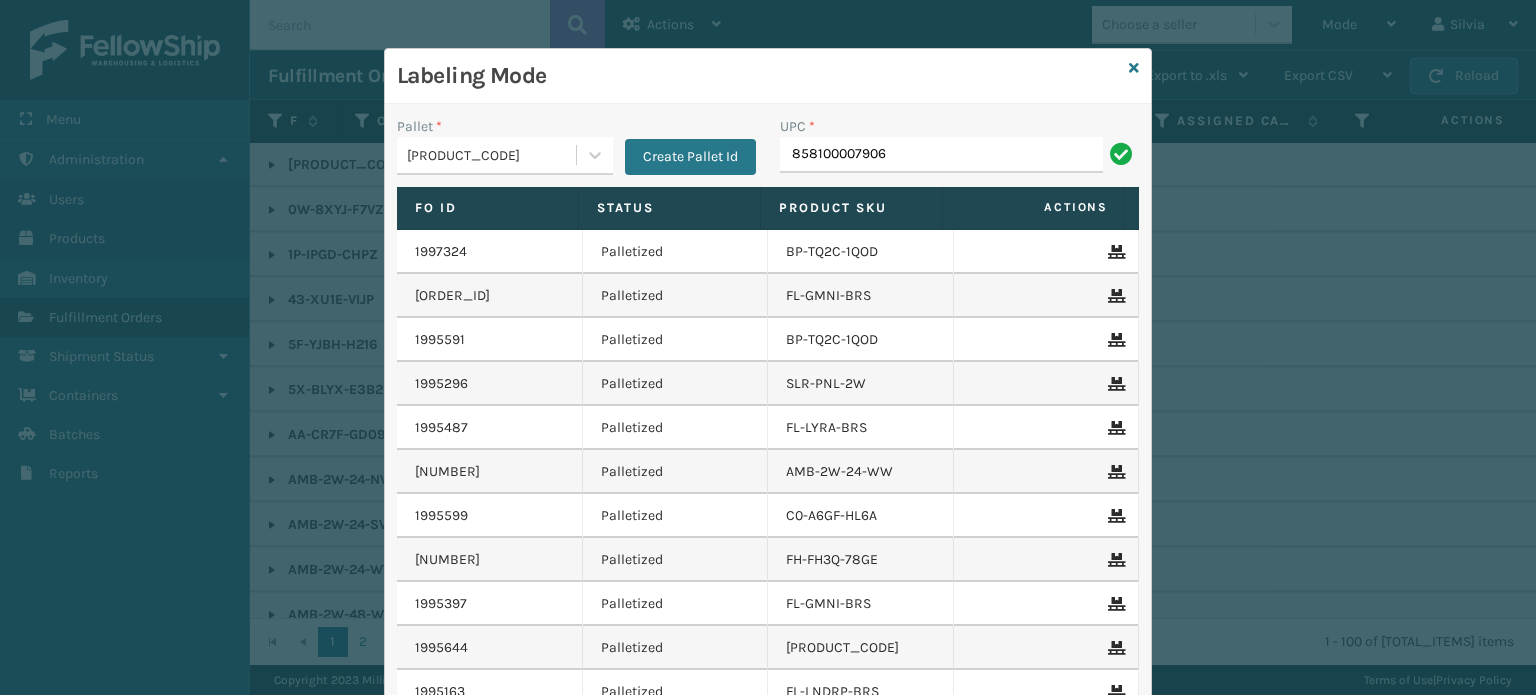 type on "858100007906" 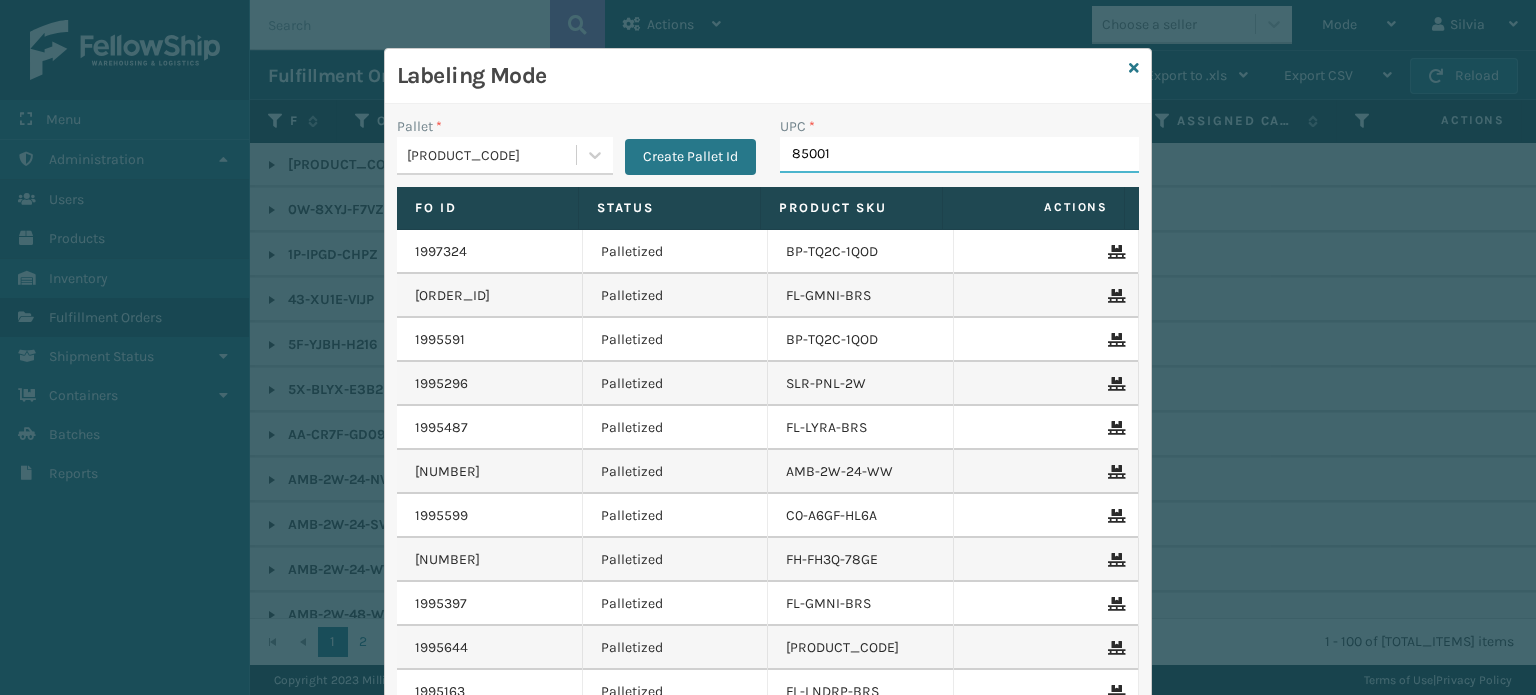 type on "850012" 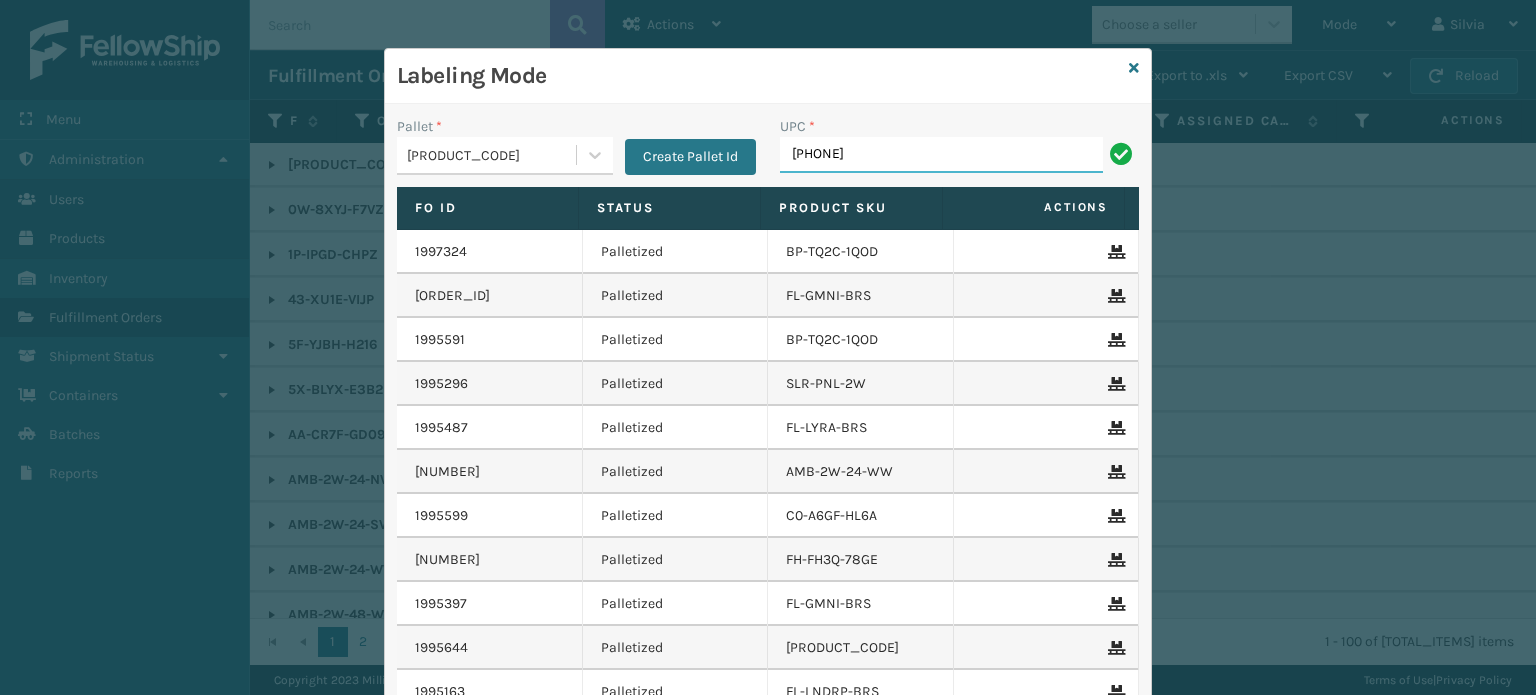 click on "[PHONE]" at bounding box center [941, 155] 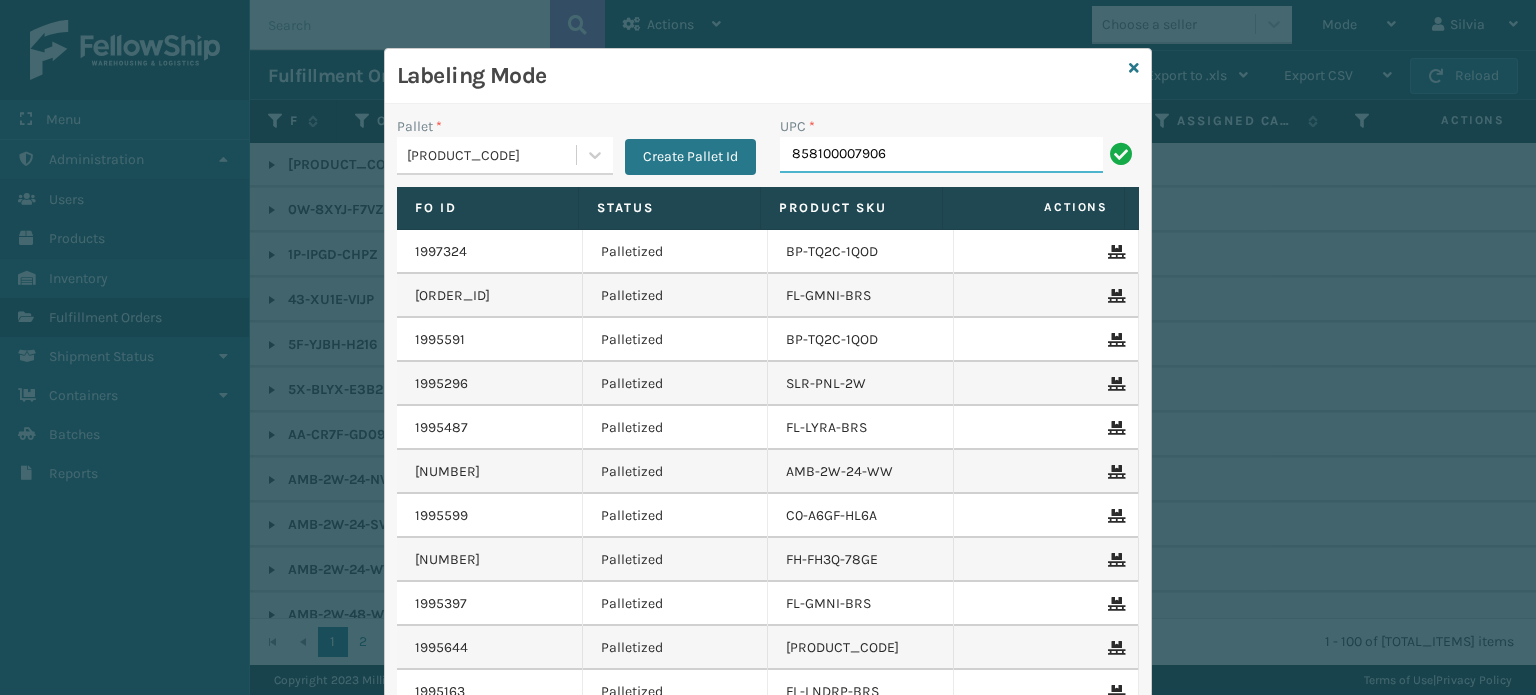 click on "858100007906" at bounding box center (941, 155) 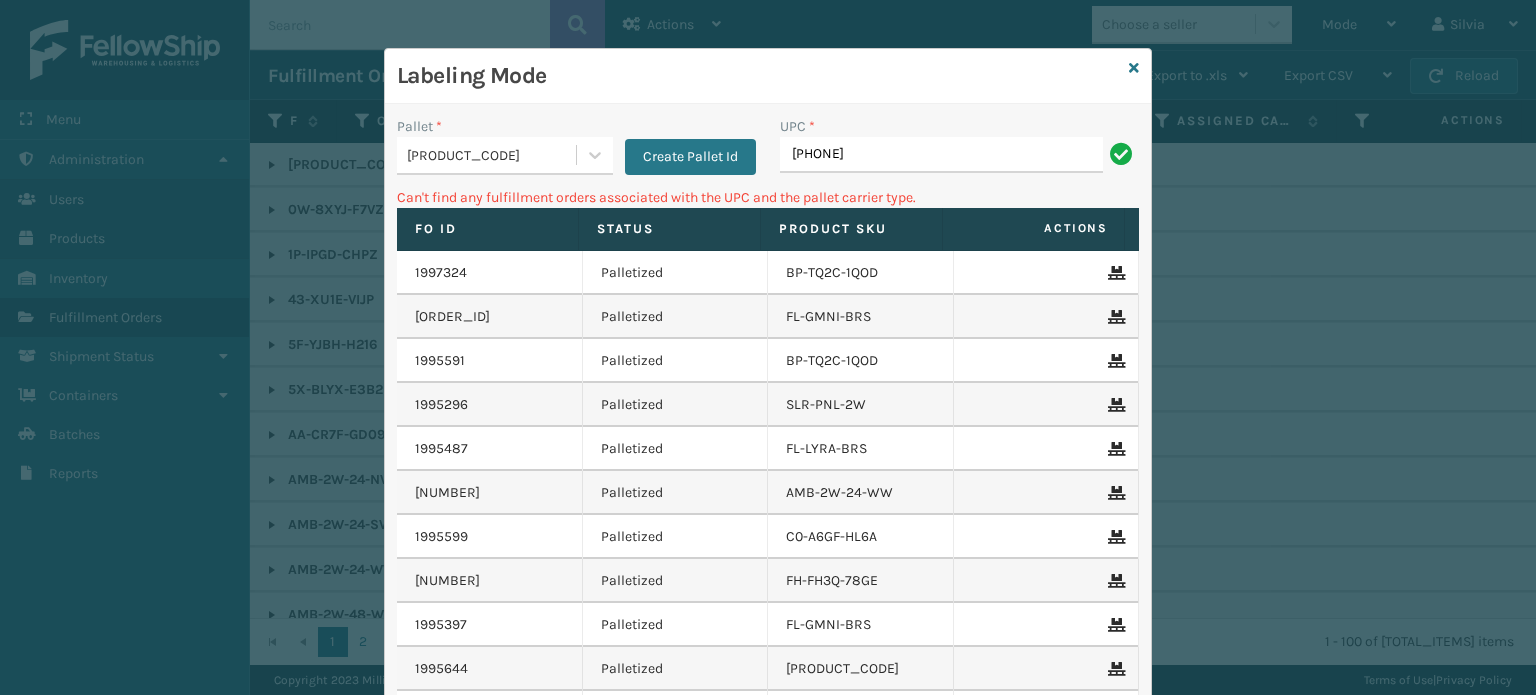 type on "[PHONE]" 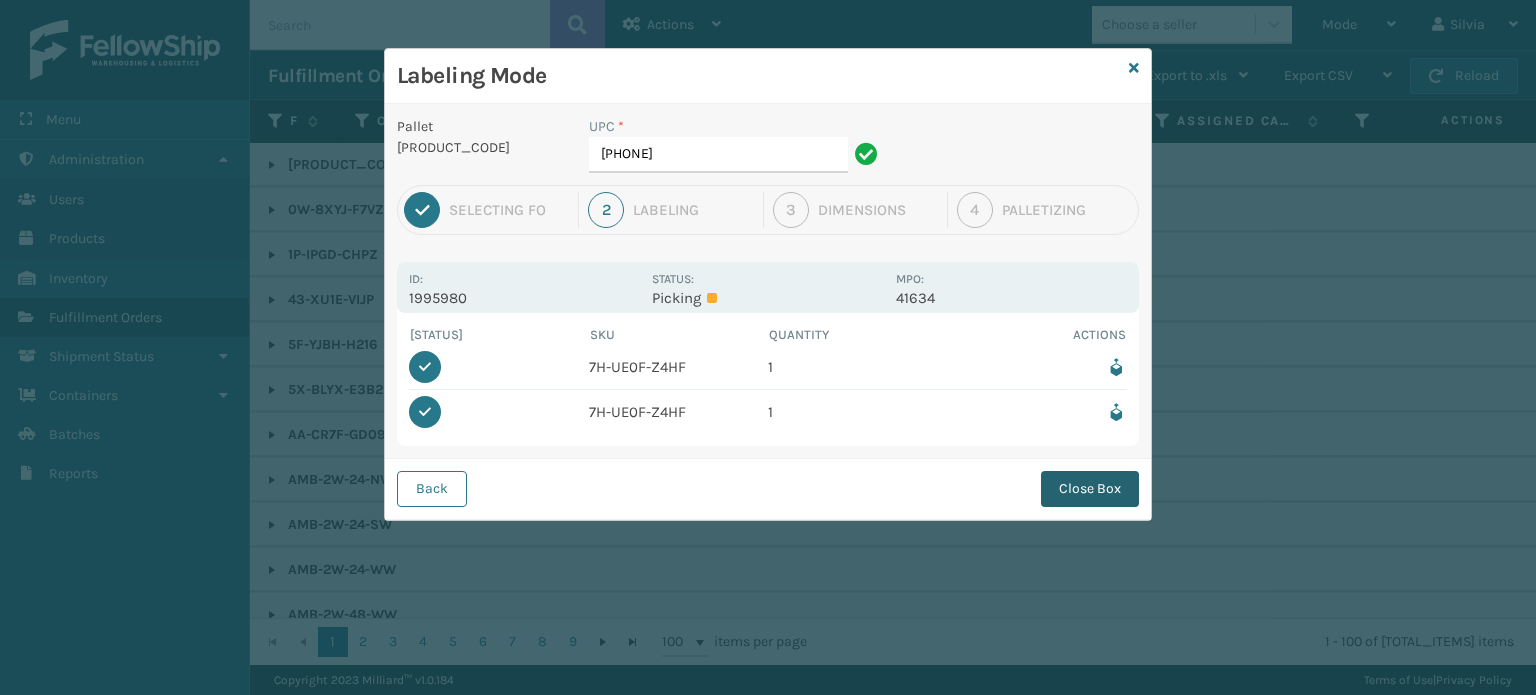 click on "Close Box" at bounding box center [1090, 489] 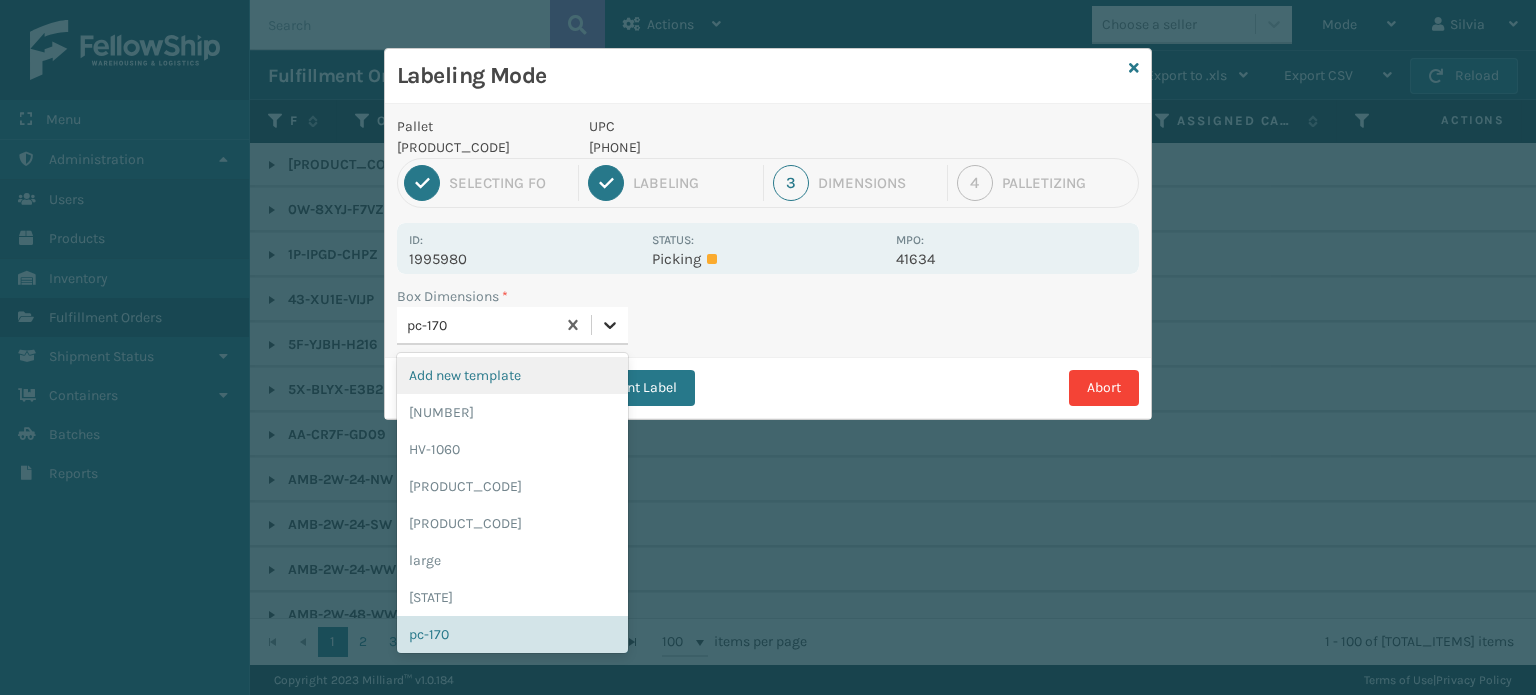 click 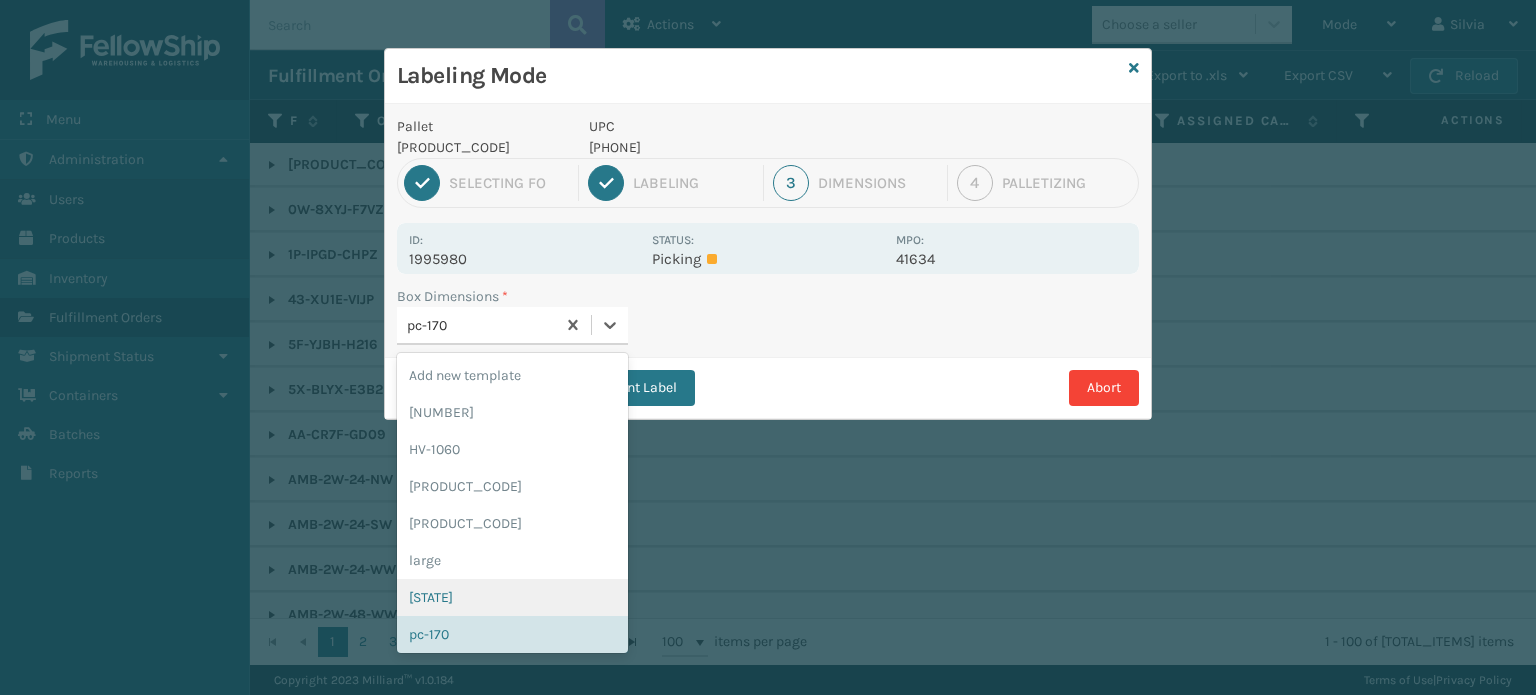 click on "[STATE]" at bounding box center (512, 597) 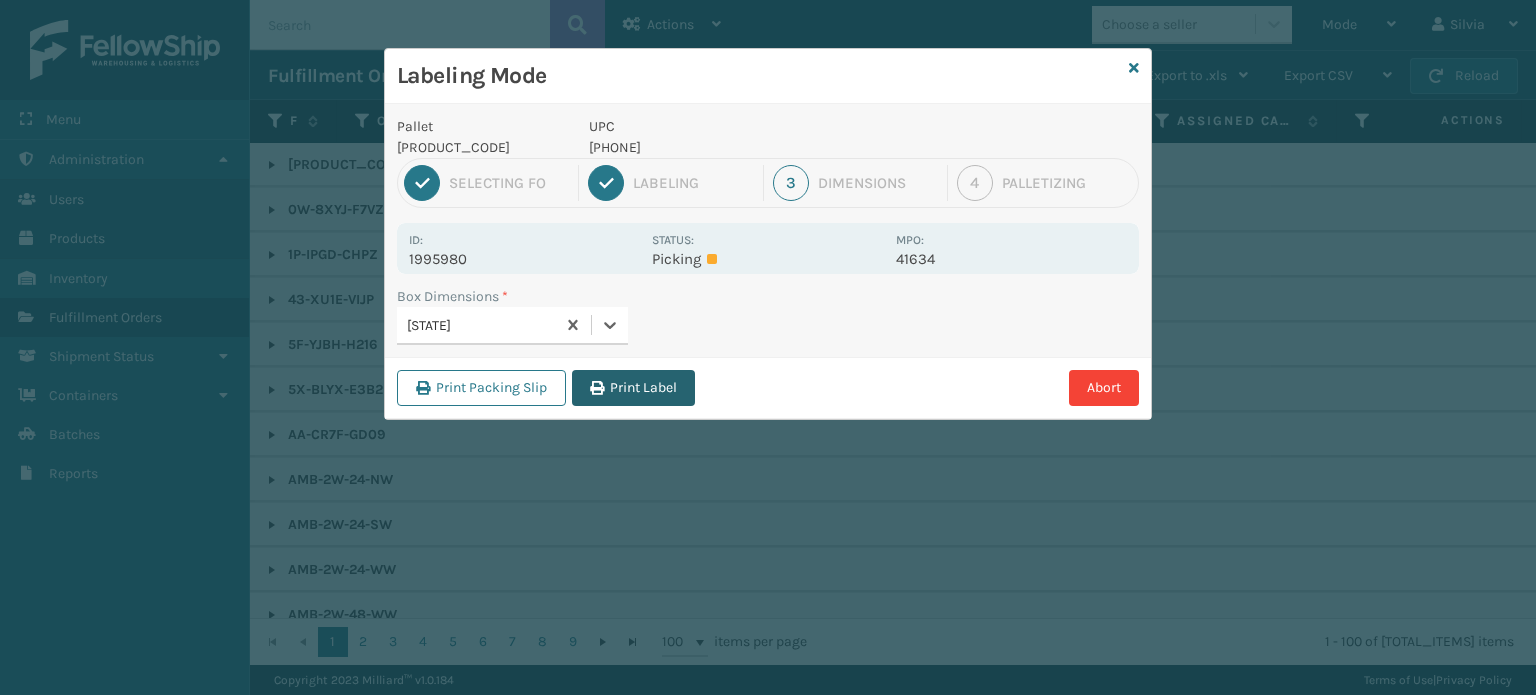 click on "Print Label" at bounding box center (633, 388) 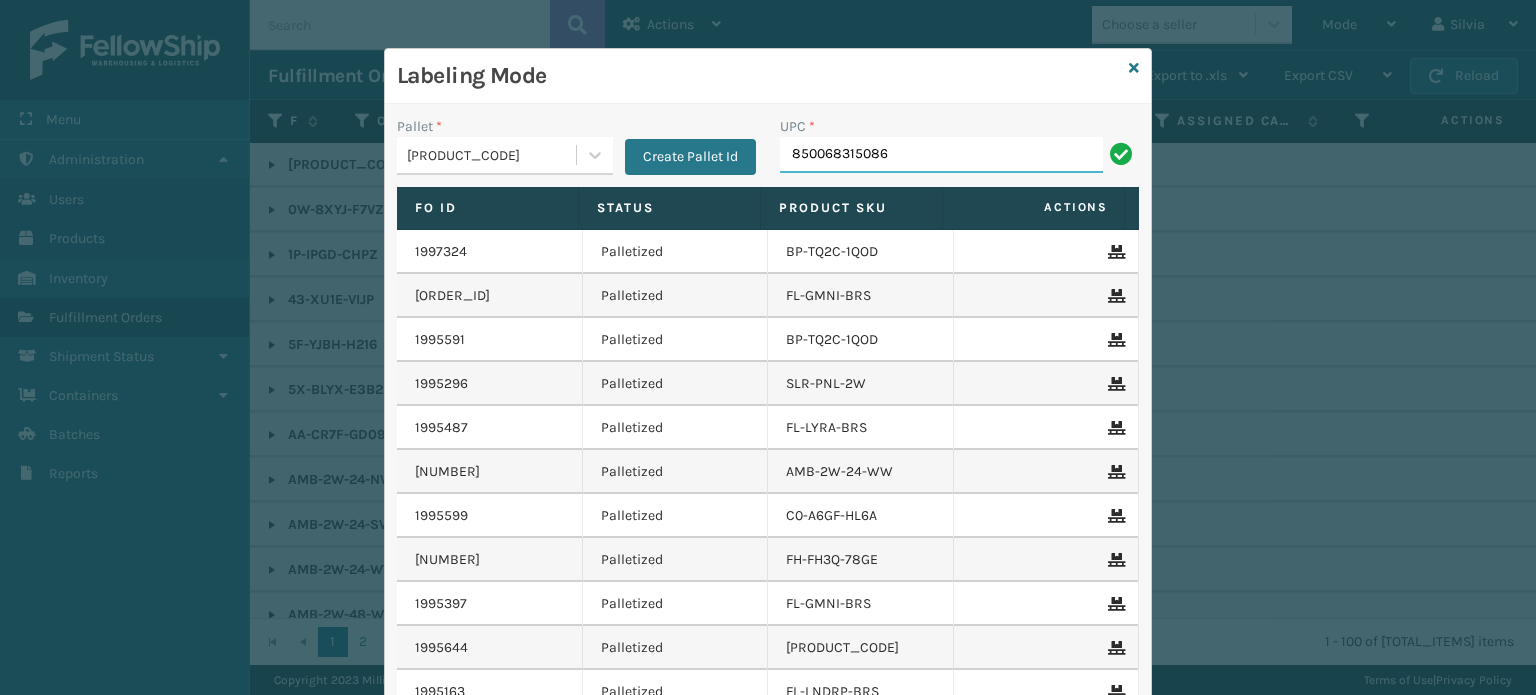 type on "850068315086" 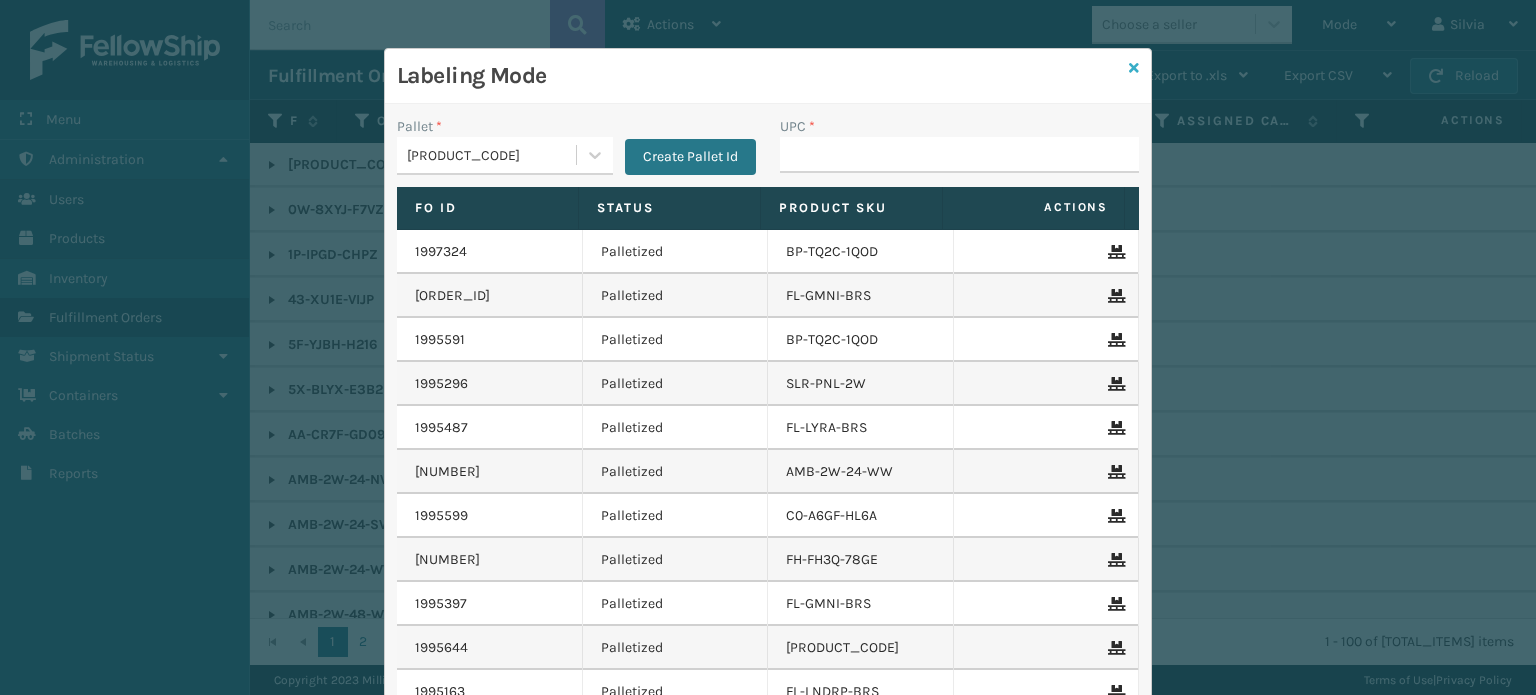 click at bounding box center (1134, 68) 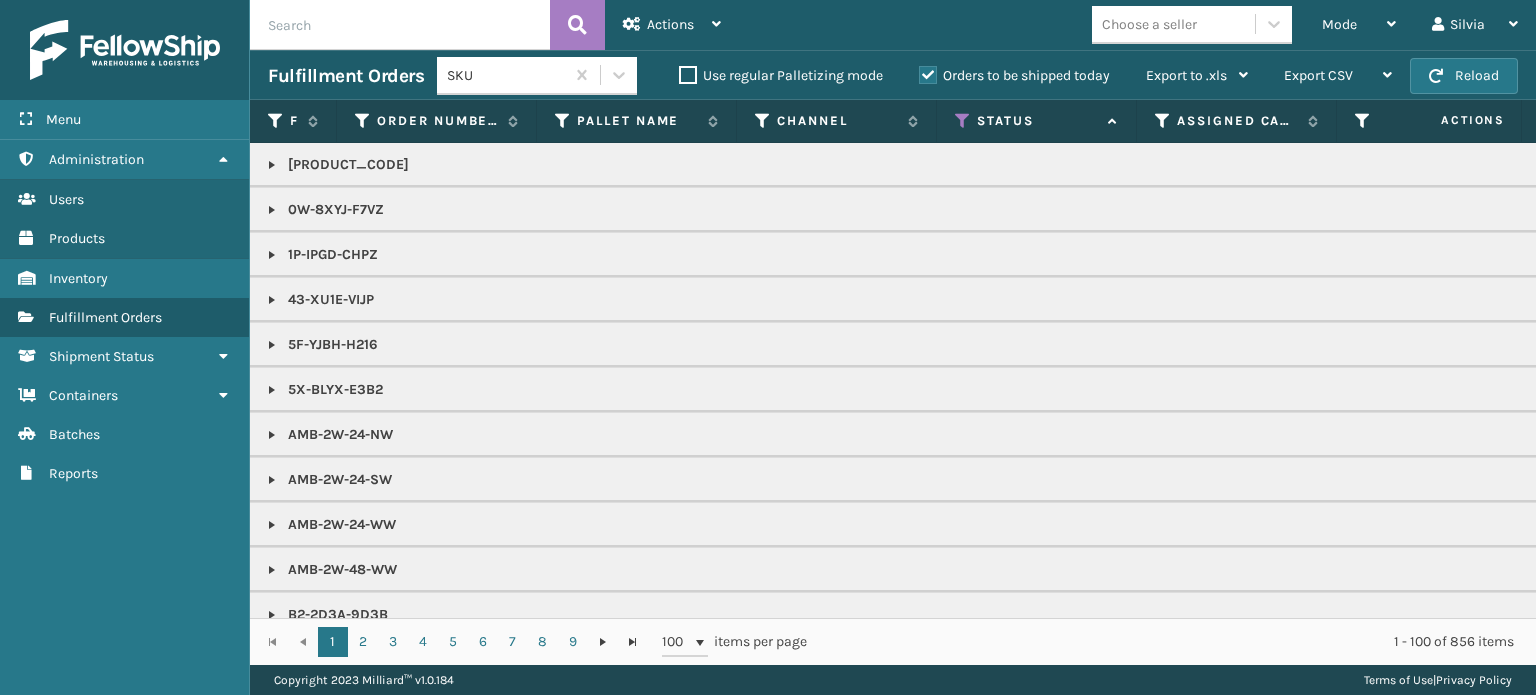 click on "Choose a seller" at bounding box center (1149, 24) 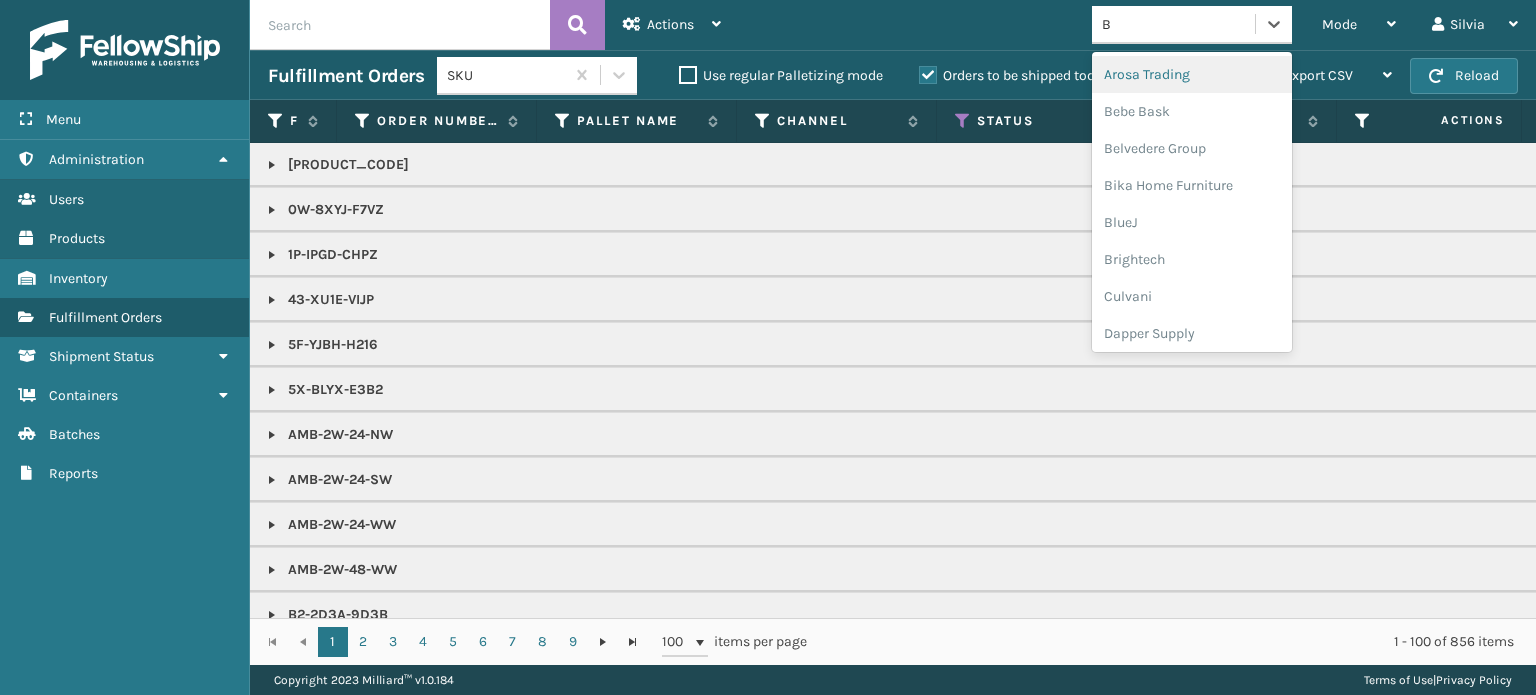 type on "BR" 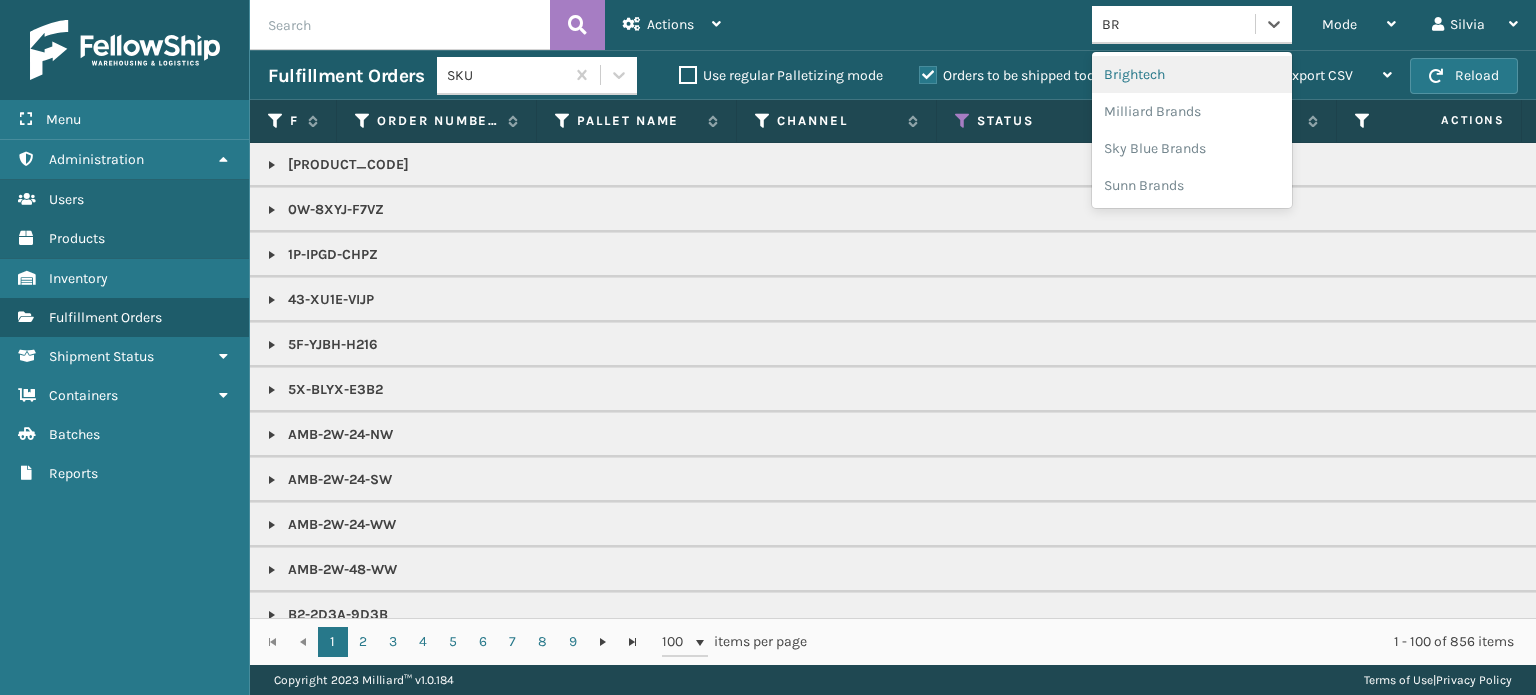 click on "Brightech" at bounding box center [1192, 74] 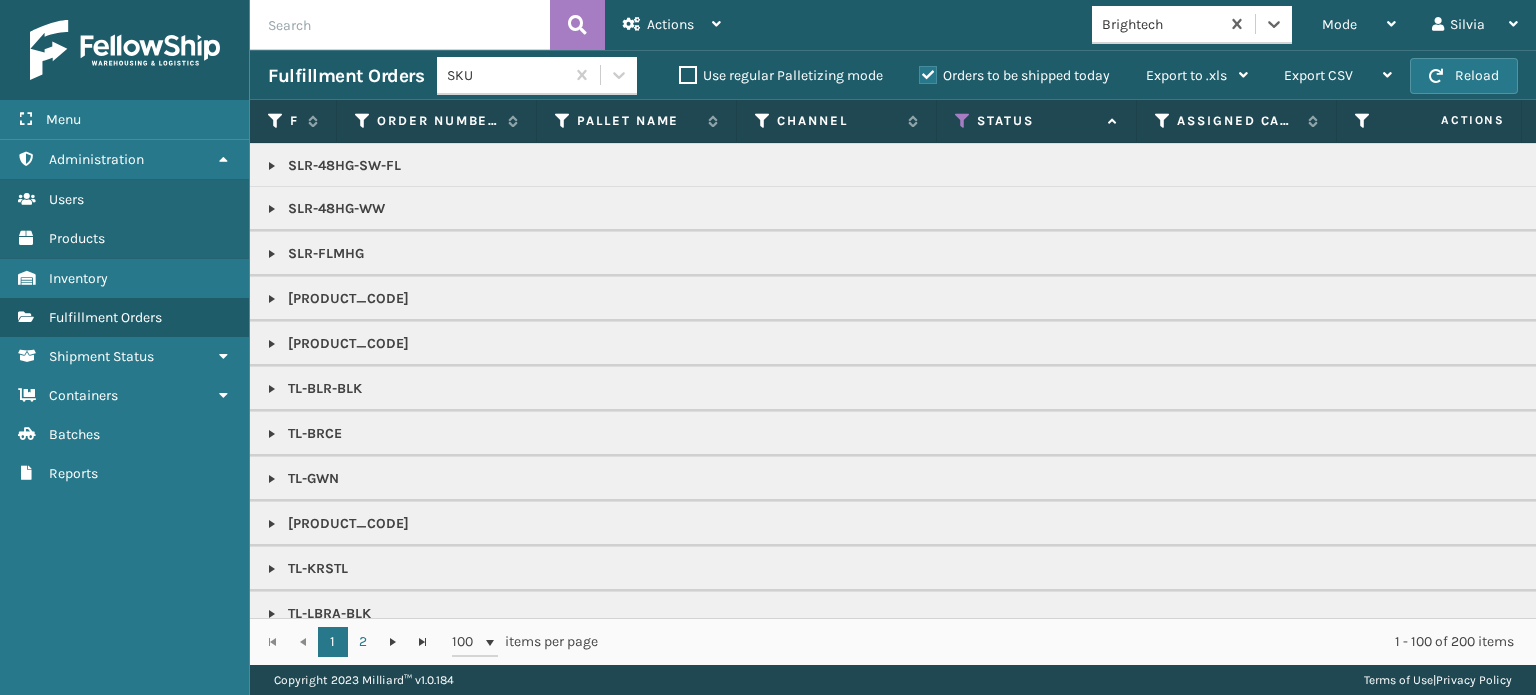 scroll, scrollTop: 2100, scrollLeft: 0, axis: vertical 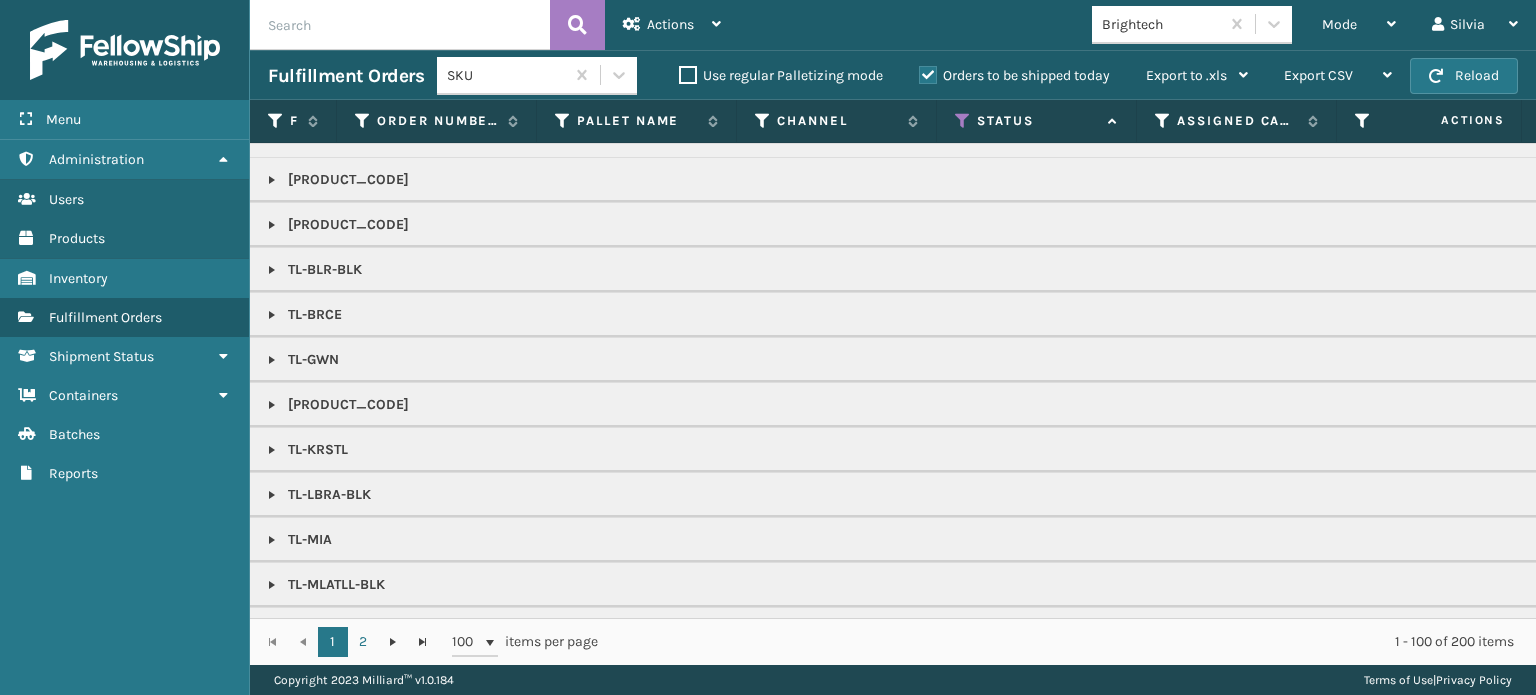 click at bounding box center (272, 315) 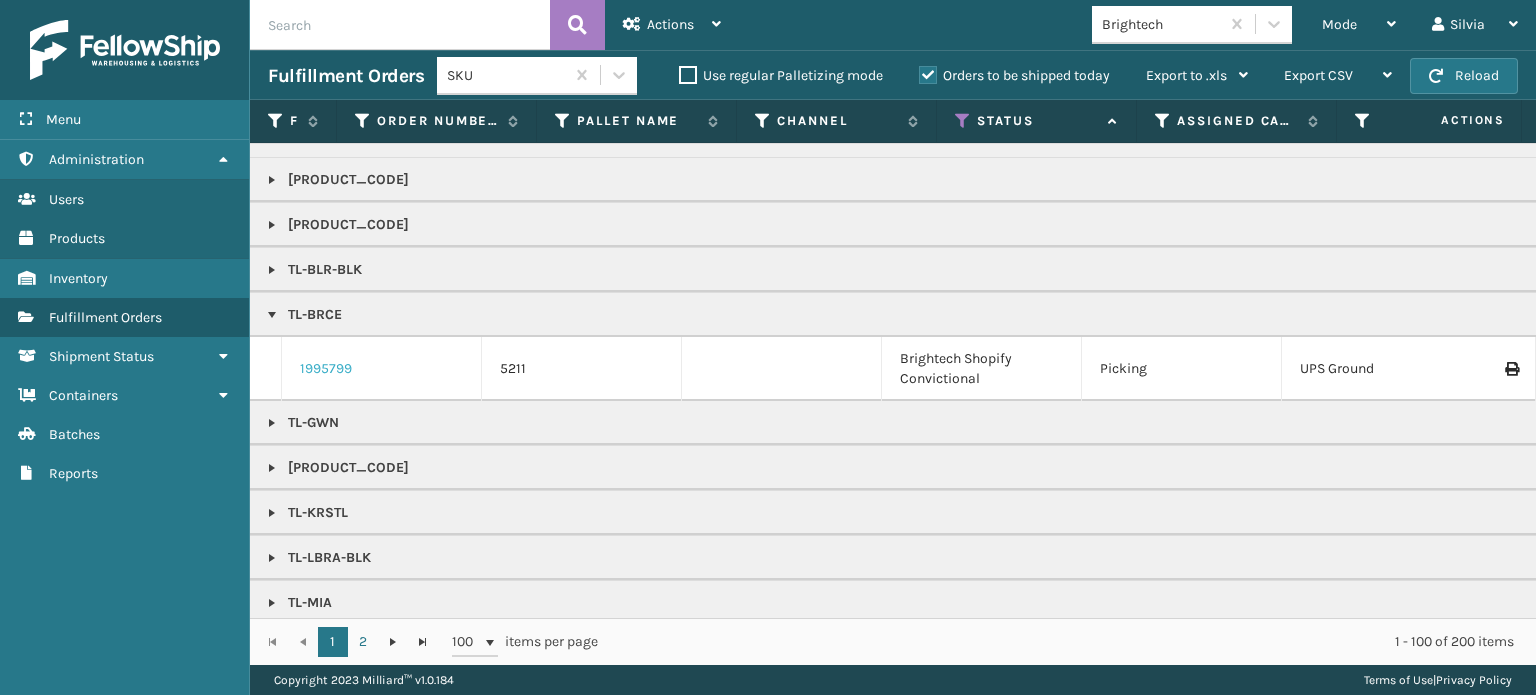 click on "1995799" at bounding box center [326, 369] 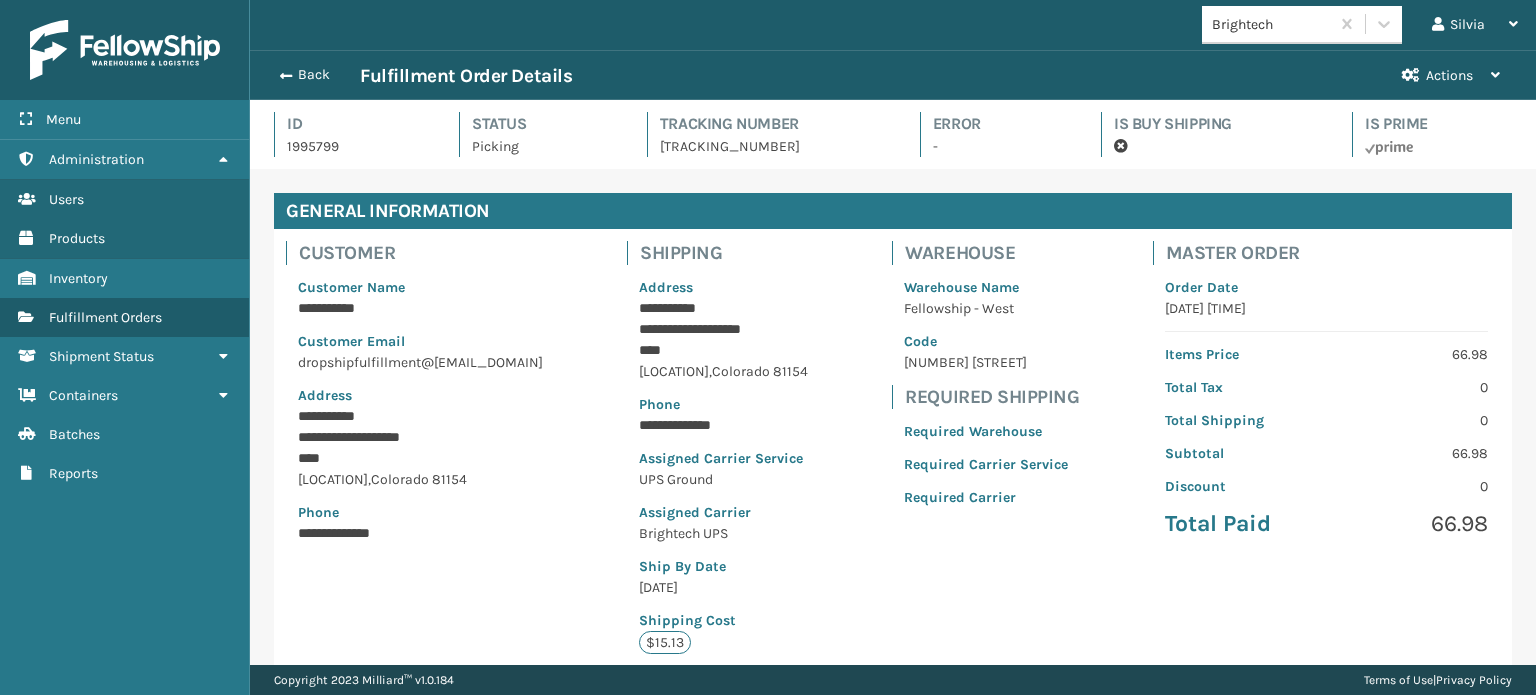 scroll, scrollTop: 99951, scrollLeft: 98713, axis: both 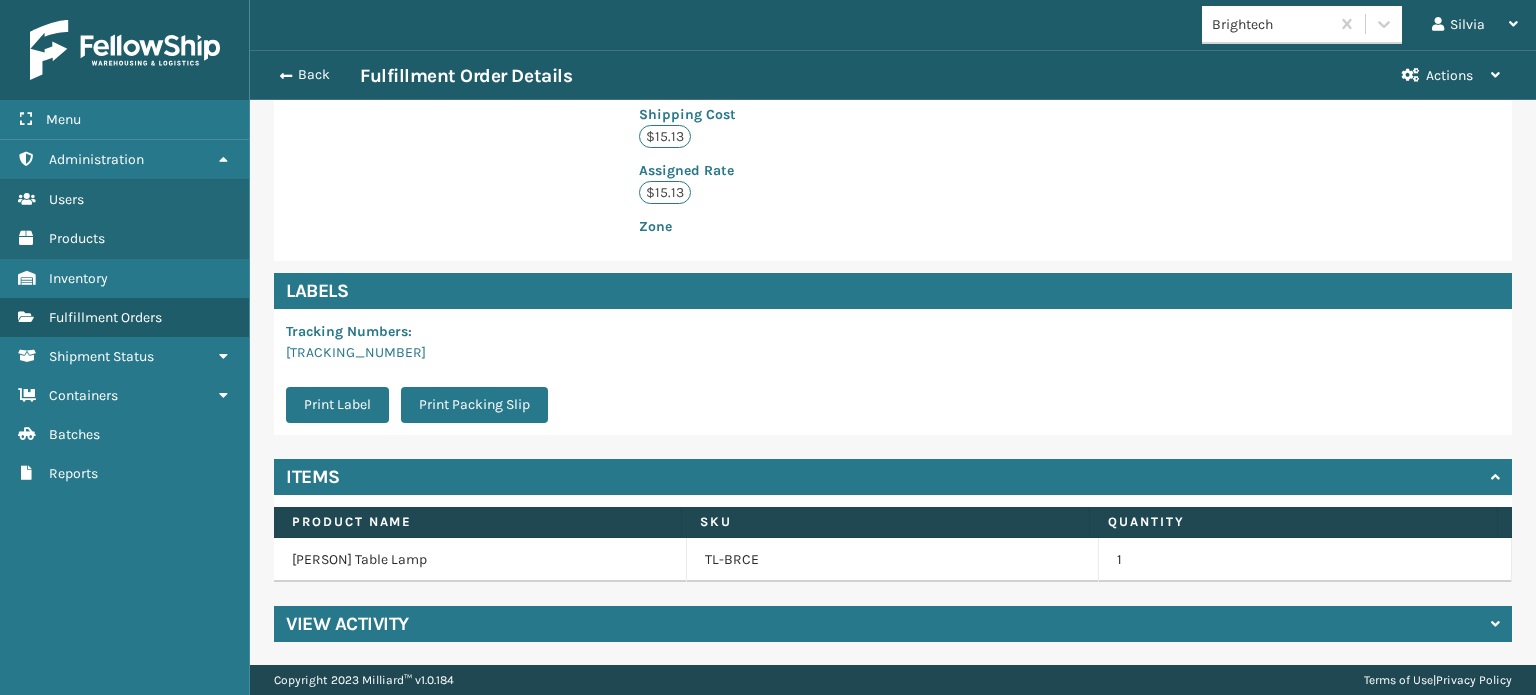click on "[PERSON] Table Lamp" at bounding box center [480, 560] 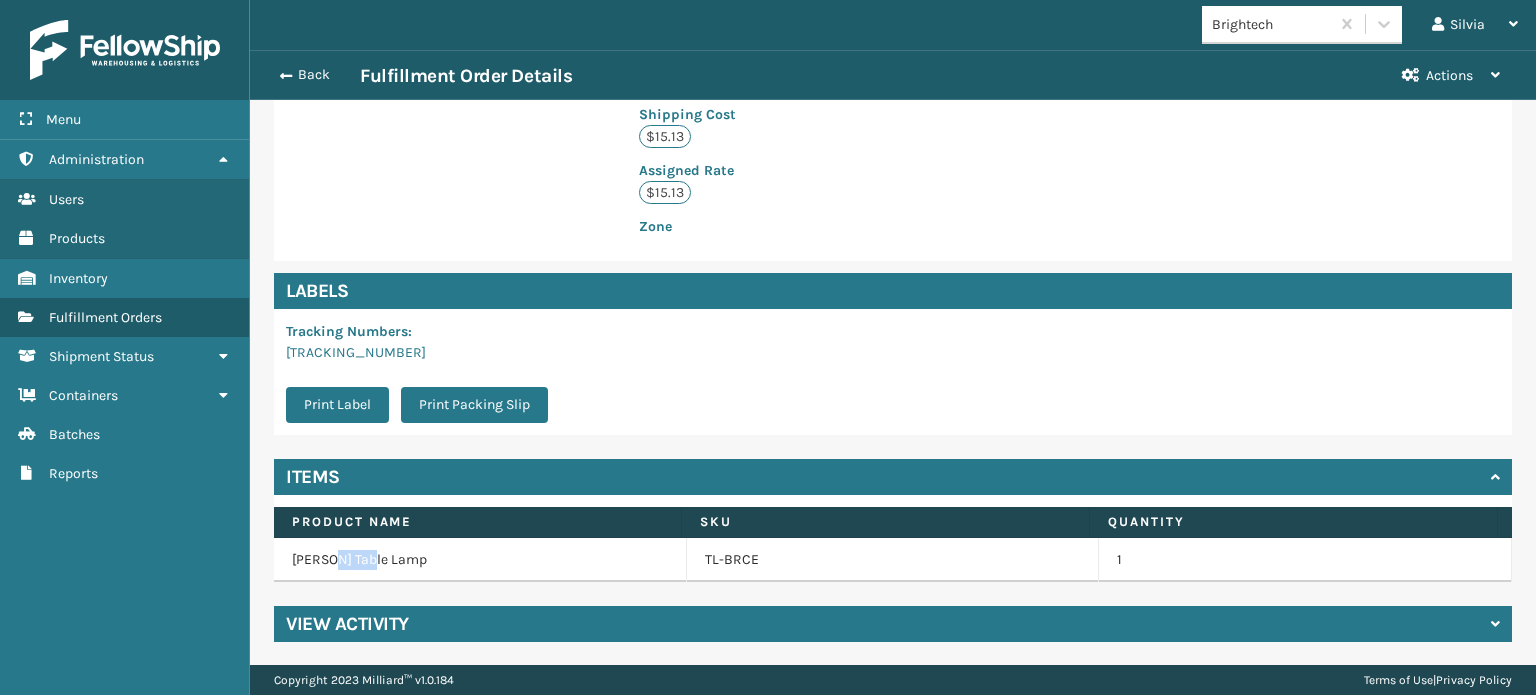 click on "[PERSON] Table Lamp" at bounding box center (480, 560) 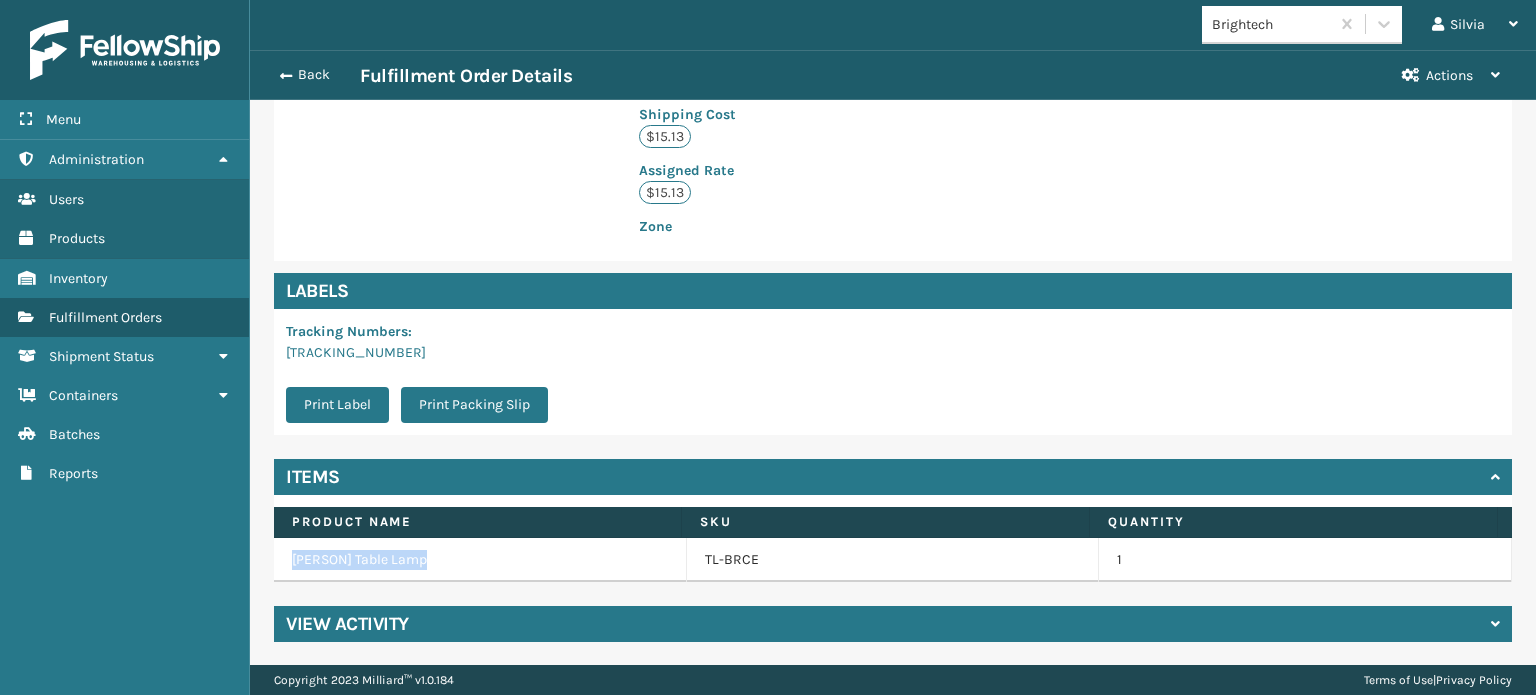 click on "[PERSON] Table Lamp" at bounding box center [480, 560] 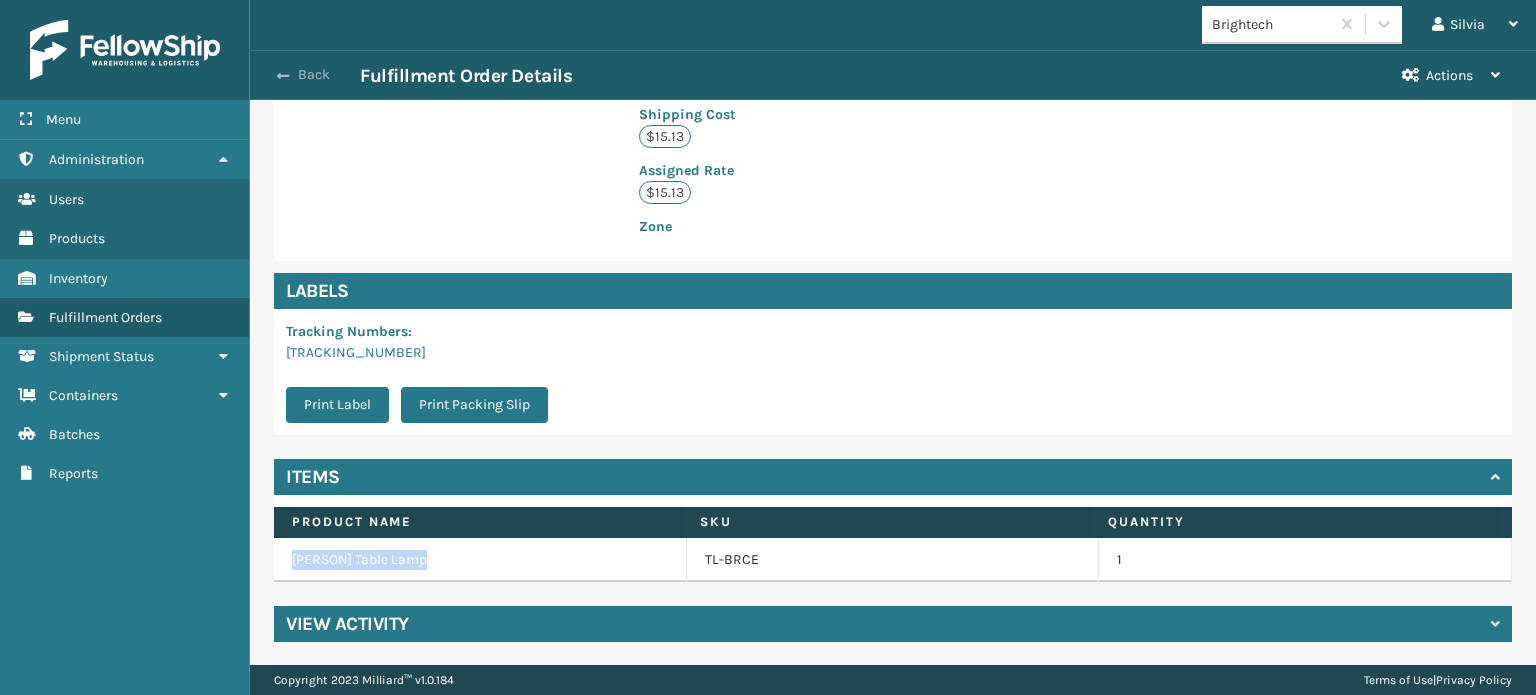 click on "Back" at bounding box center [314, 75] 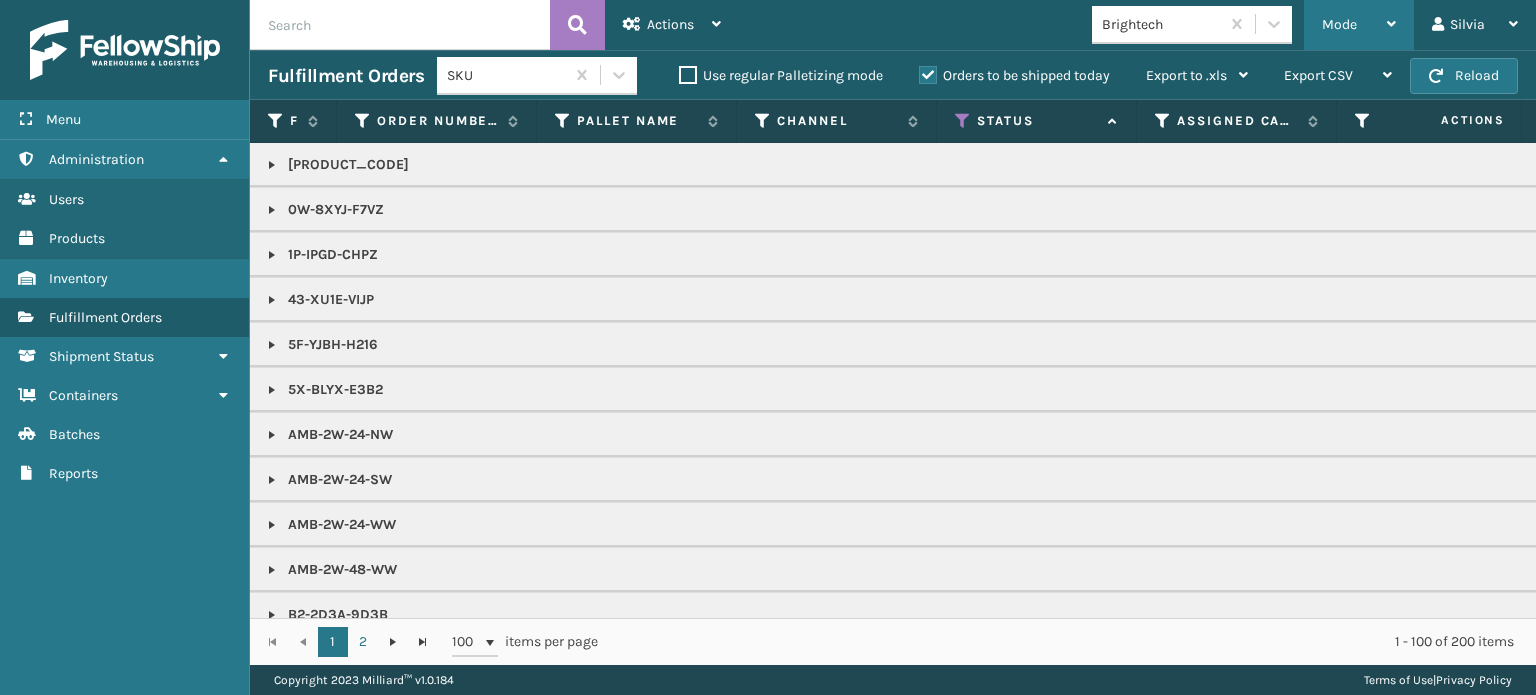 click on "Mode" at bounding box center (1359, 25) 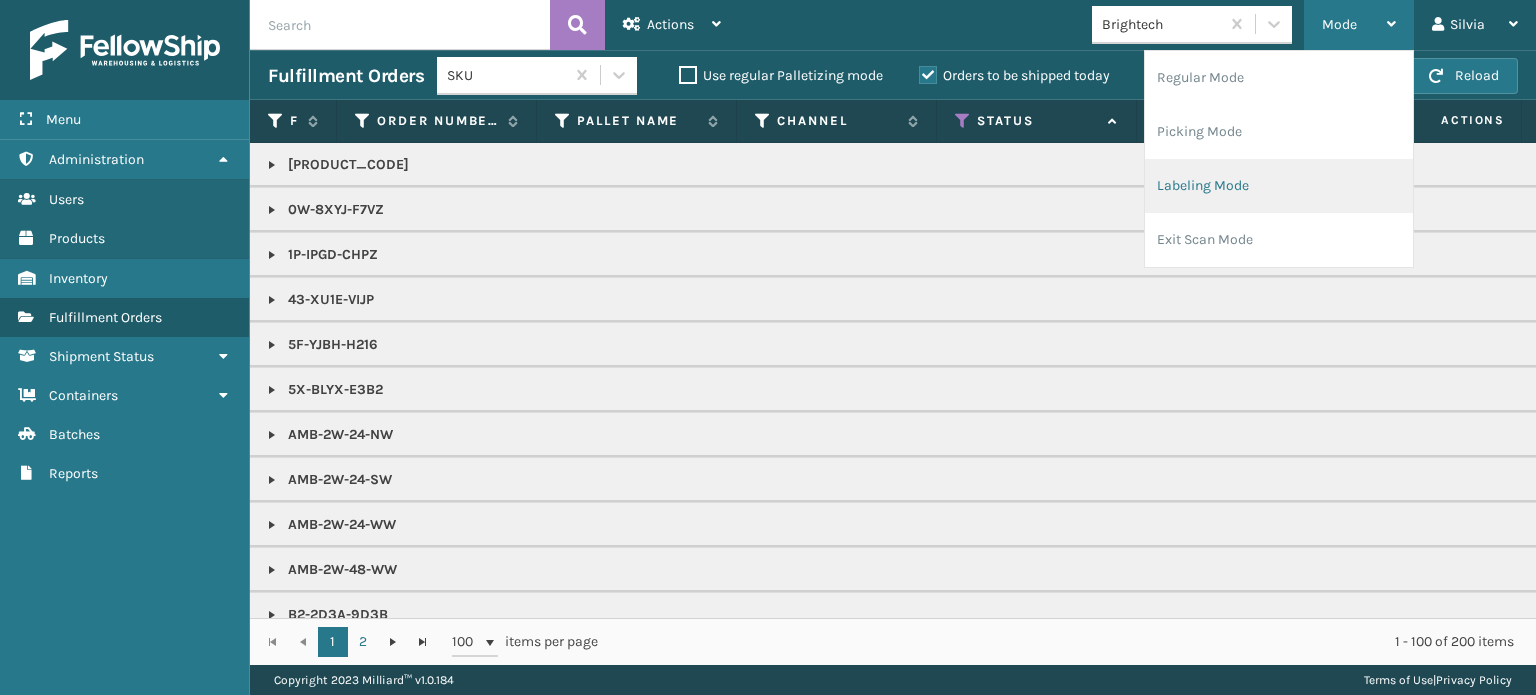 click on "Labeling Mode" at bounding box center (1279, 186) 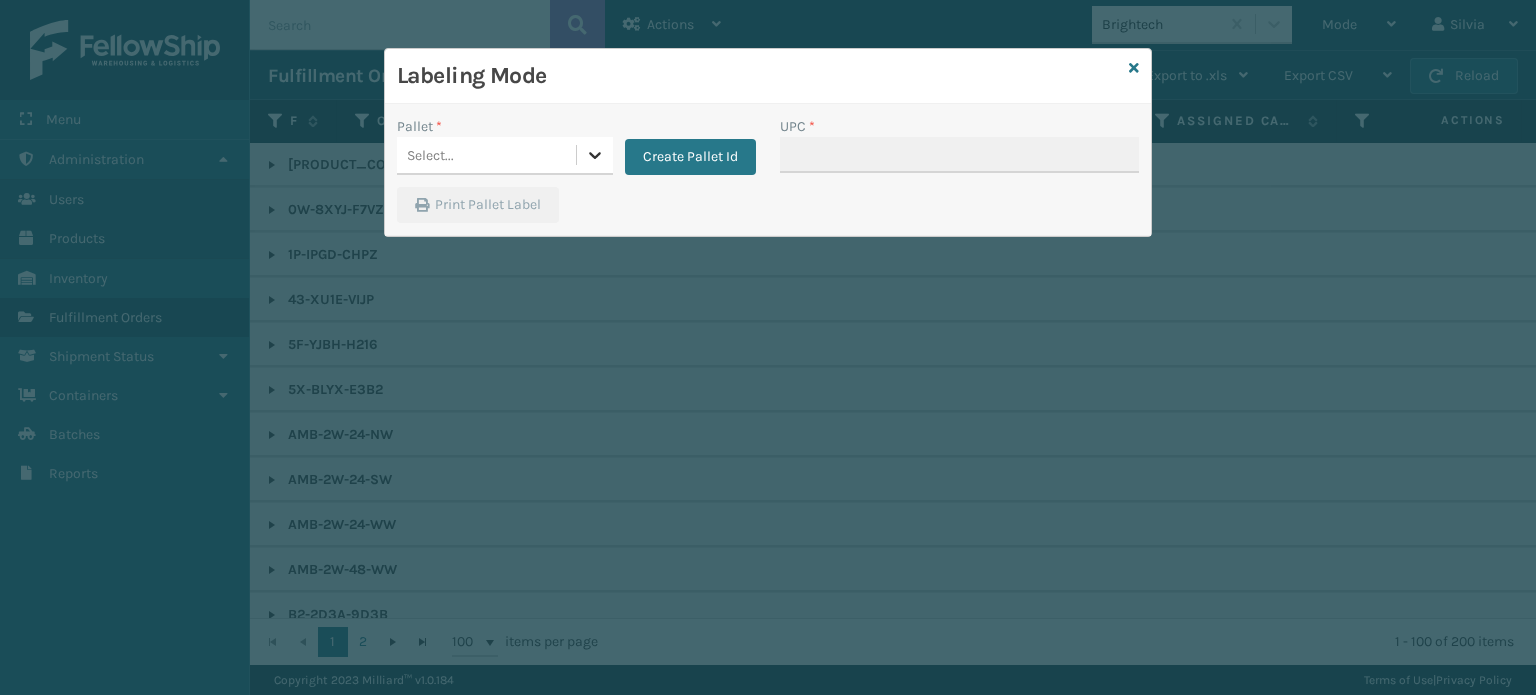 click 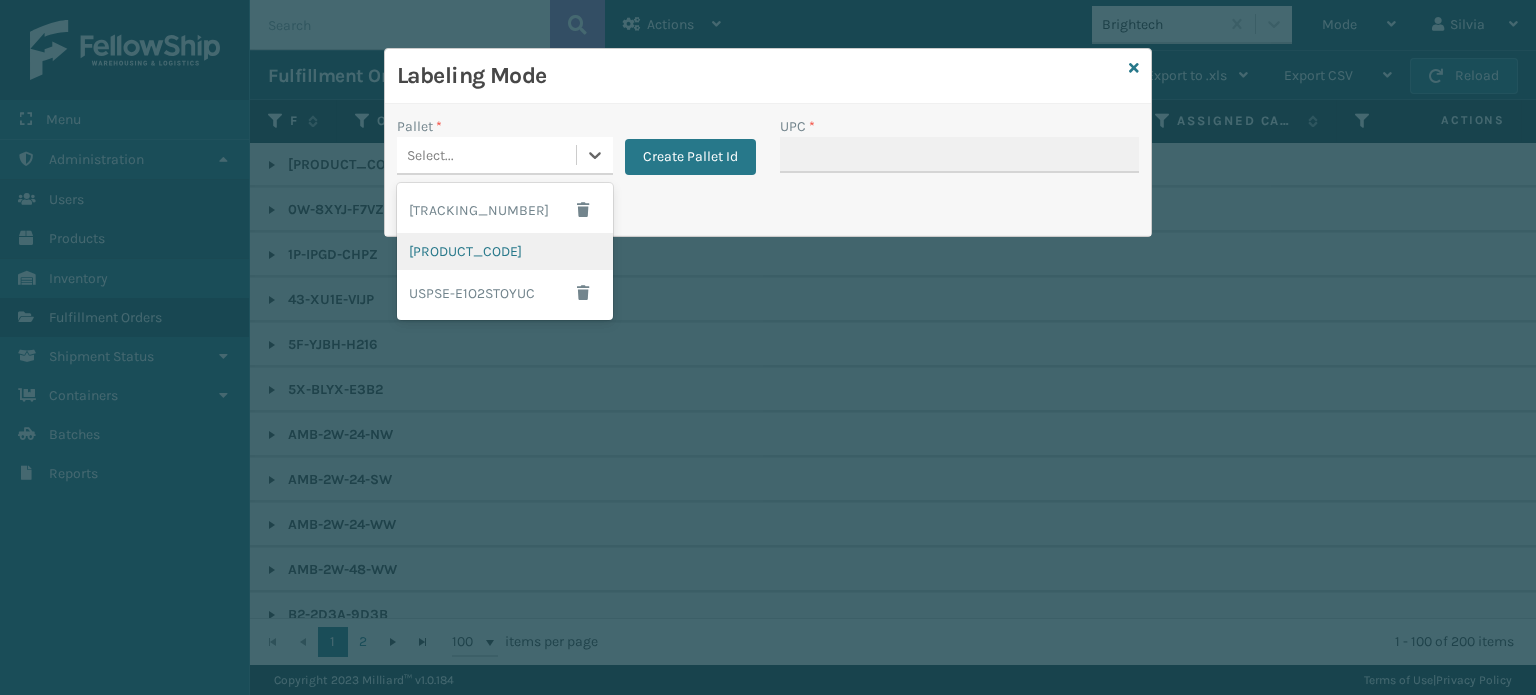 click on "[PRODUCT_CODE]" at bounding box center (505, 251) 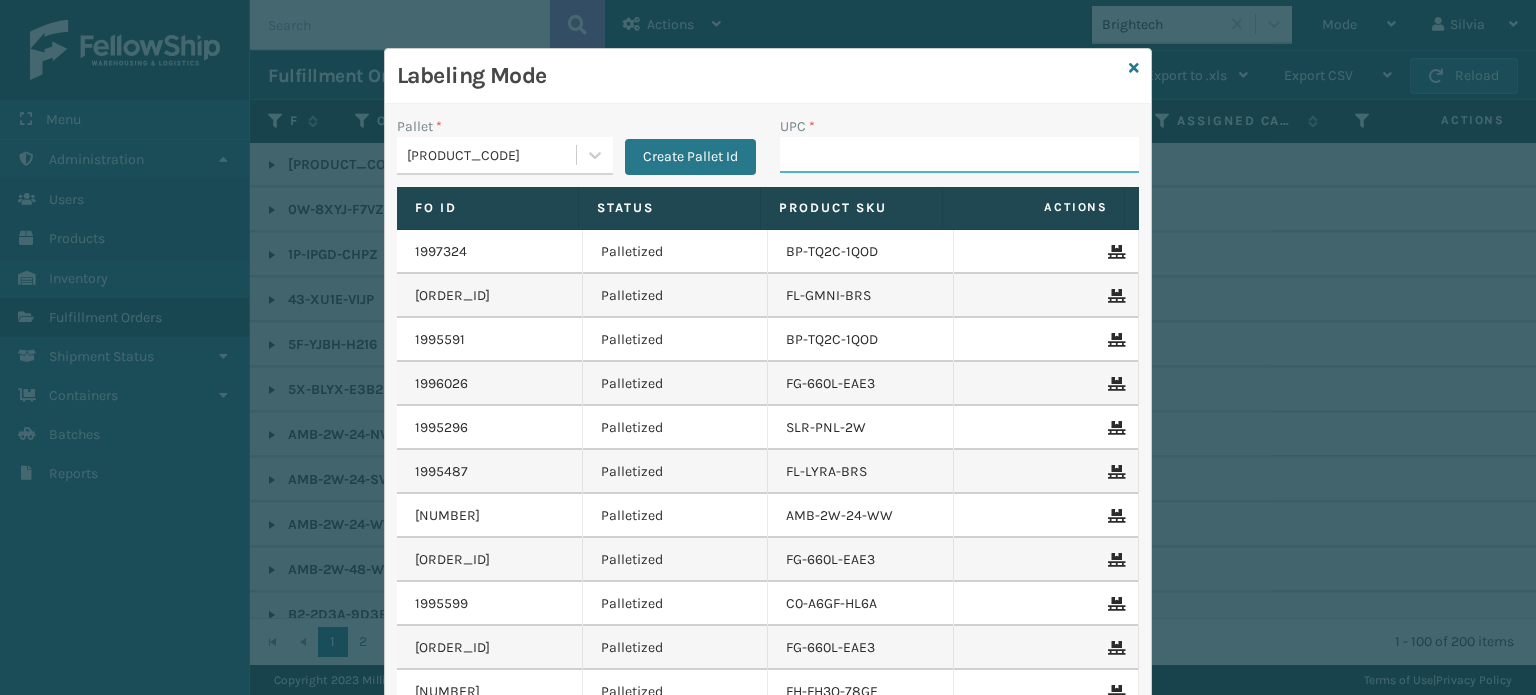 click on "UPC   *" at bounding box center (959, 155) 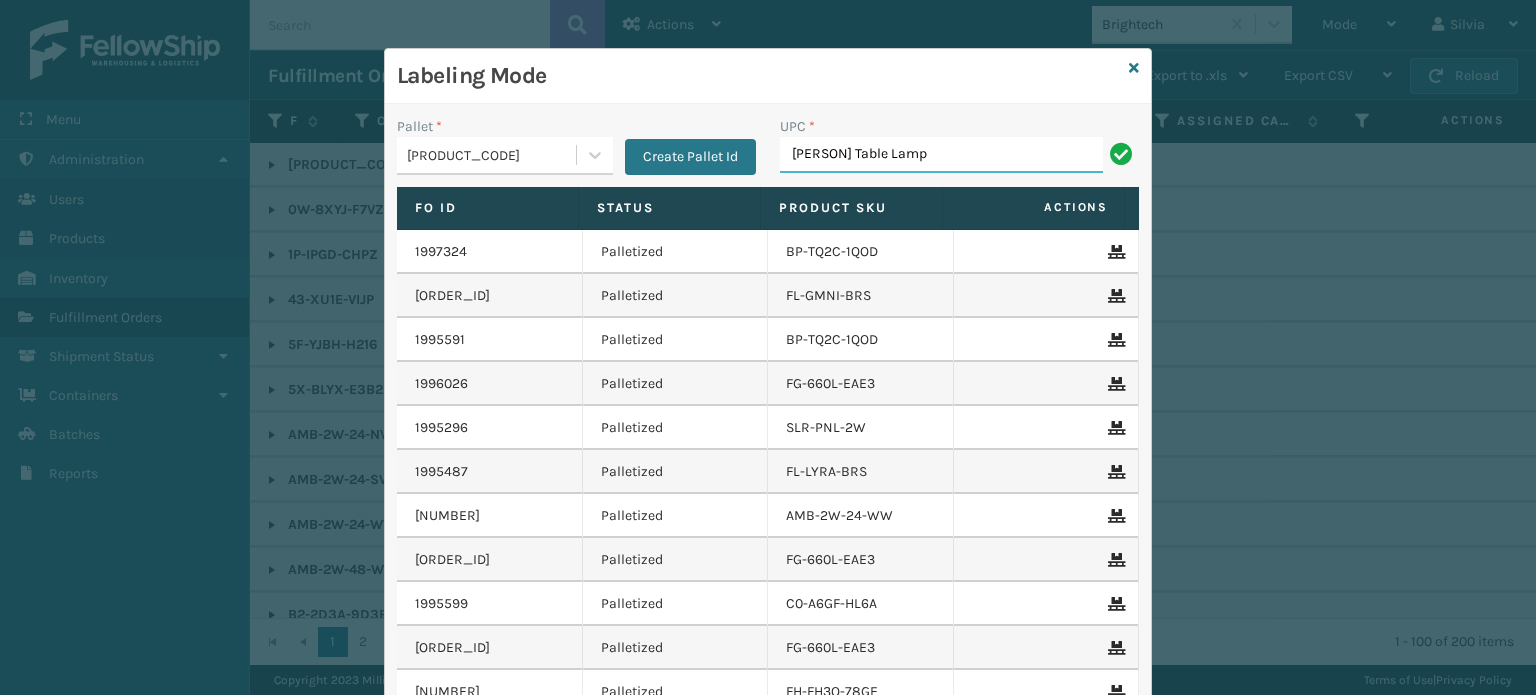 type on "[PERSON] Table Lamp" 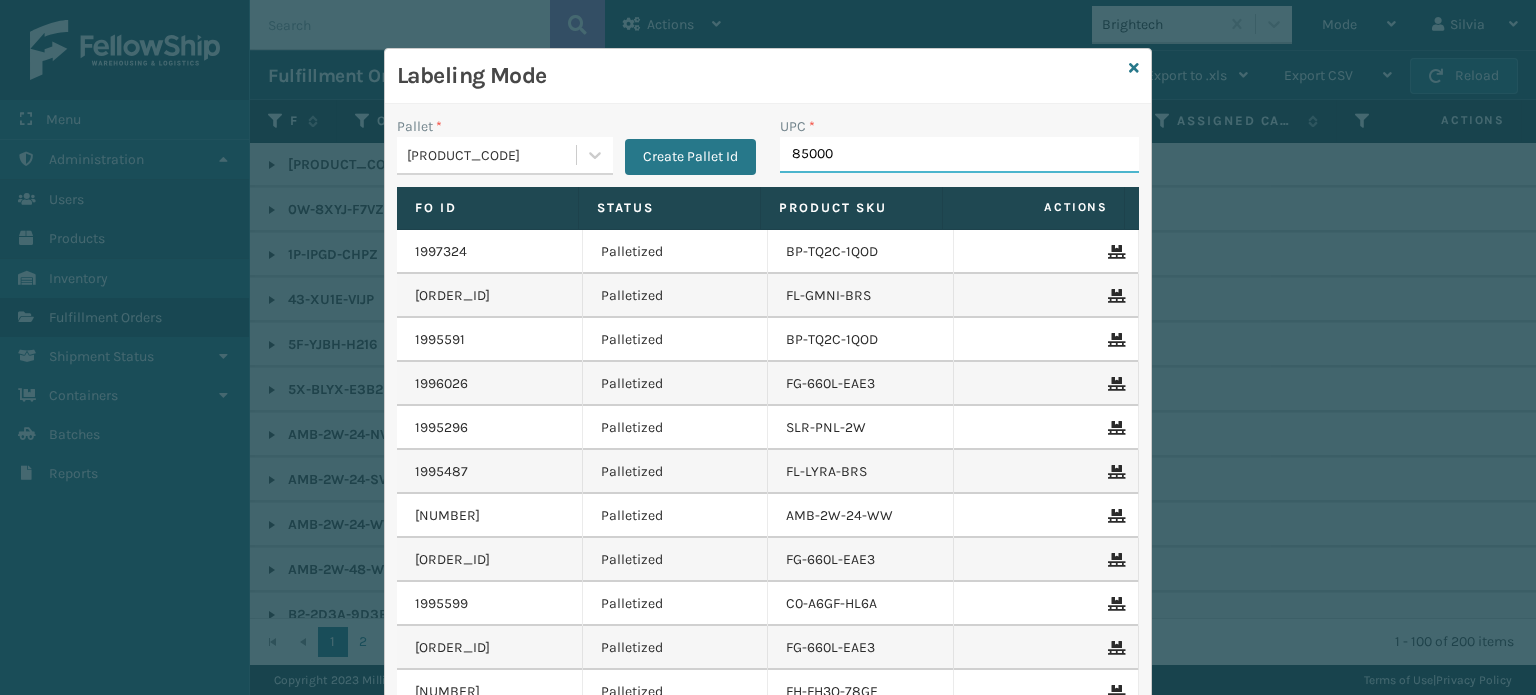 type on "850004" 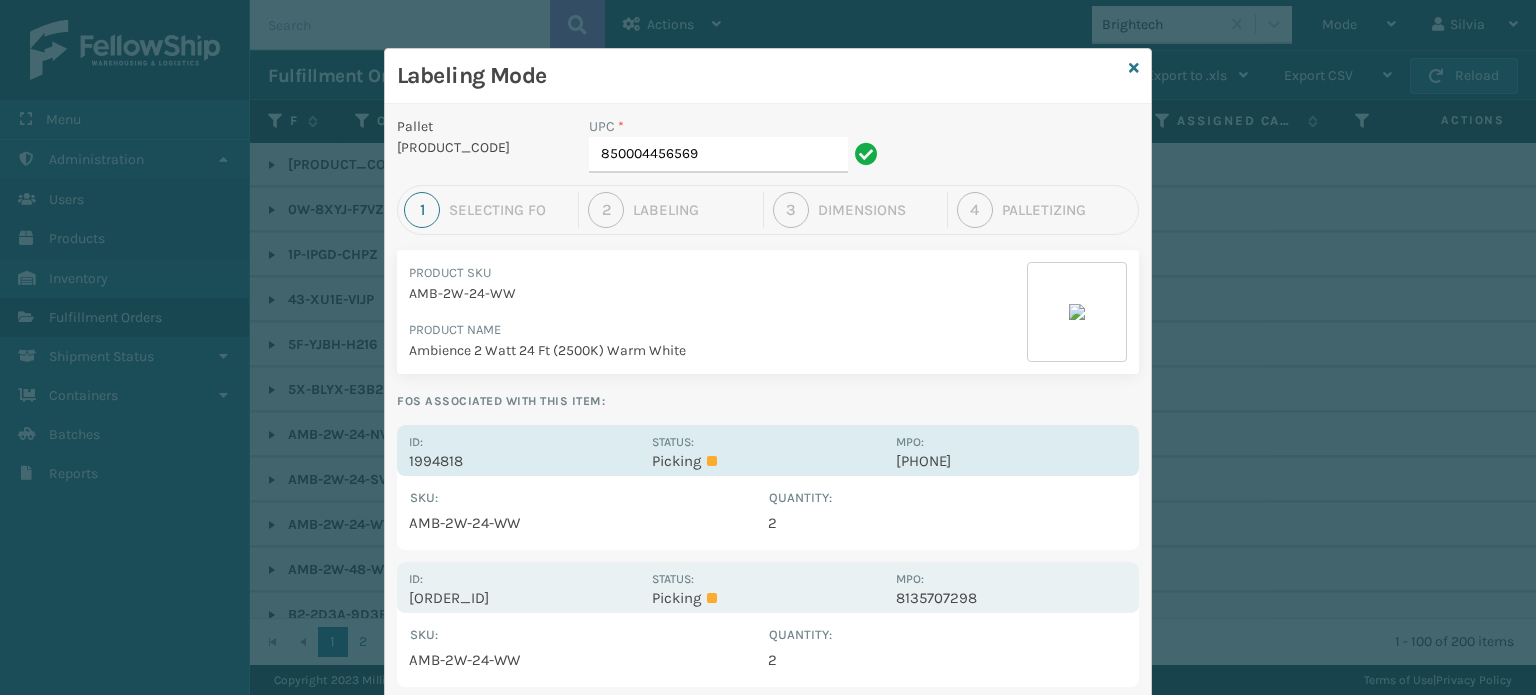 click on "Picking" at bounding box center (767, 461) 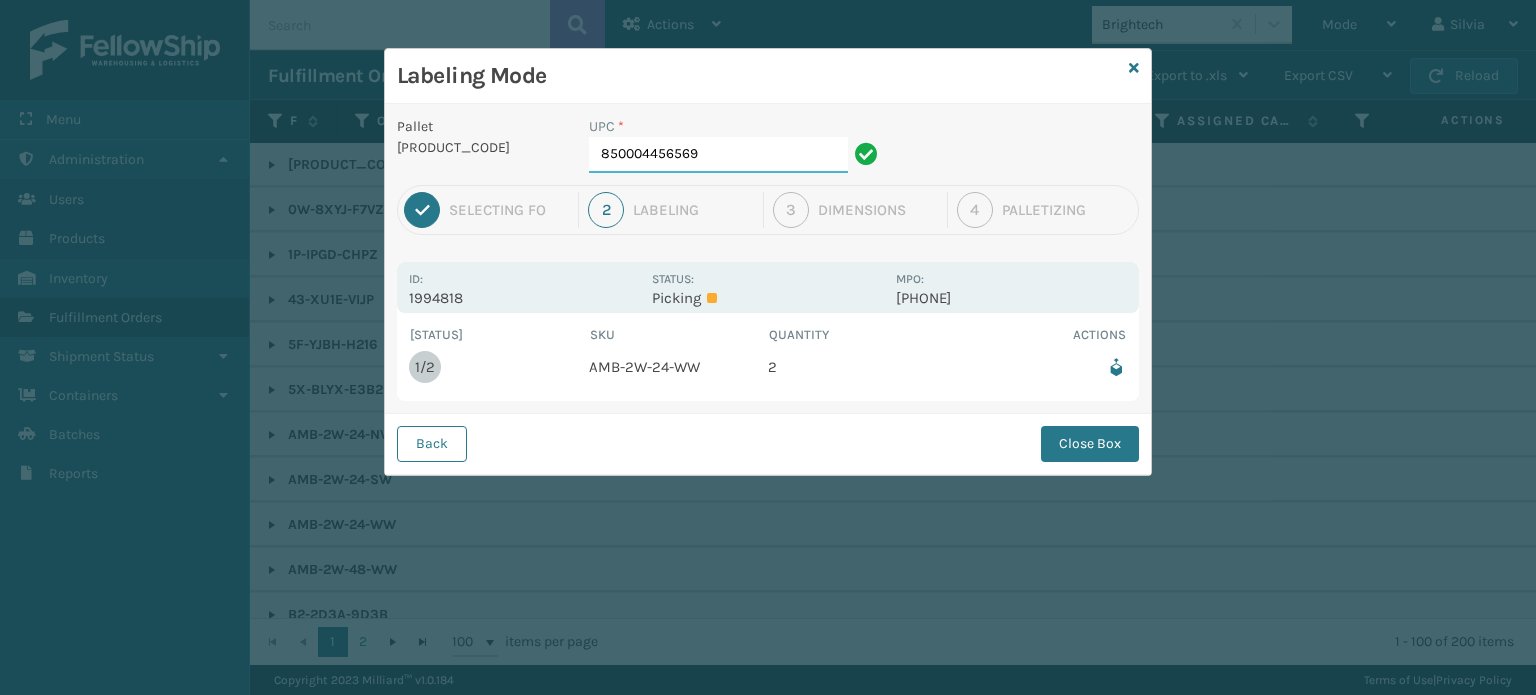 click on "850004456569" at bounding box center (718, 155) 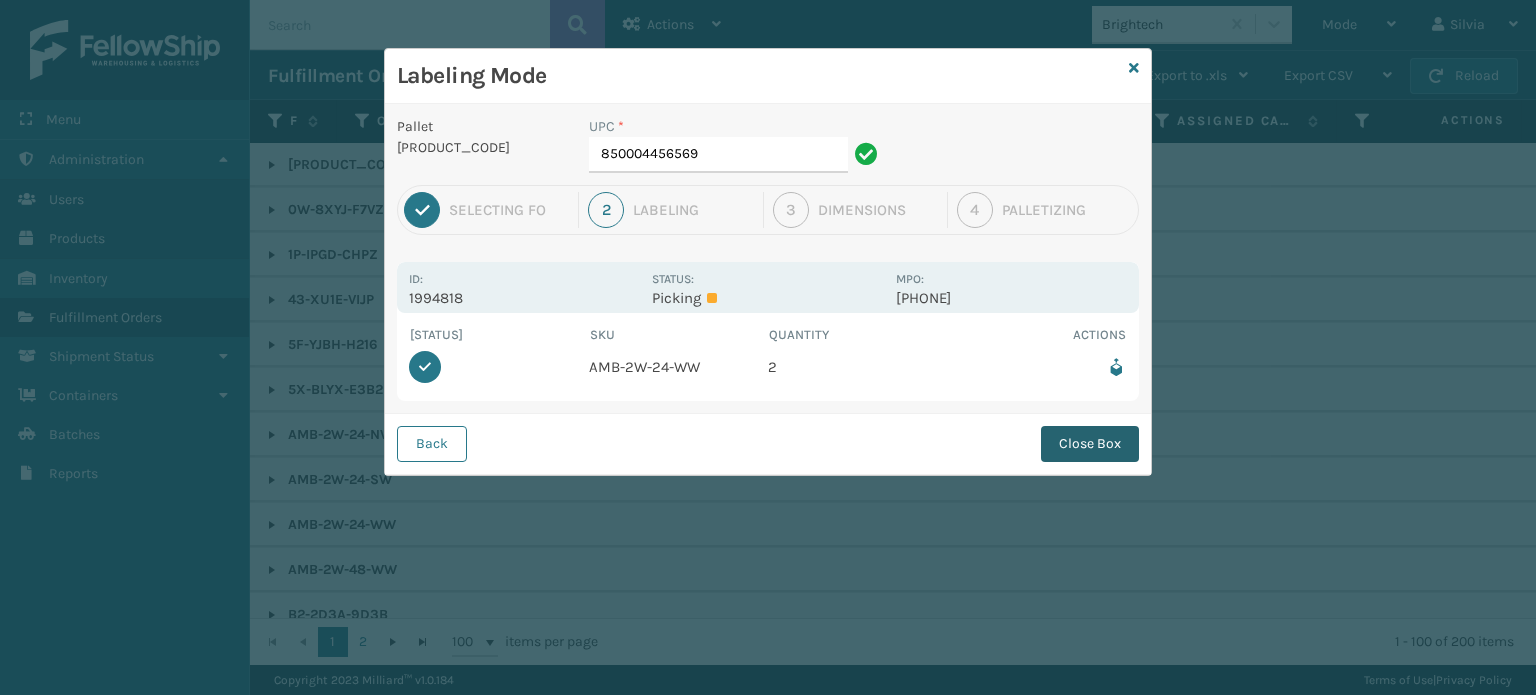 click on "Close Box" at bounding box center [1090, 444] 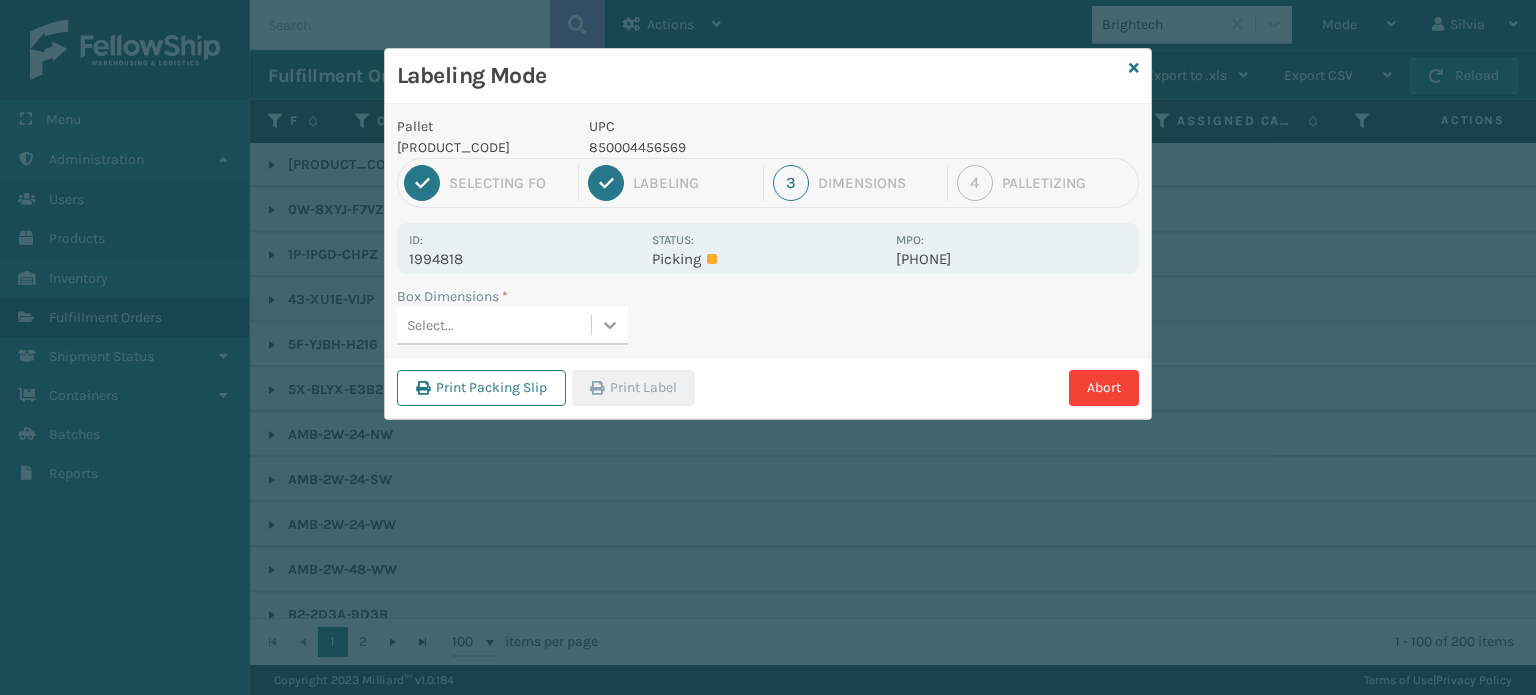 click 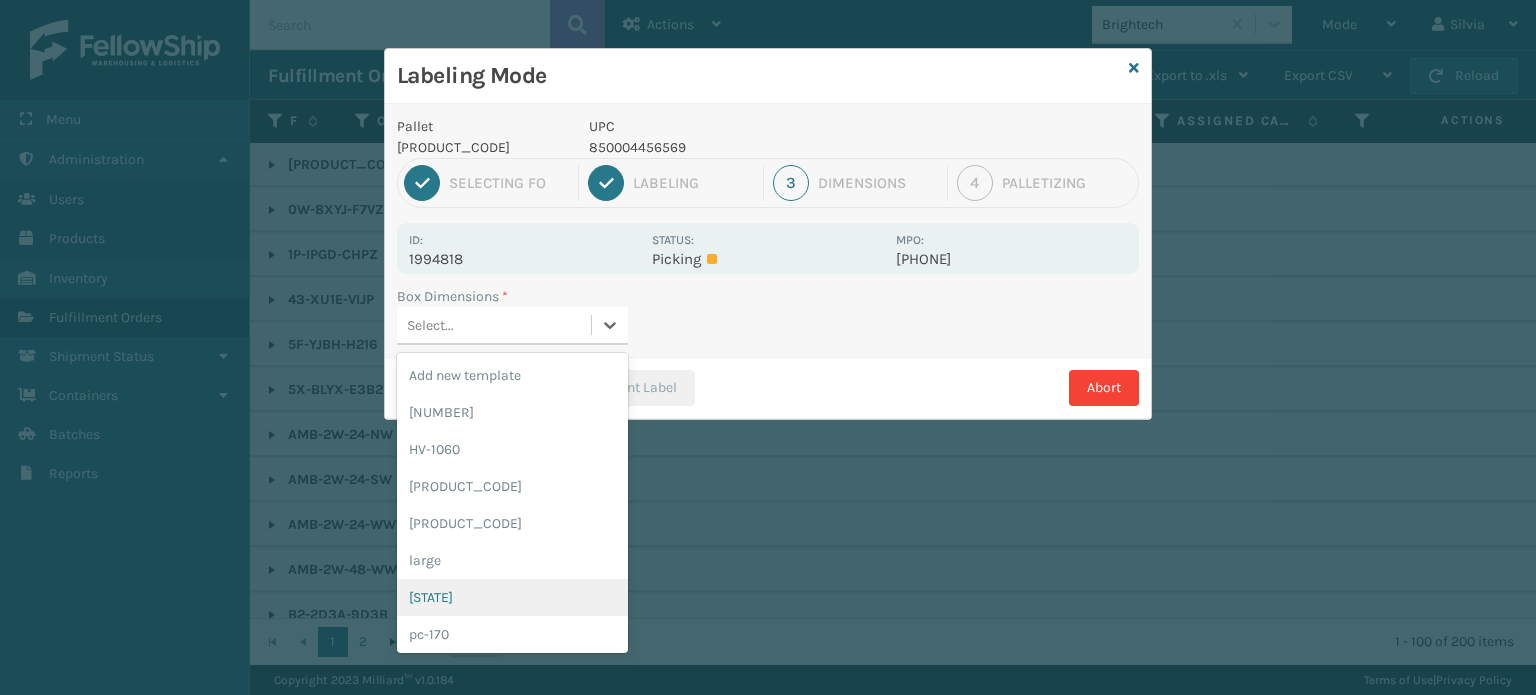 click on "[STATE]" at bounding box center (512, 597) 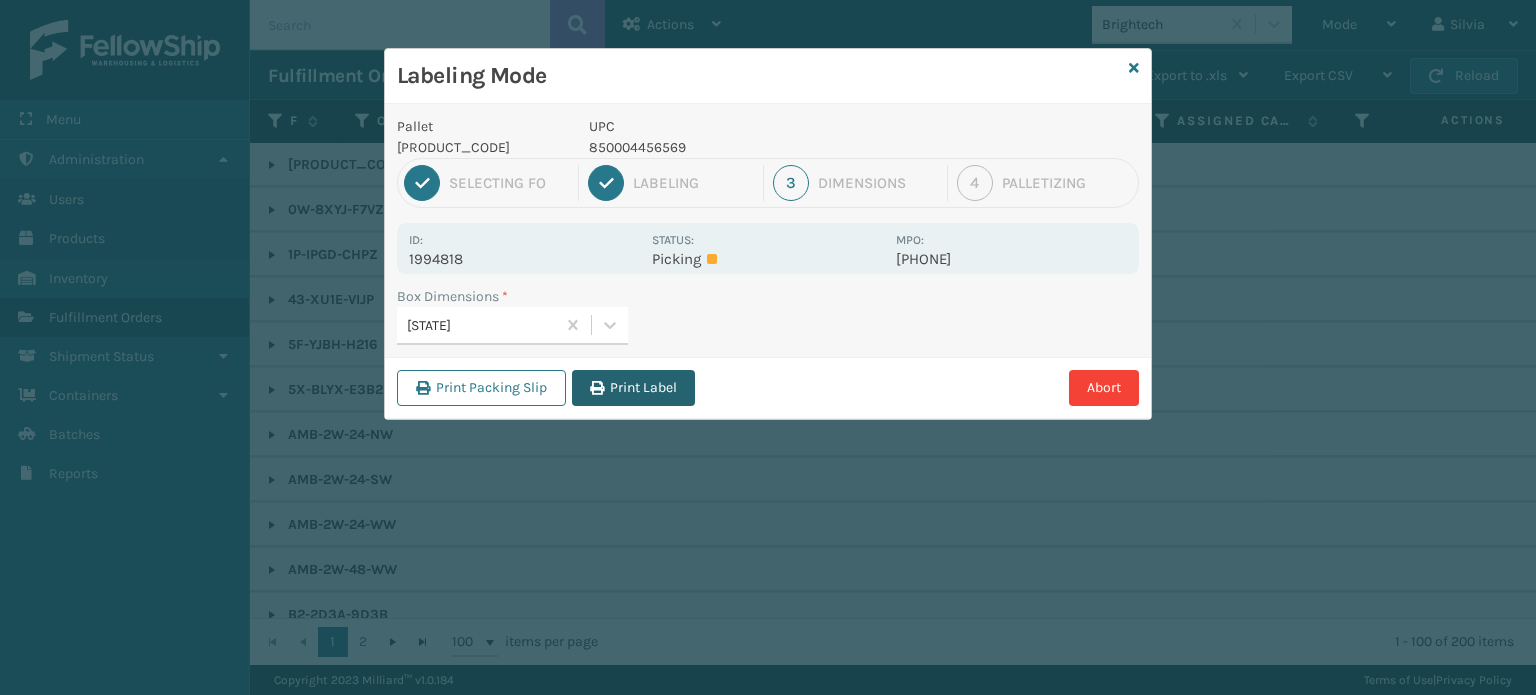 click on "Print Label" at bounding box center [633, 388] 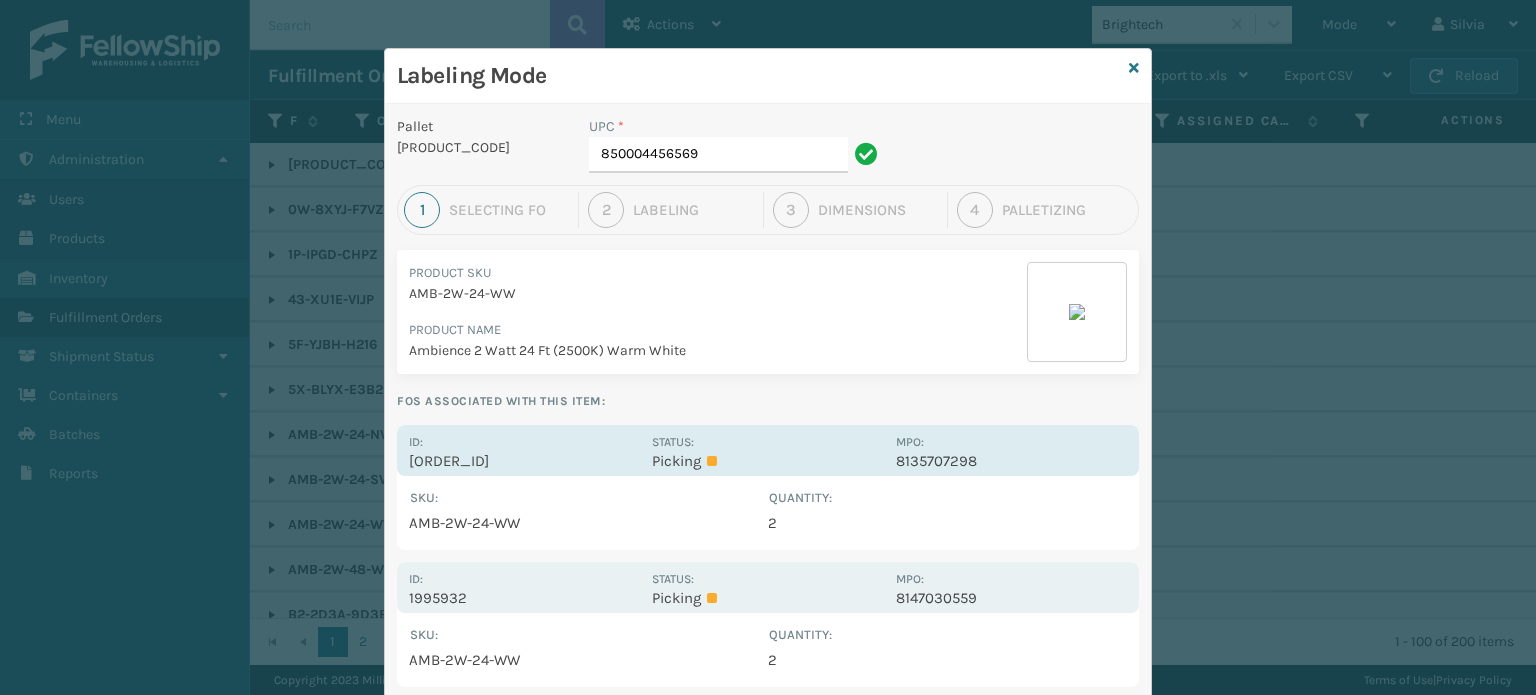 click on "Status: Picking" at bounding box center [767, 450] 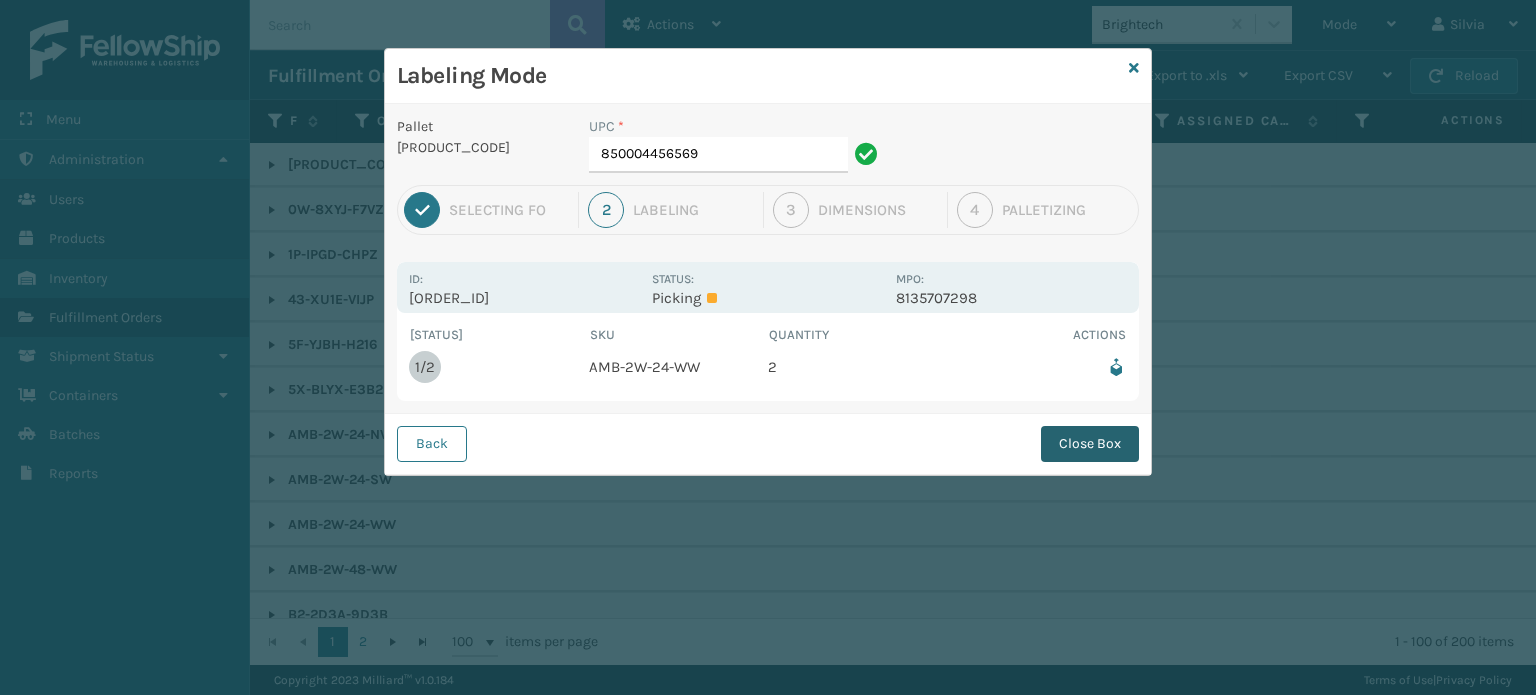 click on "Close Box" at bounding box center (1090, 444) 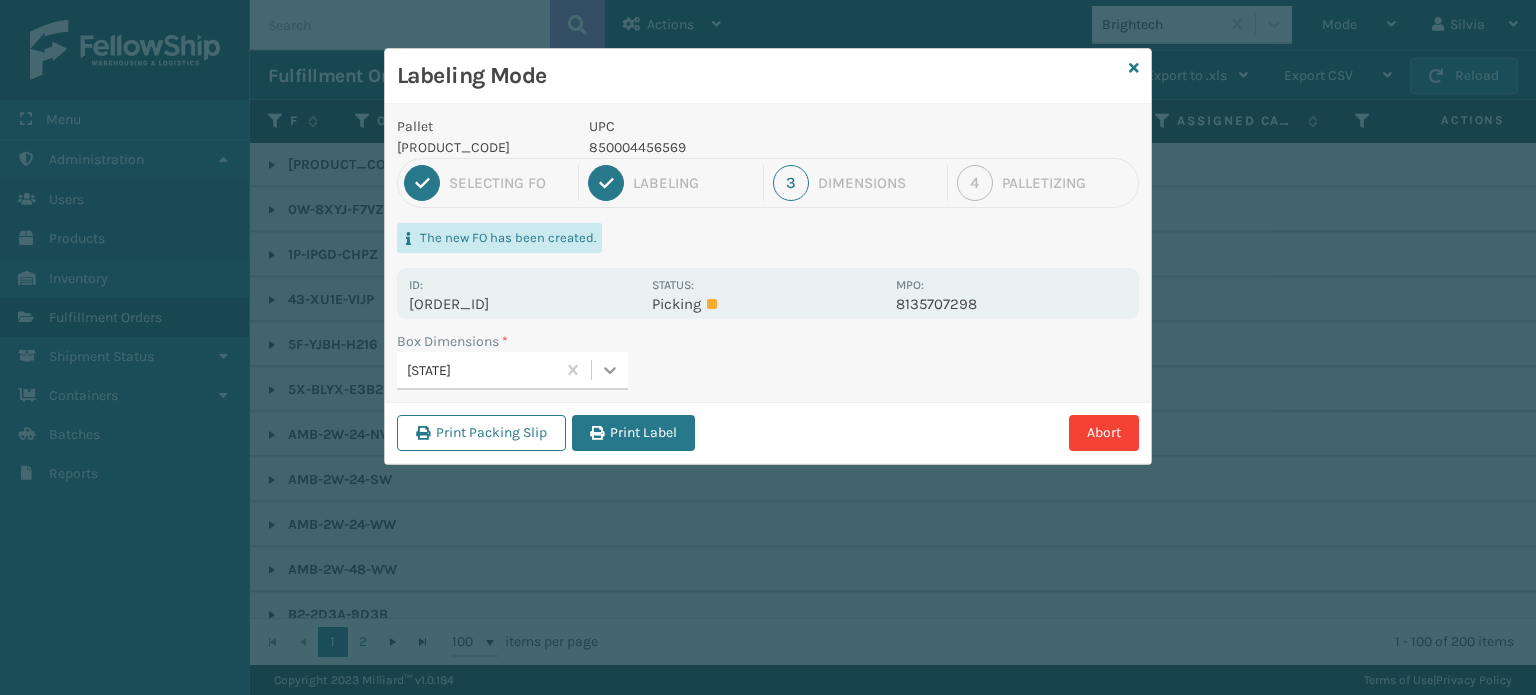 click at bounding box center [610, 370] 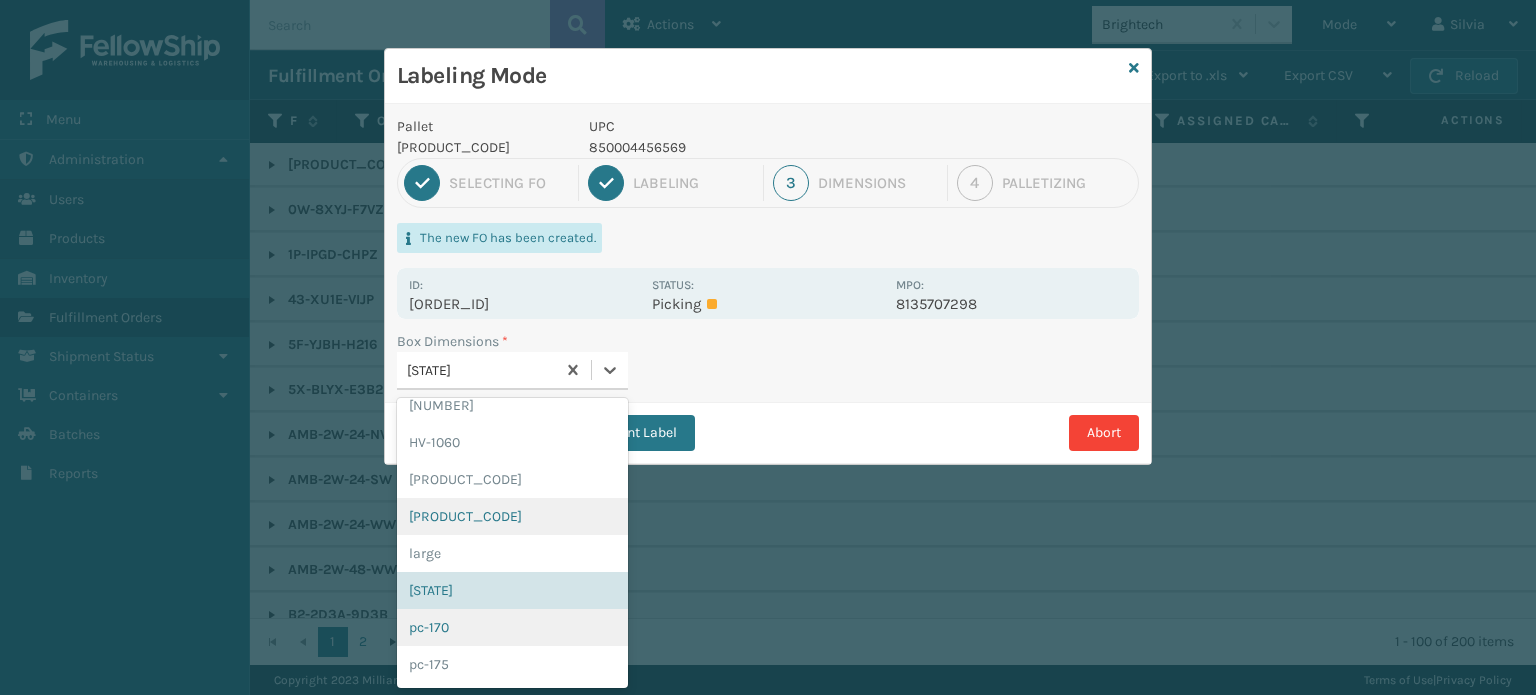 scroll, scrollTop: 100, scrollLeft: 0, axis: vertical 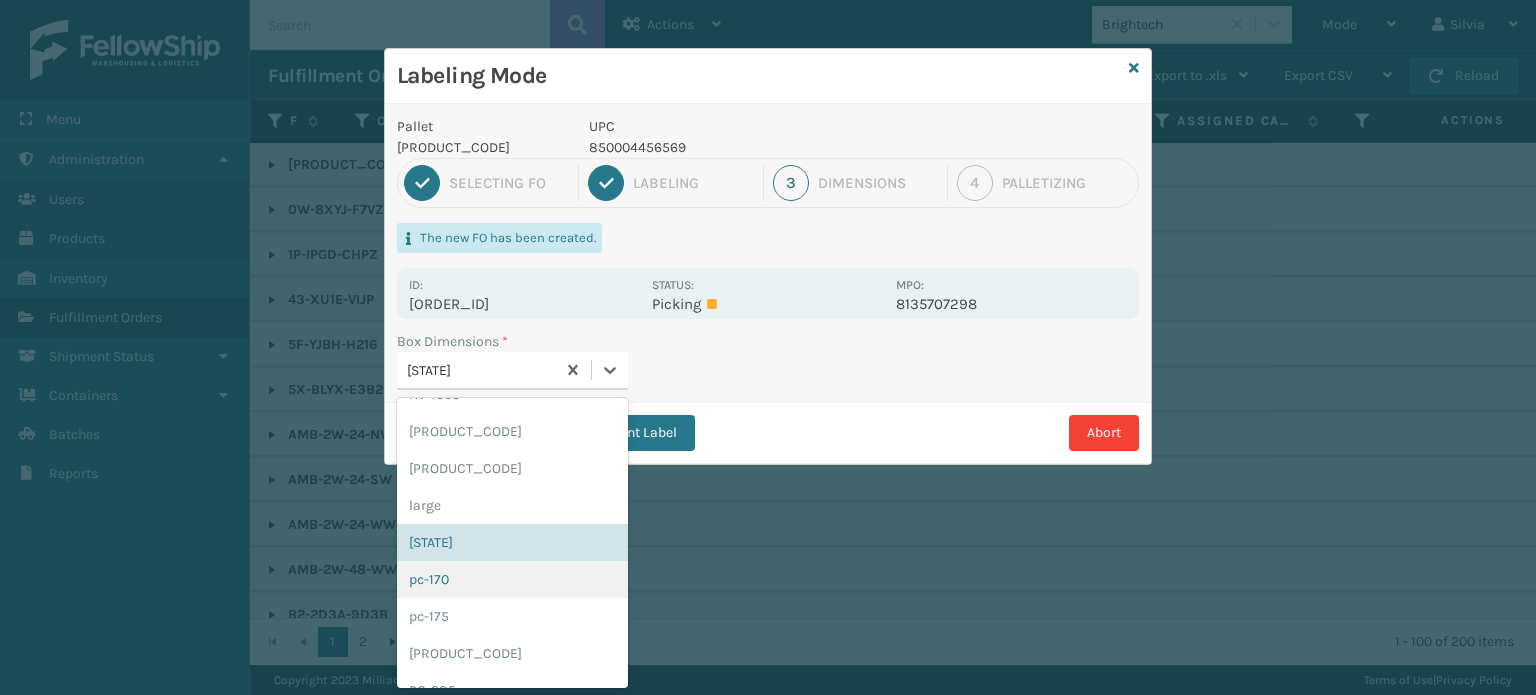 click on "pc-170" at bounding box center (512, 579) 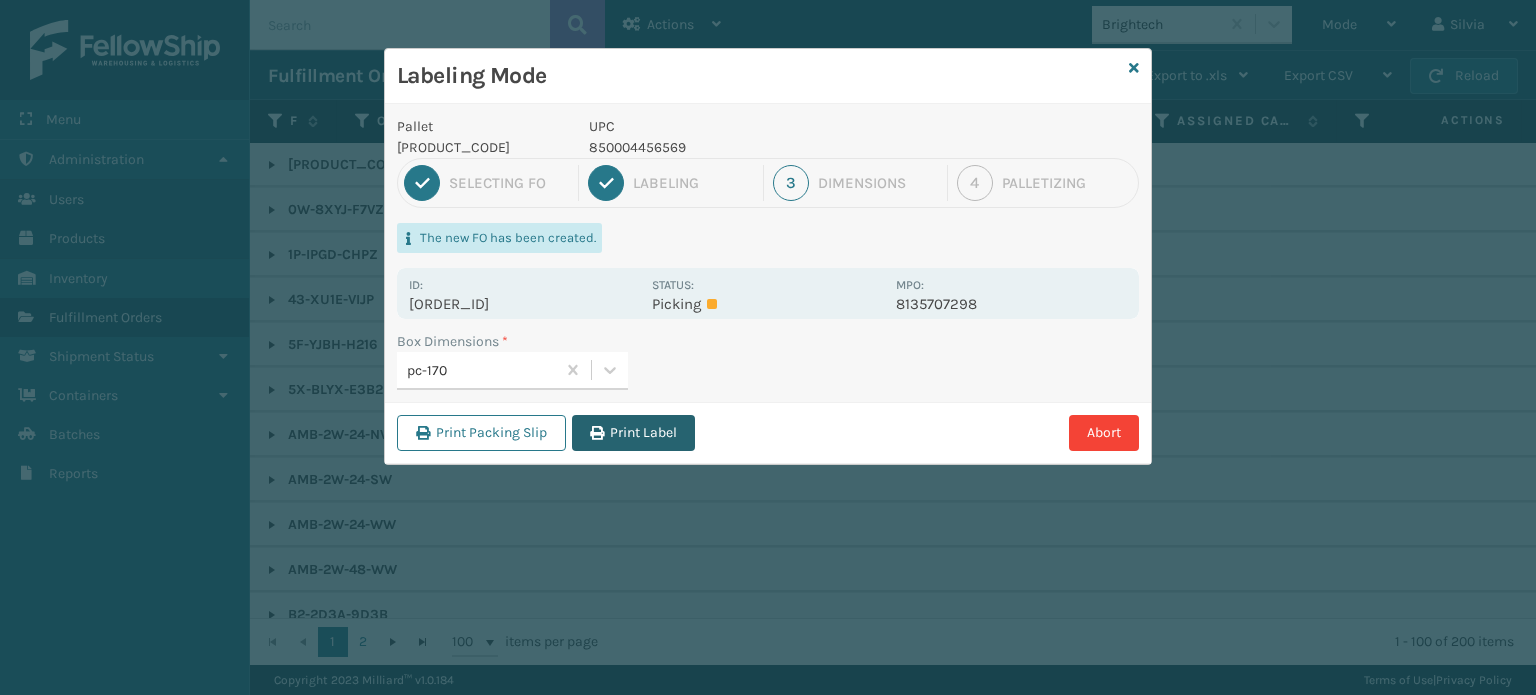 click on "Print Label" at bounding box center [633, 433] 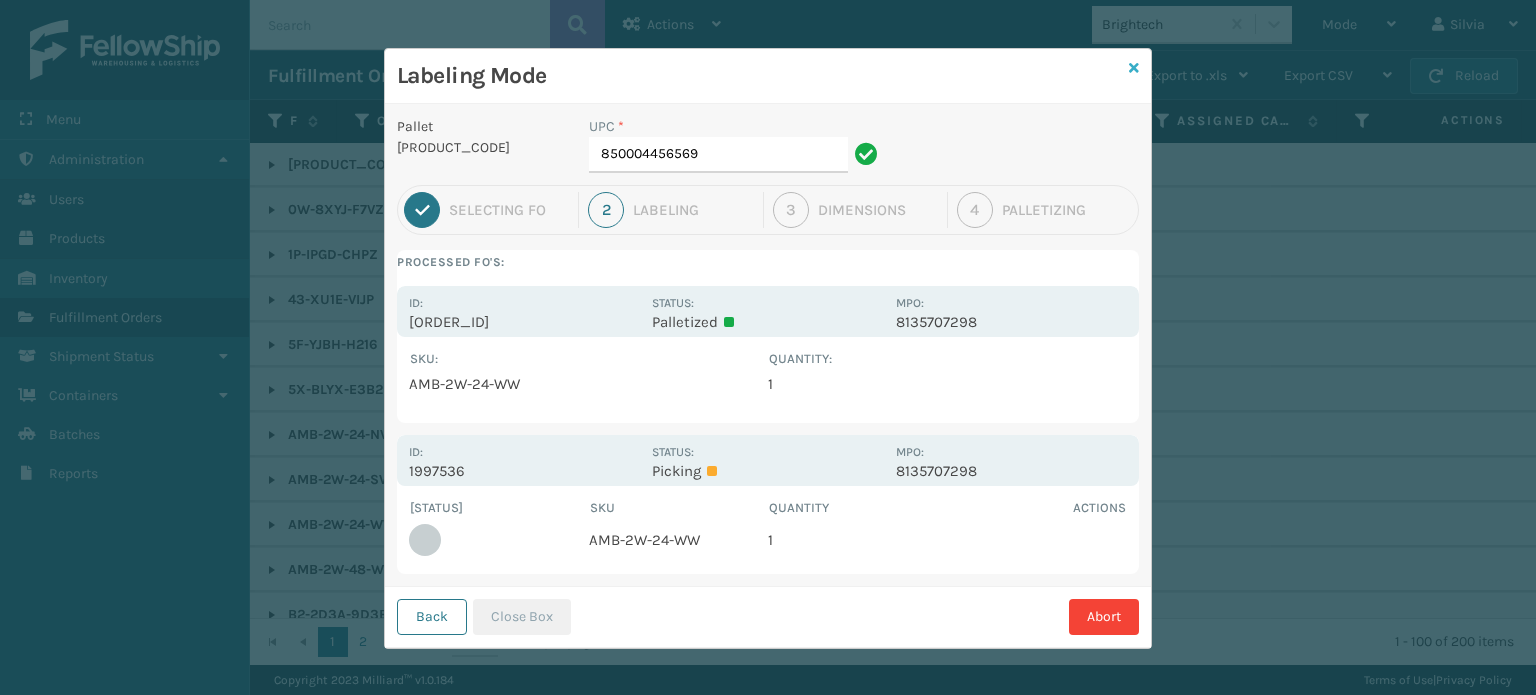 click at bounding box center (1134, 68) 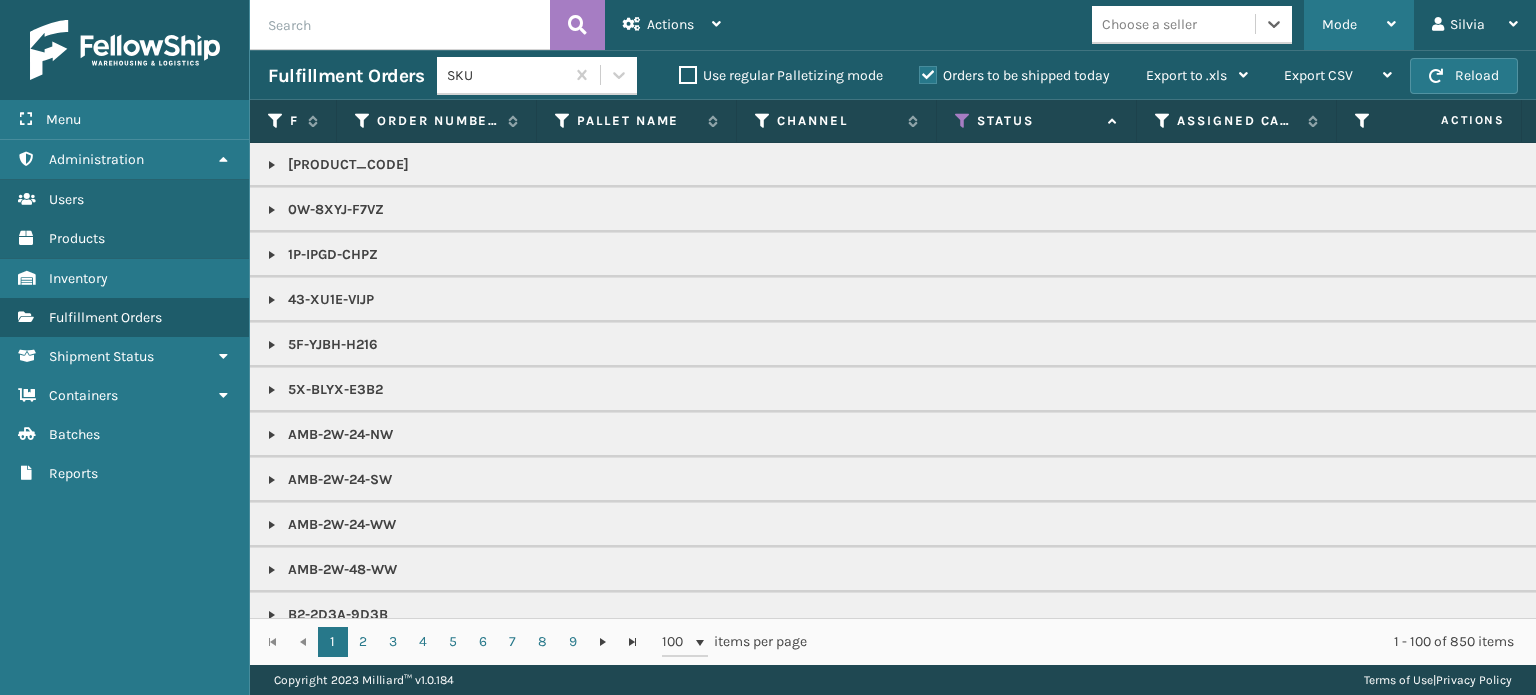 click on "Mode" at bounding box center (1339, 24) 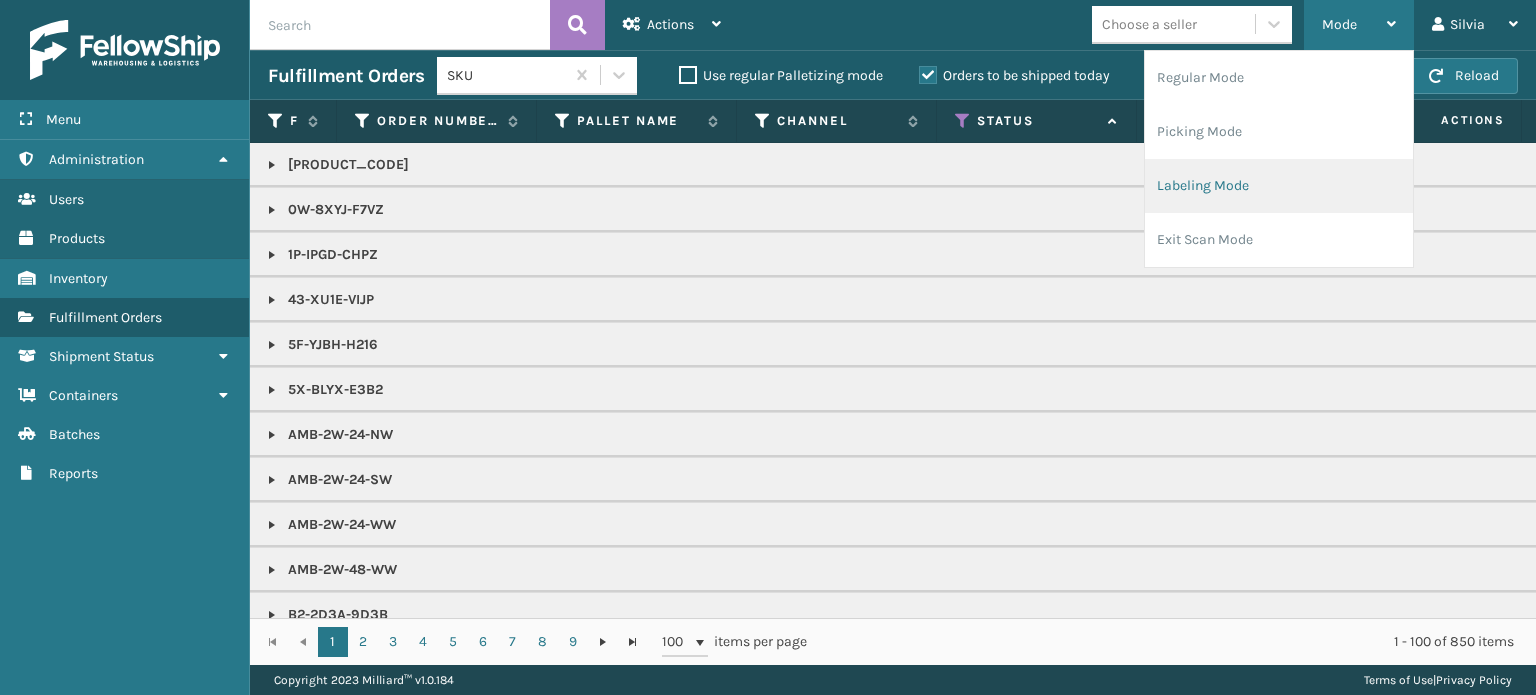 click on "Labeling Mode" at bounding box center [1279, 186] 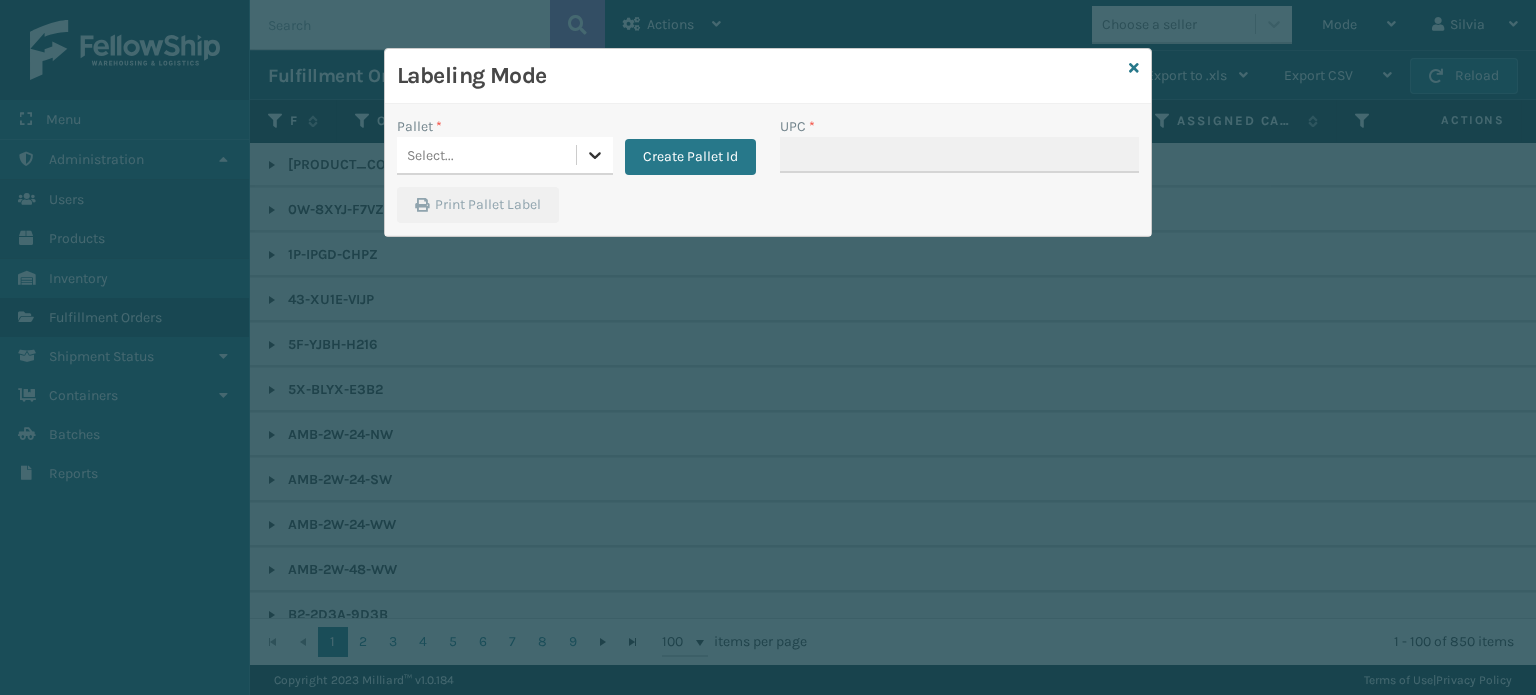drag, startPoint x: 600, startPoint y: 146, endPoint x: 593, endPoint y: 155, distance: 11.401754 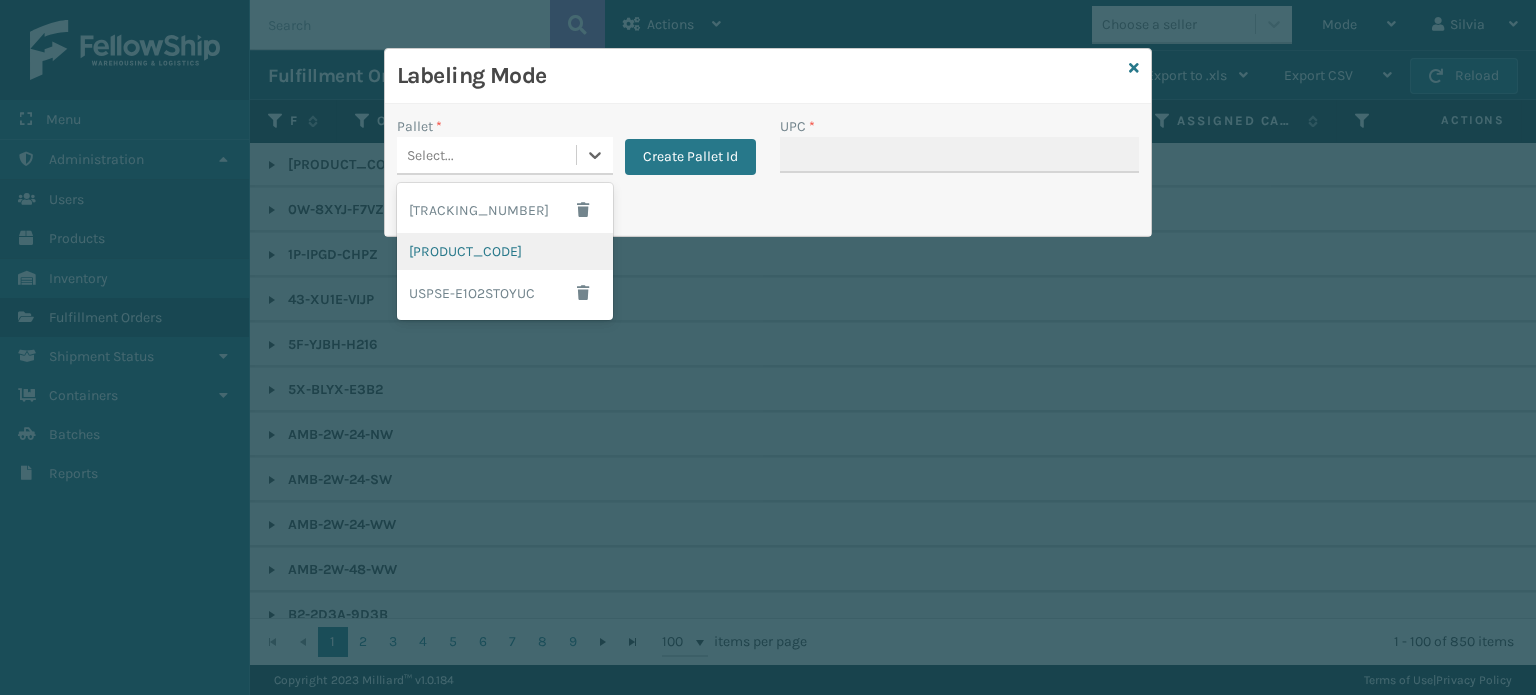 click on "[PRODUCT_CODE]" at bounding box center [505, 251] 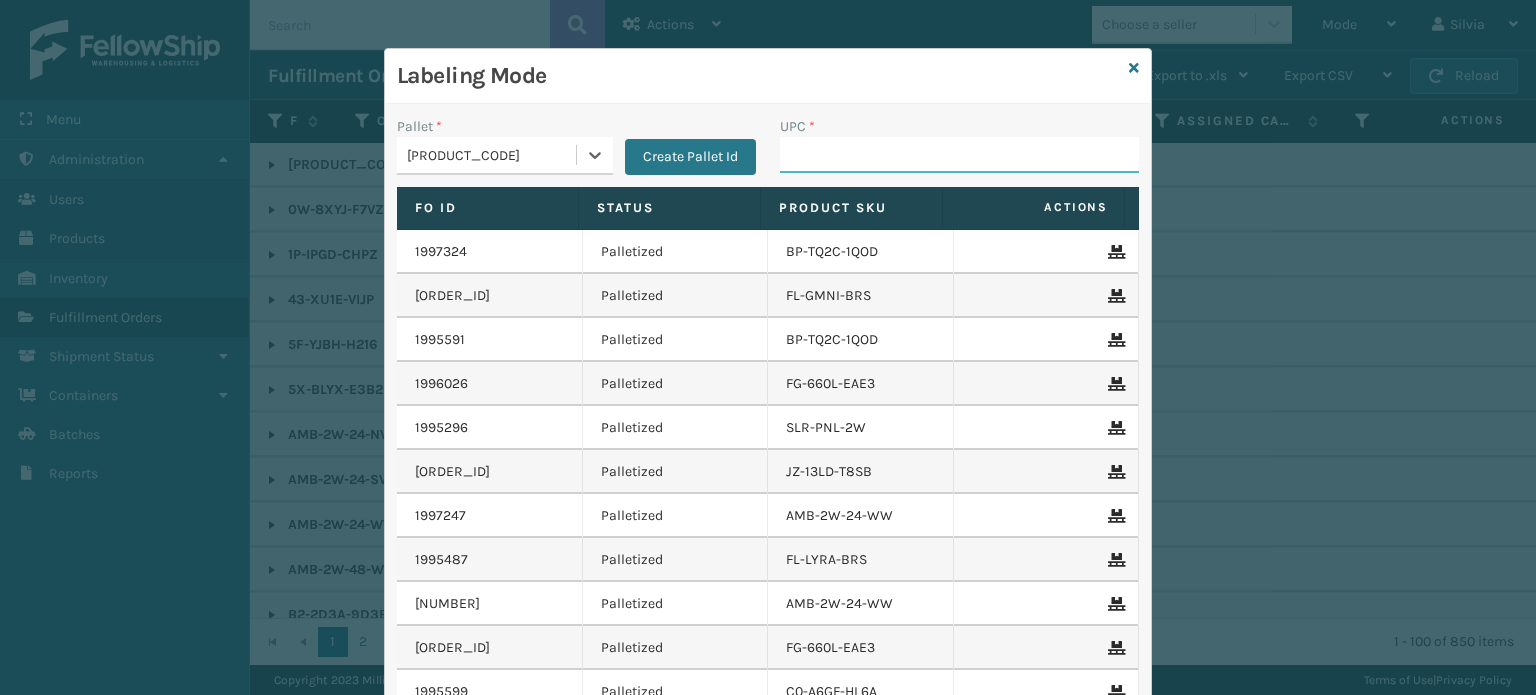 click on "UPC   *" at bounding box center (959, 155) 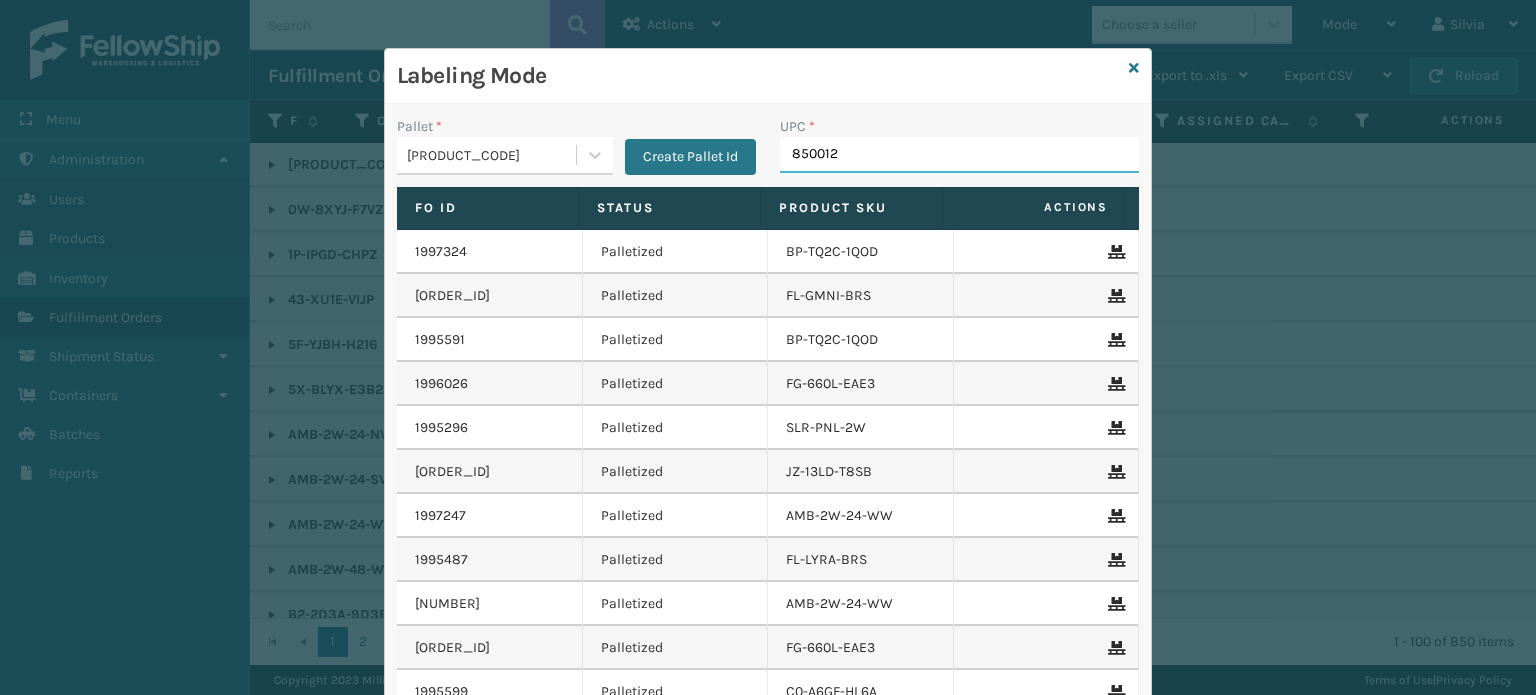 type on "8500124" 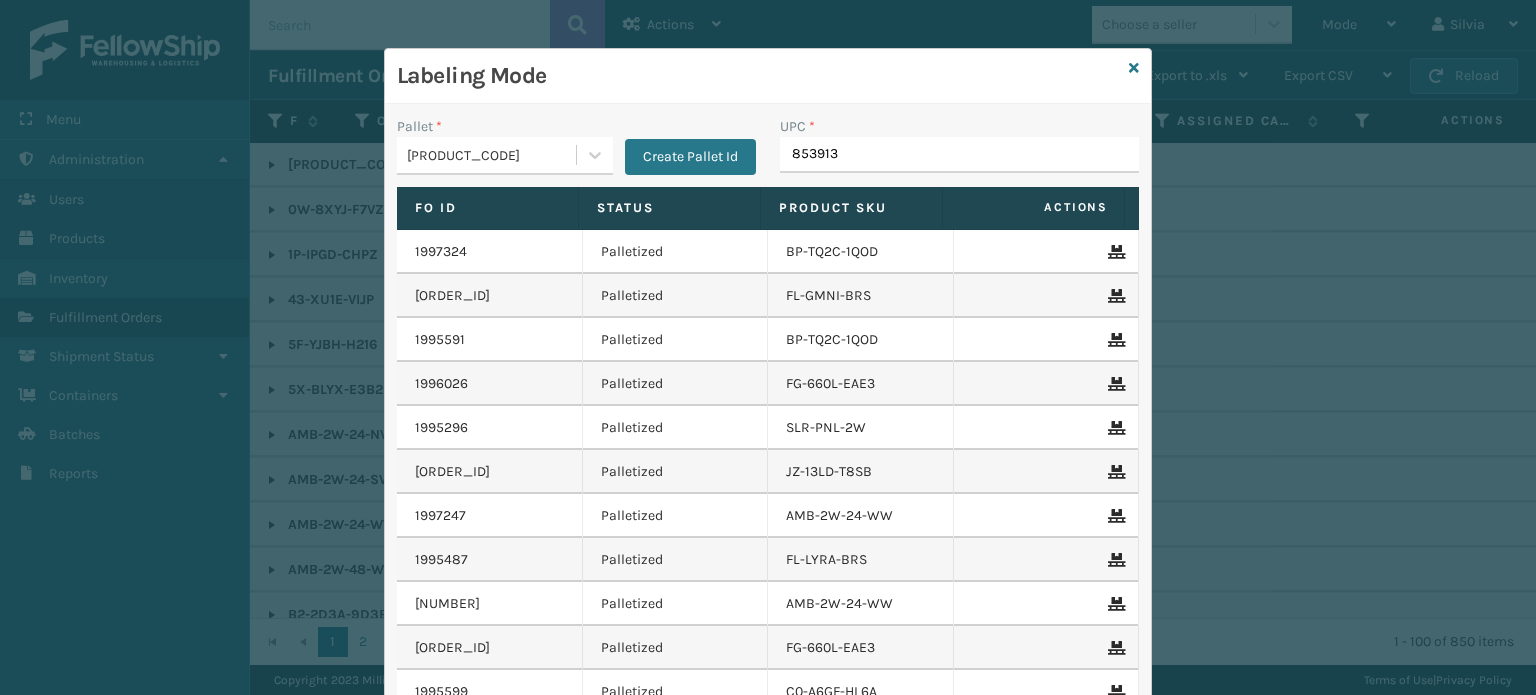 type on "[ORDER_ID]" 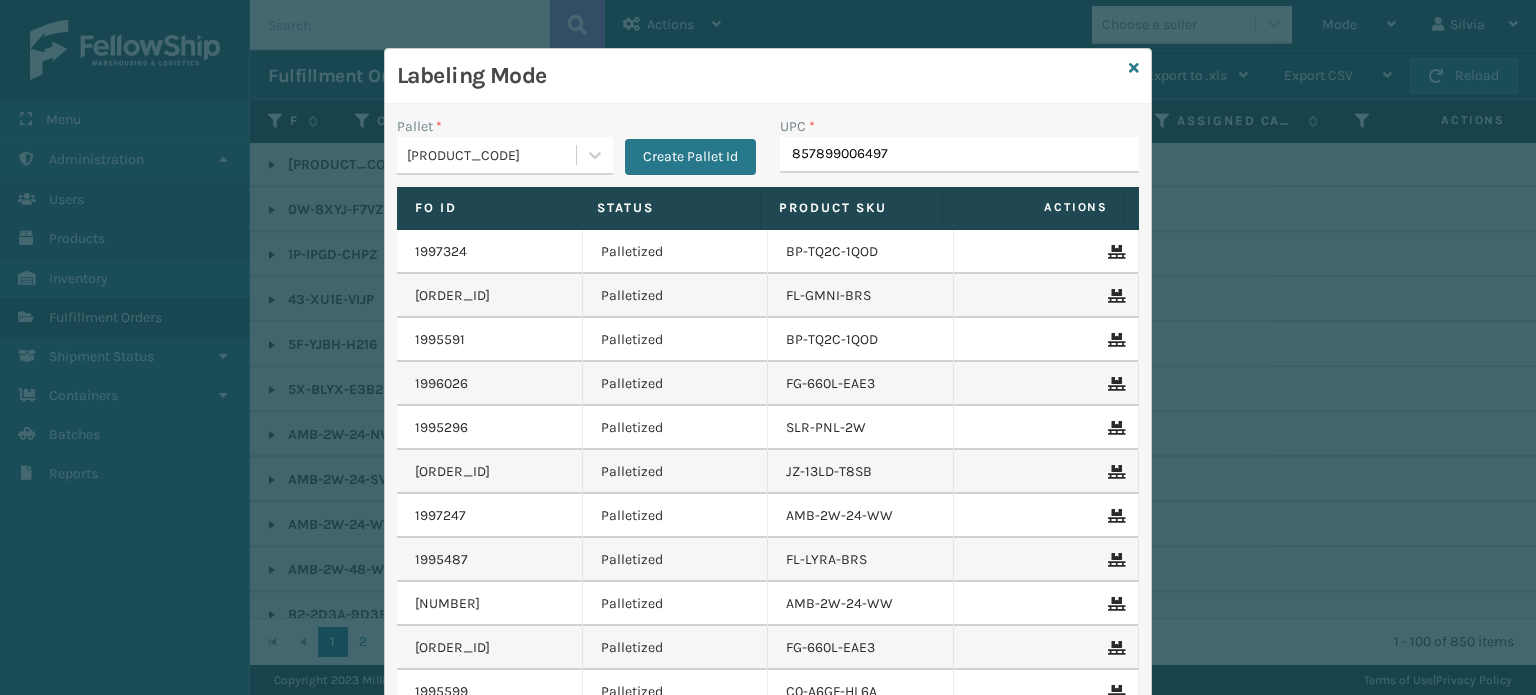 type on "857899006497" 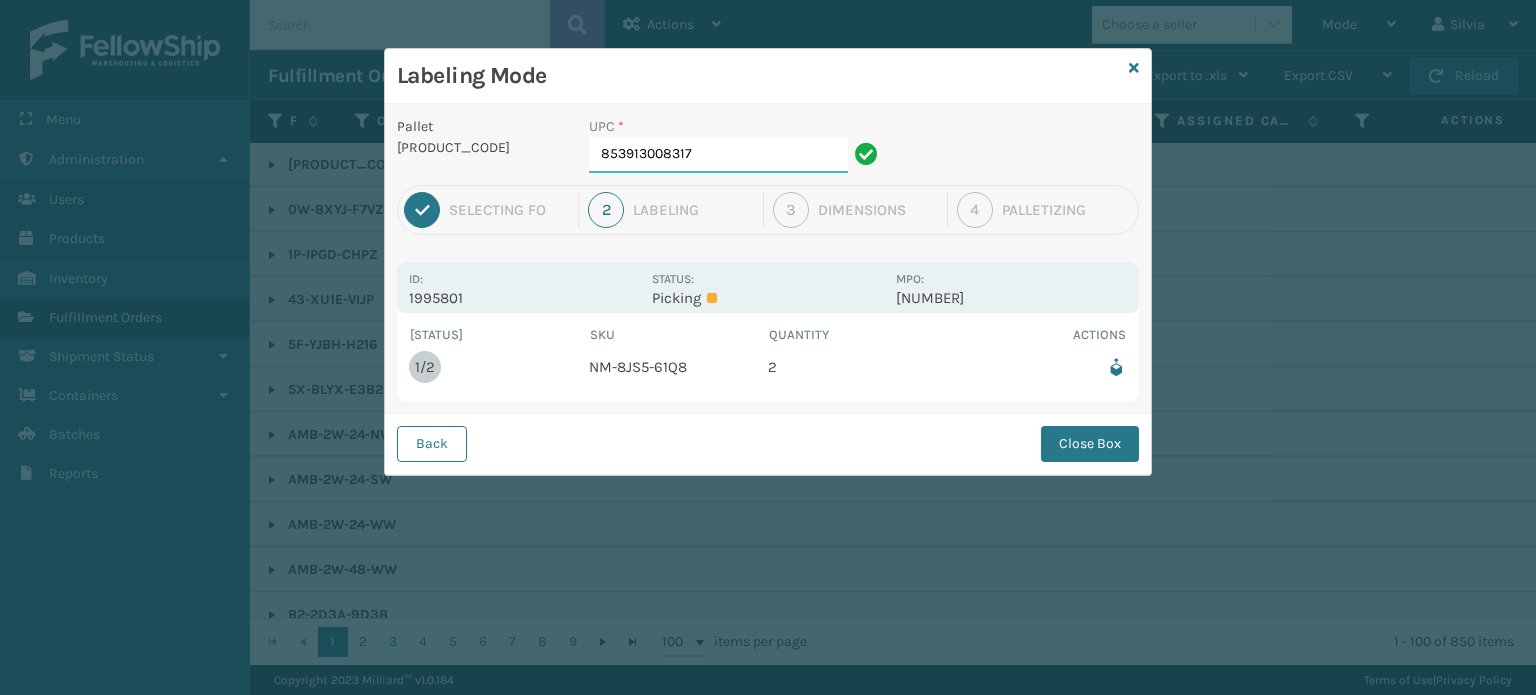 click on "853913008317" at bounding box center (718, 155) 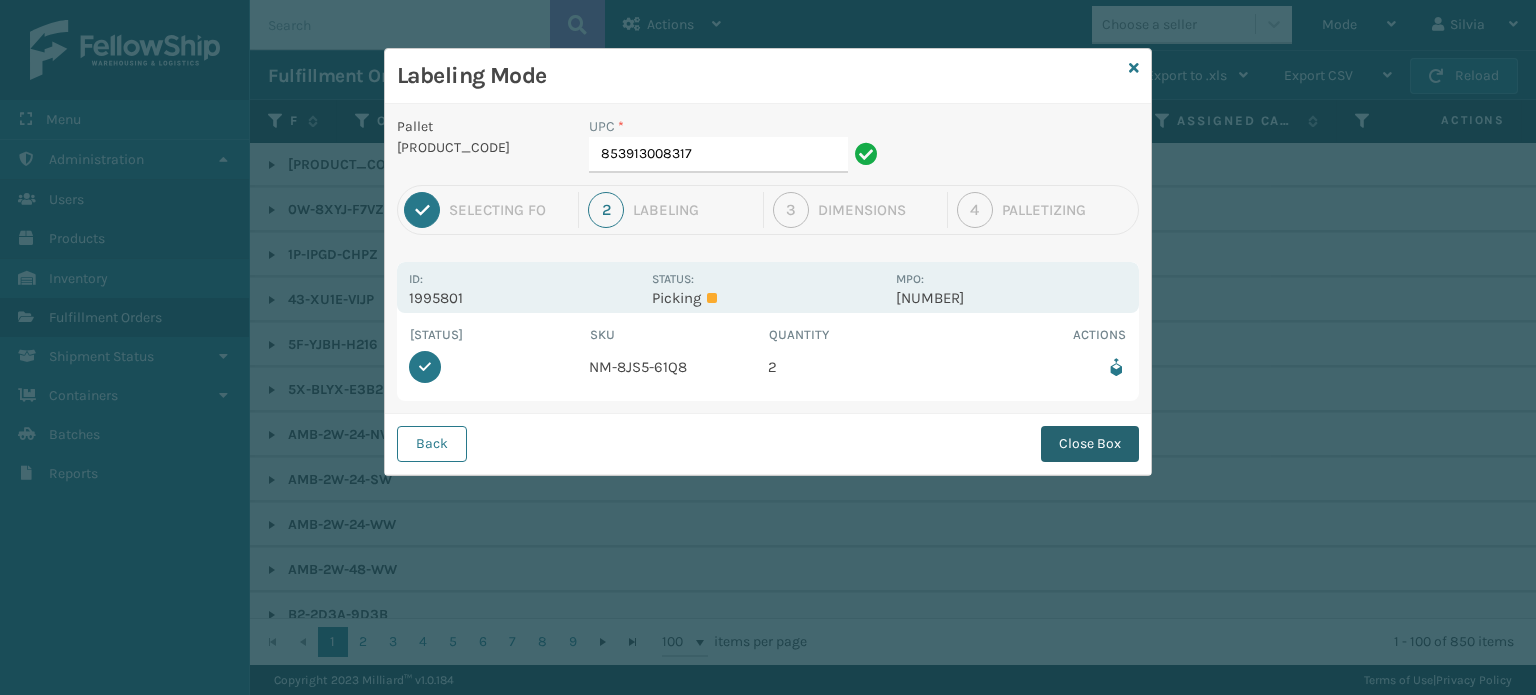 click on "Close Box" at bounding box center (1090, 444) 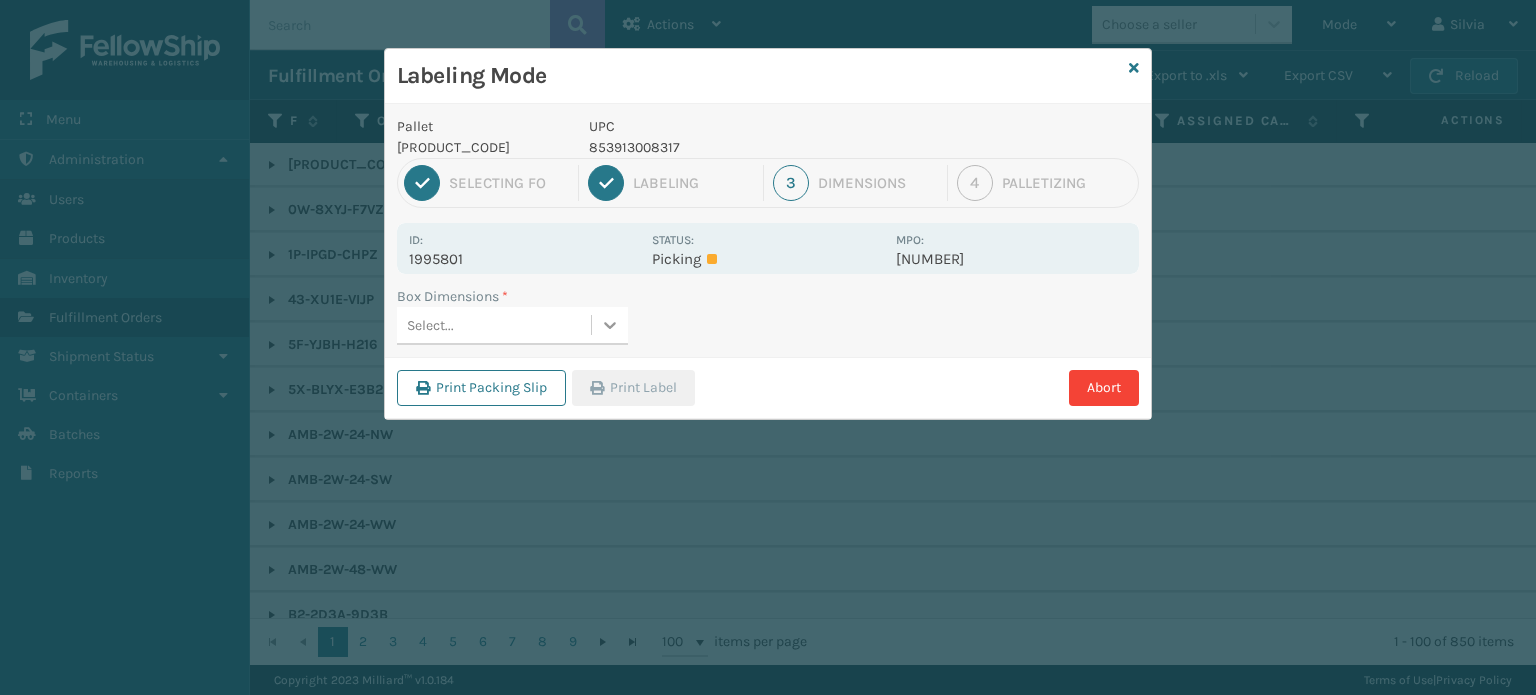 click 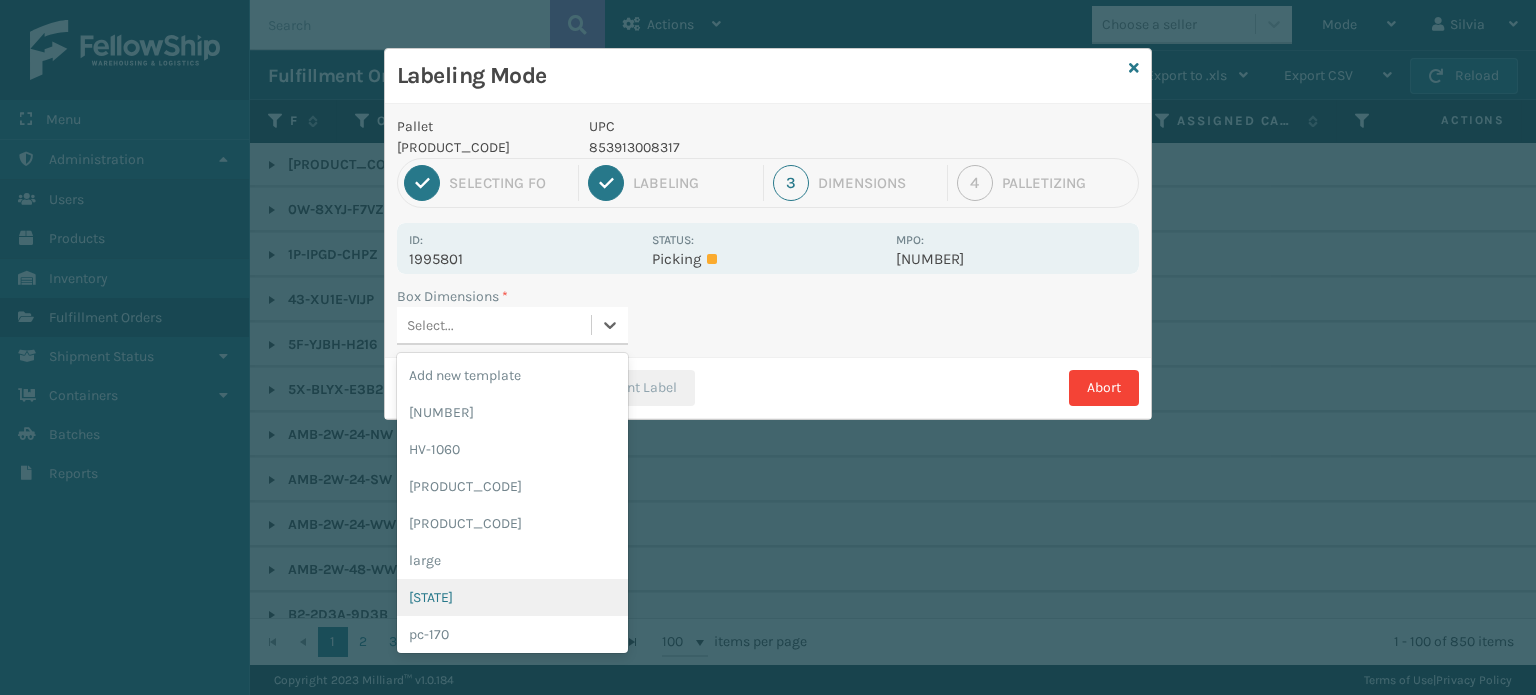click on "[STATE]" at bounding box center [512, 597] 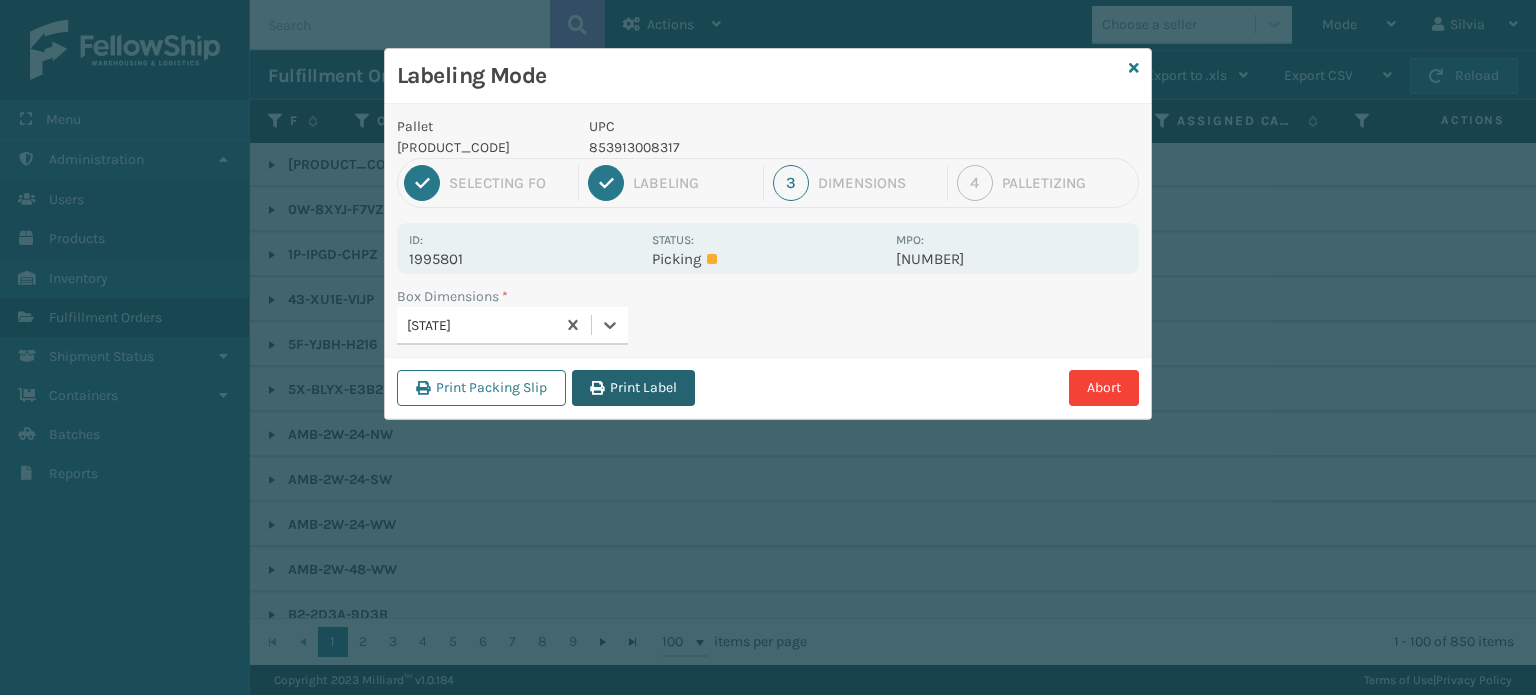 click on "Print Label" at bounding box center [633, 388] 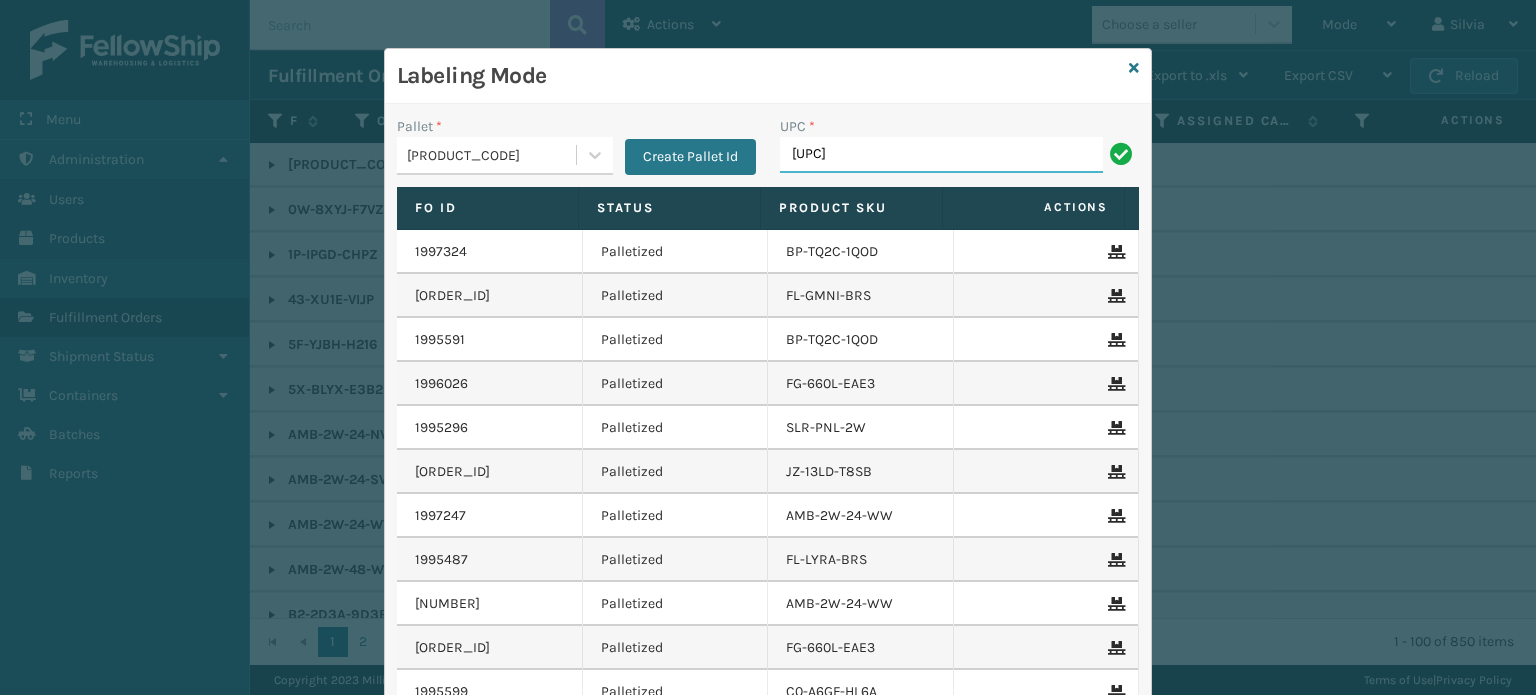 type on "[UPC]" 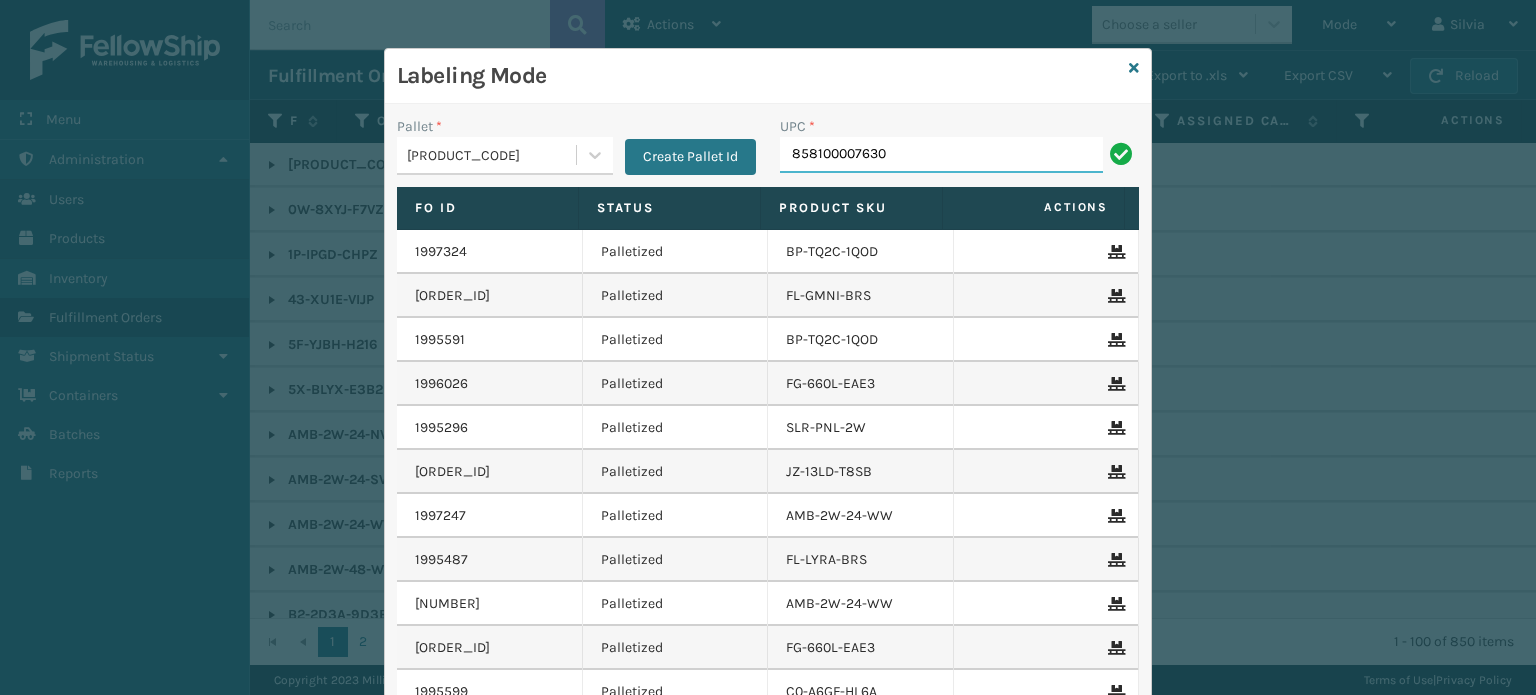 type on "858100007630" 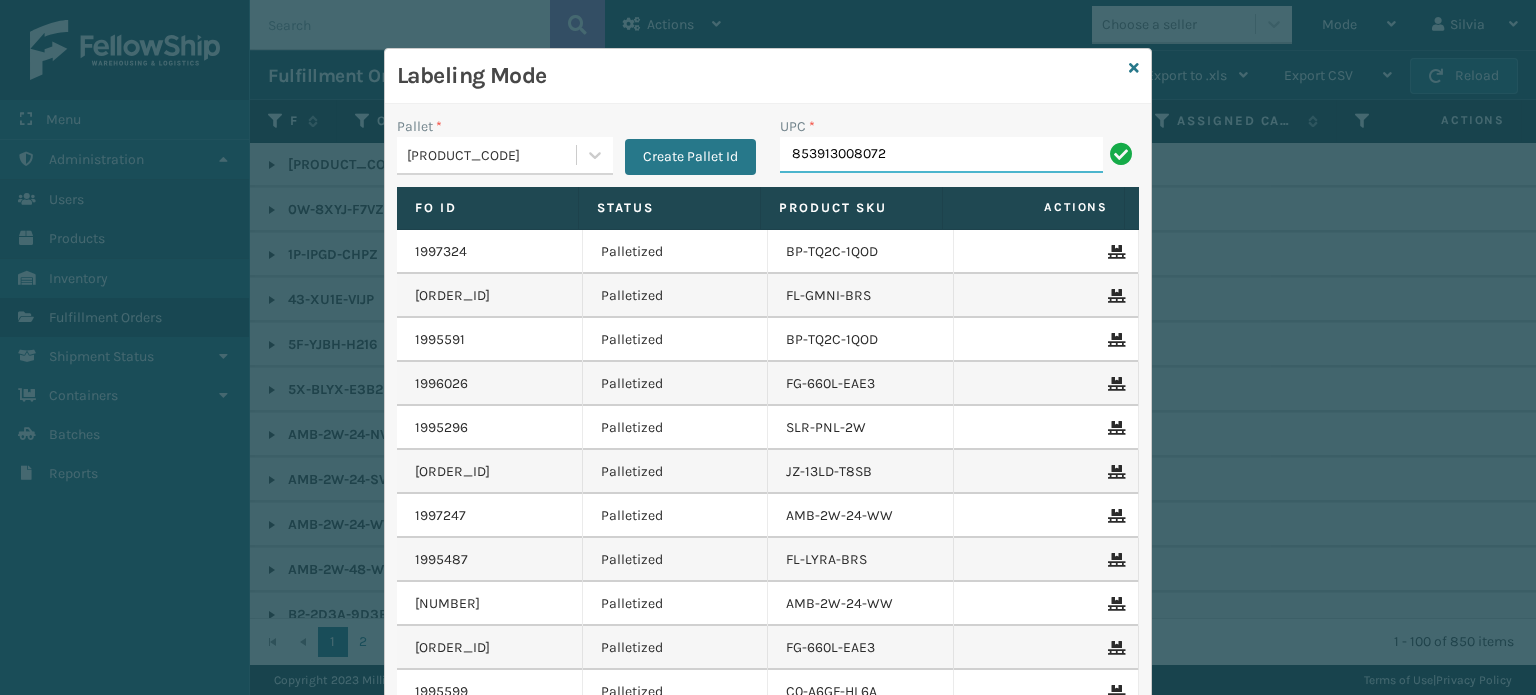 type on "853913008072" 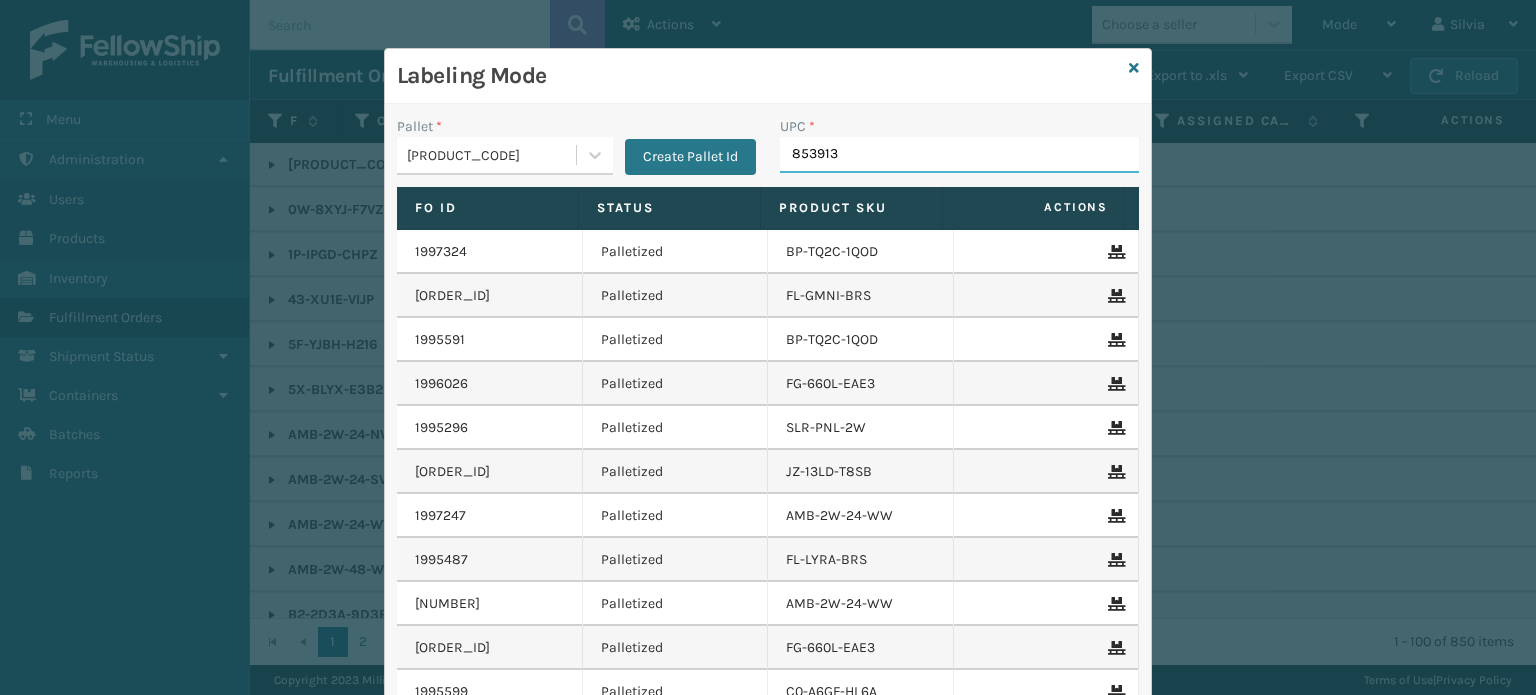 type on "[ORDER_ID]" 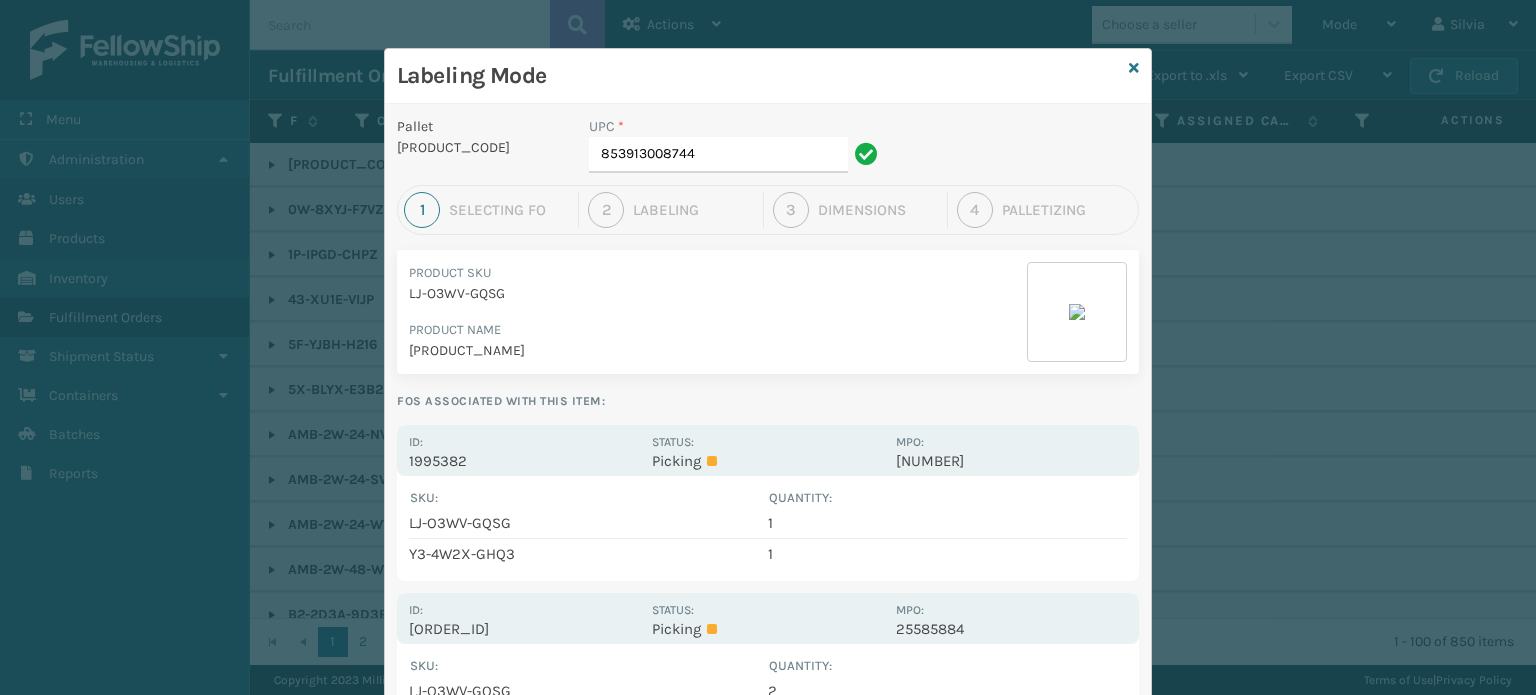 click on "SKU : Quantity : LJ-O3WV-GQSG 1 Y3-4W2X-GHQ3 1 Show All" at bounding box center [768, 528] 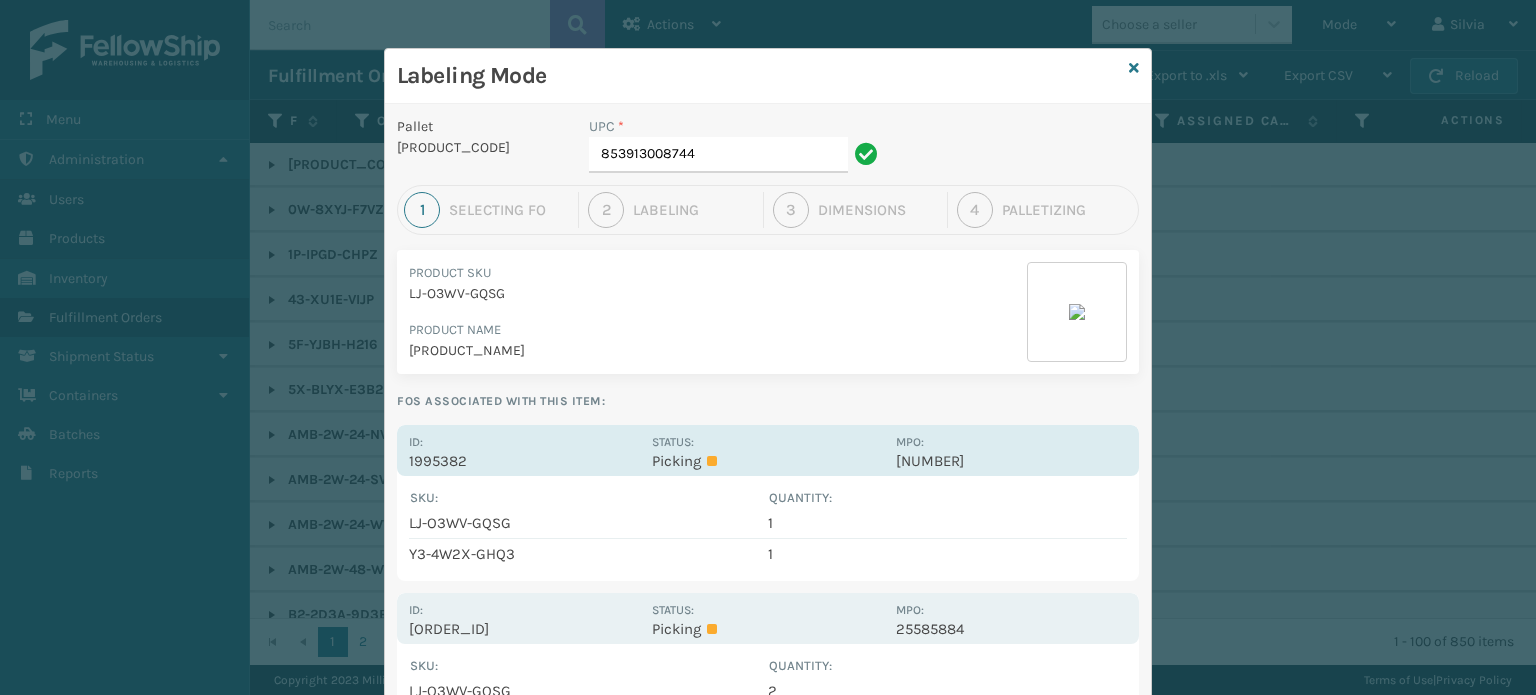 click on "Picking" at bounding box center (767, 461) 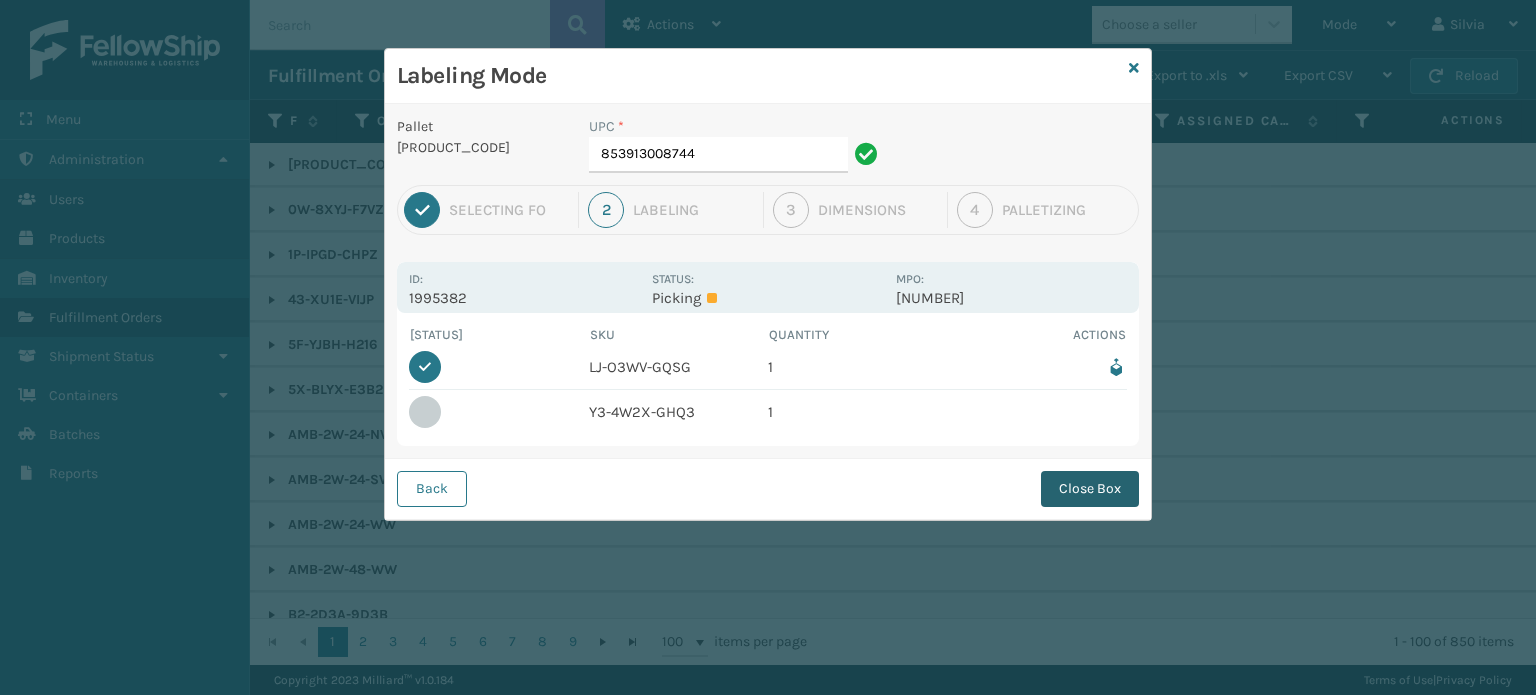 click on "Close Box" at bounding box center [1090, 489] 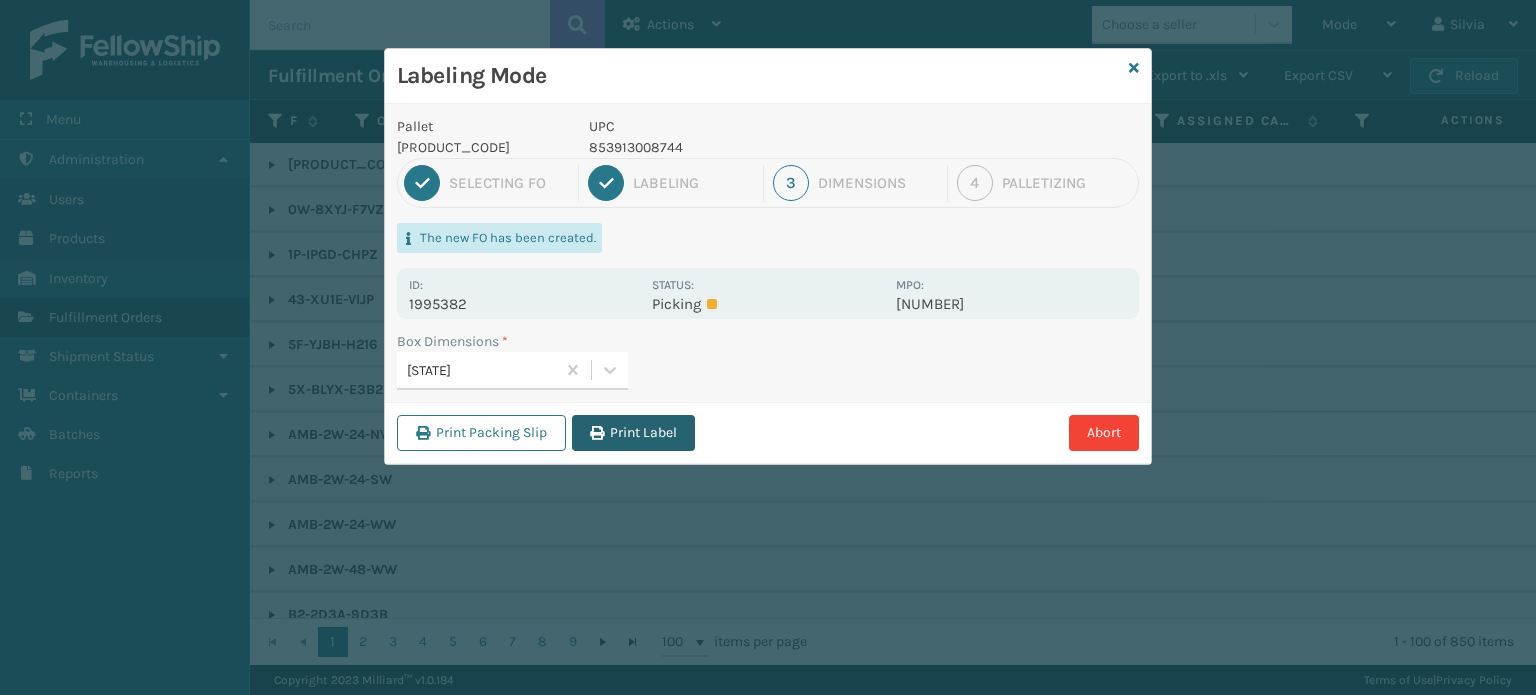 click on "Print Label" at bounding box center (633, 433) 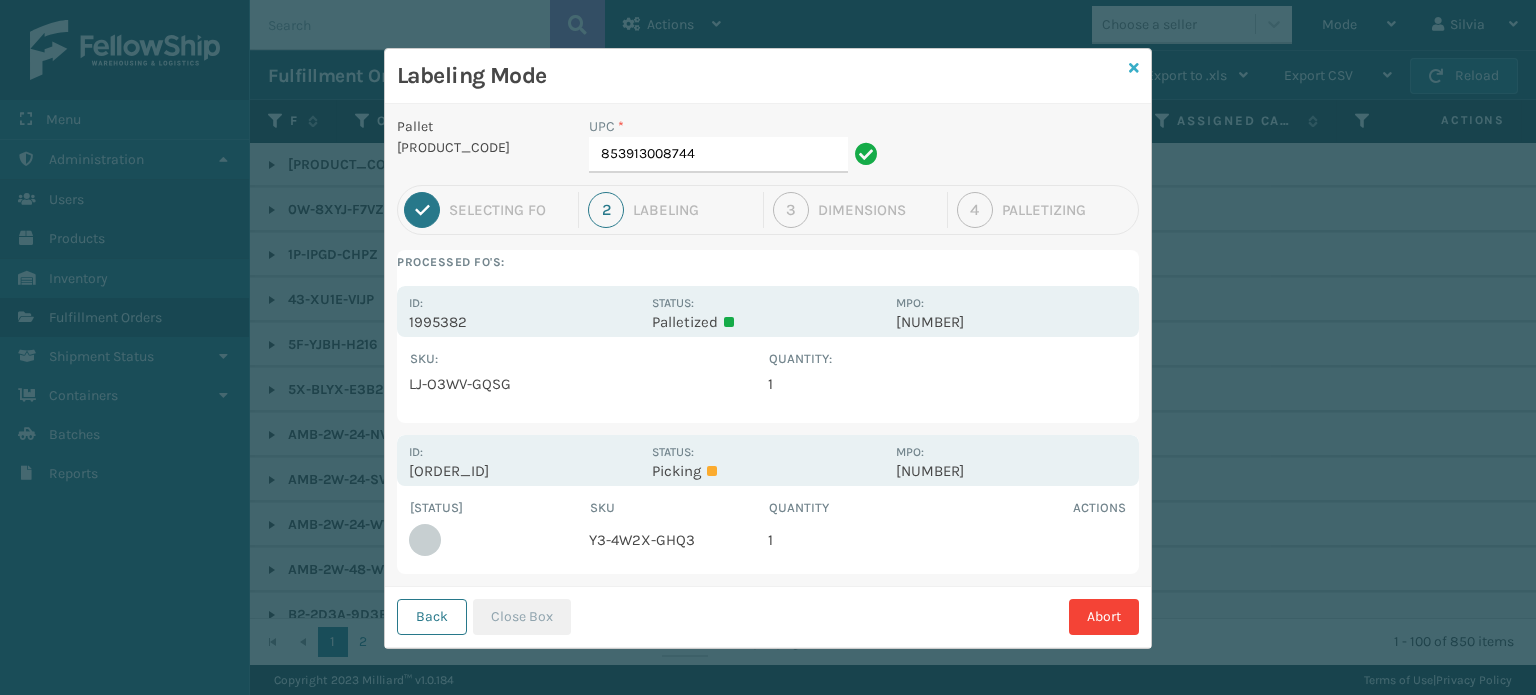 click at bounding box center [1134, 68] 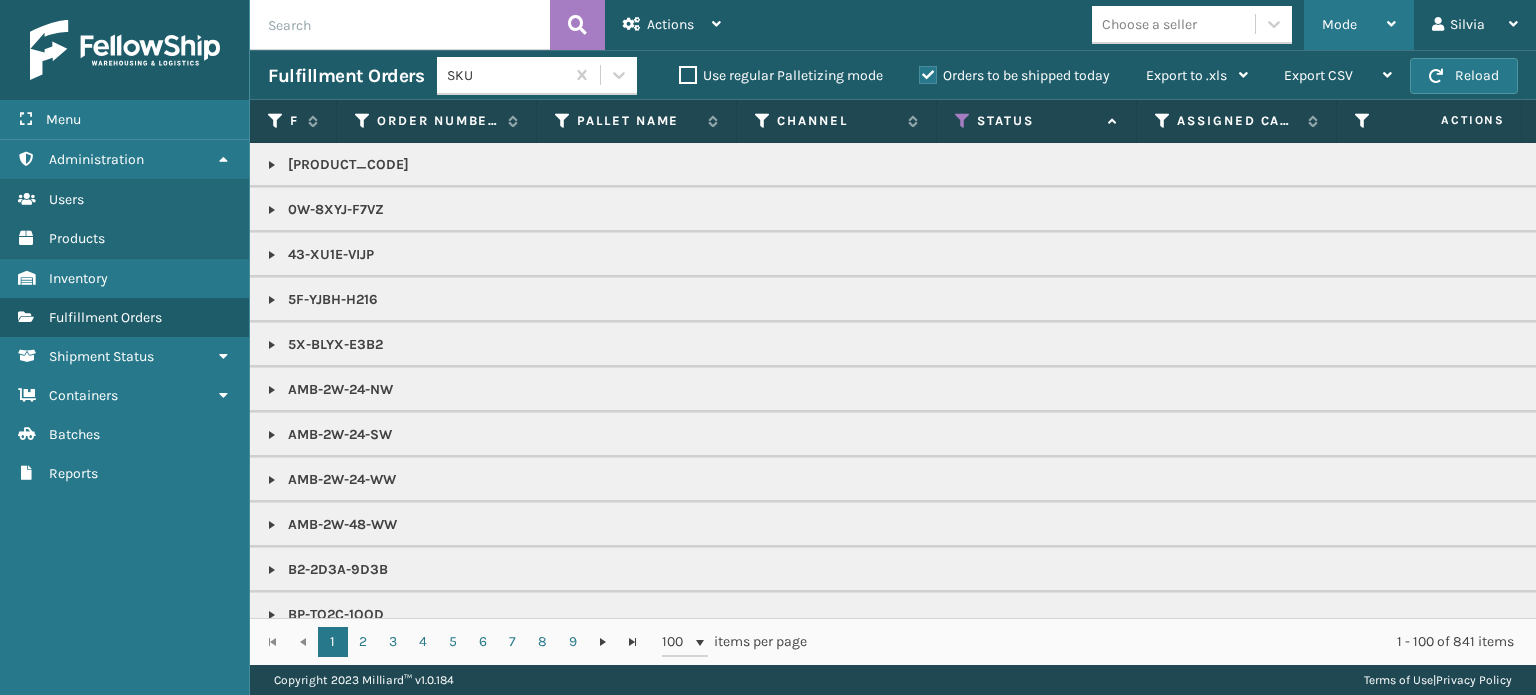 click on "Mode" at bounding box center (1359, 25) 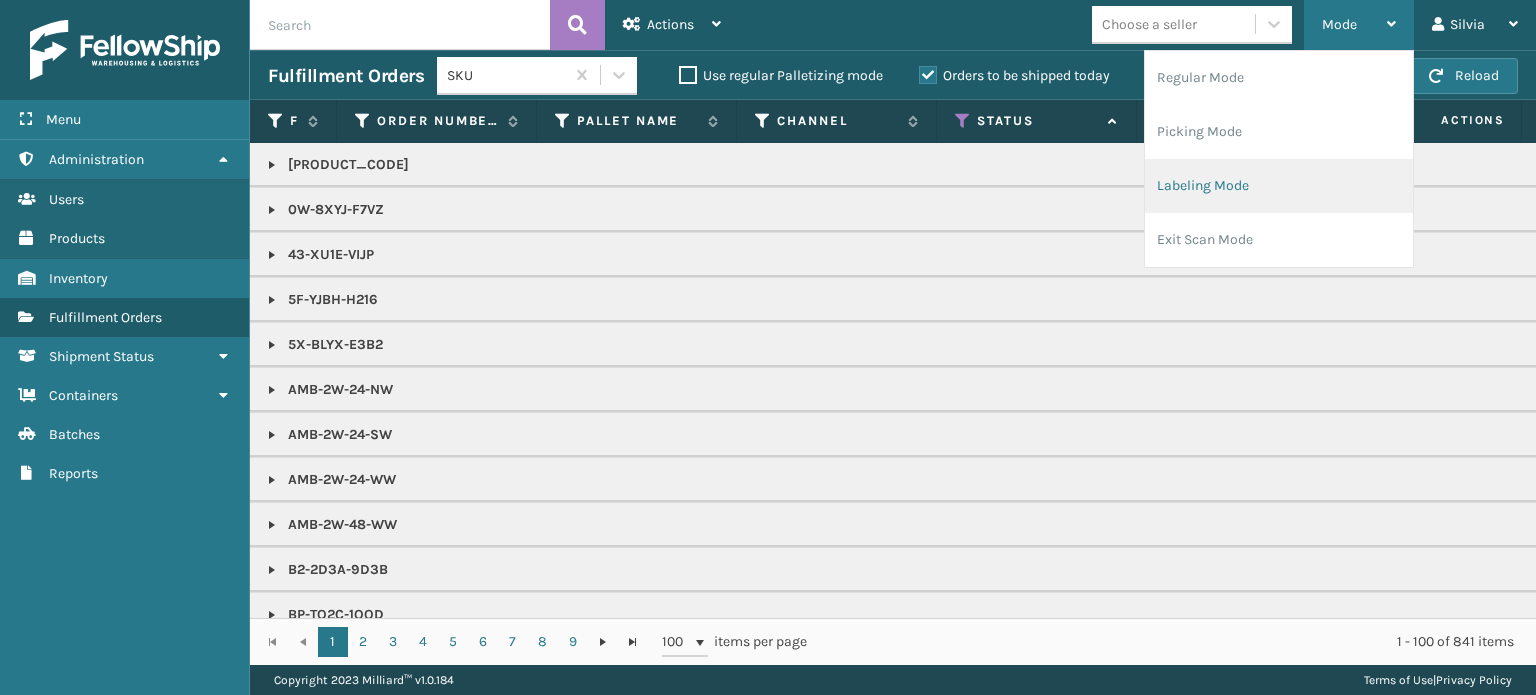 click on "Labeling Mode" at bounding box center [1279, 186] 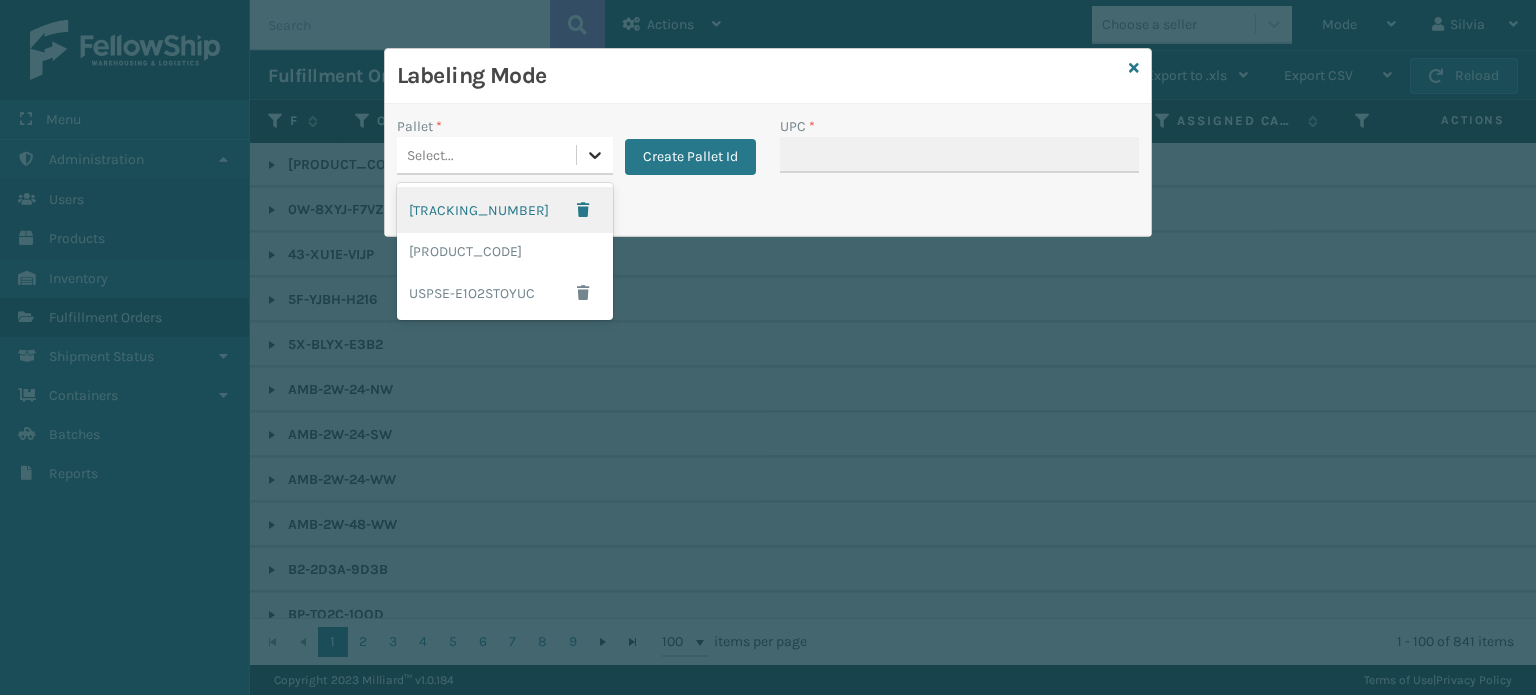 click at bounding box center (595, 155) 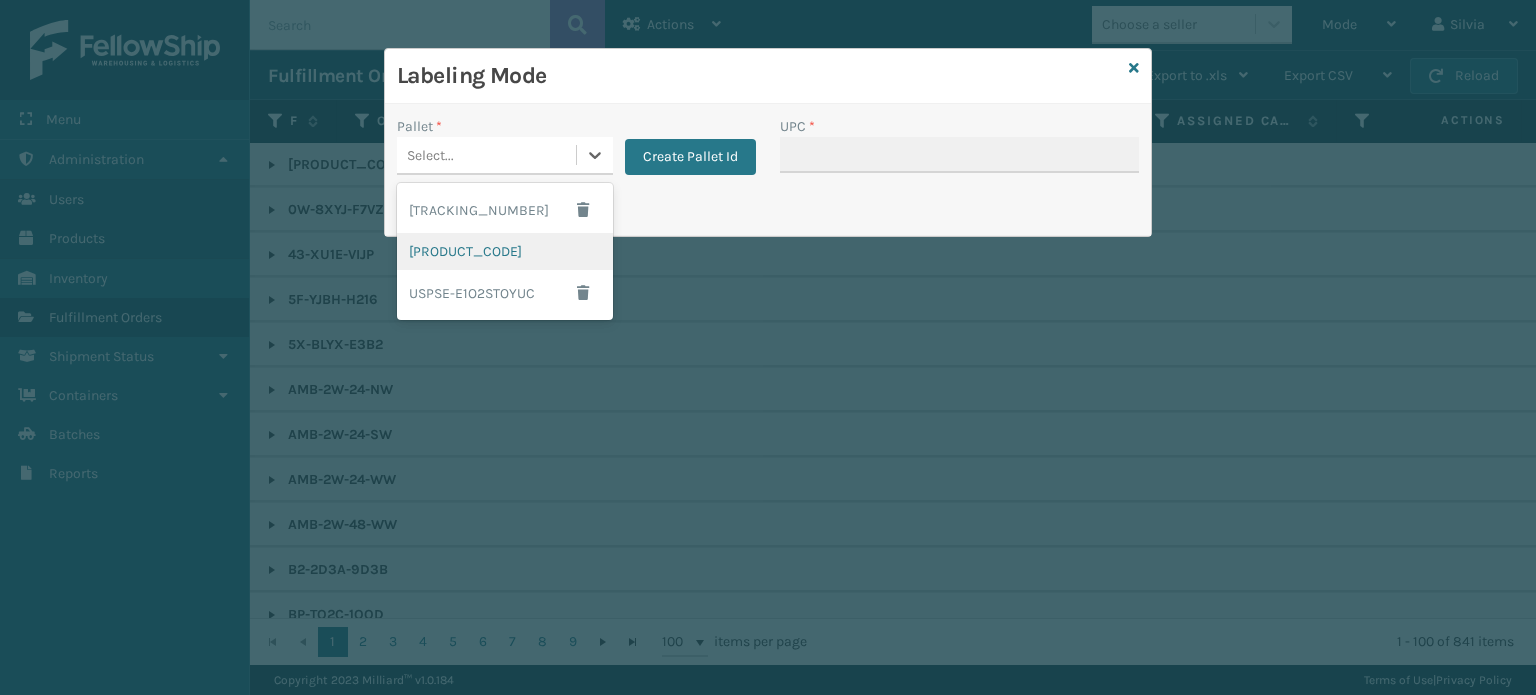 click on "[PRODUCT_CODE]" at bounding box center (505, 251) 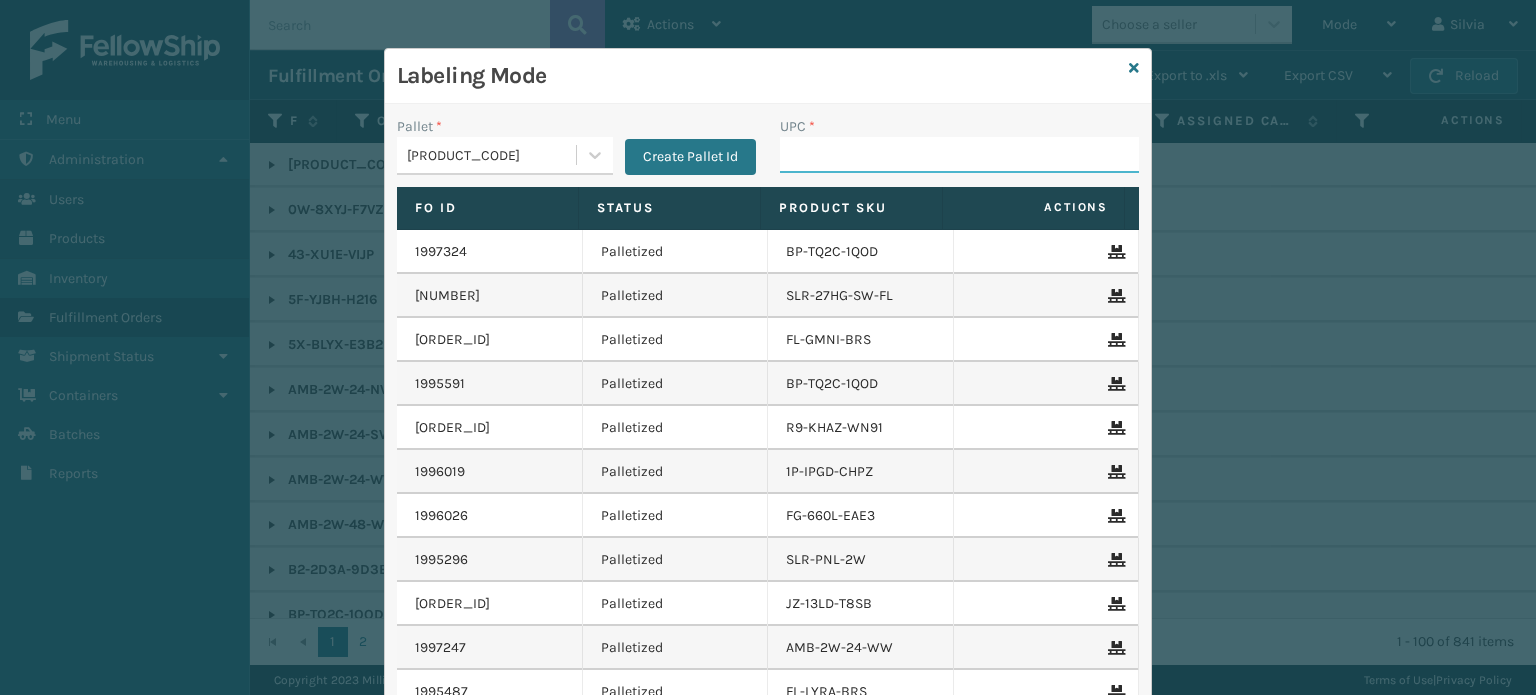 click on "UPC   *" at bounding box center [959, 155] 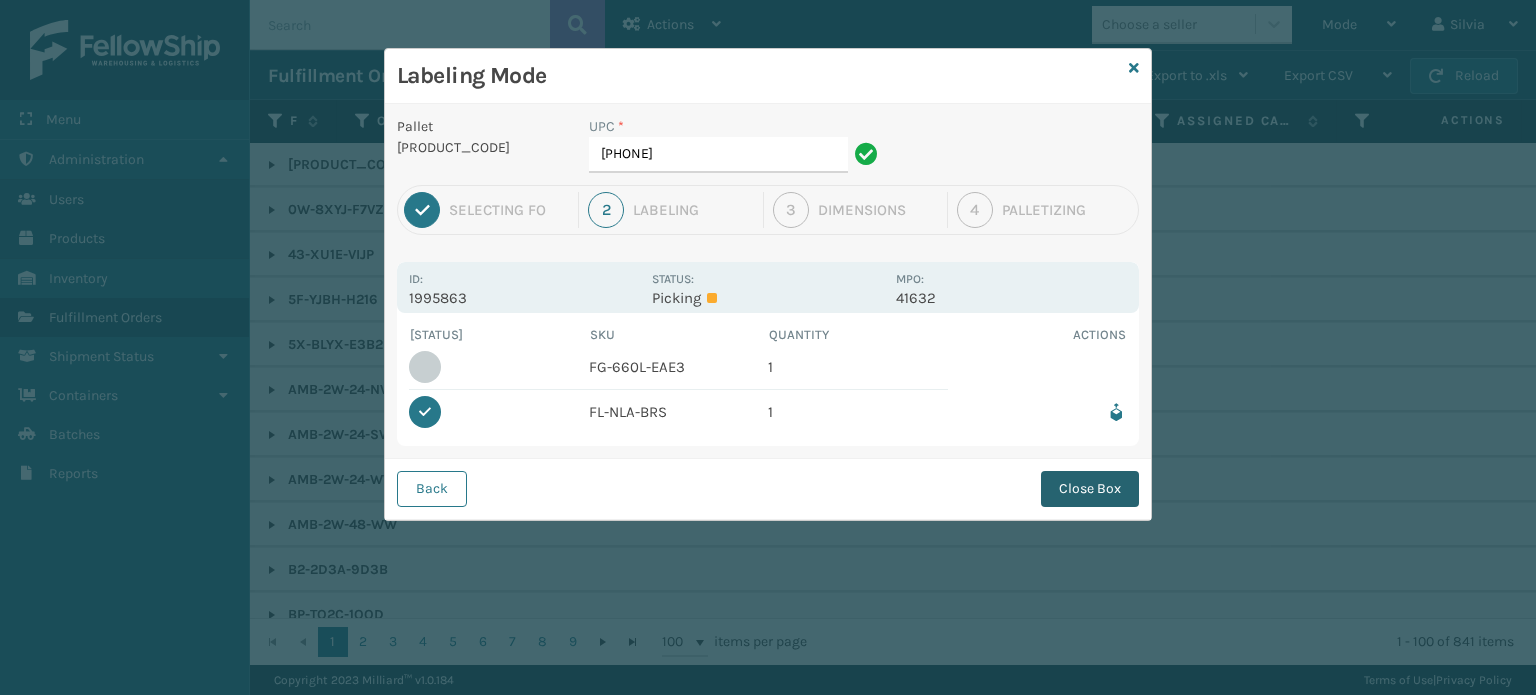 click on "Close Box" at bounding box center (1090, 489) 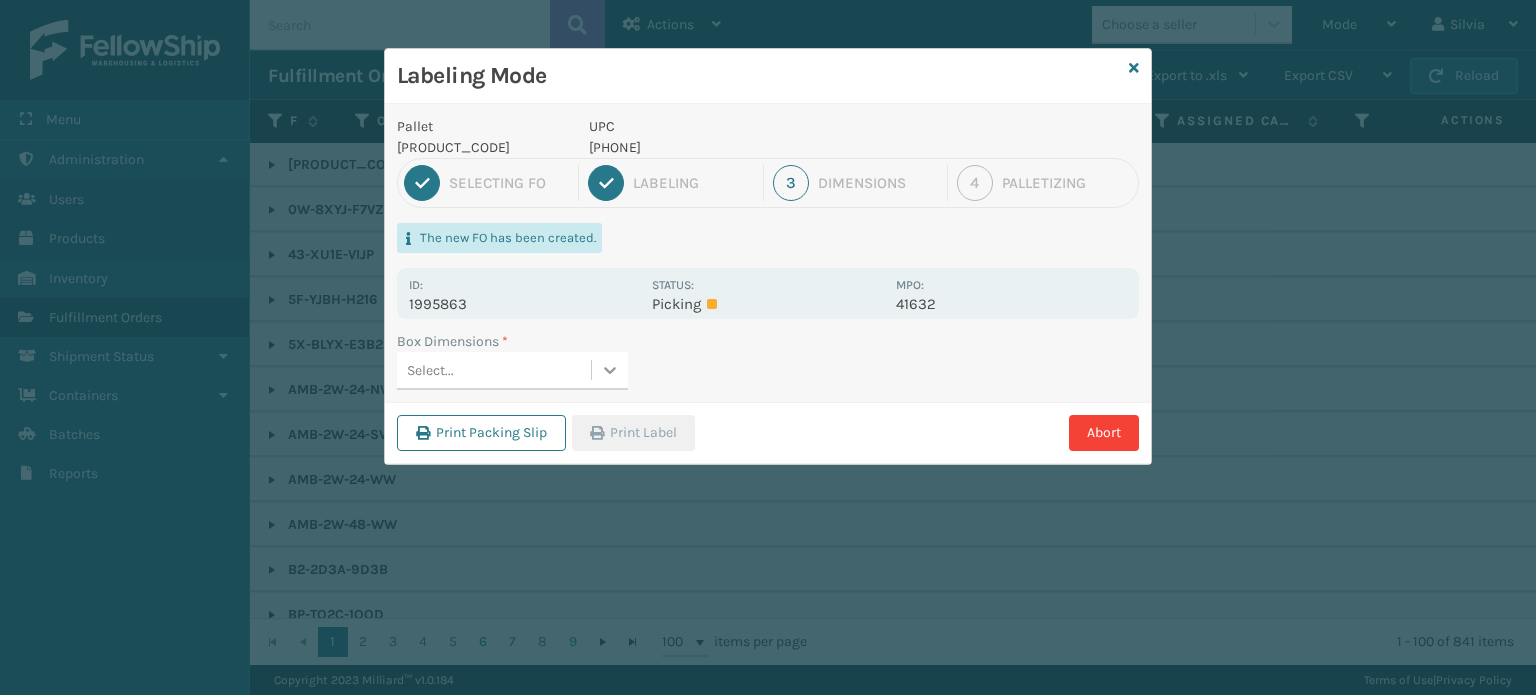 click 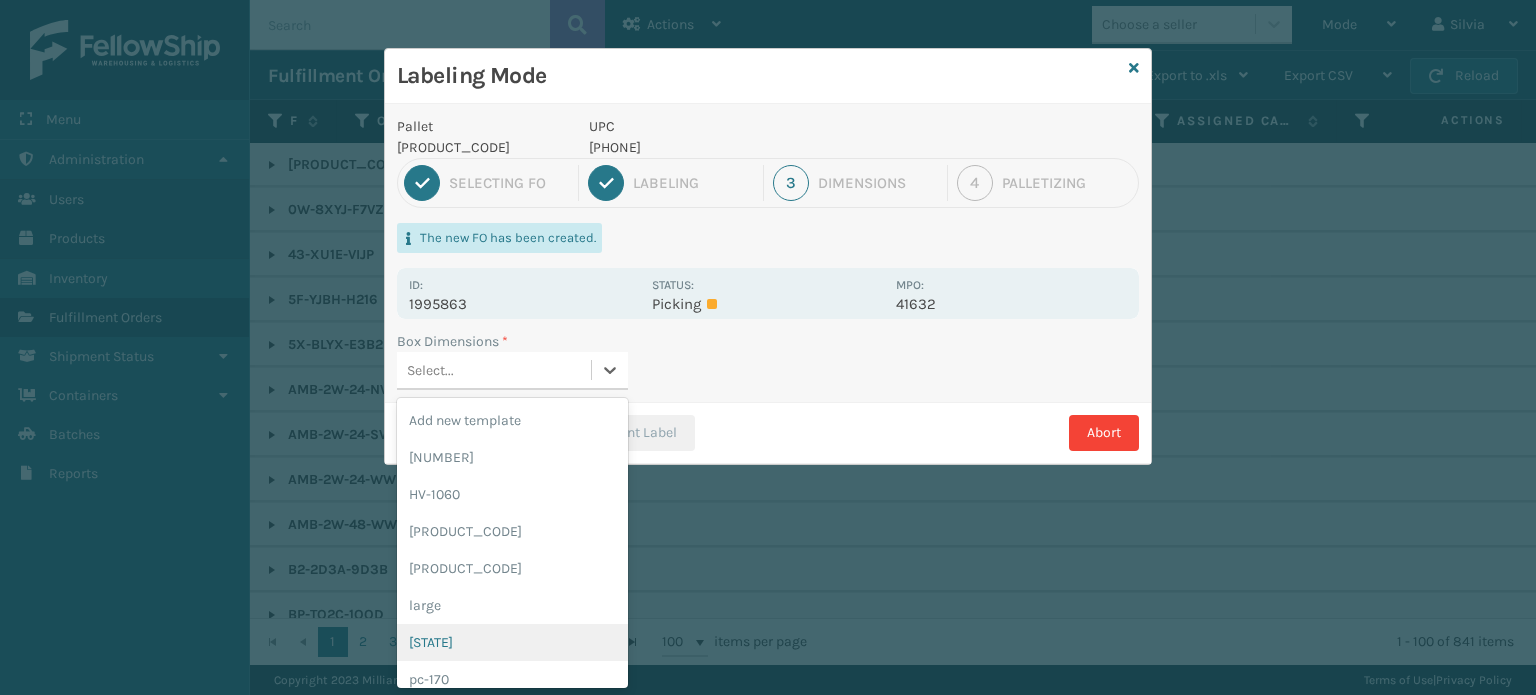 click on "[STATE]" at bounding box center (512, 642) 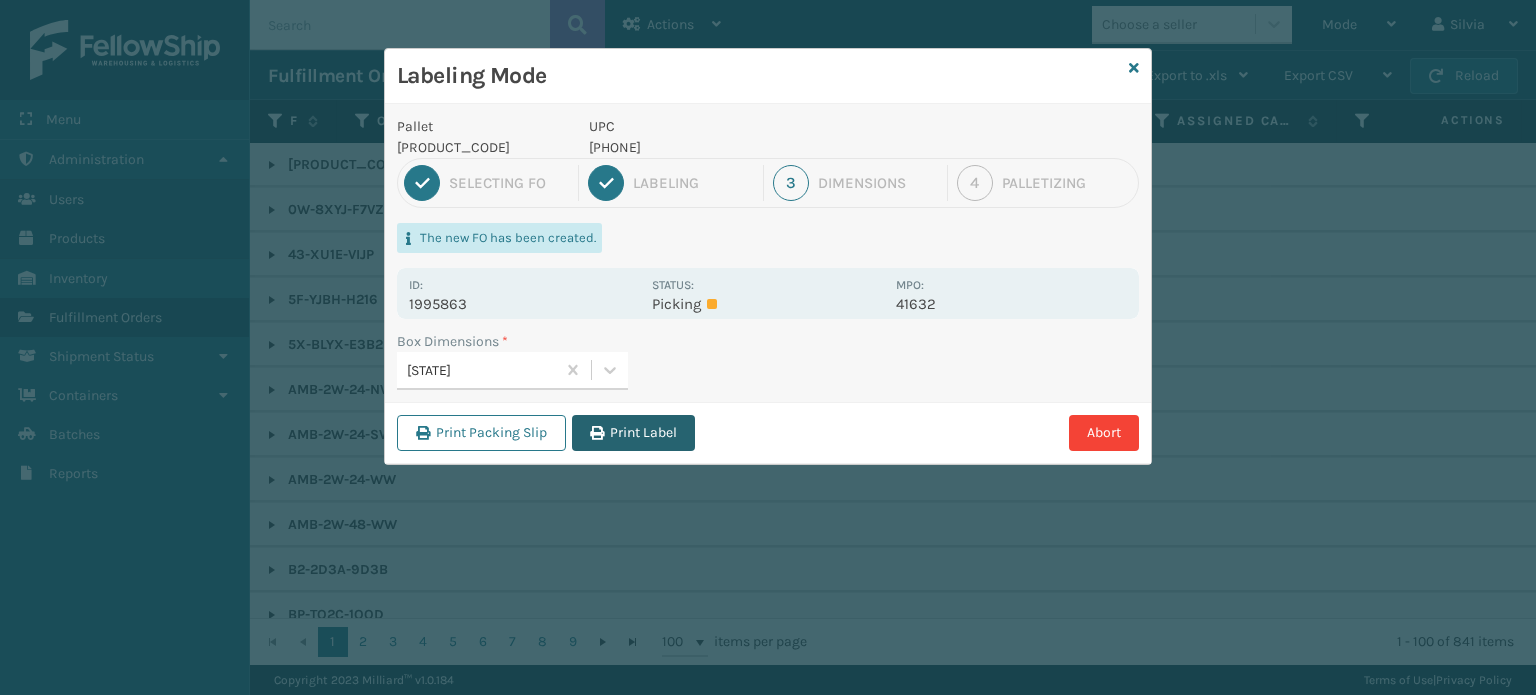 click on "Print Label" at bounding box center (633, 433) 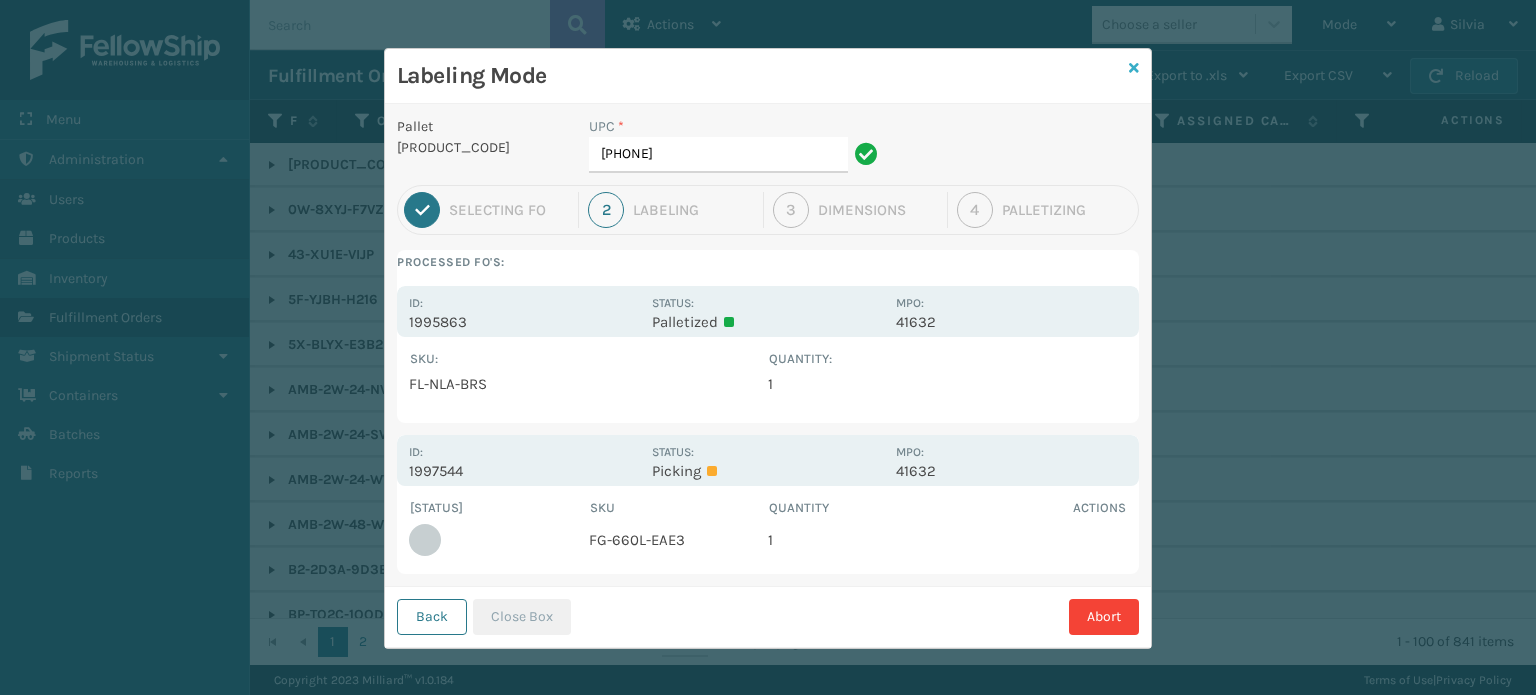 click at bounding box center (1134, 68) 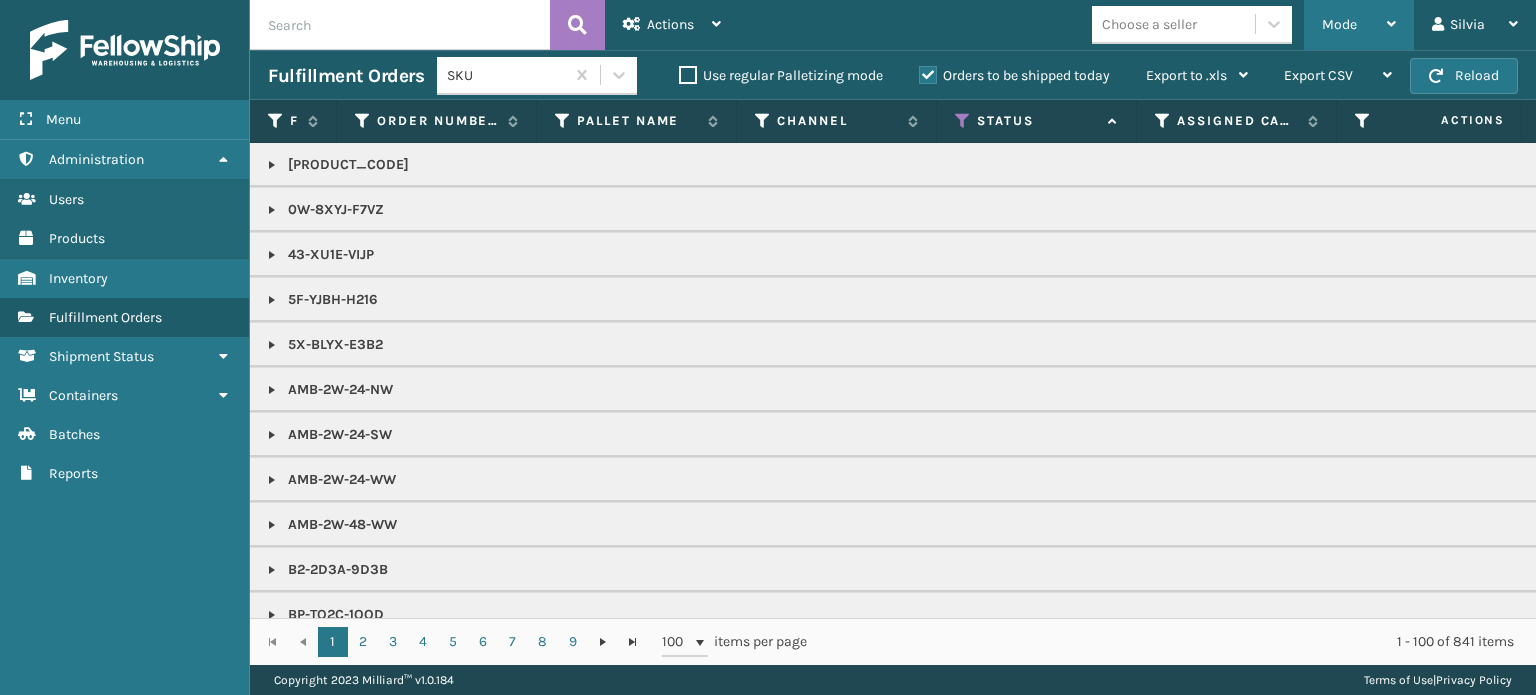 click on "Mode" at bounding box center (1359, 25) 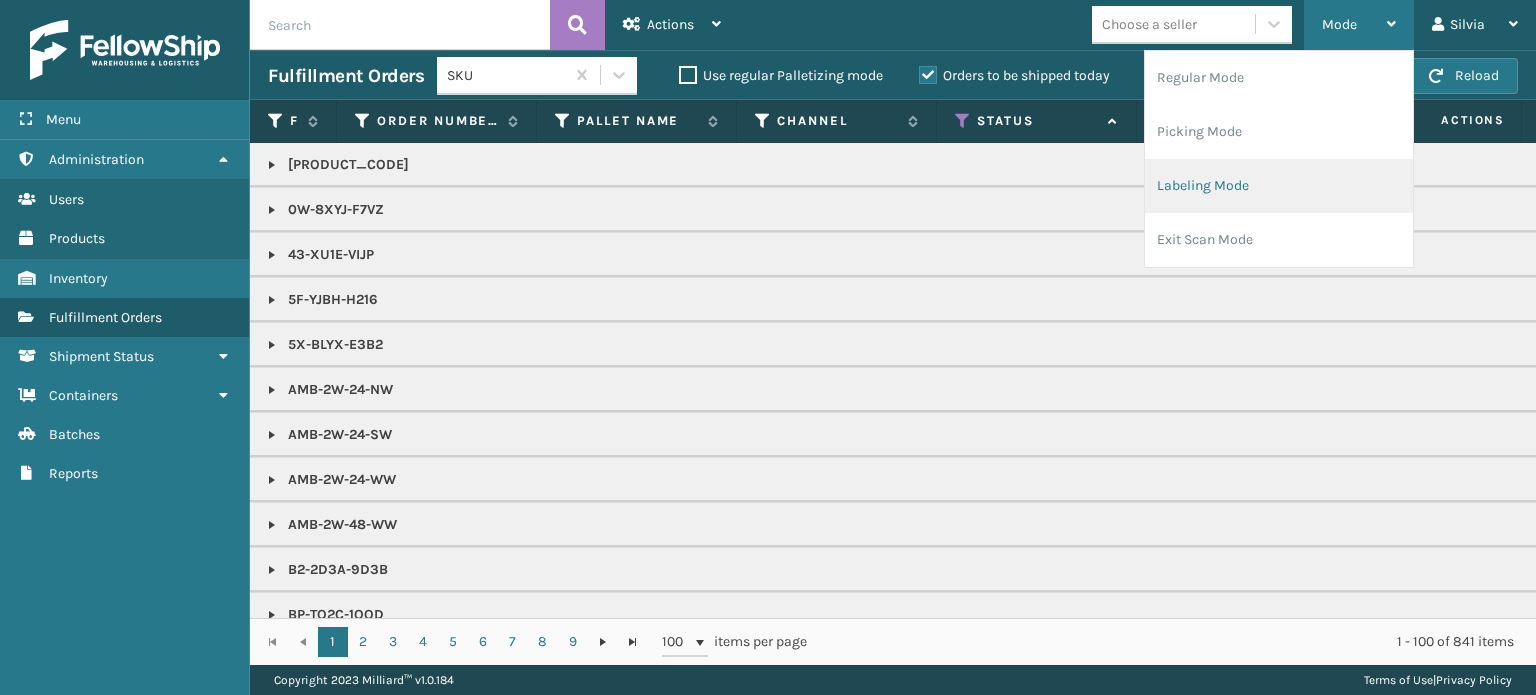 click on "Labeling Mode" at bounding box center (1279, 186) 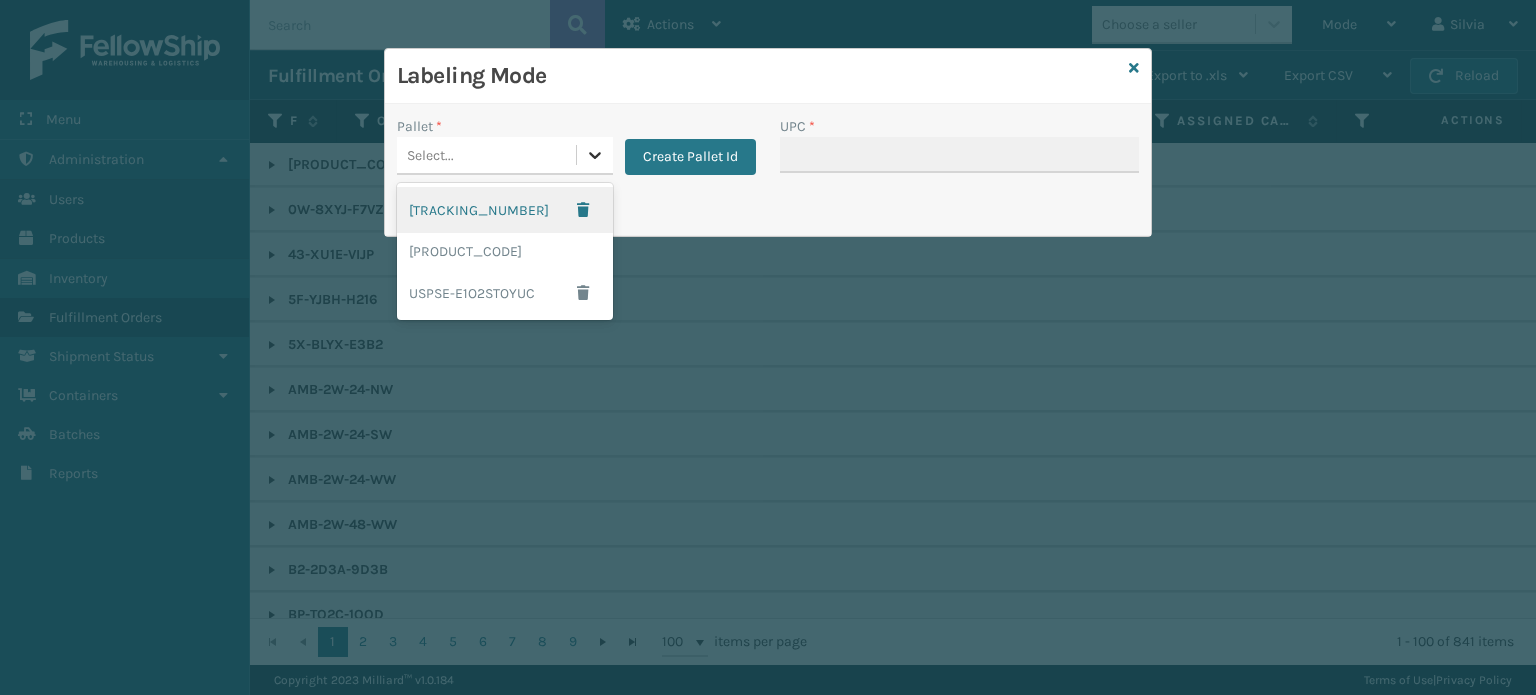 click 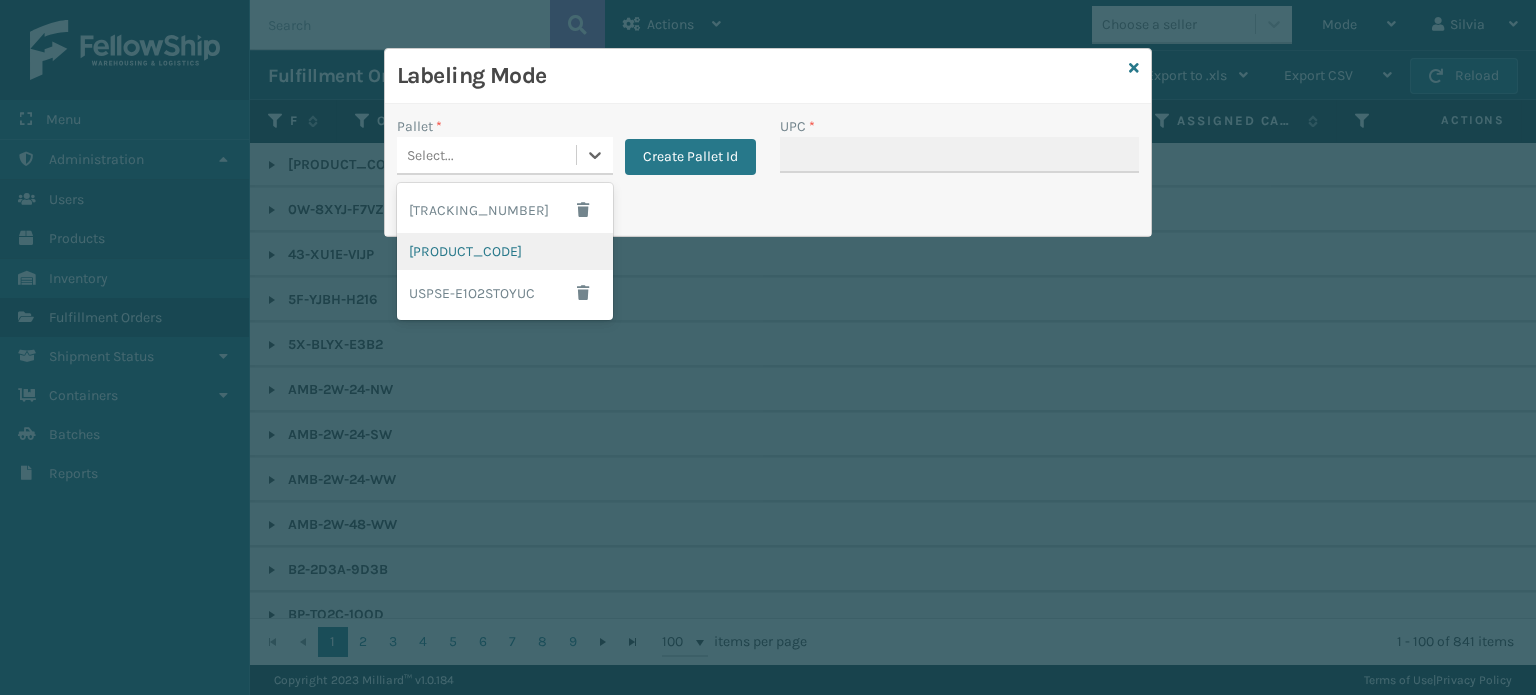 click on "[PRODUCT_CODE]" at bounding box center [505, 251] 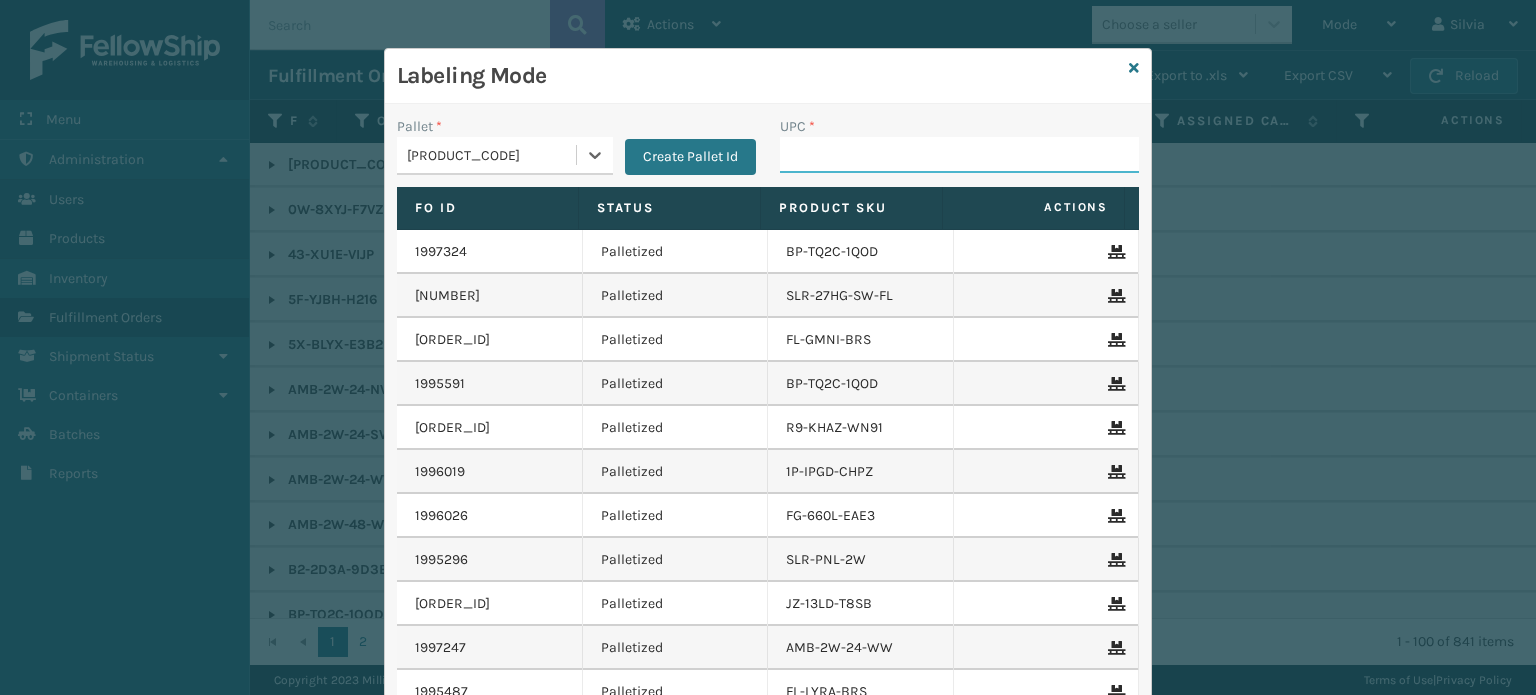 click on "UPC   *" at bounding box center [959, 155] 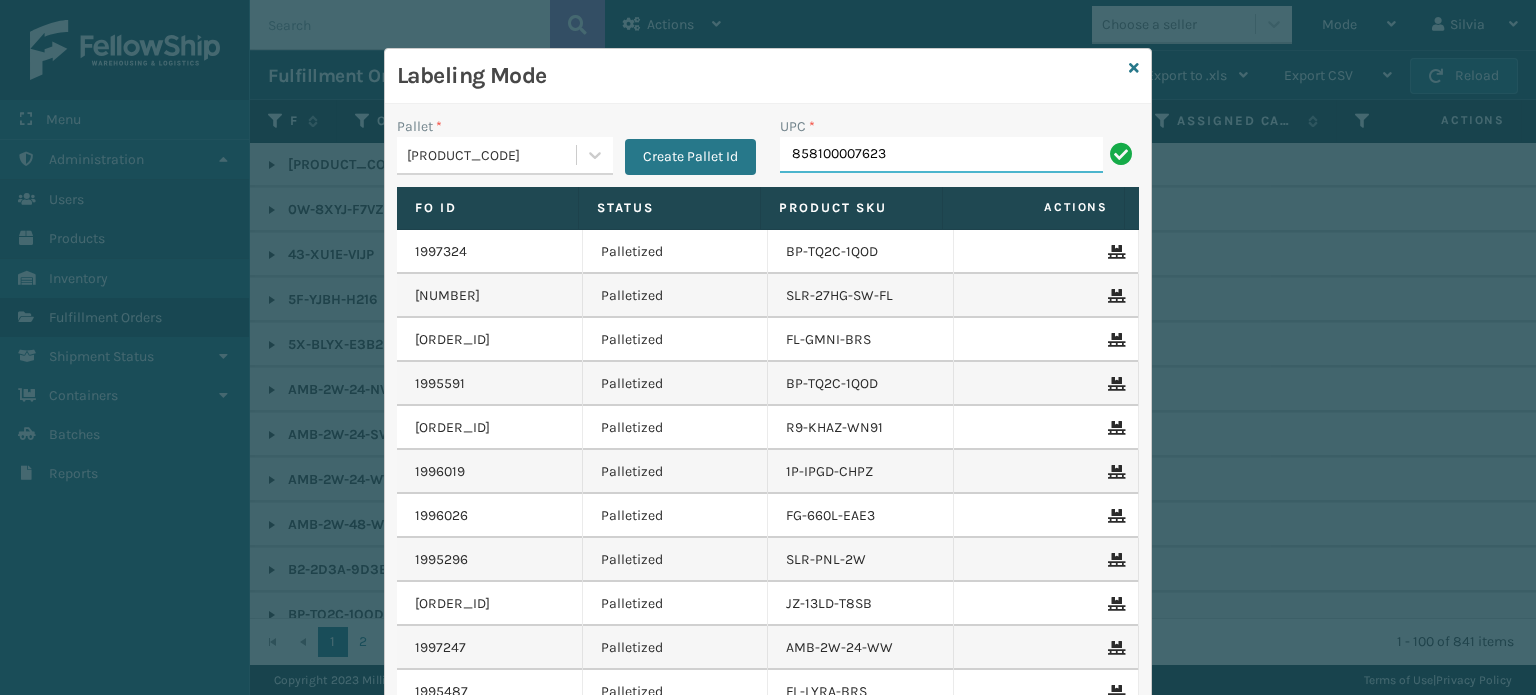 click on "858100007623" at bounding box center [941, 155] 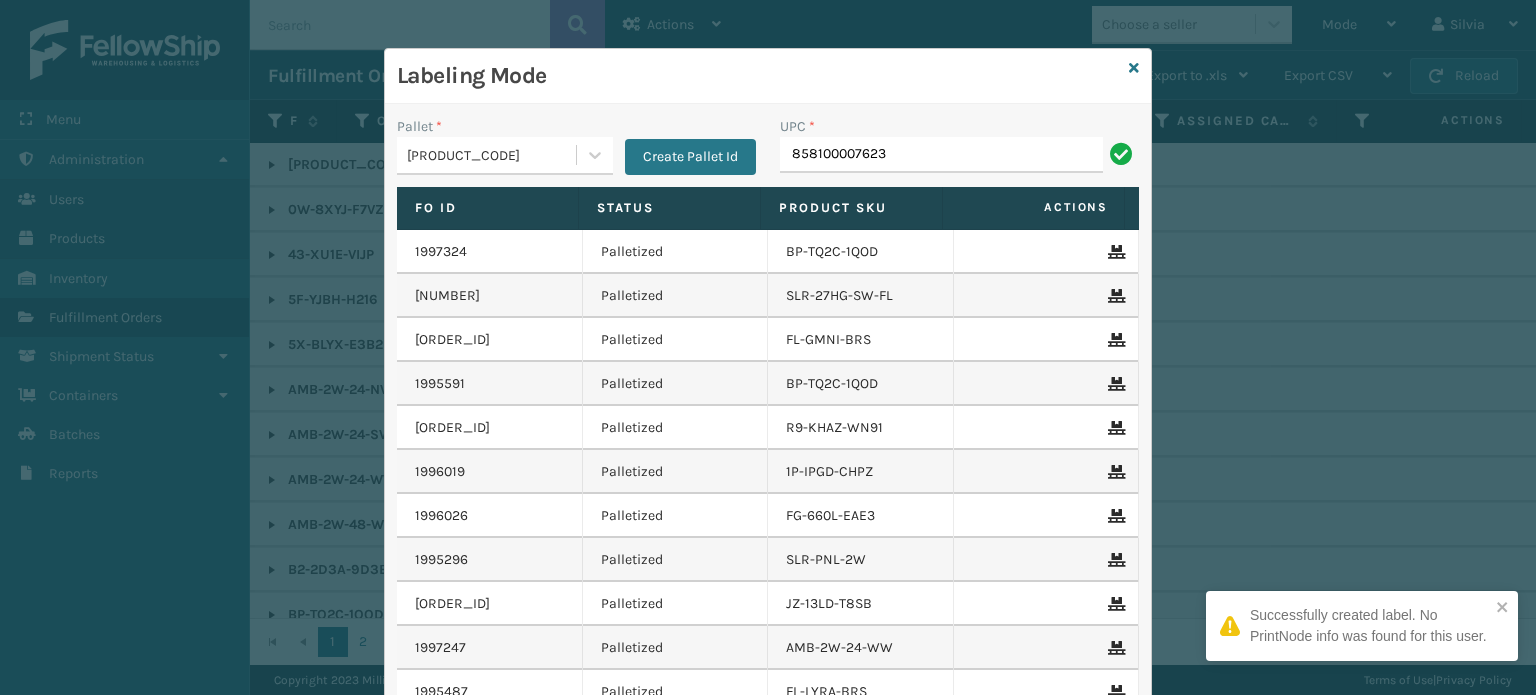type on "858100007623" 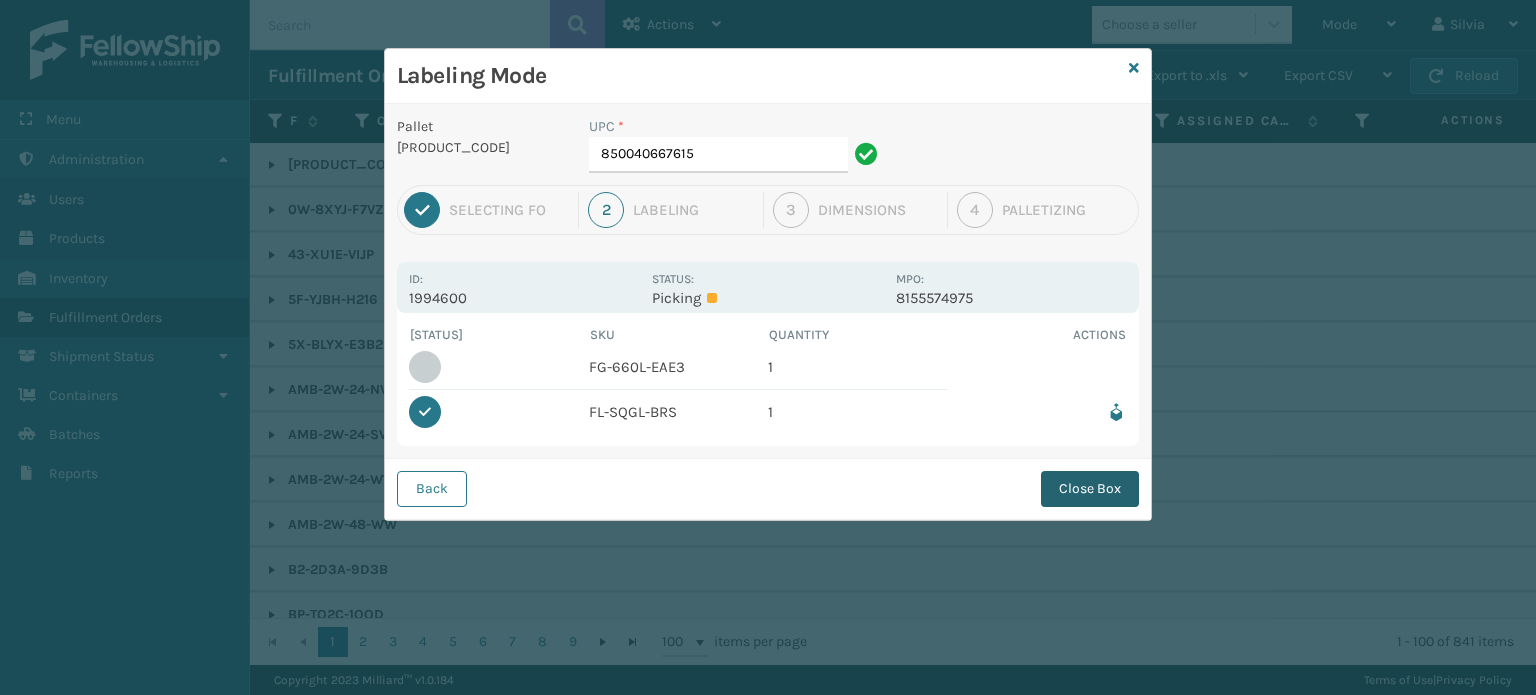 click on "Close Box" at bounding box center (1090, 489) 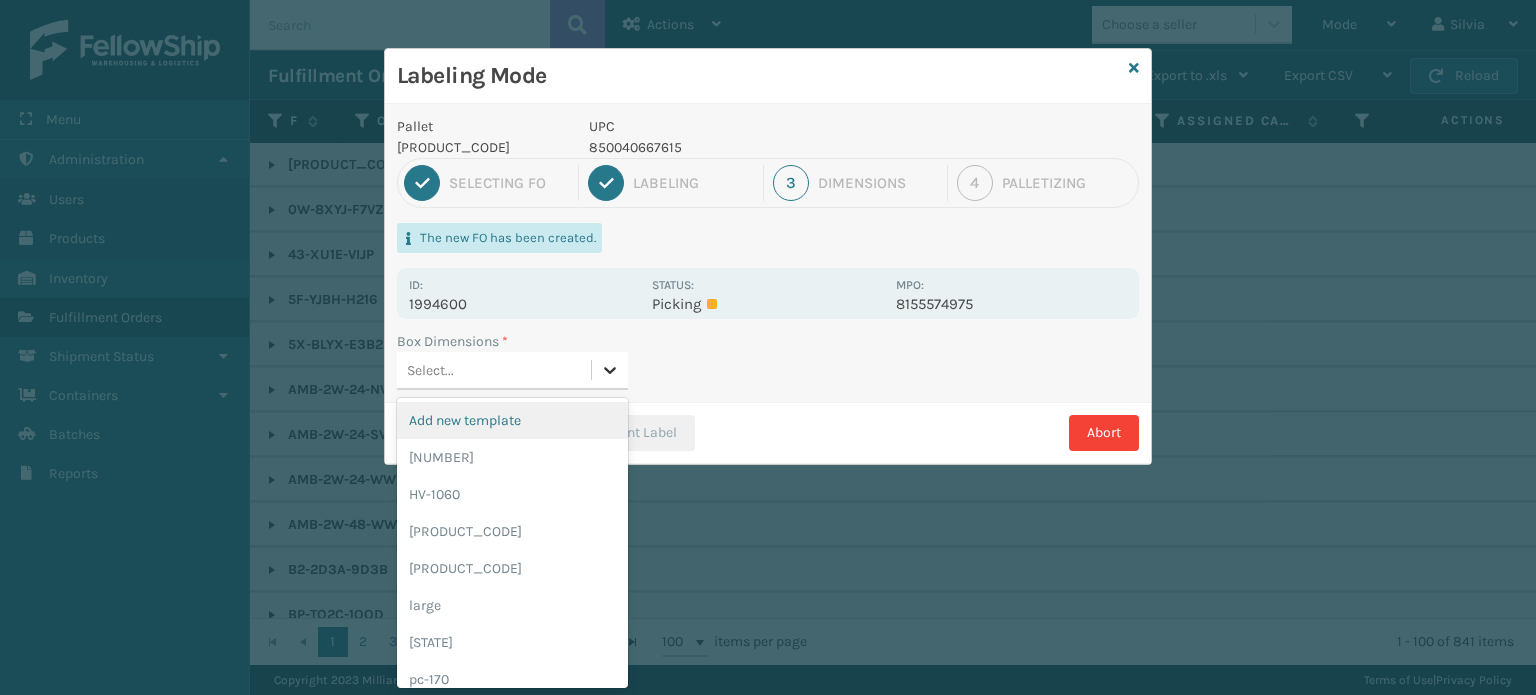 scroll, scrollTop: 0, scrollLeft: 0, axis: both 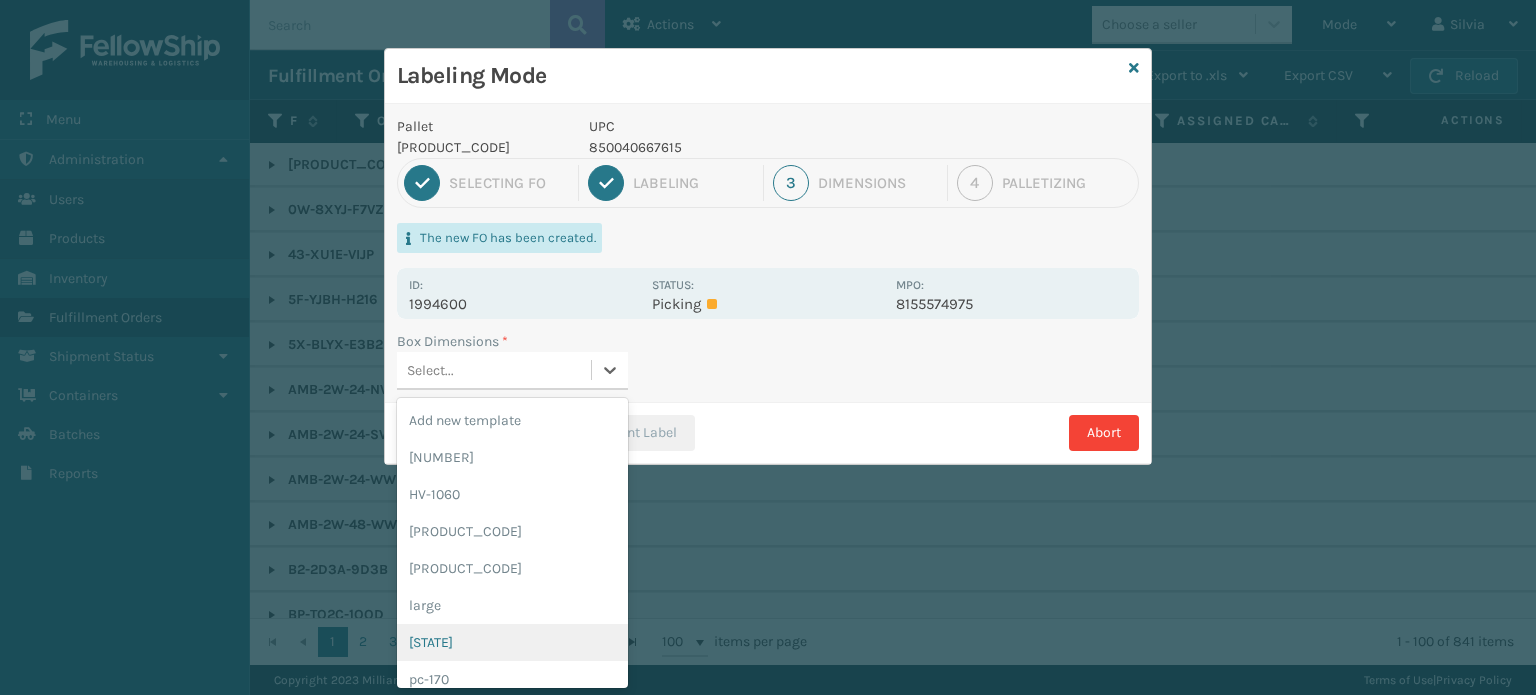 click on "[STATE]" at bounding box center (512, 642) 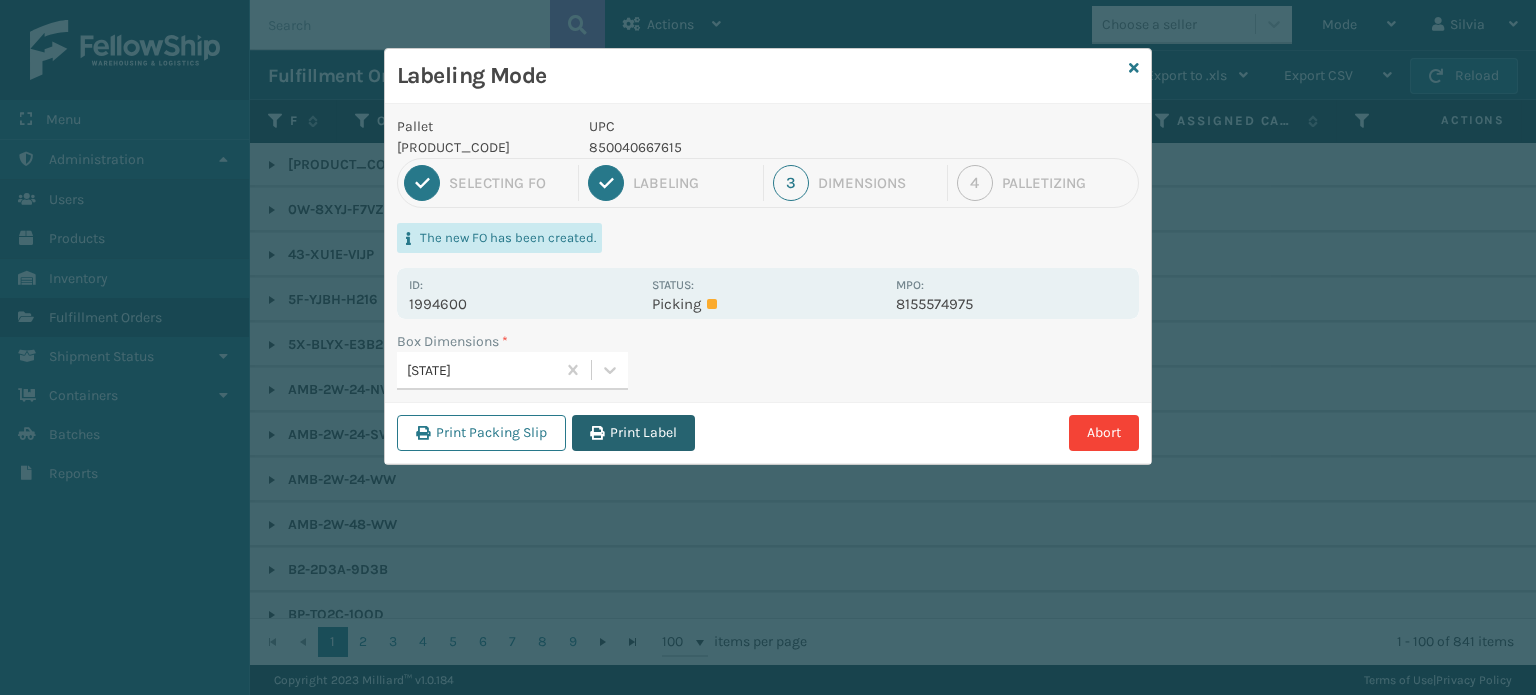 click on "Print Label" at bounding box center [633, 433] 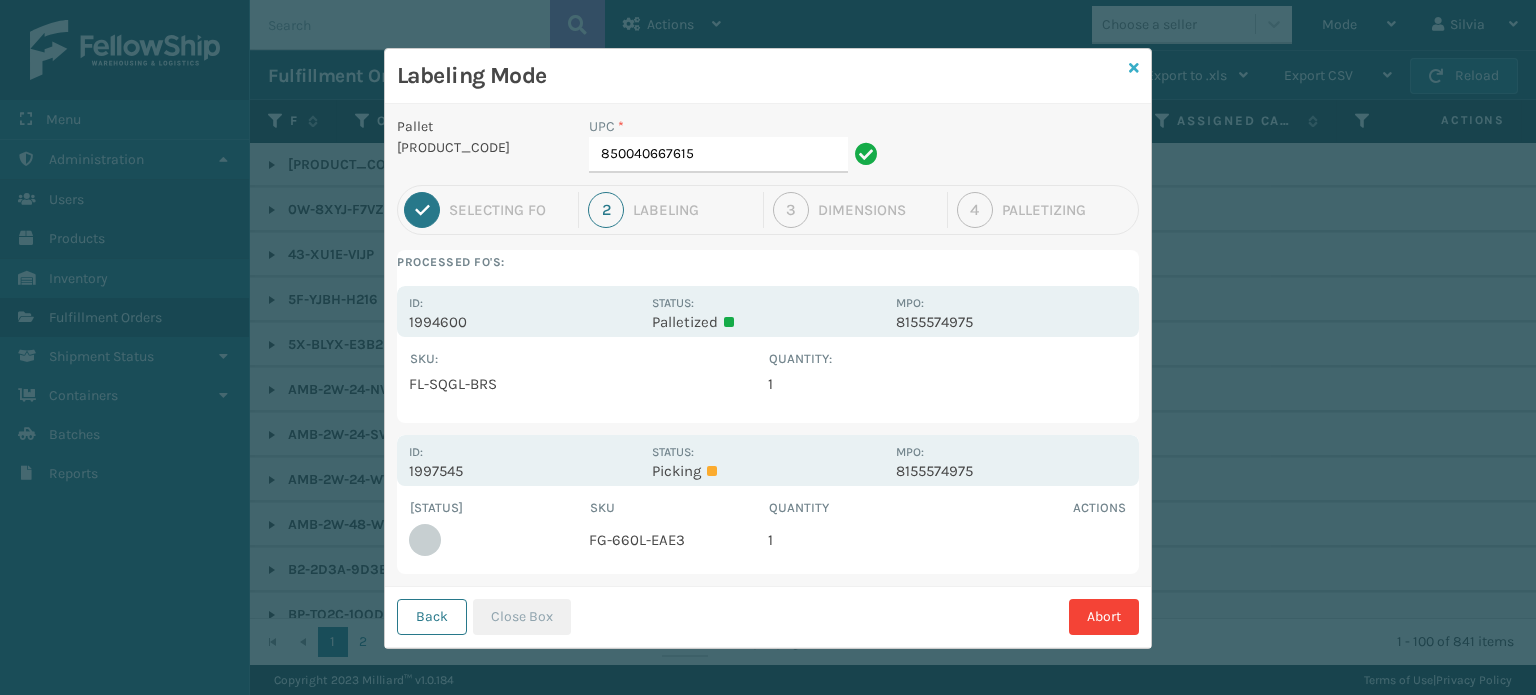 click at bounding box center (1134, 68) 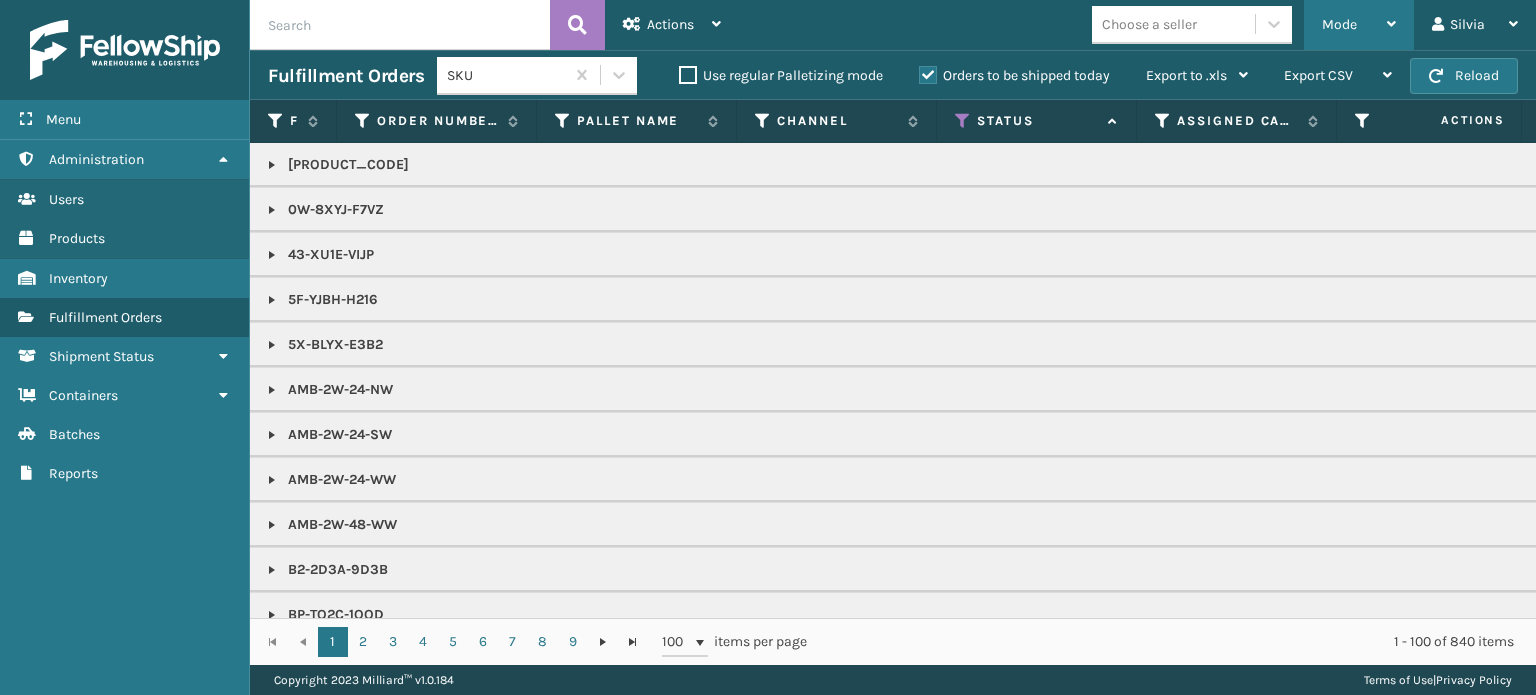 click on "Mode" at bounding box center (1359, 25) 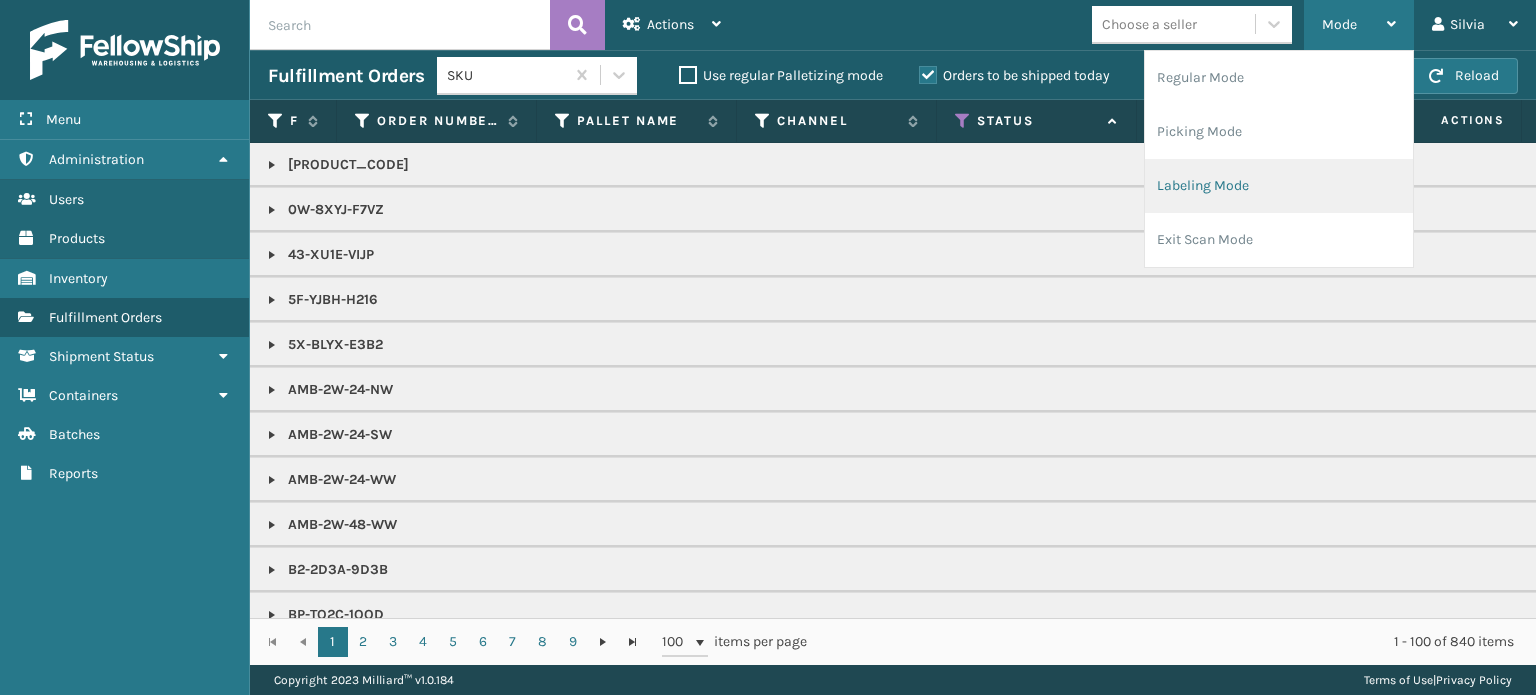 click on "Labeling Mode" at bounding box center [1279, 186] 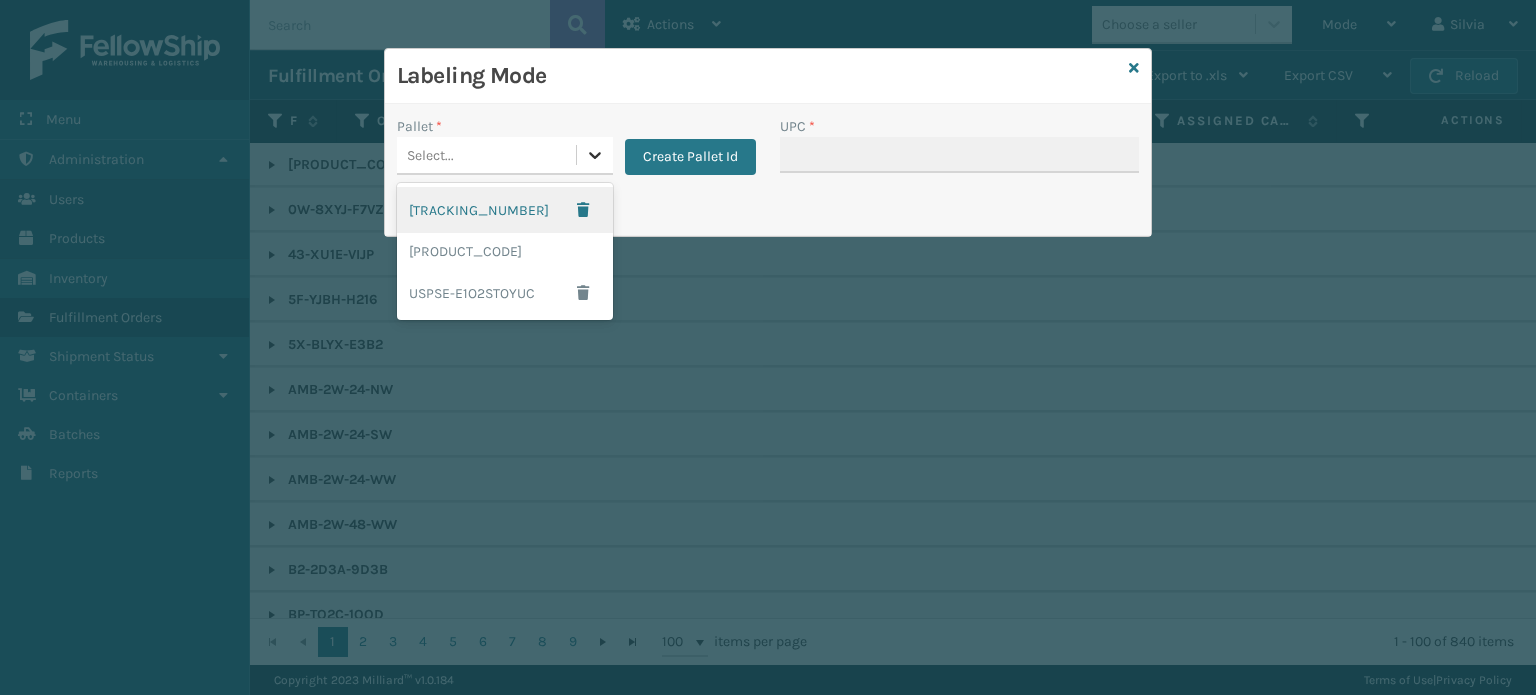 click 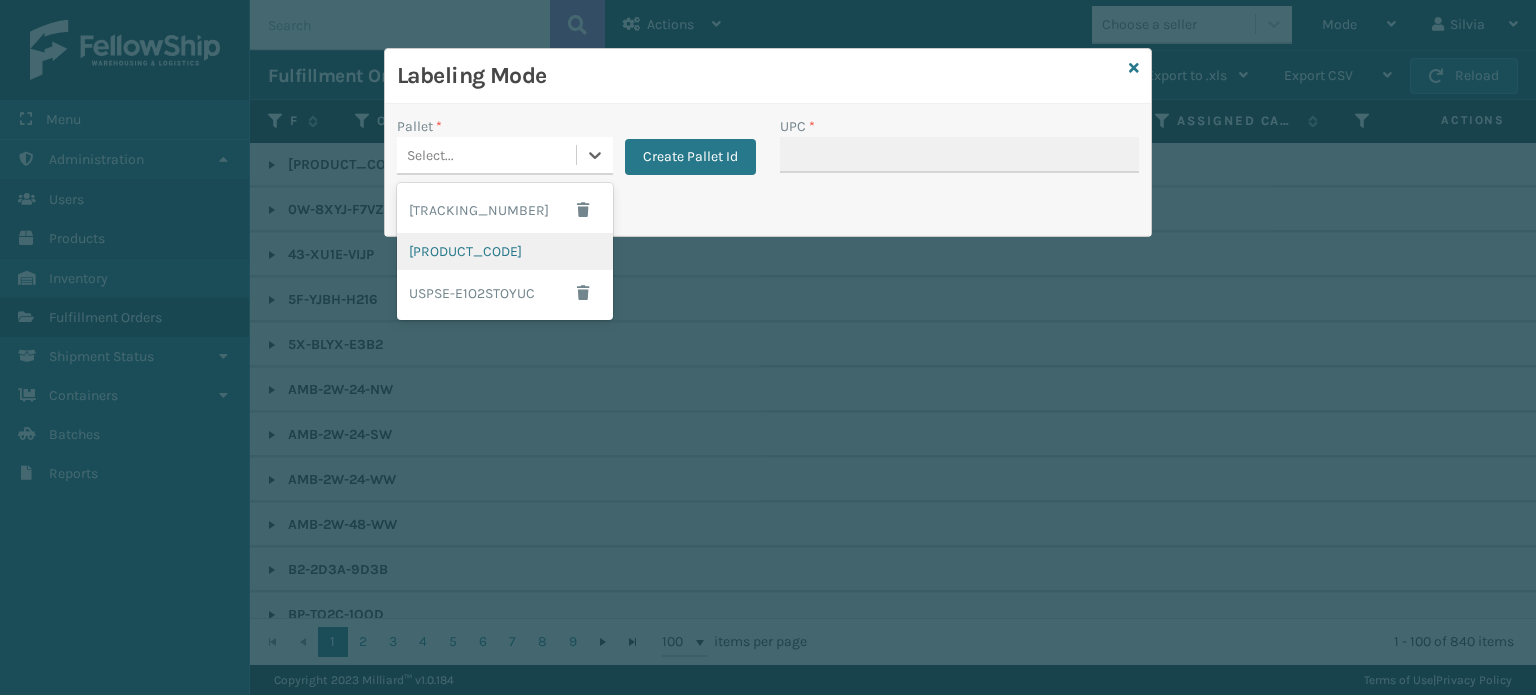 click on "[PRODUCT_CODE]" at bounding box center (505, 251) 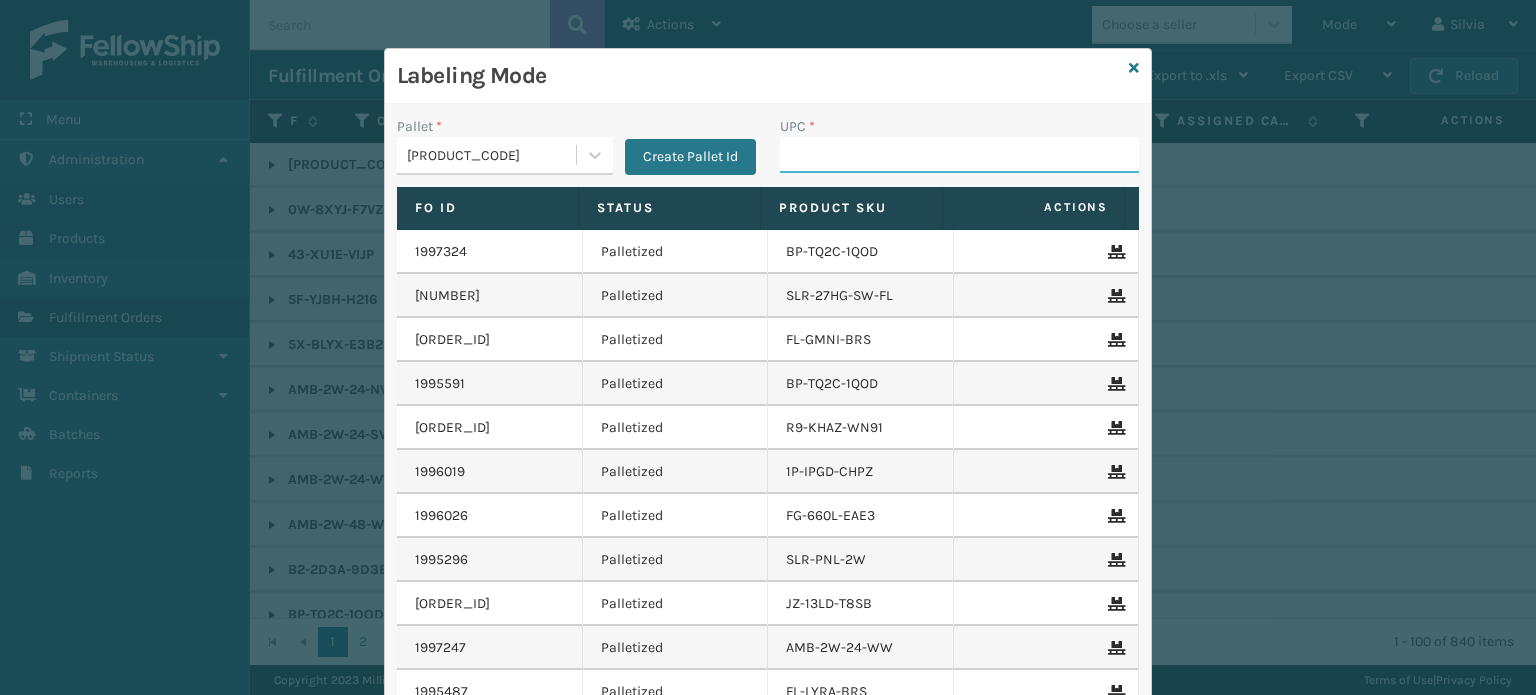 click on "UPC   *" at bounding box center [959, 155] 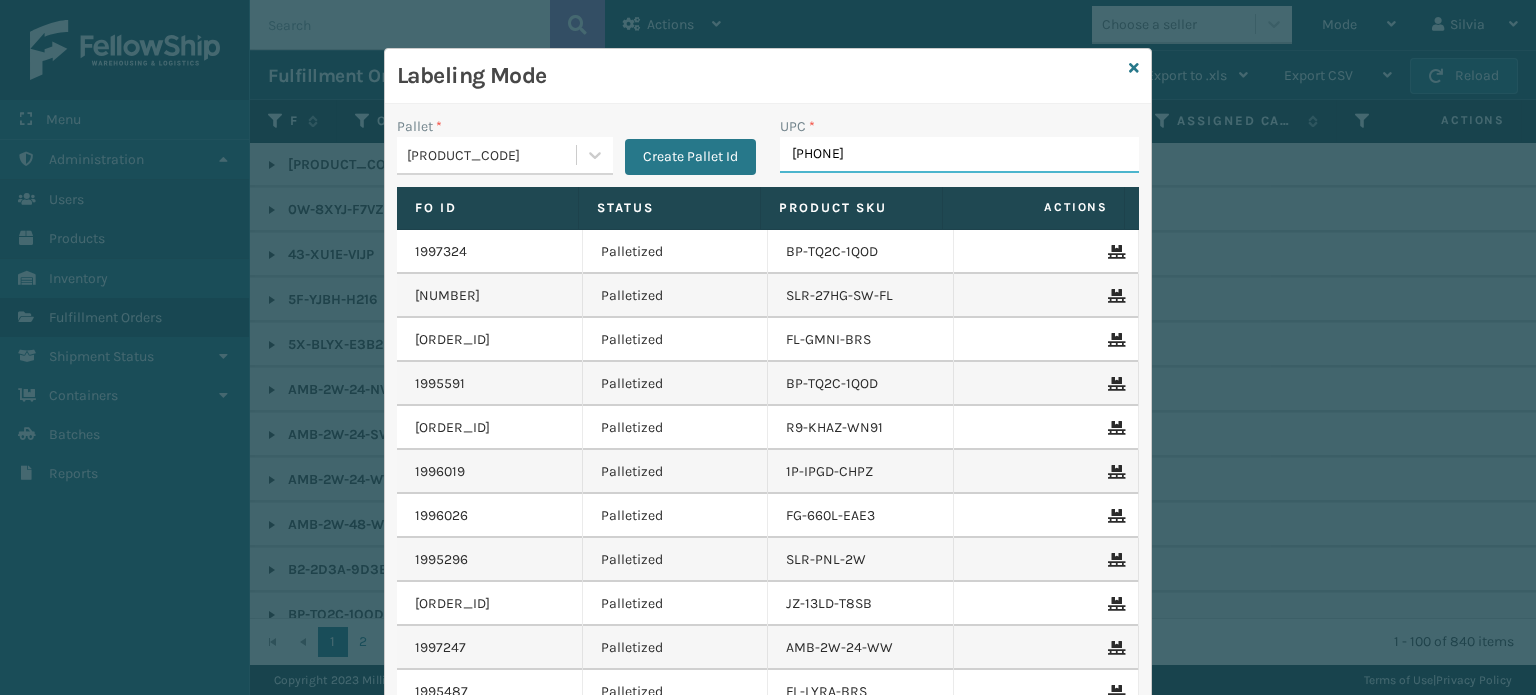 type on "85000445" 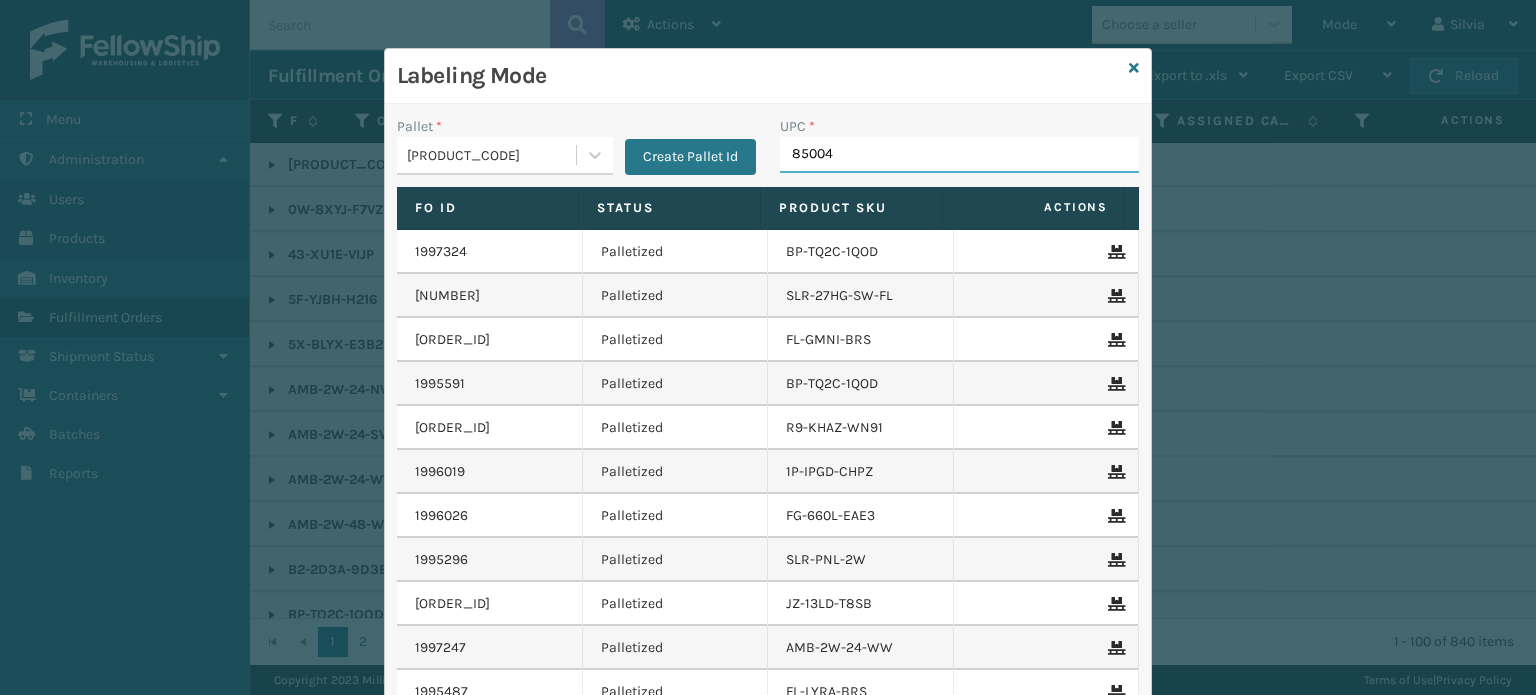 type on "[PHONE]" 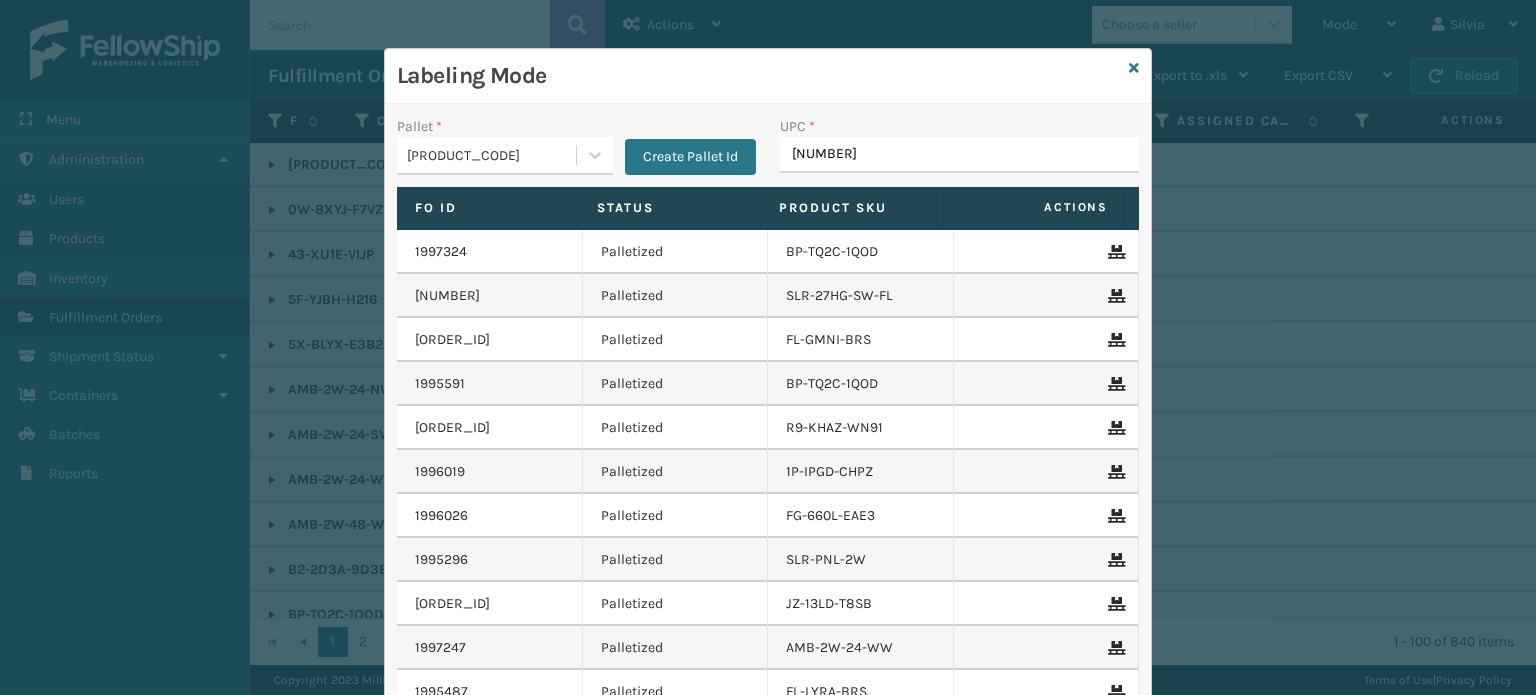 type on "[PHONE]" 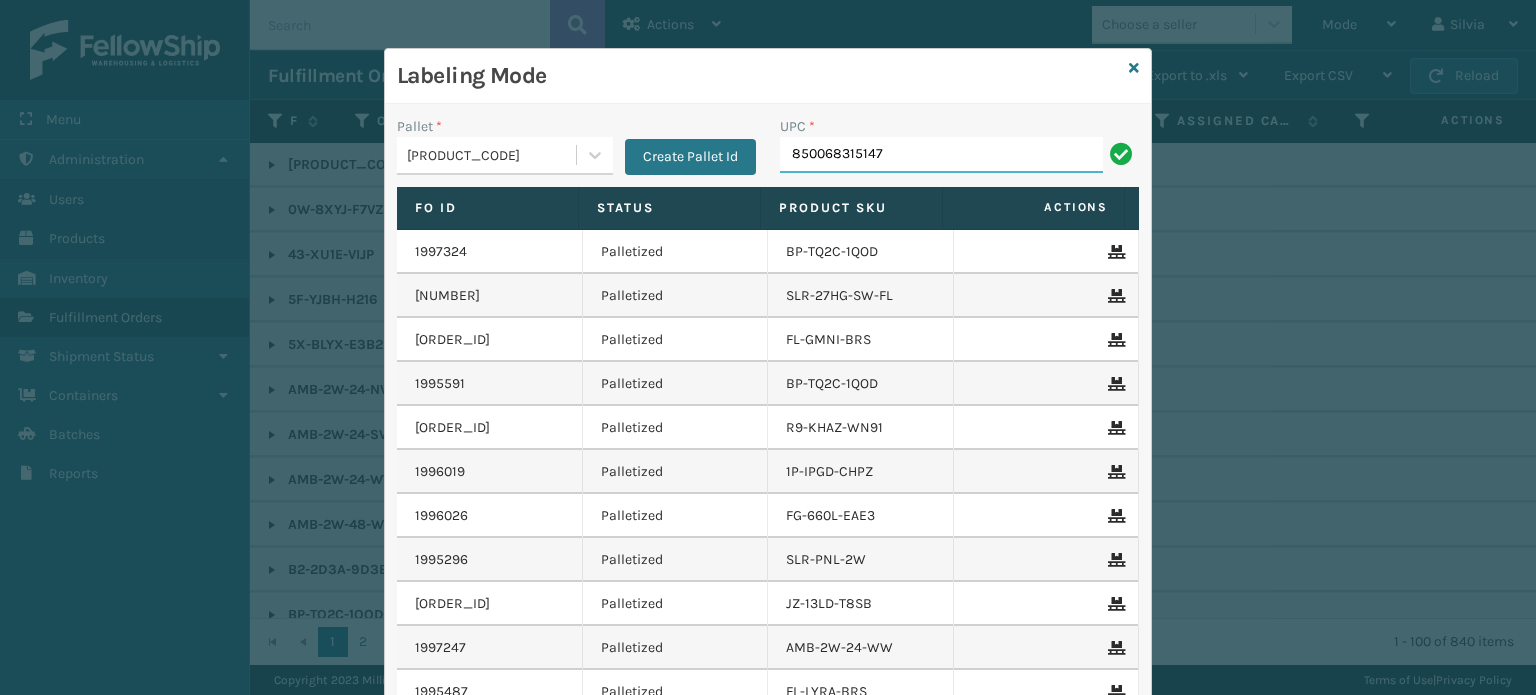 type on "850068315147" 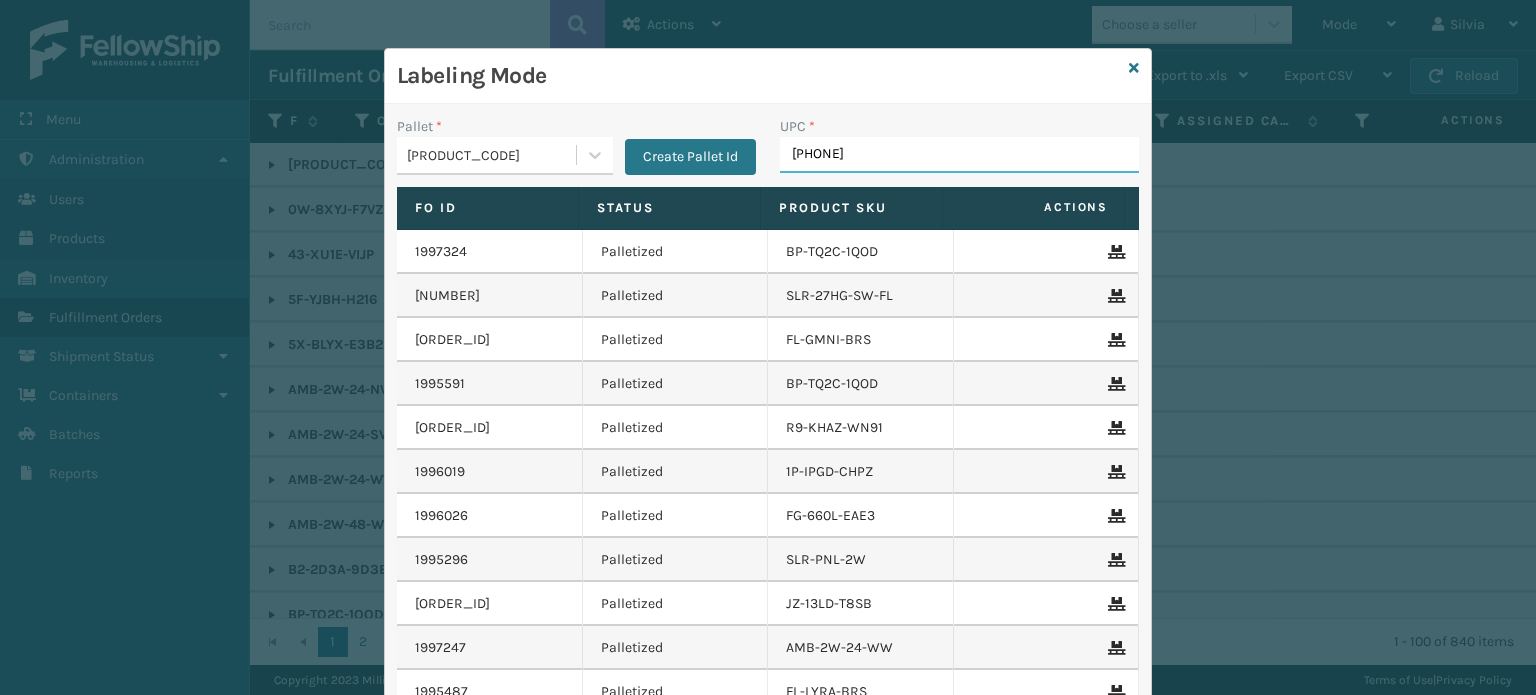 type on "[PHONE]" 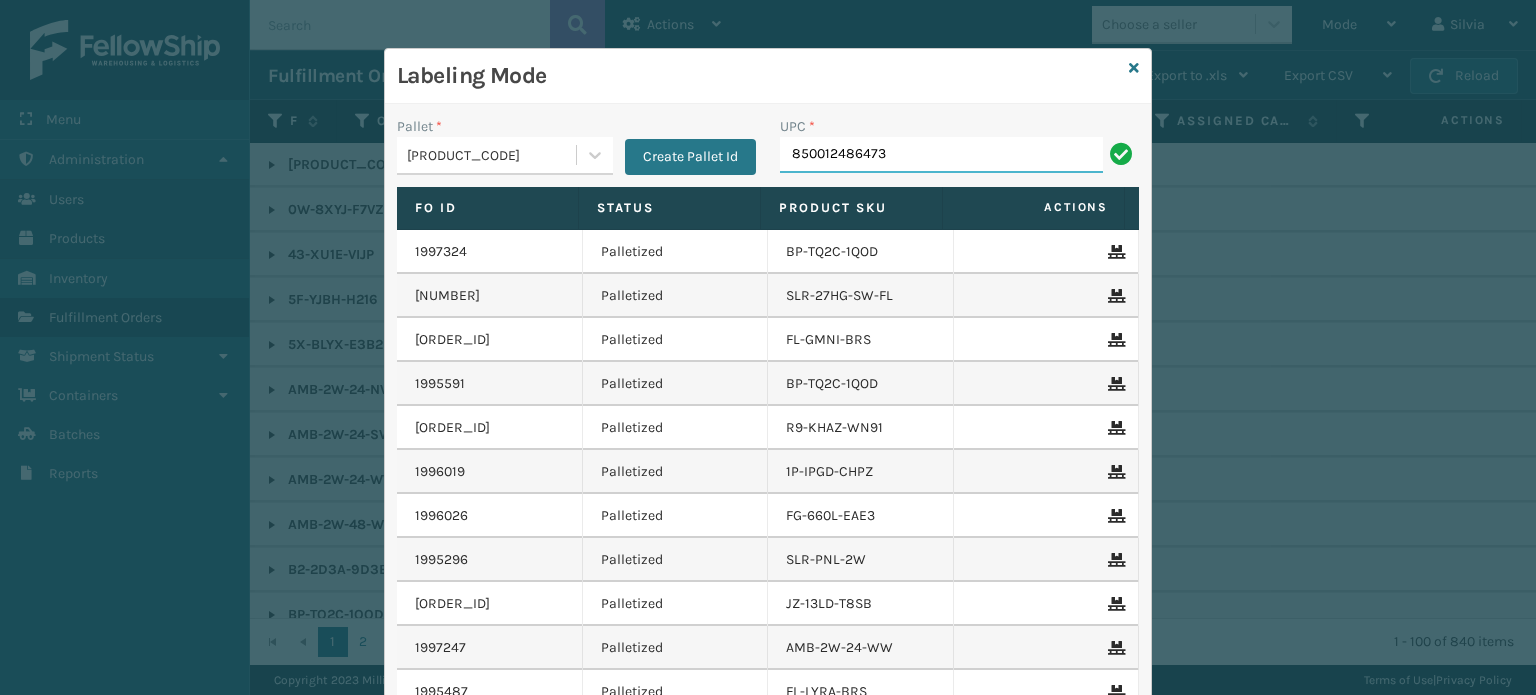 click on "850012486473" at bounding box center [941, 155] 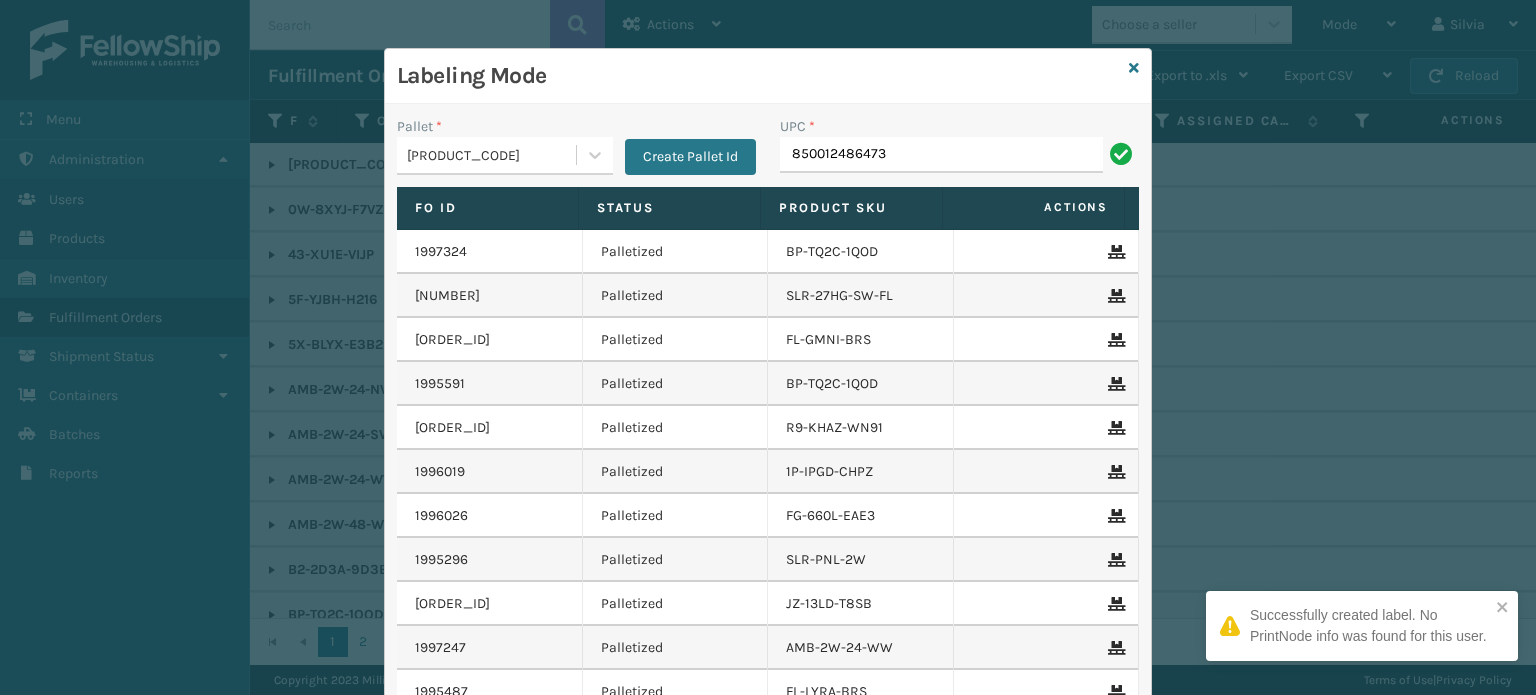 type on "850012486473" 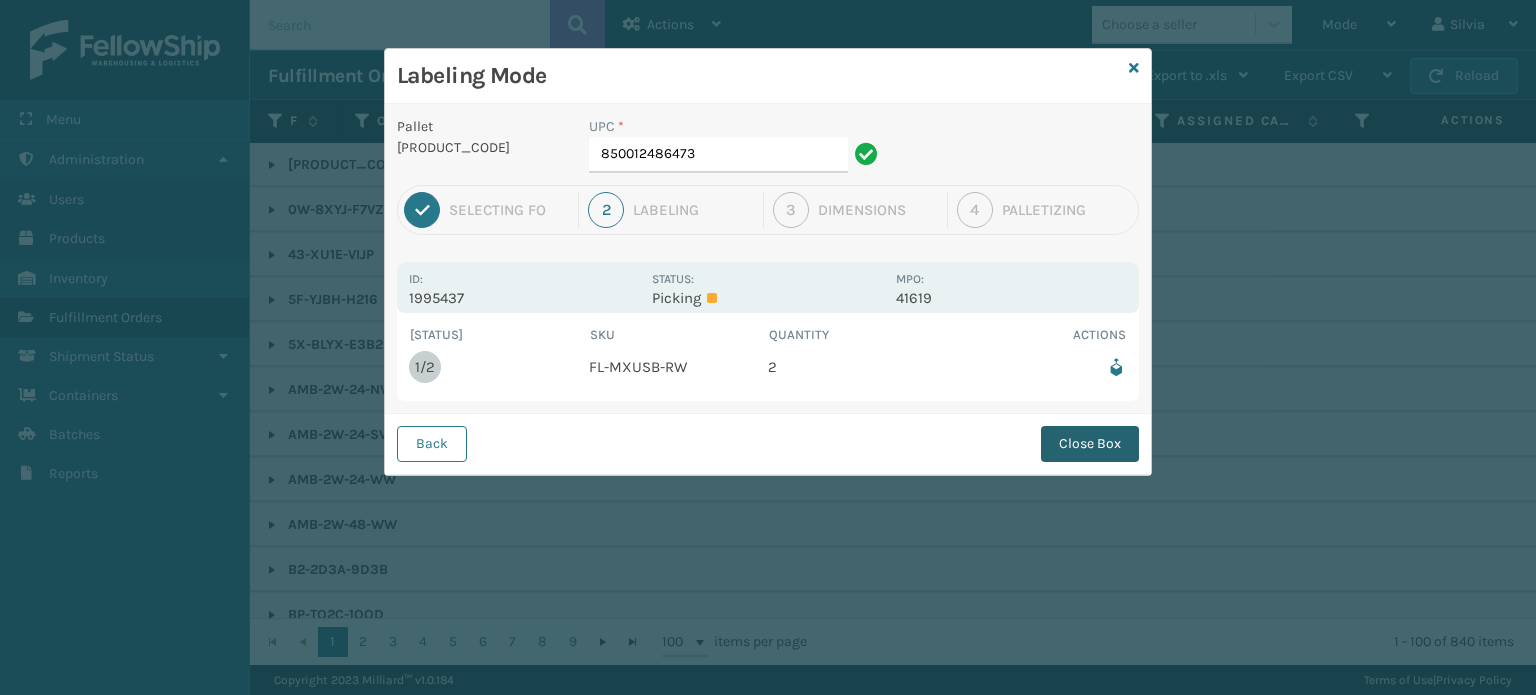 click on "Close Box" at bounding box center (1090, 444) 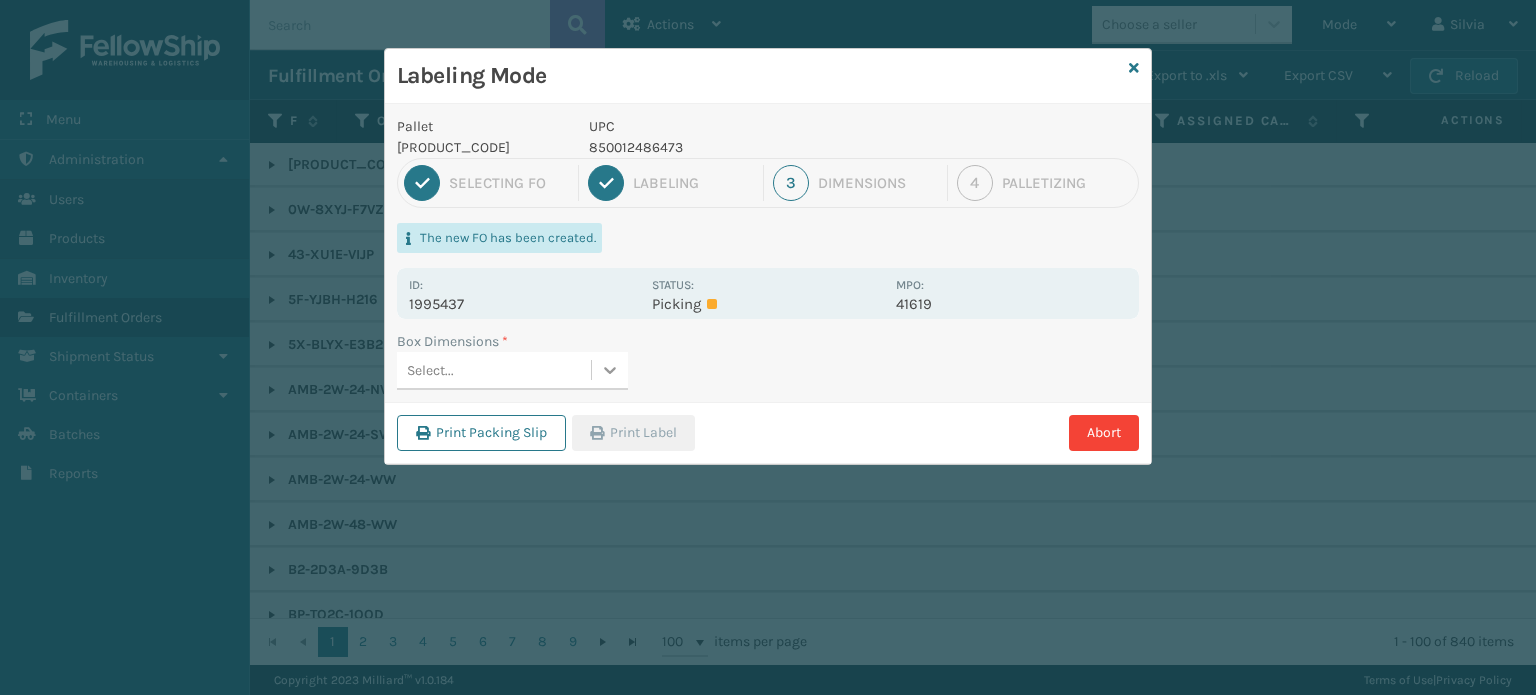 scroll, scrollTop: 0, scrollLeft: 0, axis: both 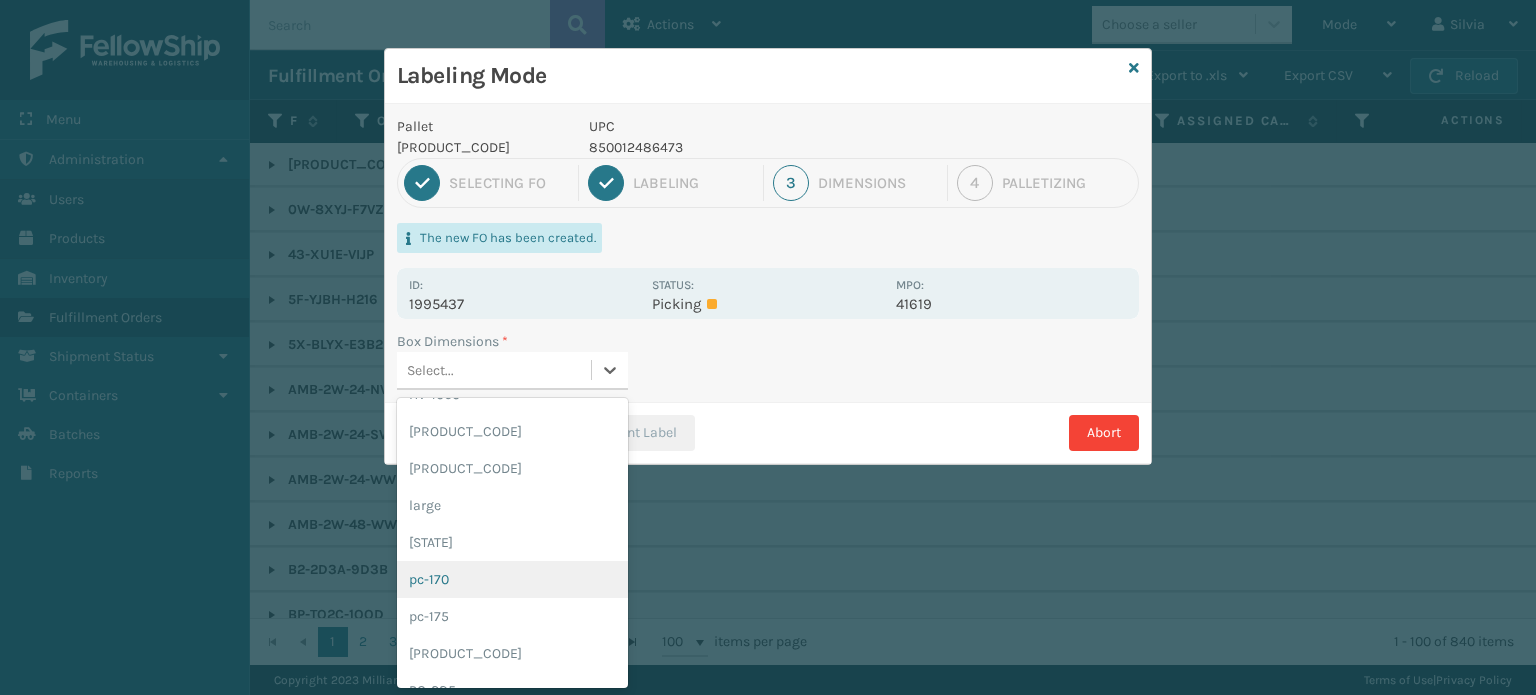 click on "pc-170" at bounding box center [512, 579] 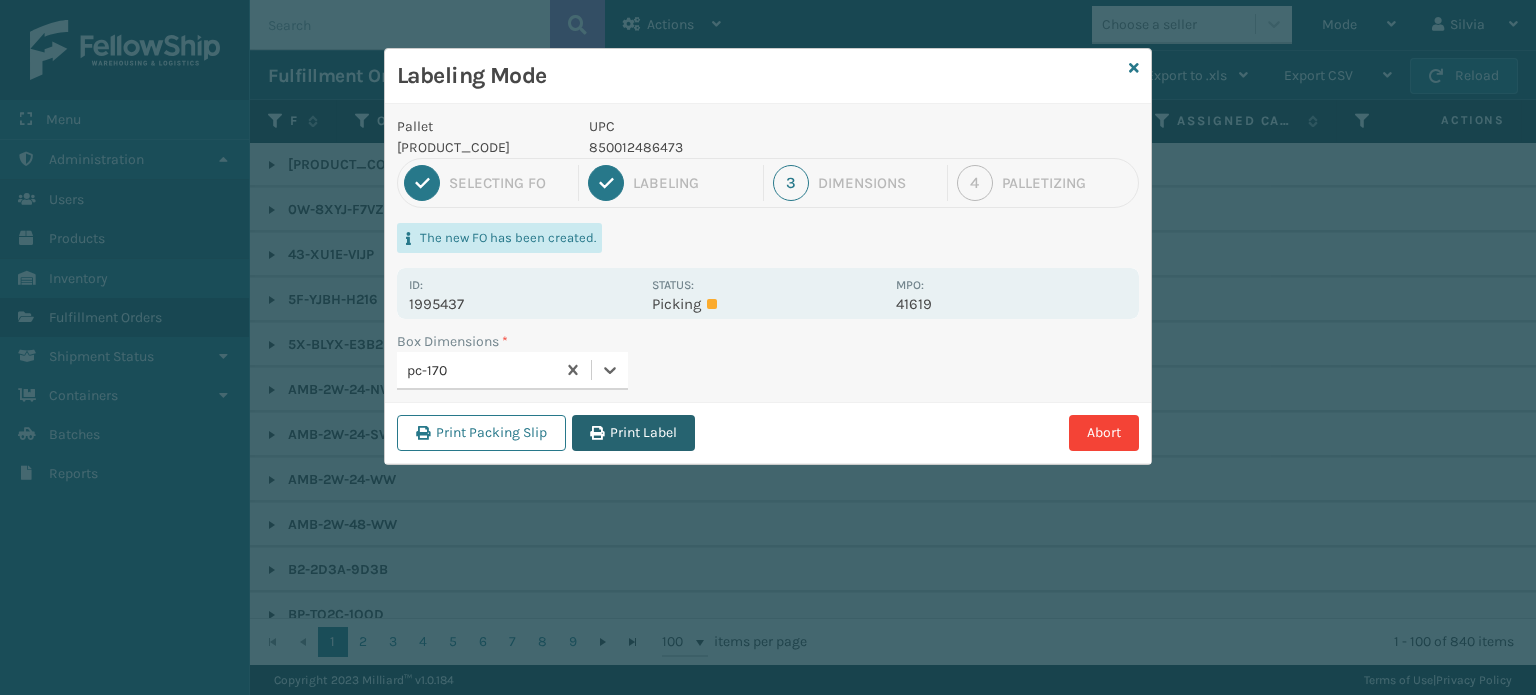 click on "Print Label" at bounding box center (633, 433) 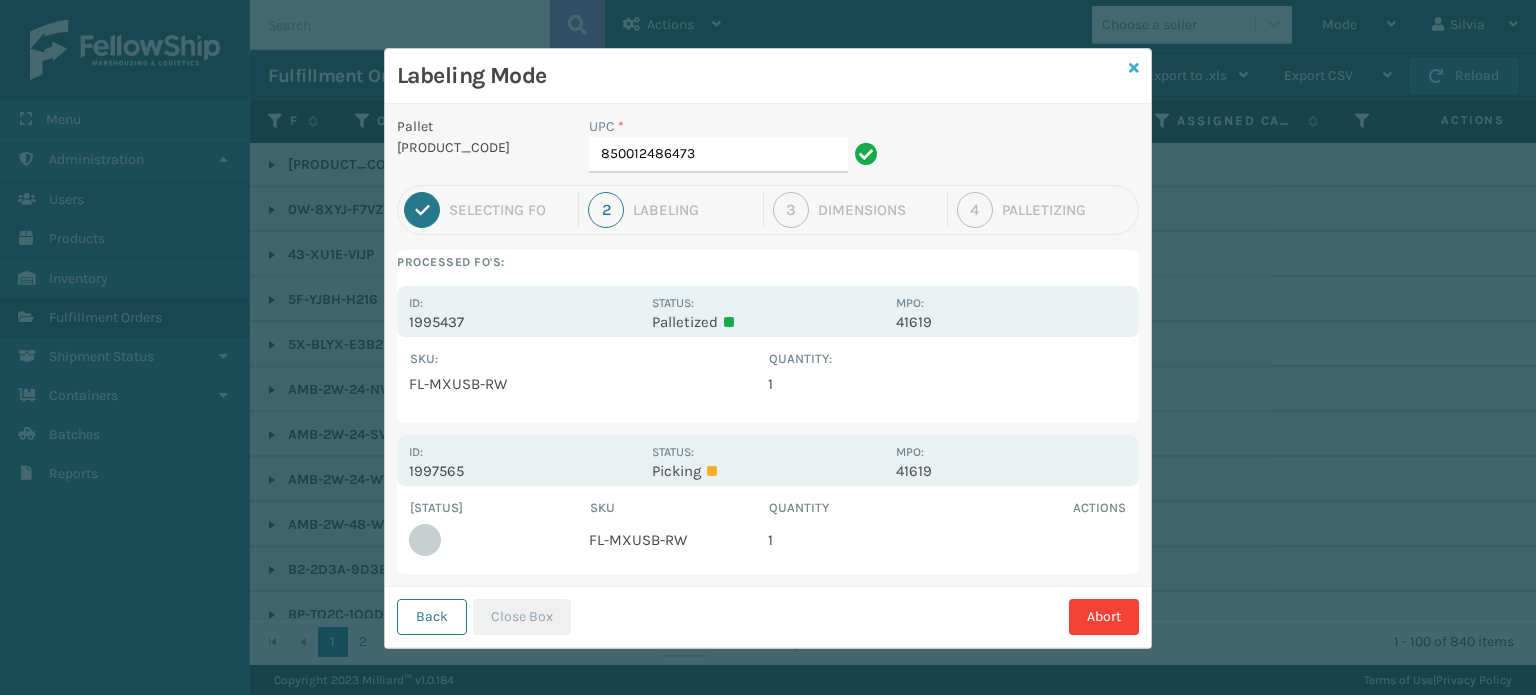 click at bounding box center [1134, 68] 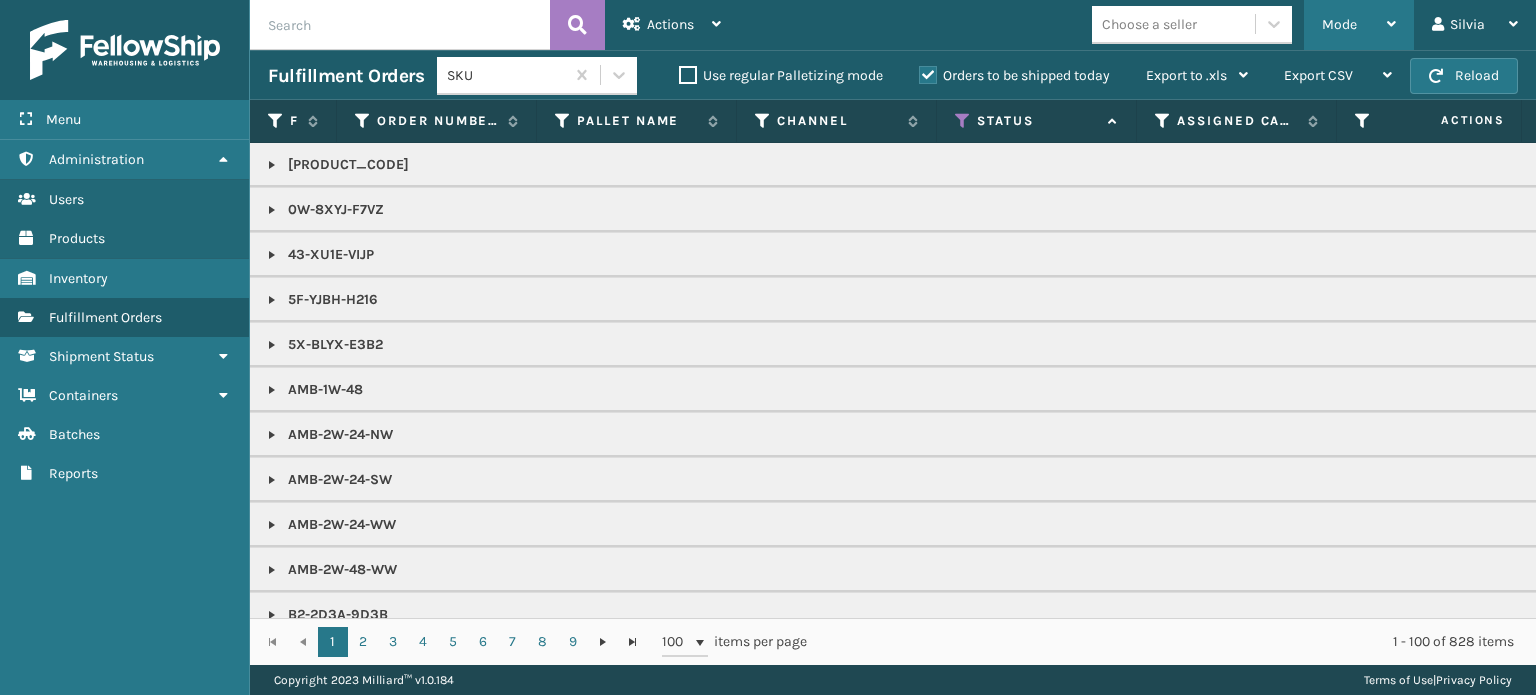 click on "Mode" at bounding box center [1339, 24] 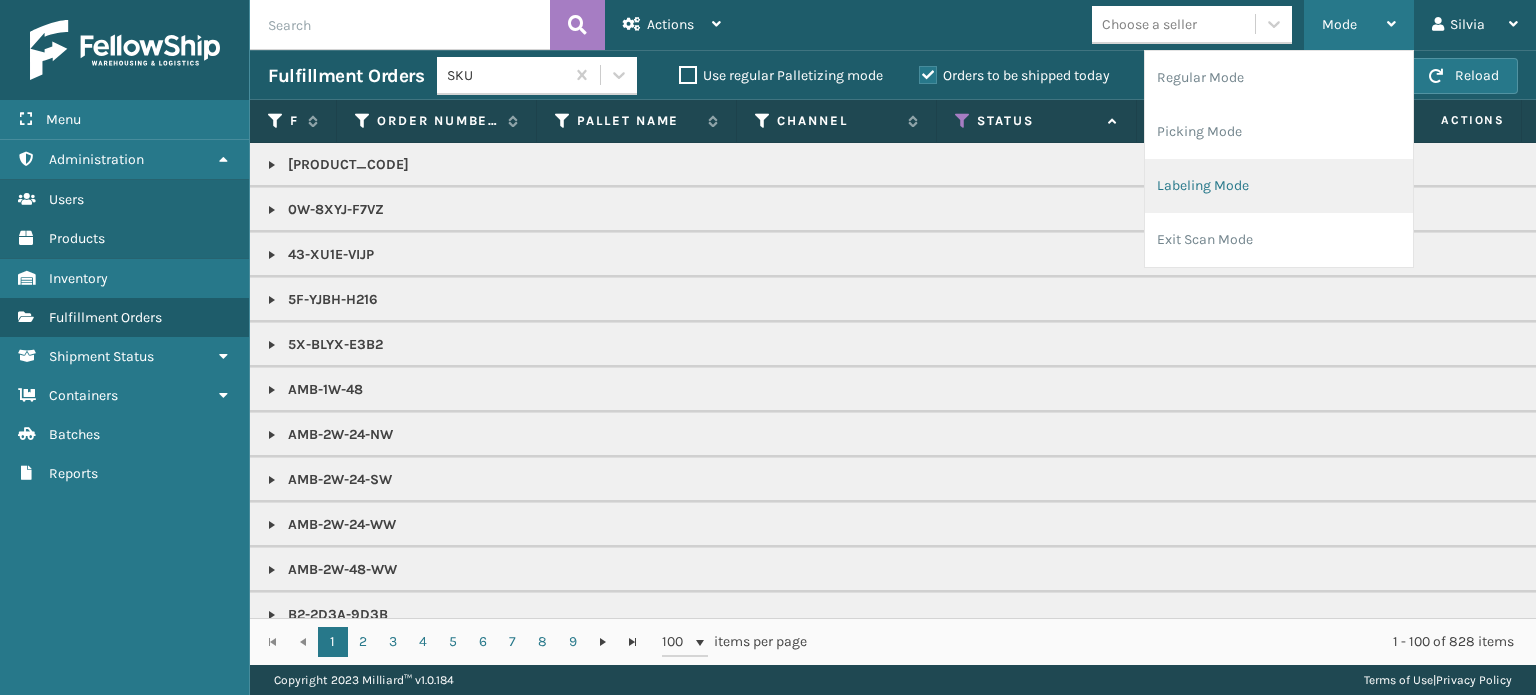 click on "Labeling Mode" at bounding box center (1279, 186) 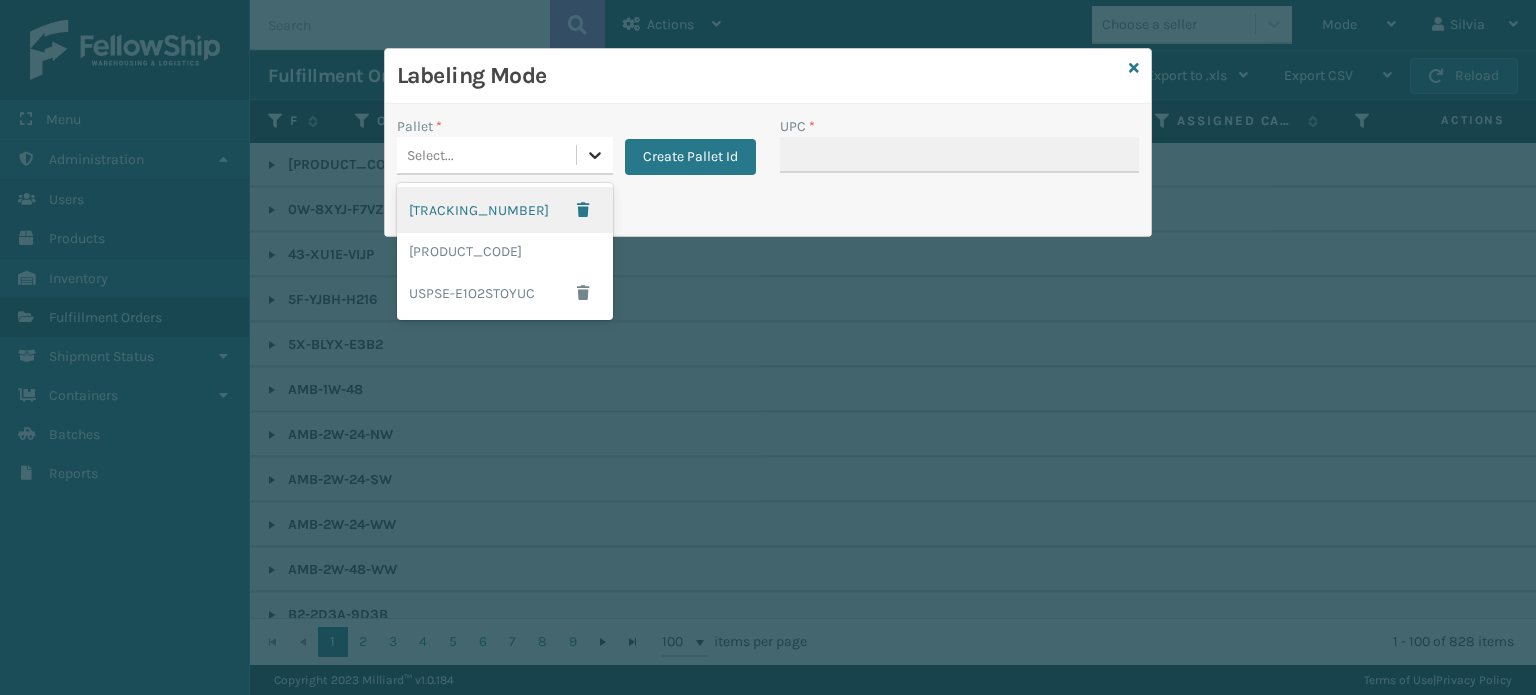 click 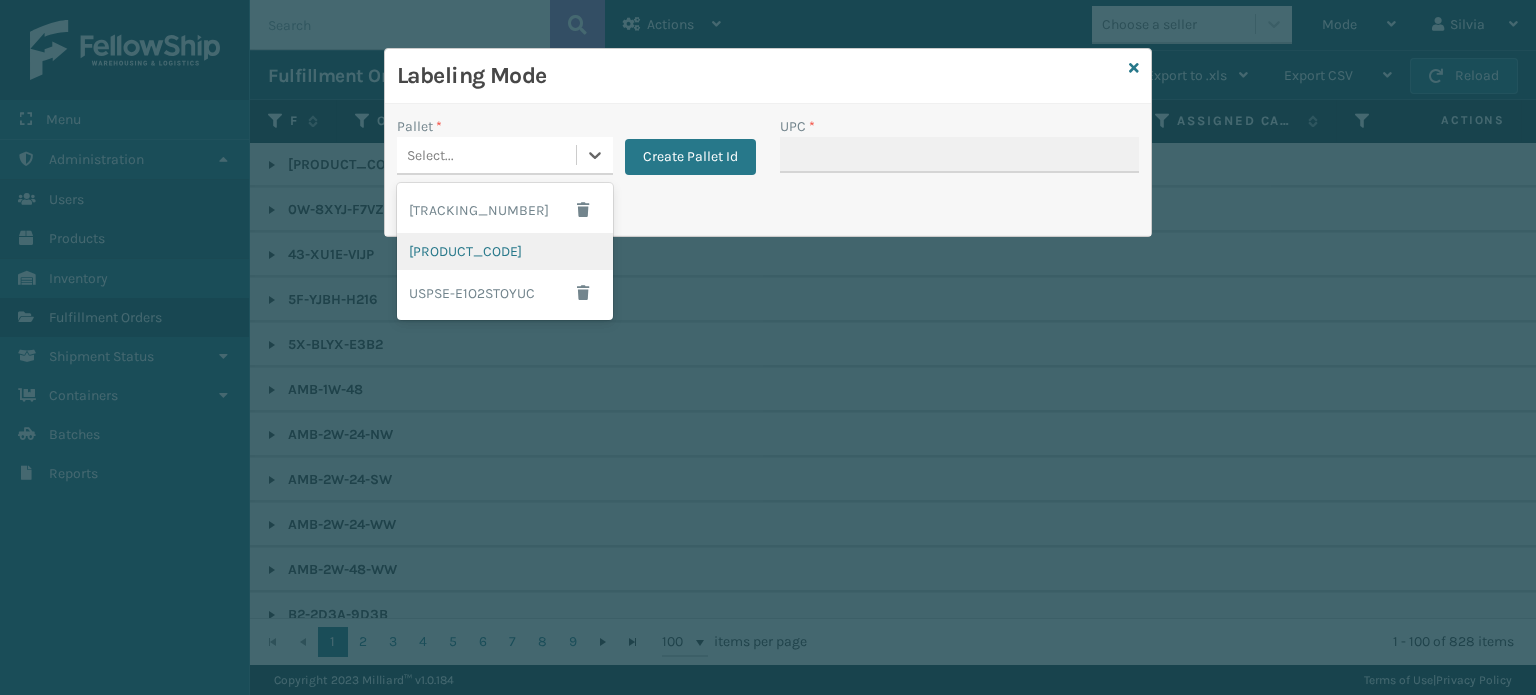 click on "[PRODUCT_CODE]" at bounding box center [505, 251] 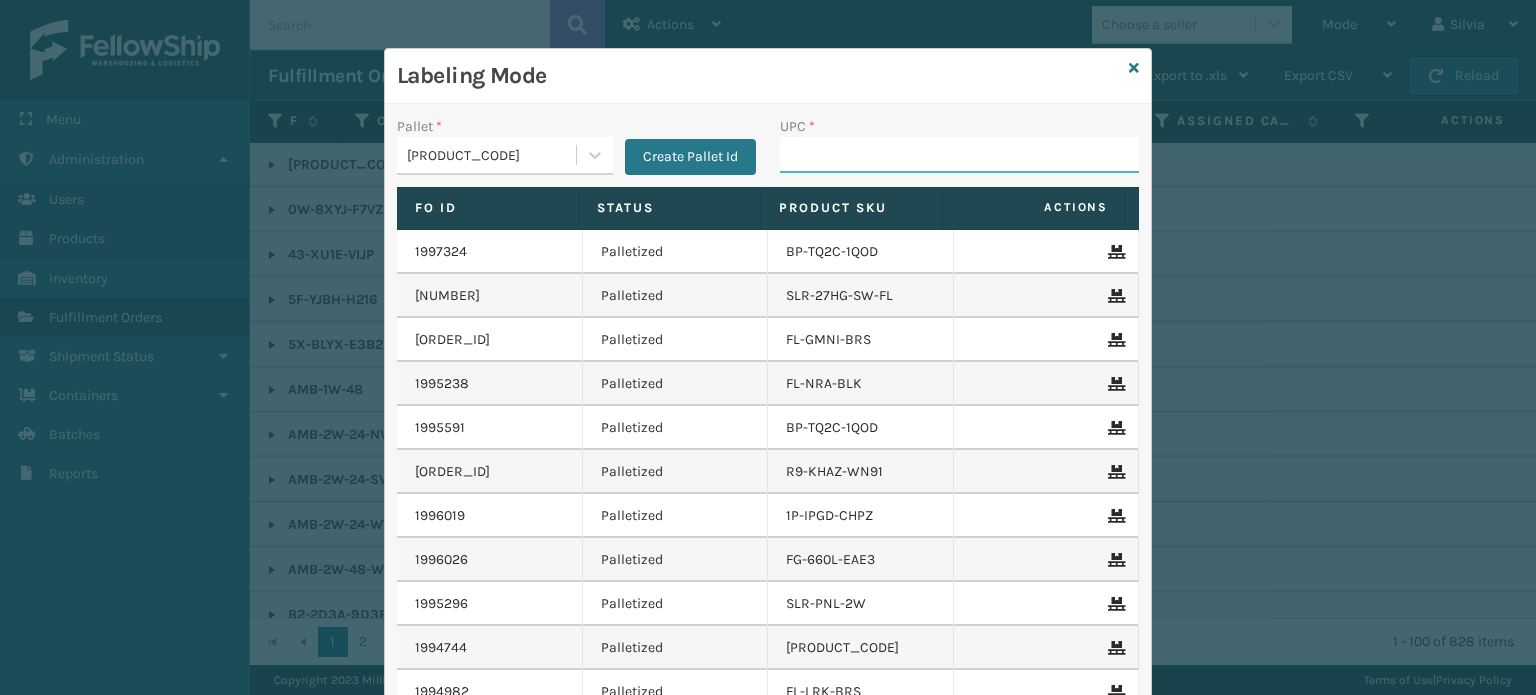 click on "UPC   *" at bounding box center [959, 155] 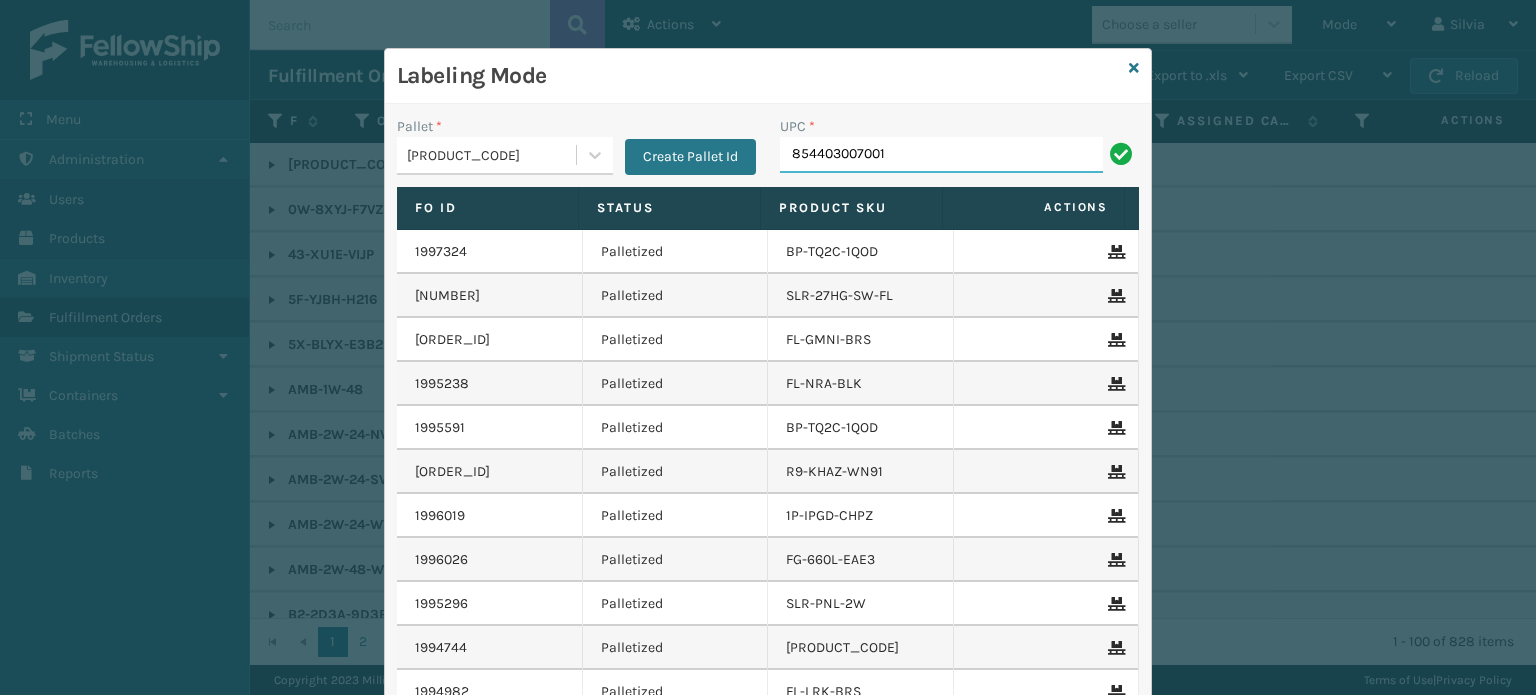 click on "854403007001" at bounding box center (941, 155) 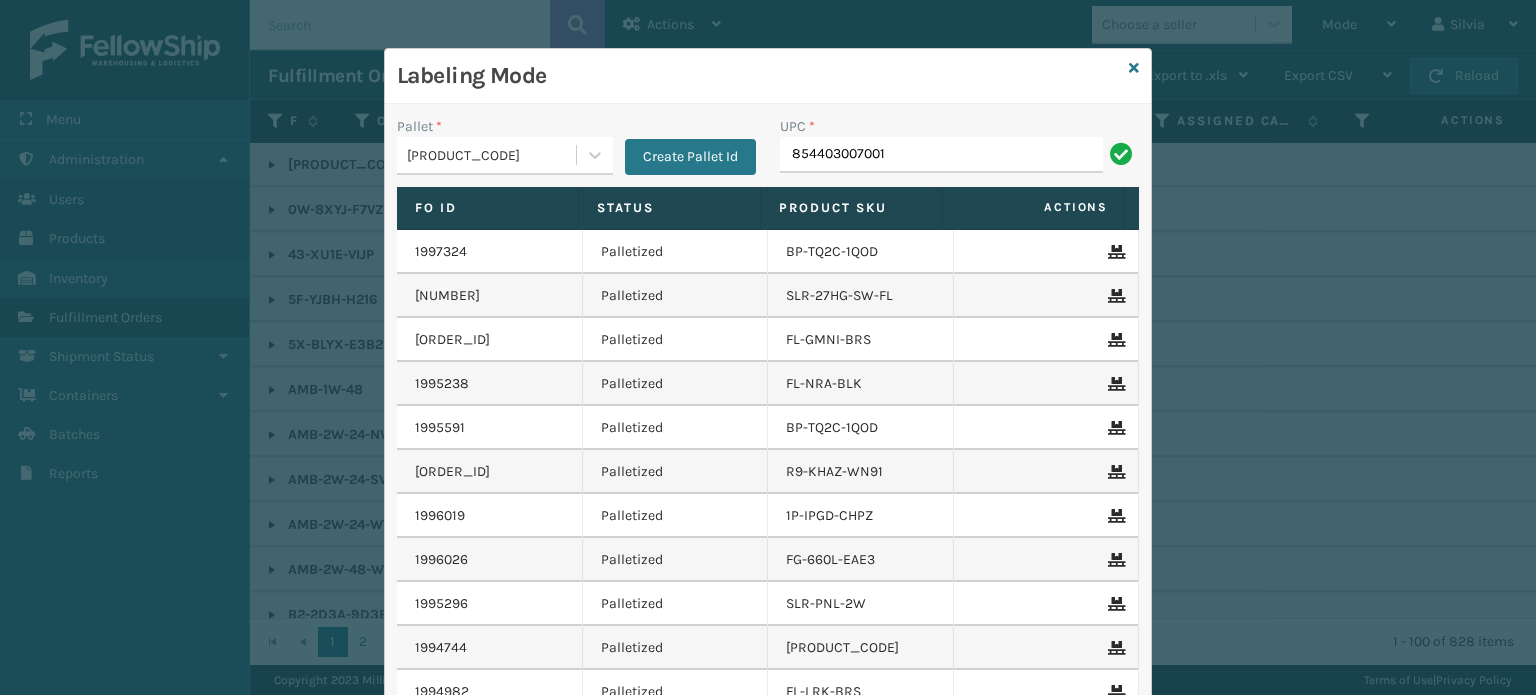 type on "854403007001" 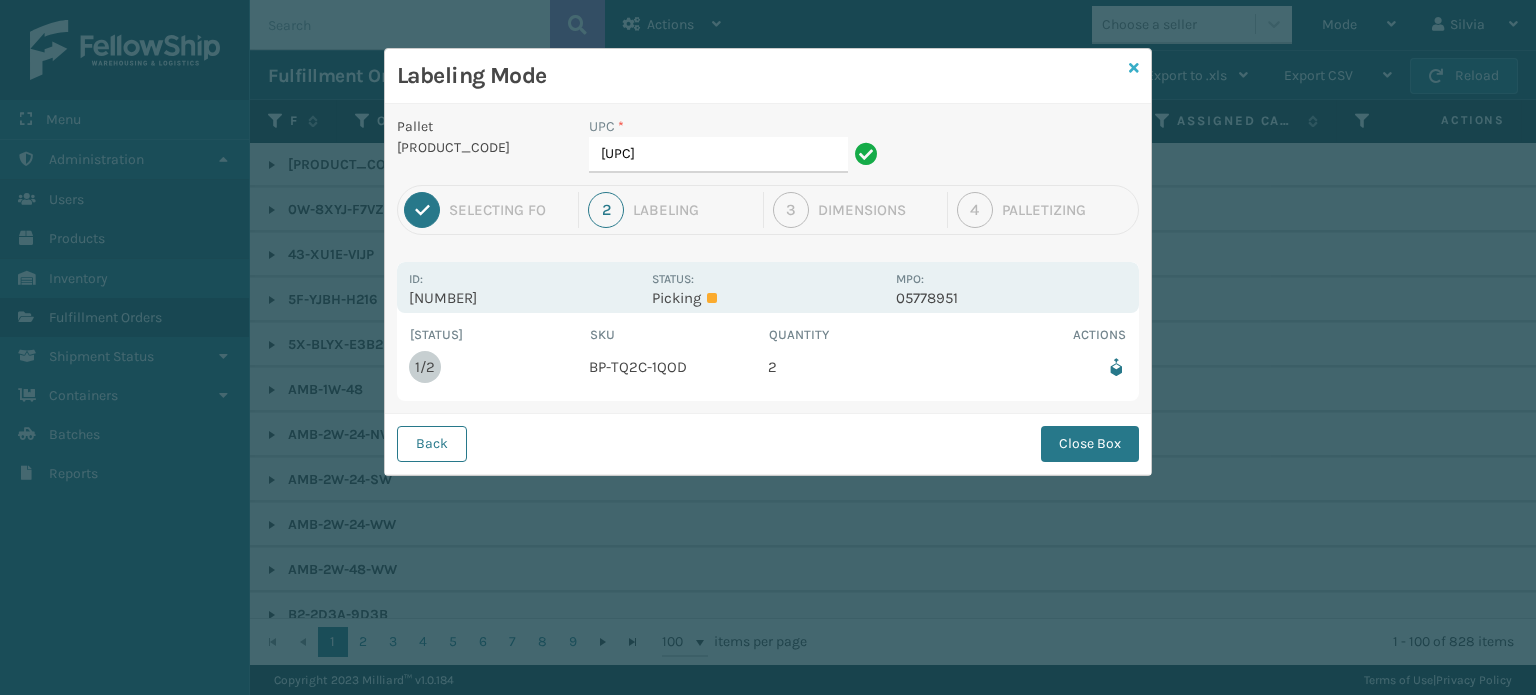 click at bounding box center (1134, 68) 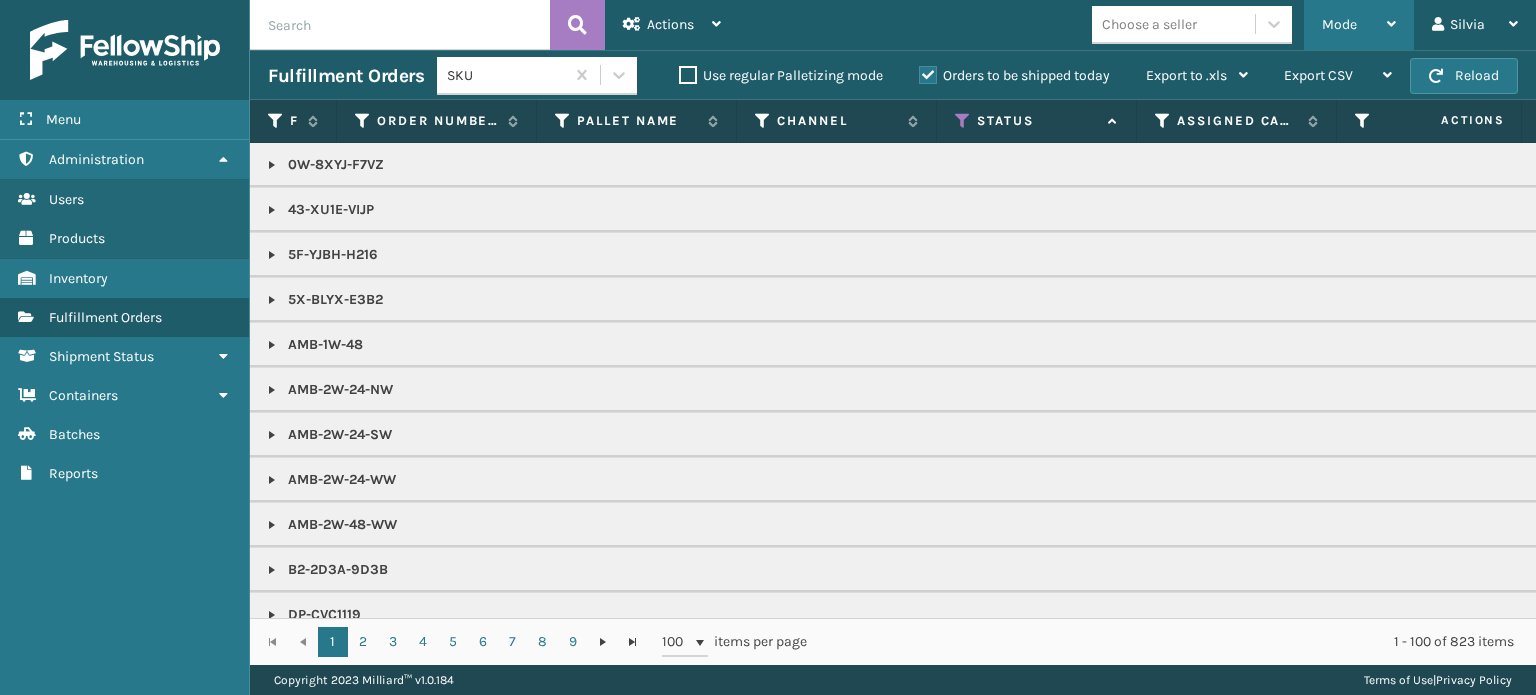 click on "Mode" at bounding box center [1359, 25] 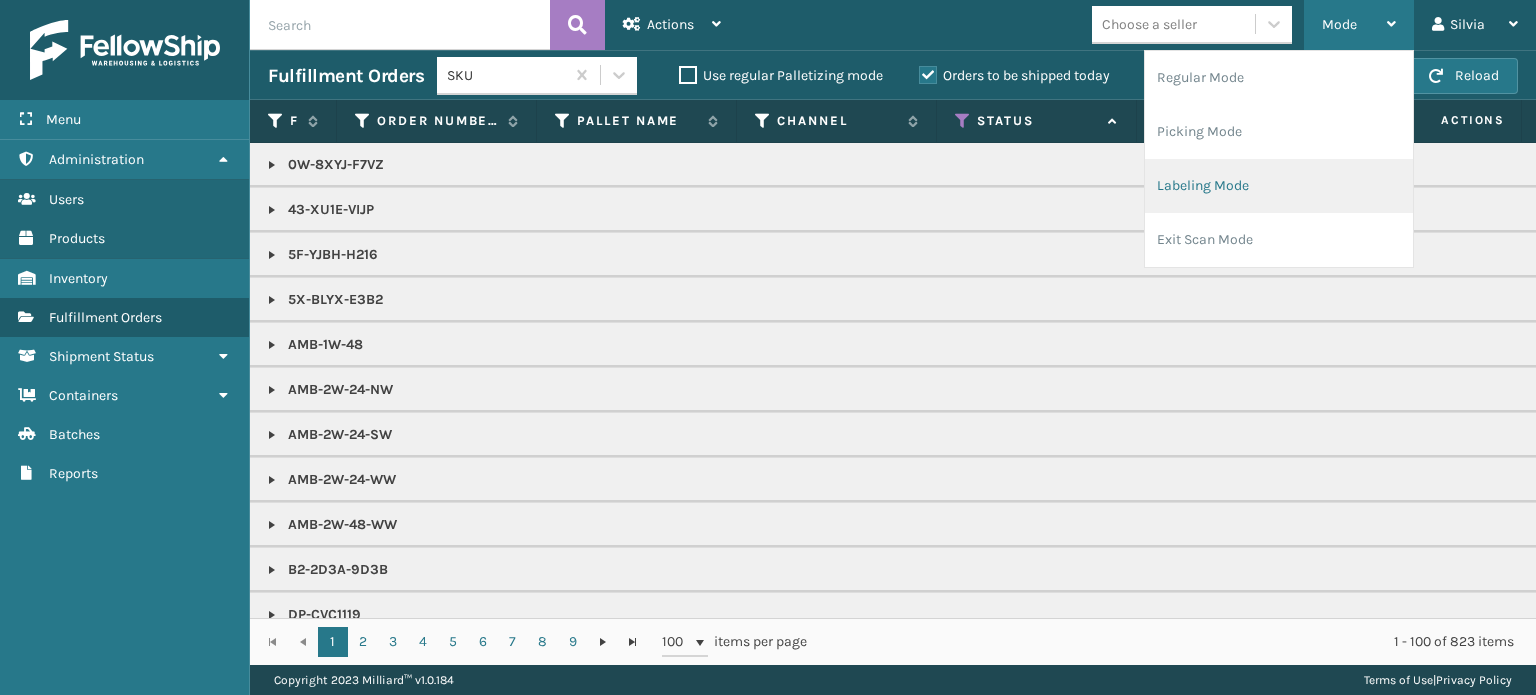 click on "Labeling Mode" at bounding box center (1279, 186) 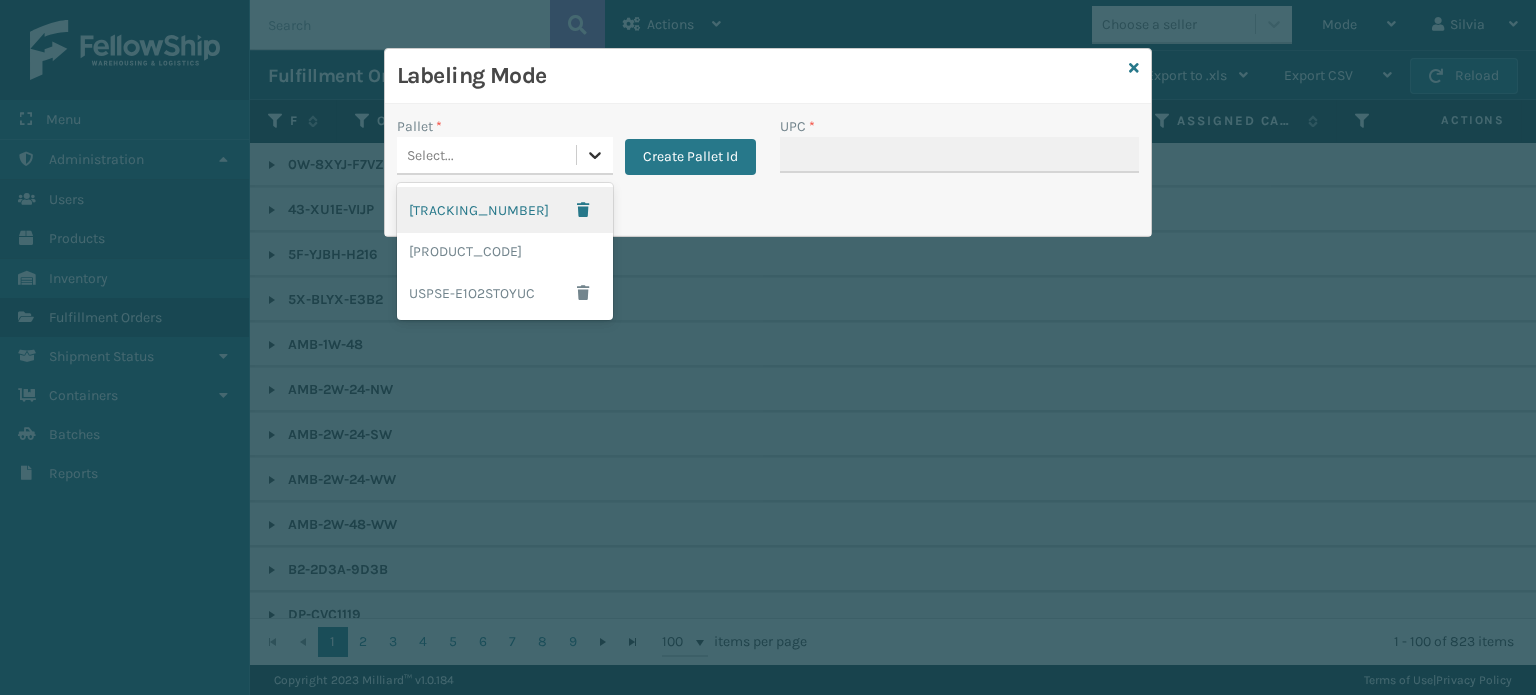 click 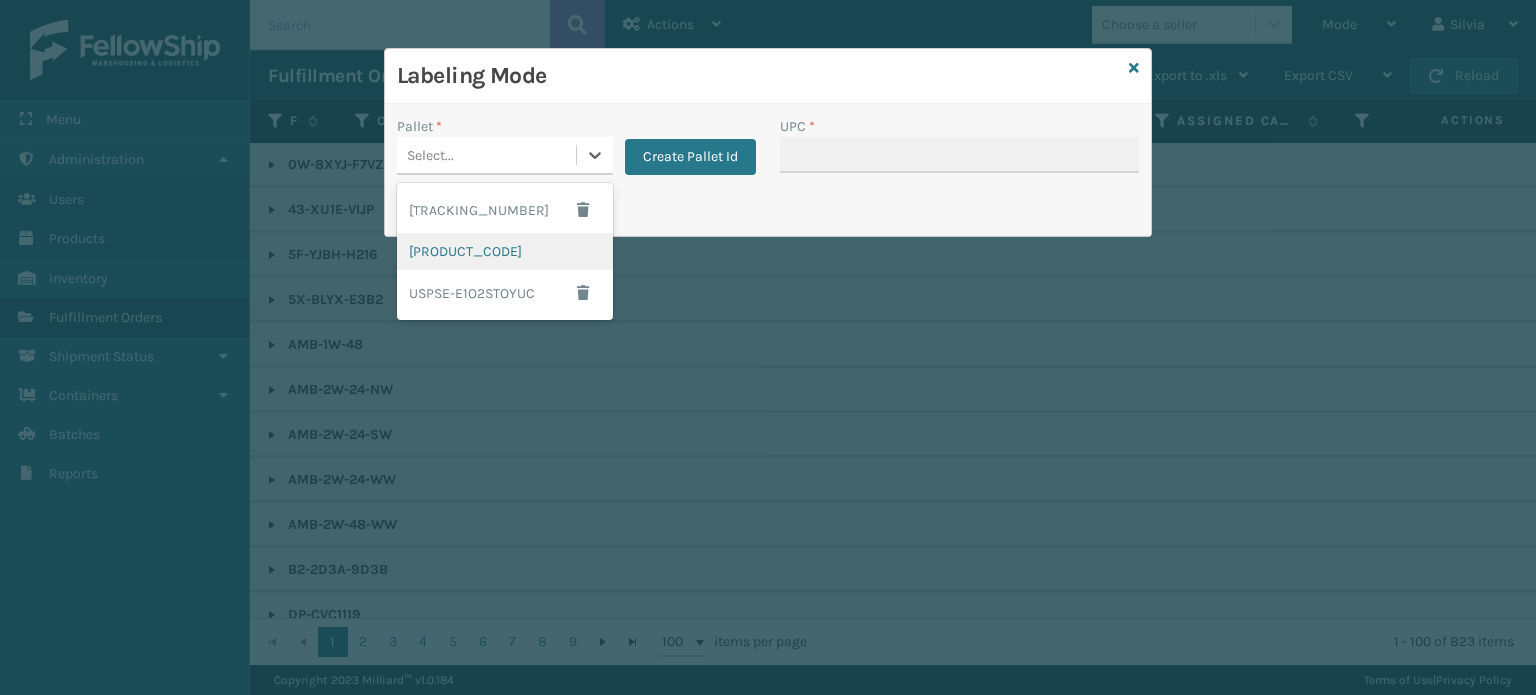 click on "[PRODUCT_CODE]" at bounding box center (505, 251) 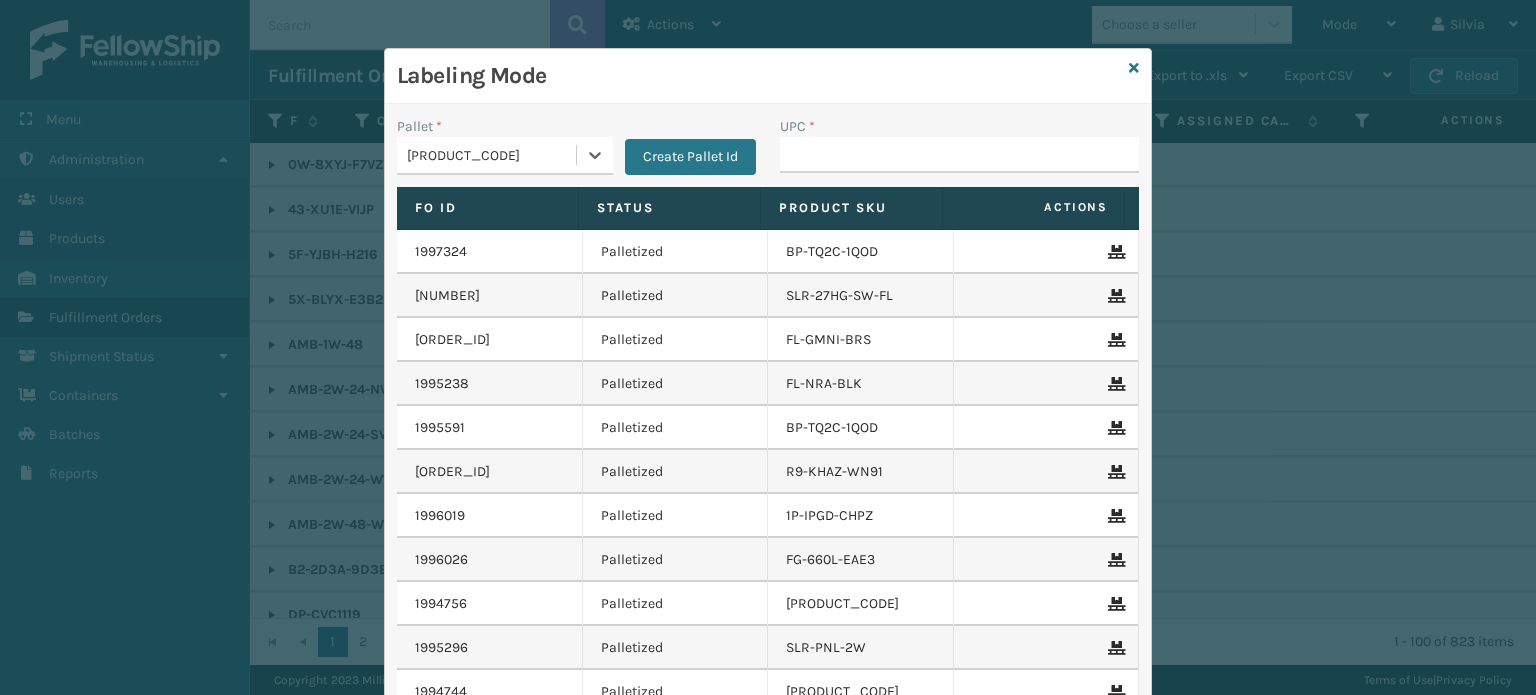 click on "UPC   *" at bounding box center [959, 151] 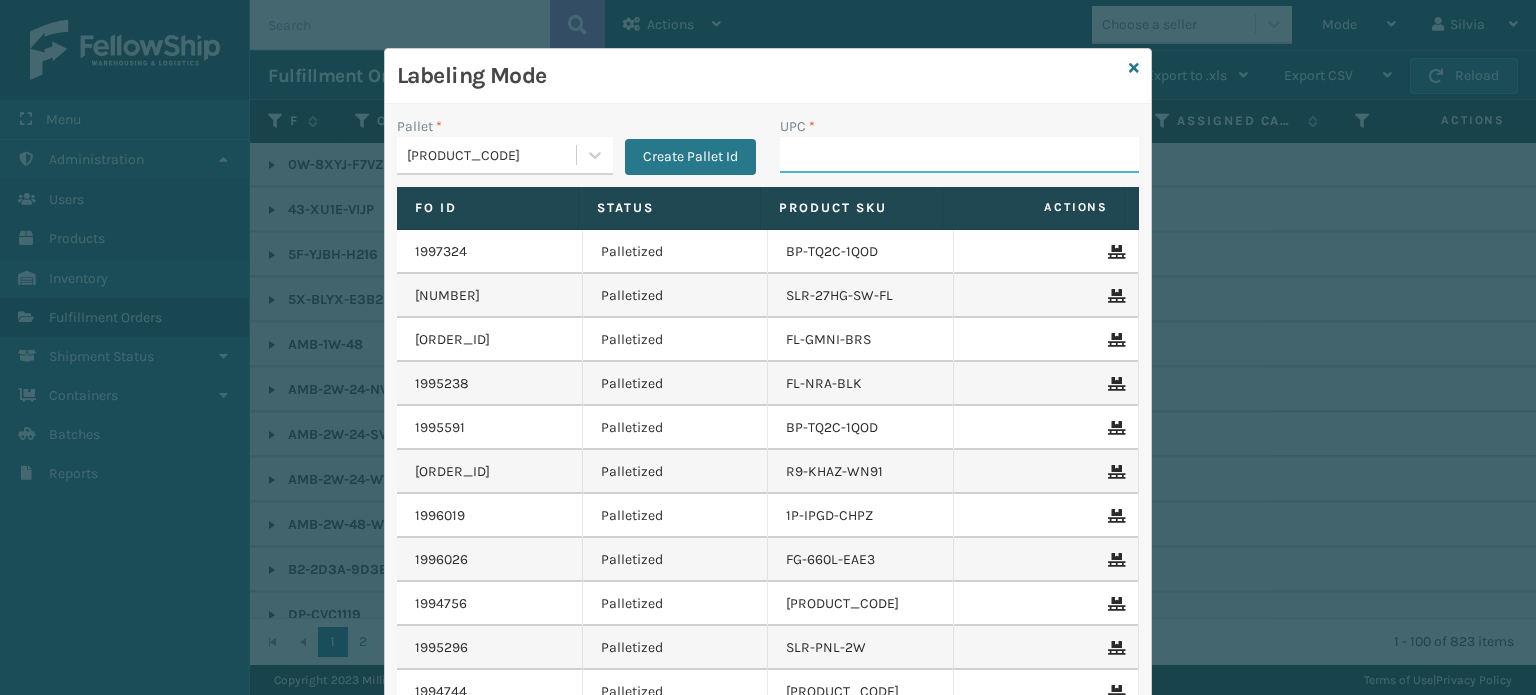 click on "UPC   *" at bounding box center (959, 155) 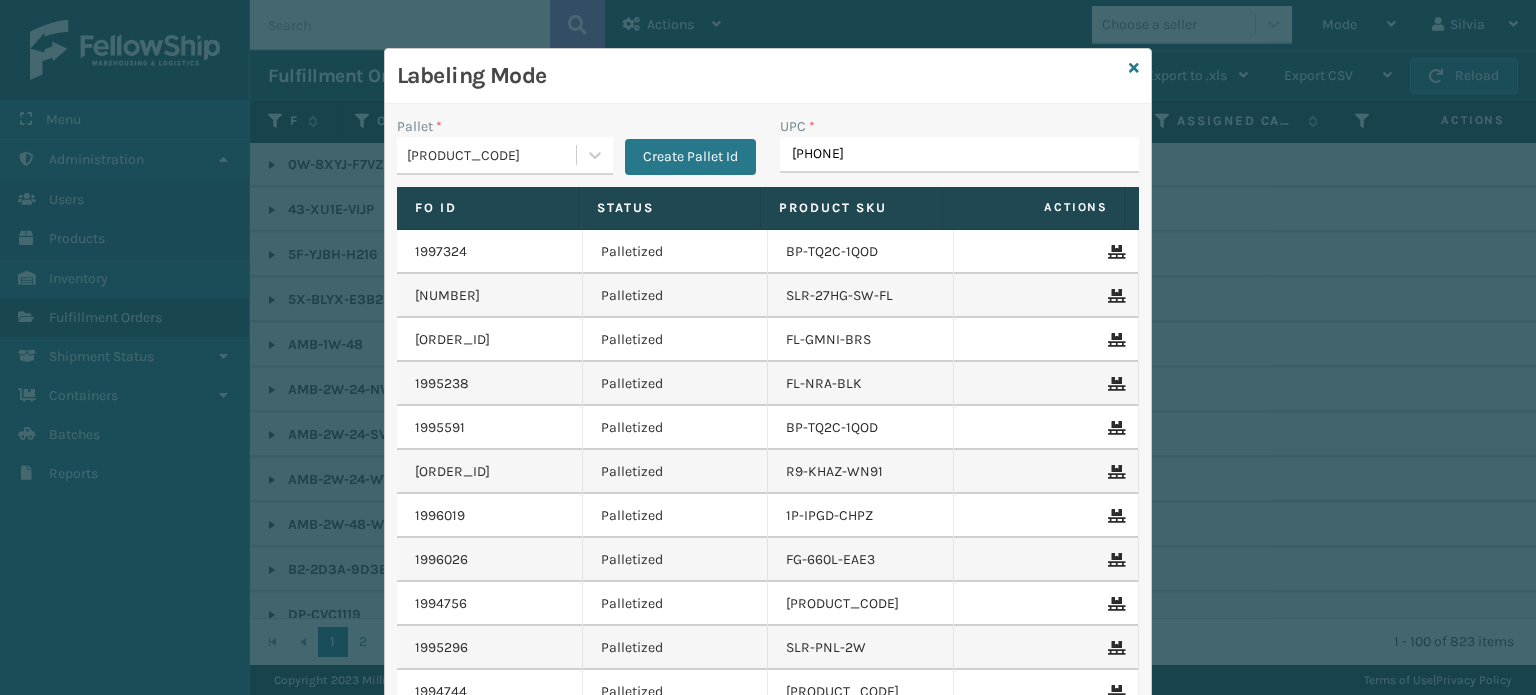 type on "85001248658" 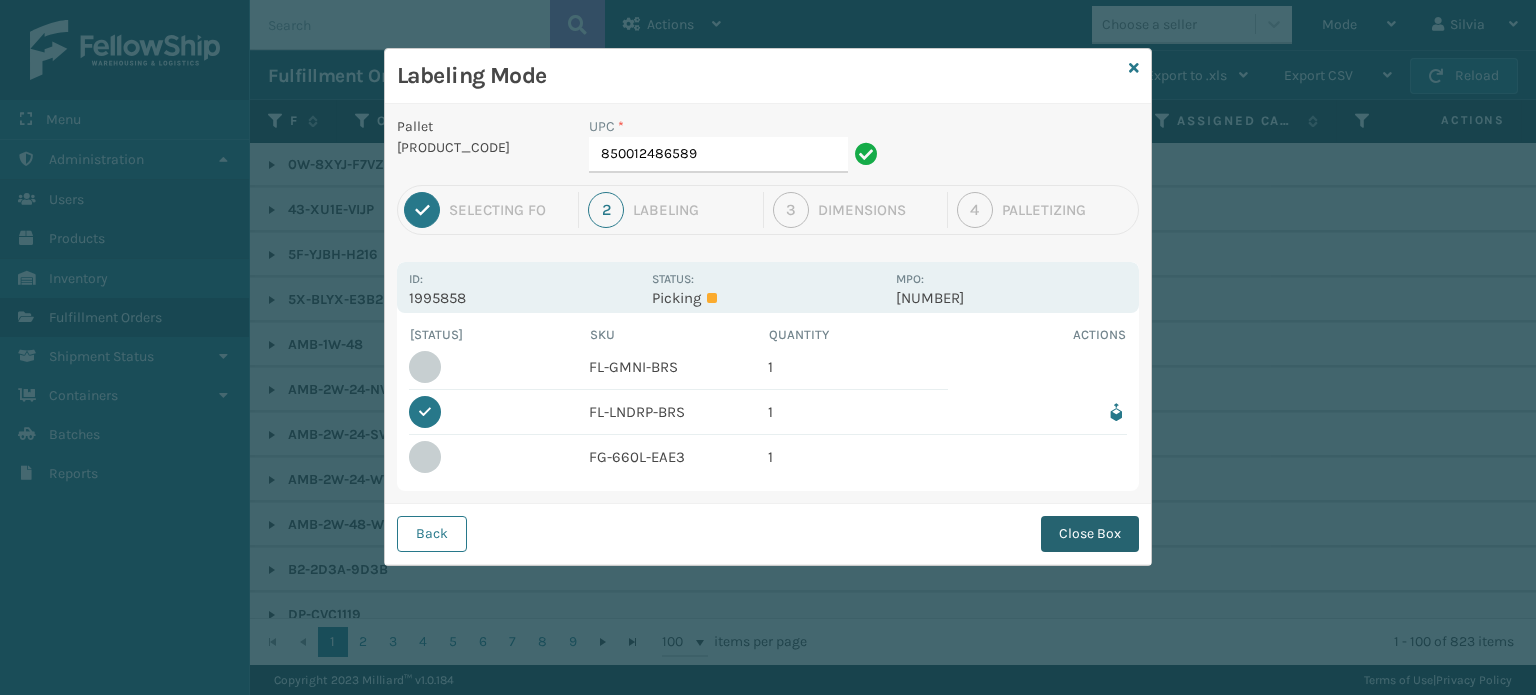 click on "Close Box" at bounding box center [1090, 534] 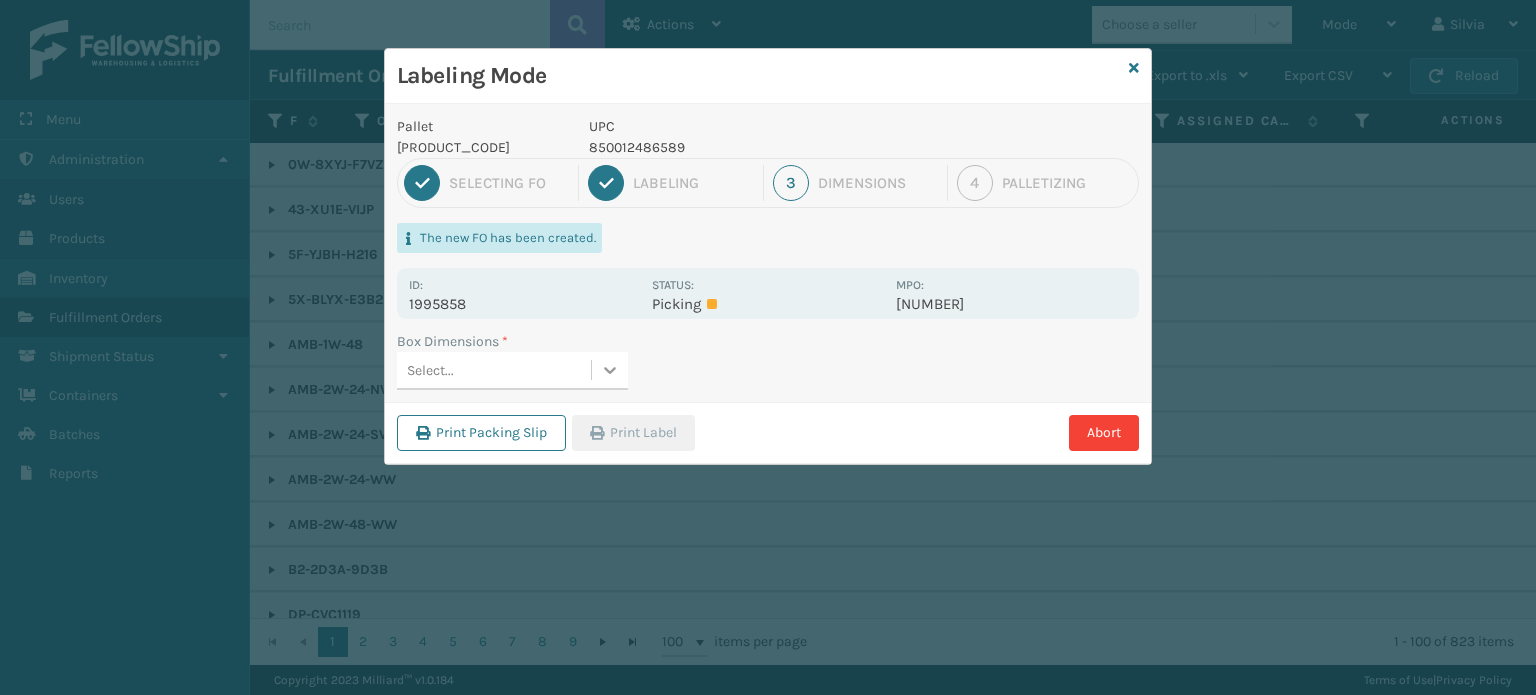 scroll, scrollTop: 0, scrollLeft: 0, axis: both 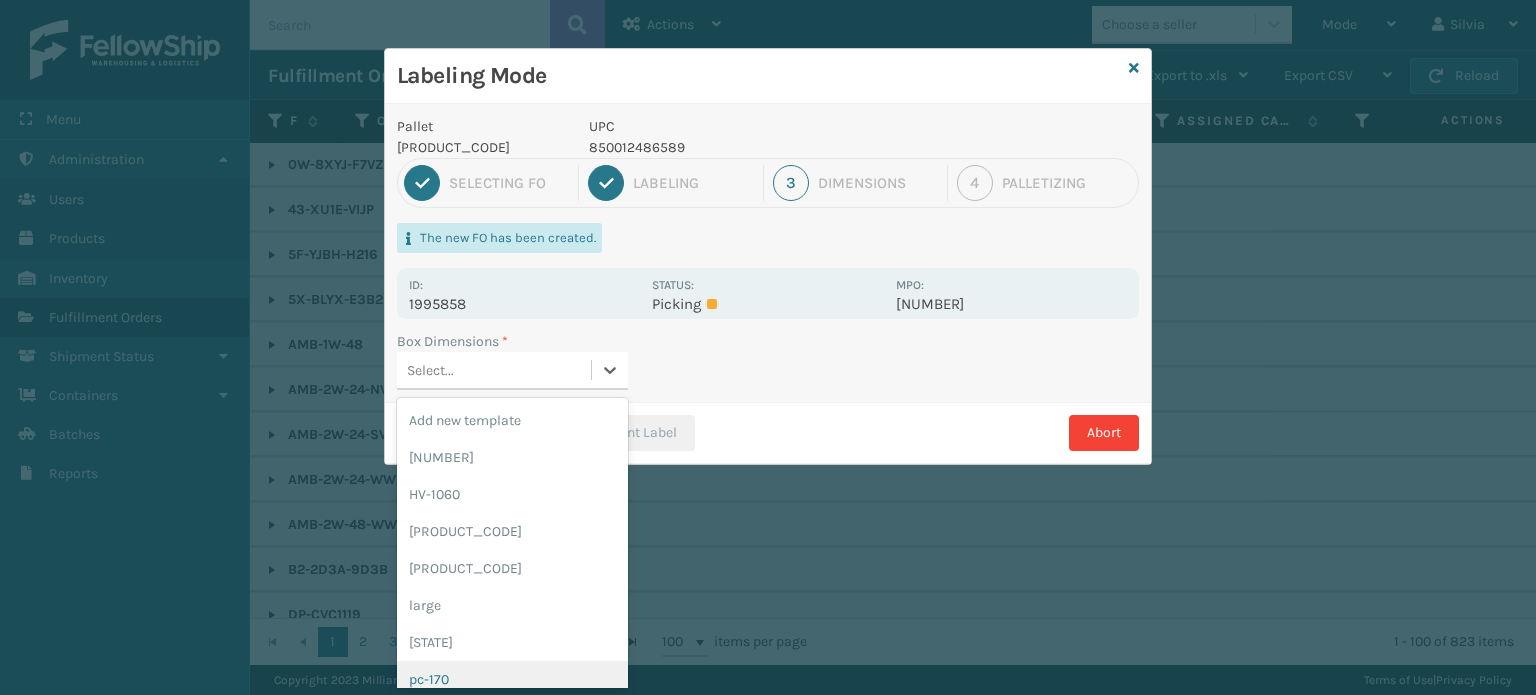 click on "pc-170" at bounding box center (512, 679) 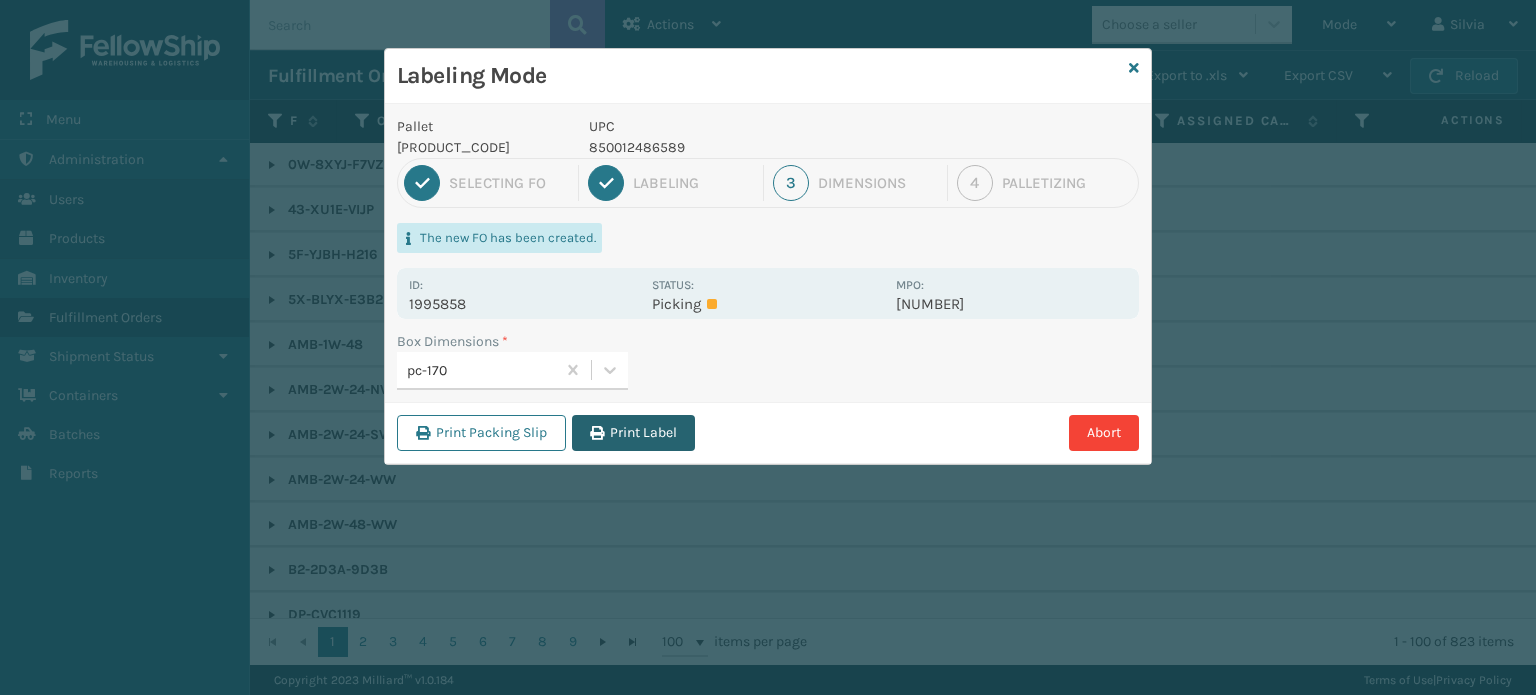 click on "Print Label" at bounding box center (633, 433) 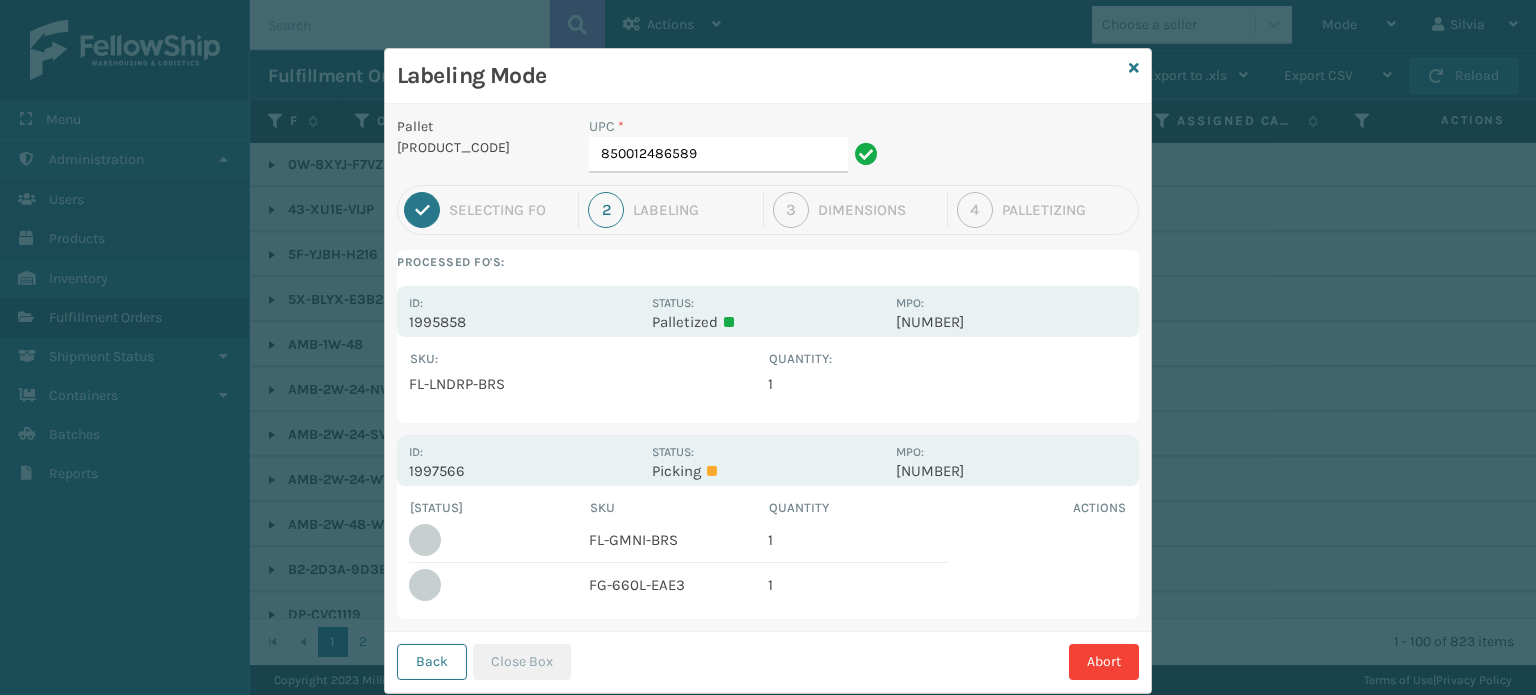 click on "Labeling Mode" at bounding box center (768, 76) 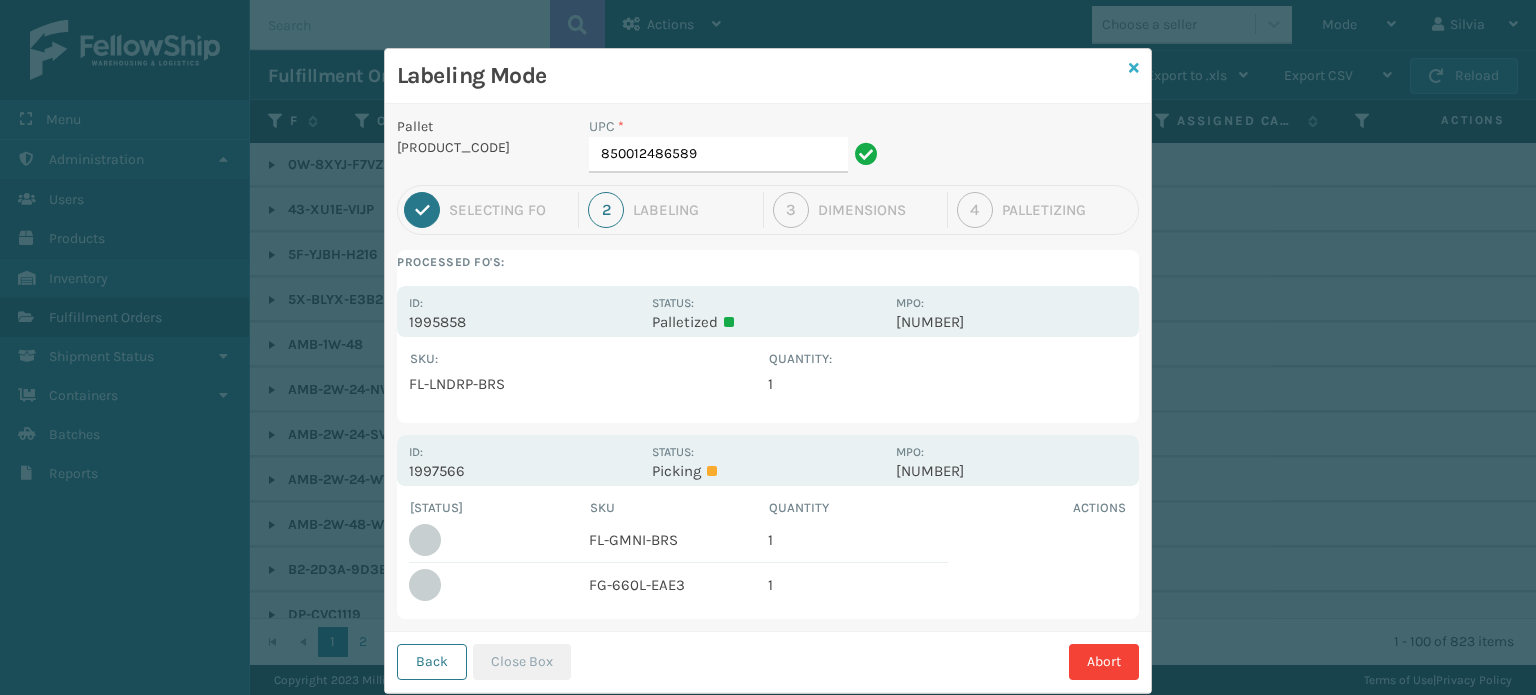 click at bounding box center (1134, 68) 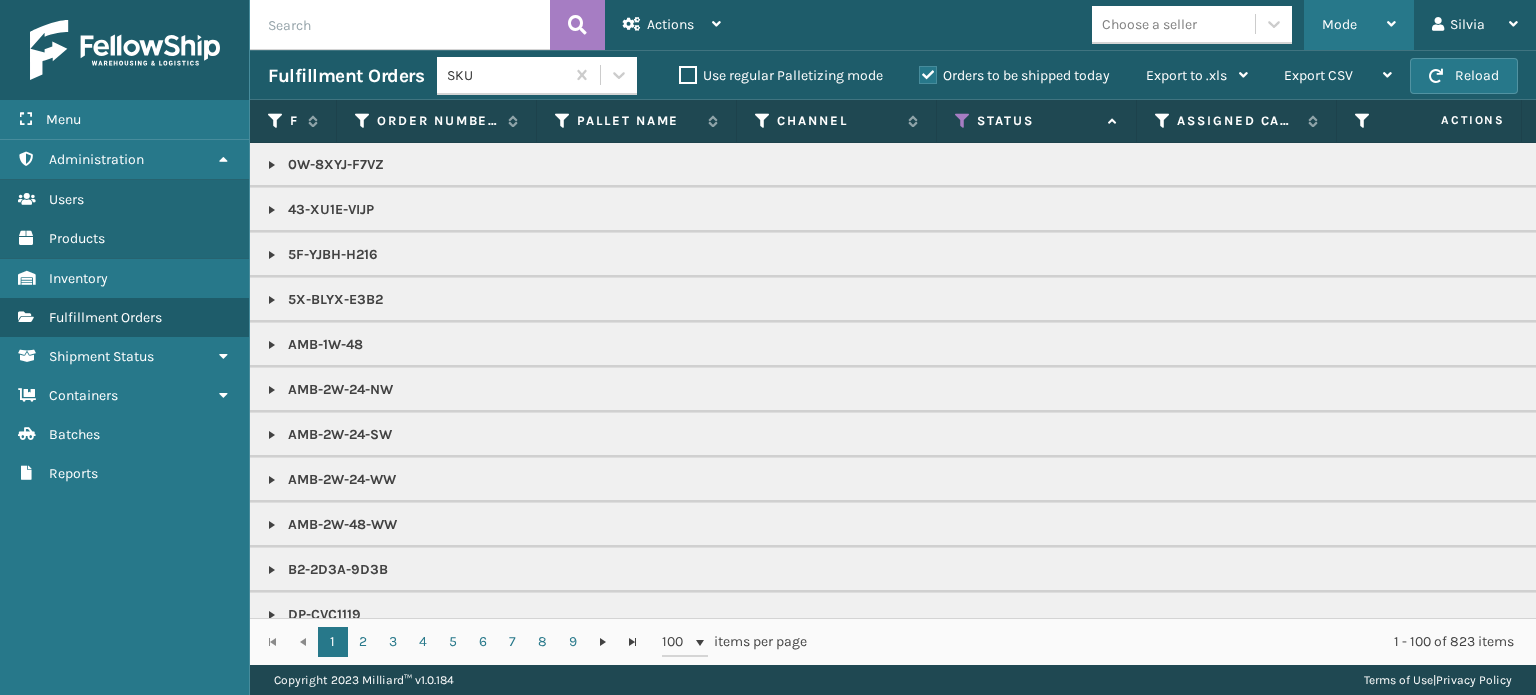 click on "Mode" at bounding box center (1339, 24) 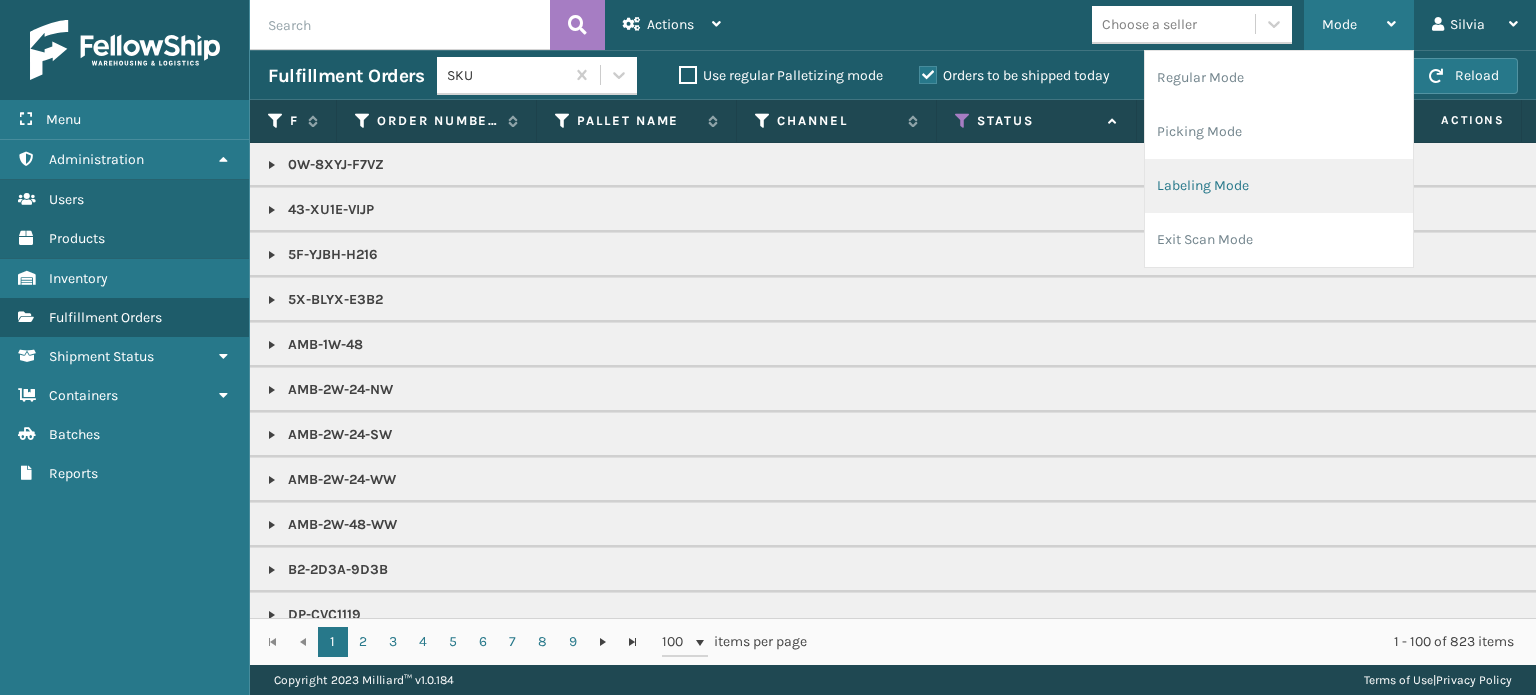 click on "Labeling Mode" at bounding box center [1279, 186] 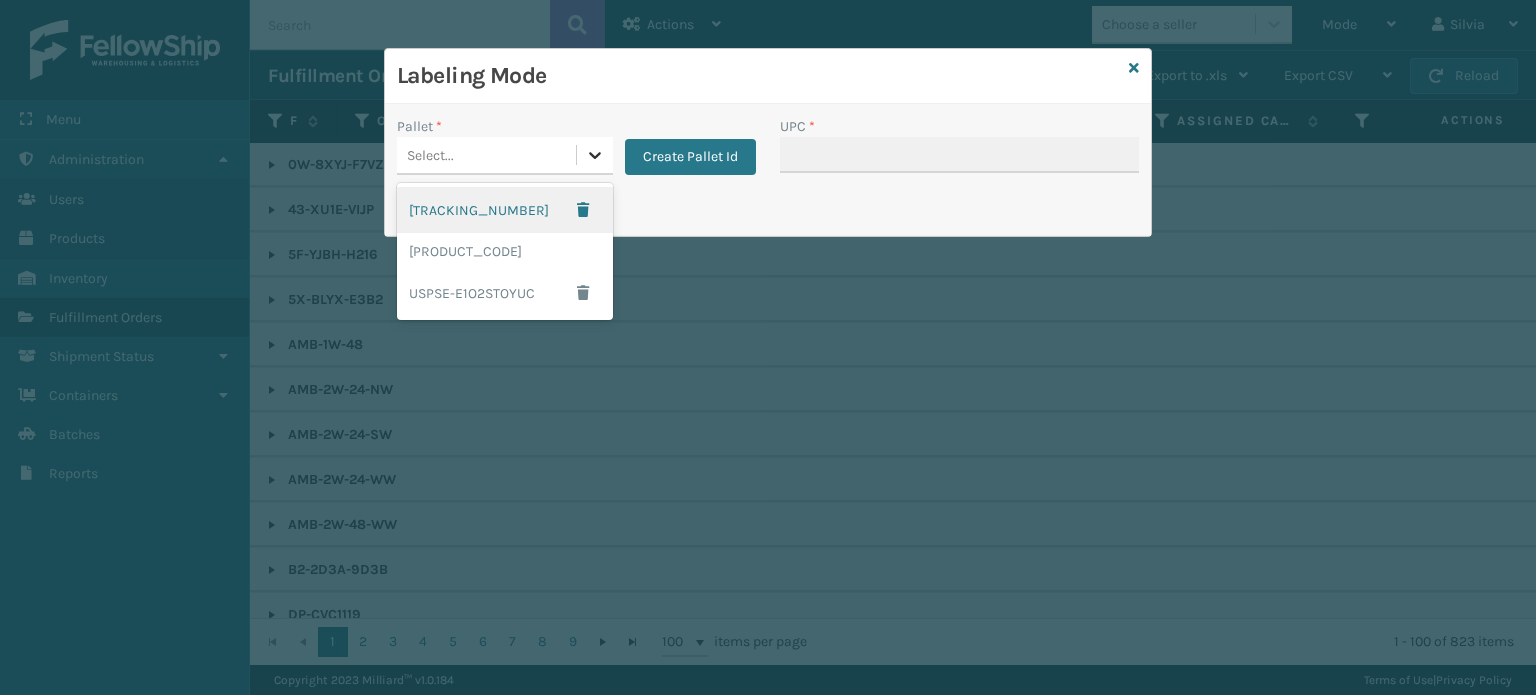 click at bounding box center [595, 155] 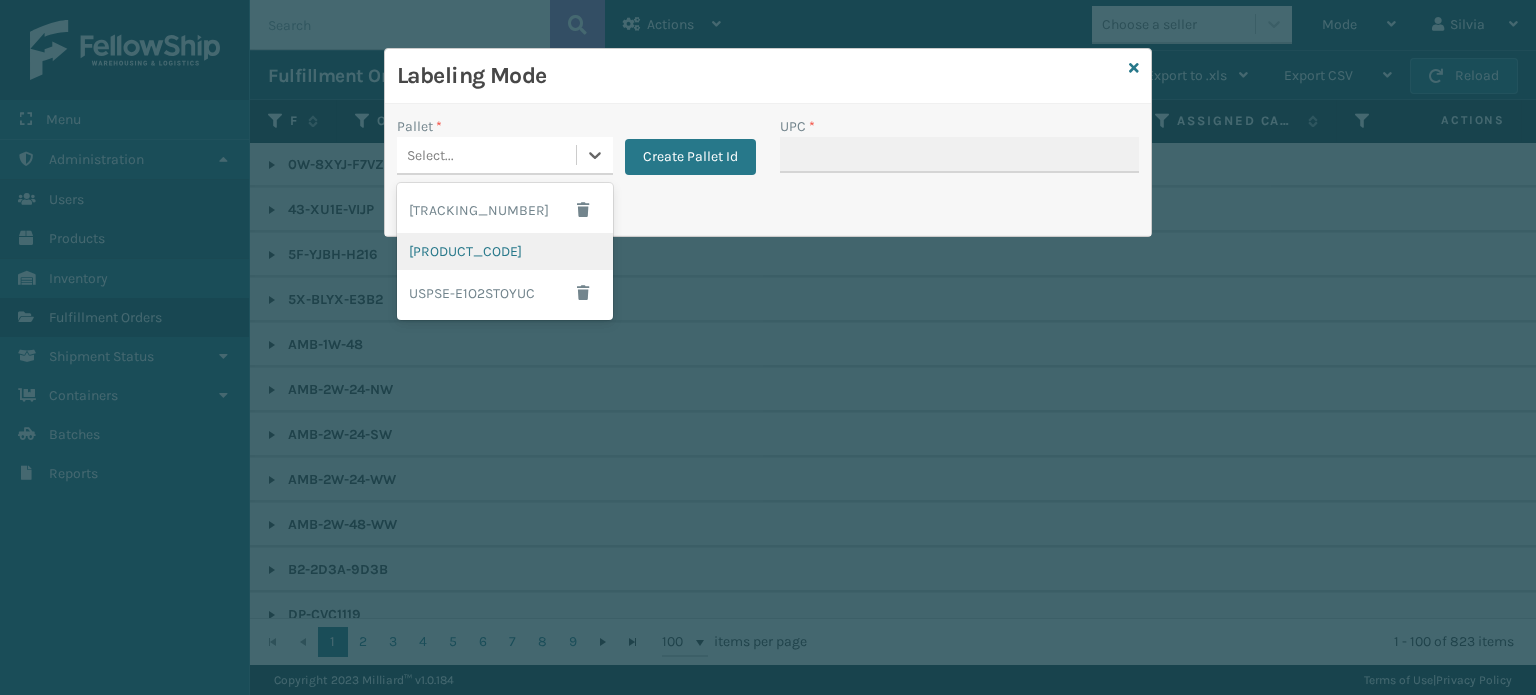 click on "[PRODUCT_CODE]" at bounding box center (505, 251) 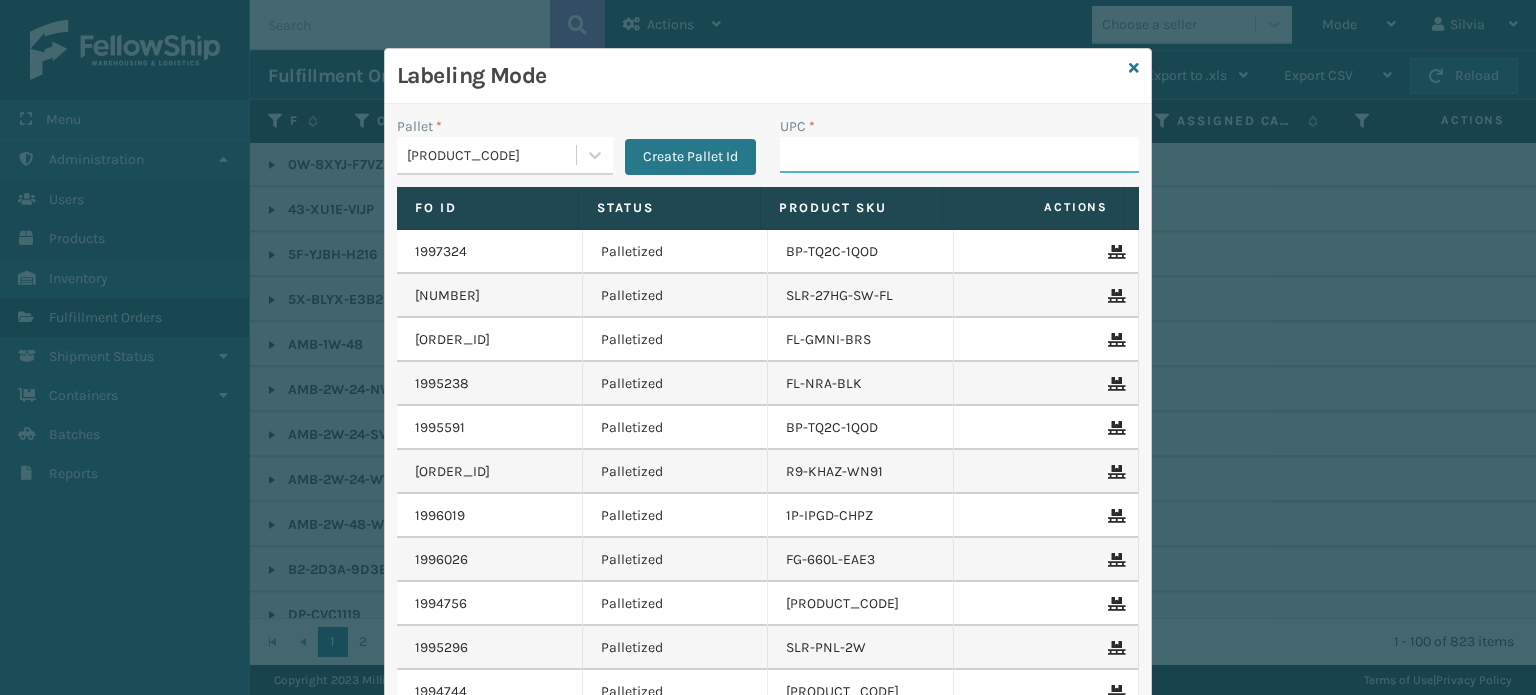 click on "UPC   *" at bounding box center (959, 155) 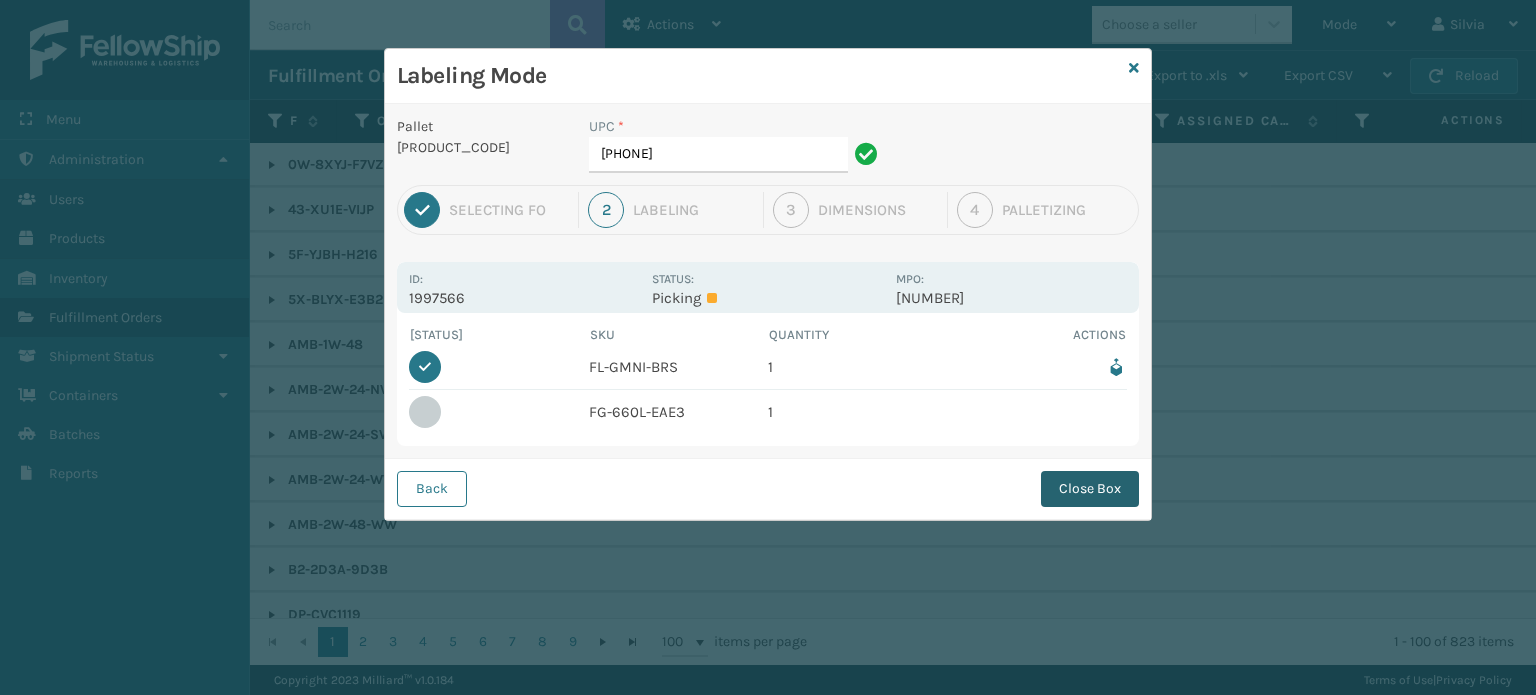 click on "Close Box" at bounding box center [1090, 489] 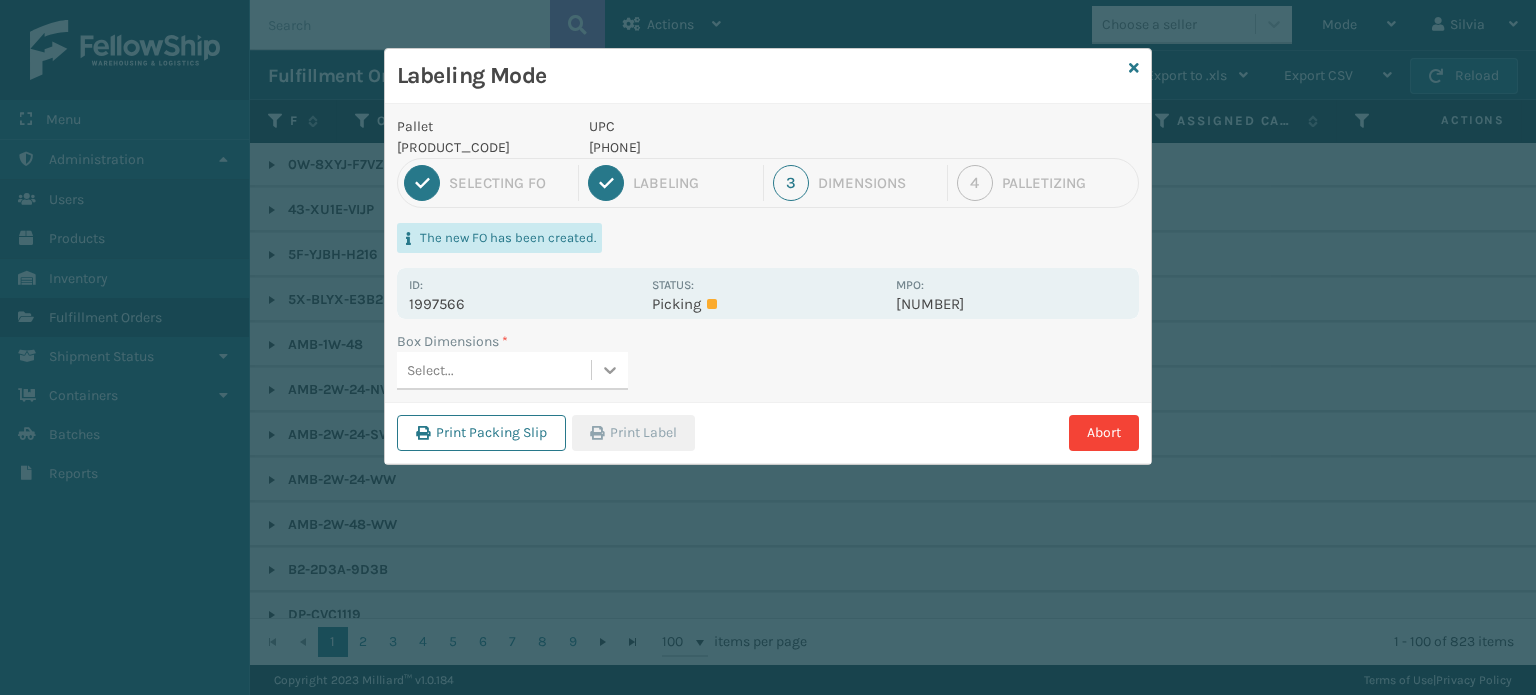 click 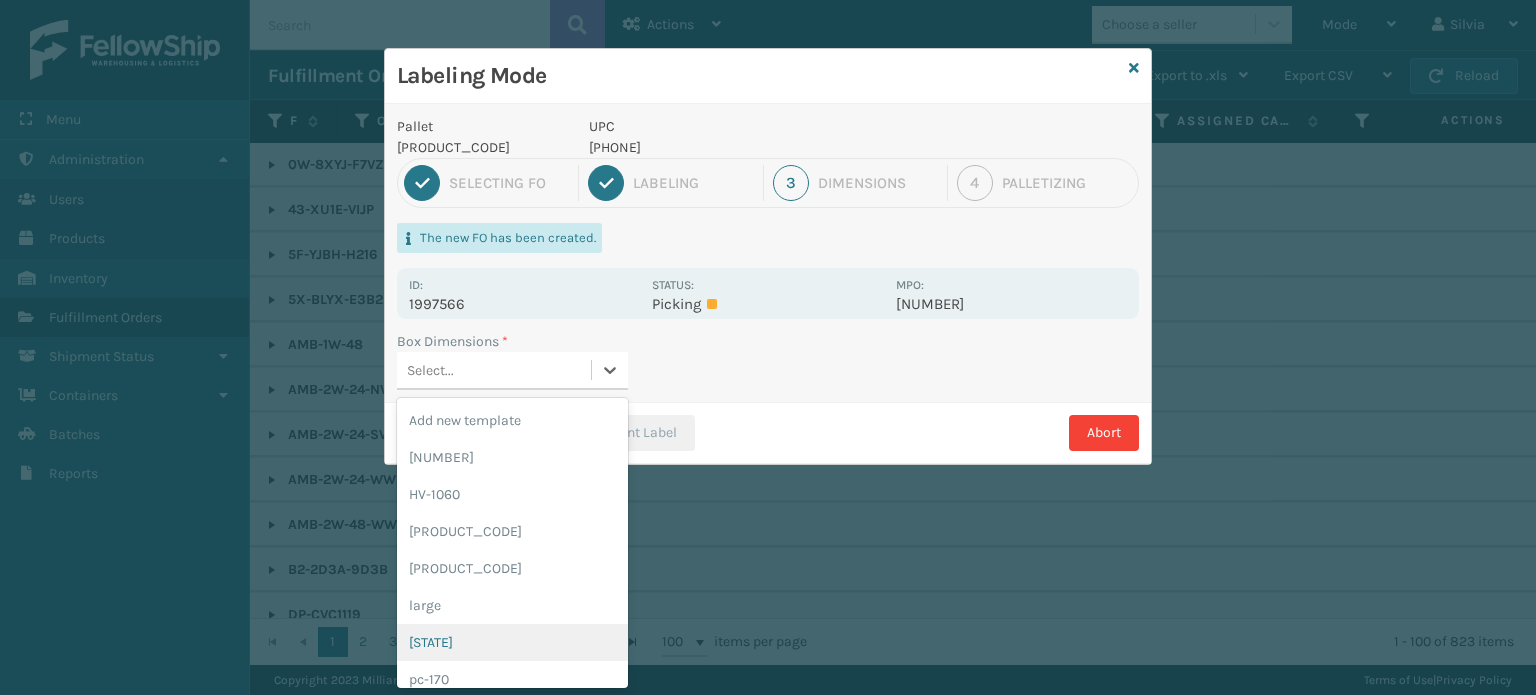 scroll, scrollTop: 100, scrollLeft: 0, axis: vertical 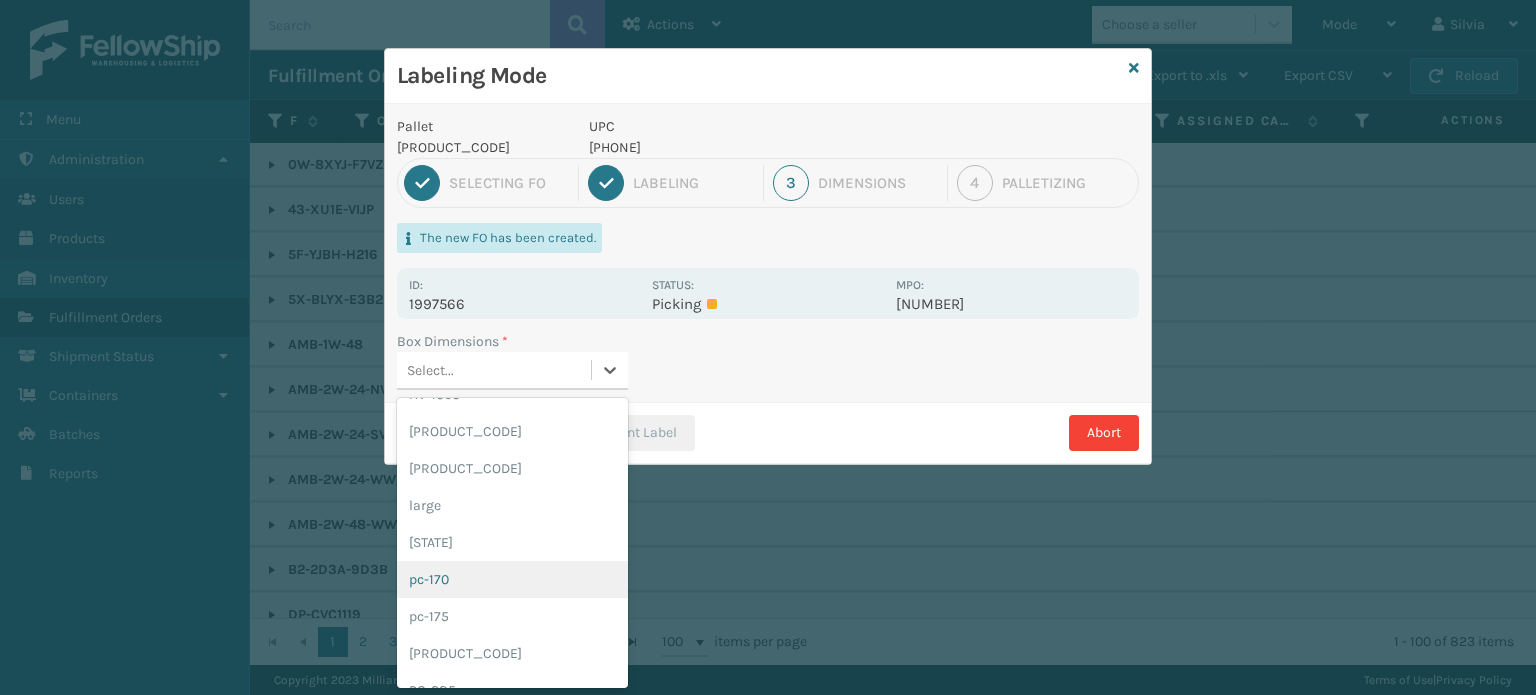 click on "pc-170" at bounding box center [512, 579] 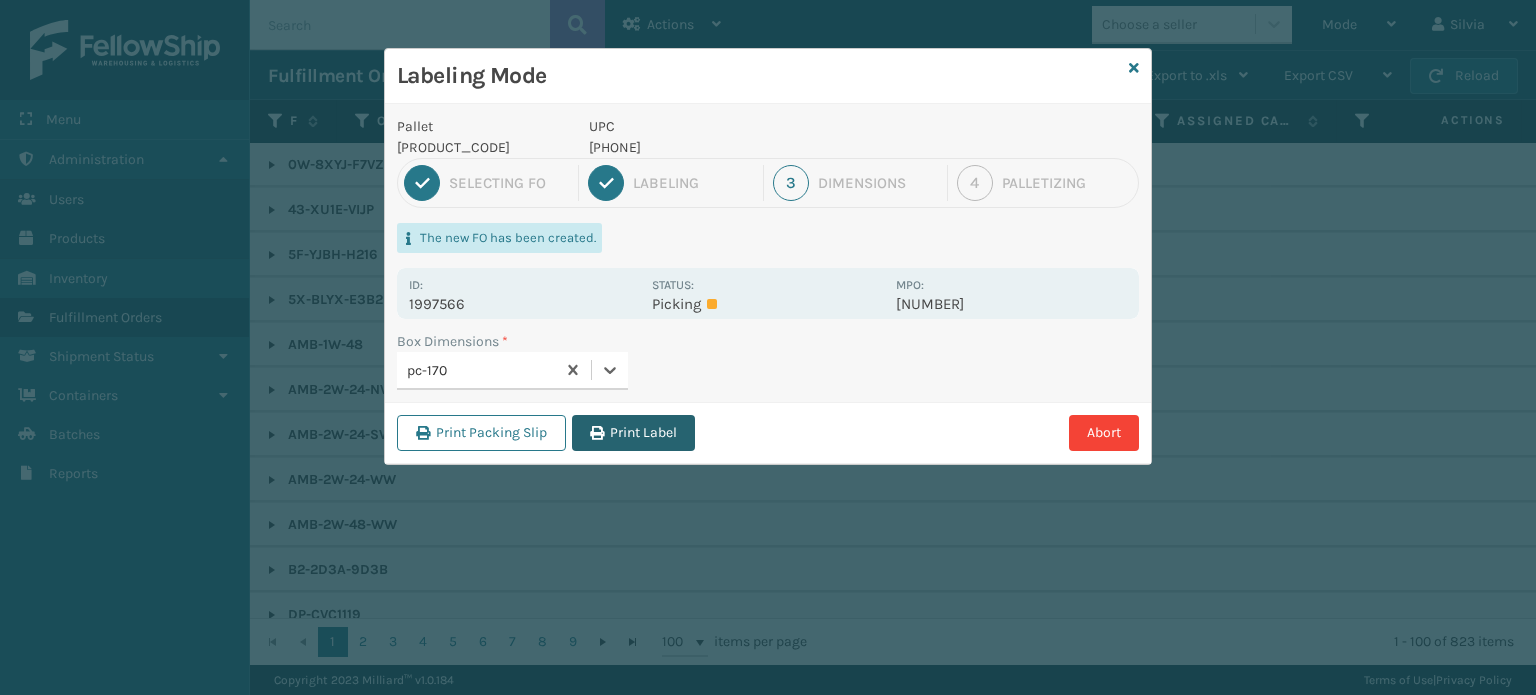 click on "Print Label" at bounding box center (633, 433) 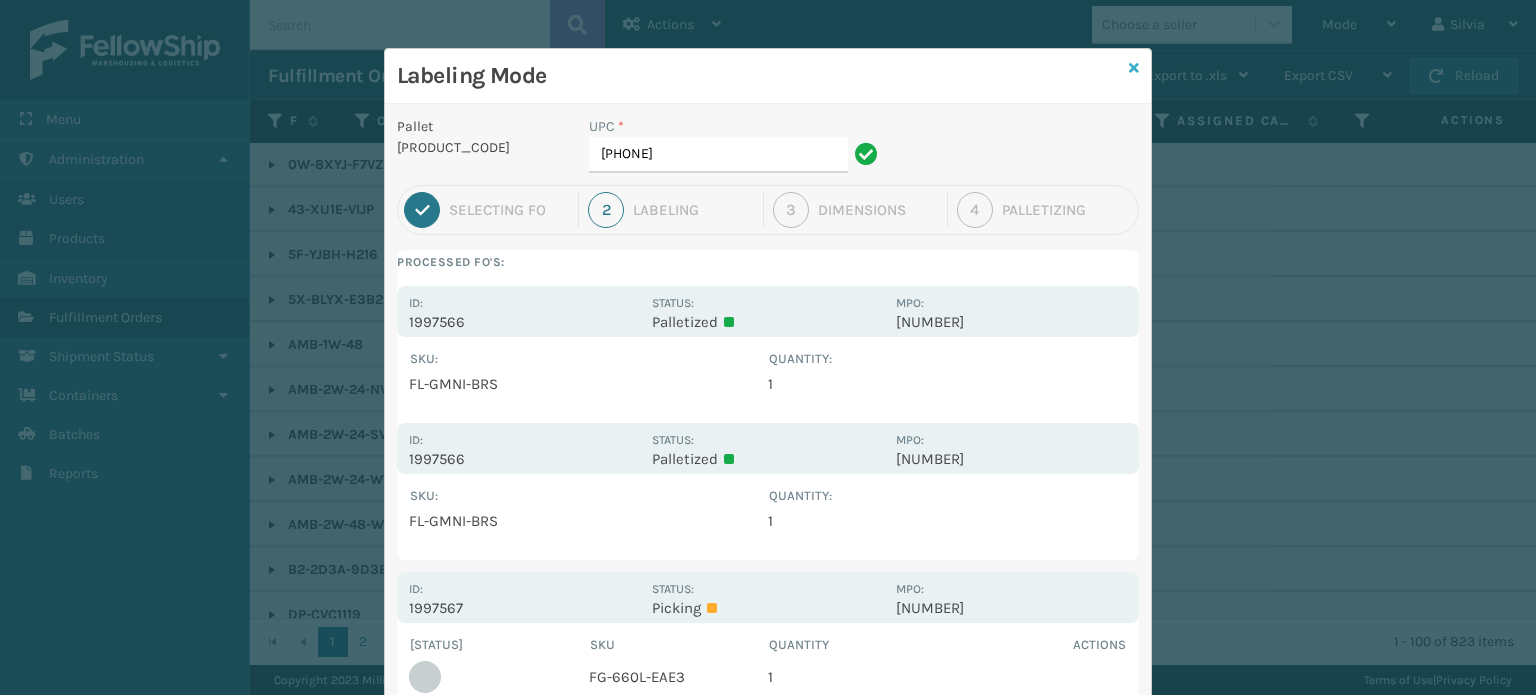 click at bounding box center [1134, 68] 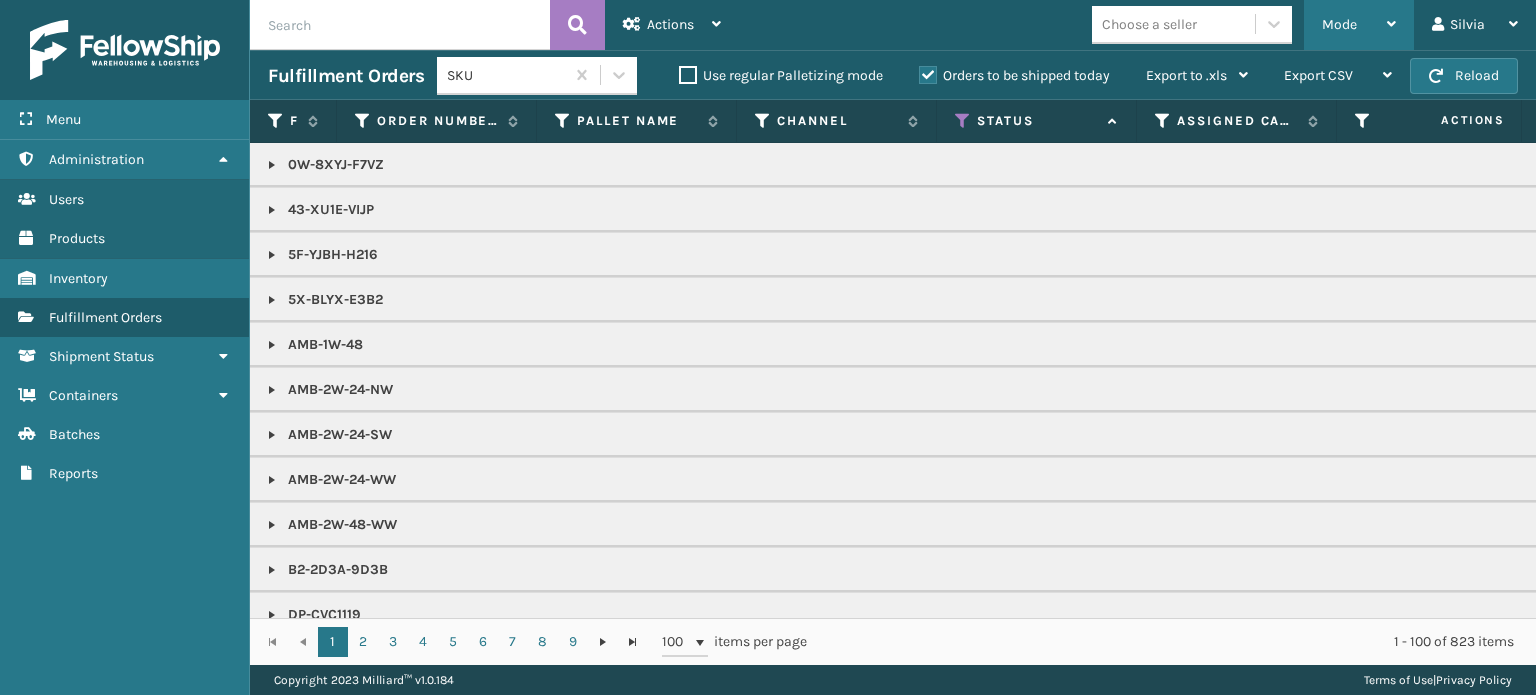 click on "Mode Regular Mode Picking Mode Labeling Mode Exit Scan Mode" at bounding box center (1359, 25) 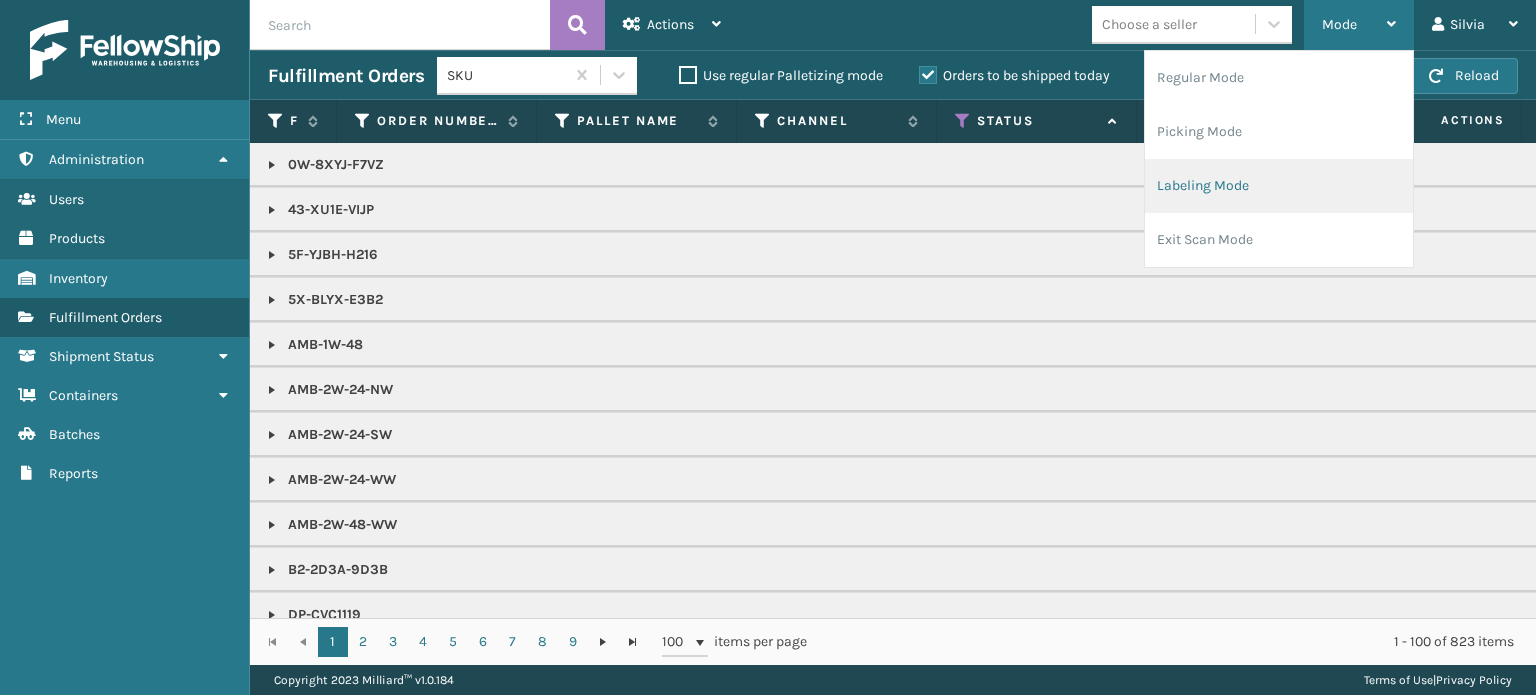click on "Labeling Mode" at bounding box center [1279, 186] 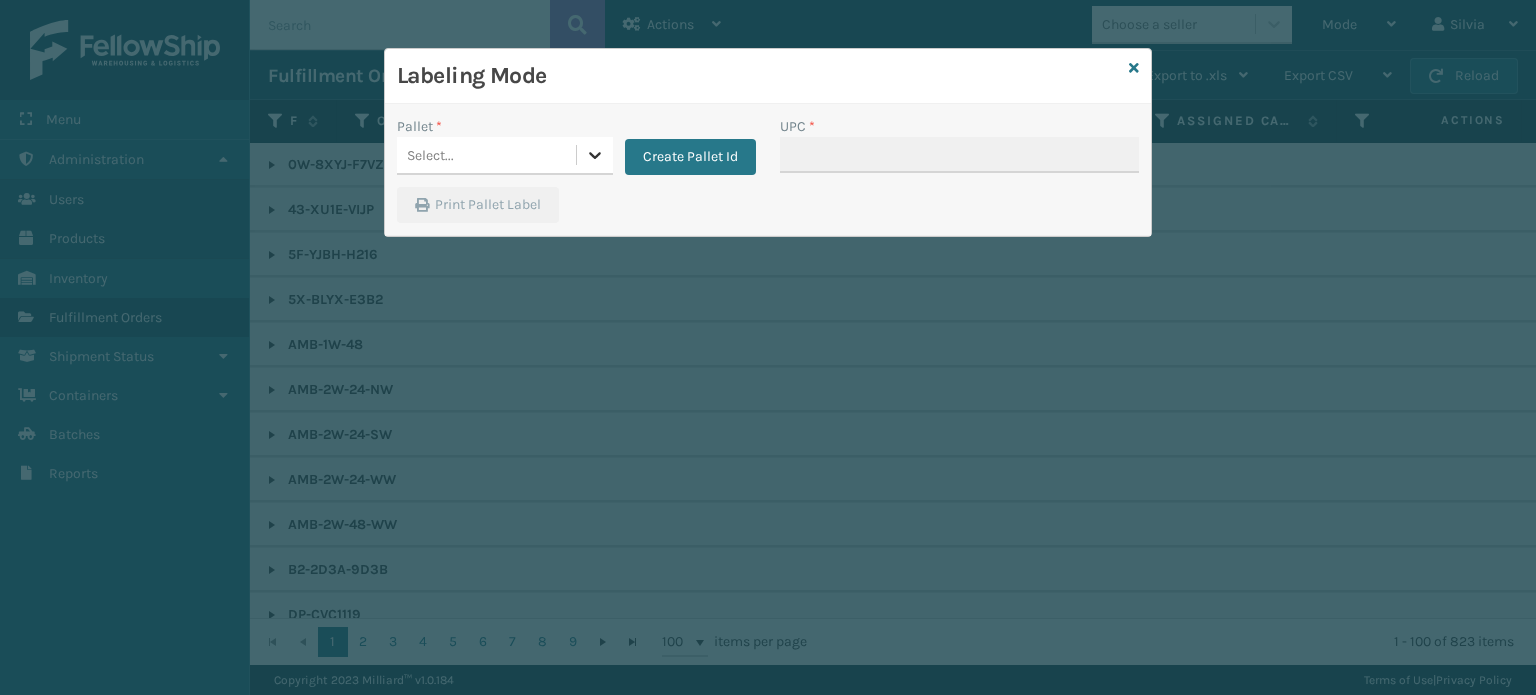 click 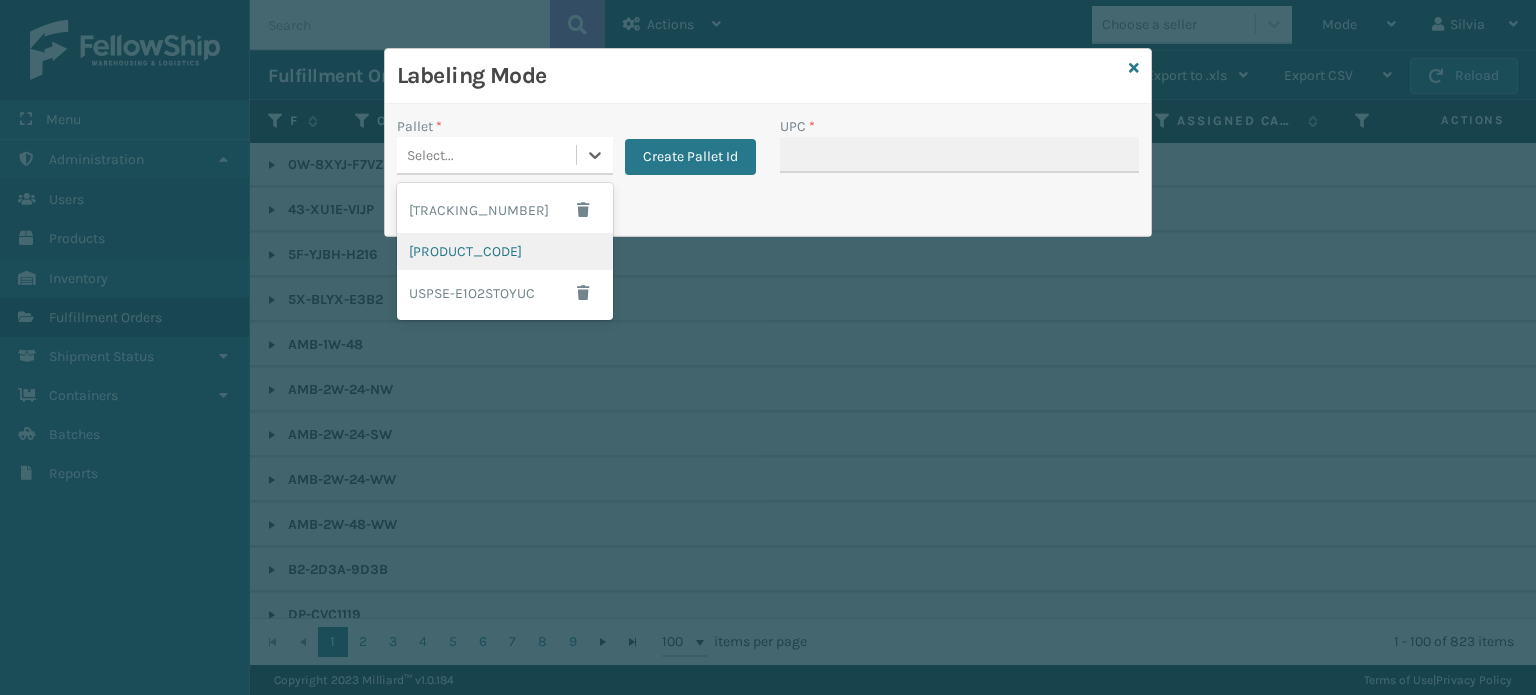 click on "[PRODUCT_CODE]" at bounding box center [505, 251] 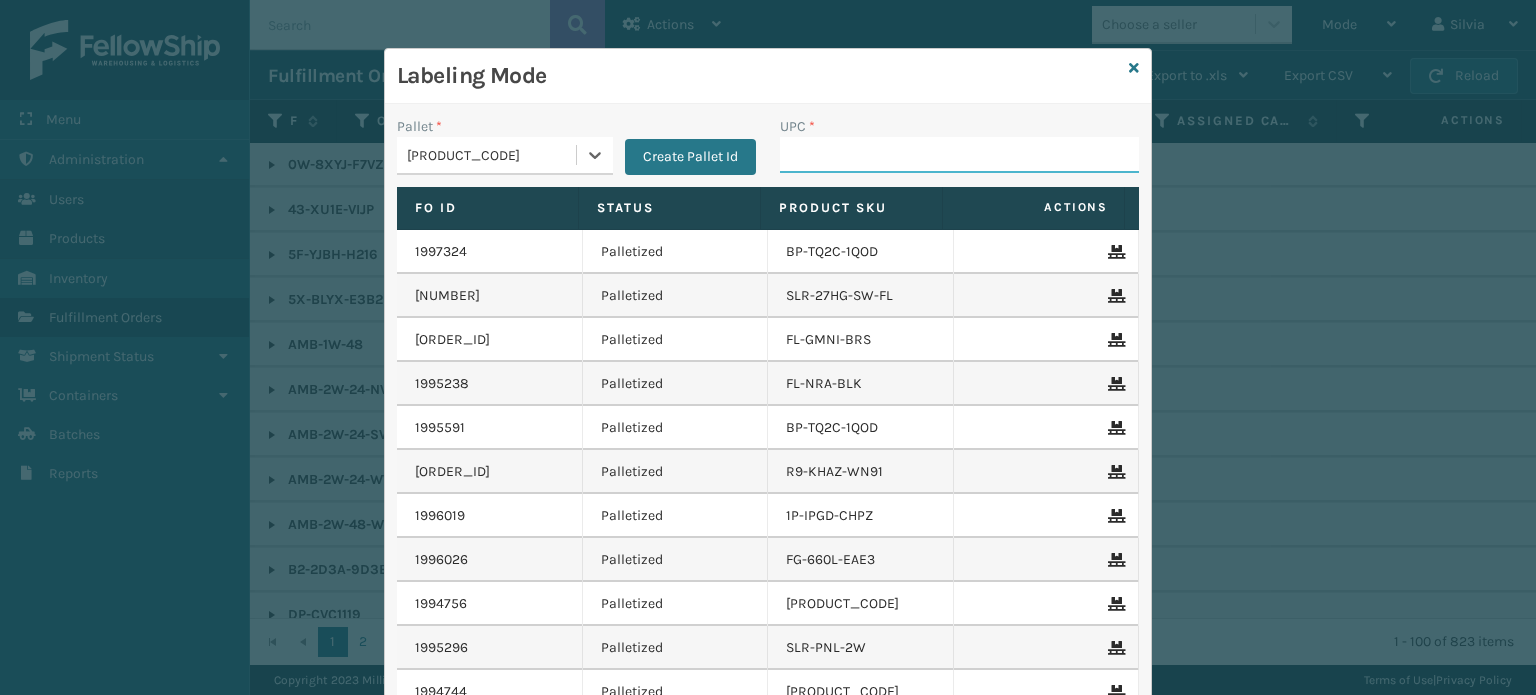 click on "UPC   *" at bounding box center [959, 155] 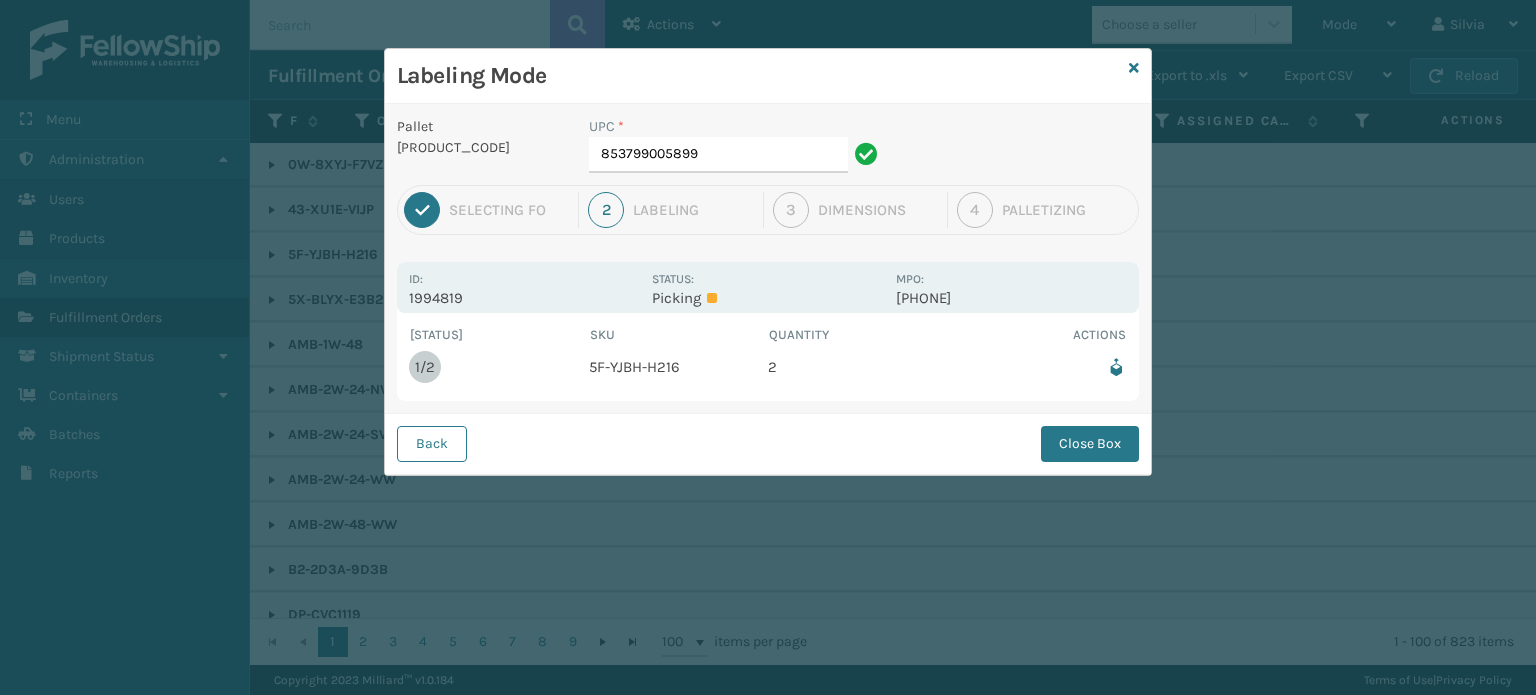 drag, startPoint x: 1087, startPoint y: 434, endPoint x: 1080, endPoint y: 448, distance: 15.652476 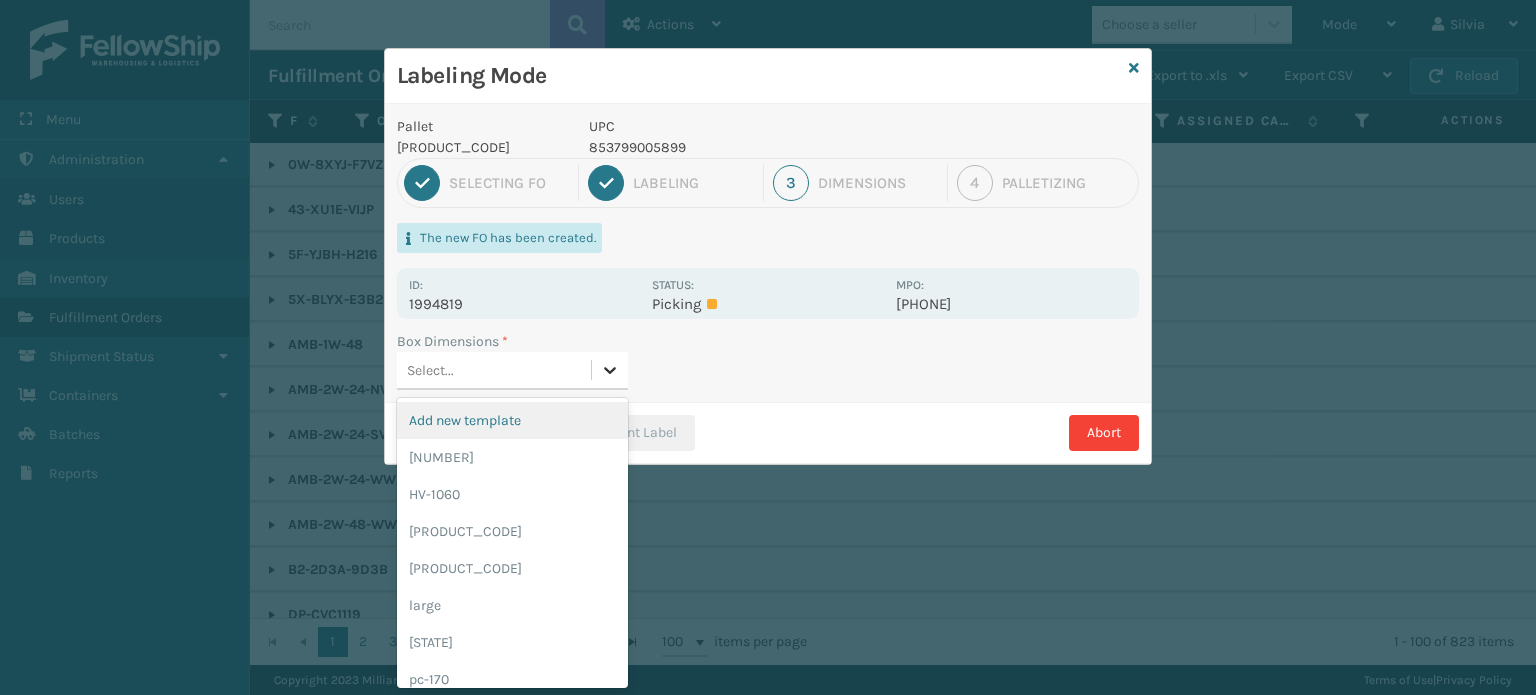 click 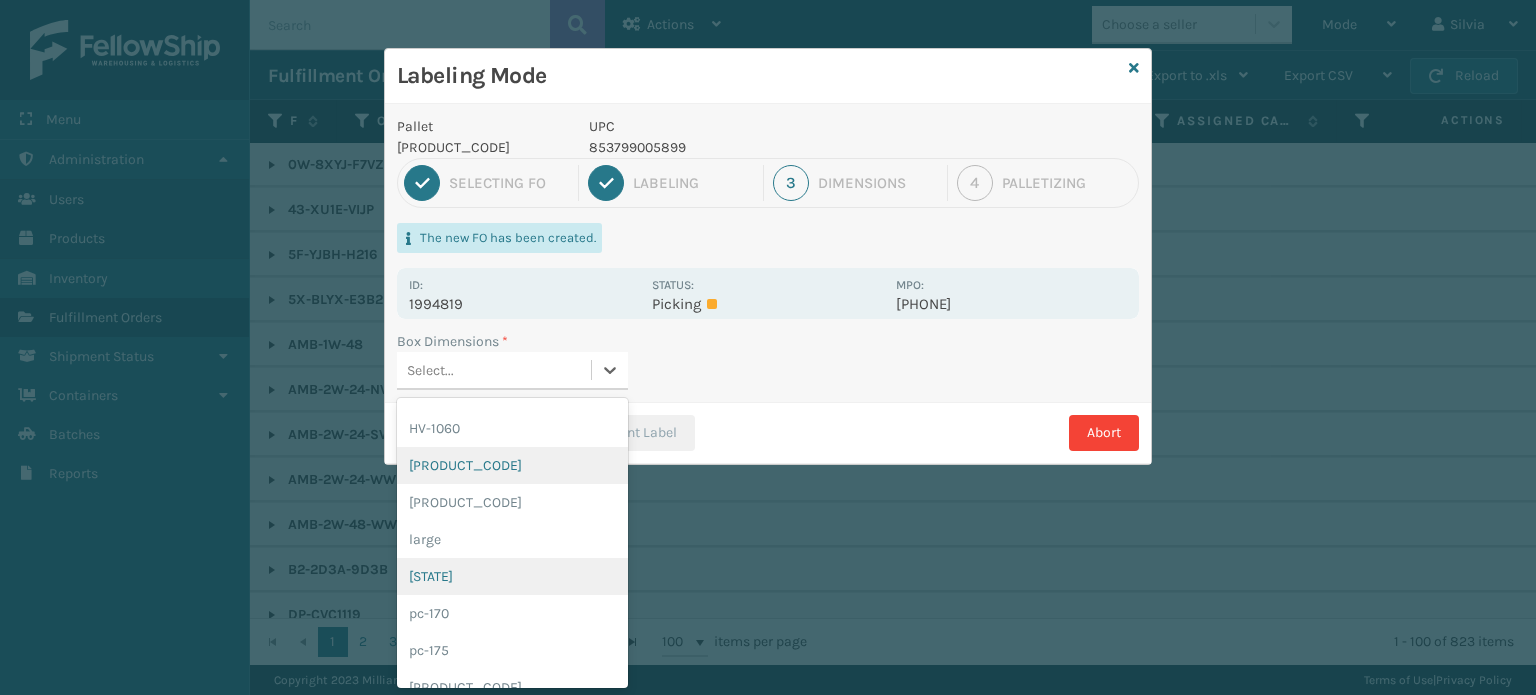 scroll, scrollTop: 100, scrollLeft: 0, axis: vertical 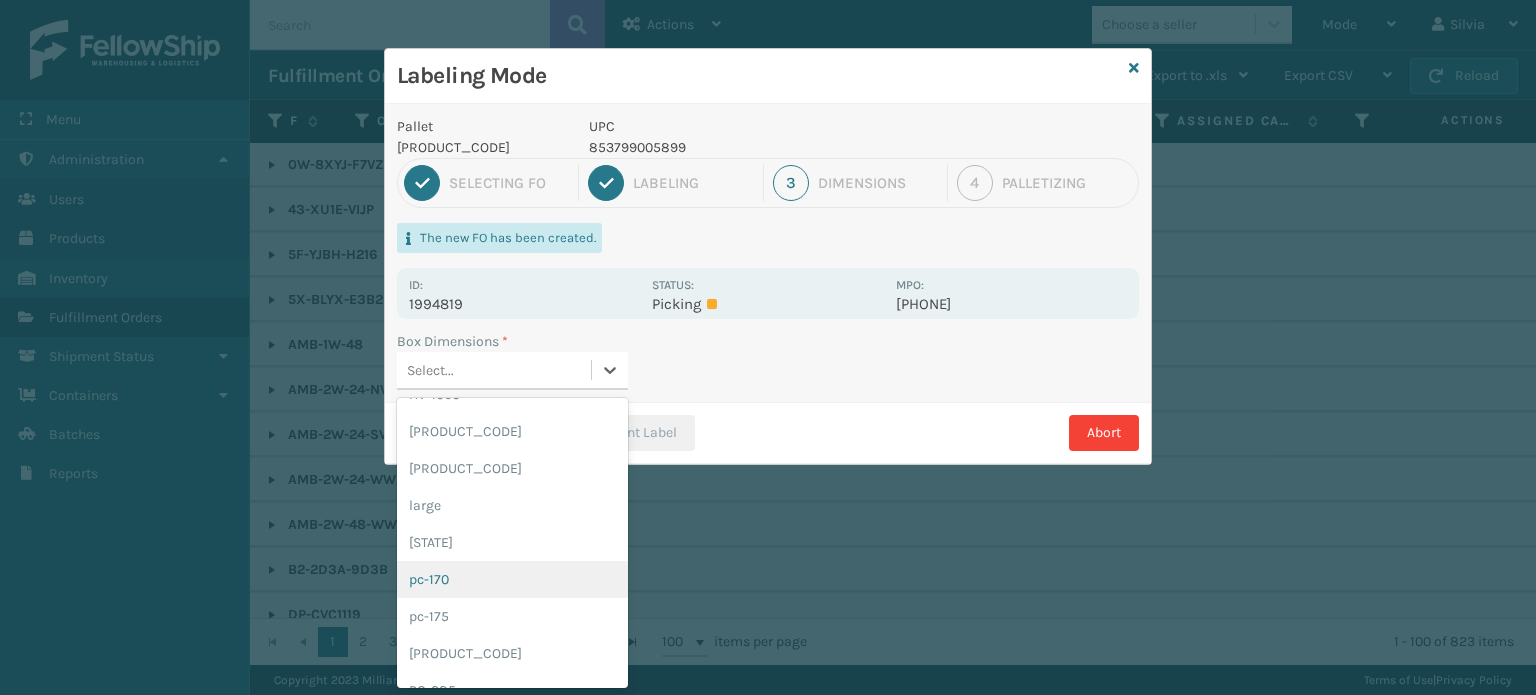 click on "pc-170" at bounding box center [512, 579] 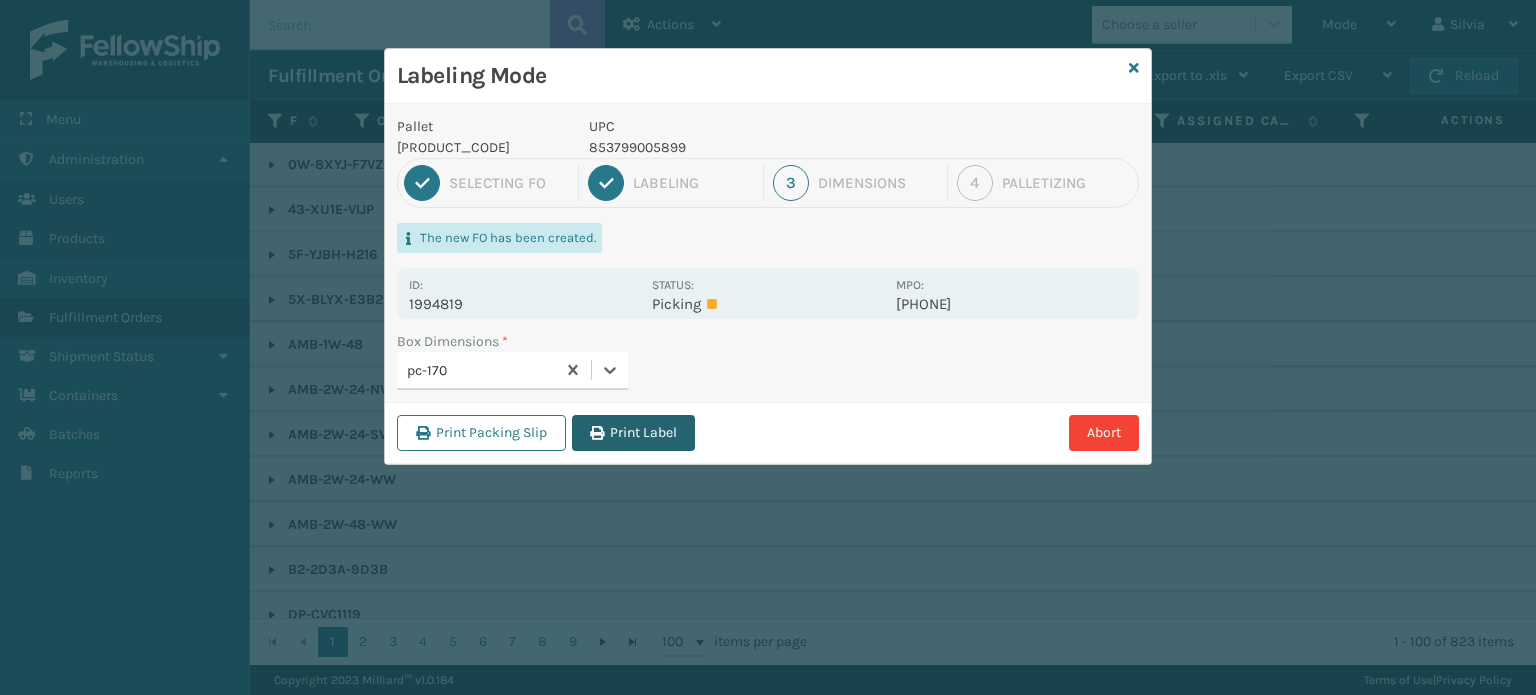 click on "Print Label" at bounding box center (633, 433) 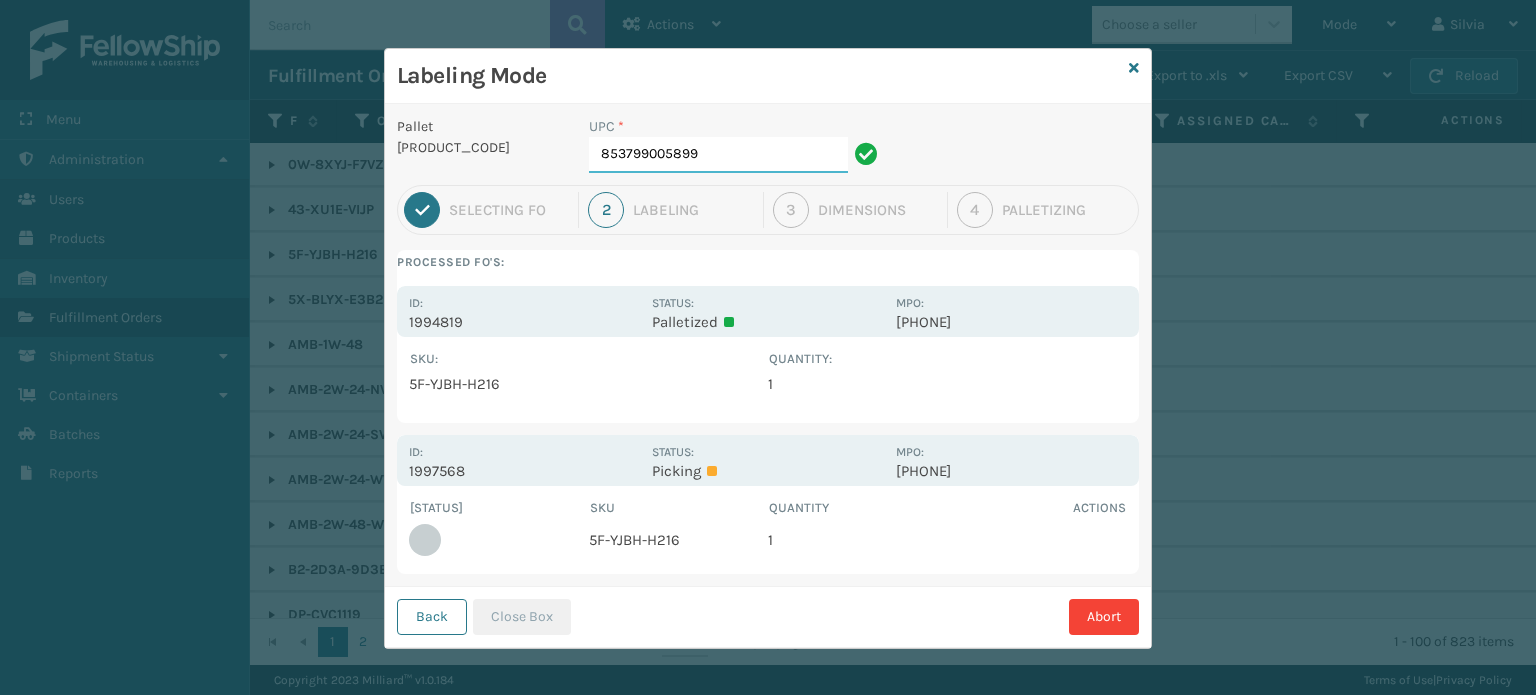 click on "853799005899" at bounding box center [718, 155] 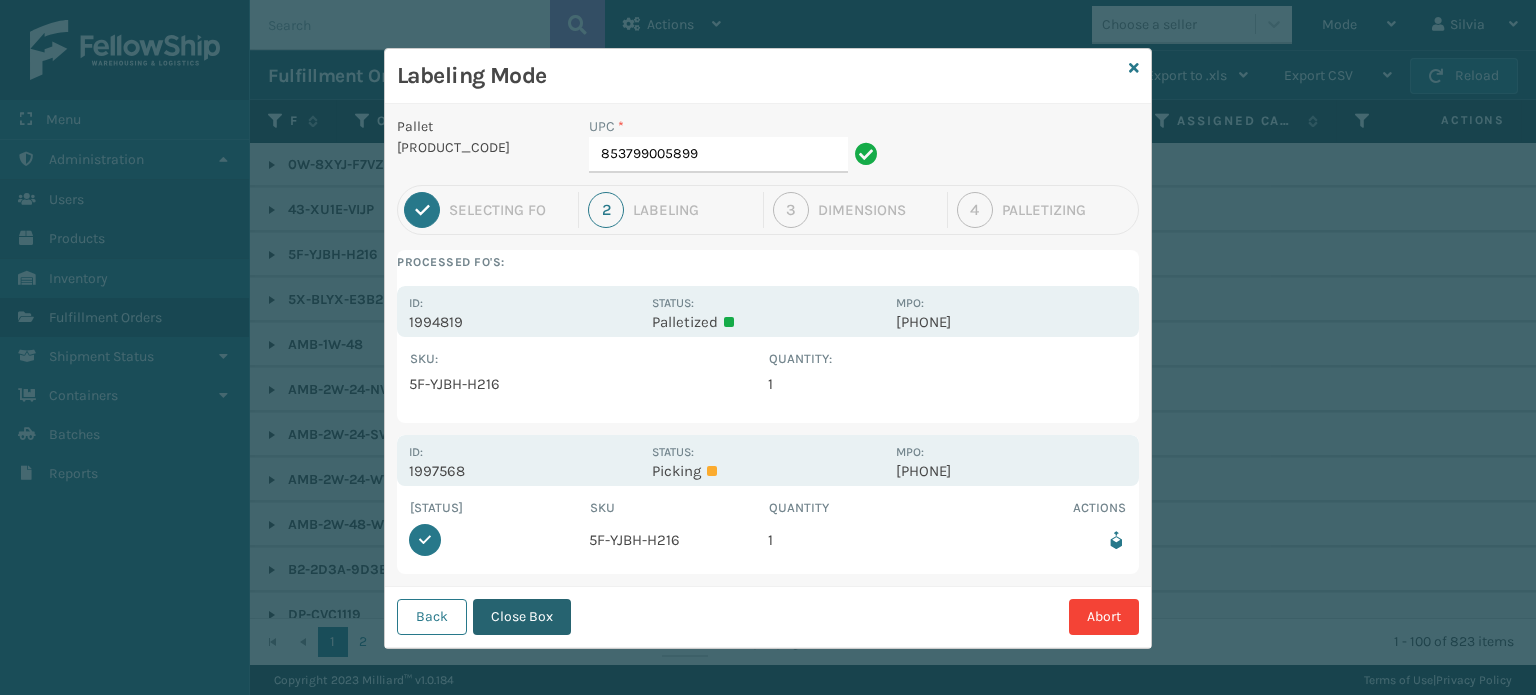 click on "Close Box" at bounding box center (522, 617) 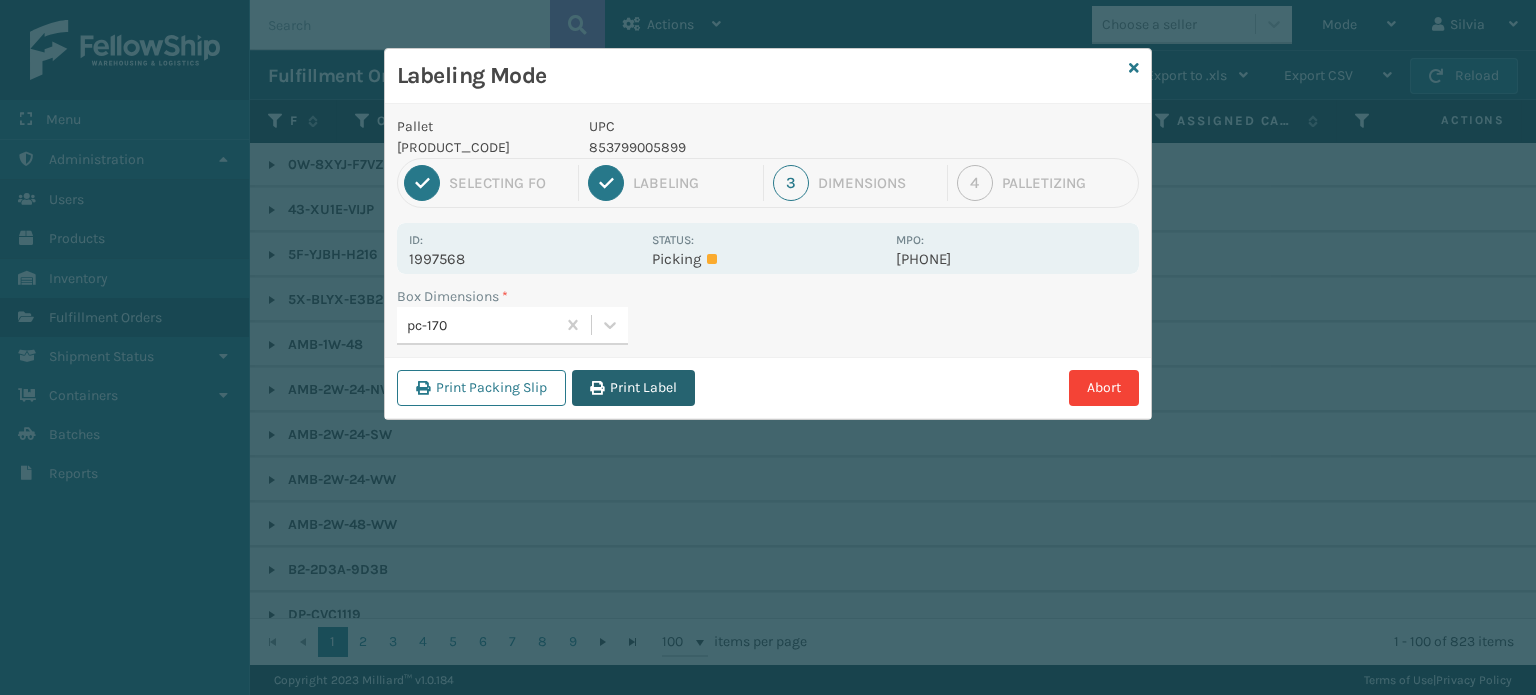 click on "Print Label" at bounding box center [633, 388] 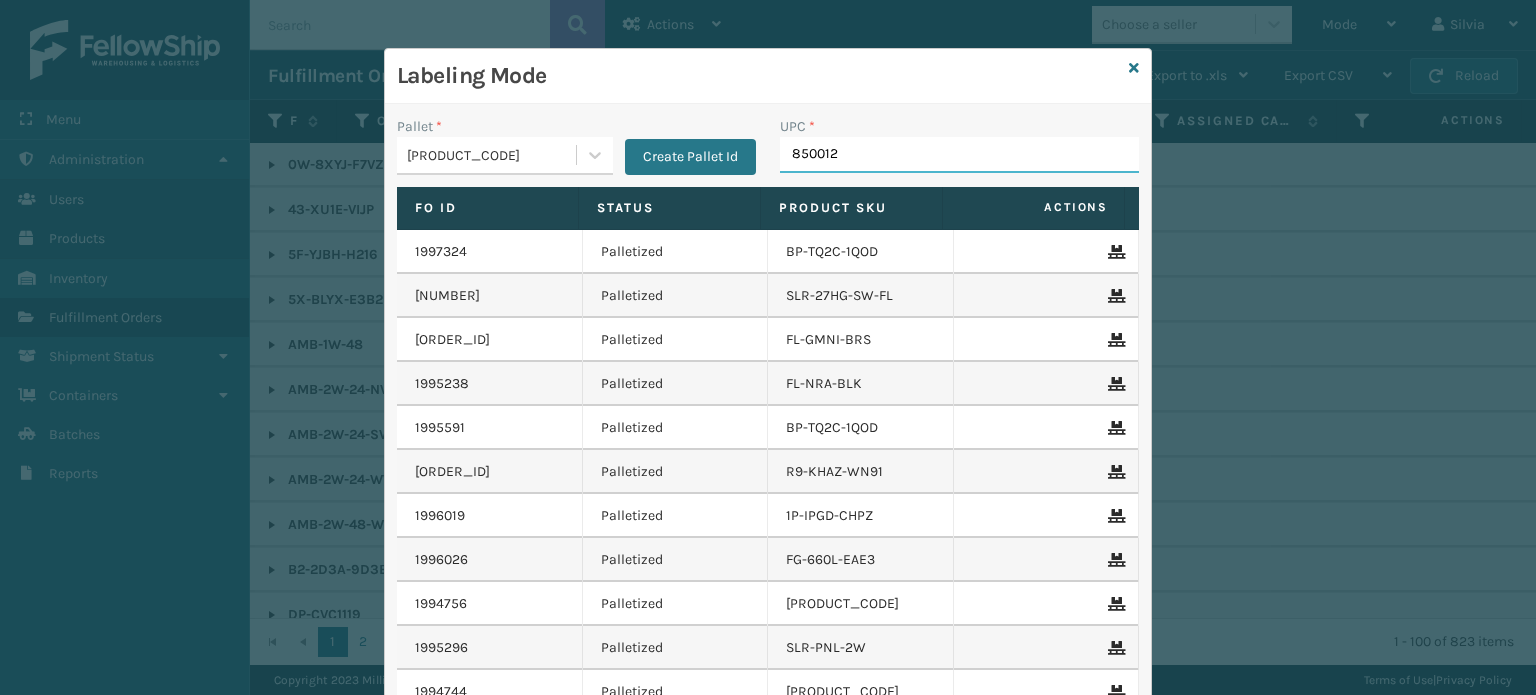 type on "8500124" 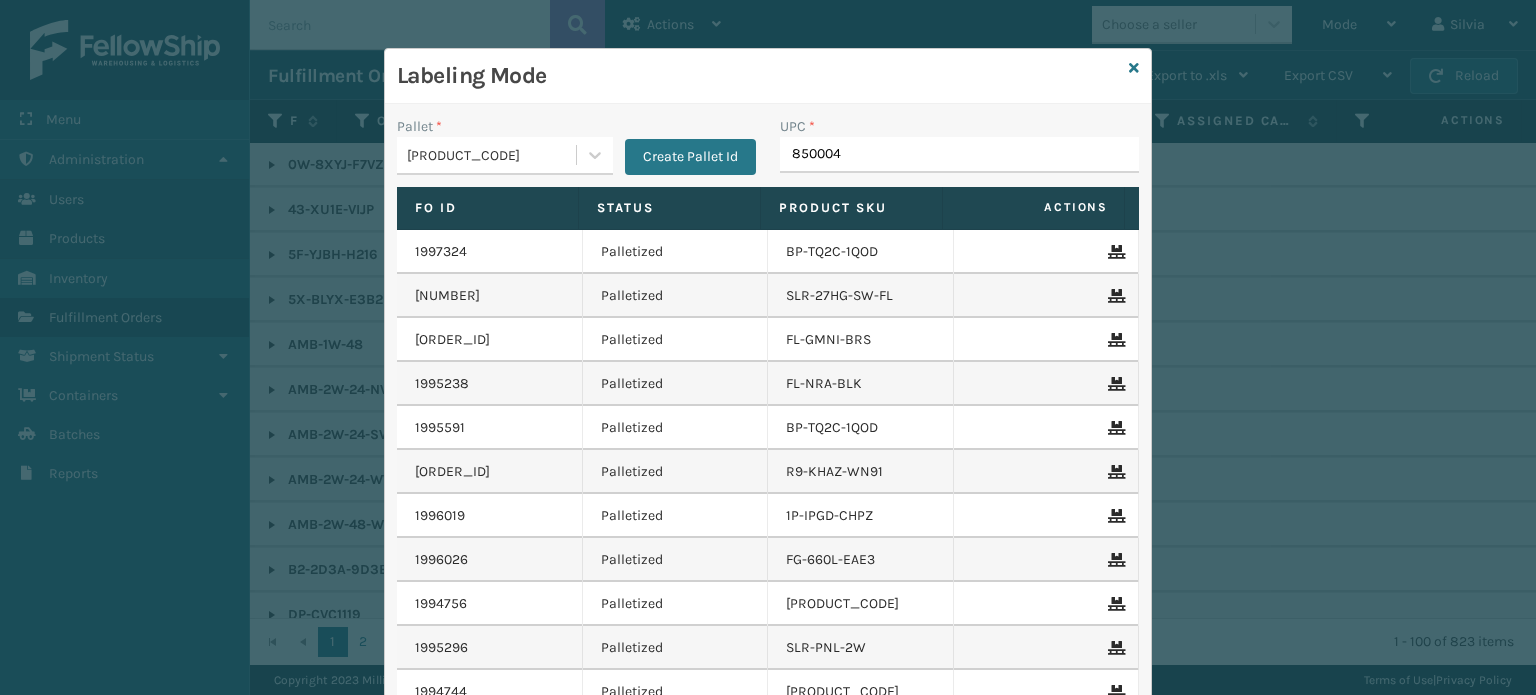 type on "[PHONE]" 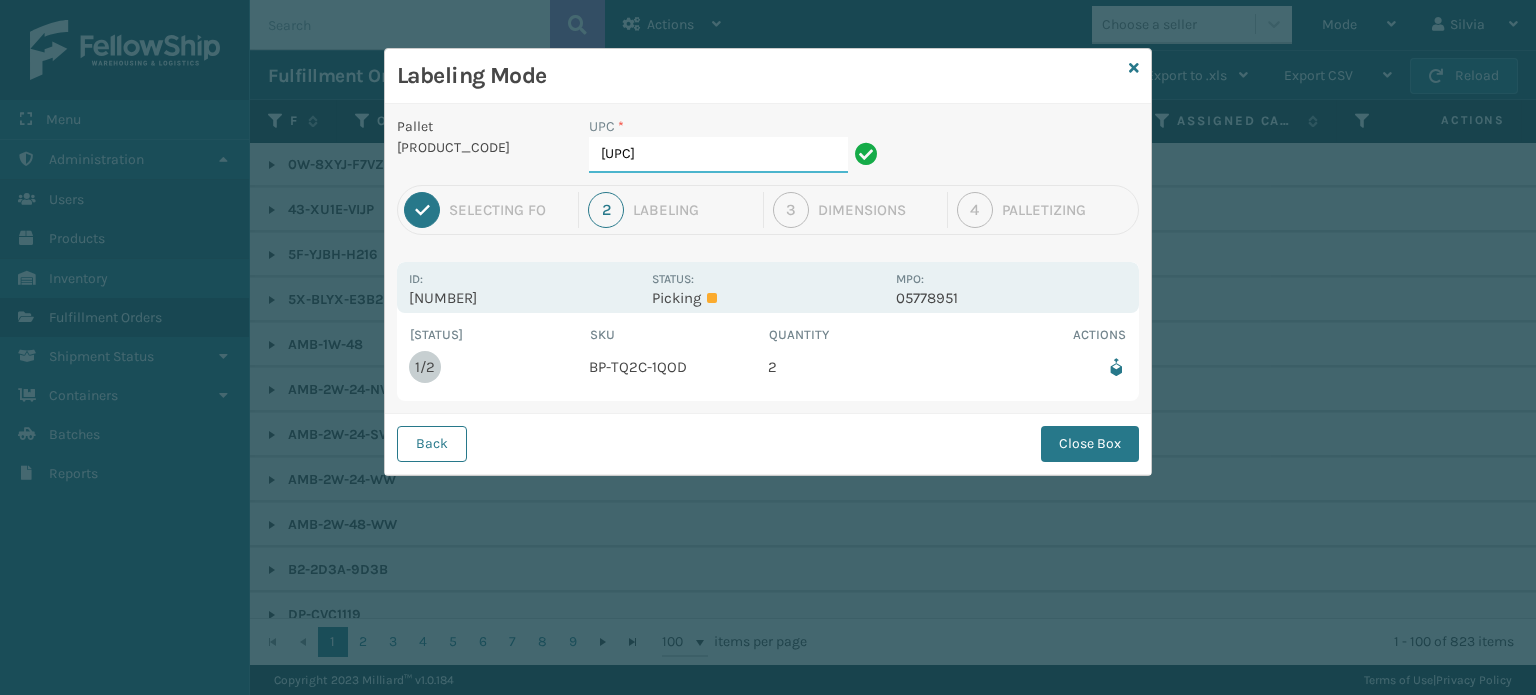 click on "[UPC]" at bounding box center (718, 155) 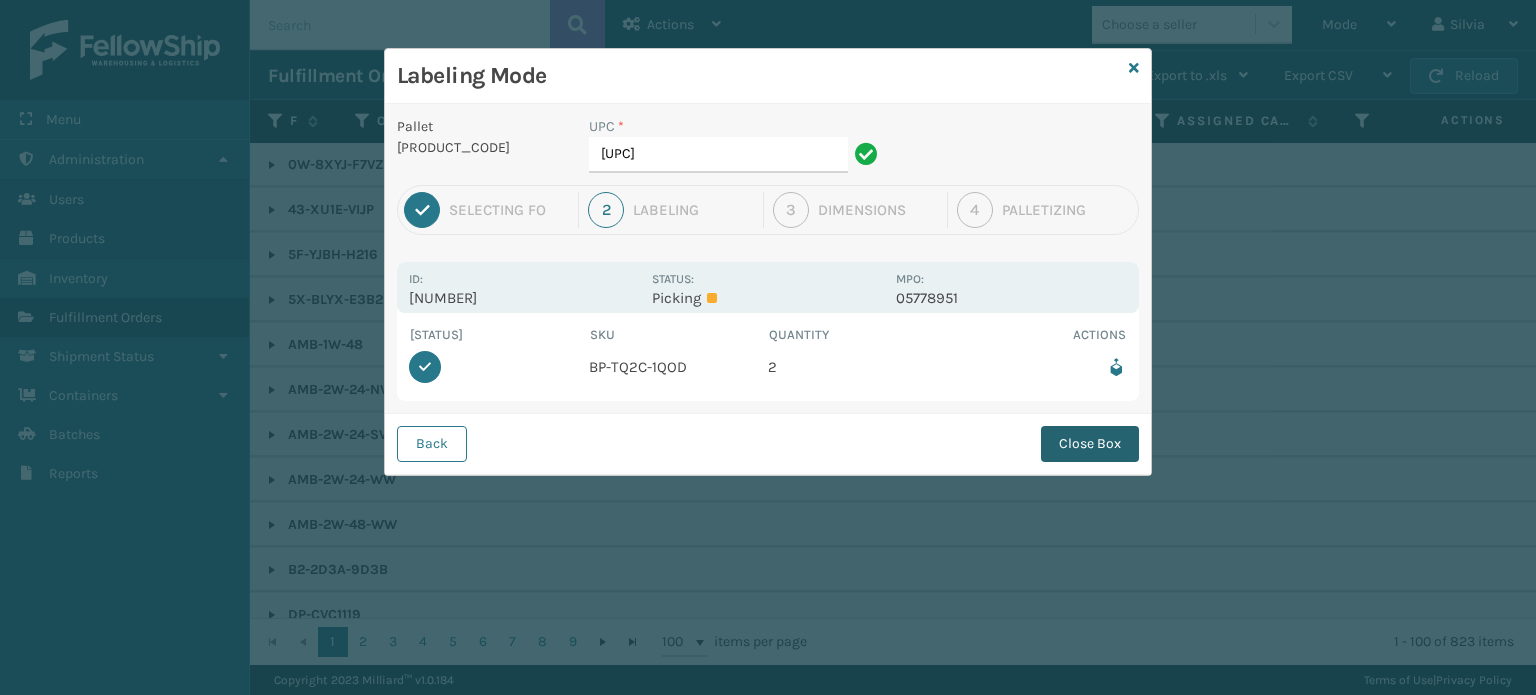 click on "Close Box" at bounding box center [1090, 444] 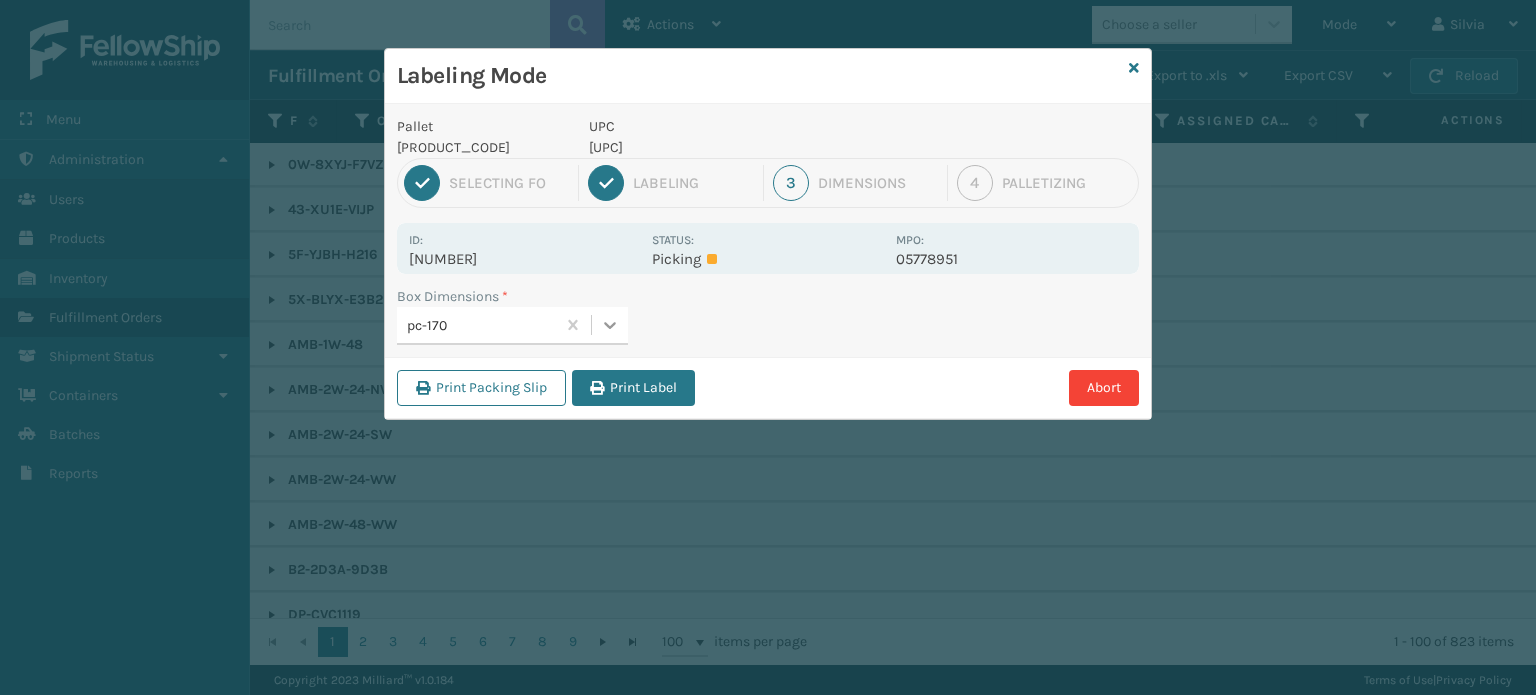 click 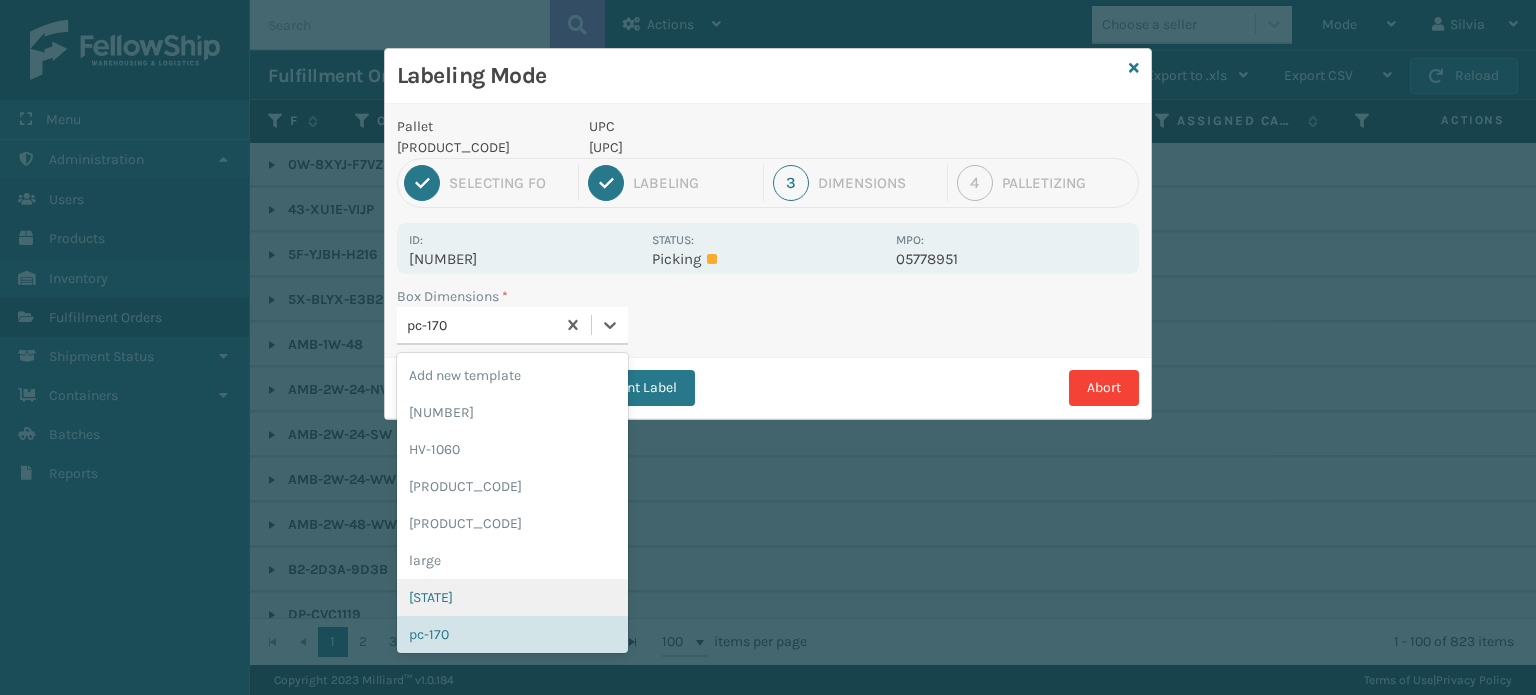 click on "[STATE]" at bounding box center [512, 597] 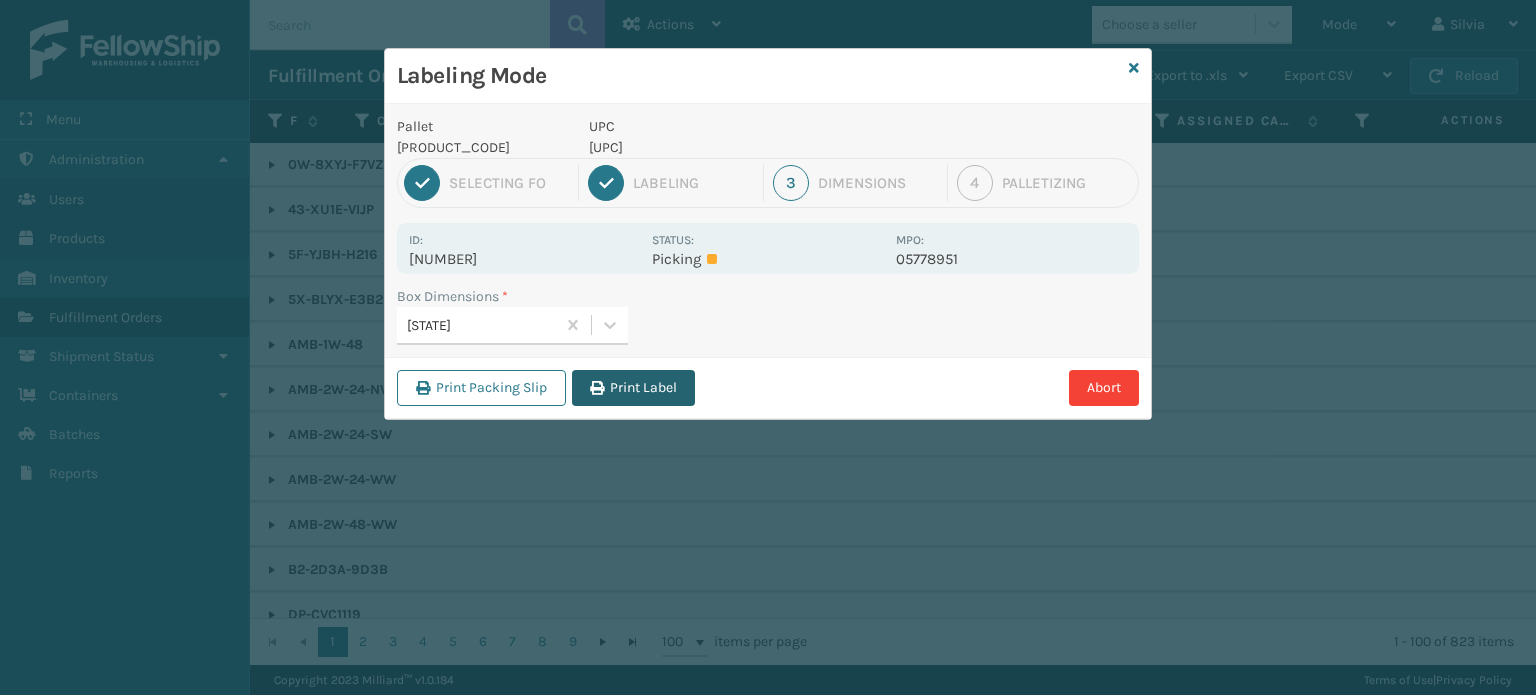 click on "Print Label" at bounding box center [633, 388] 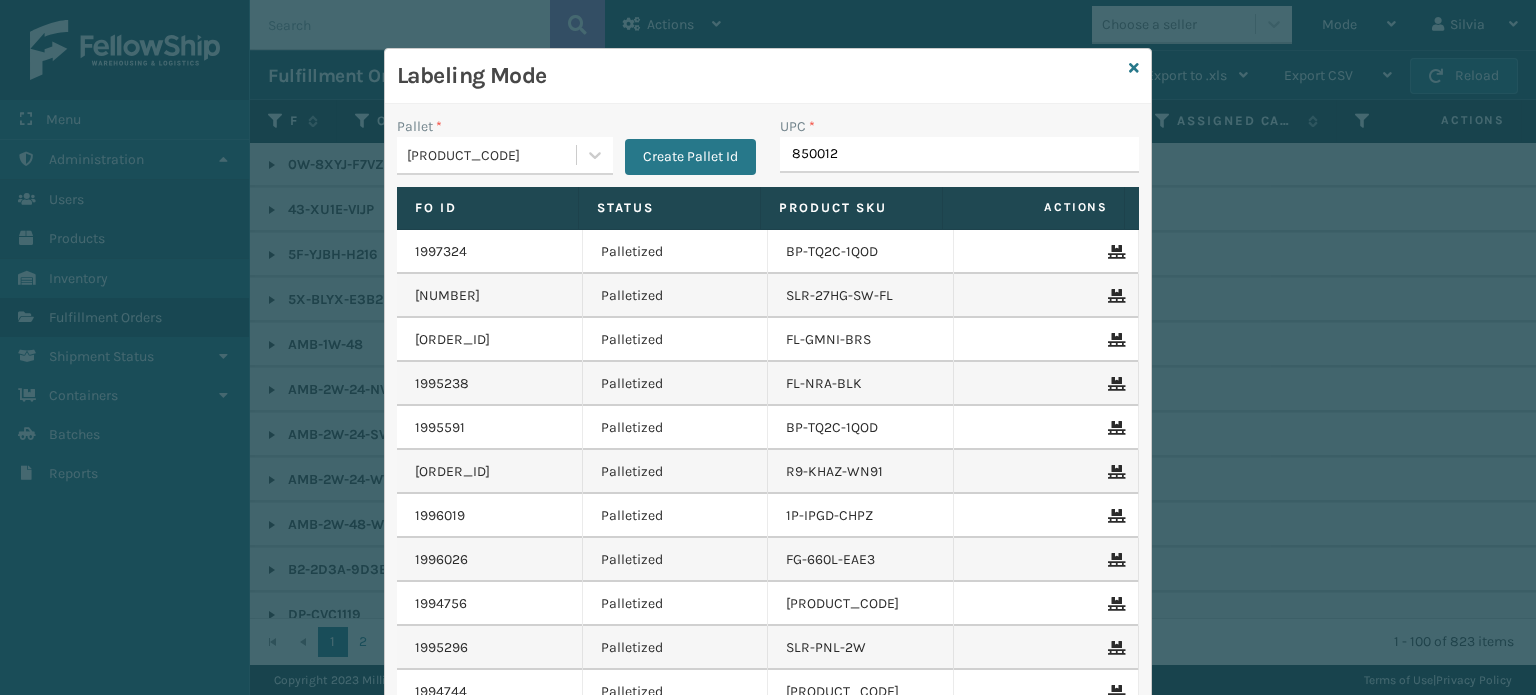 type on "8500124" 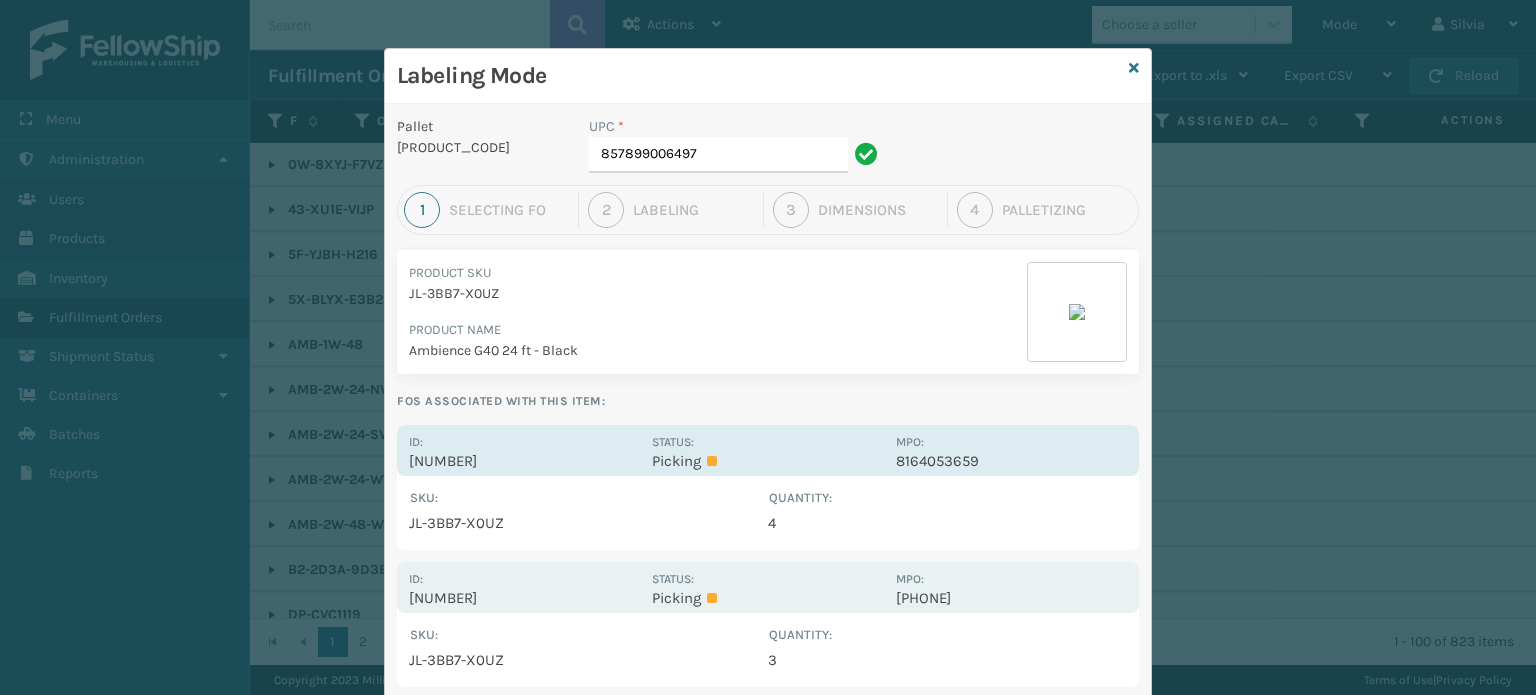 click on "Picking" at bounding box center (767, 461) 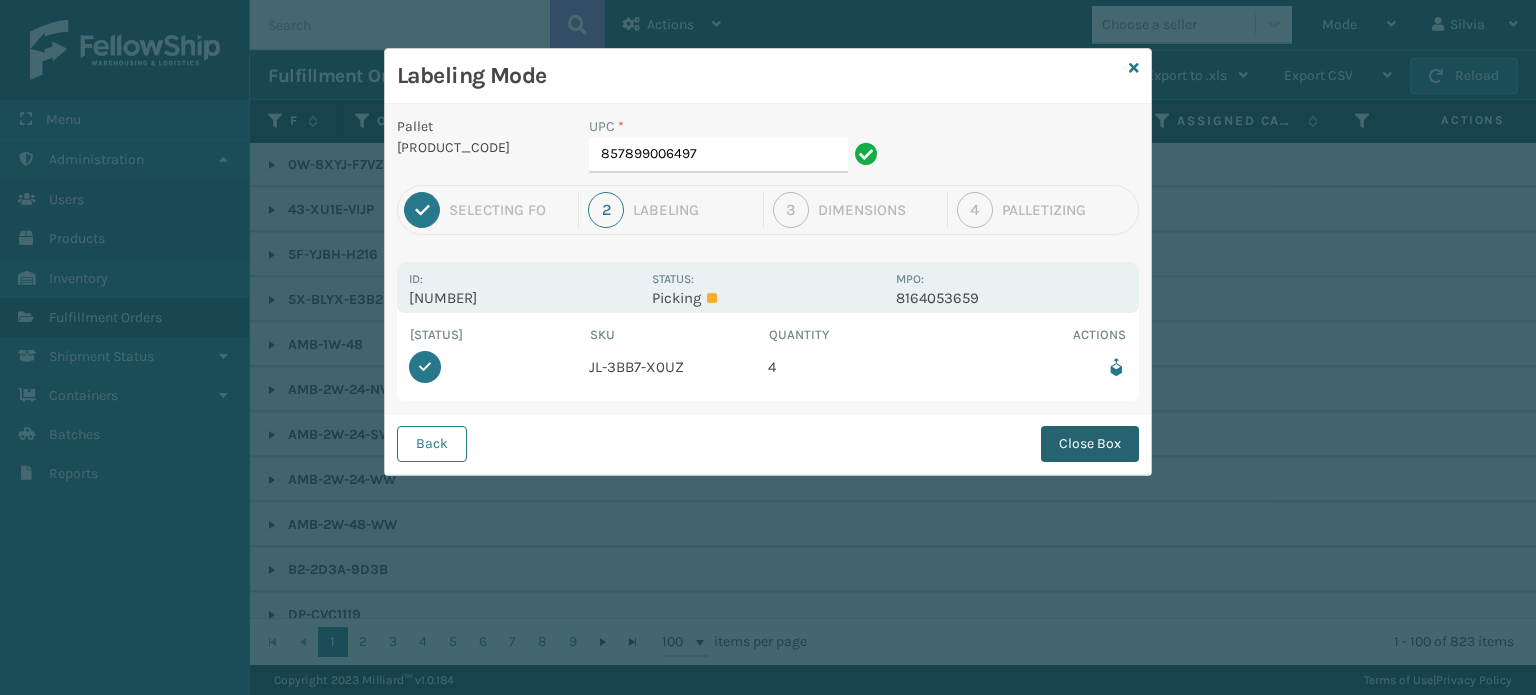 click on "Close Box" at bounding box center [1090, 444] 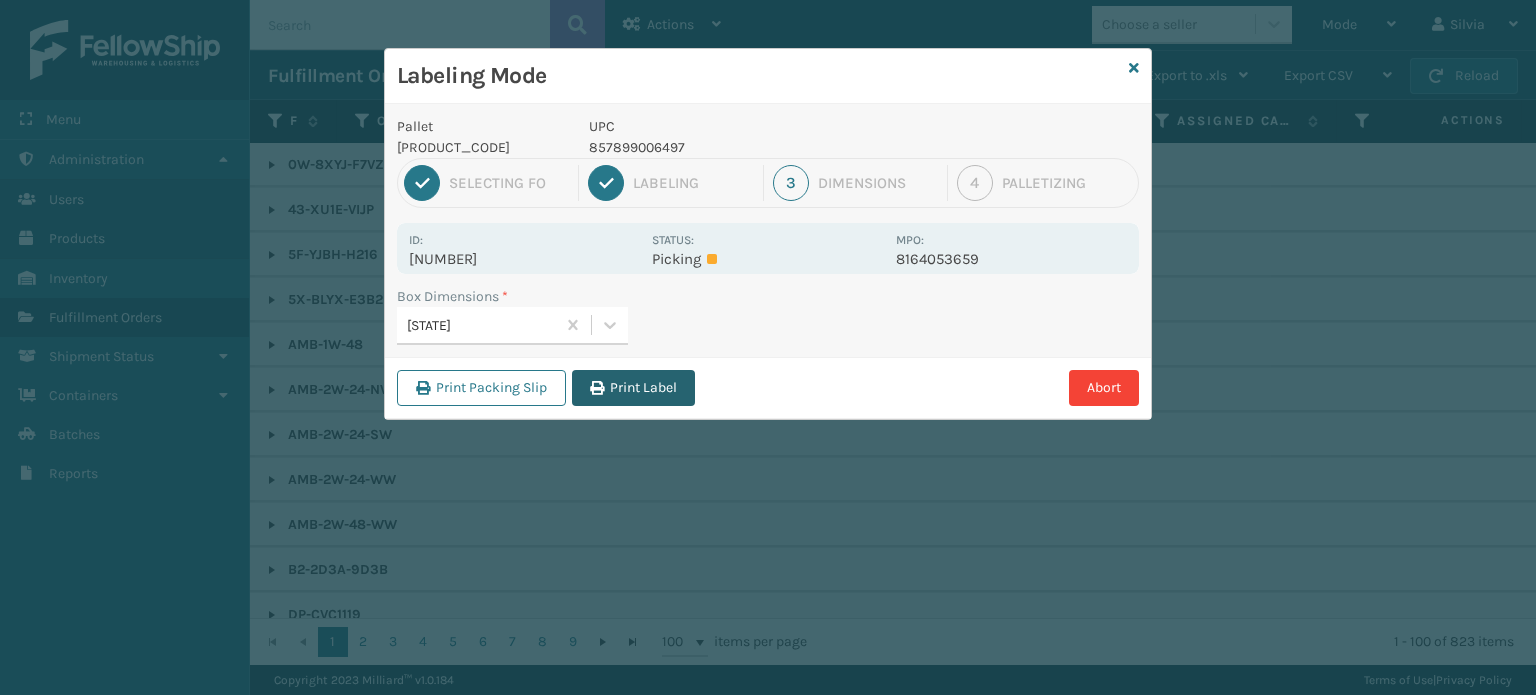 click on "Print Label" at bounding box center (633, 388) 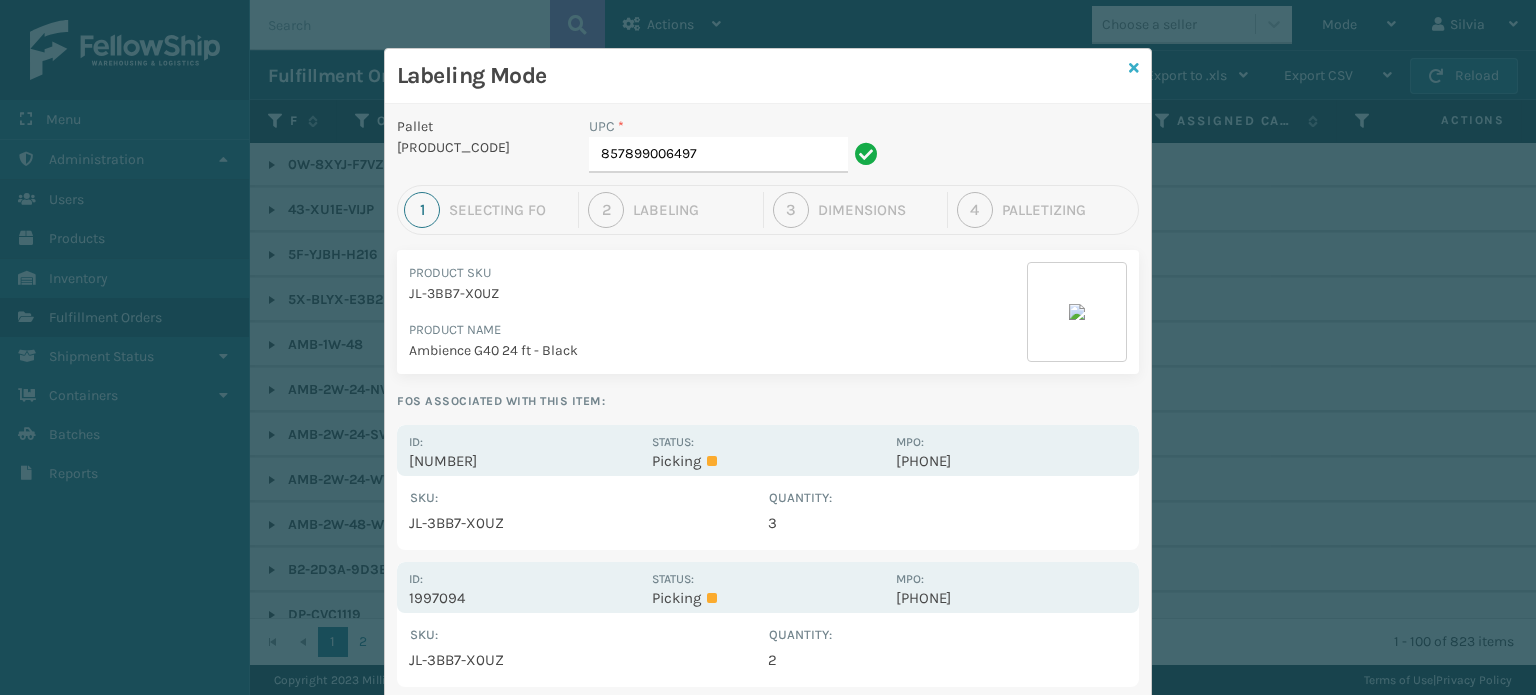 click at bounding box center (1134, 68) 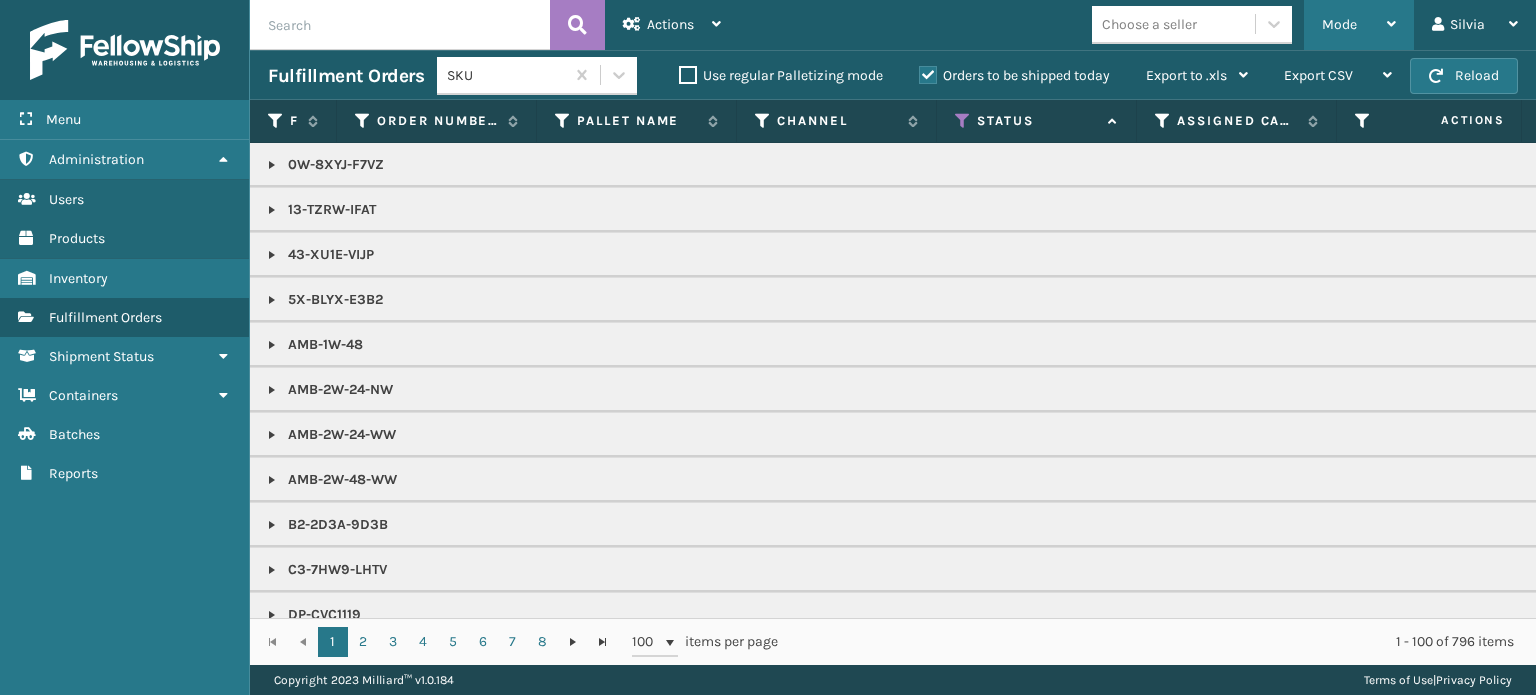 click on "Mode" at bounding box center [1359, 25] 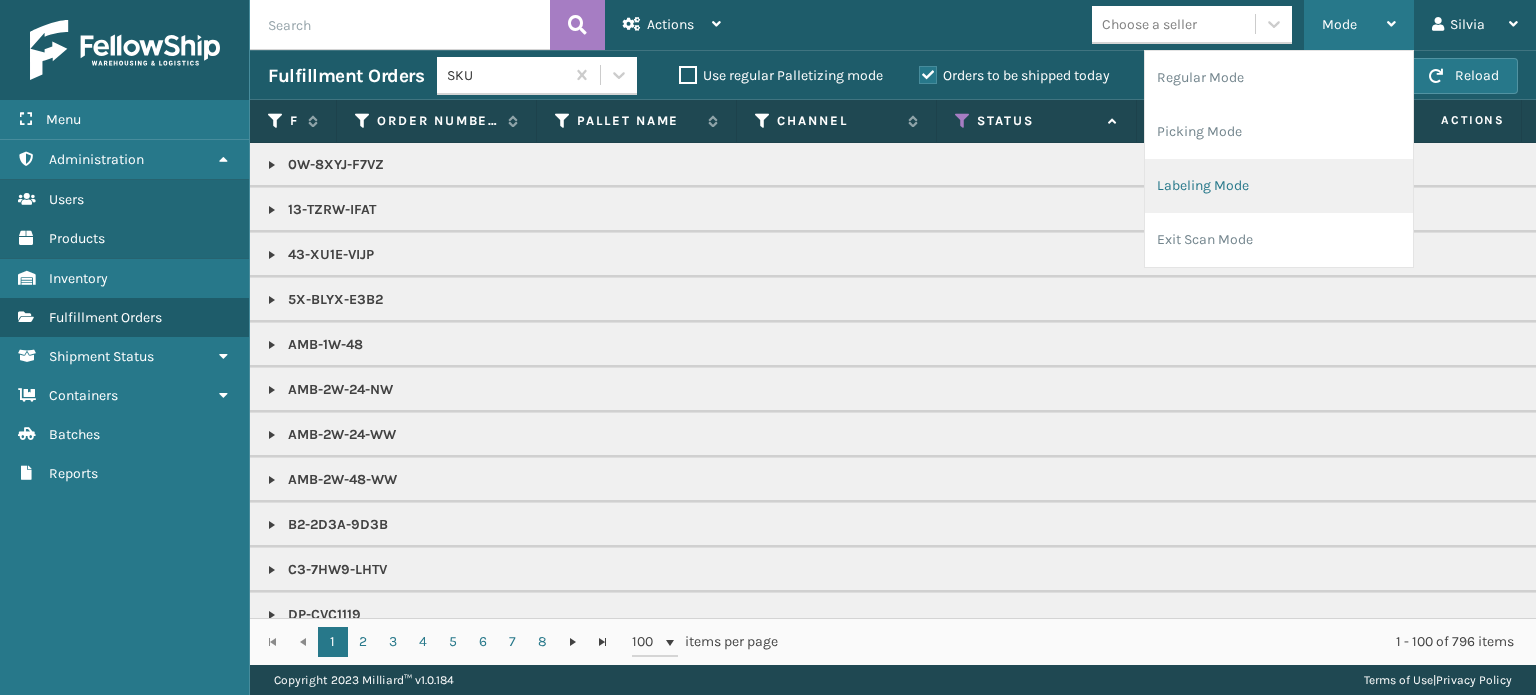 click on "Labeling Mode" at bounding box center [1279, 186] 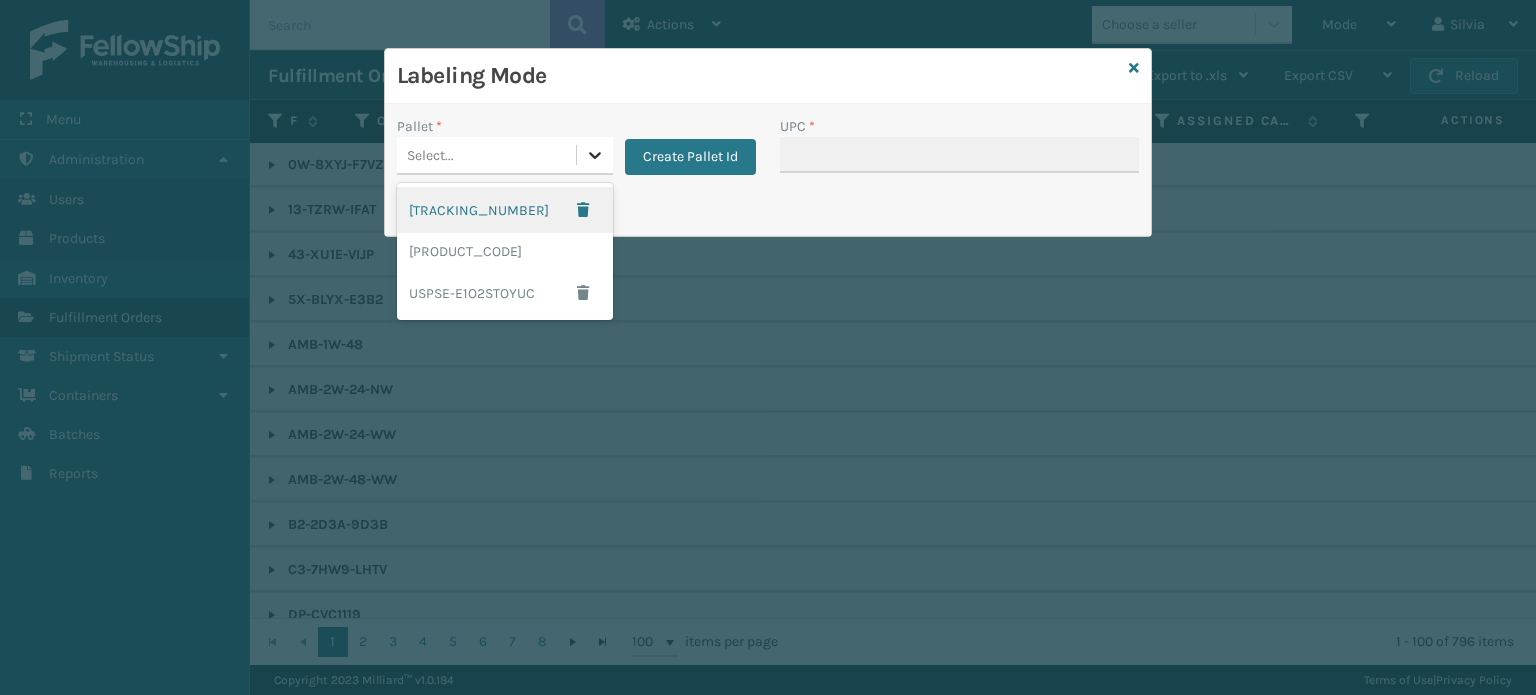 click 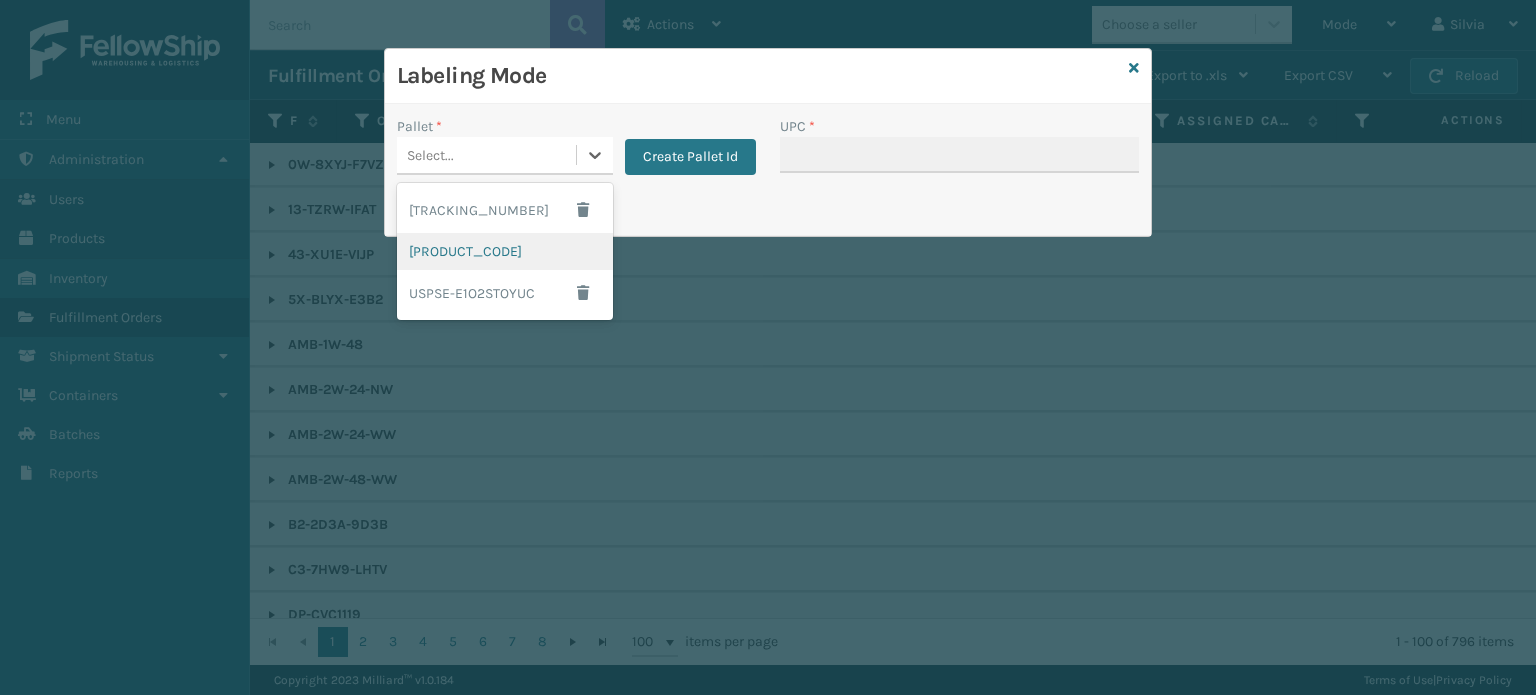 click on "[PRODUCT_CODE]" at bounding box center (505, 251) 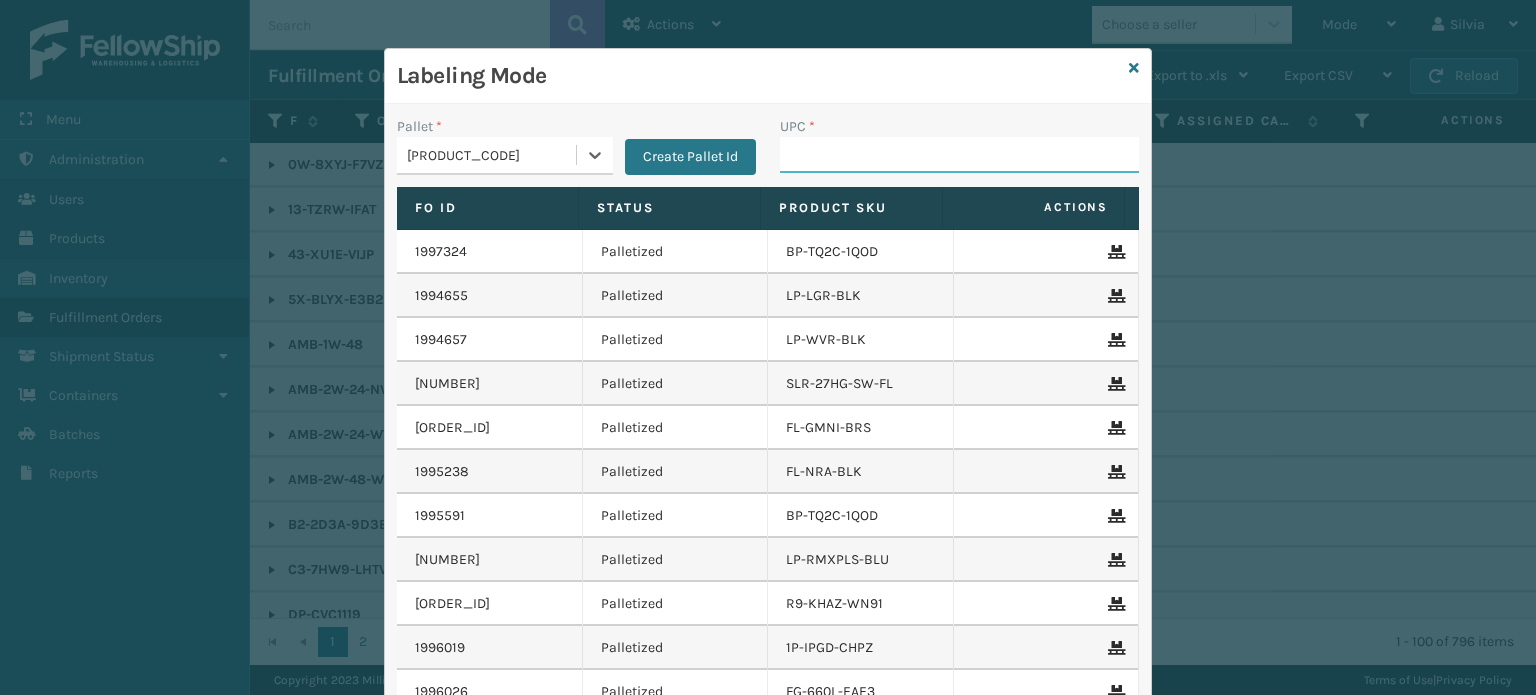click on "UPC   *" at bounding box center [959, 155] 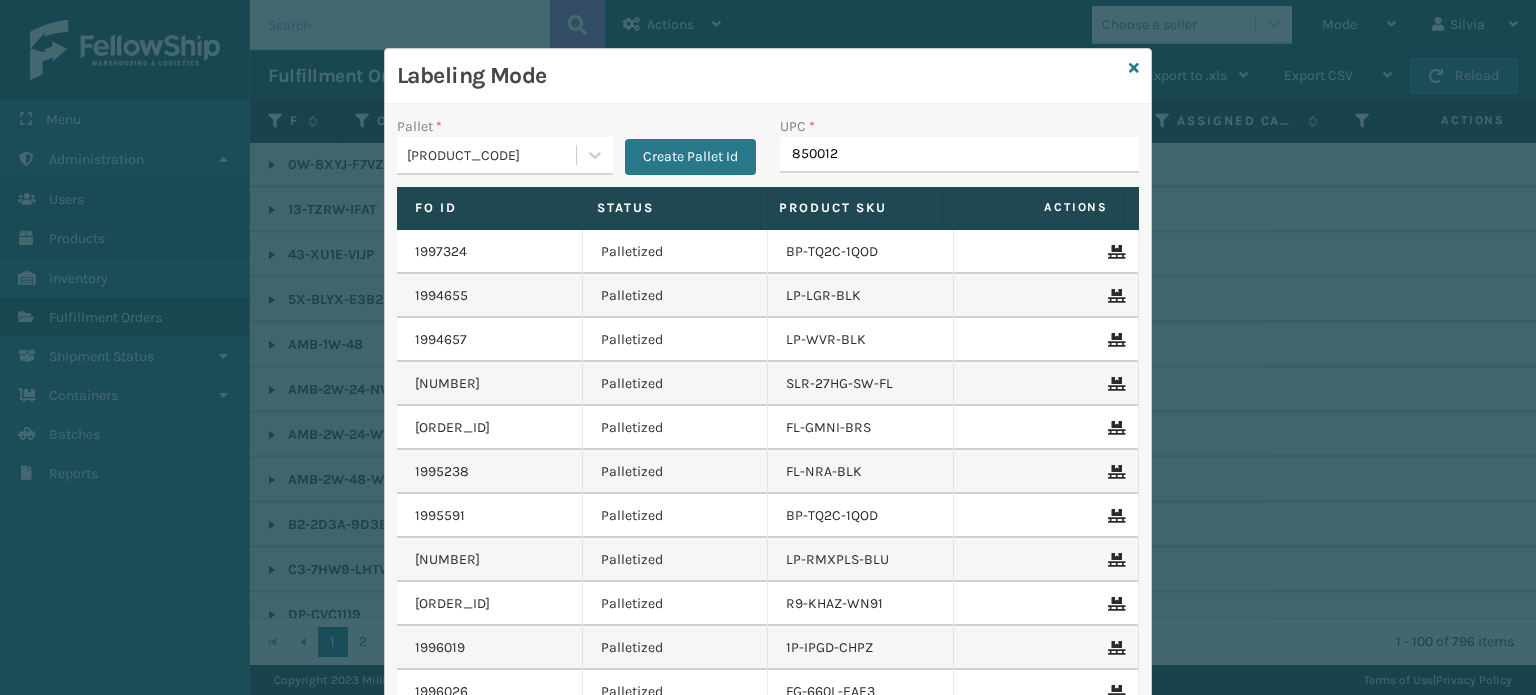 type on "8500124" 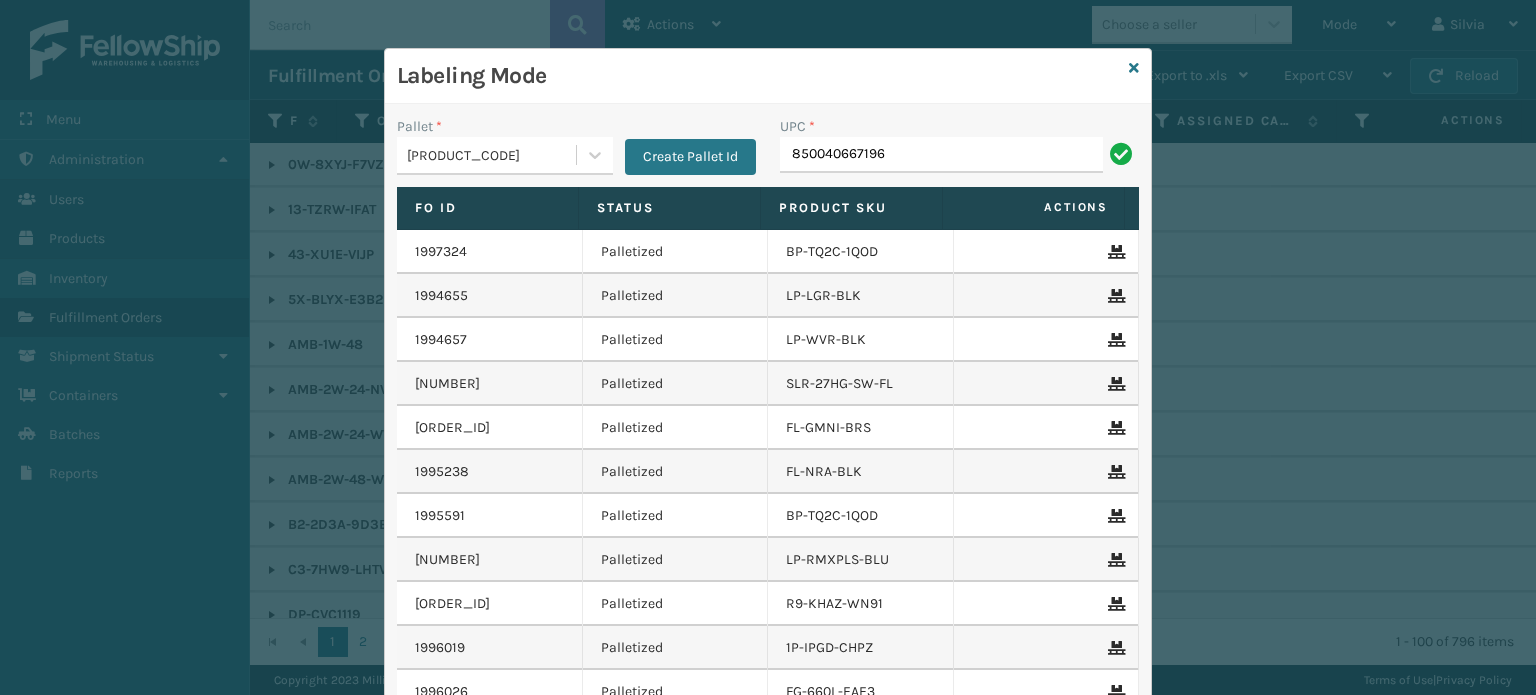type on "850040667196" 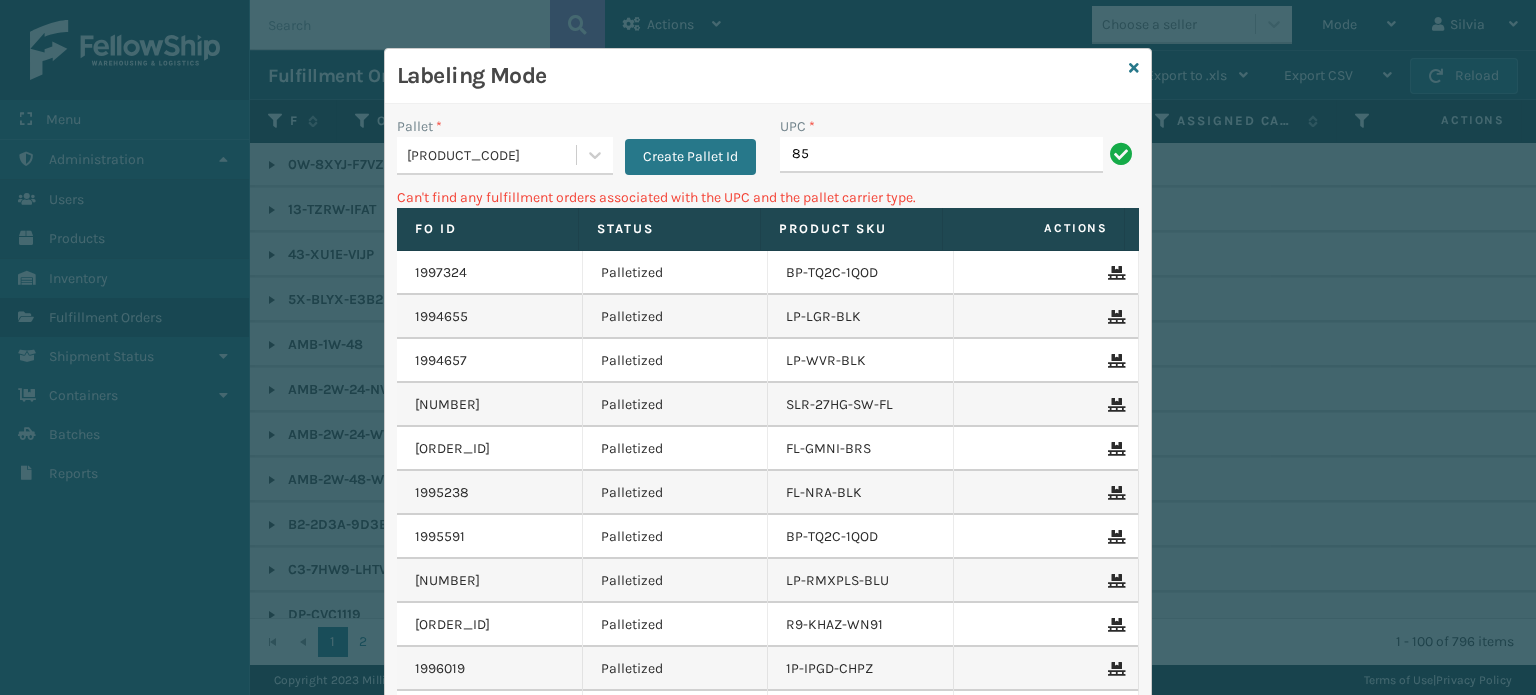 type on "8" 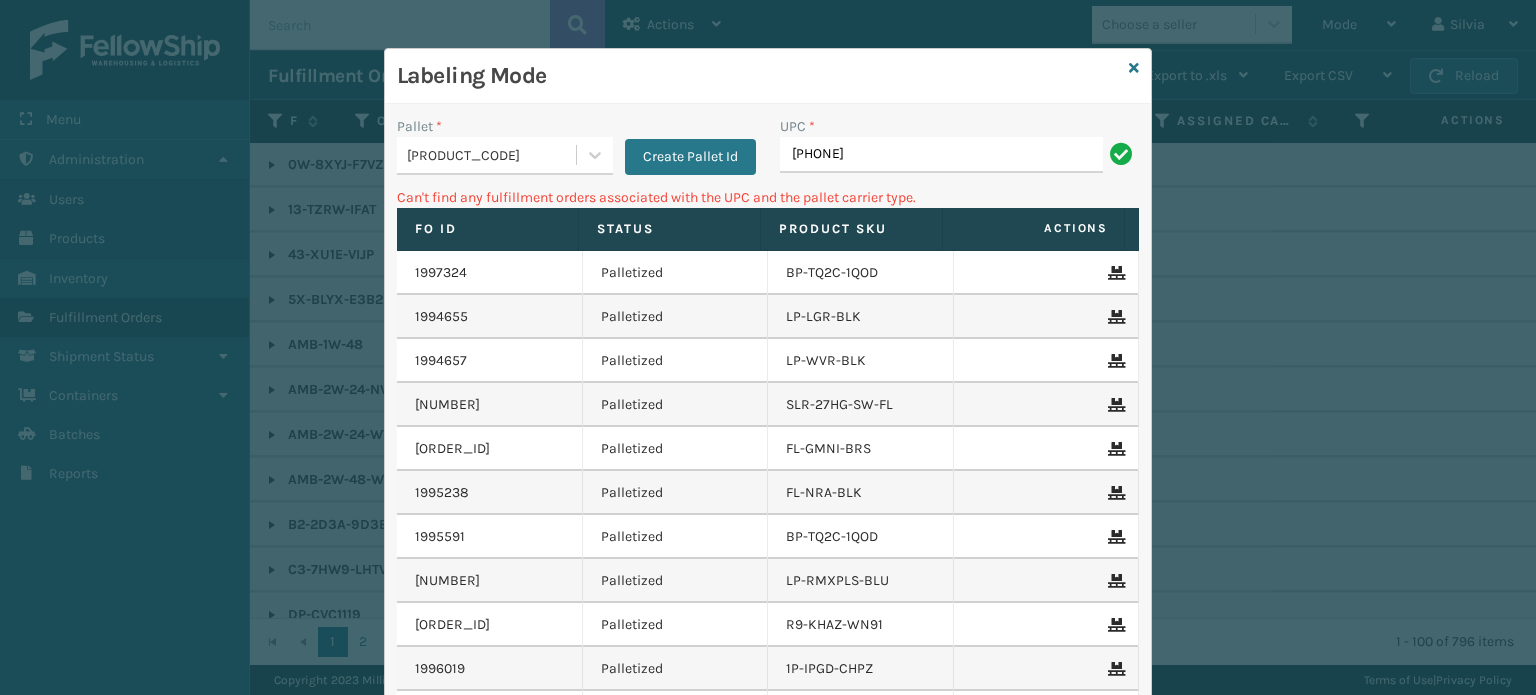 type on "850040667196" 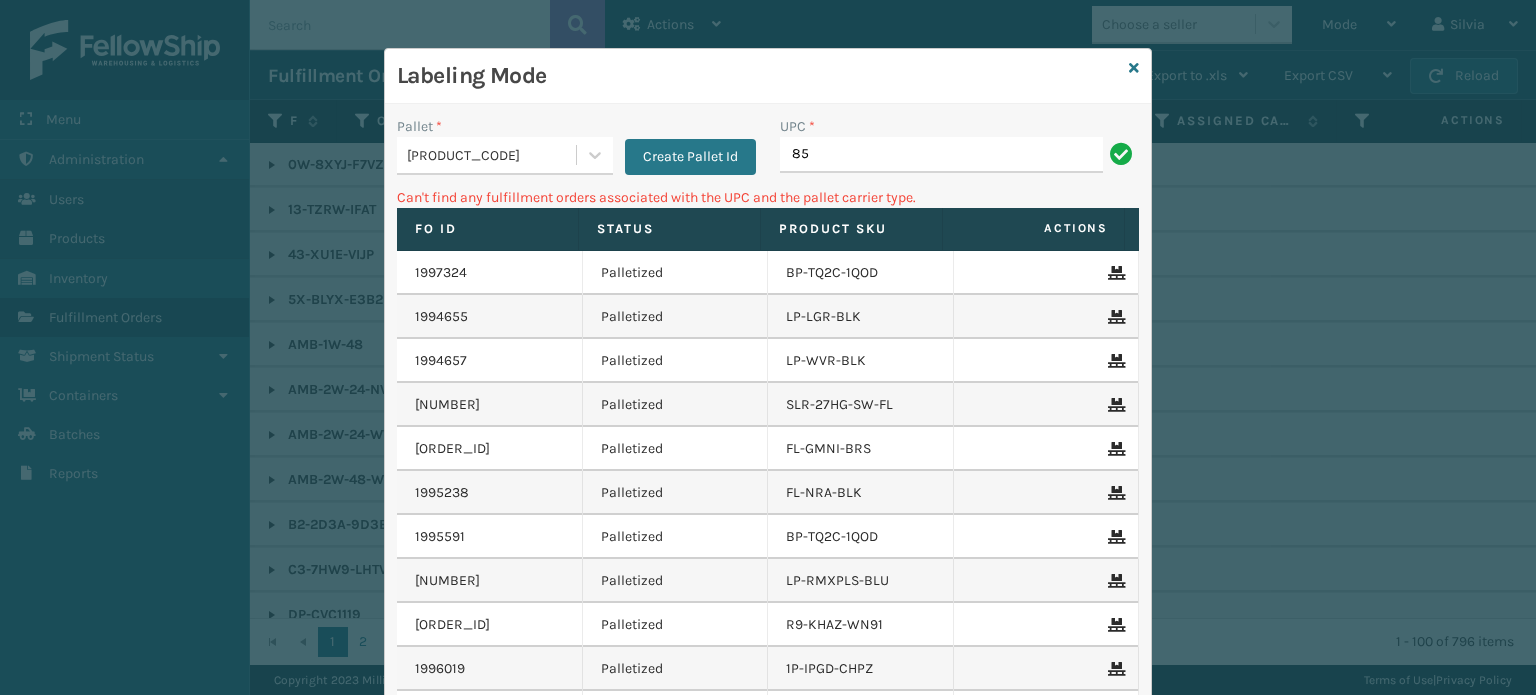 type on "8" 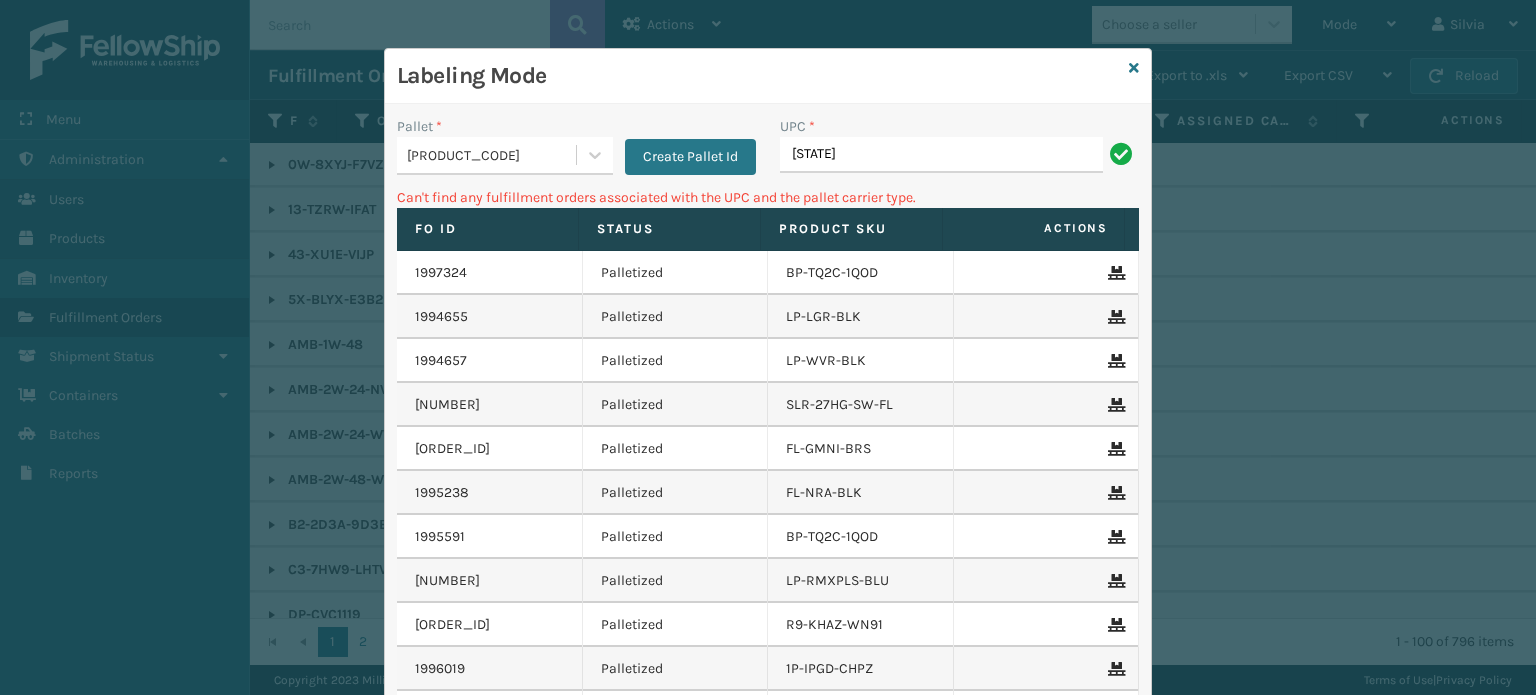 type on "FL-OLVA-CRM" 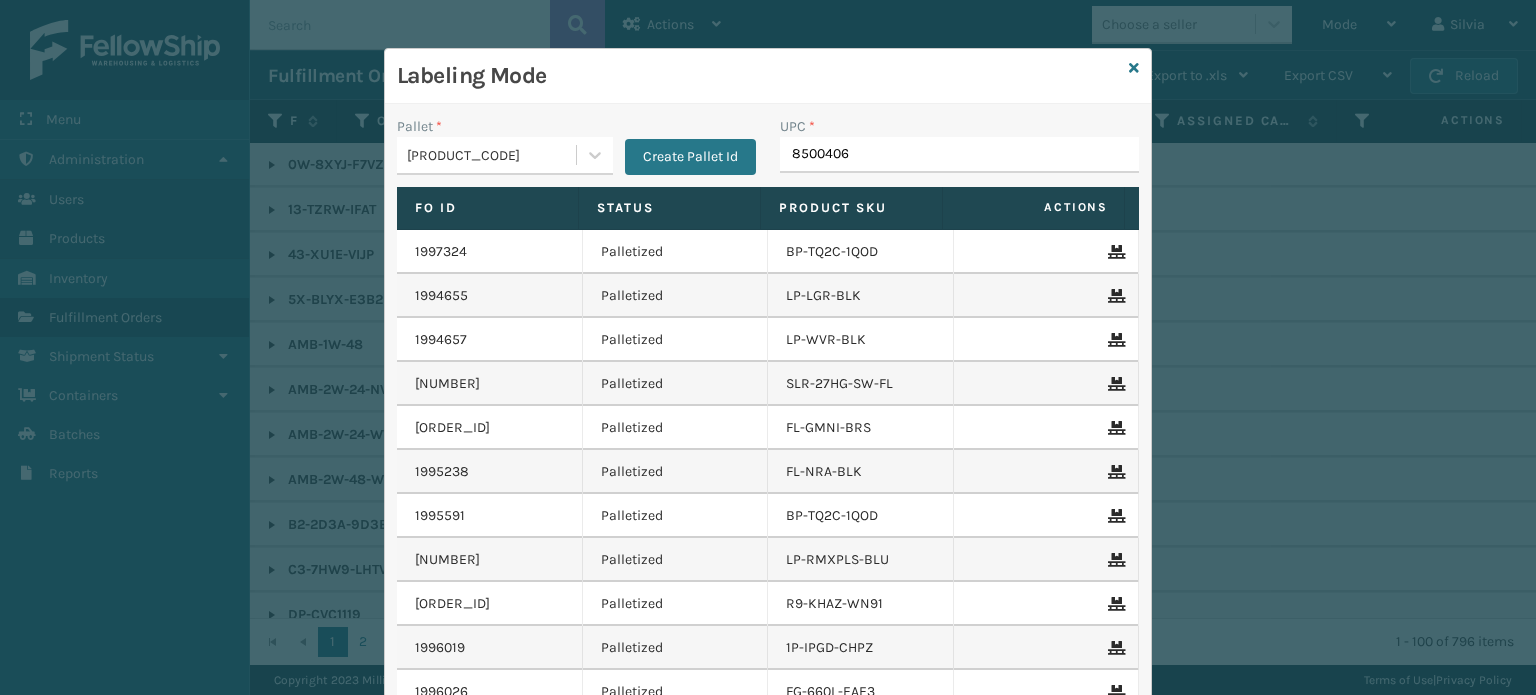 type on "[PHONE]" 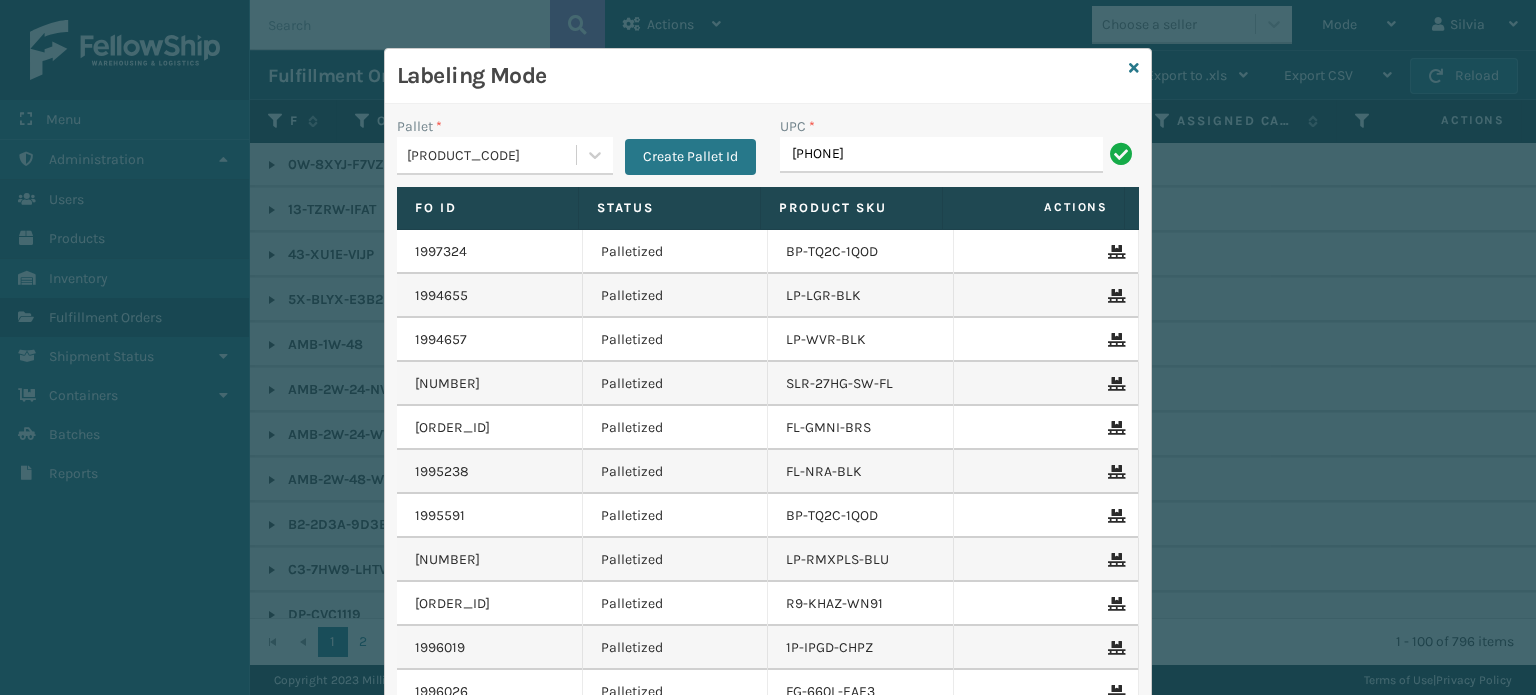 click on "[PHONE]" at bounding box center [941, 155] 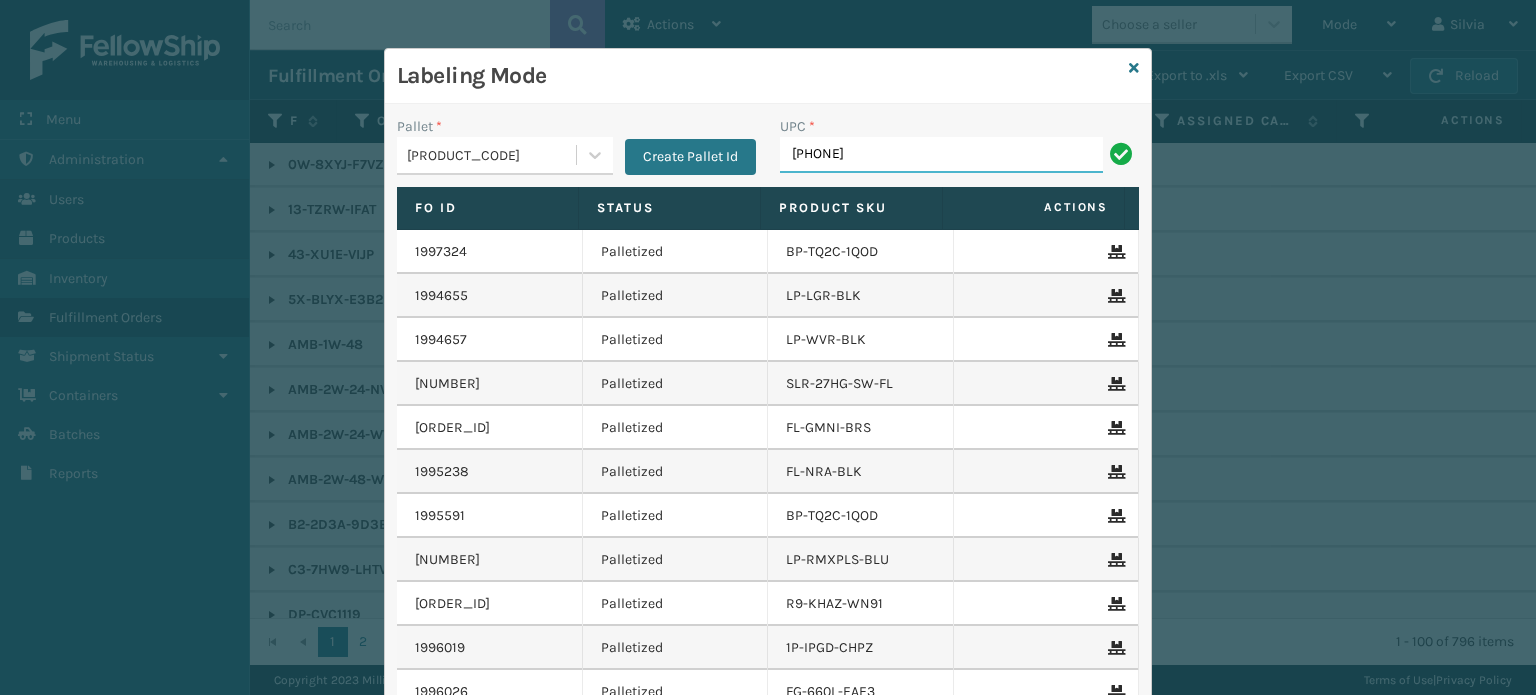 click on "[PHONE]" at bounding box center (941, 155) 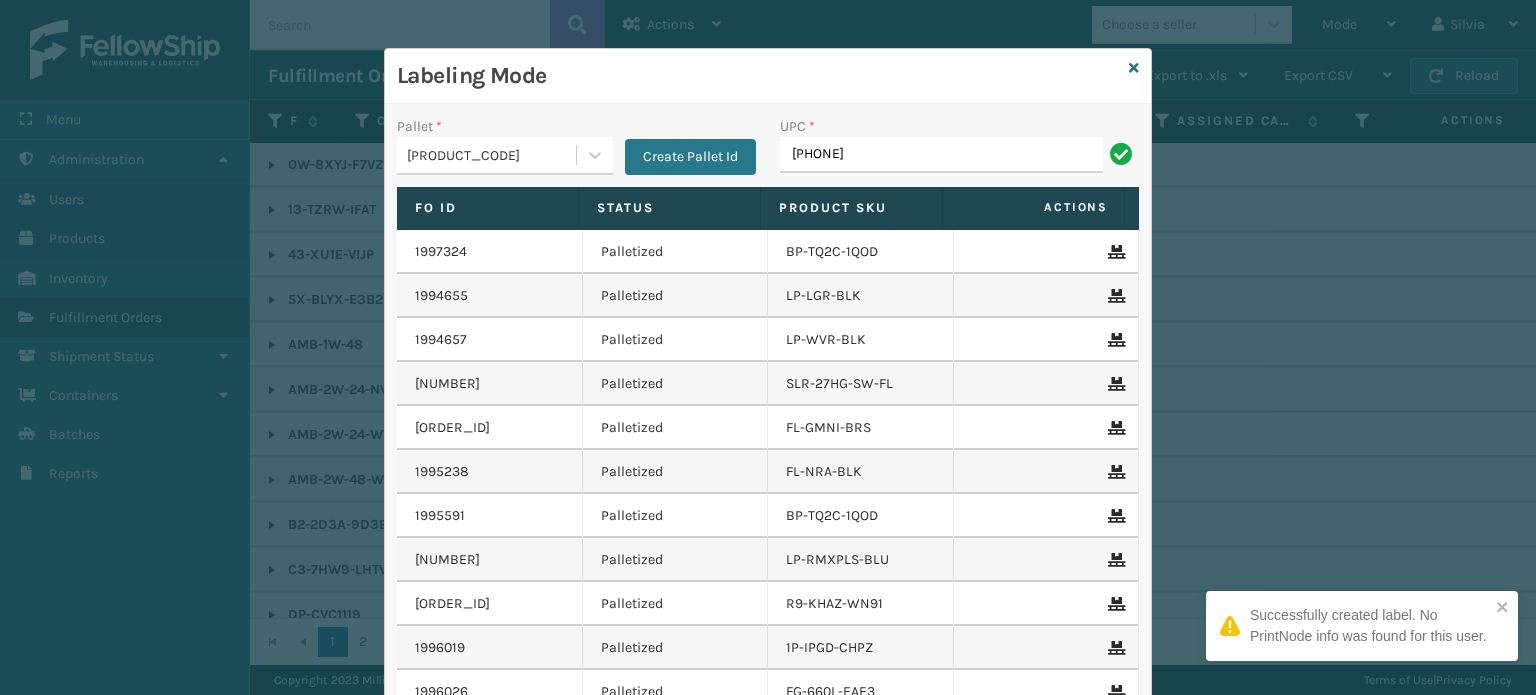 type on "[PHONE]" 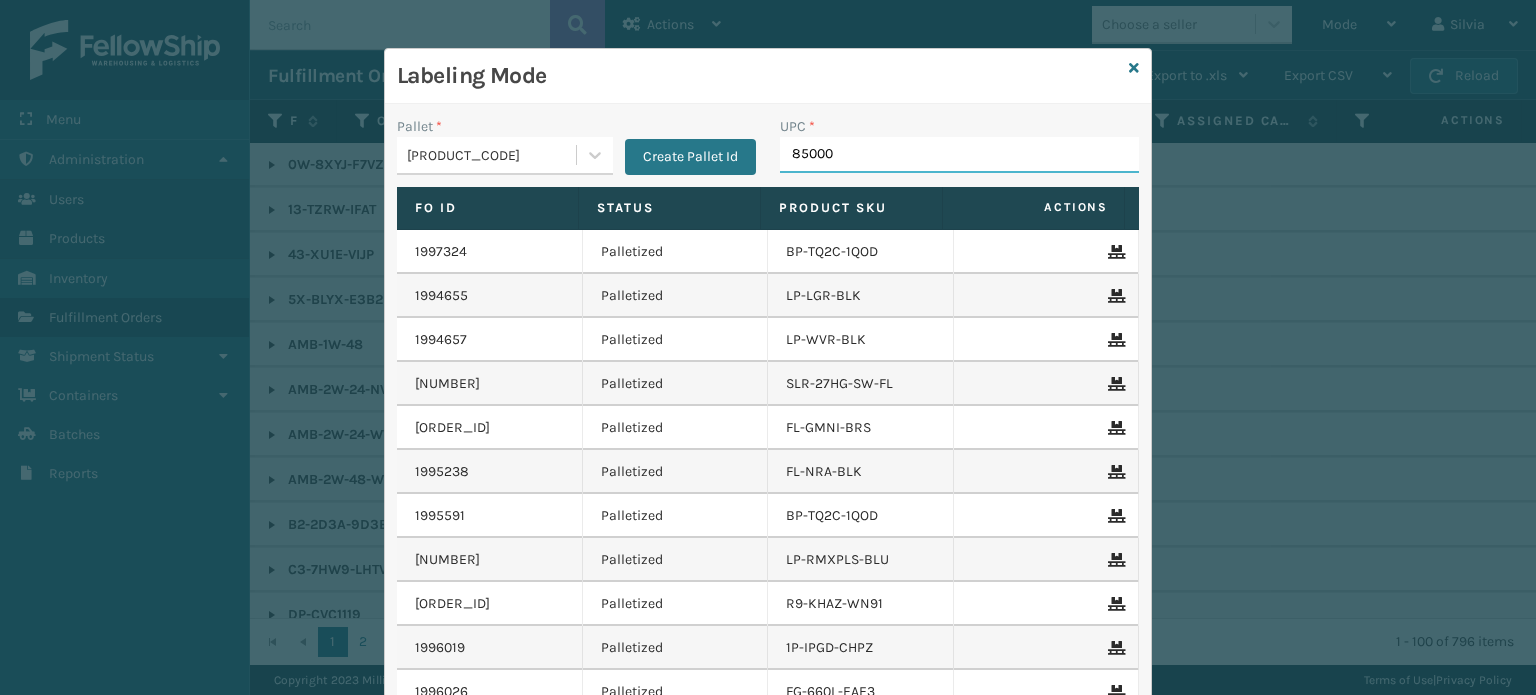 type on "850004" 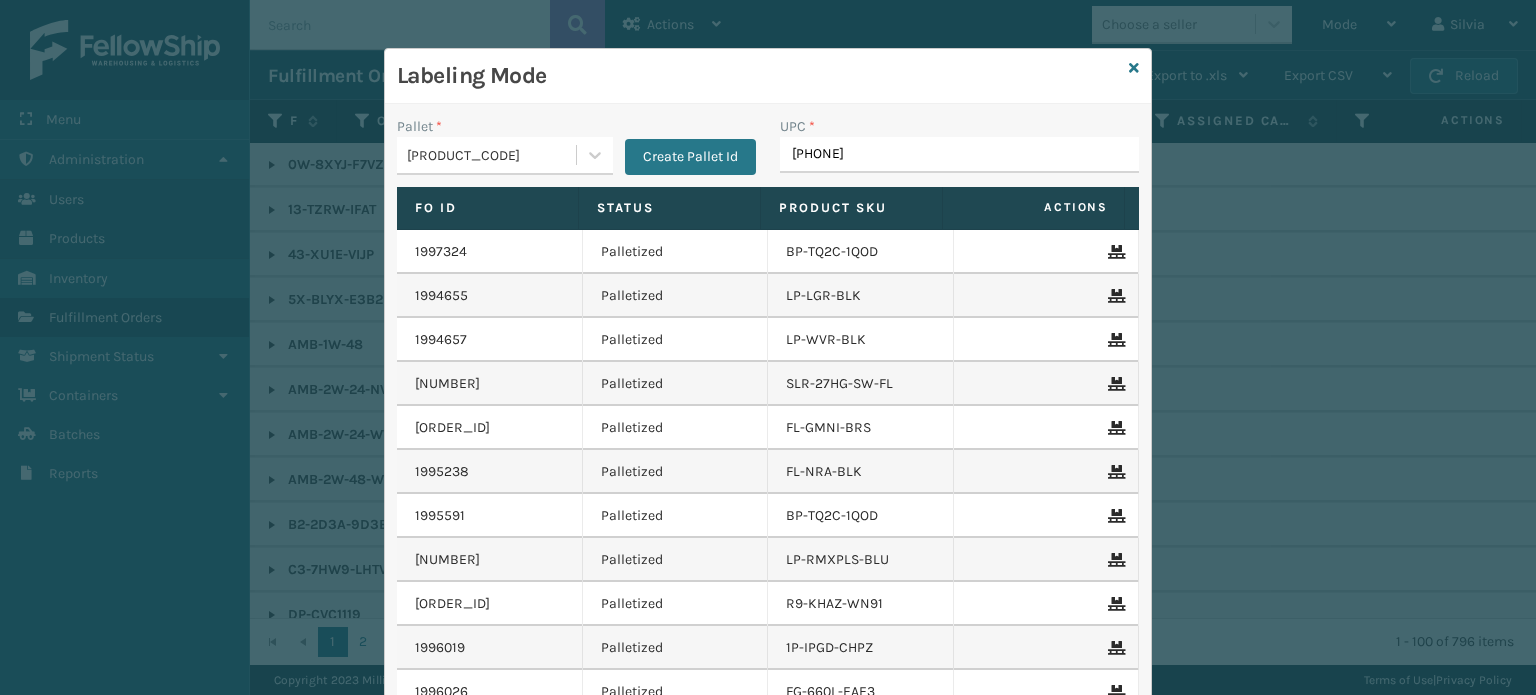 type on "[ORDER_ID]" 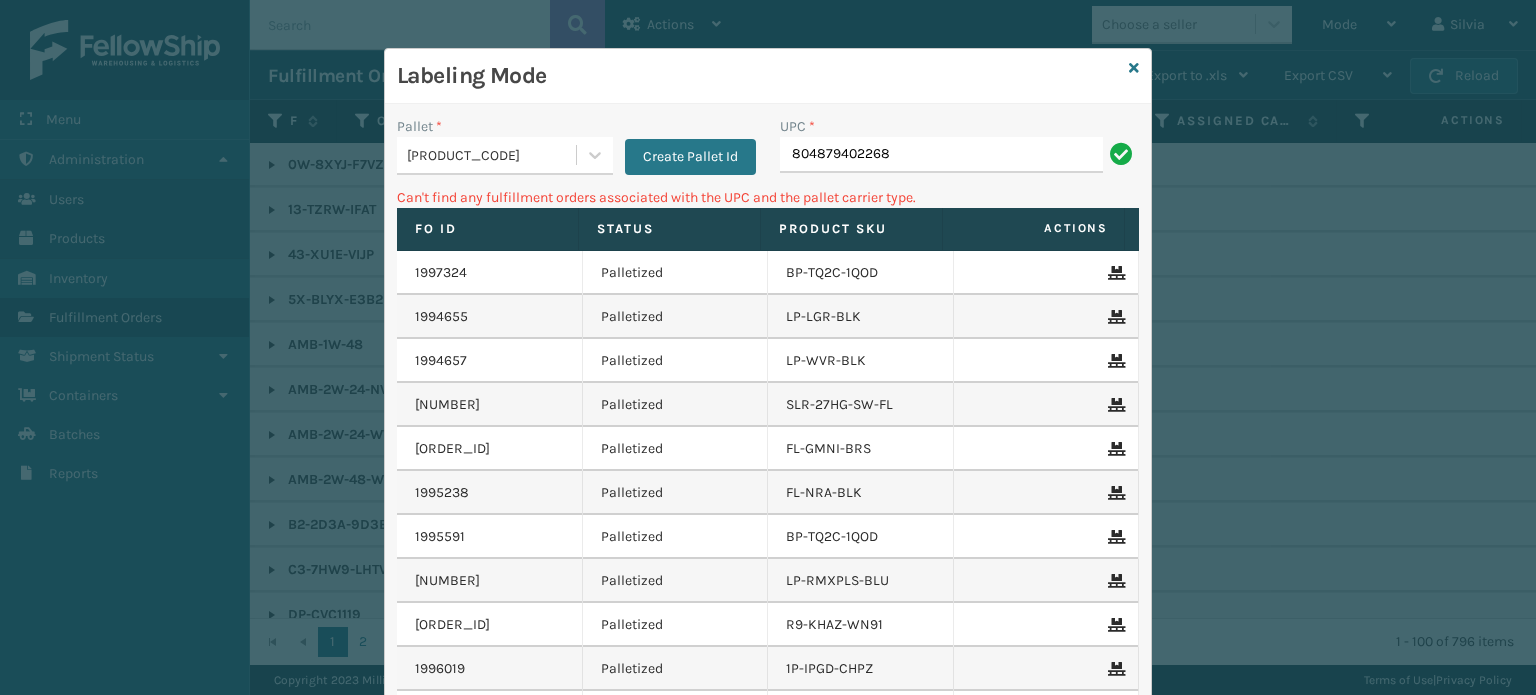 click on "Labeling Mode" at bounding box center (768, 76) 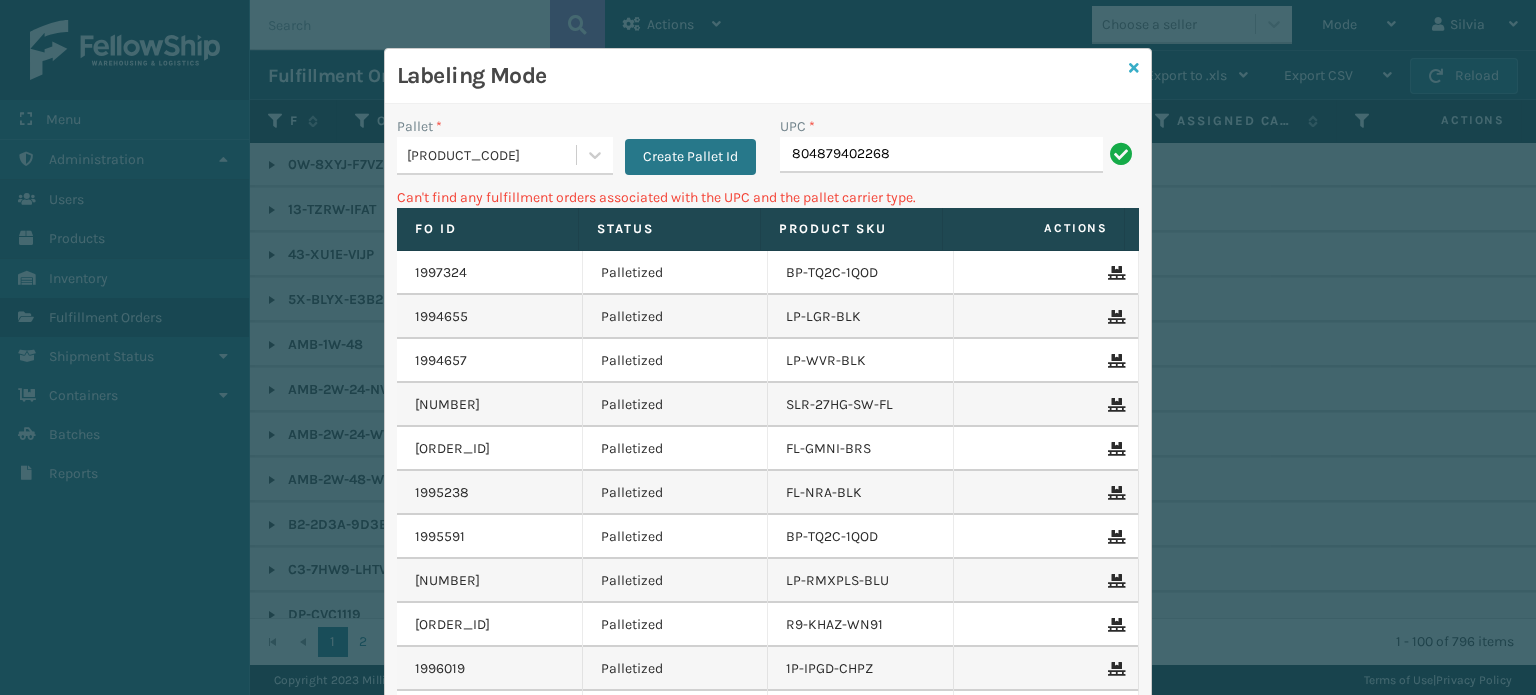 click at bounding box center [1134, 68] 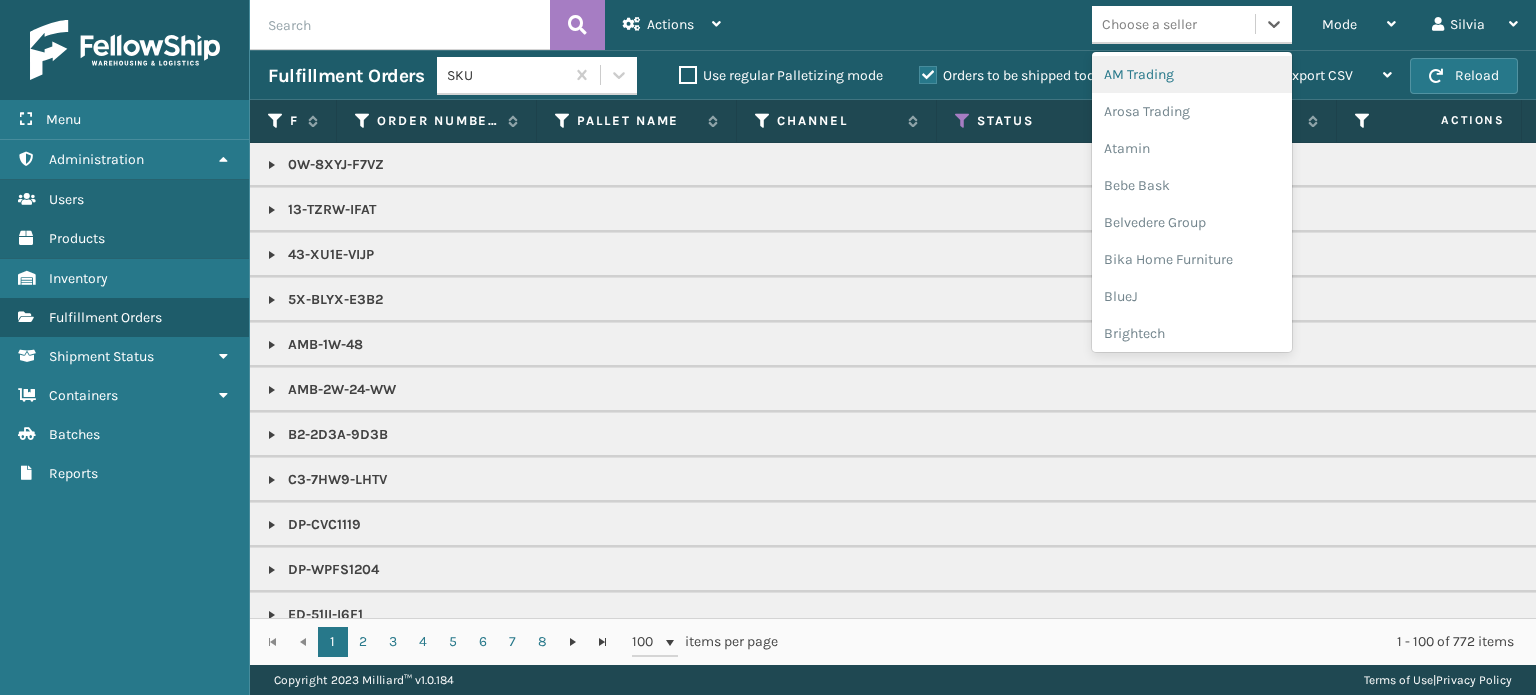 click on "Choose a seller" at bounding box center (1173, 24) 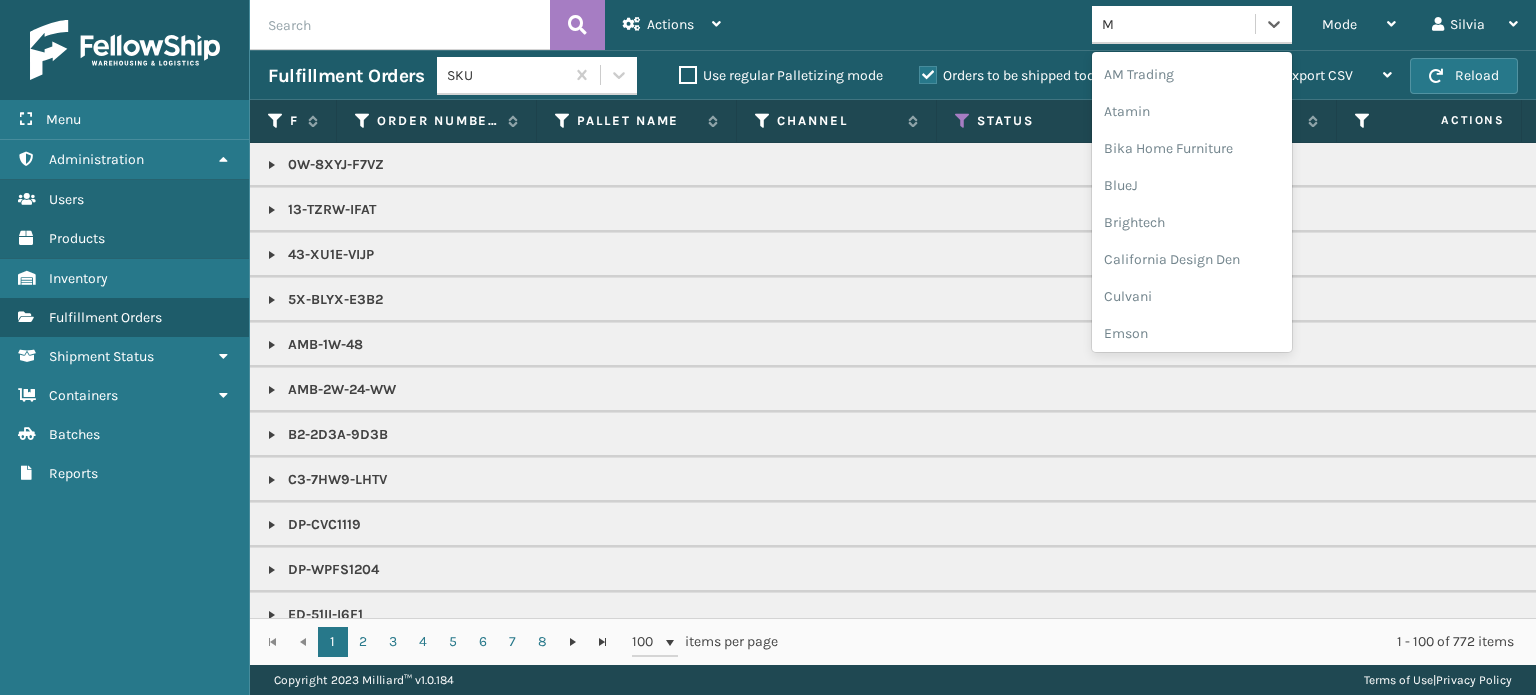 type on "MI" 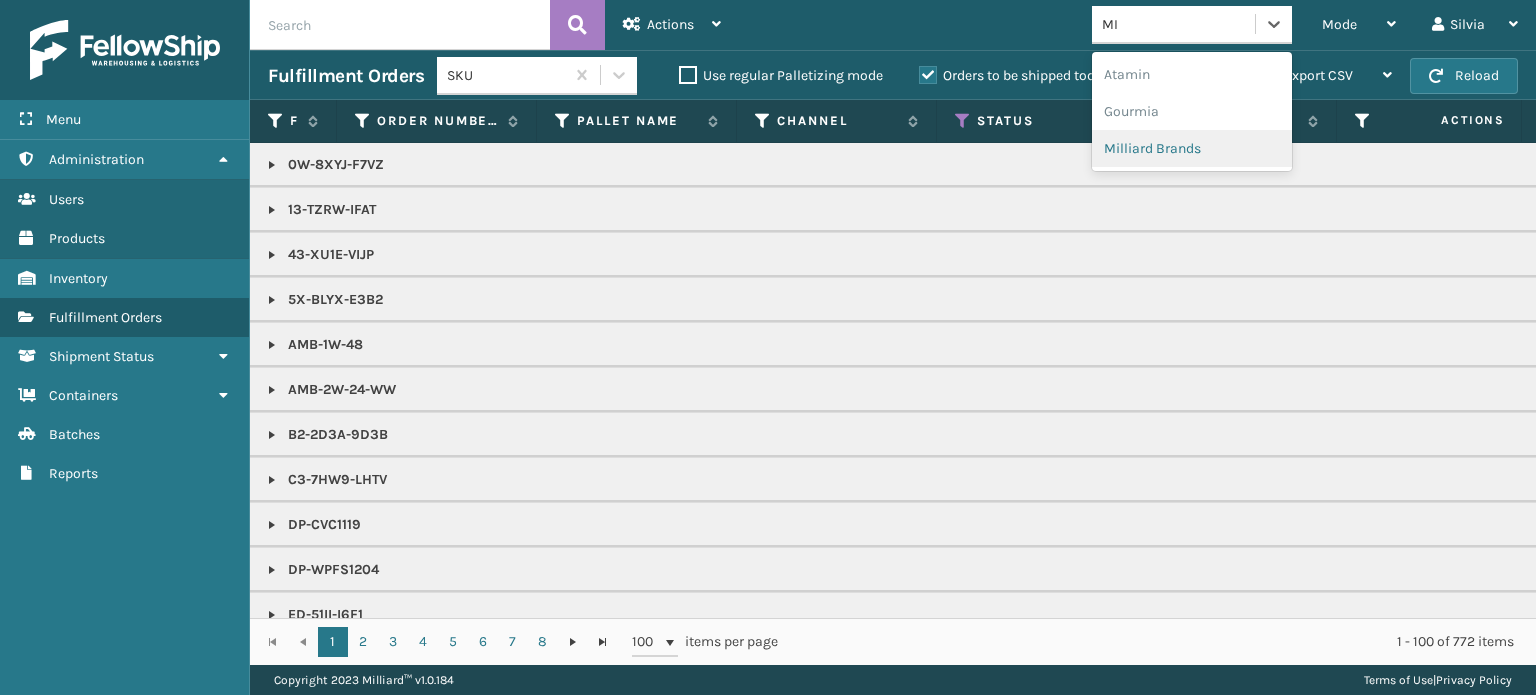 click on "Milliard Brands" at bounding box center [1192, 148] 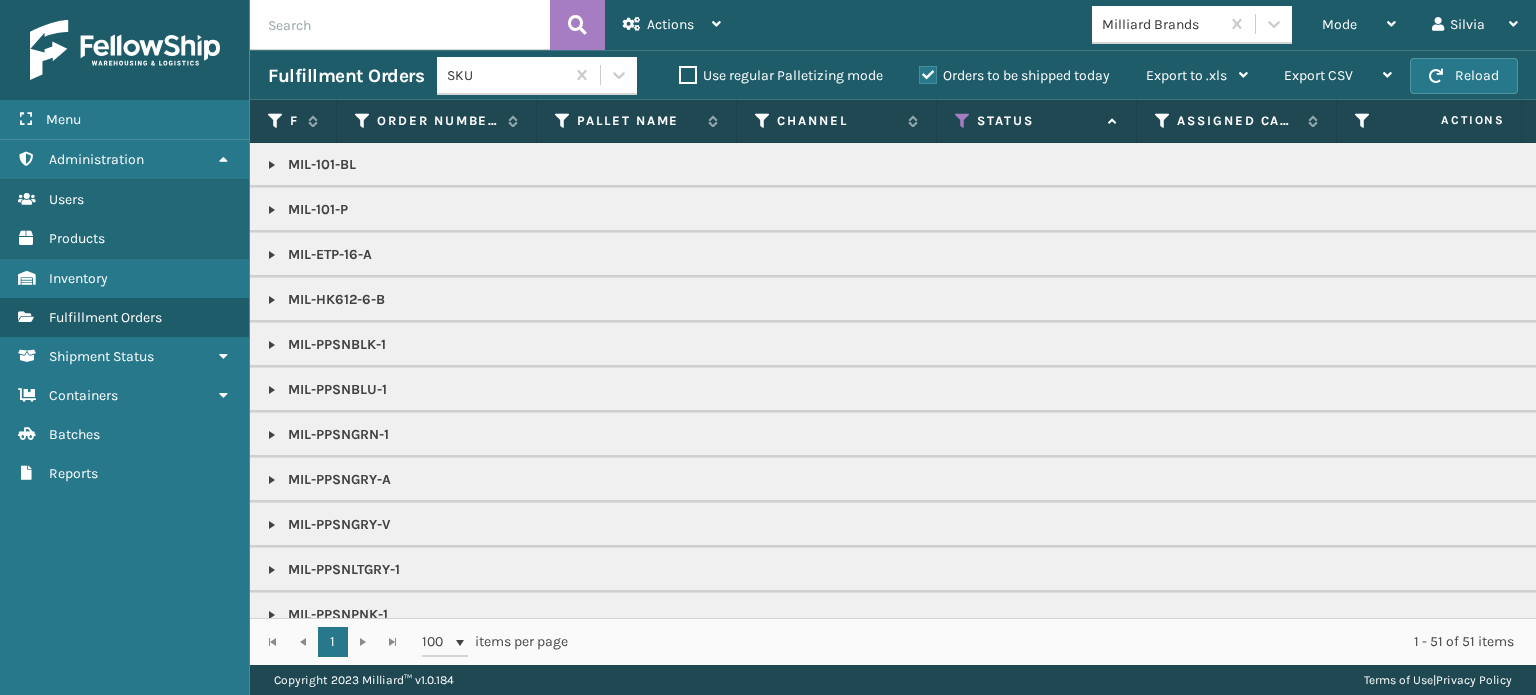 click at bounding box center (272, 165) 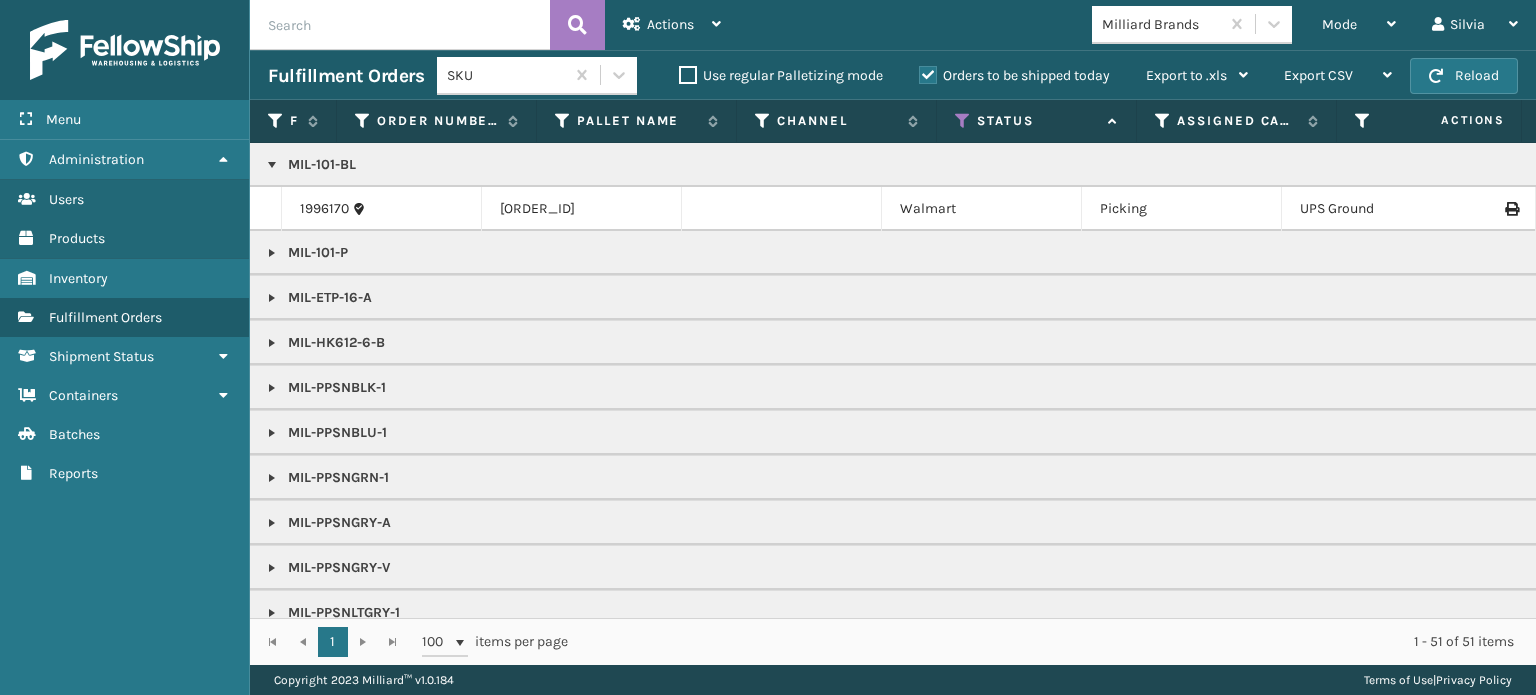 click on "1996170" at bounding box center (382, 209) 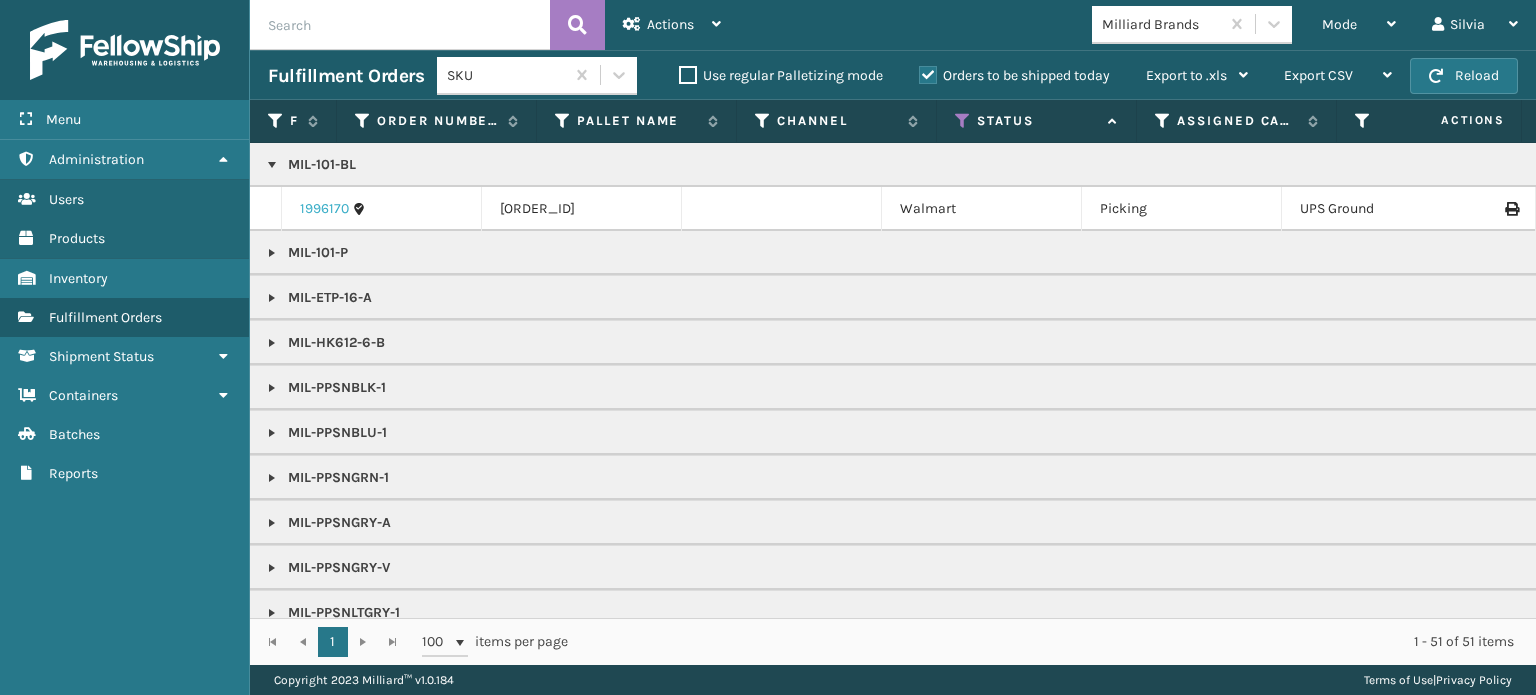 click on "1996170" at bounding box center [324, 209] 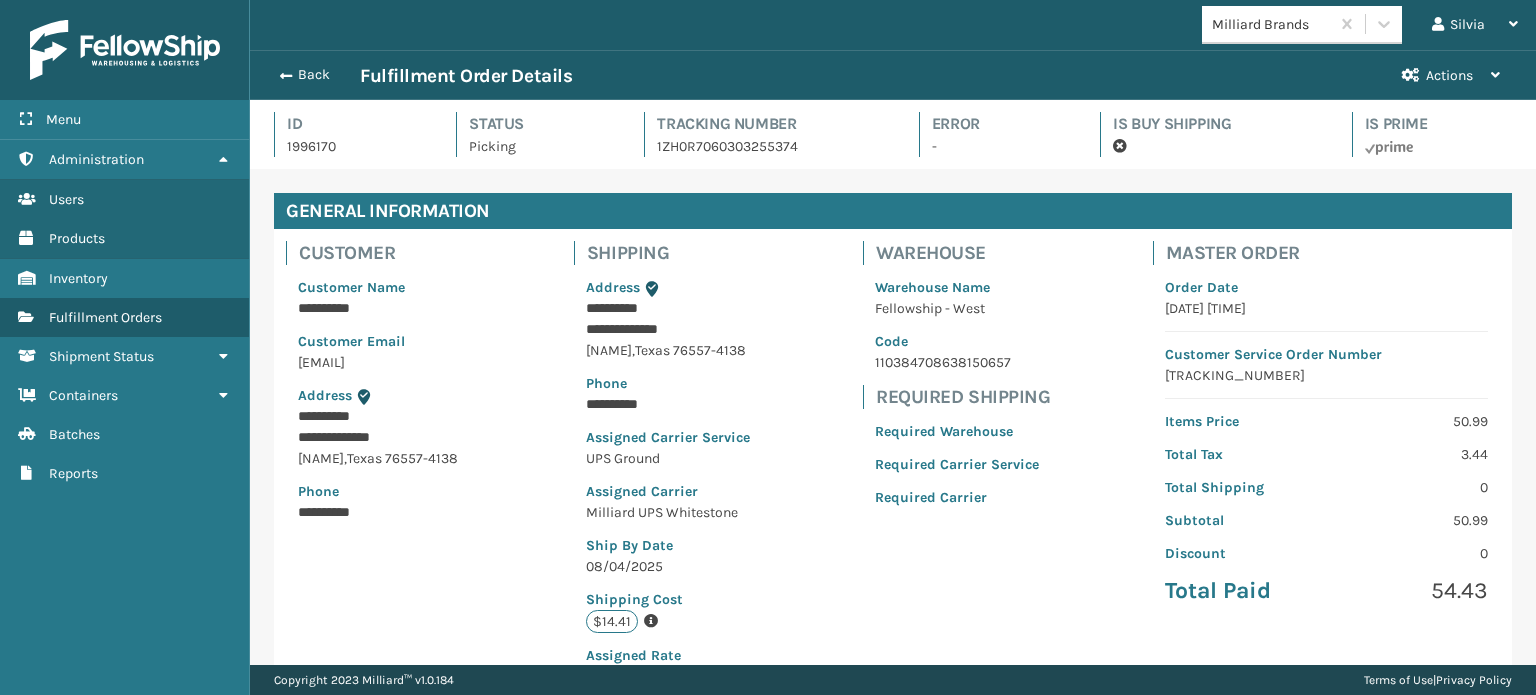 scroll, scrollTop: 99951, scrollLeft: 98713, axis: both 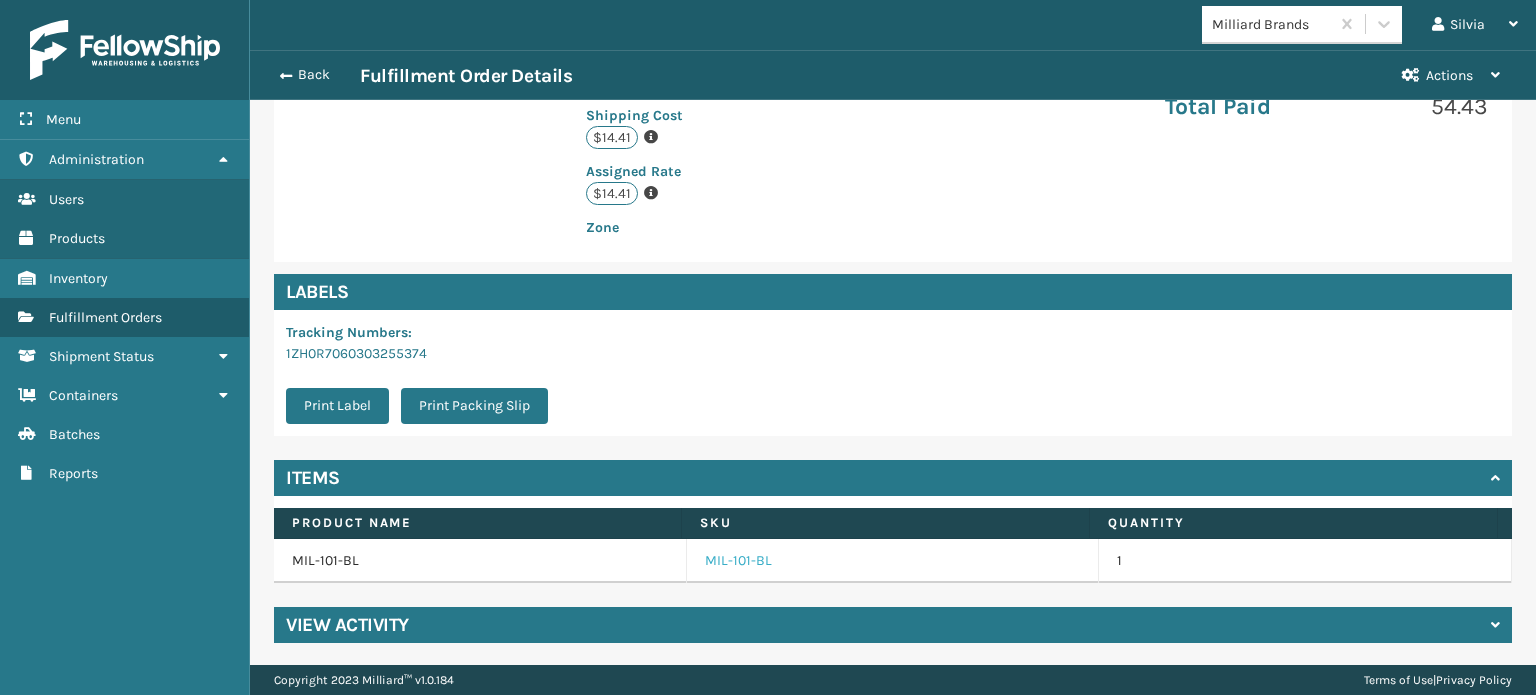 click on "MIL-101-BL" at bounding box center (738, 561) 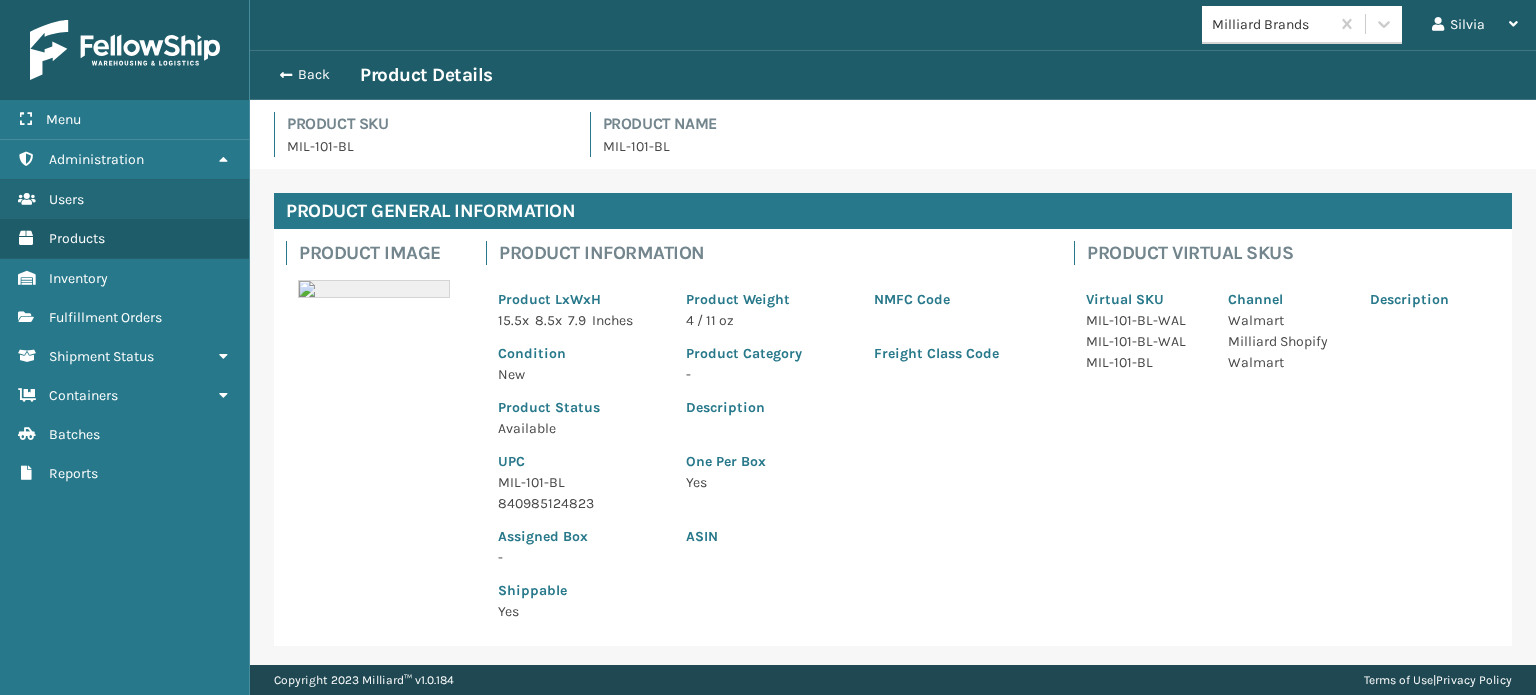 click on "840985124823" at bounding box center (580, 503) 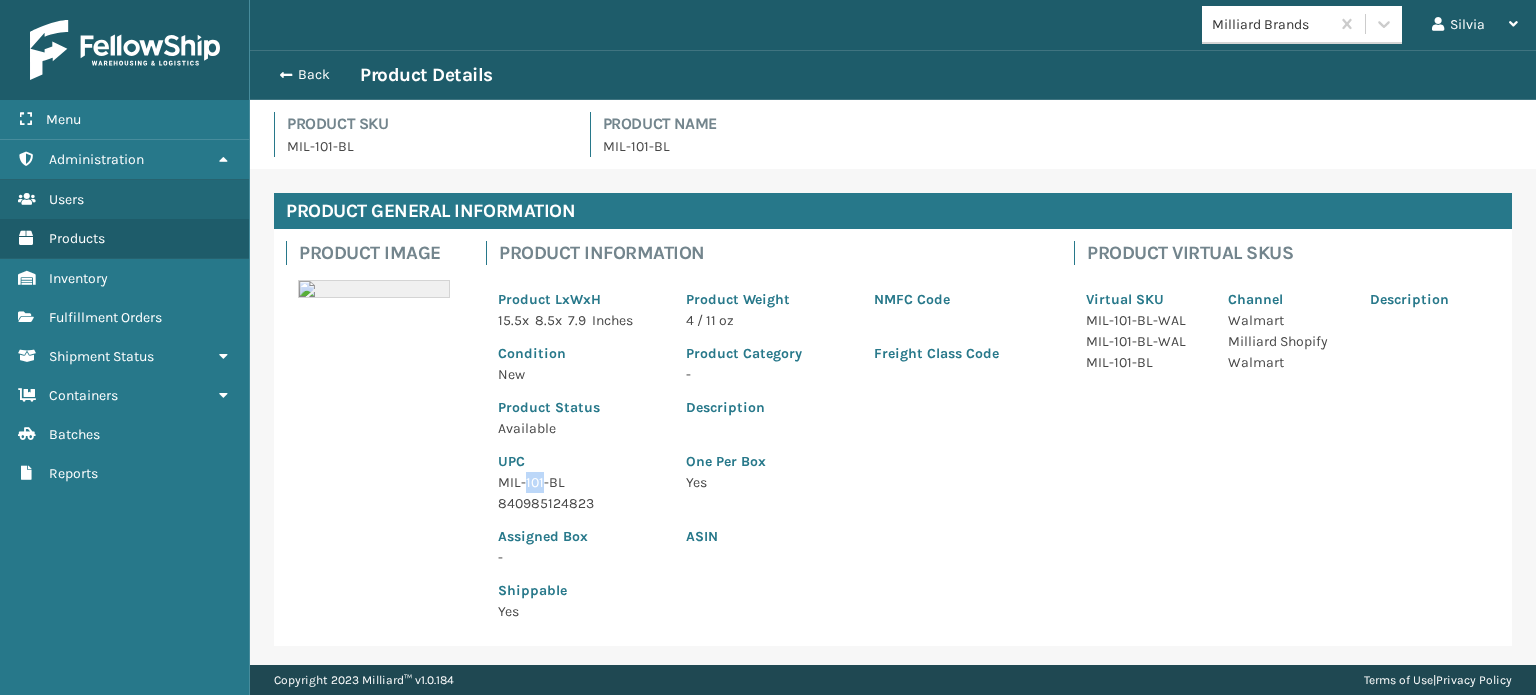 click on "MIL-101-BL" at bounding box center (580, 482) 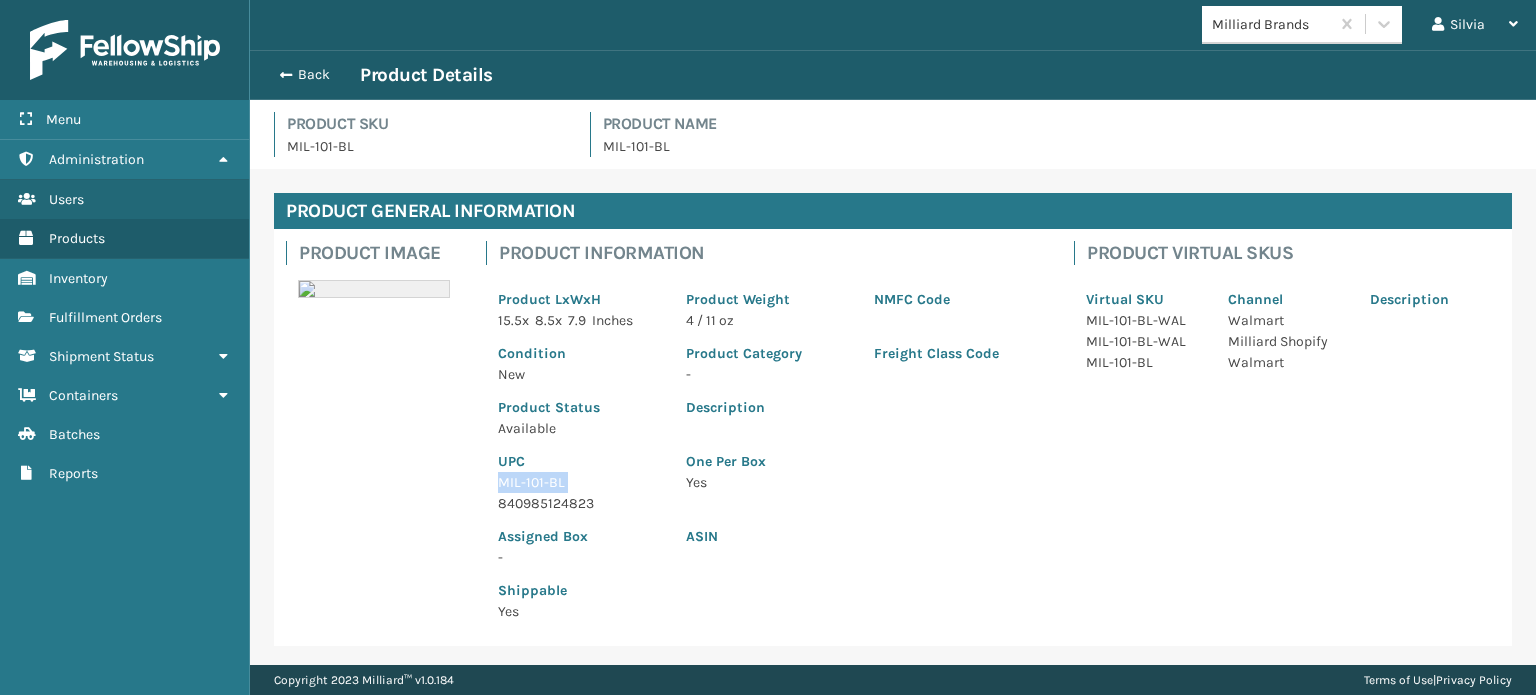 click on "MIL-101-BL" at bounding box center (580, 482) 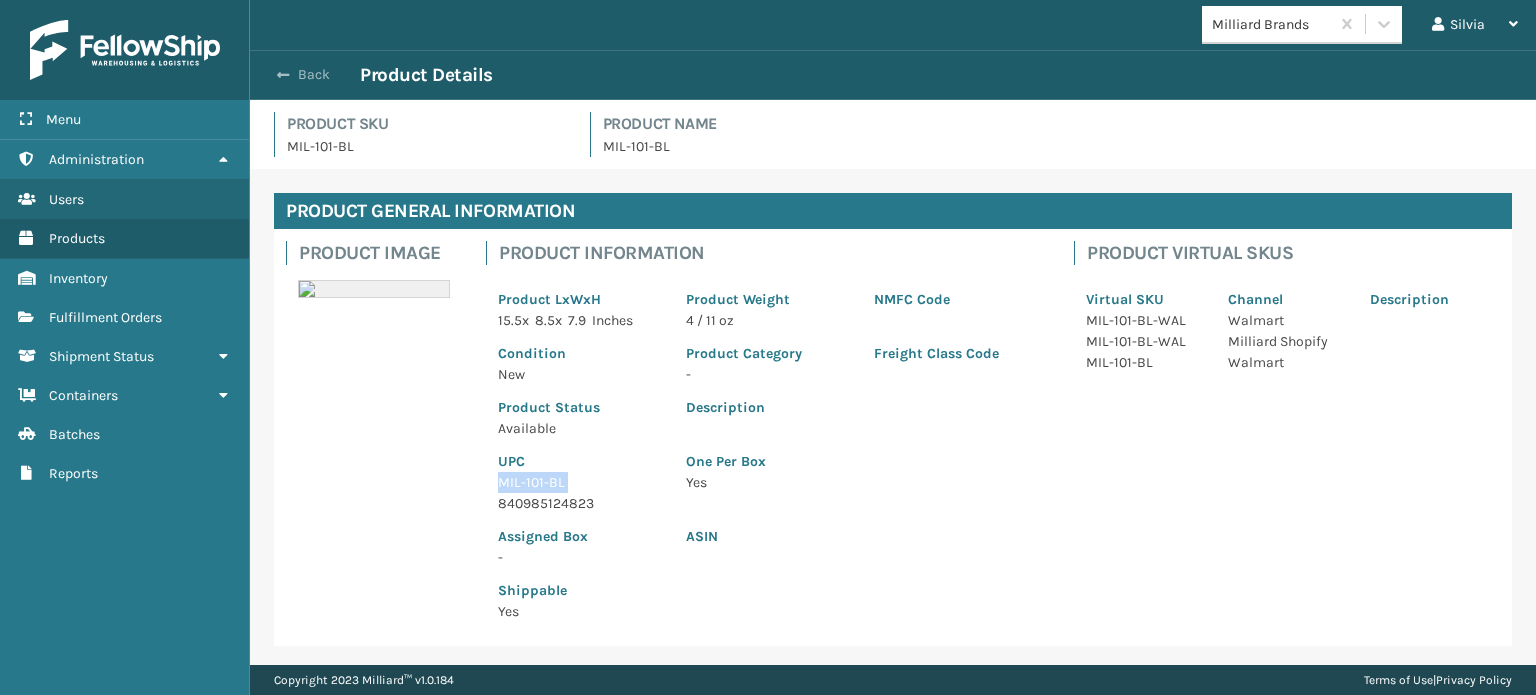 click on "Back" at bounding box center [314, 75] 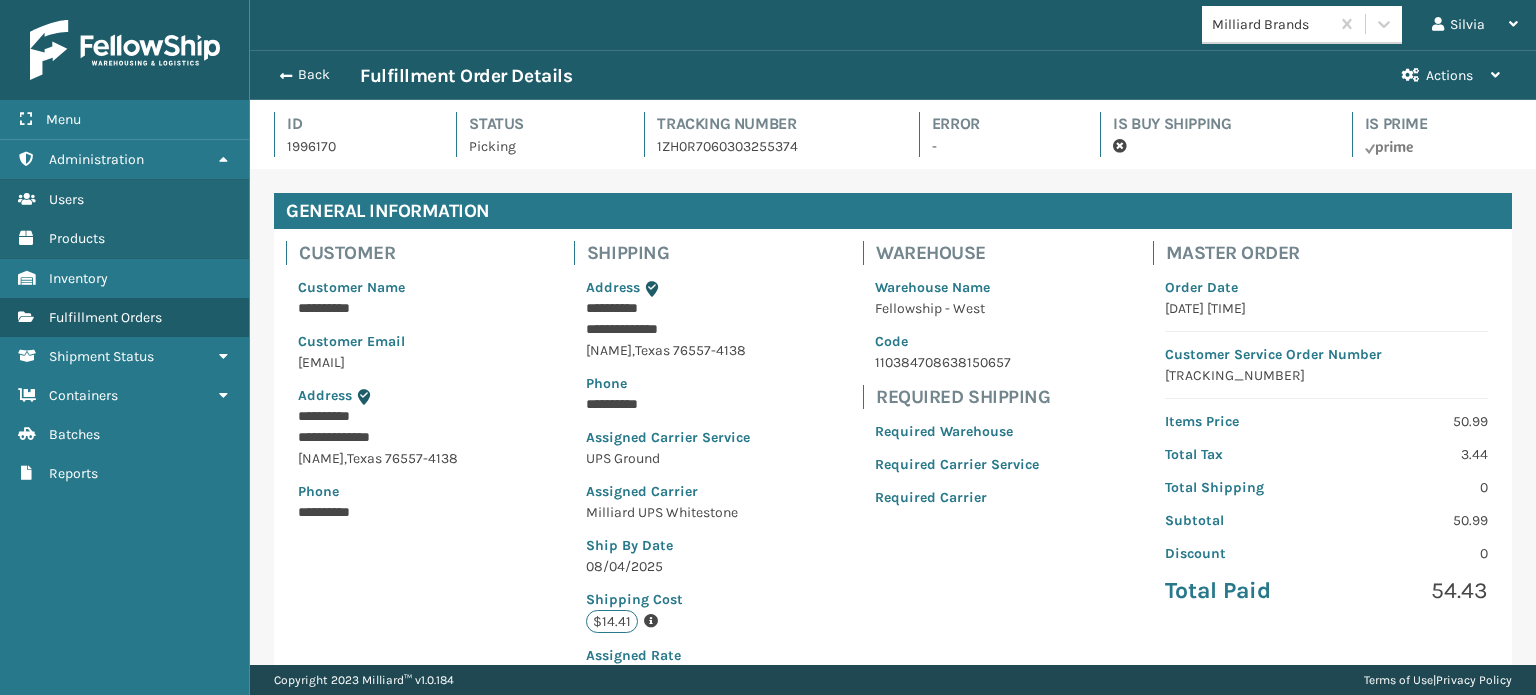 scroll, scrollTop: 99951, scrollLeft: 98713, axis: both 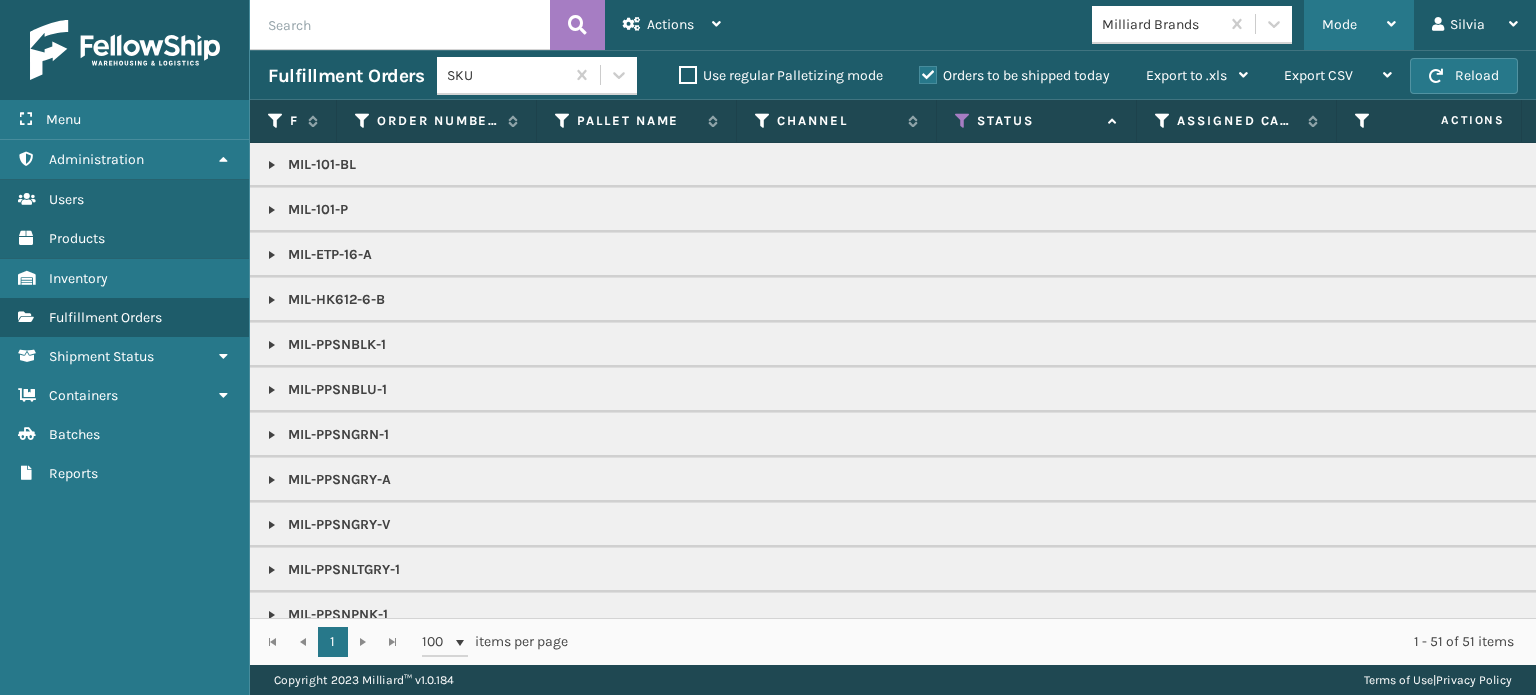 click on "Mode" at bounding box center [1359, 25] 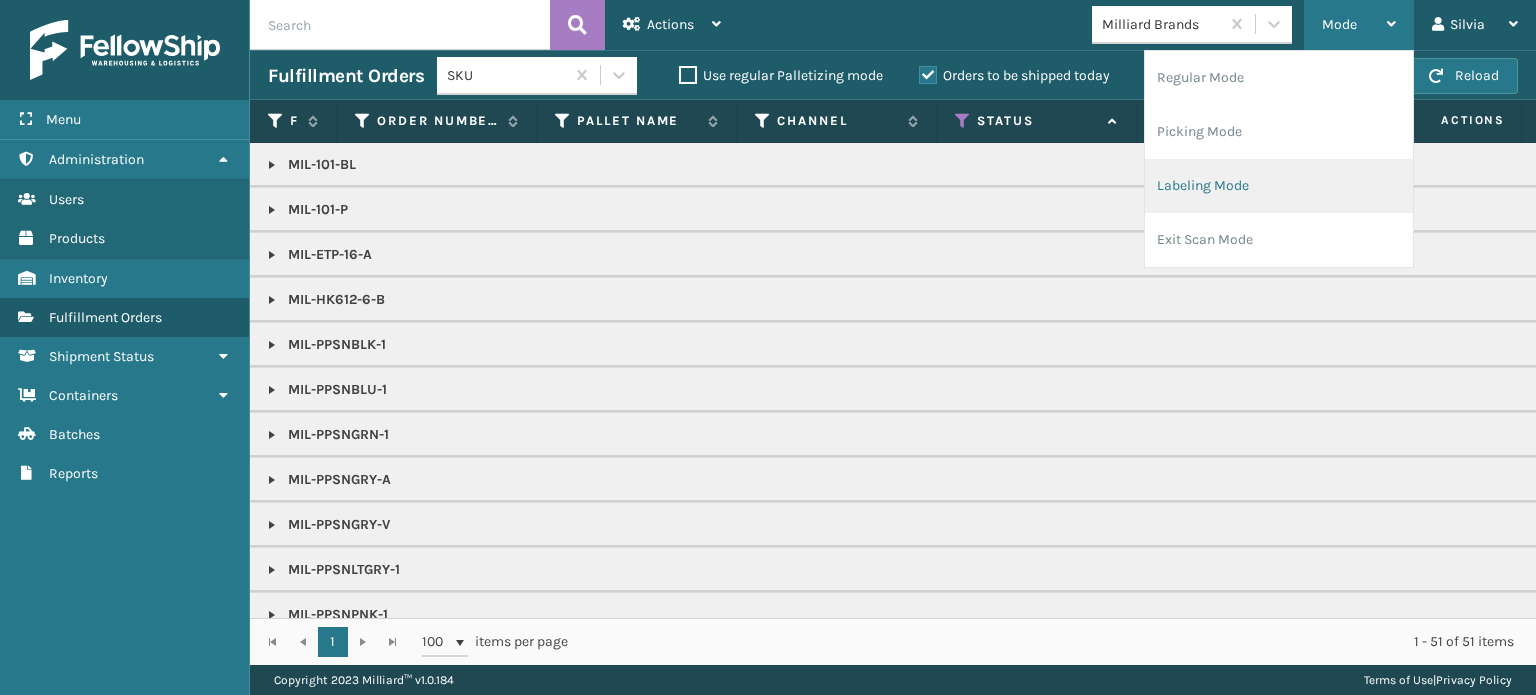 click on "Labeling Mode" at bounding box center [1279, 186] 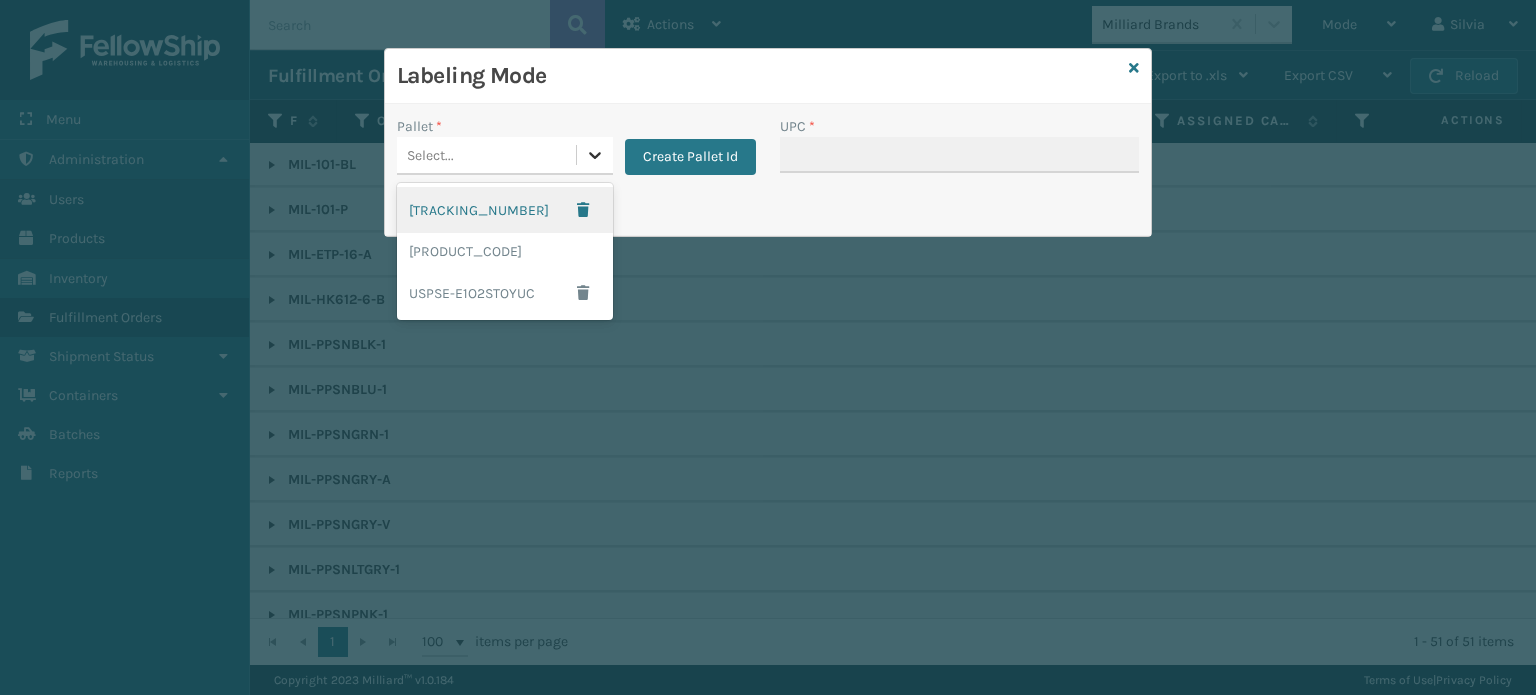click 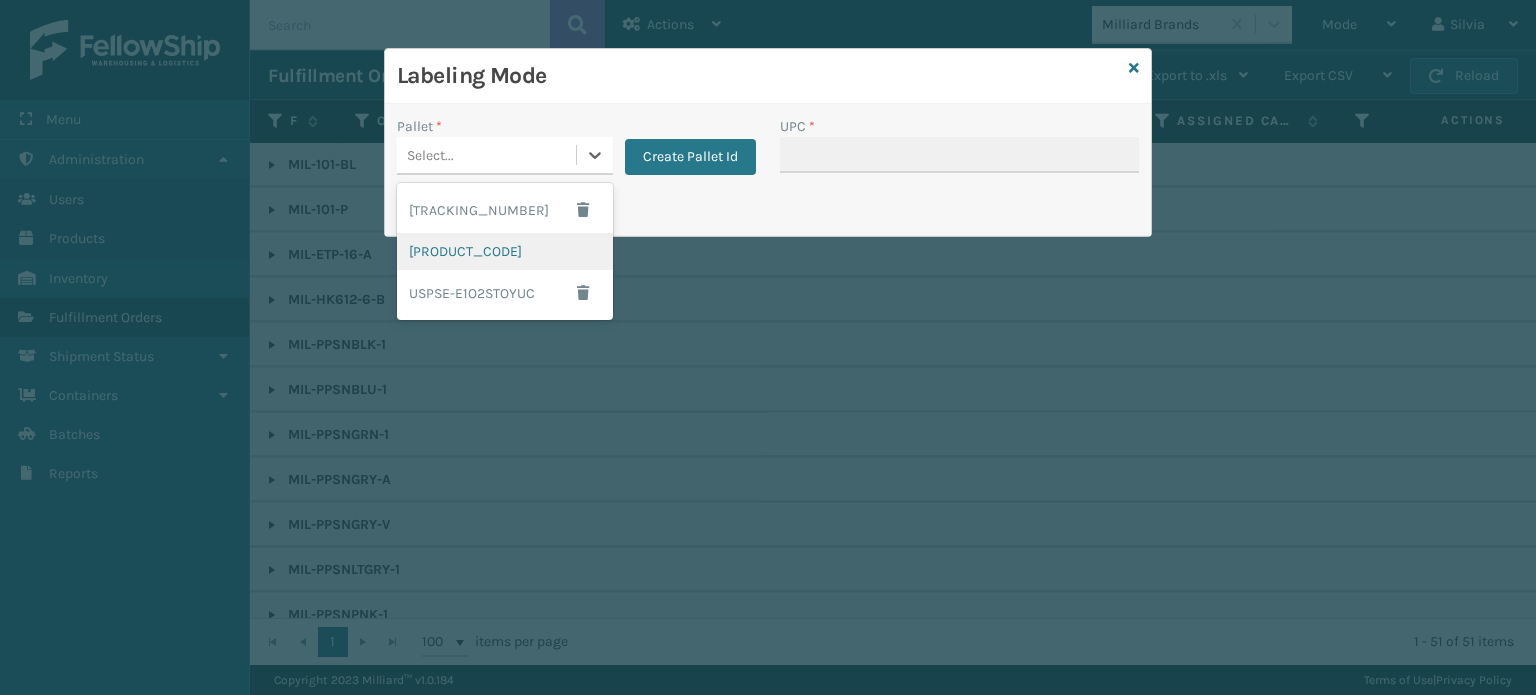 click on "[PRODUCT_CODE]" at bounding box center (505, 251) 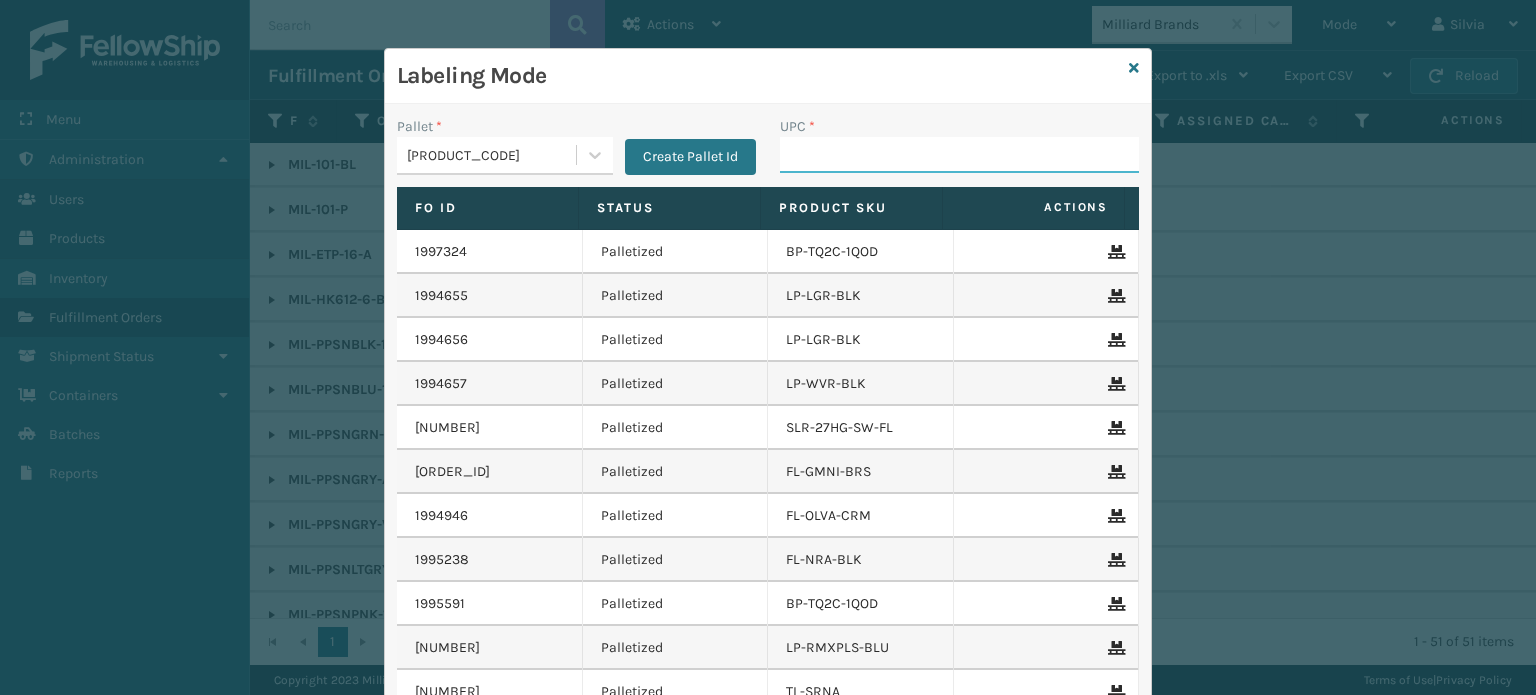 click on "UPC   *" at bounding box center (959, 155) 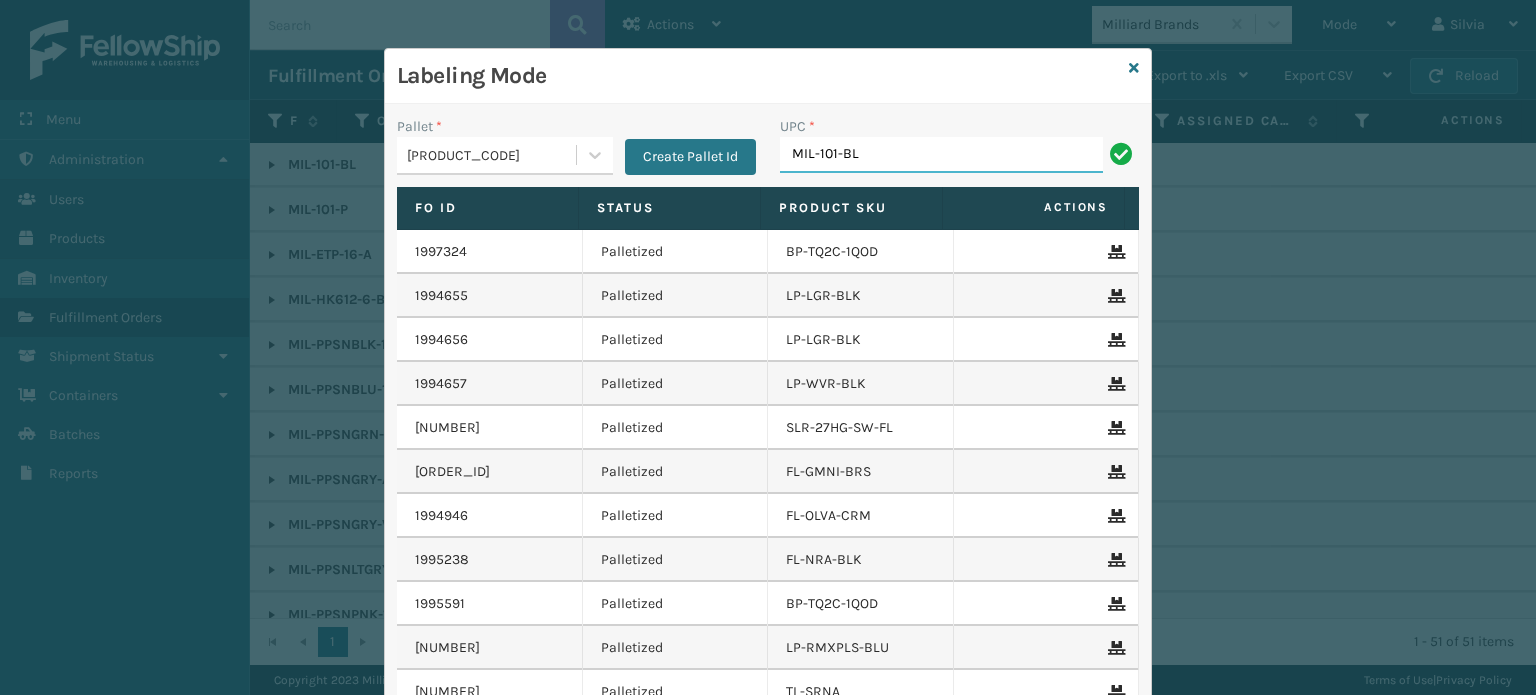 type on "MIL-101-BL" 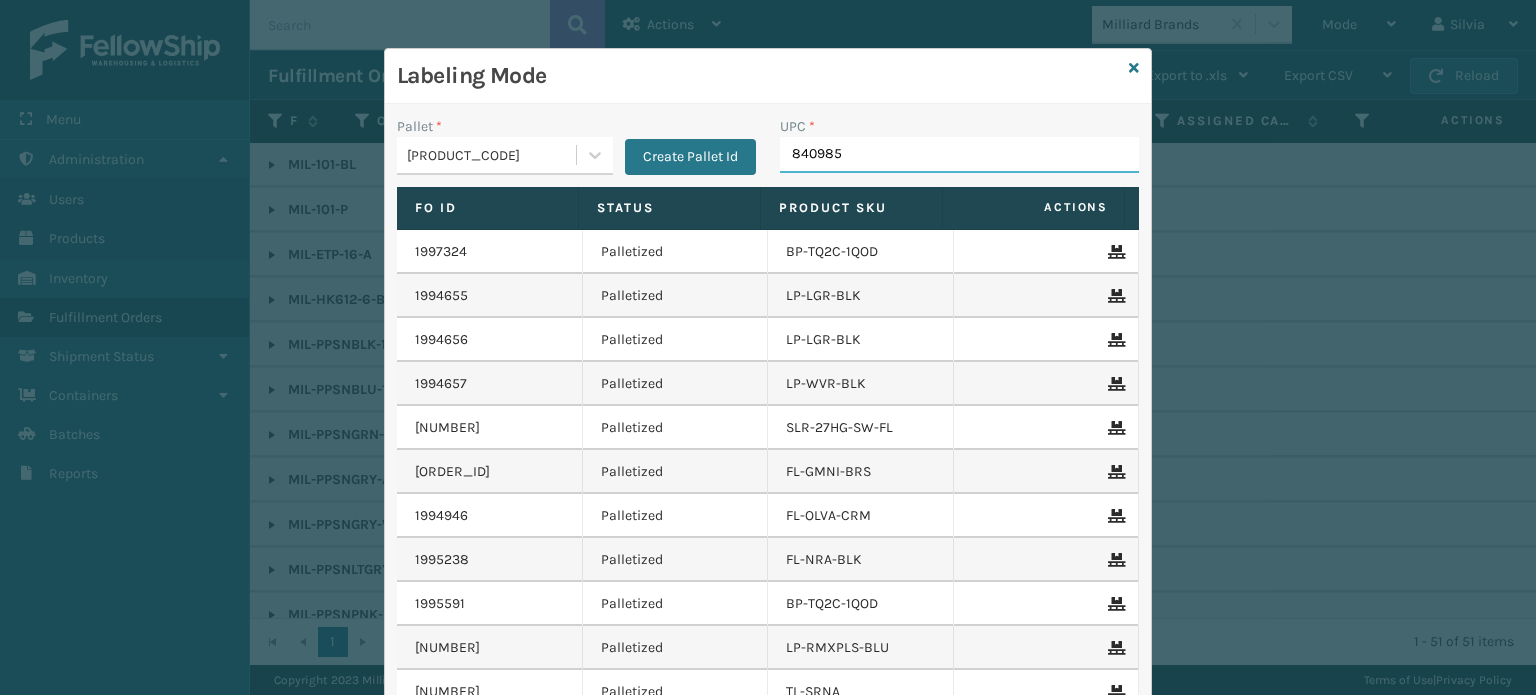 type on "8409851" 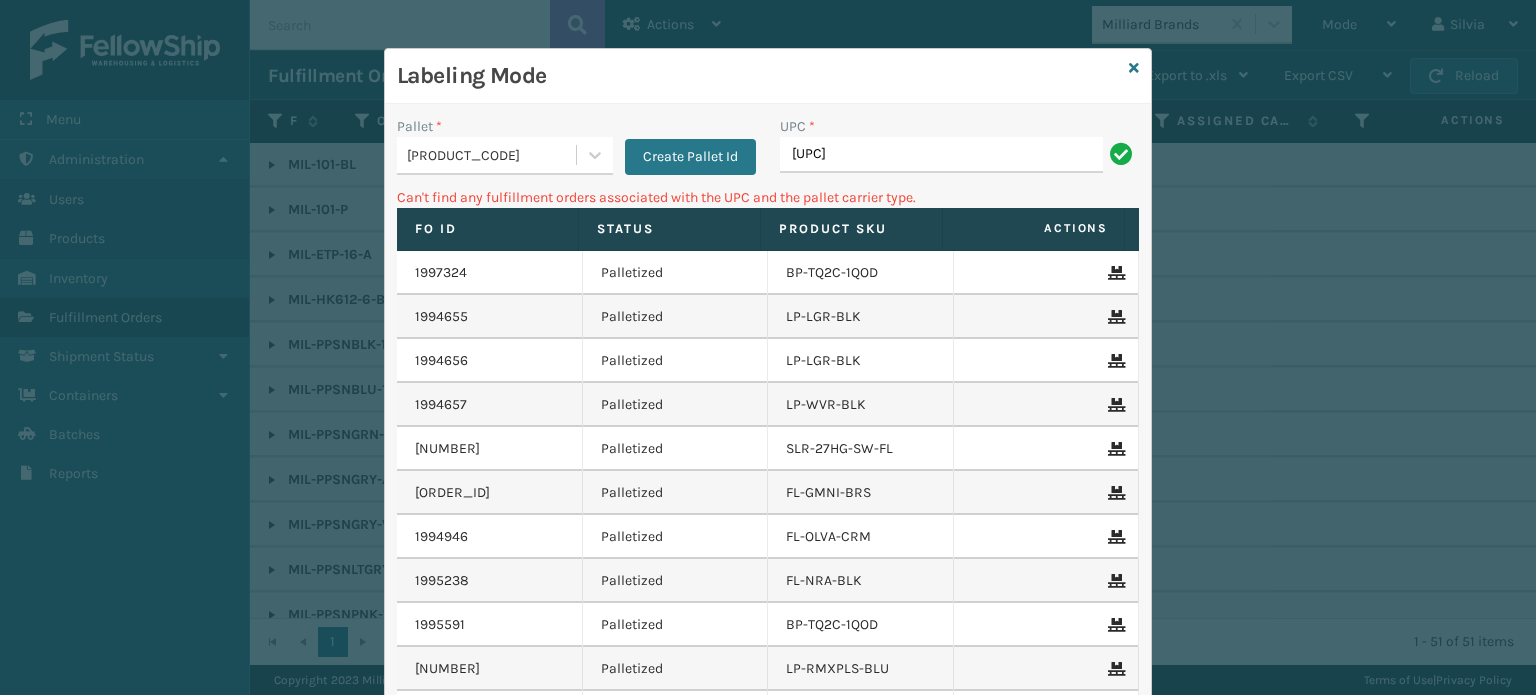 click on "[UPC]" at bounding box center (941, 155) 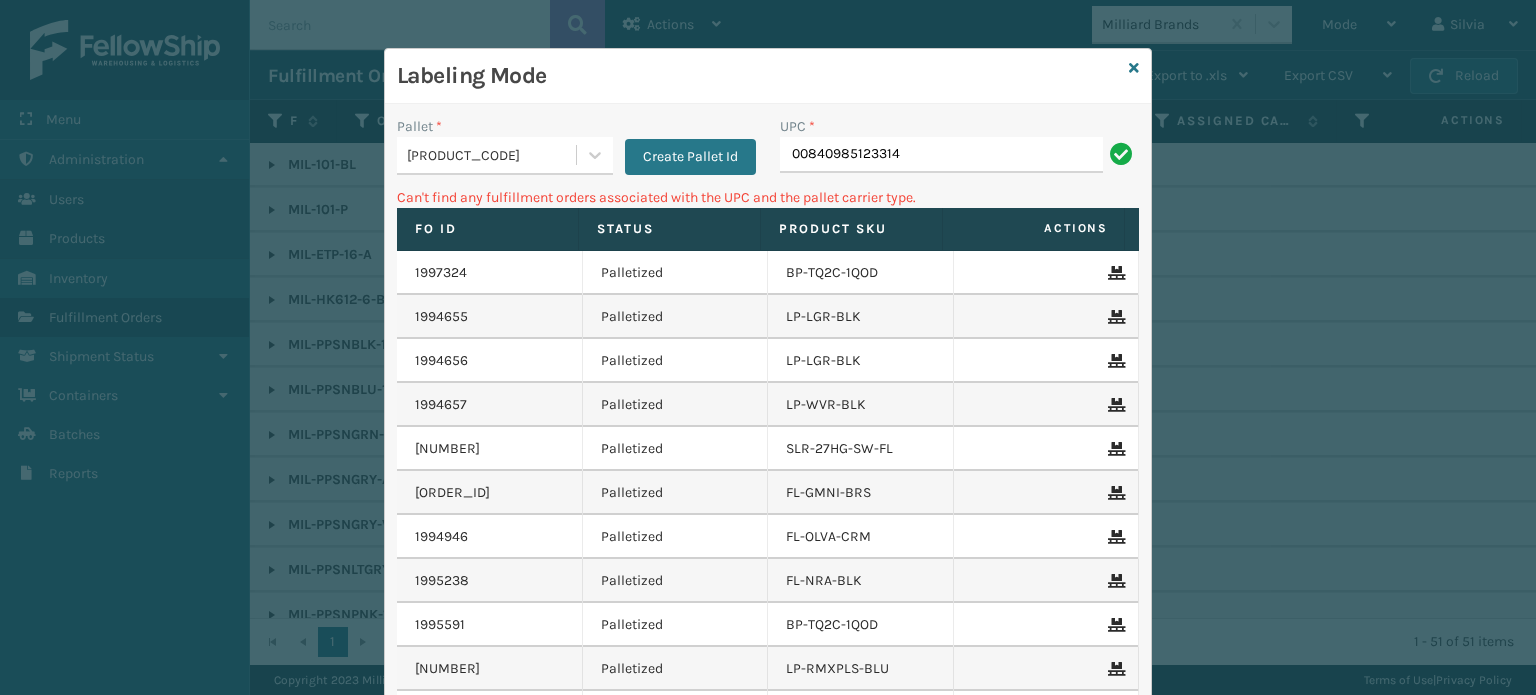 type on "00840985123314" 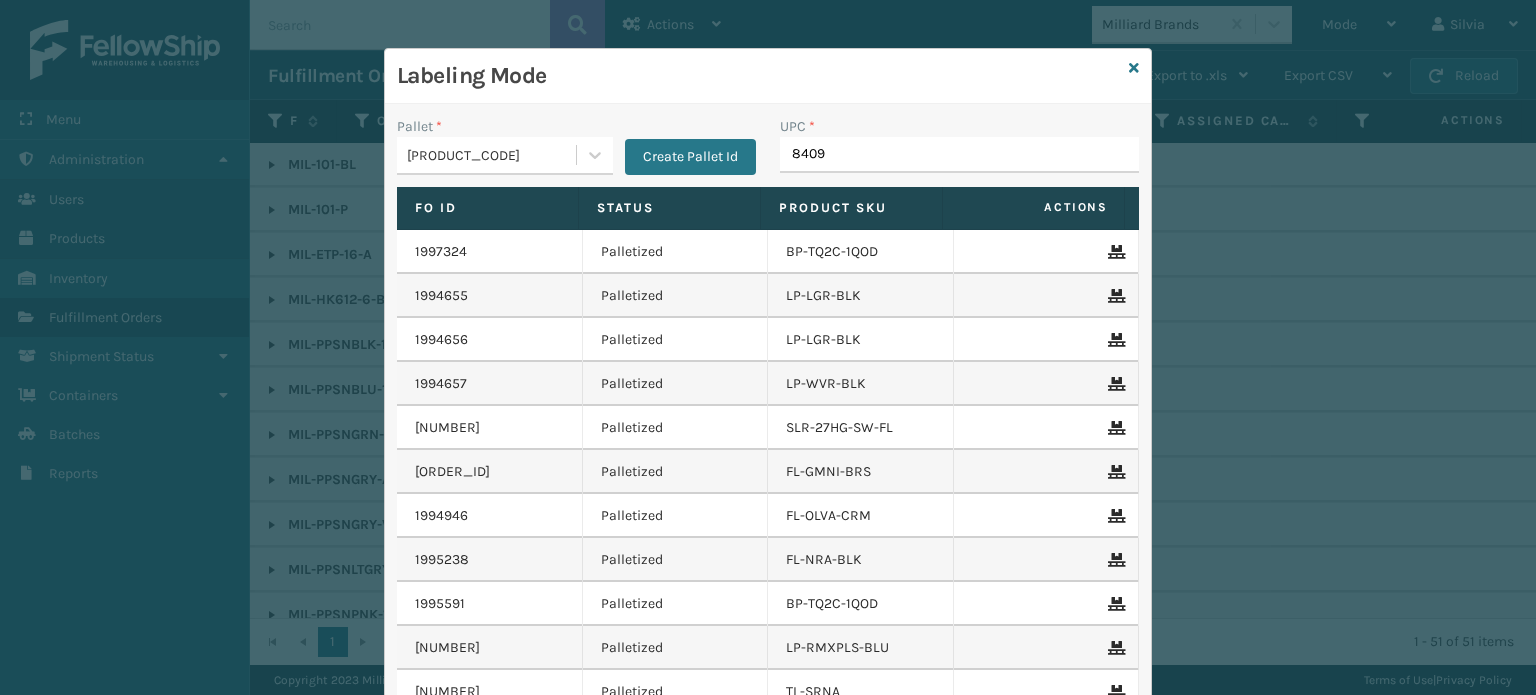 type on "84098" 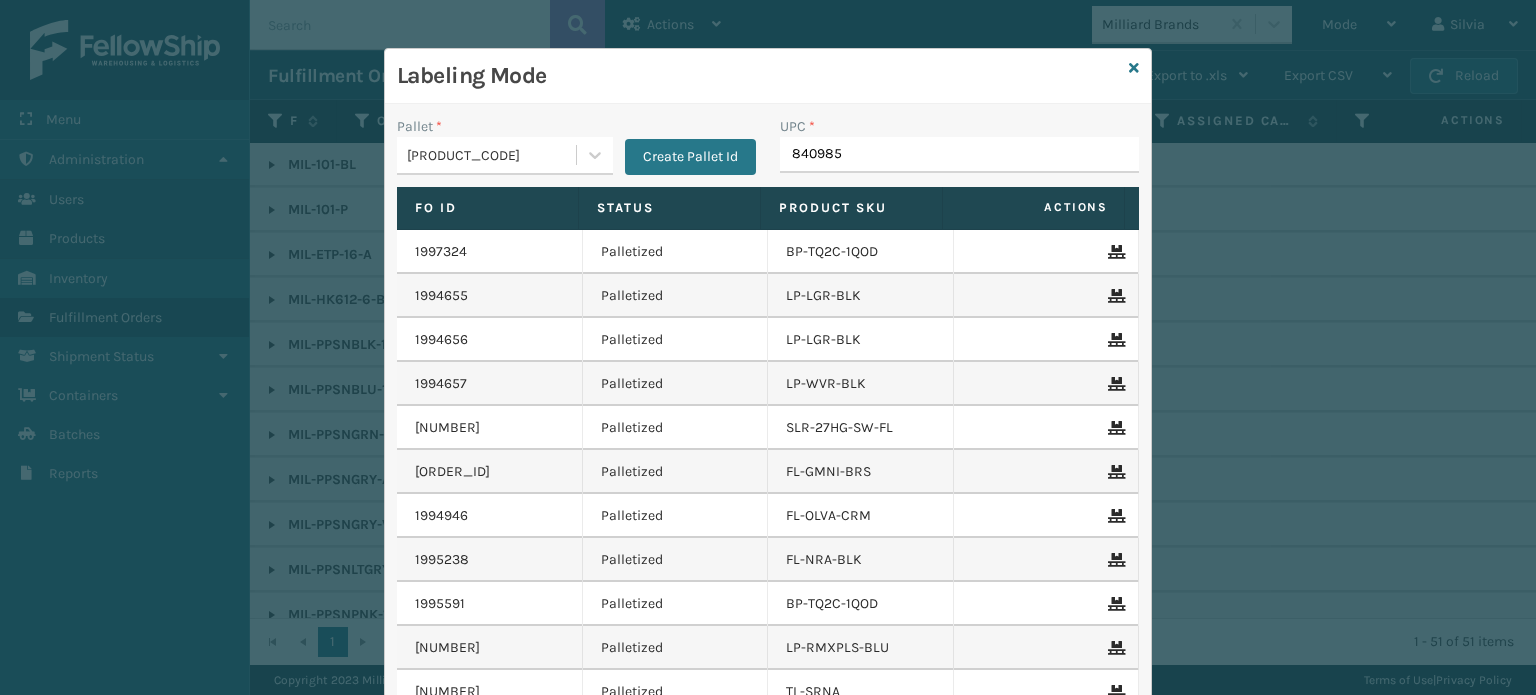 type on "8409851" 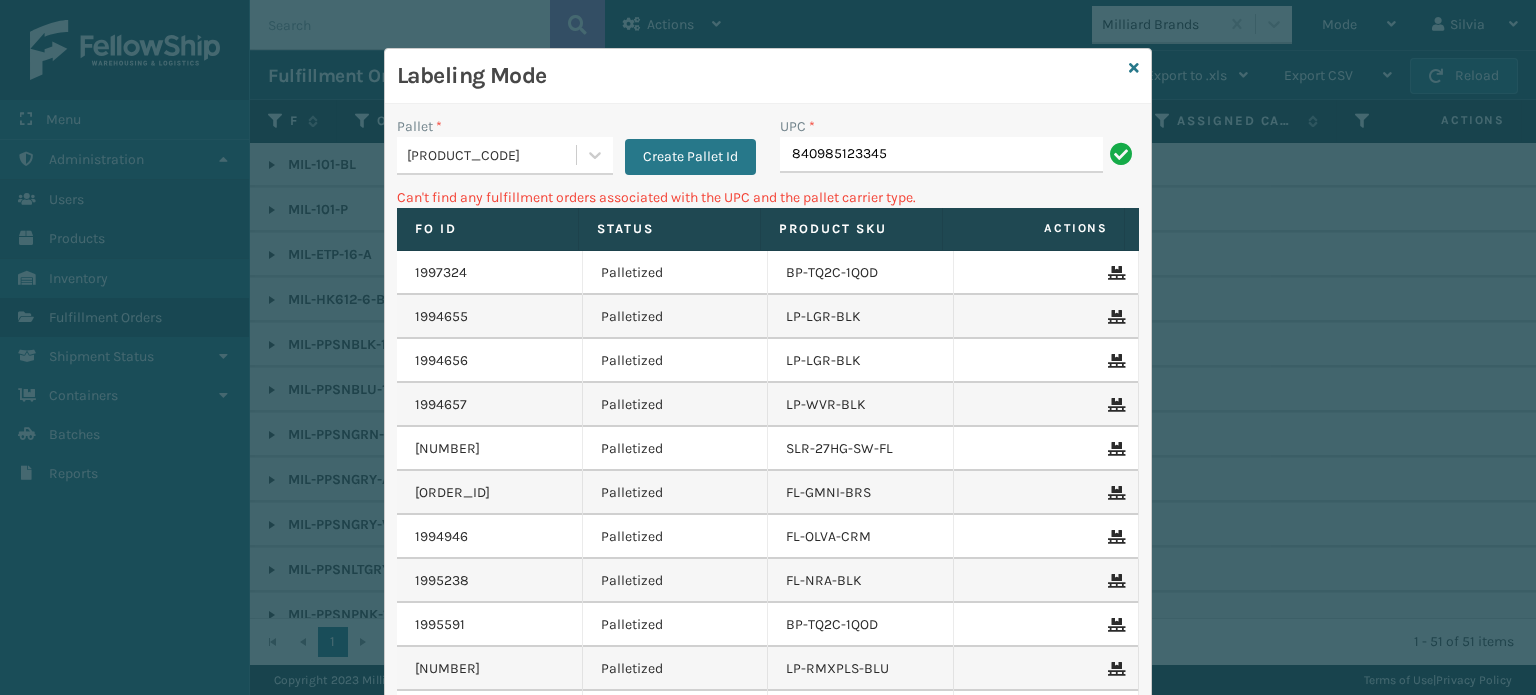 click on "840985123345" at bounding box center [941, 155] 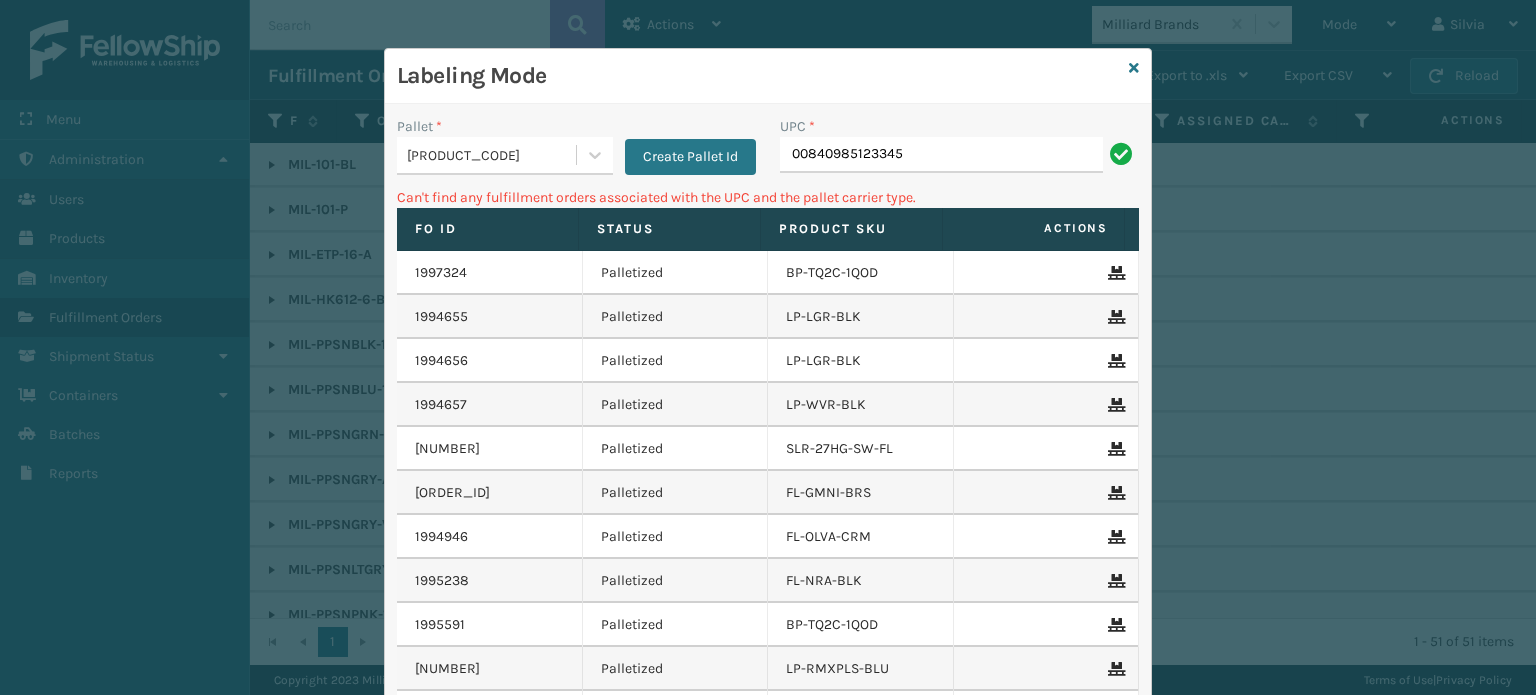type on "00840985123345" 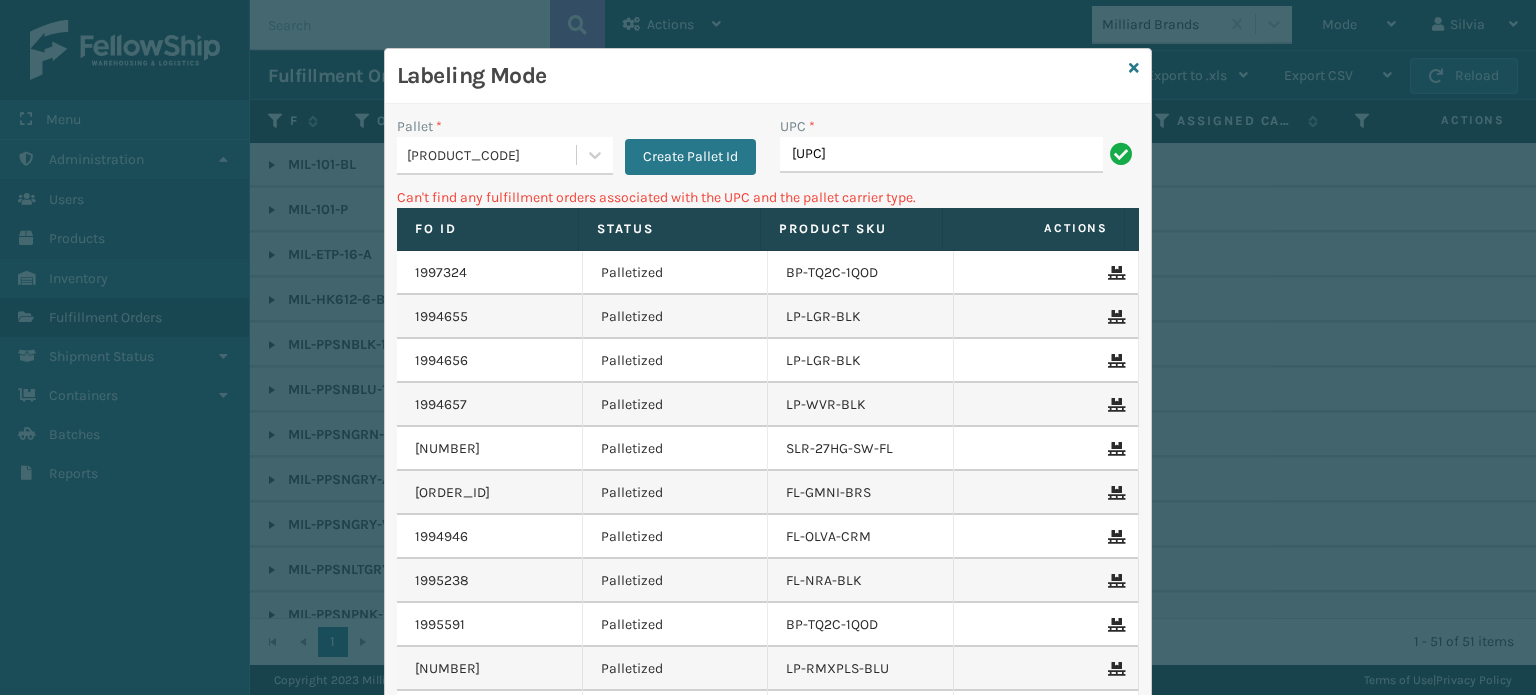 click on "[UPC]" at bounding box center [941, 155] 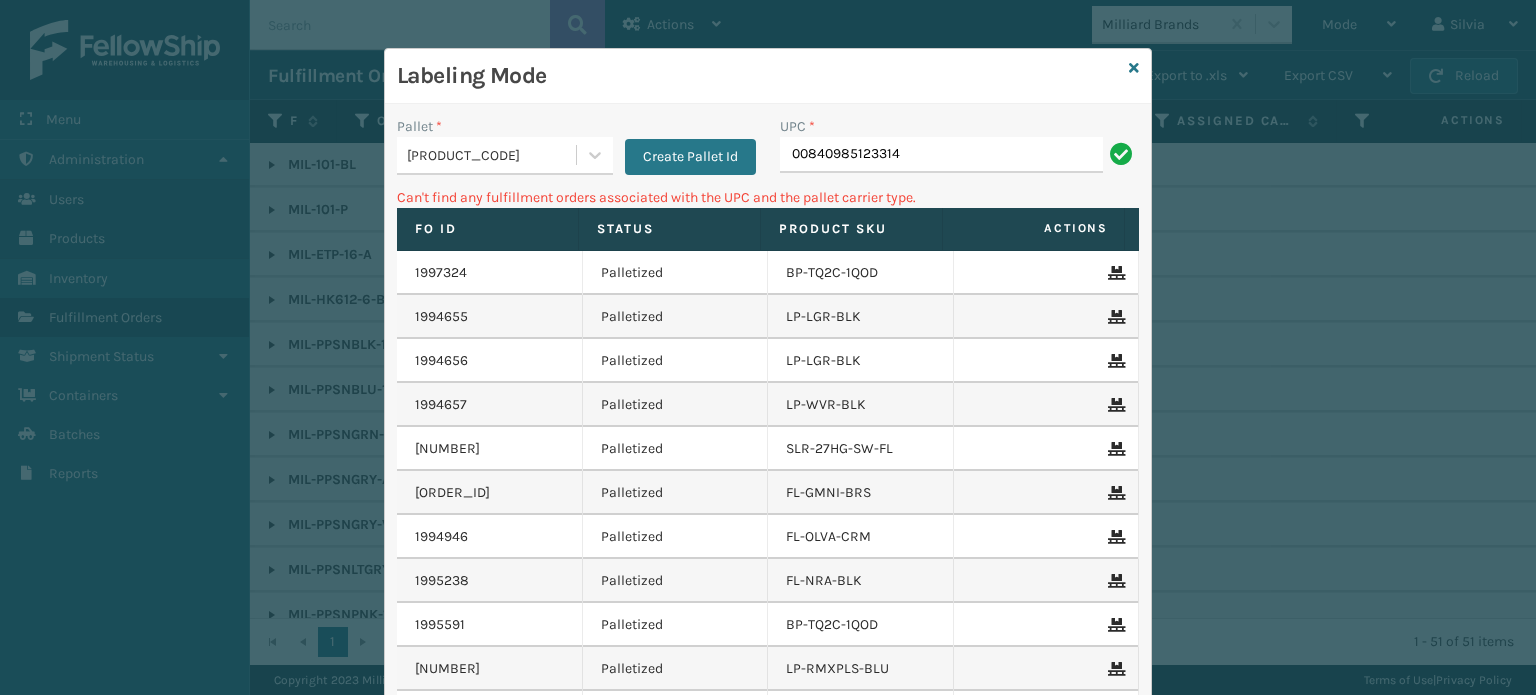 type on "00840985123314" 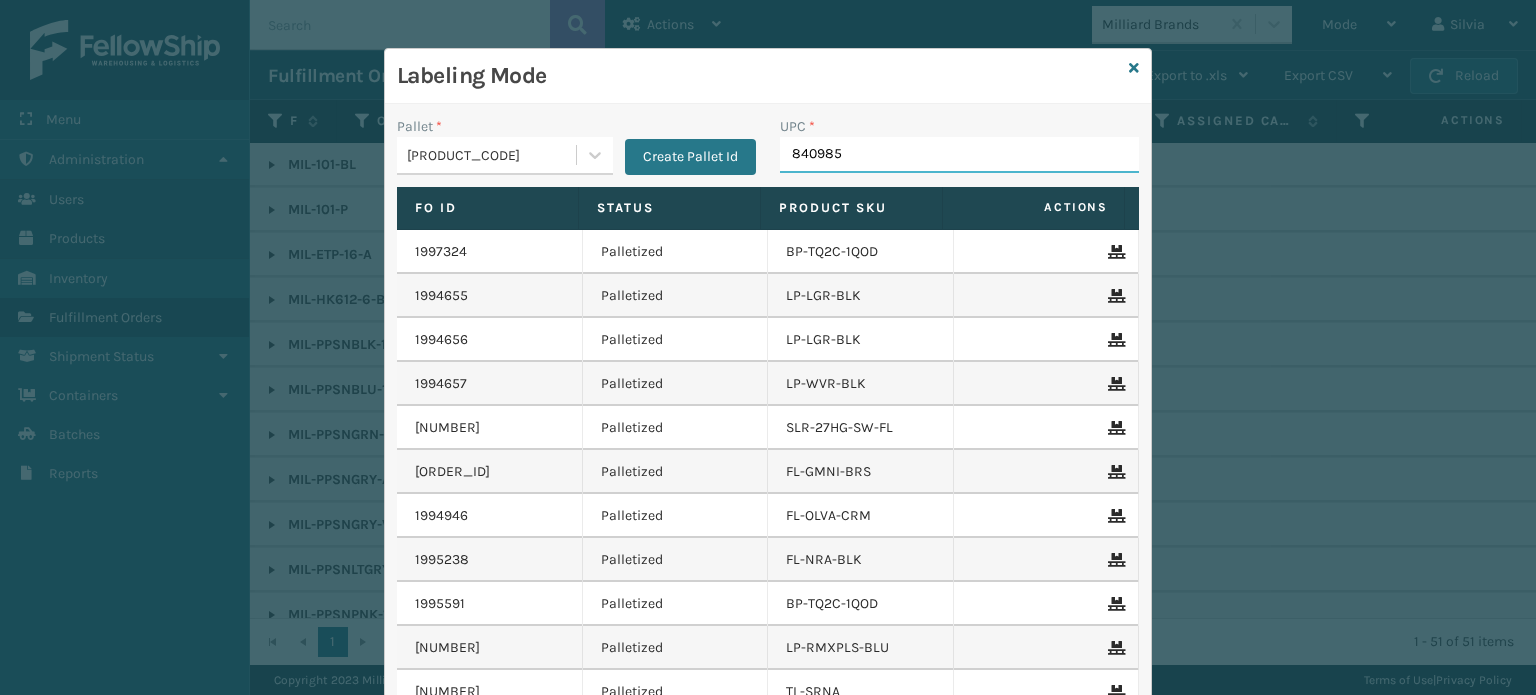 type on "8409851" 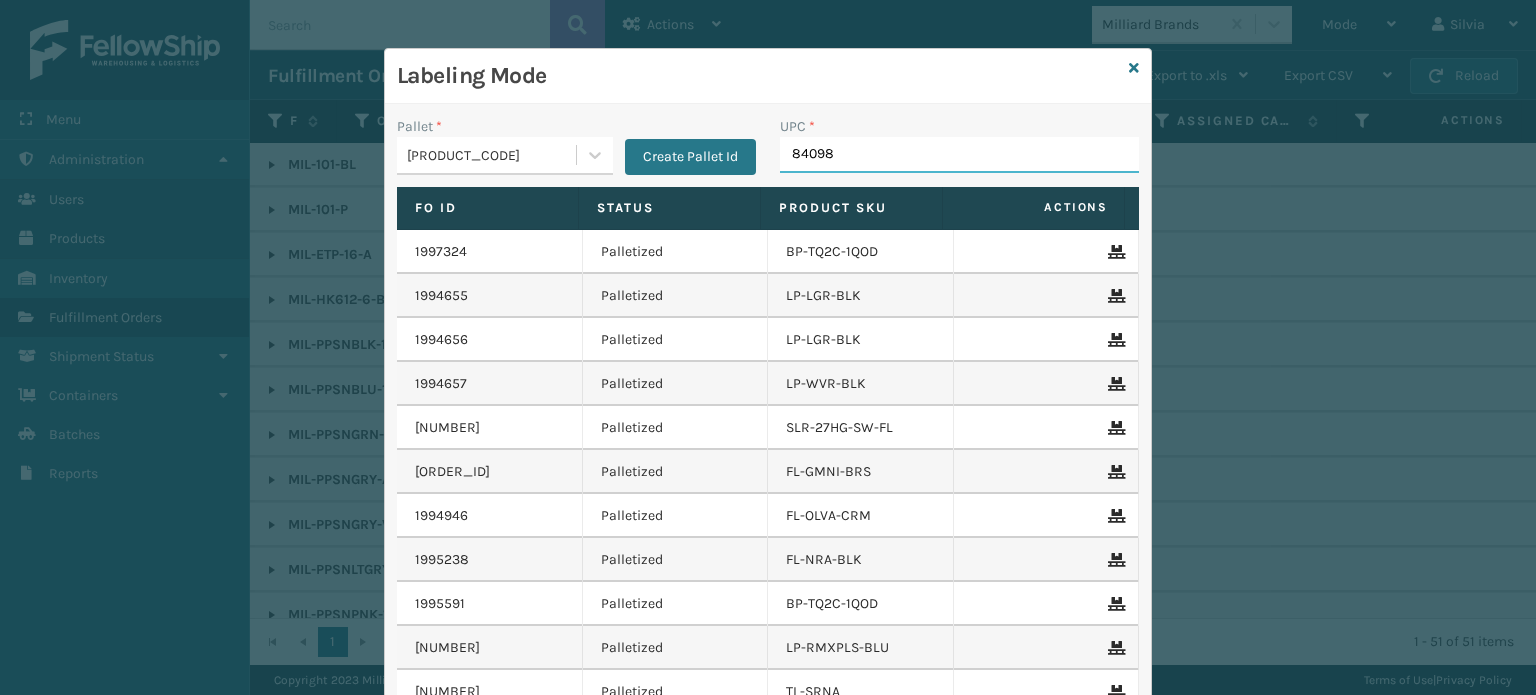type on "840985" 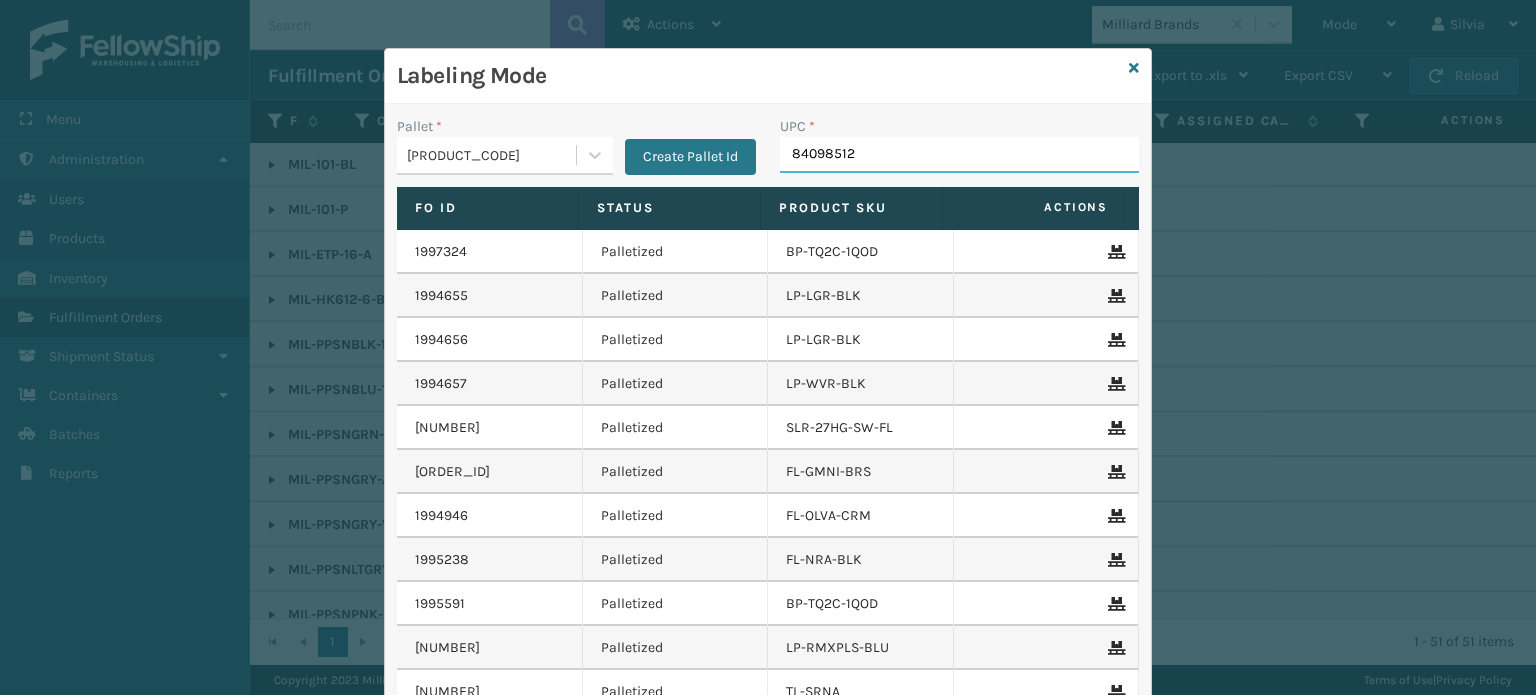 type on "840985124" 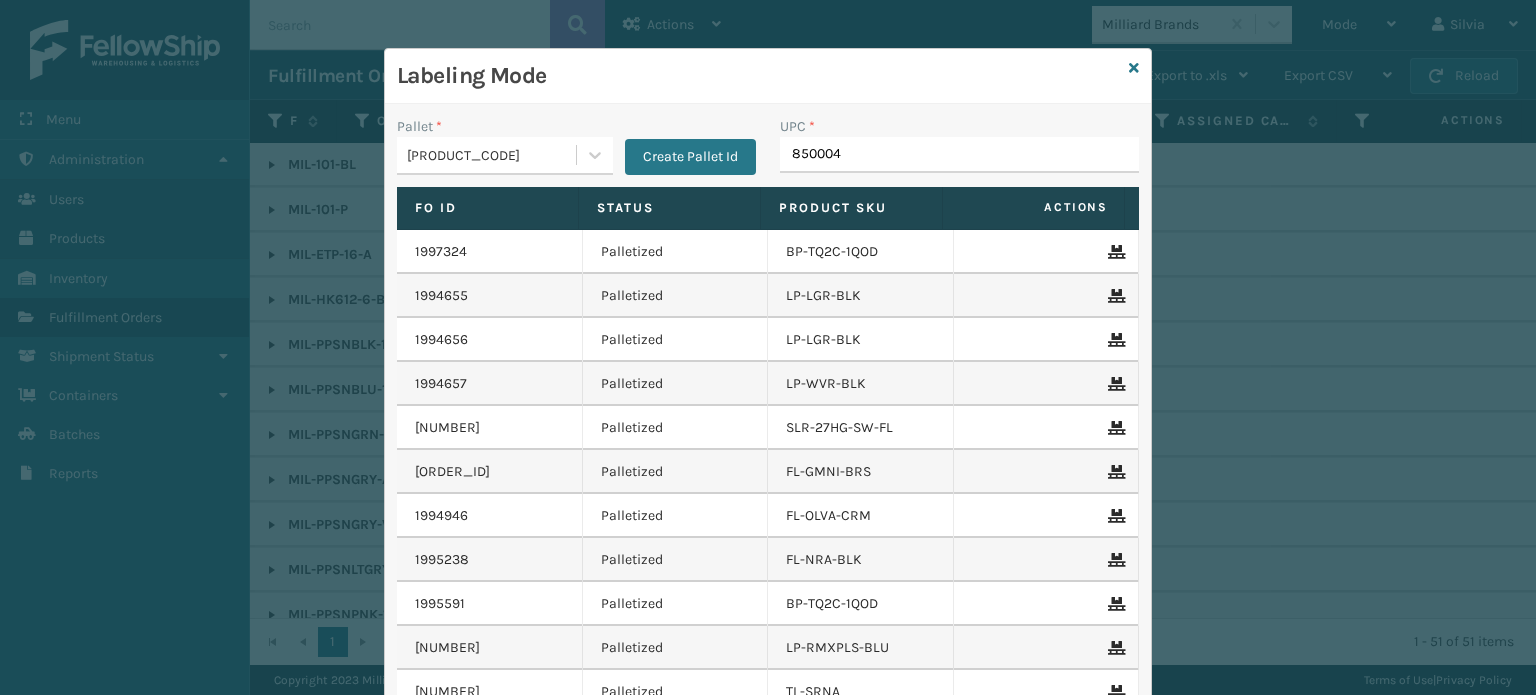 type on "[PHONE]" 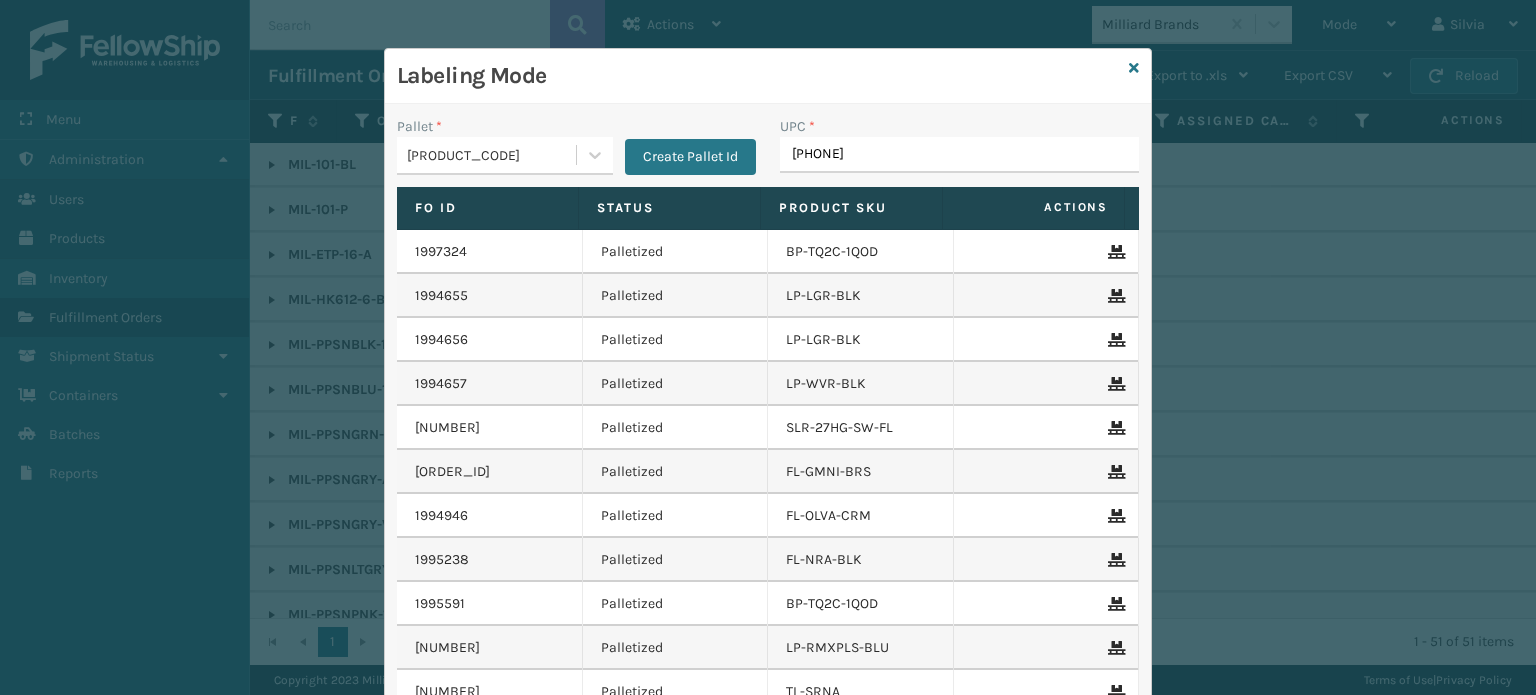 type on "850012486749" 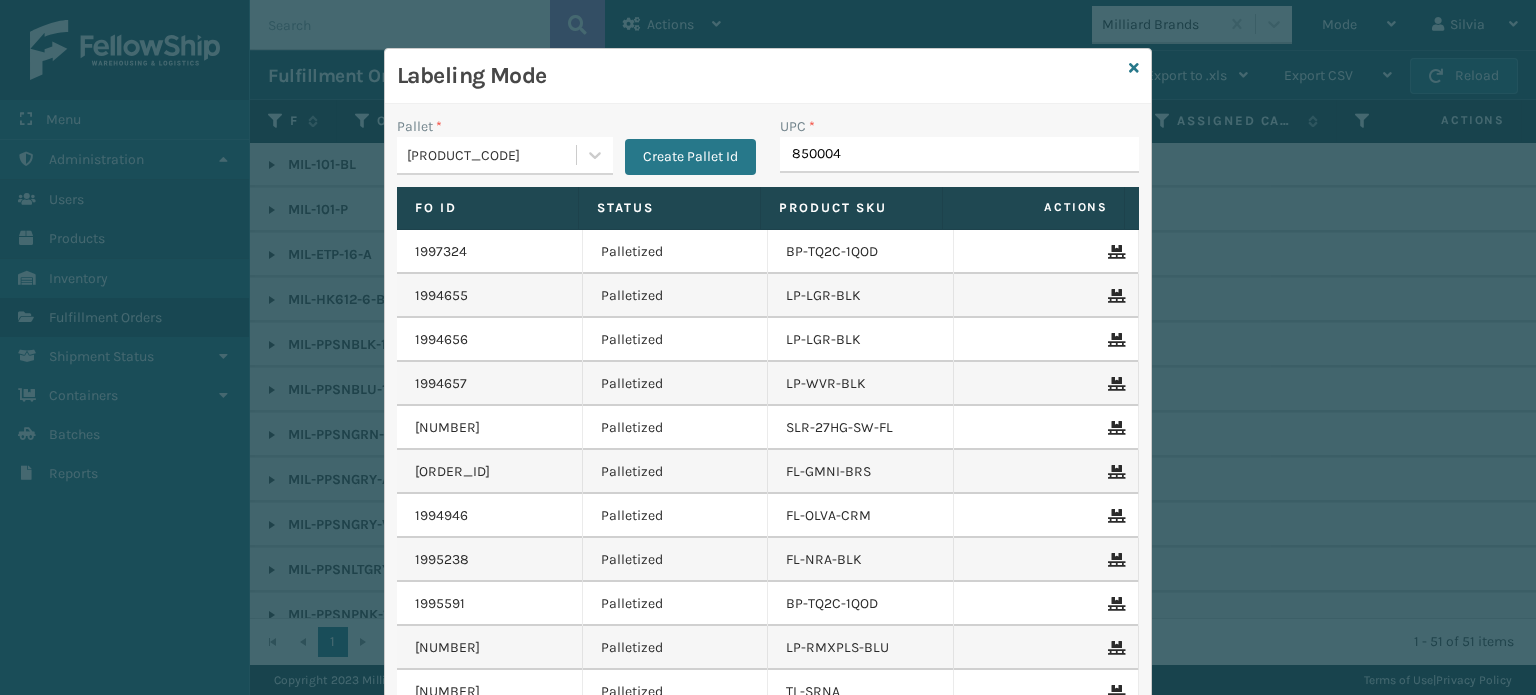 type on "[PHONE]" 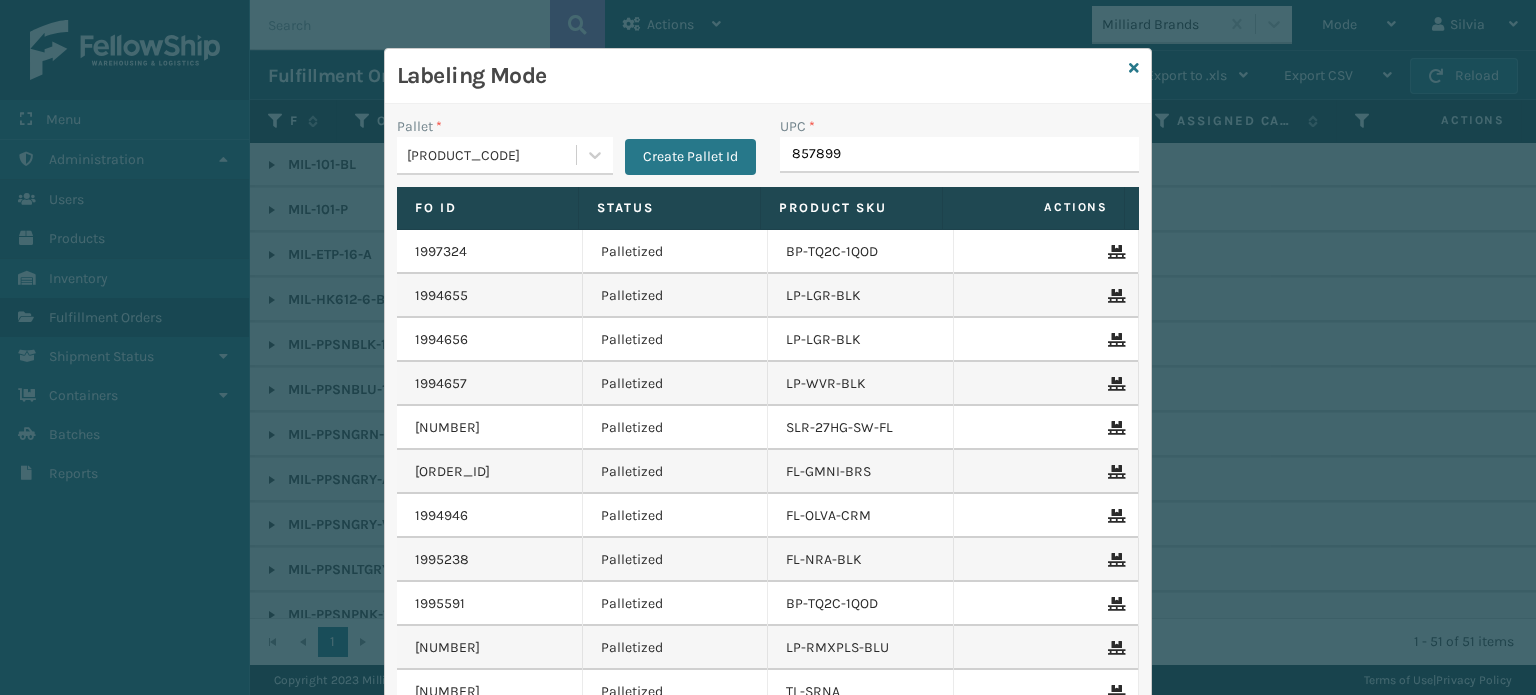 type on "[PHONE]" 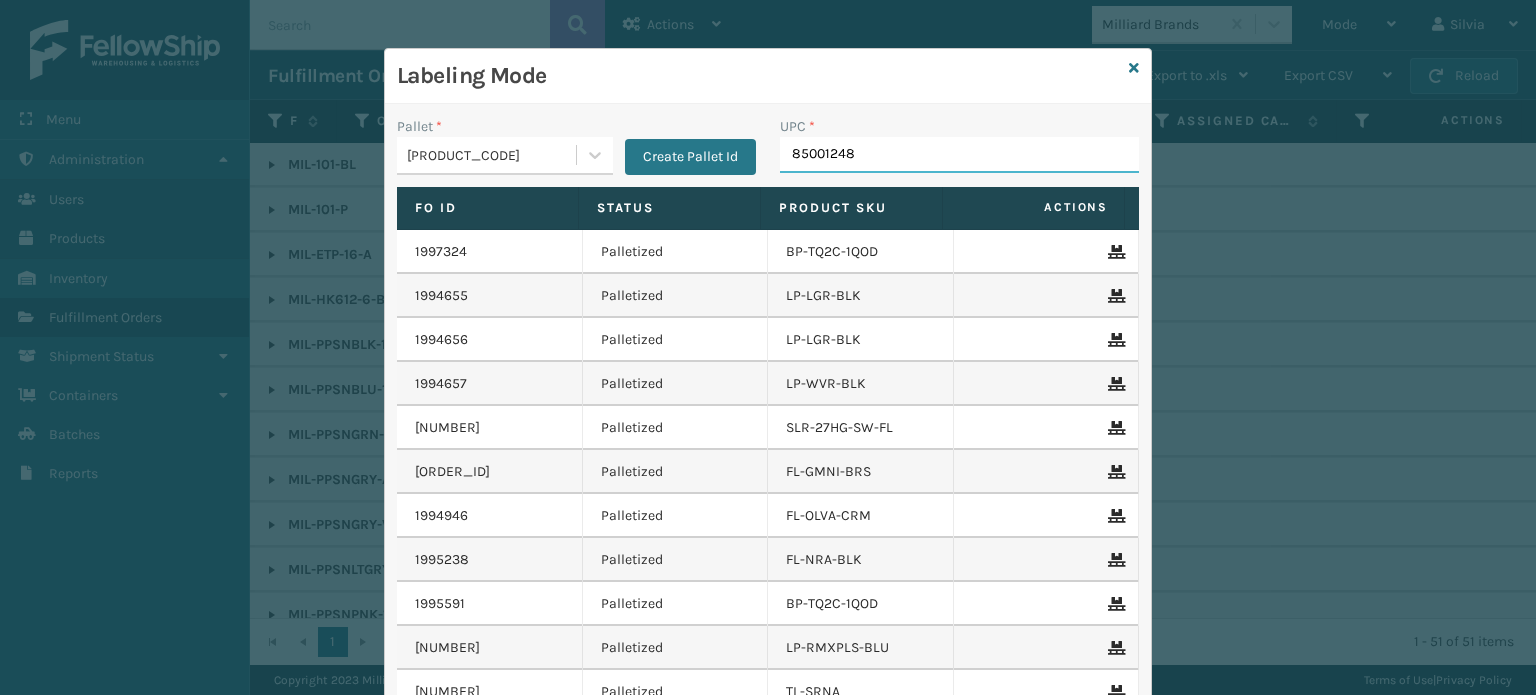 type on "[PHONE]" 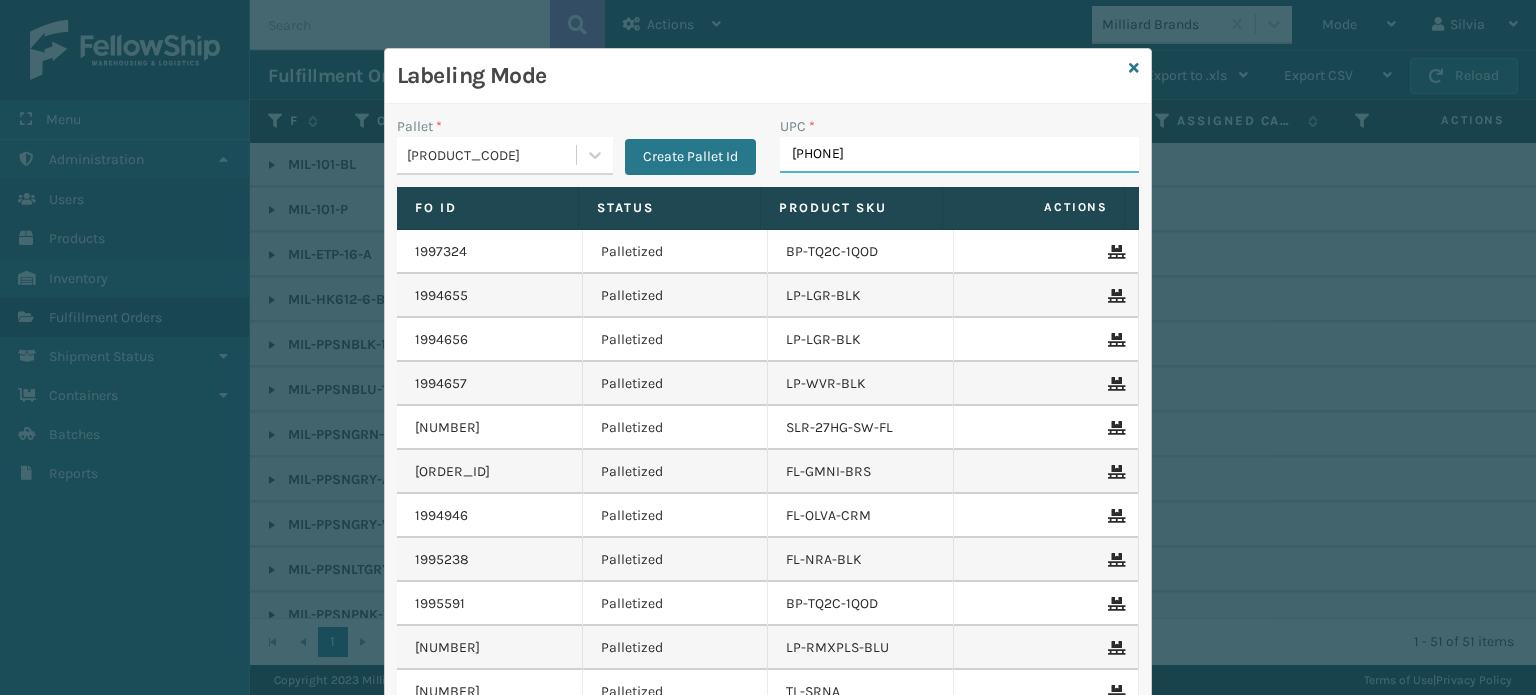 type on "[PHONE]" 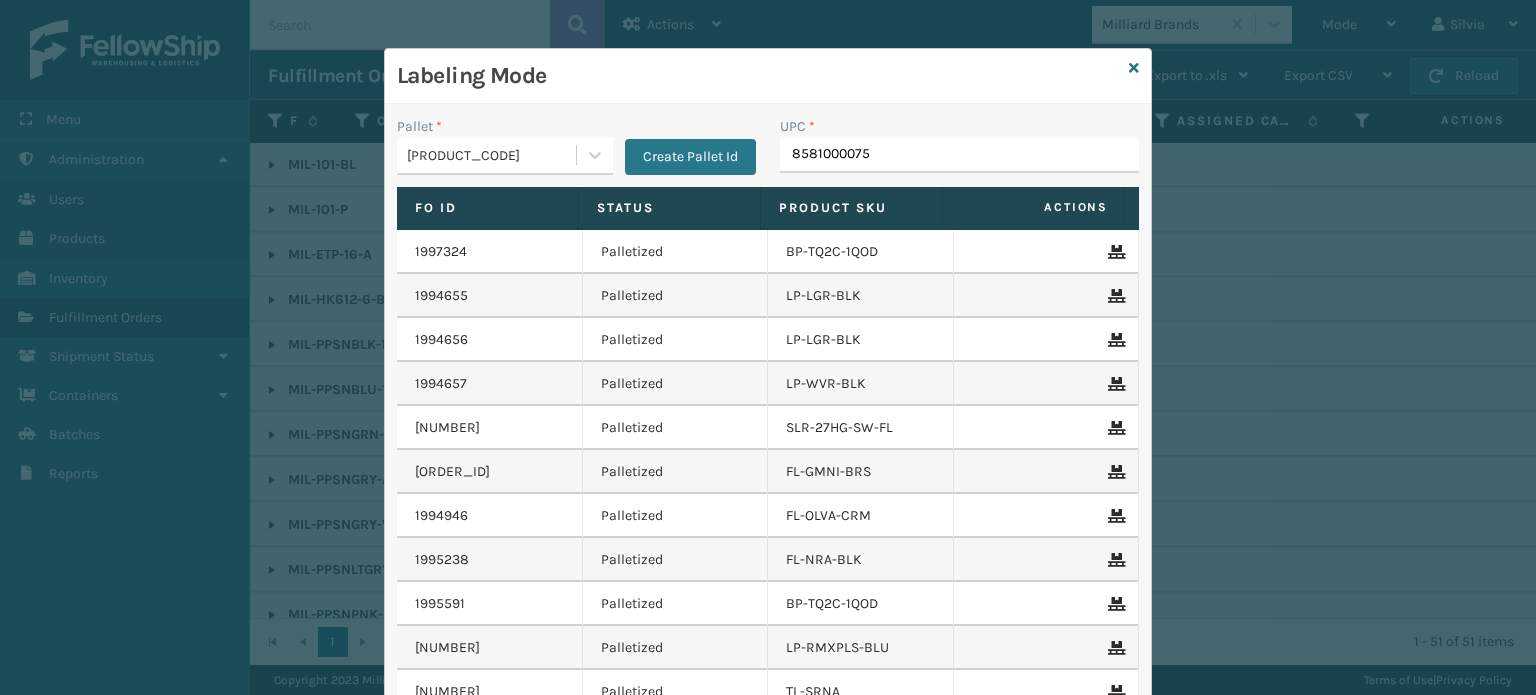 type on "[PHONE]" 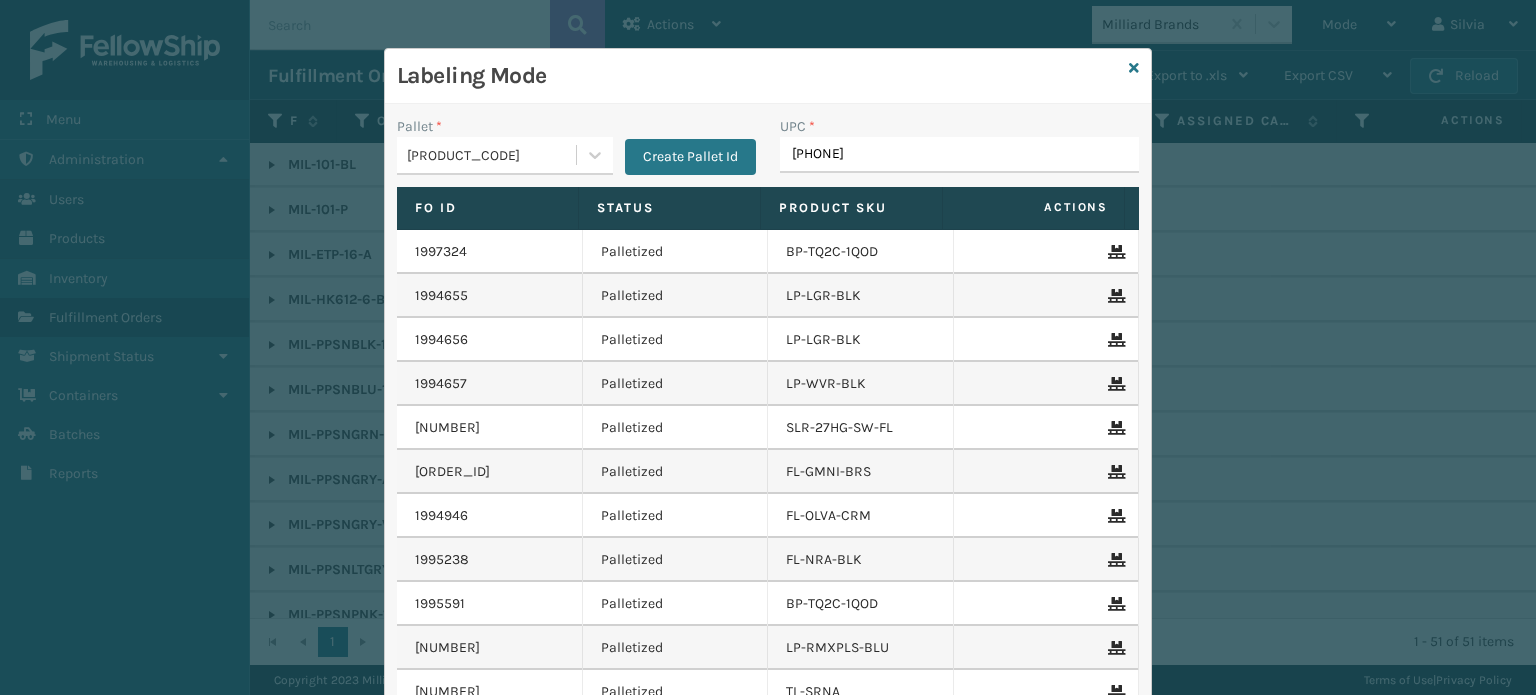 type on "[ORDER_ID]" 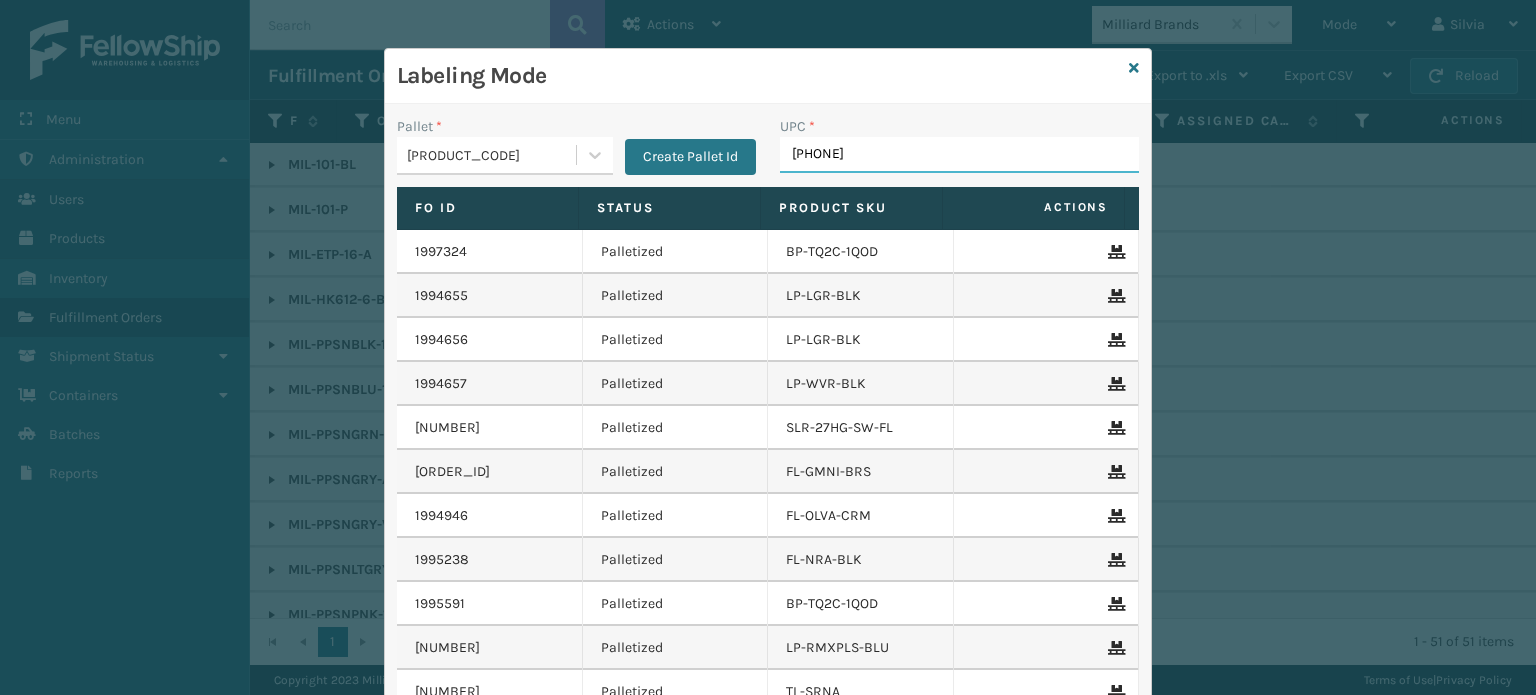 type on "[PHONE]" 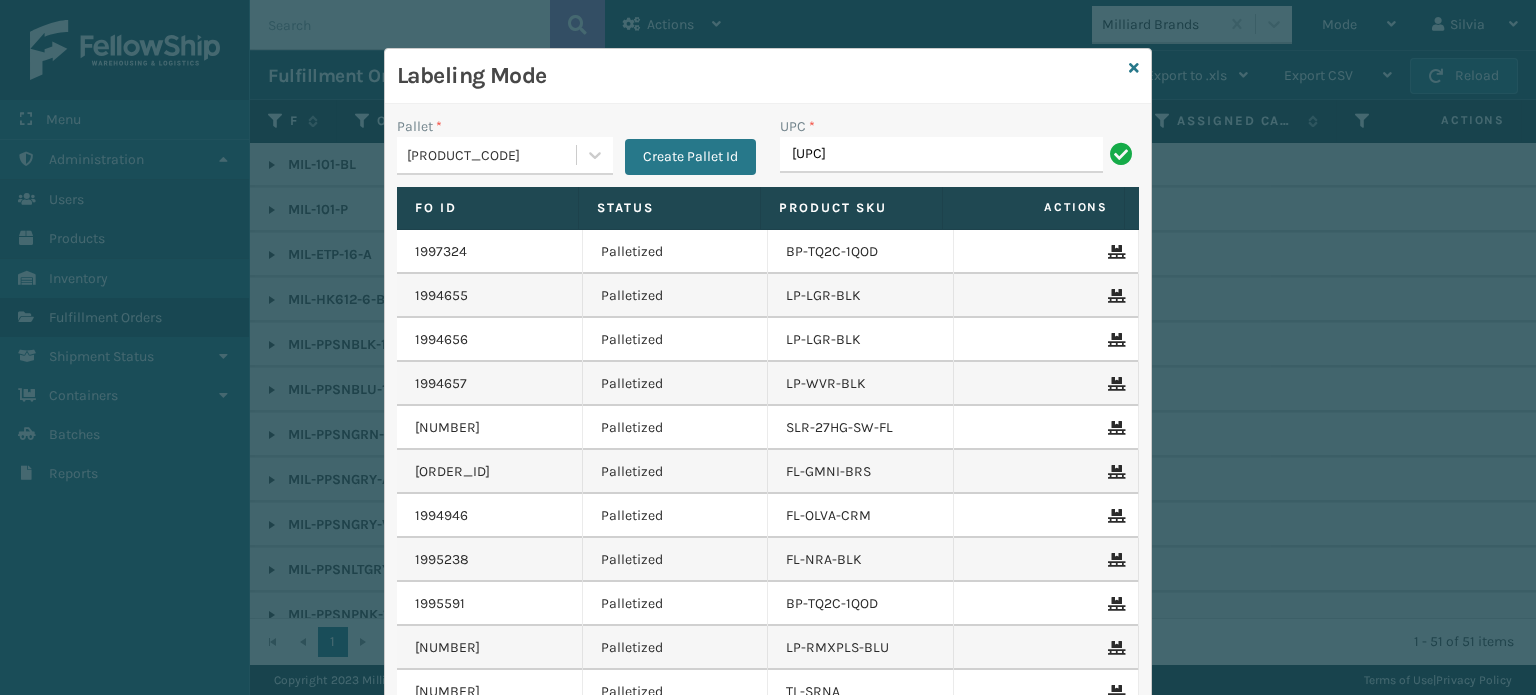 click on "[UPC]" at bounding box center [941, 155] 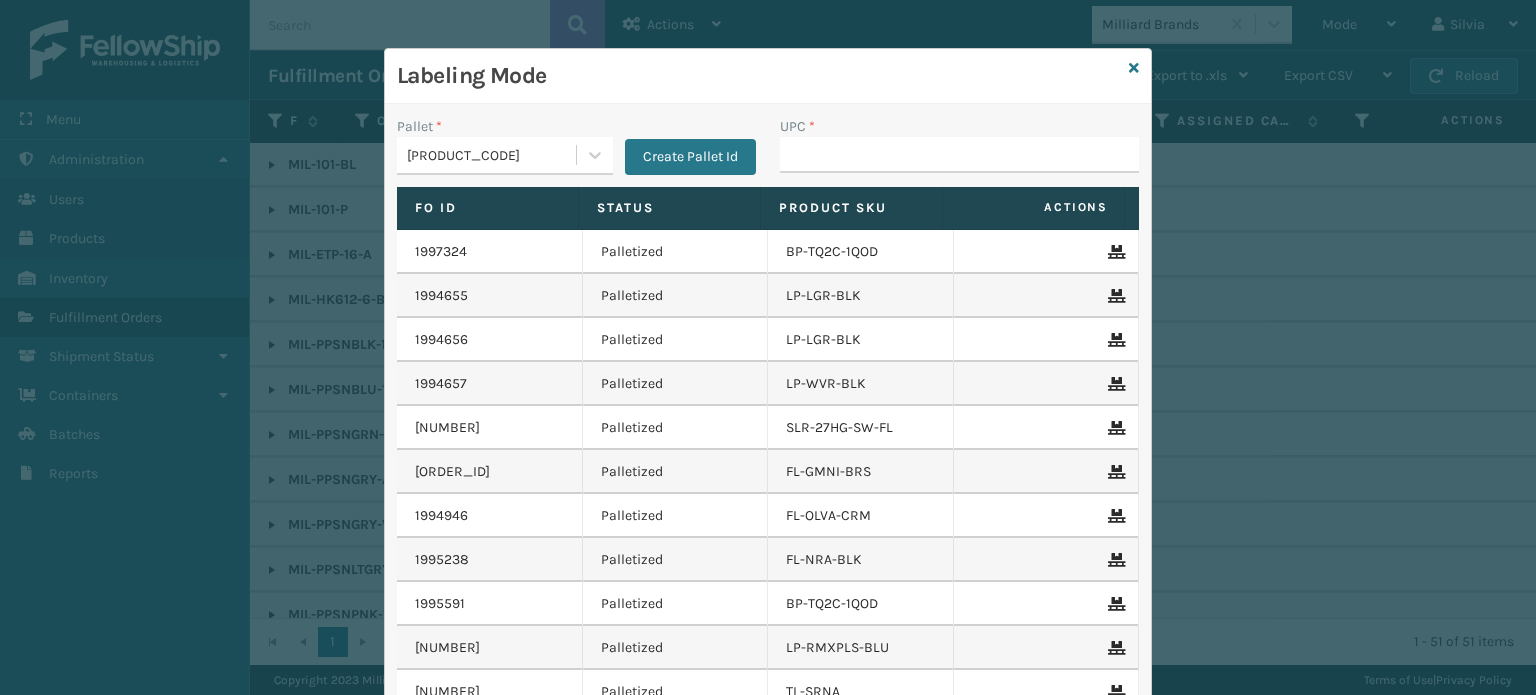 drag, startPoint x: 1484, startPoint y: 437, endPoint x: 1520, endPoint y: 475, distance: 52.34501 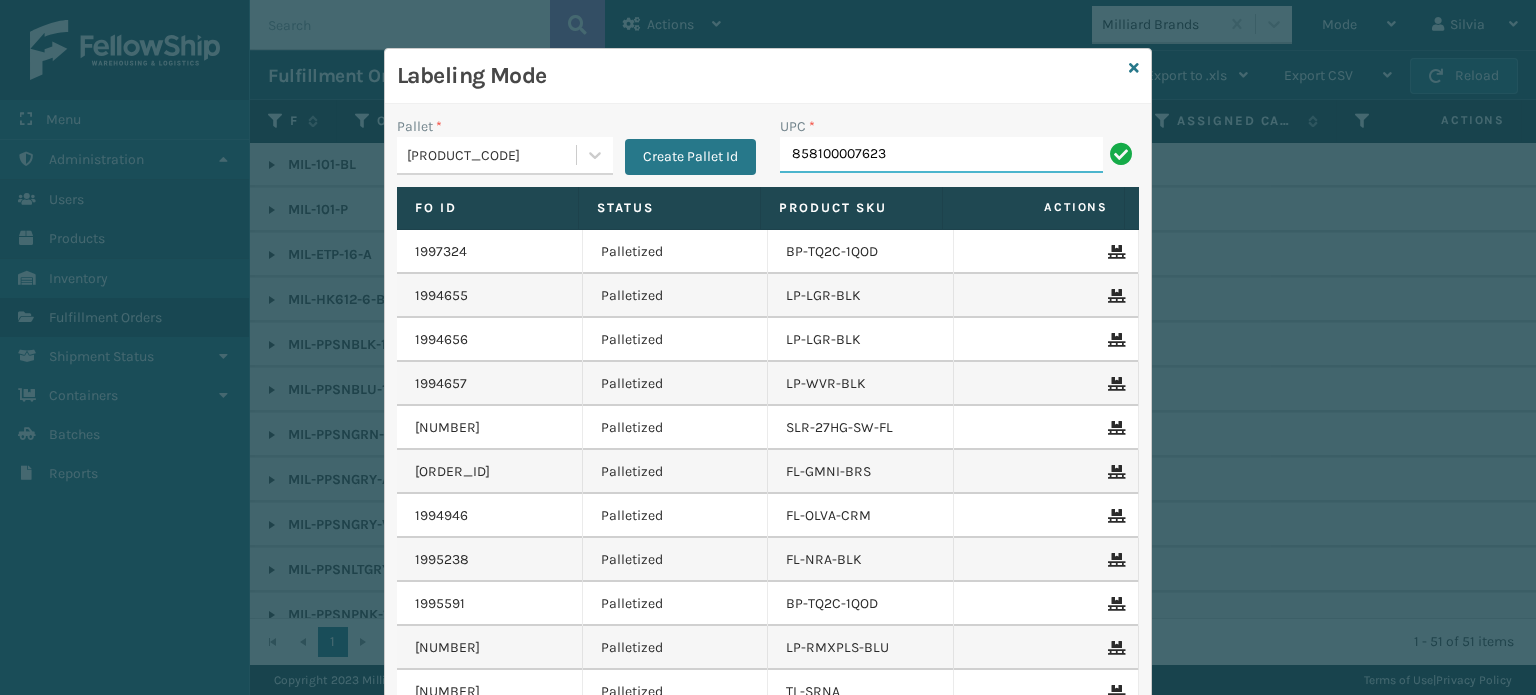 type on "858100007623" 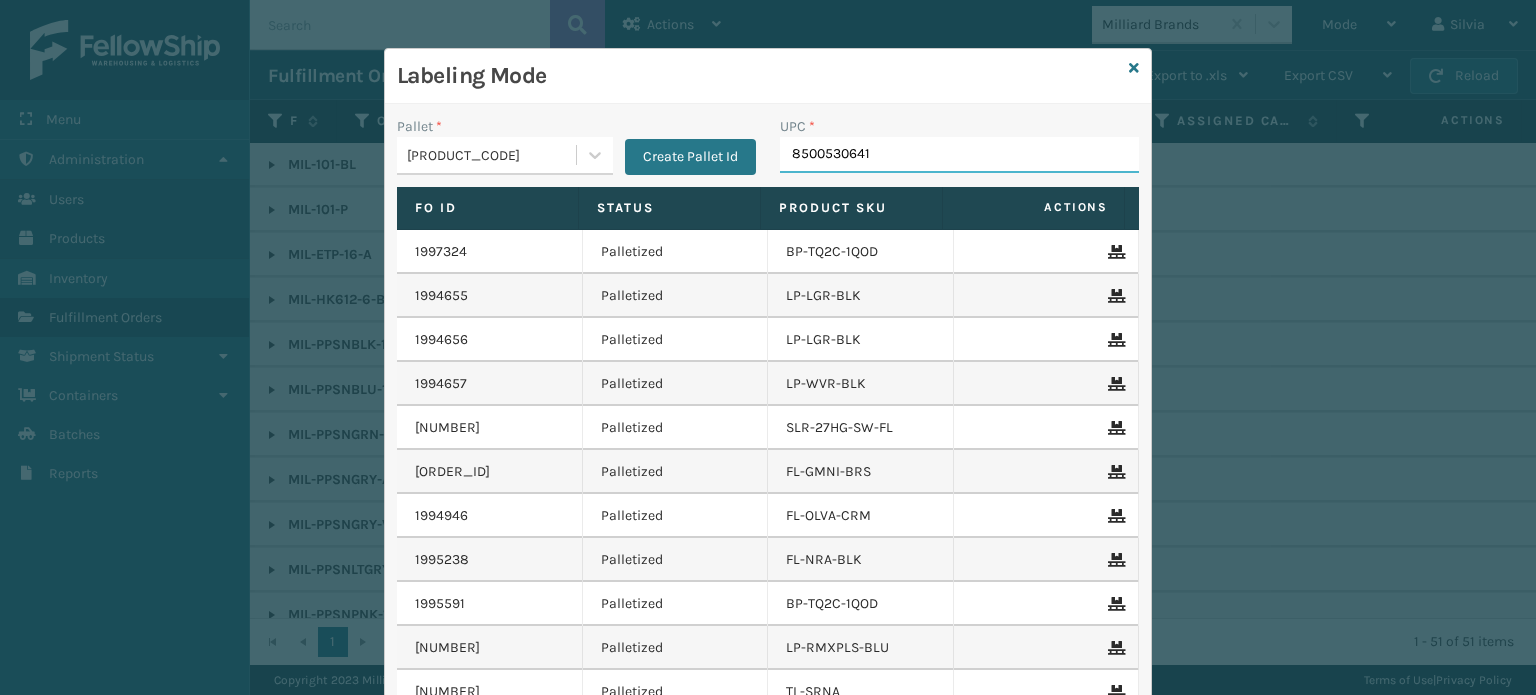 type on "85005306414" 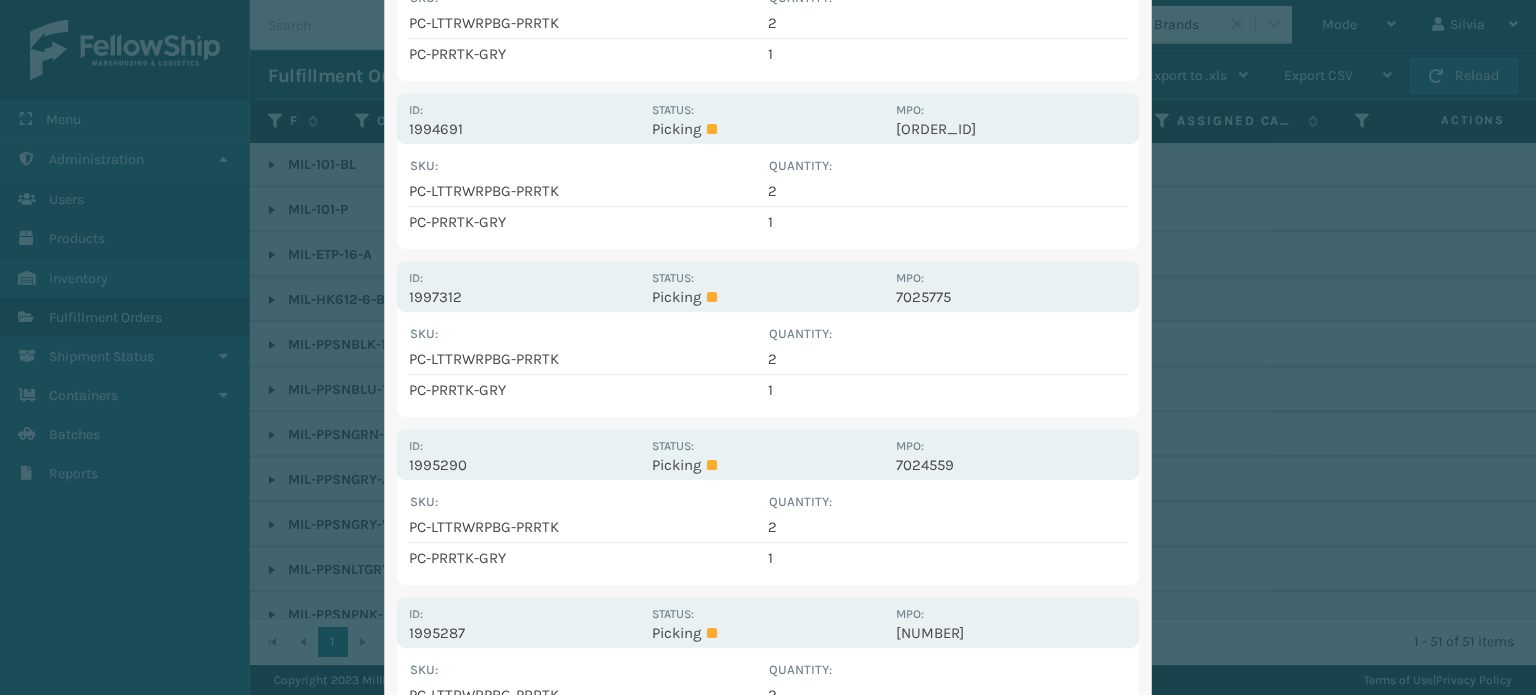 scroll, scrollTop: 0, scrollLeft: 0, axis: both 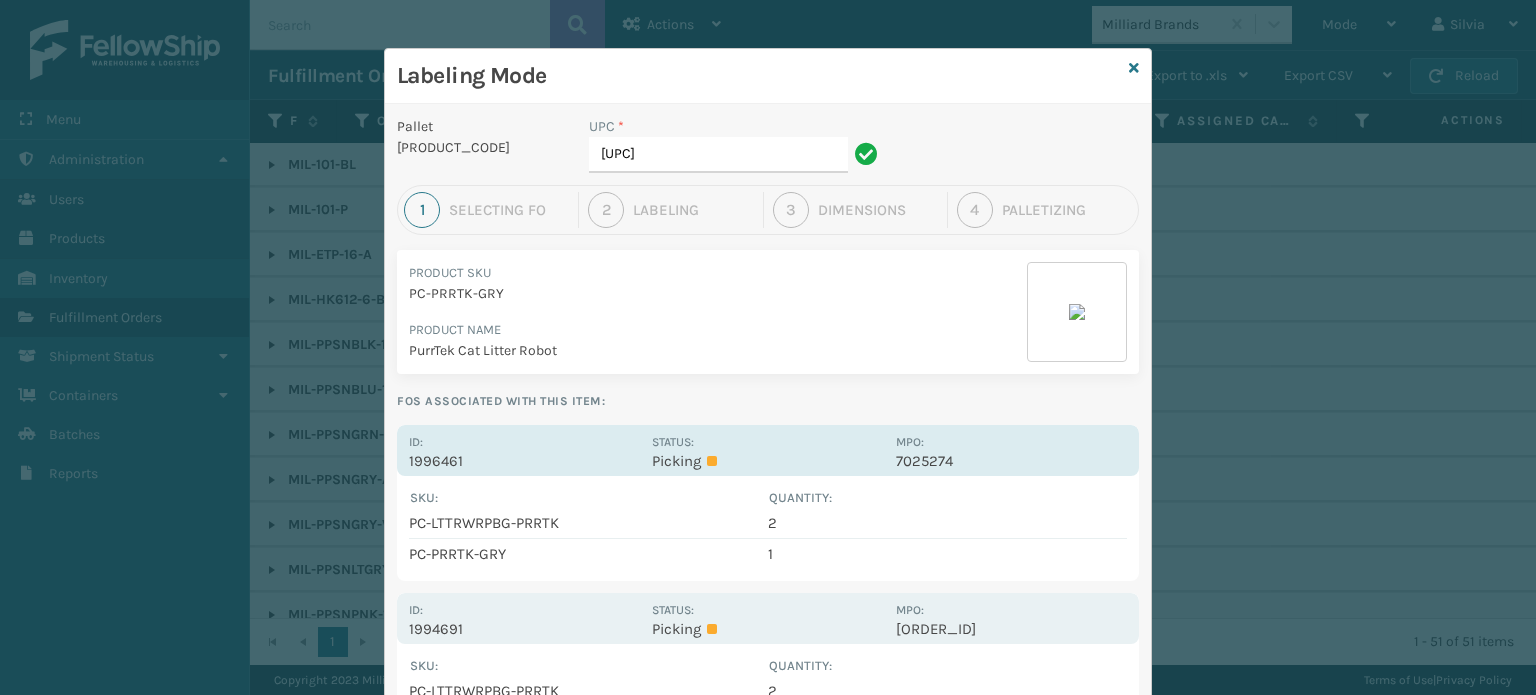click on "Picking" at bounding box center (767, 461) 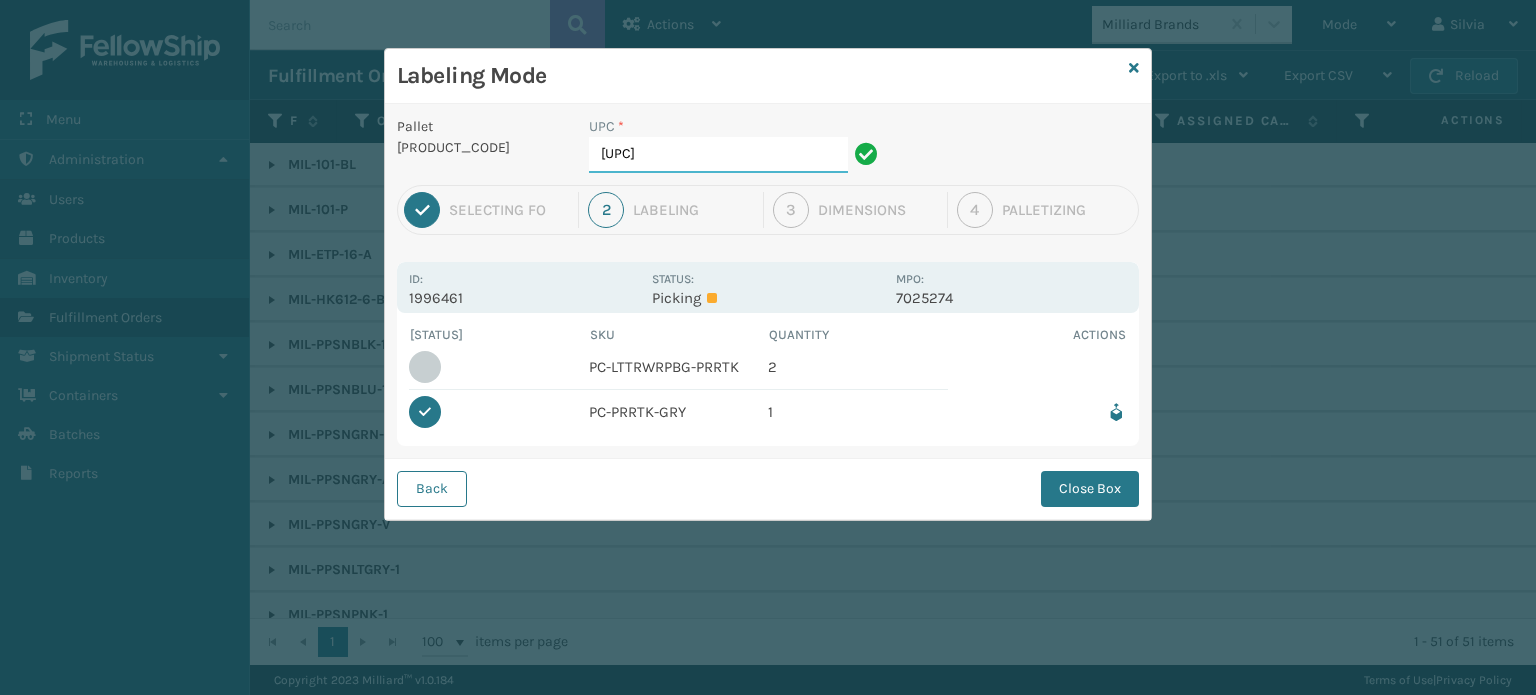 drag, startPoint x: 725, startPoint y: 151, endPoint x: 560, endPoint y: 153, distance: 165.01212 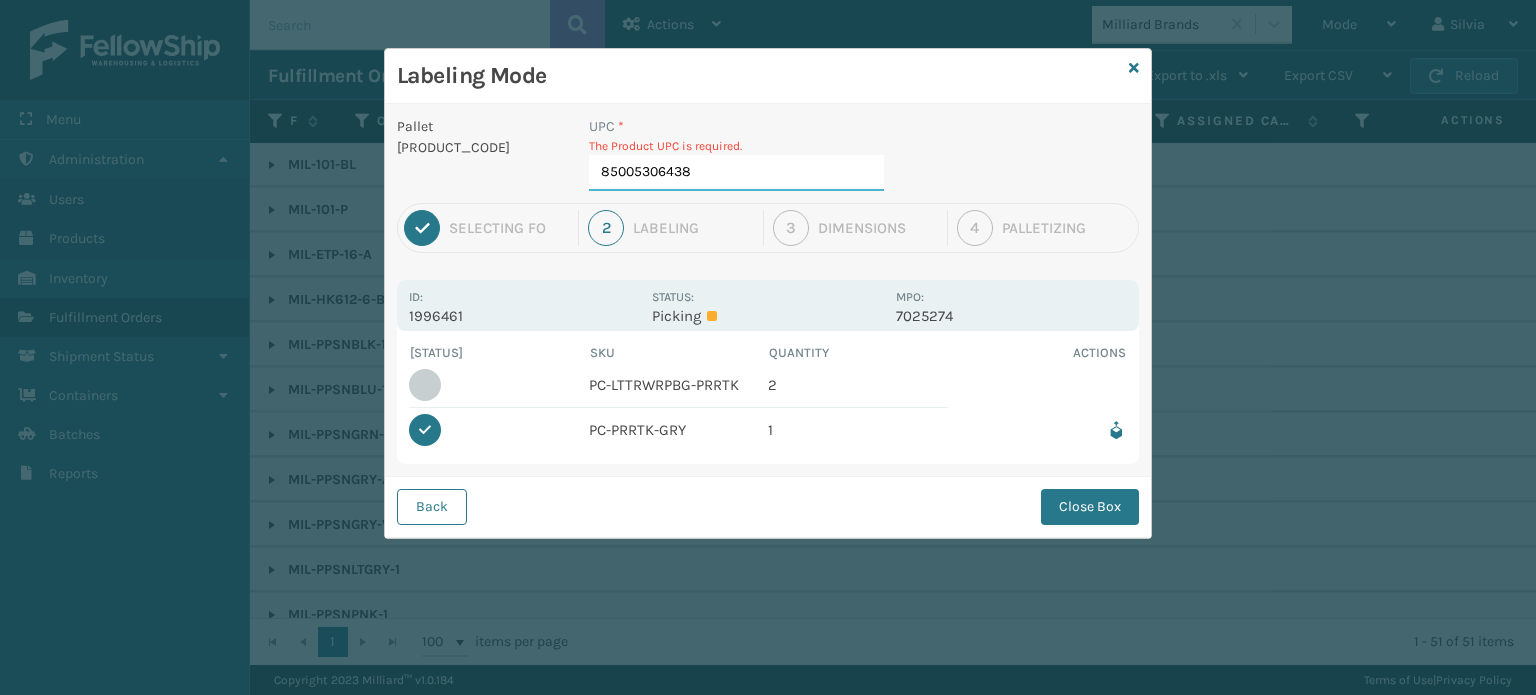 type on "850053064388" 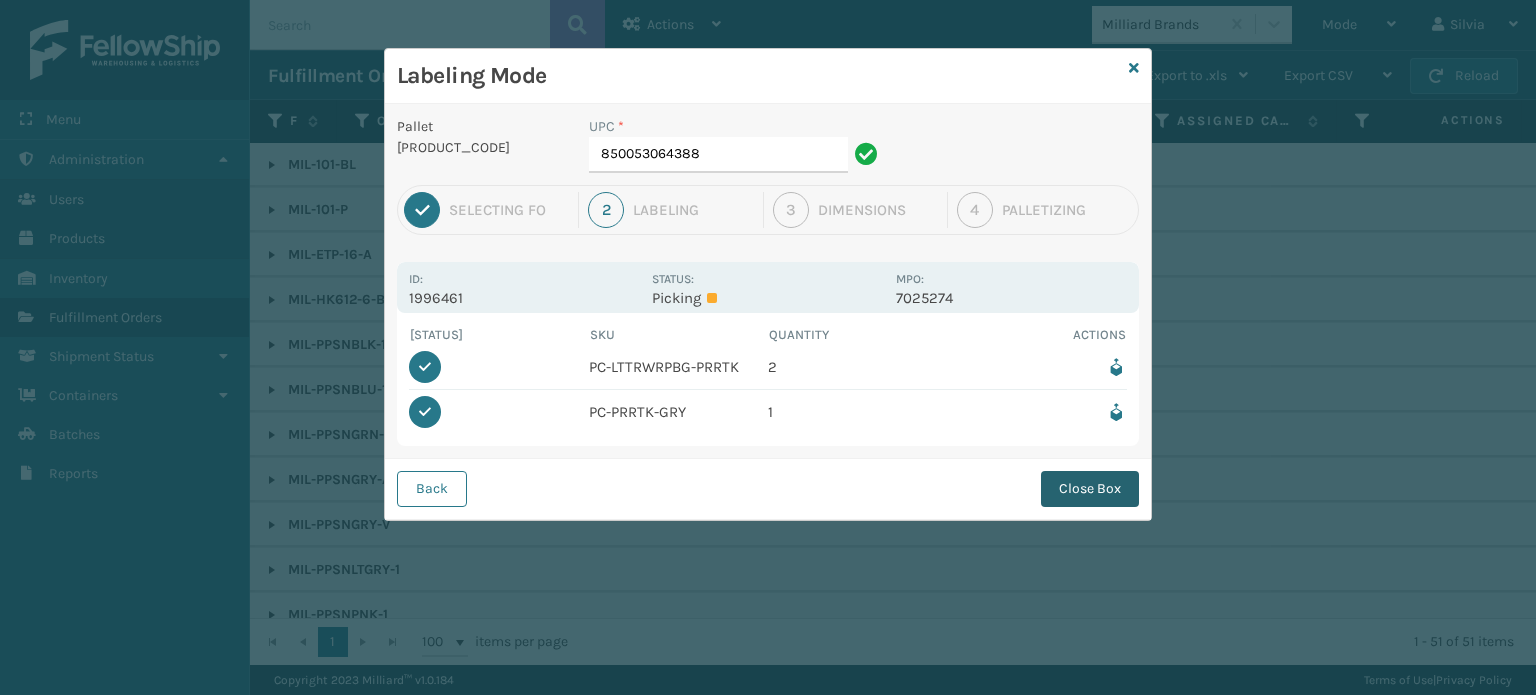 click on "Close Box" at bounding box center [1090, 489] 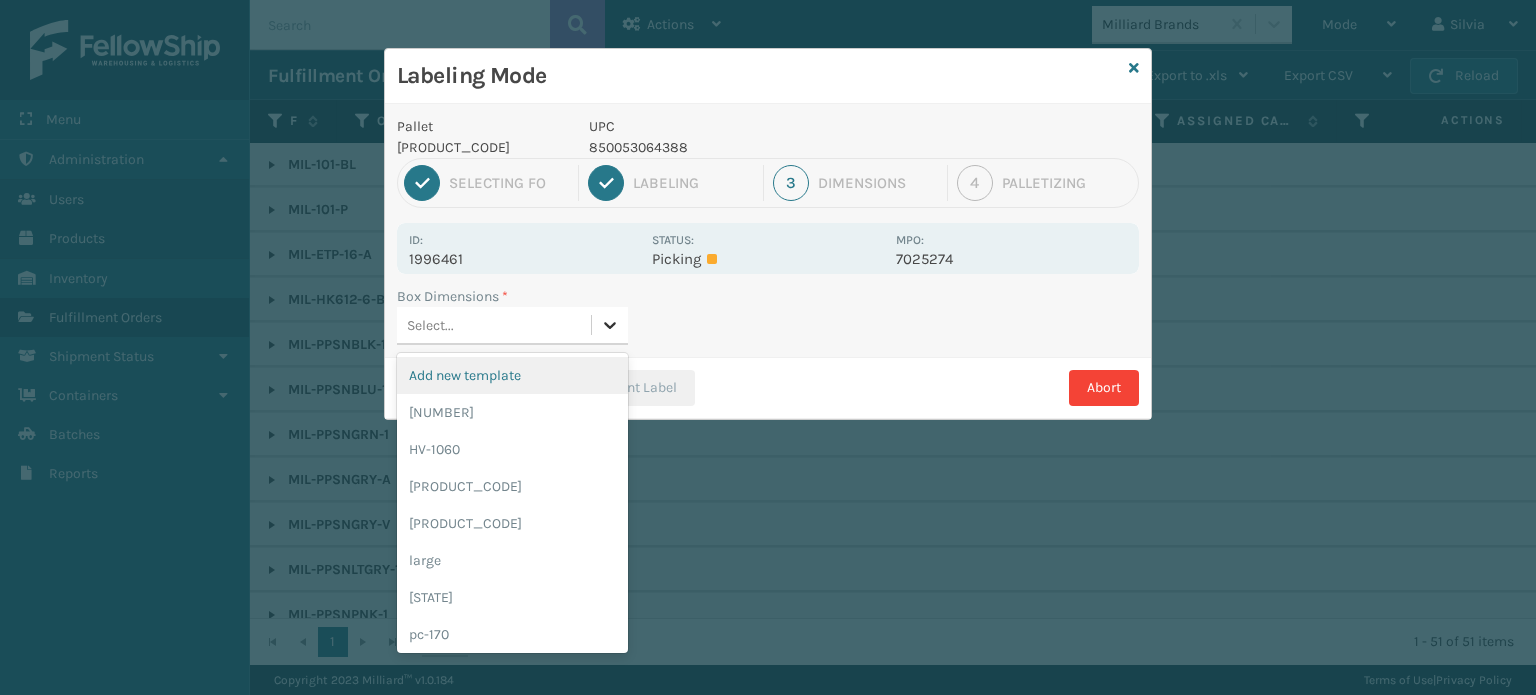 click 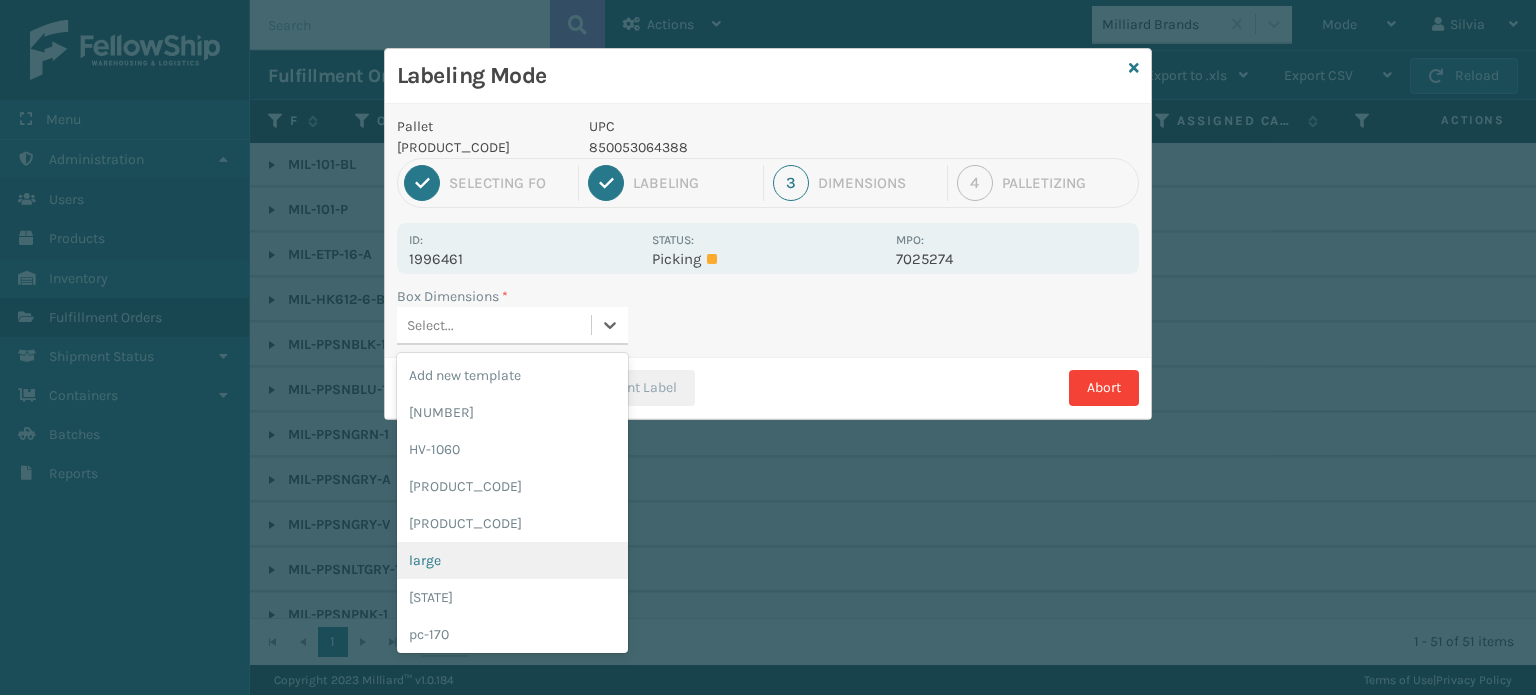 click on "large" at bounding box center [512, 560] 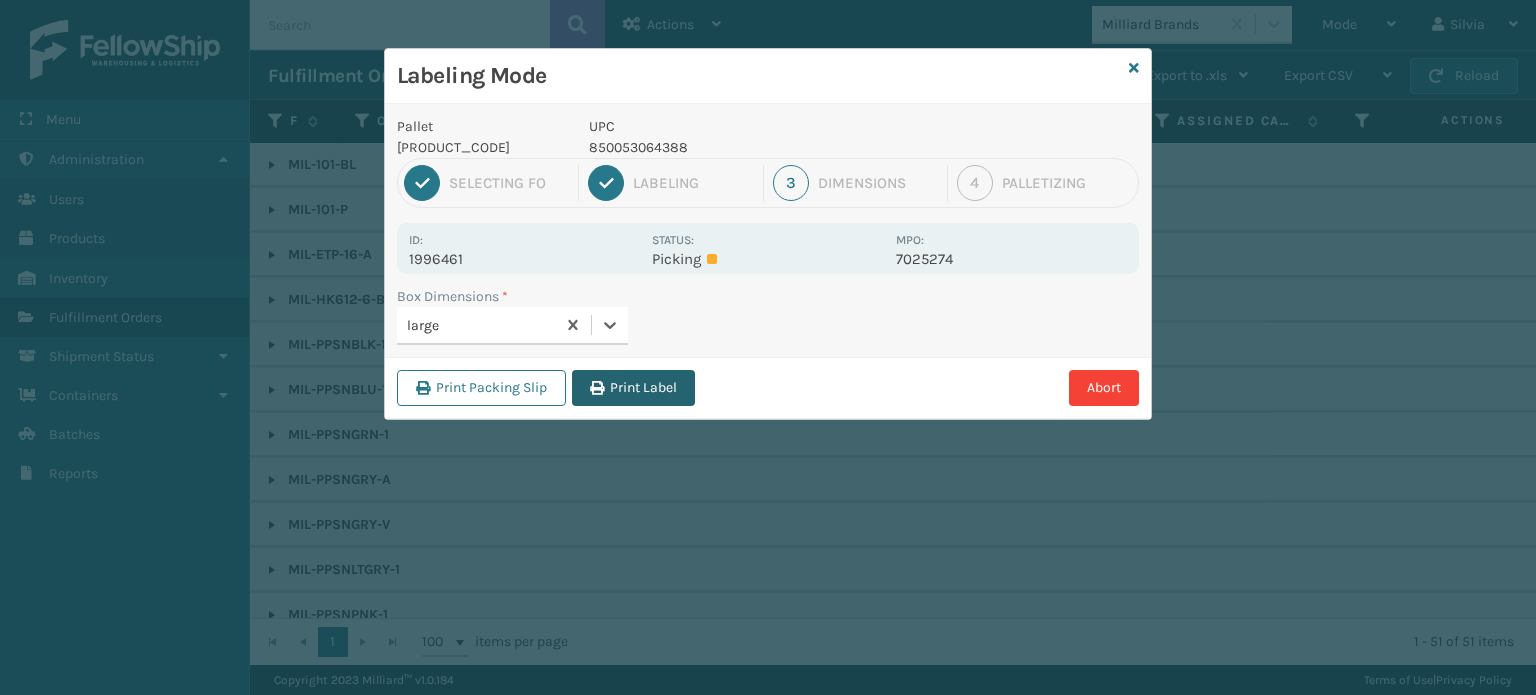 click on "Print Label" at bounding box center [633, 388] 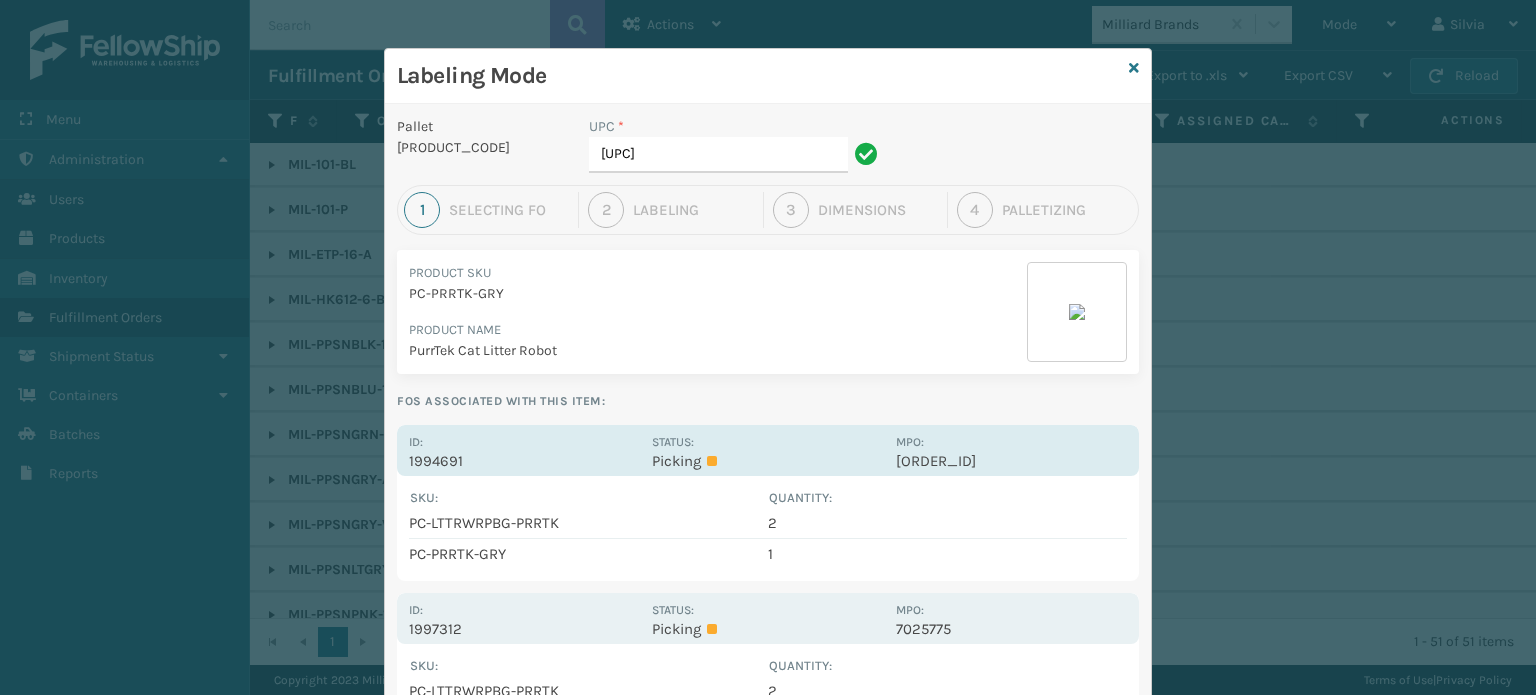 click on "Picking" at bounding box center [767, 461] 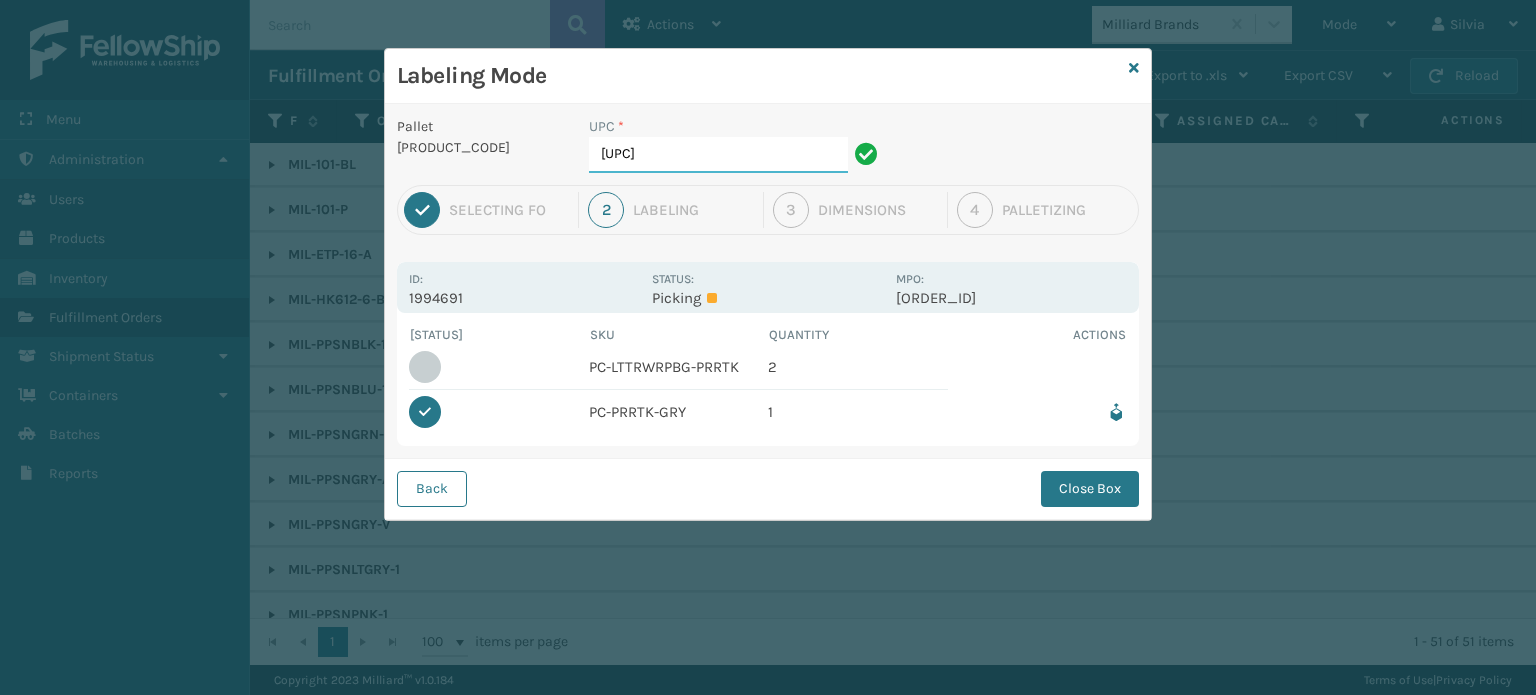 drag, startPoint x: 740, startPoint y: 136, endPoint x: 473, endPoint y: 143, distance: 267.09174 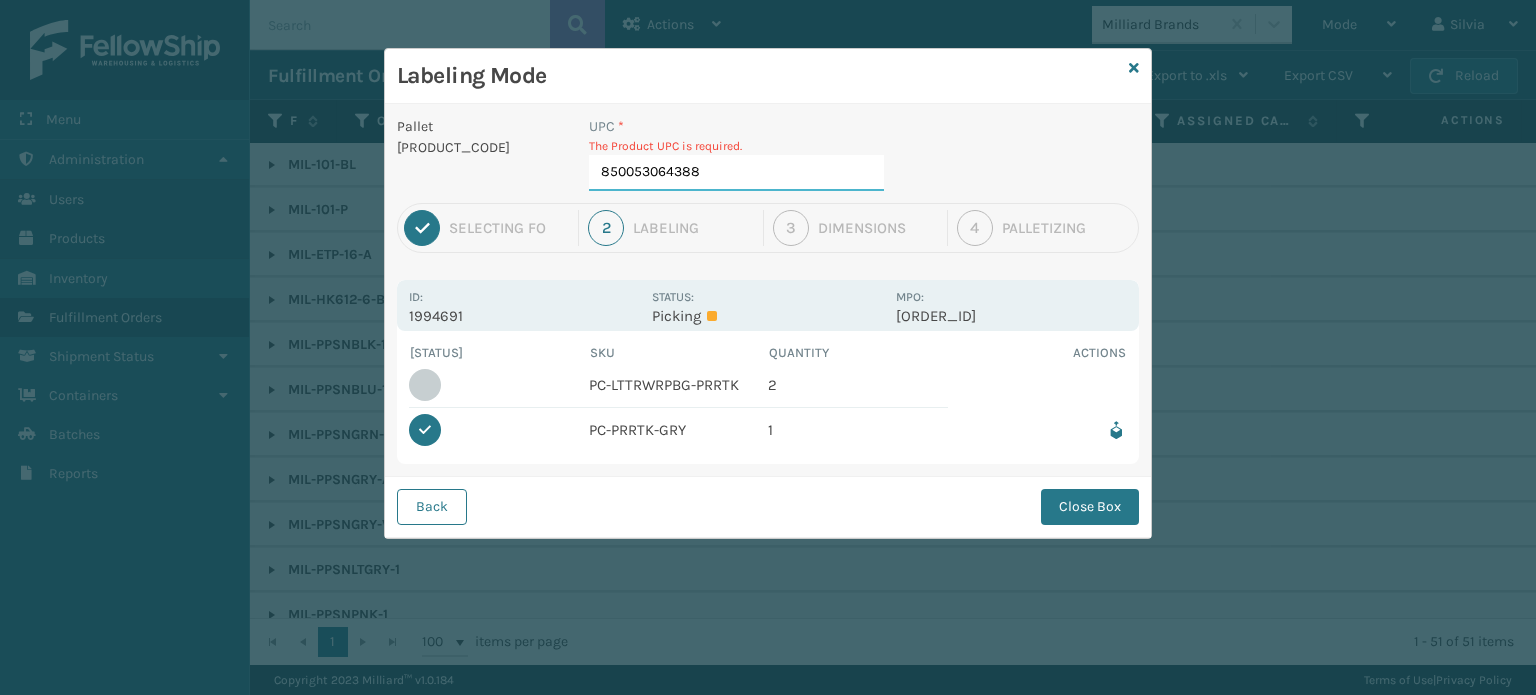 type on "850053064388" 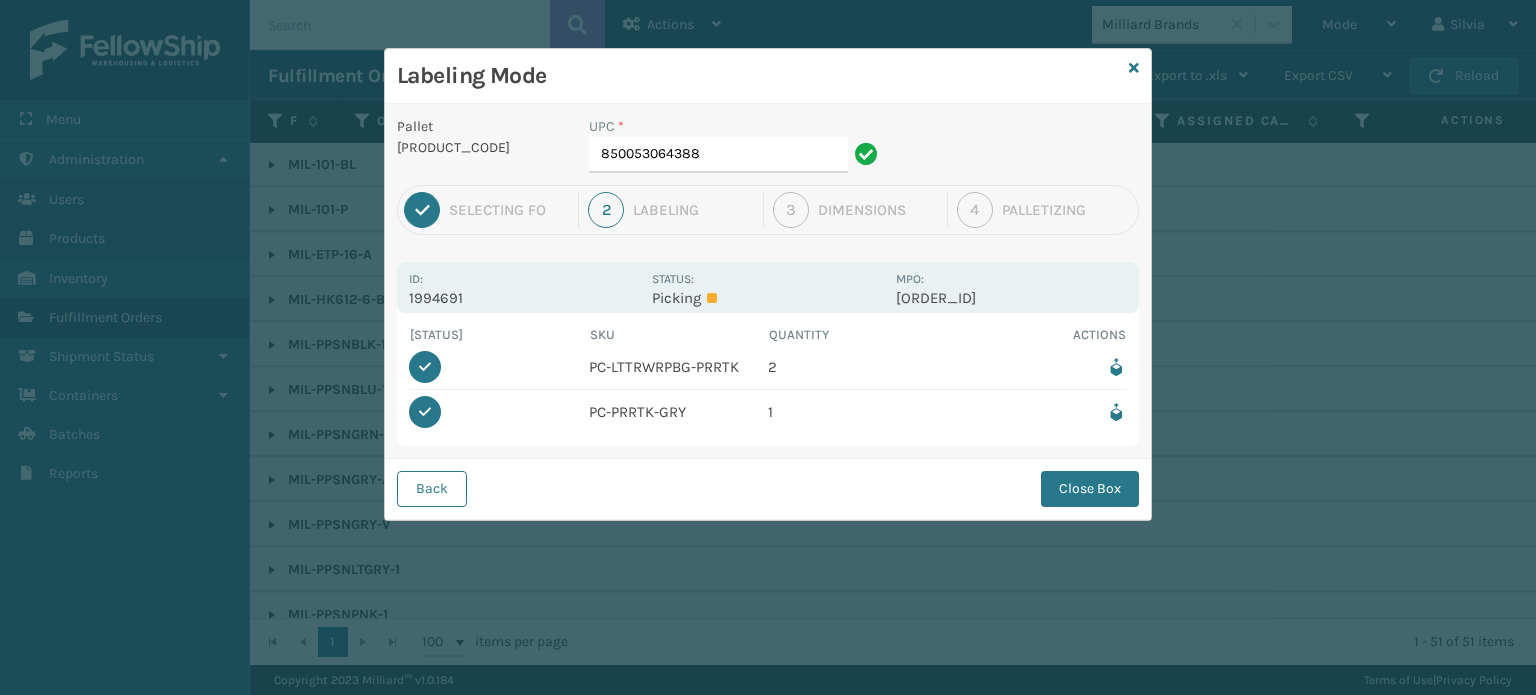 click on "Close Box" at bounding box center [1090, 489] 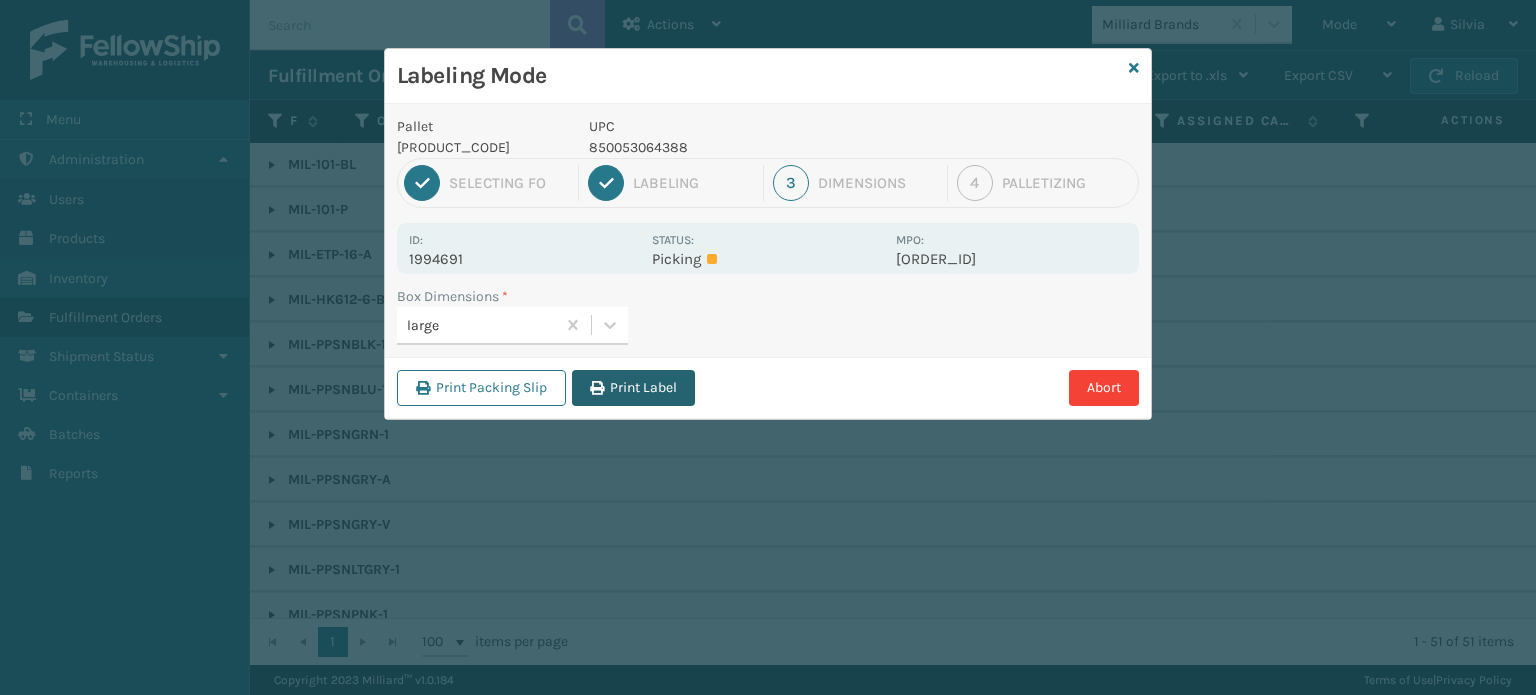 click on "Print Label" at bounding box center [633, 388] 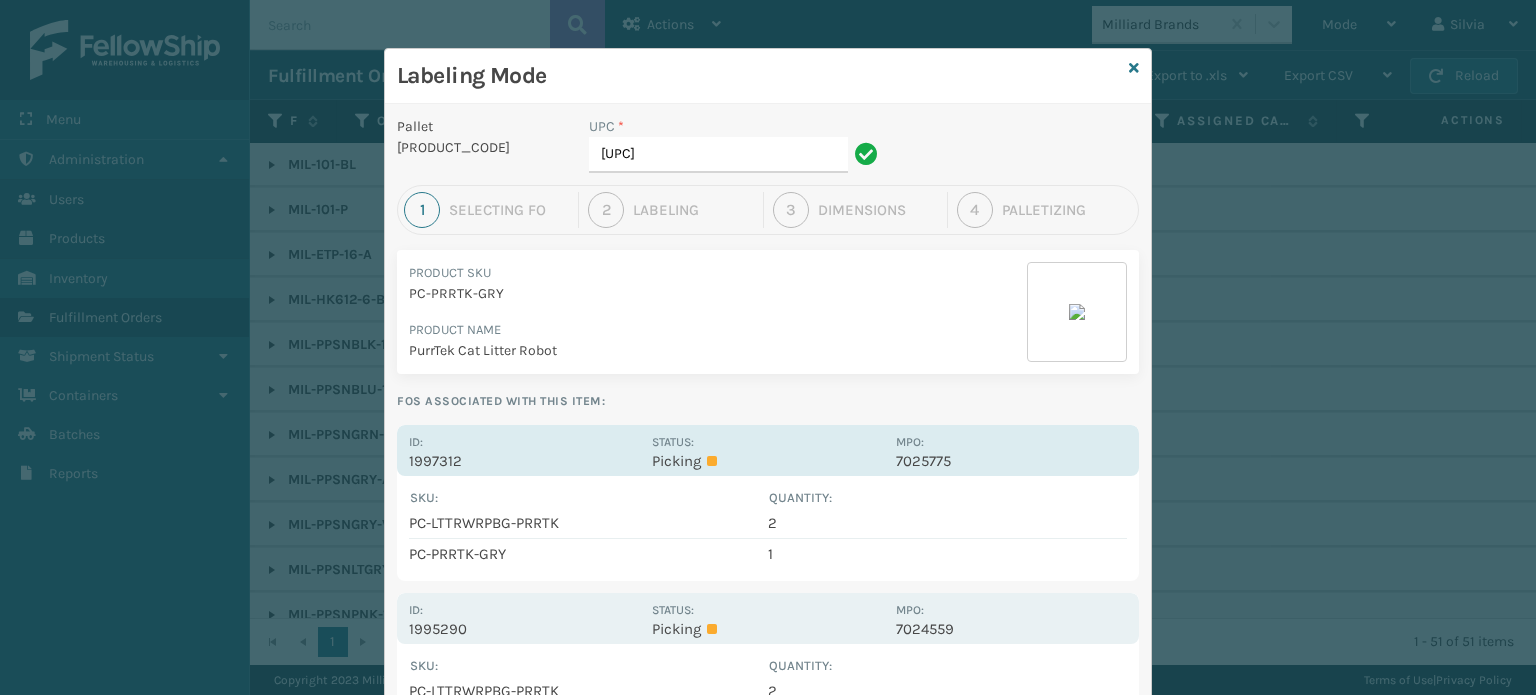 click on "Status: Picking" at bounding box center (767, 450) 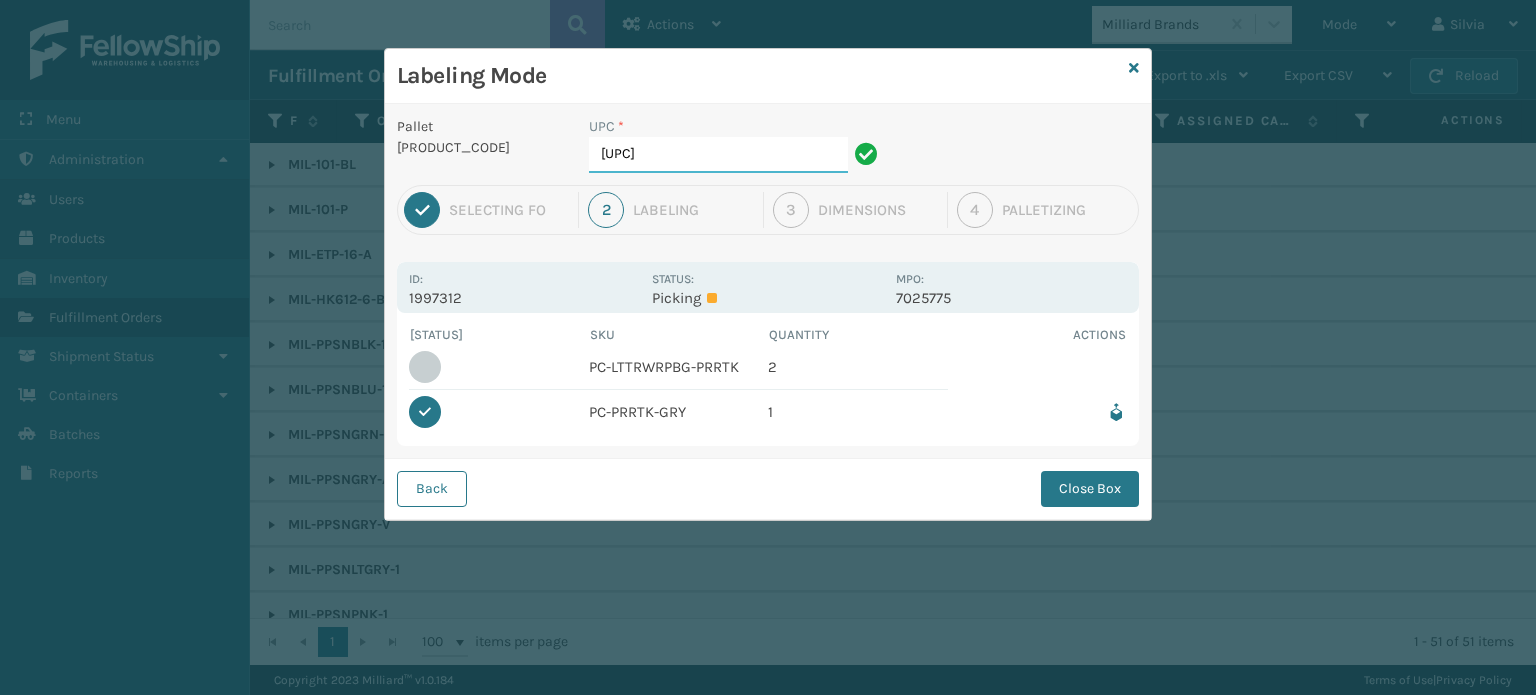 click on "[UPC]" at bounding box center (718, 155) 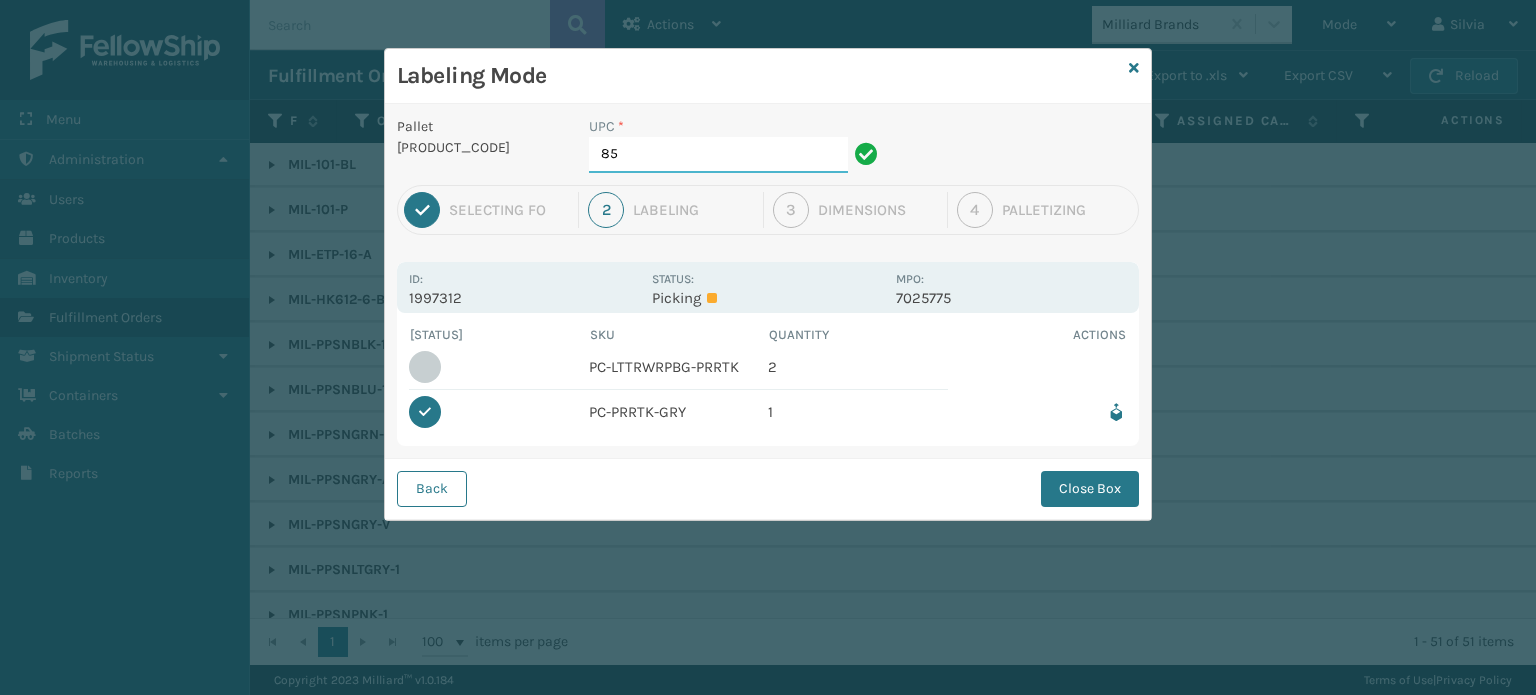 type on "8" 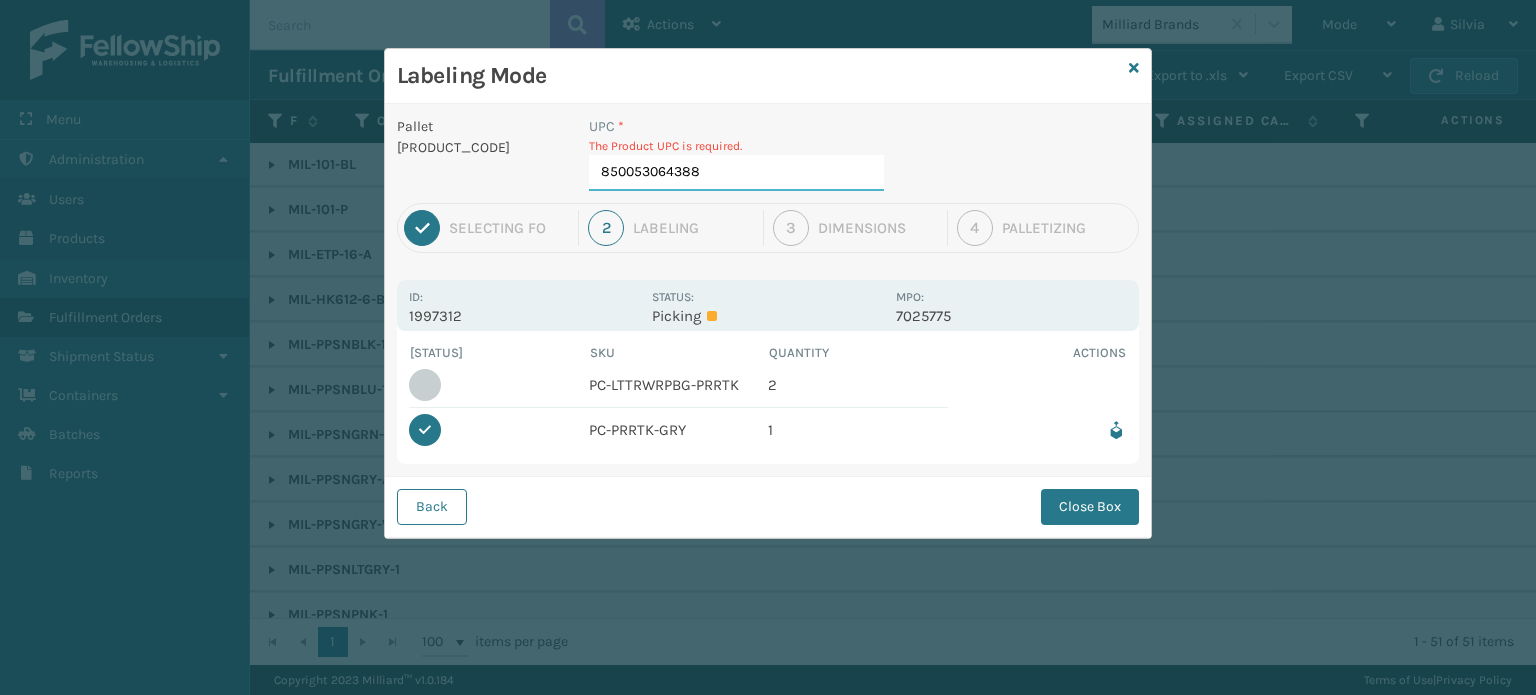 type on "850053064388" 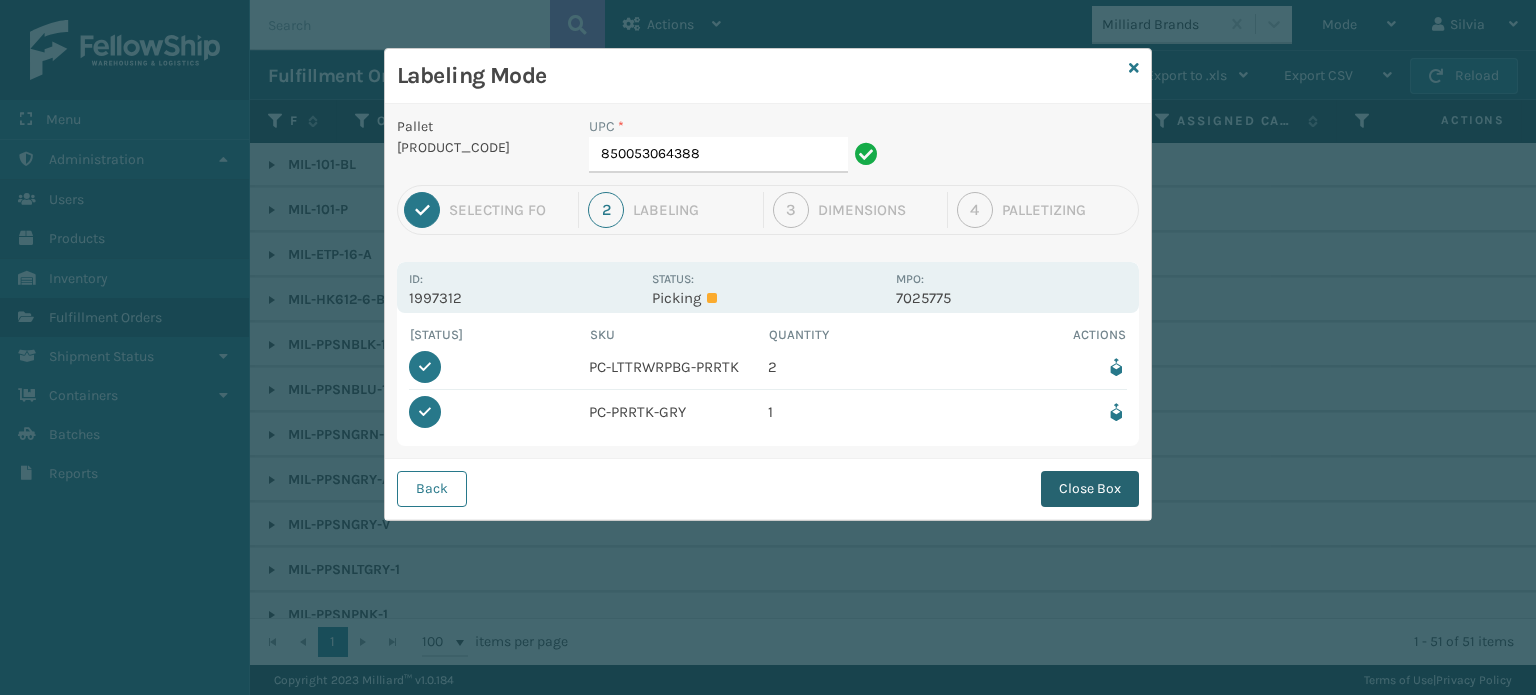 click on "Close Box" at bounding box center (1090, 489) 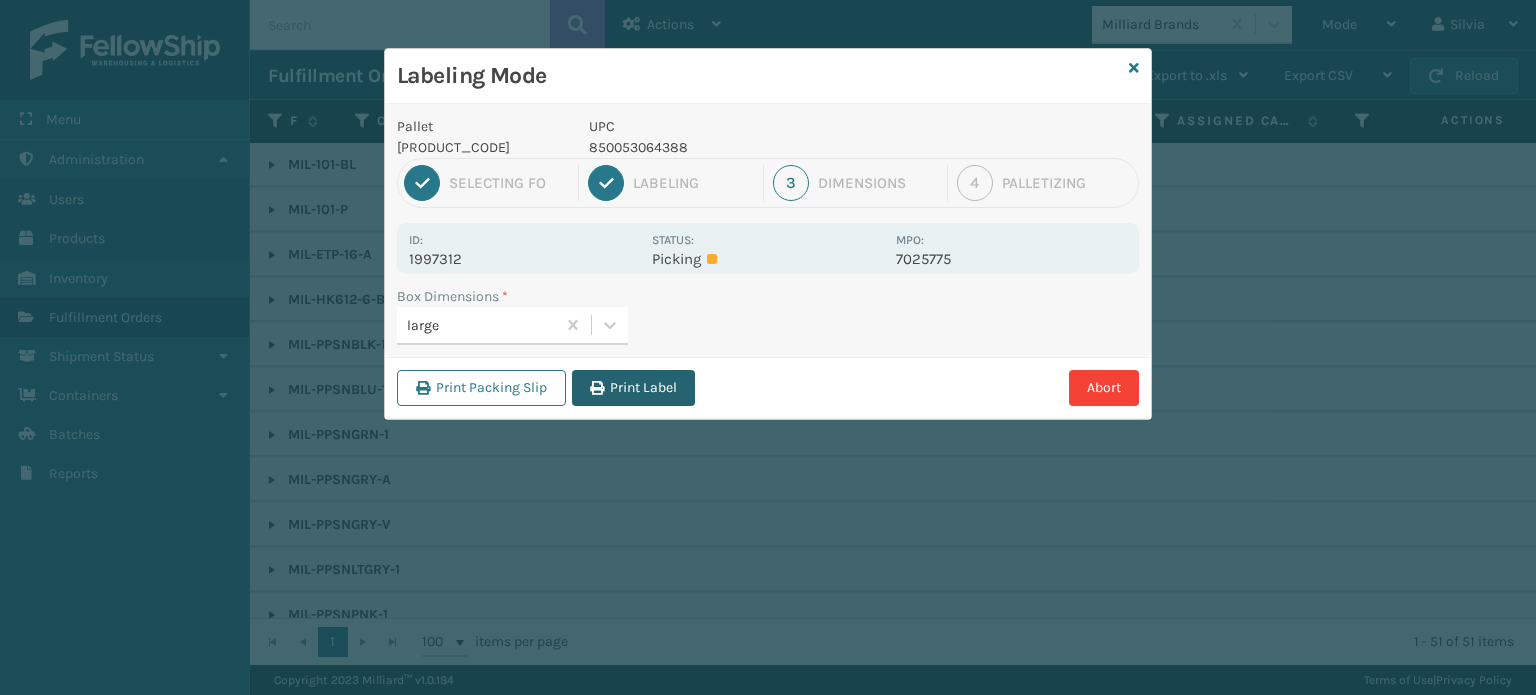 click on "Print Label" at bounding box center [633, 388] 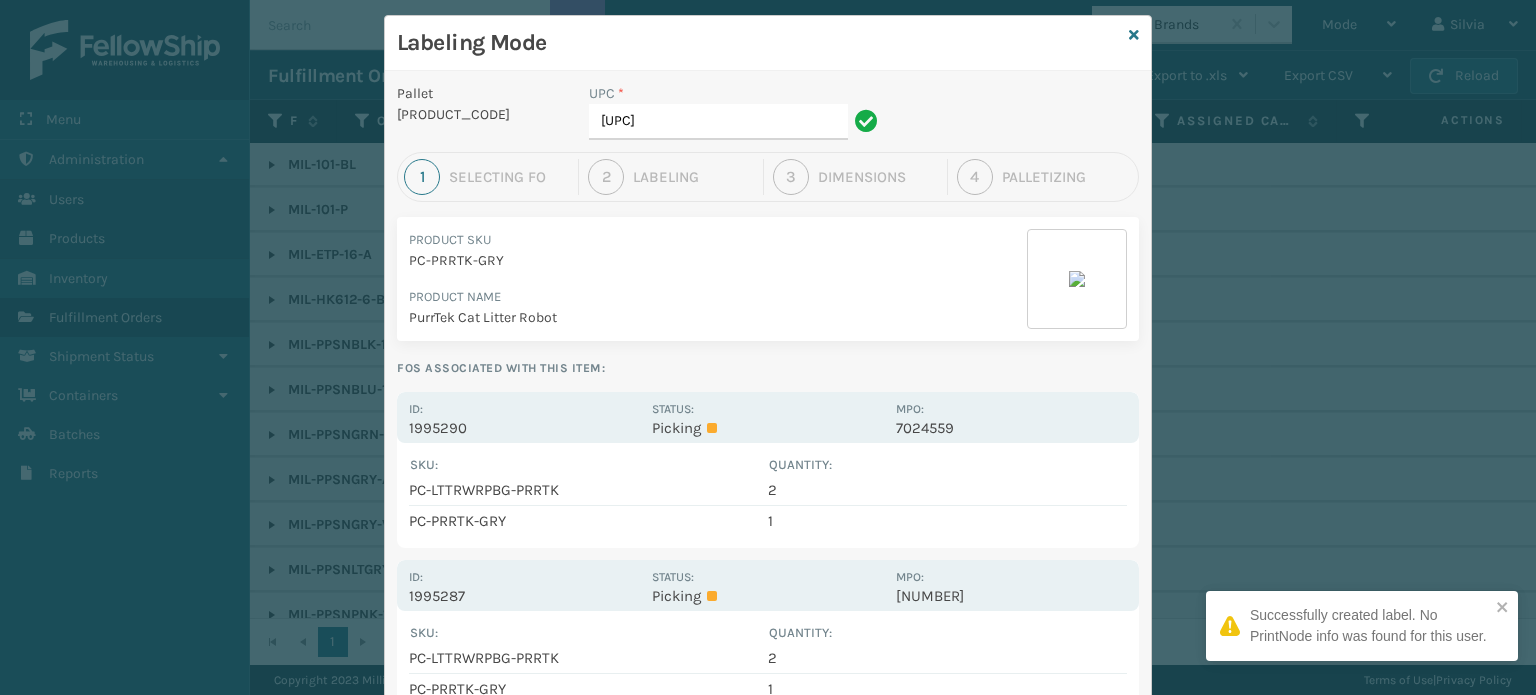 scroll, scrollTop: 0, scrollLeft: 0, axis: both 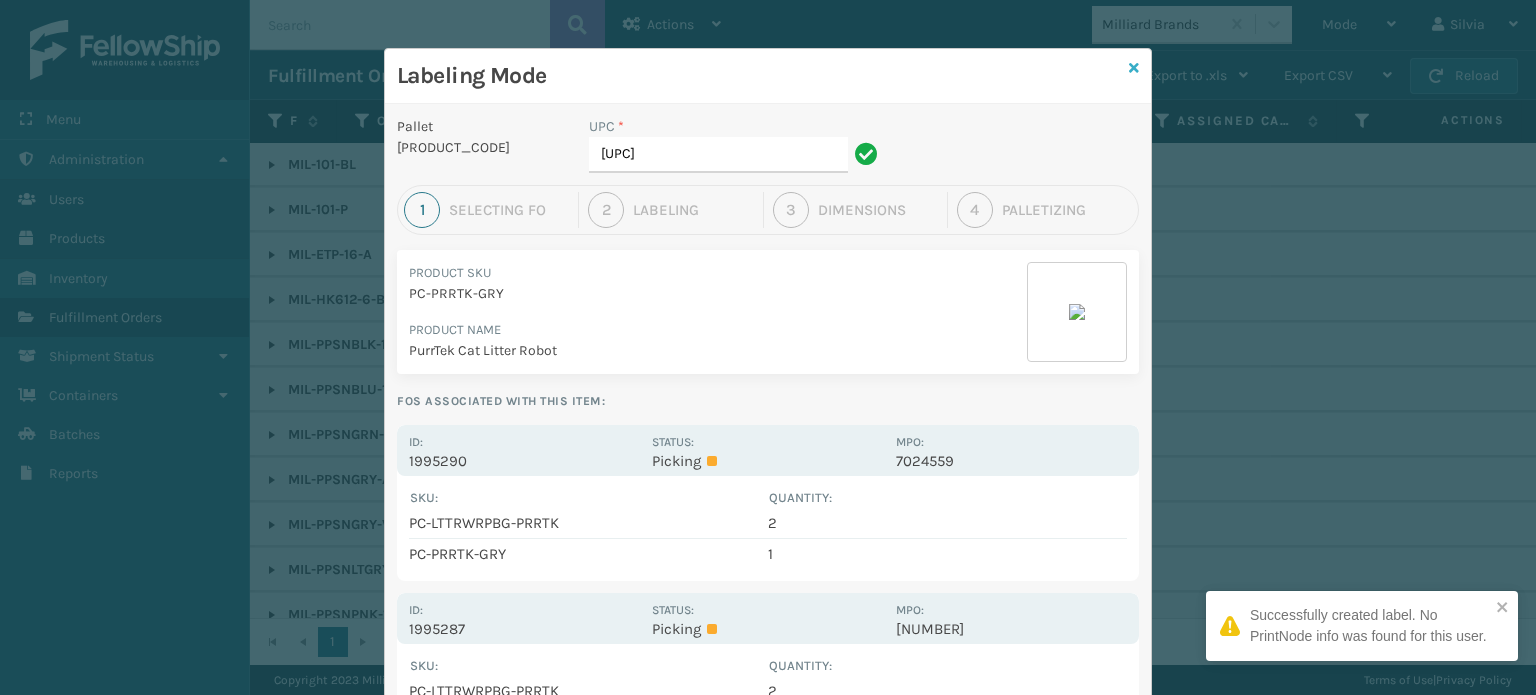 click at bounding box center [1134, 68] 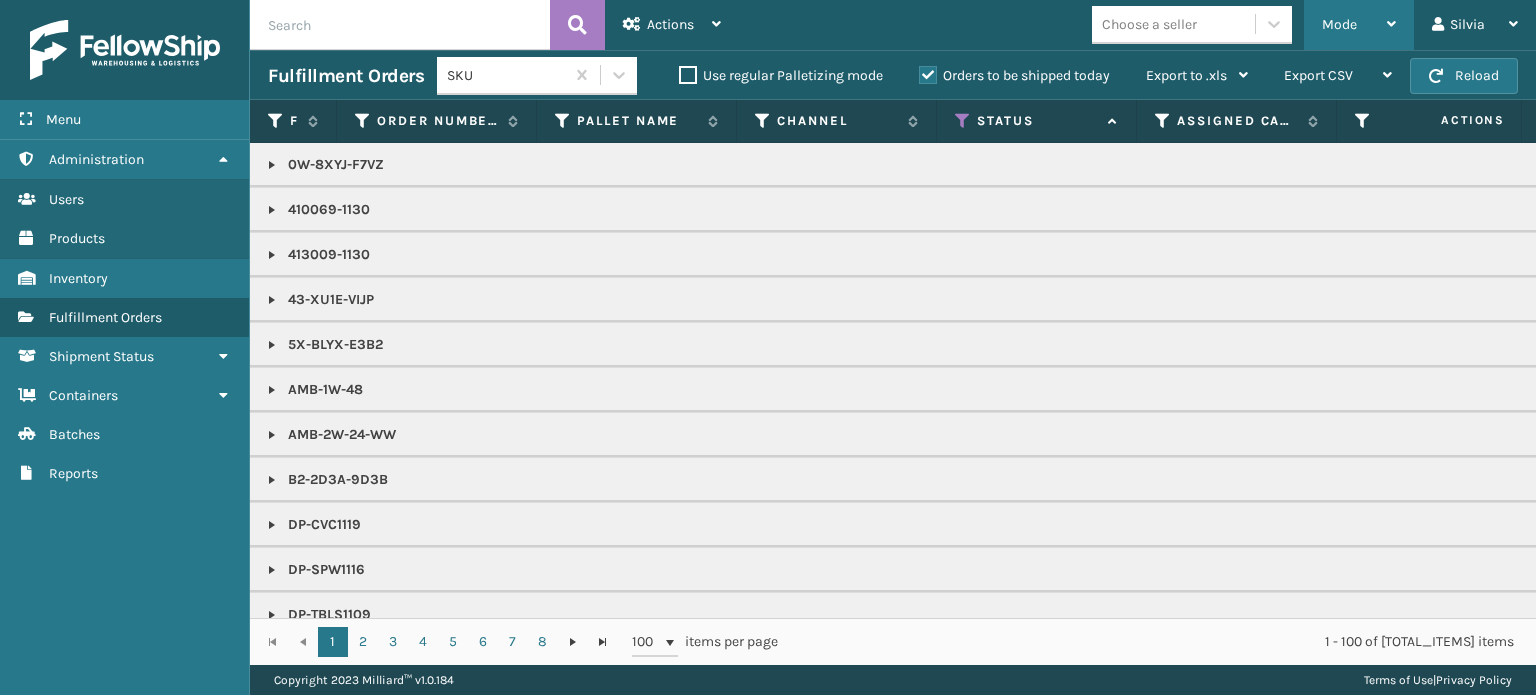 click on "Mode" at bounding box center (1359, 25) 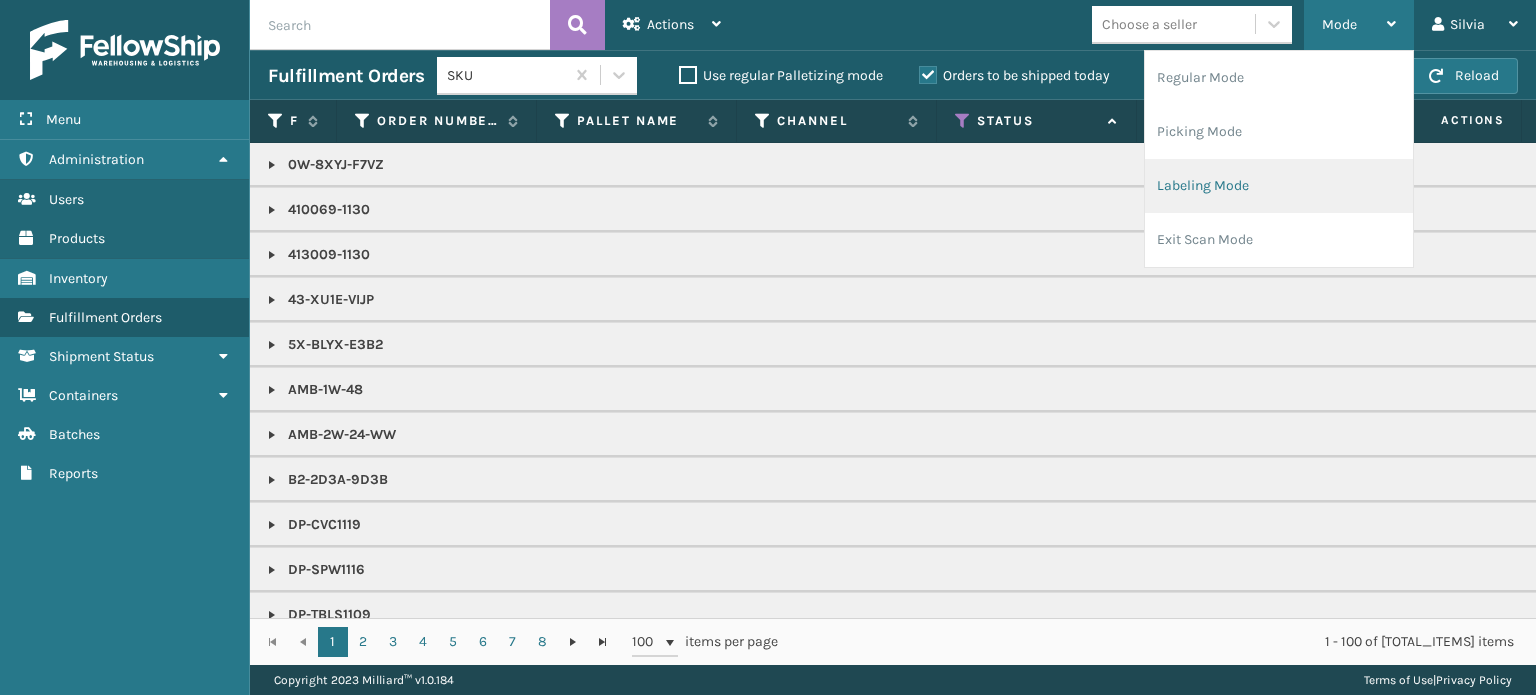 click on "Labeling Mode" at bounding box center (1279, 186) 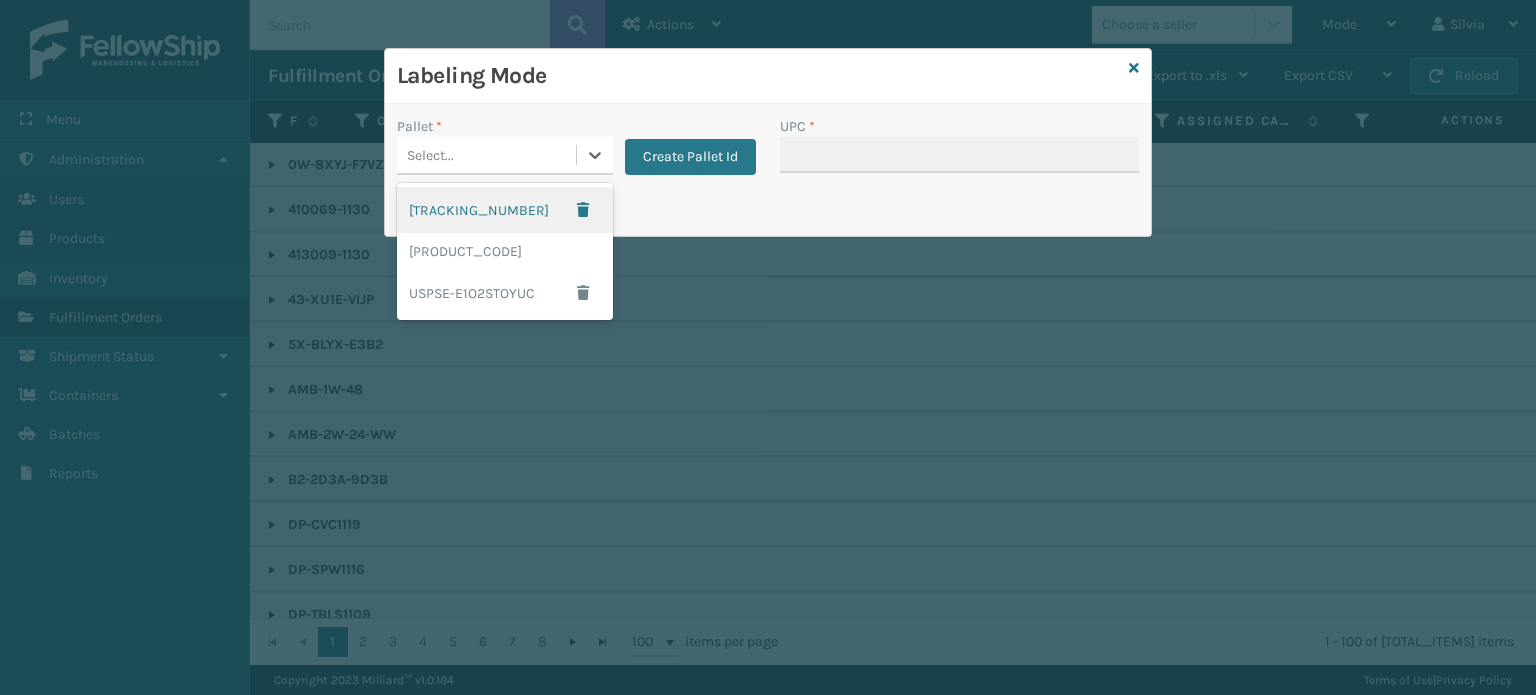 drag, startPoint x: 597, startPoint y: 151, endPoint x: 573, endPoint y: 185, distance: 41.617306 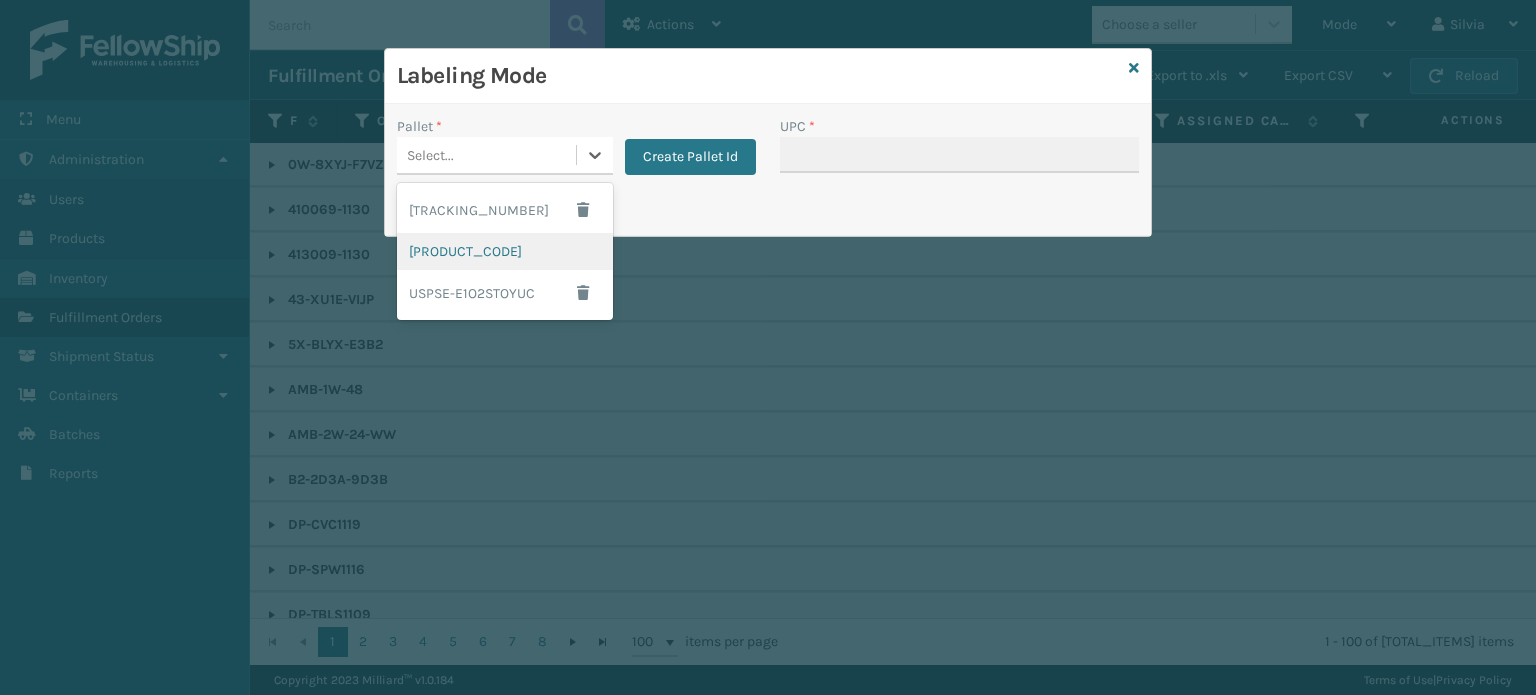 click on "[PRODUCT_CODE]" at bounding box center (505, 251) 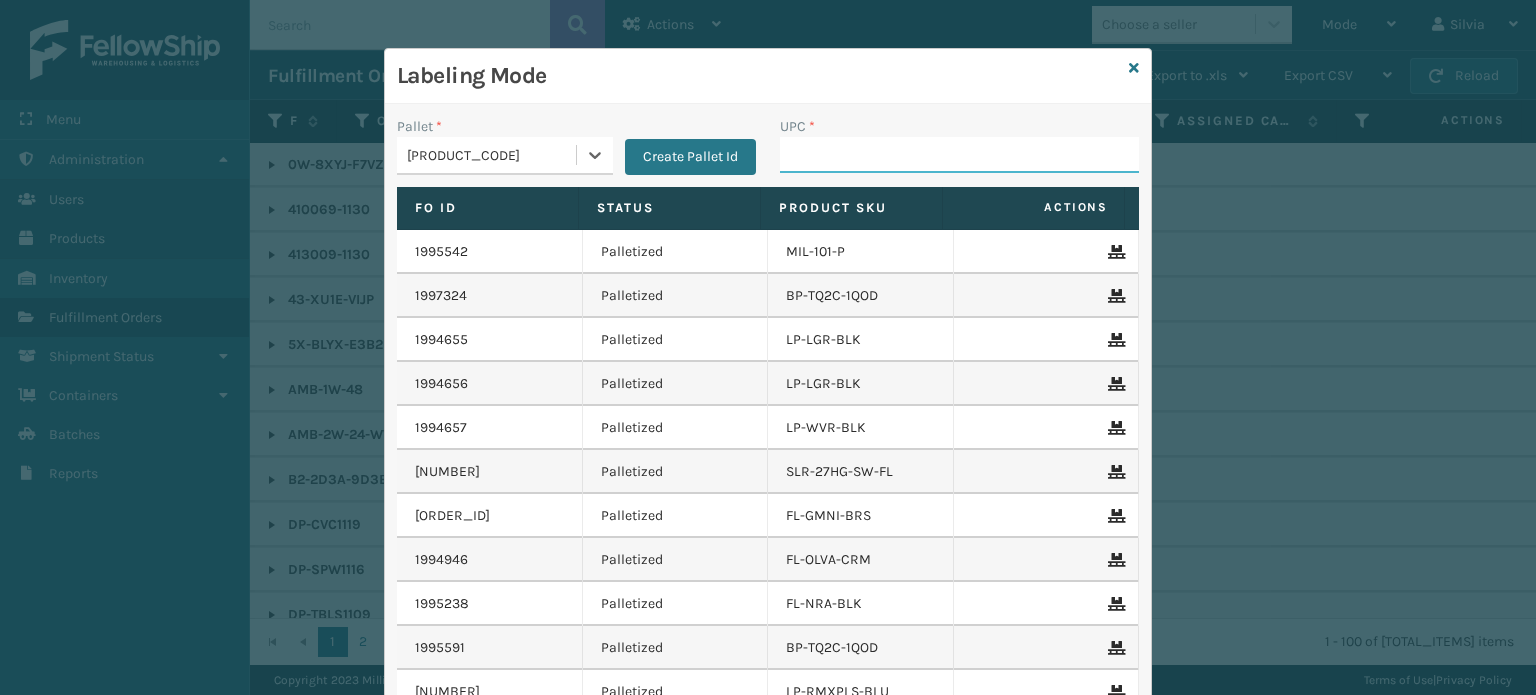 click on "UPC   *" at bounding box center (959, 155) 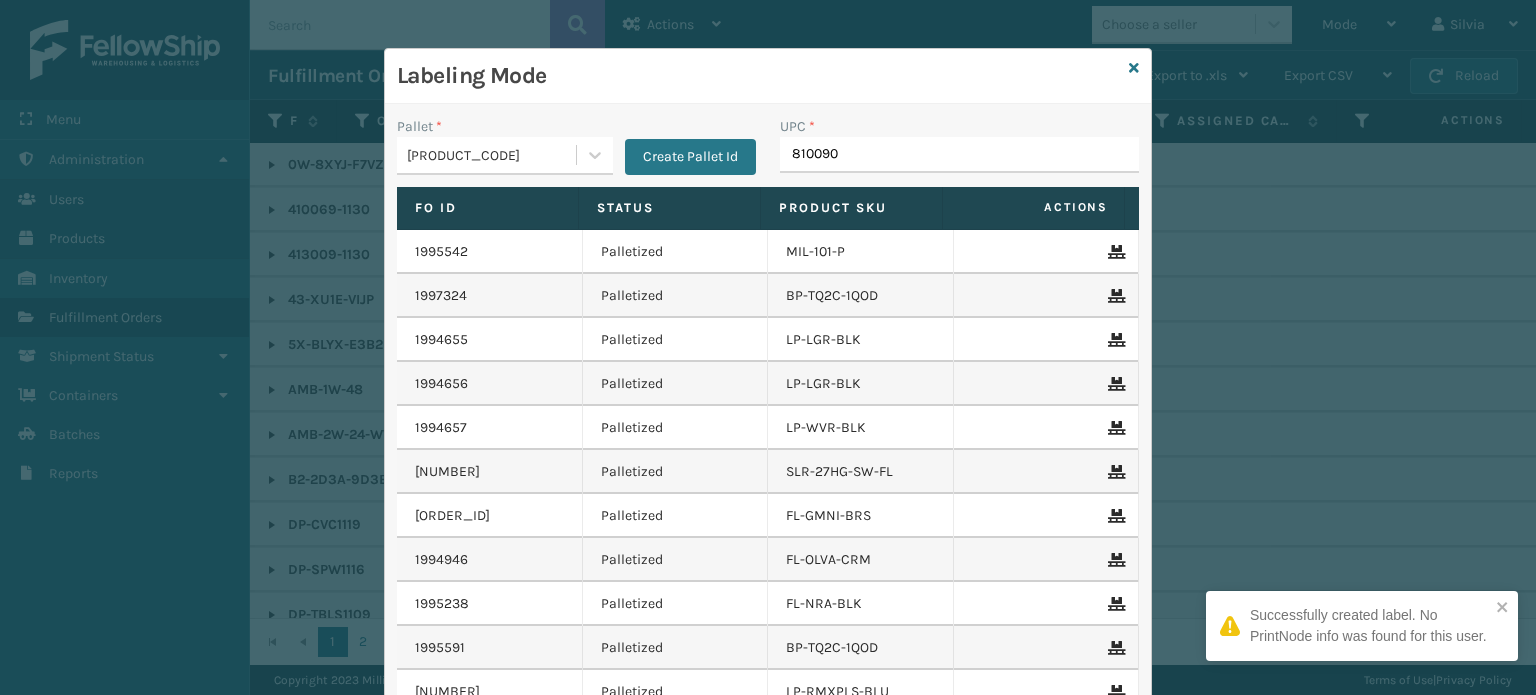 type on "[ORDER_ID]" 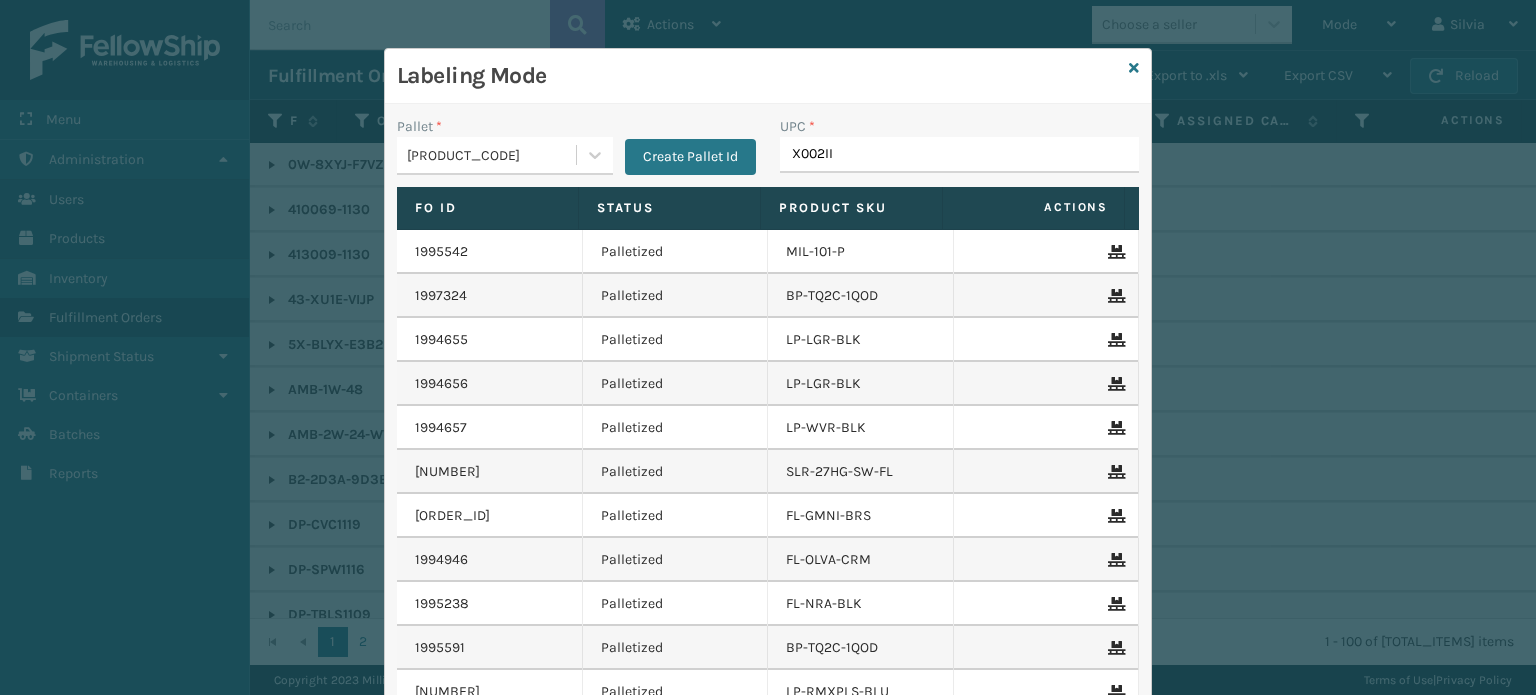 type on "X002IIZ" 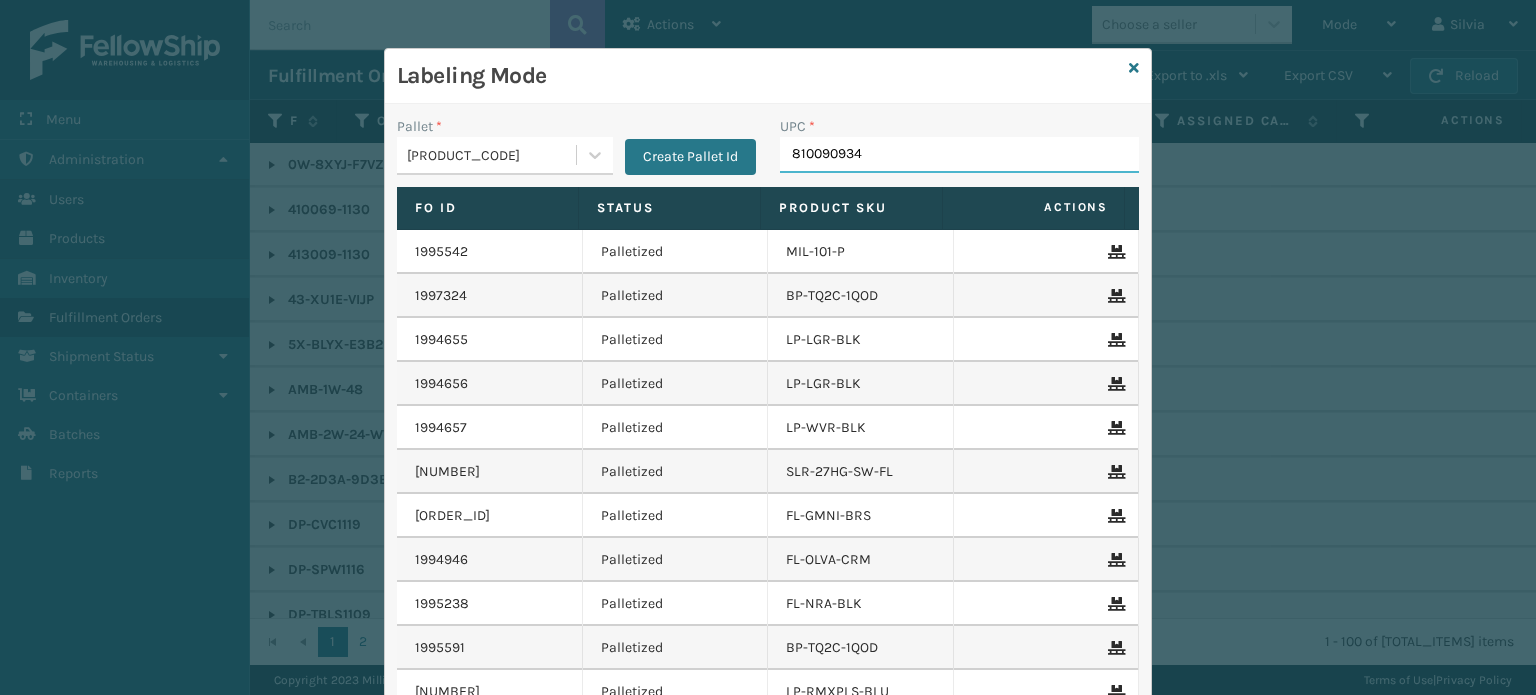 type on "8100909346" 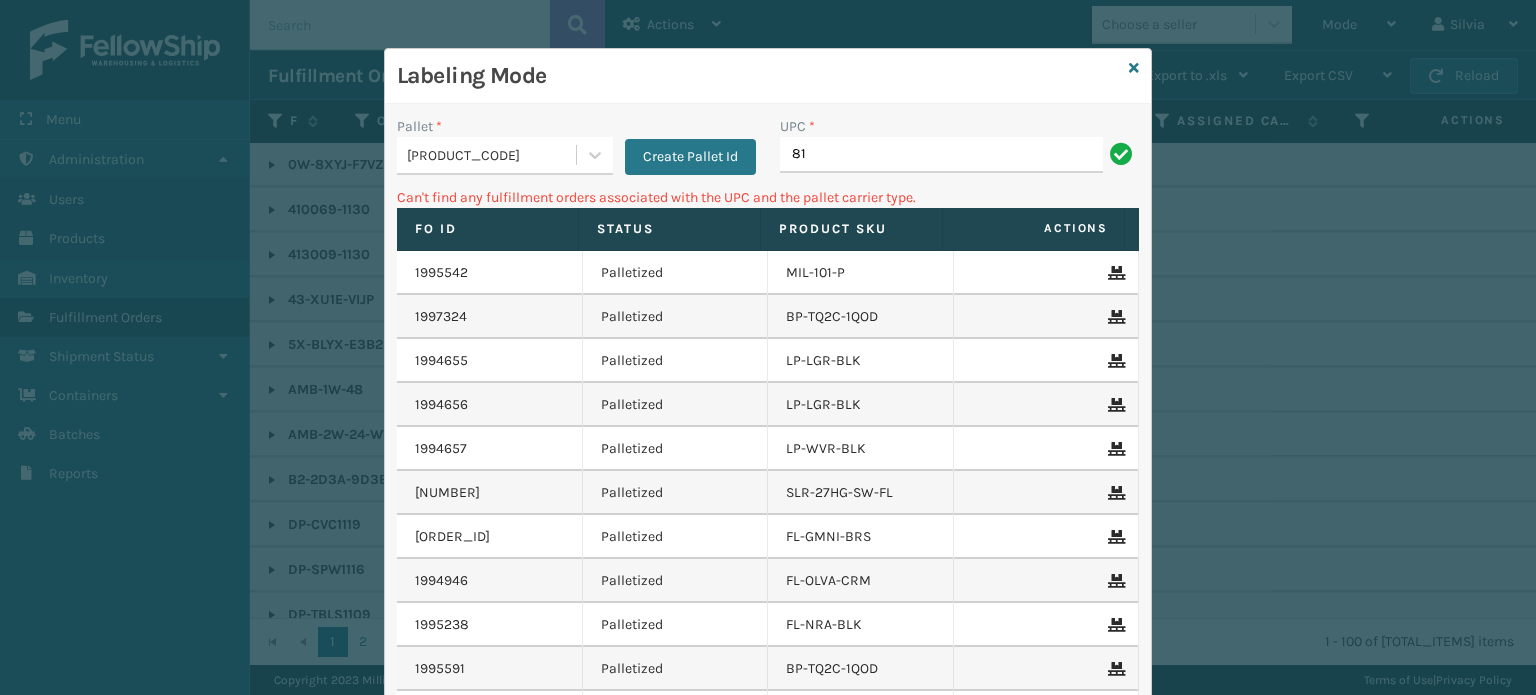 type on "8" 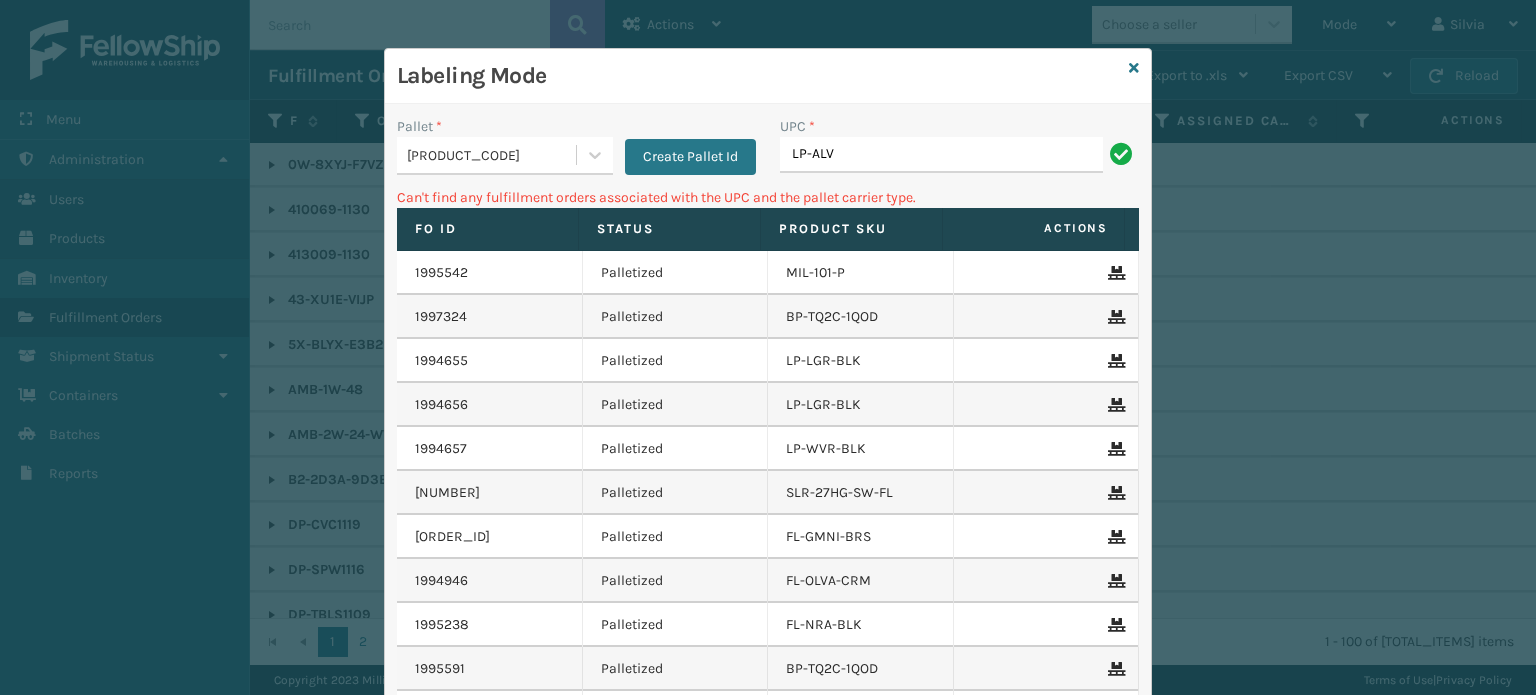 type on "LP-ALVRDPMCR-BLK" 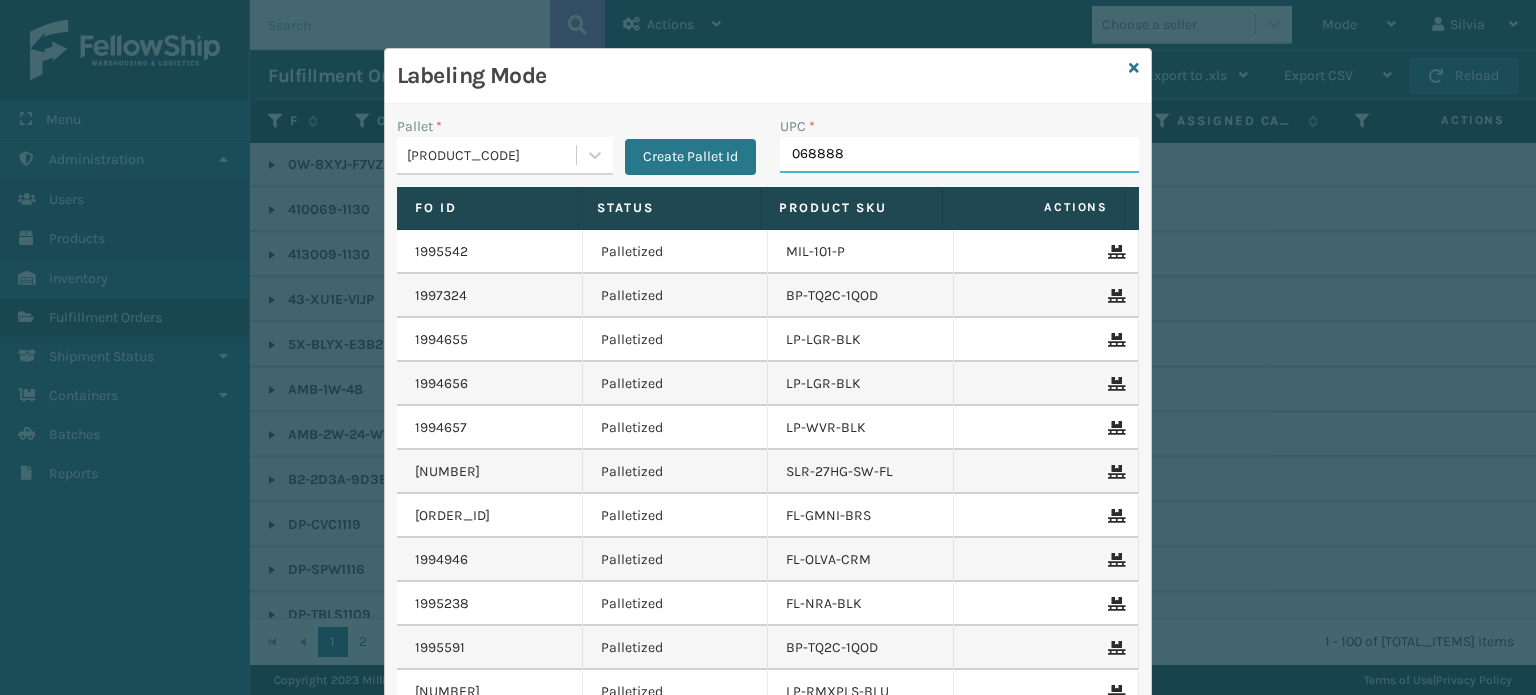 type on "0688880" 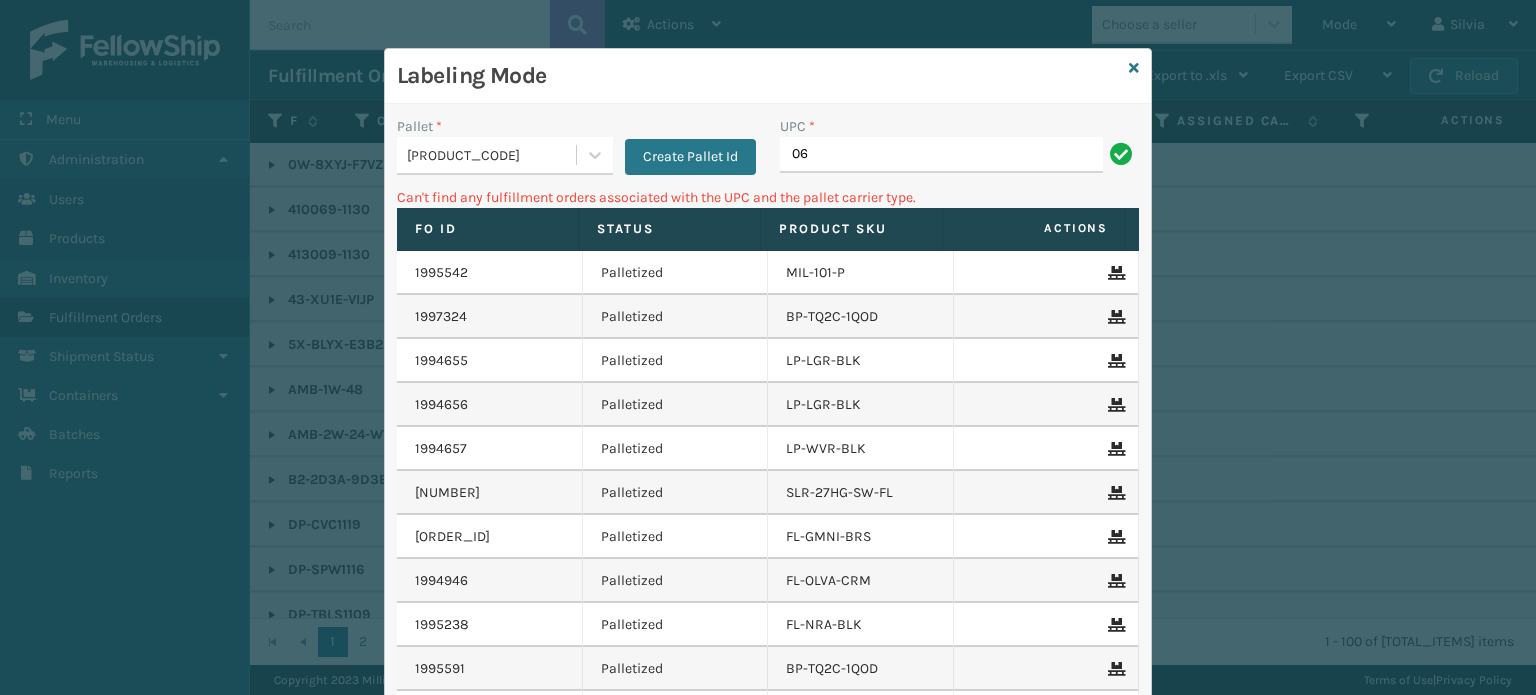 type on "0" 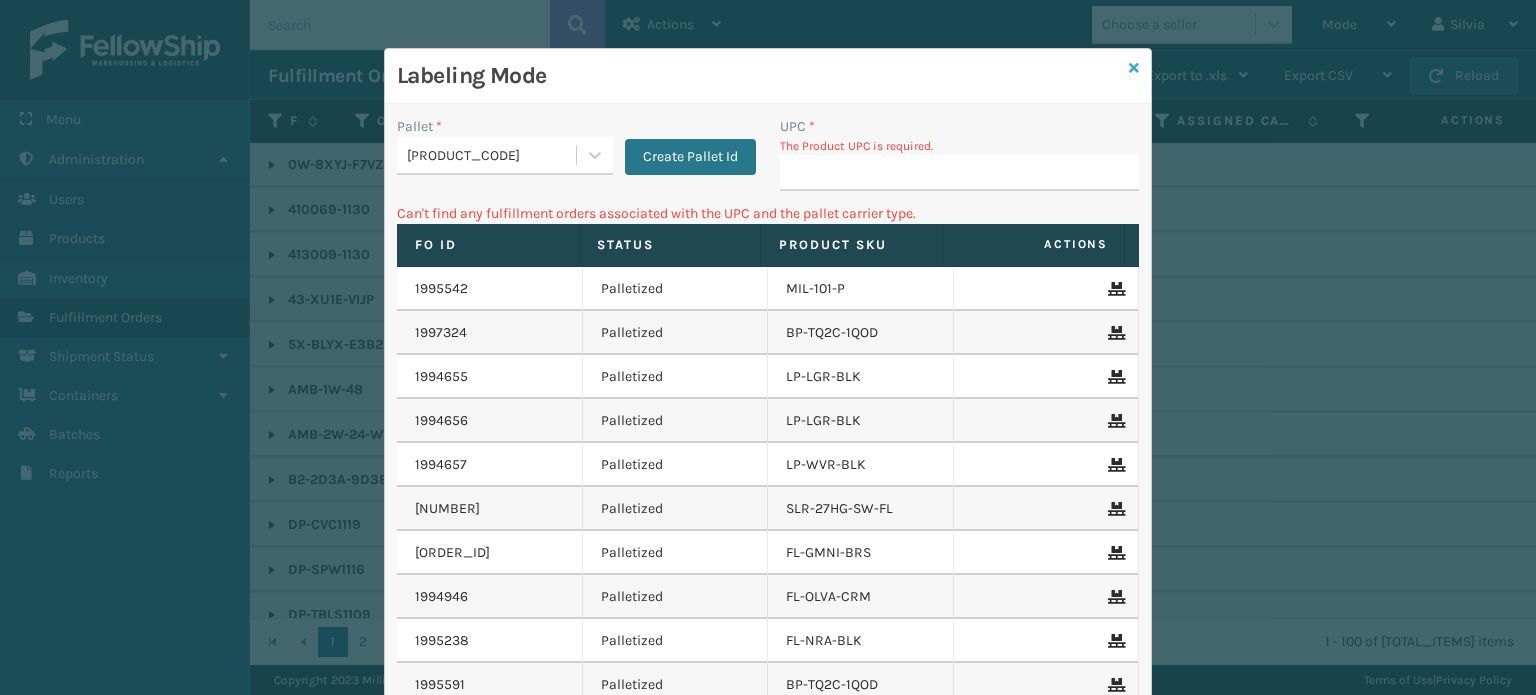type 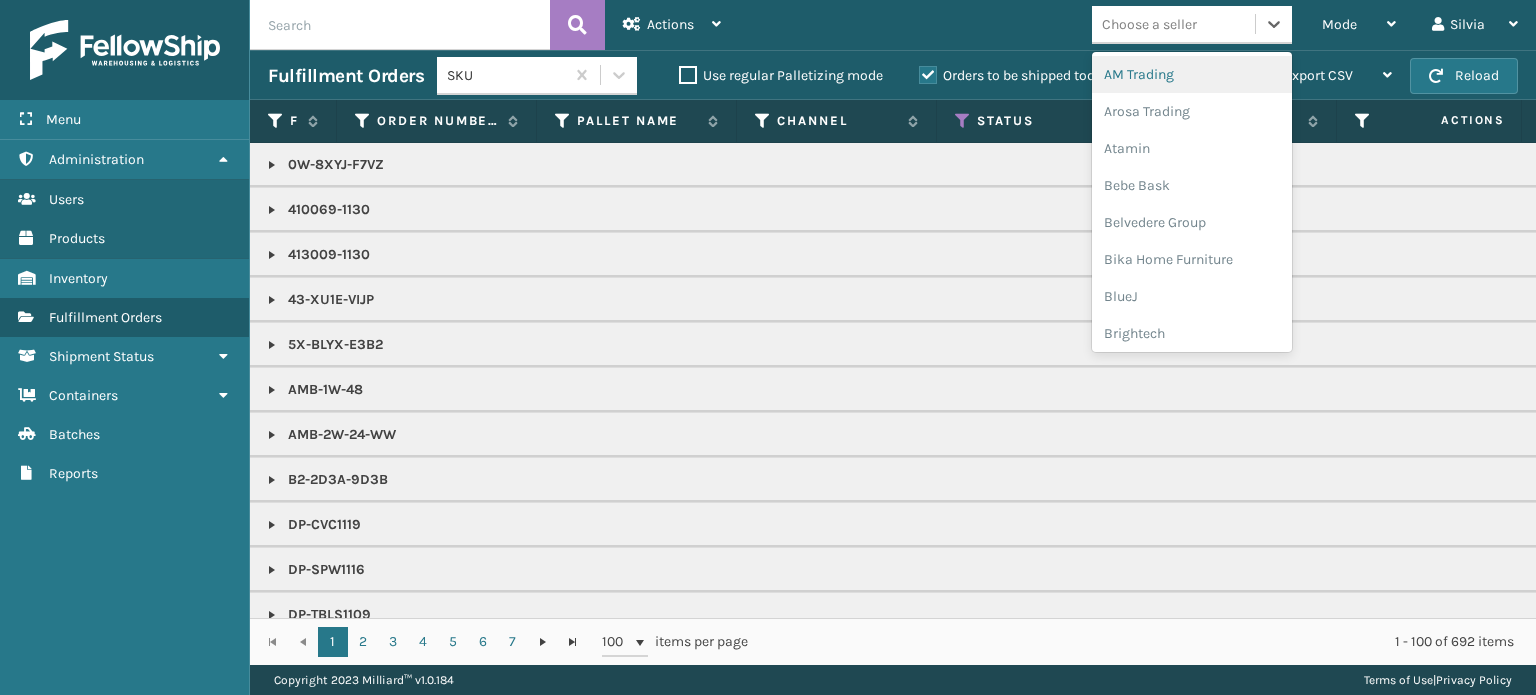 click on "Choose a seller" at bounding box center (1149, 24) 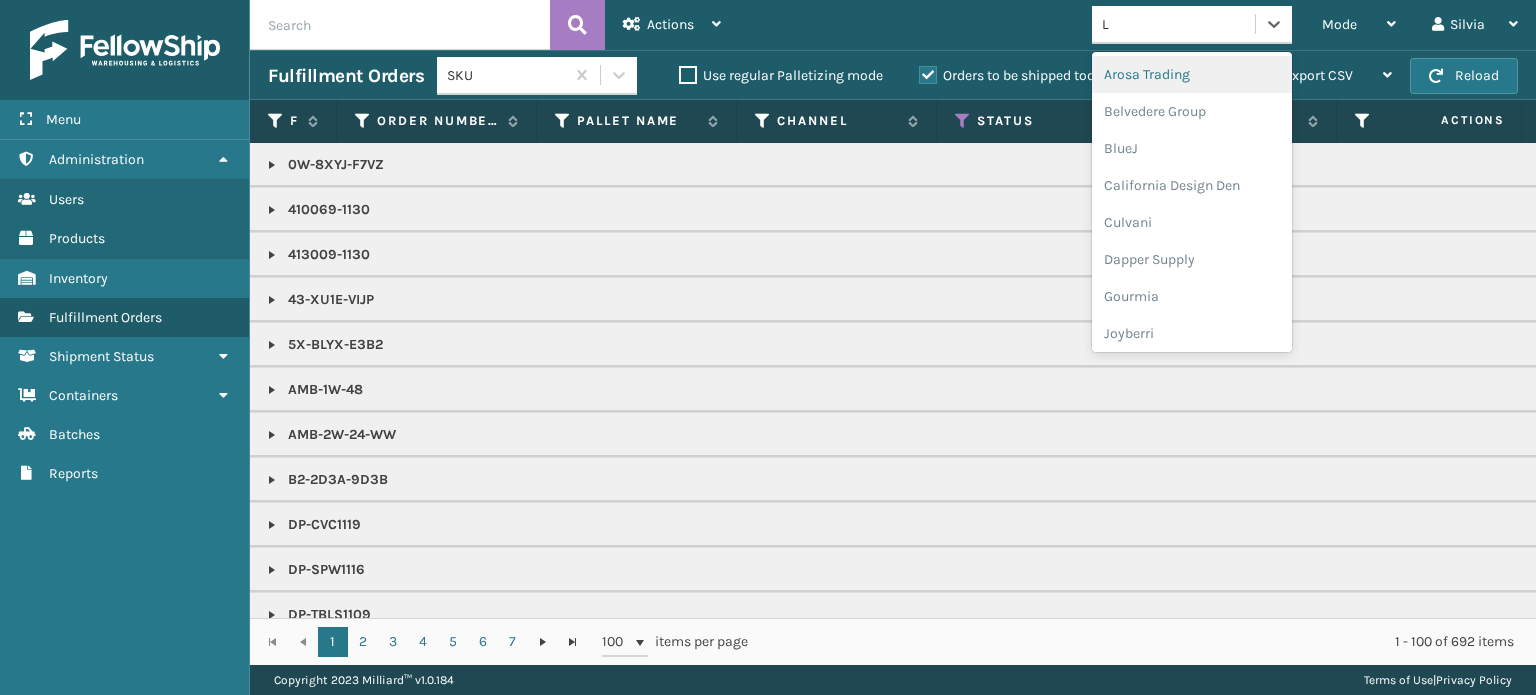 type on "LI" 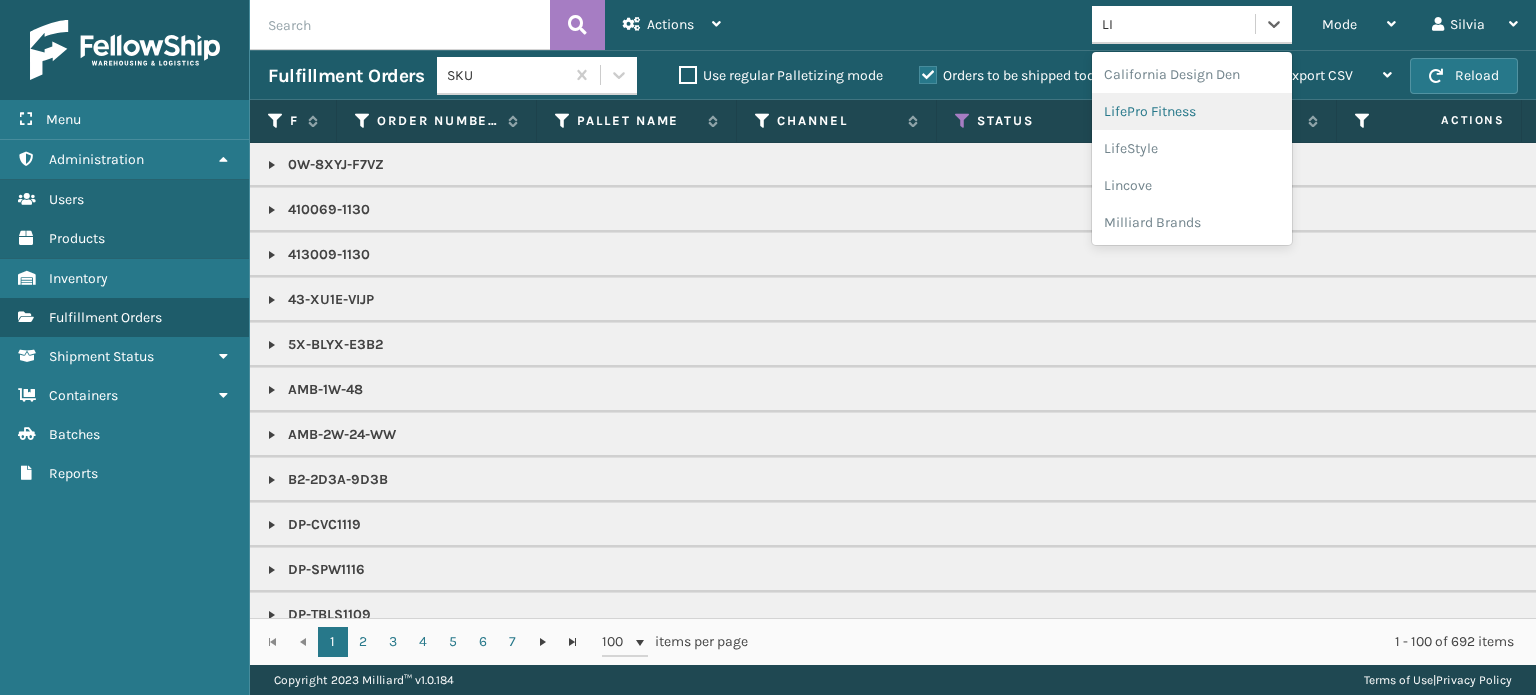click on "LifePro Fitness" at bounding box center (1192, 111) 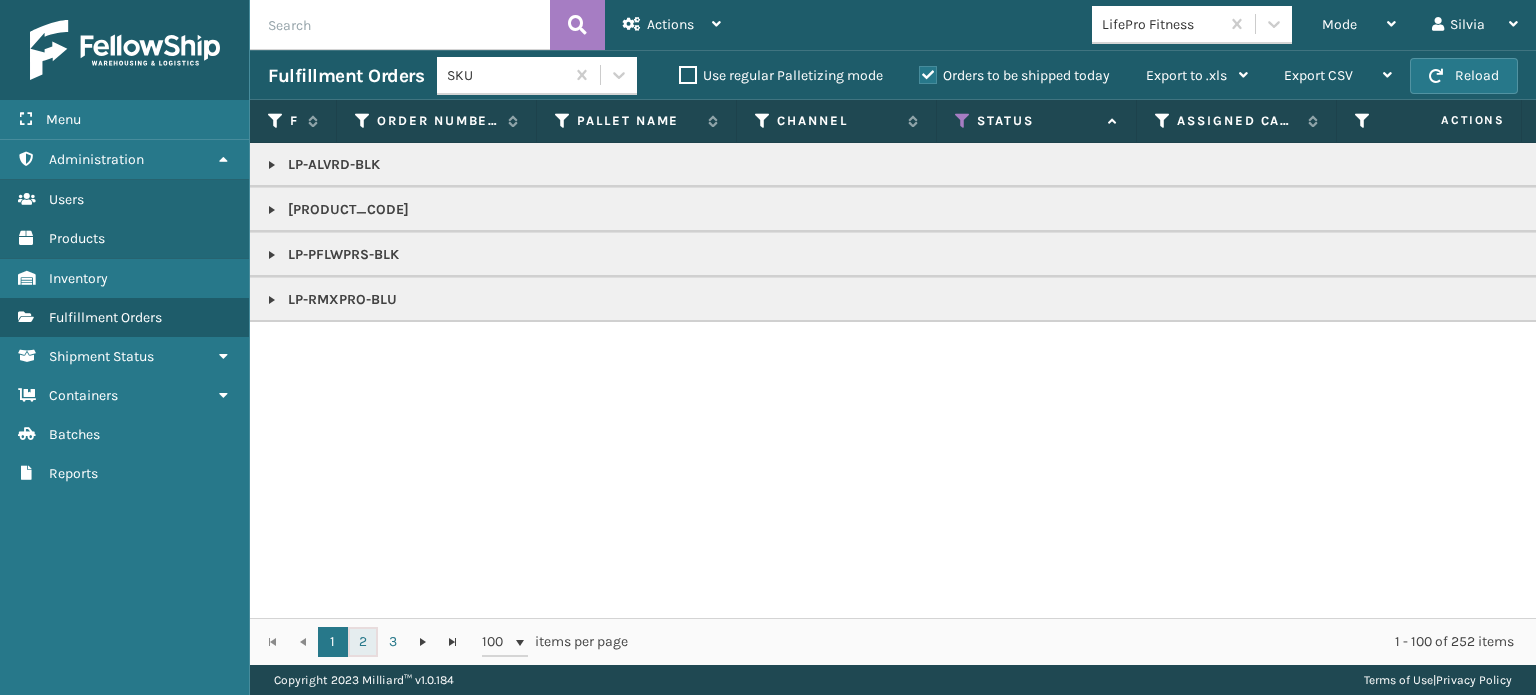 click on "2" at bounding box center (363, 642) 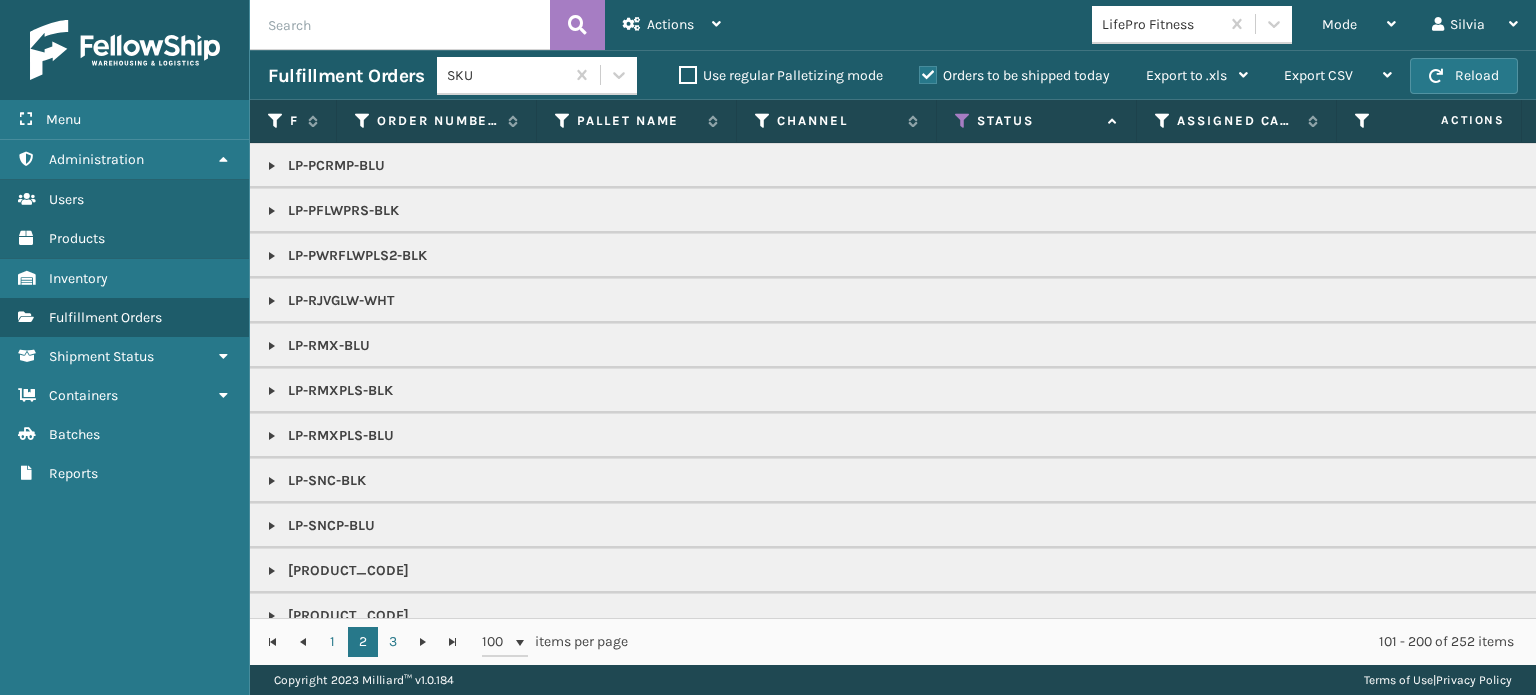 scroll, scrollTop: 300, scrollLeft: 0, axis: vertical 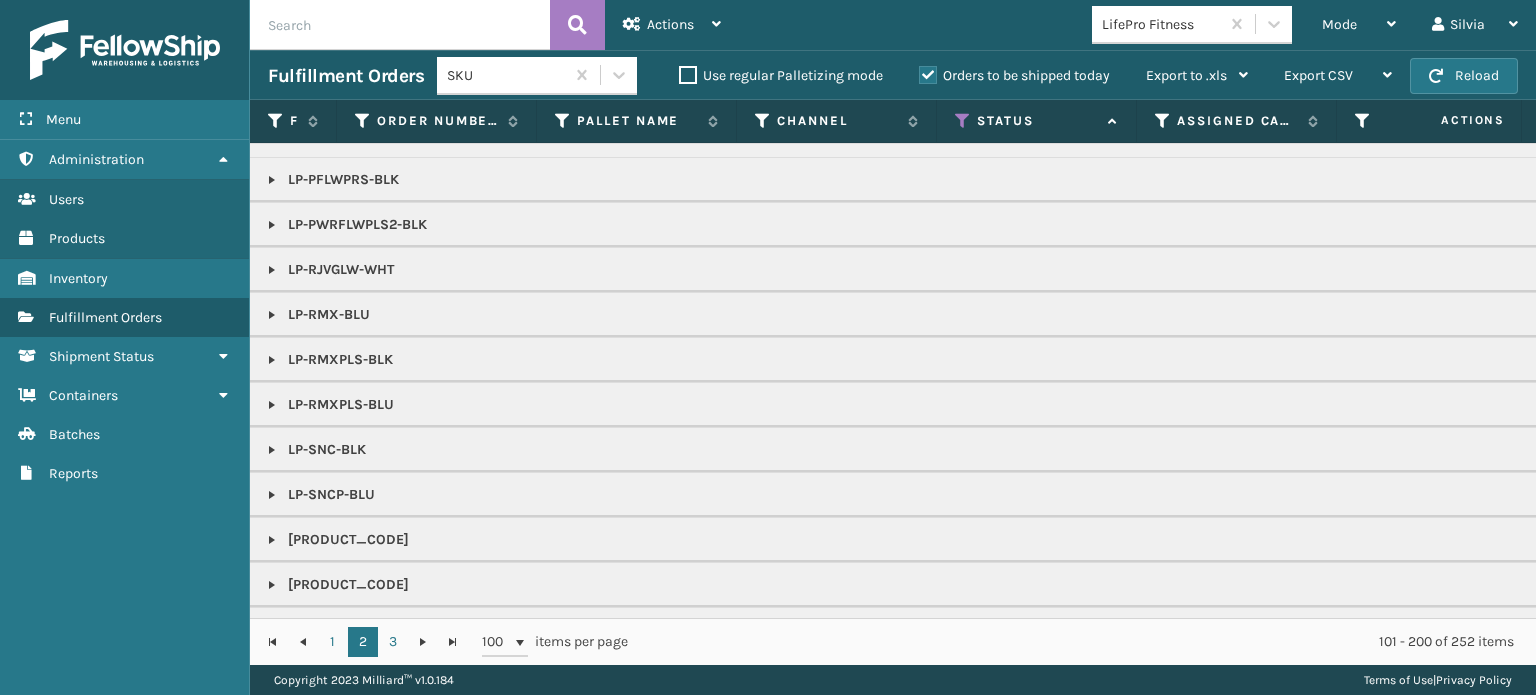 click at bounding box center (272, 495) 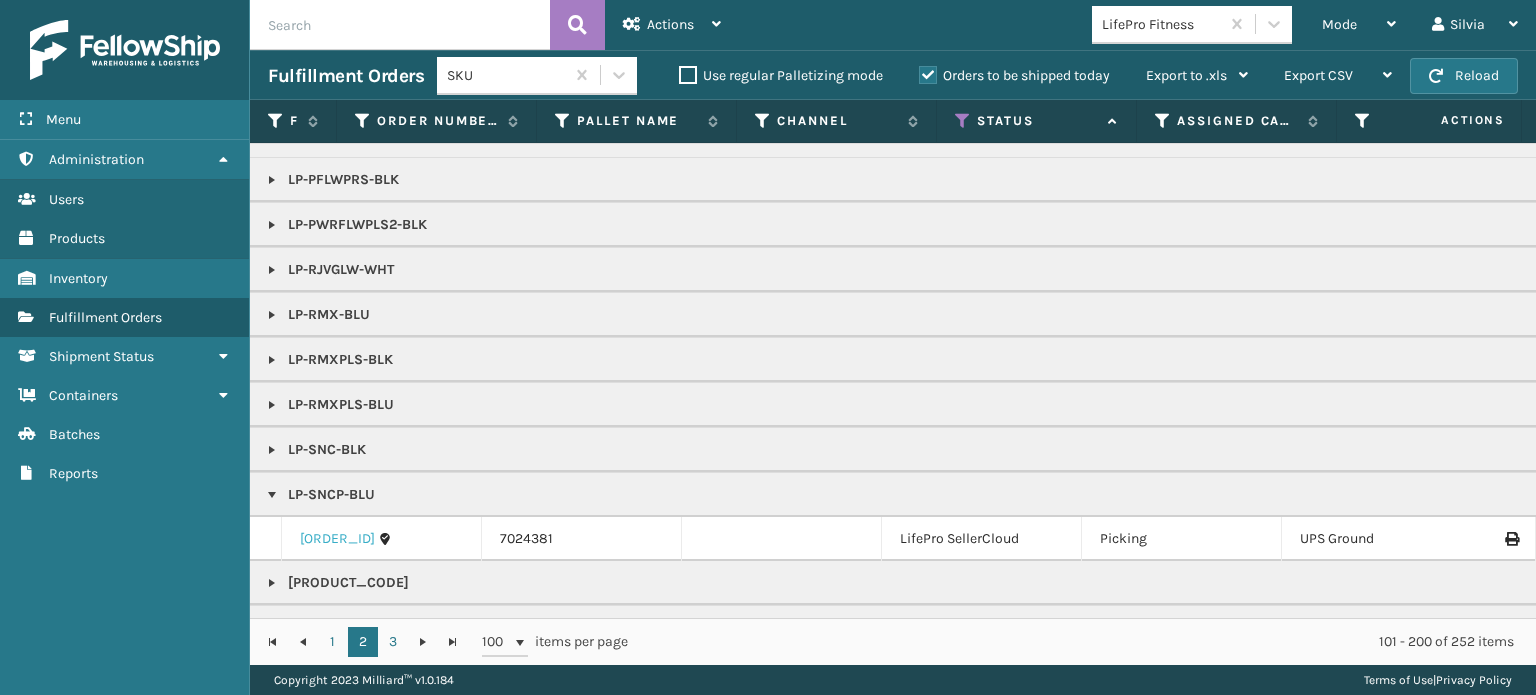 click on "[ORDER_ID]" at bounding box center [337, 539] 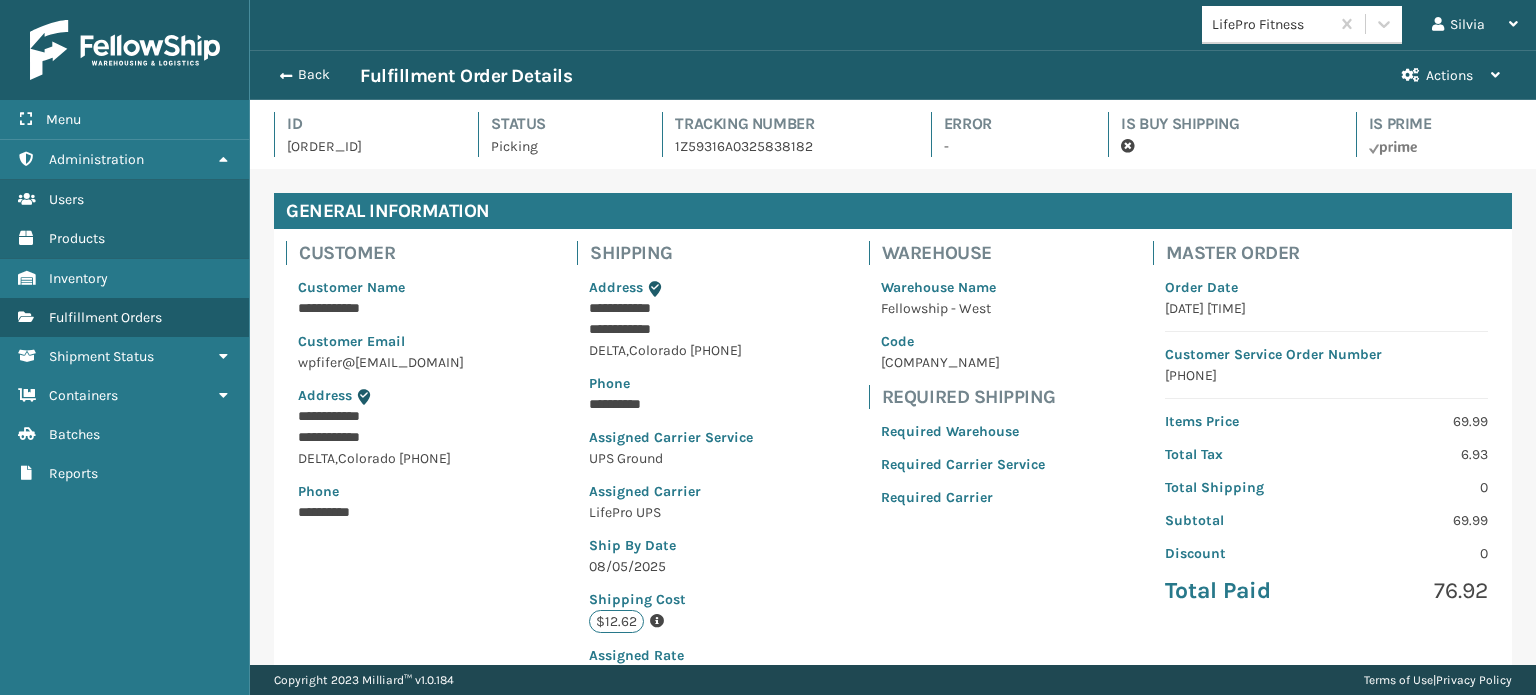 scroll, scrollTop: 99951, scrollLeft: 98713, axis: both 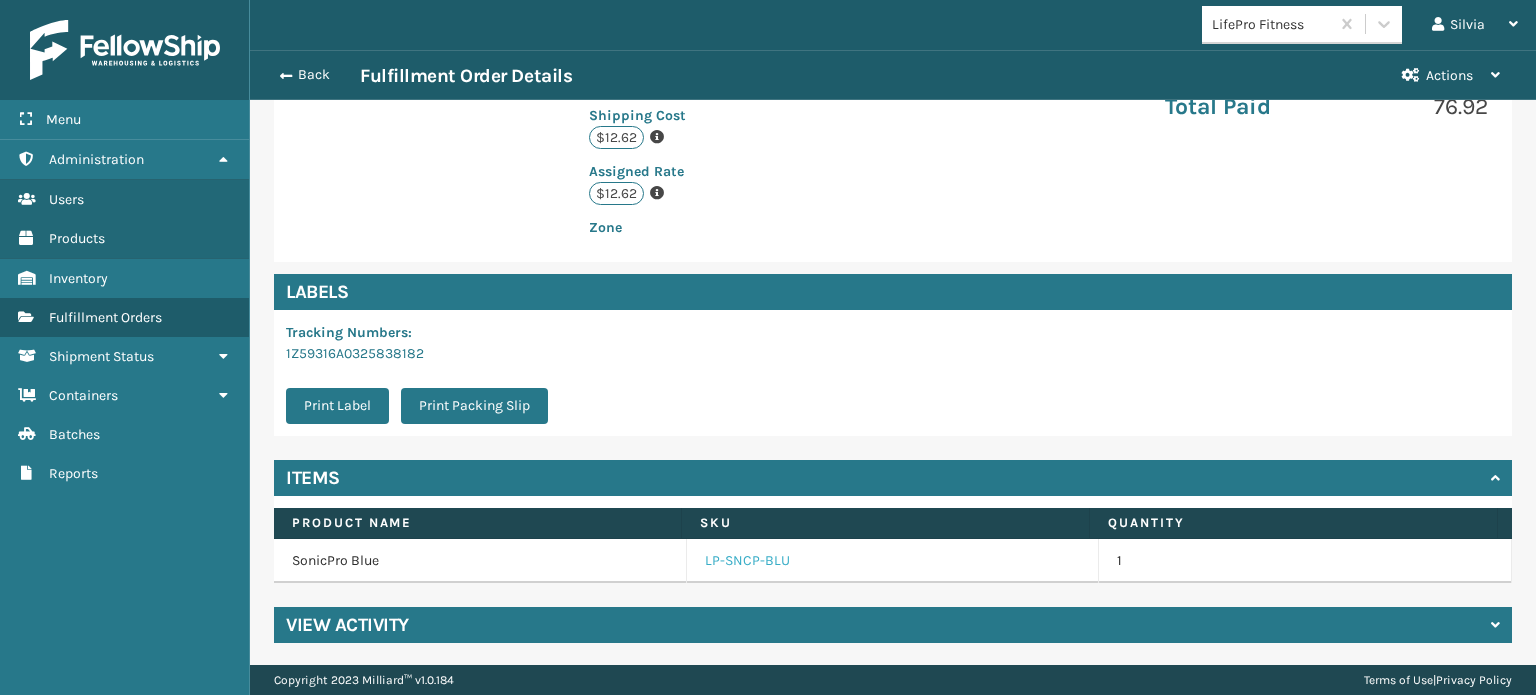 click on "LP-SNCP-BLU" at bounding box center (747, 561) 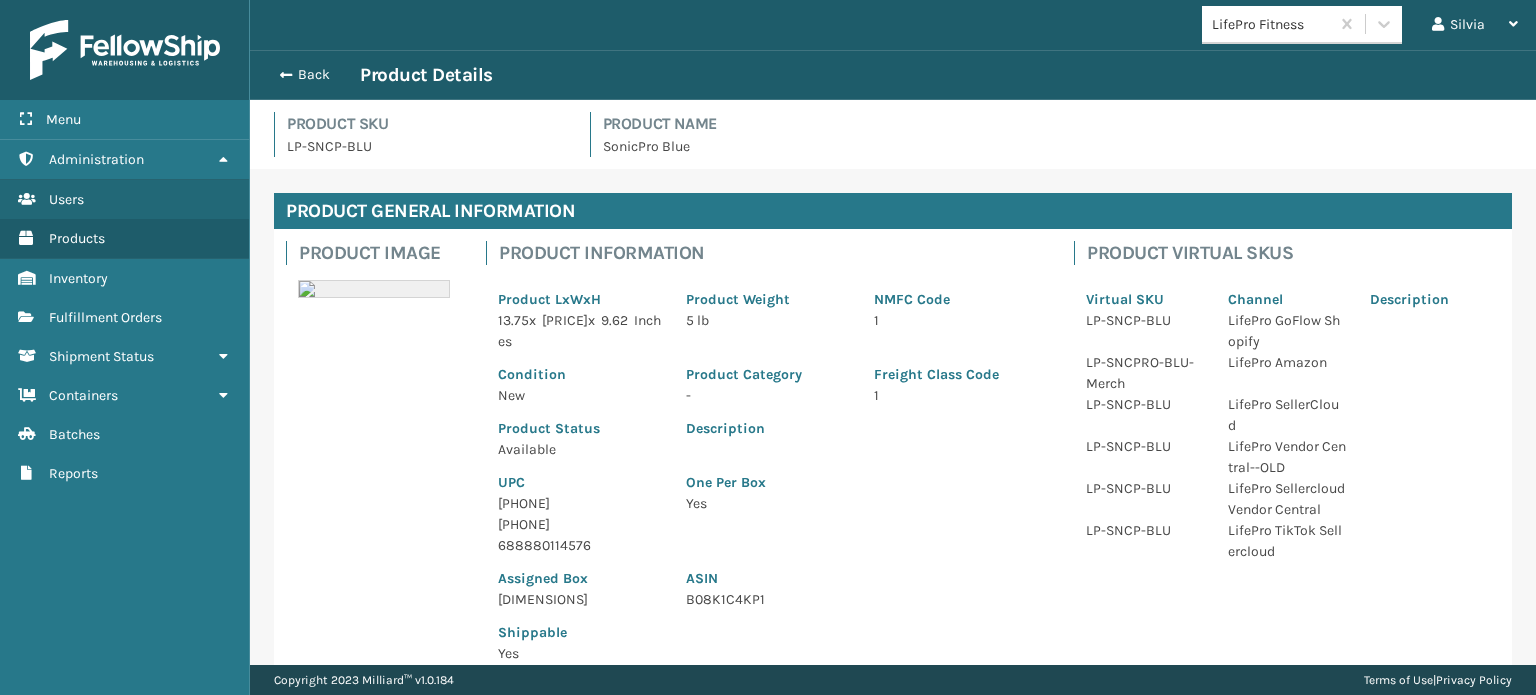 click on "688880114576" at bounding box center (580, 545) 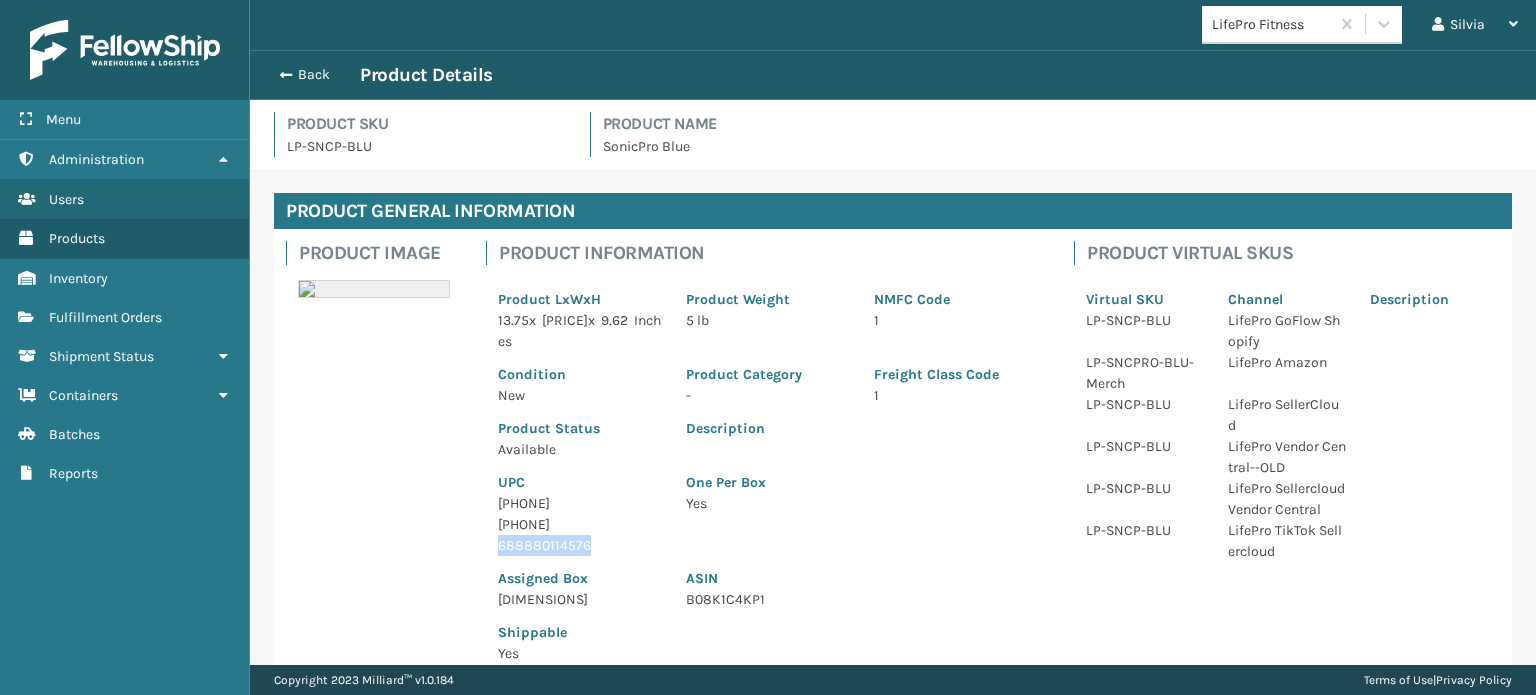 click on "688880114576" at bounding box center (580, 545) 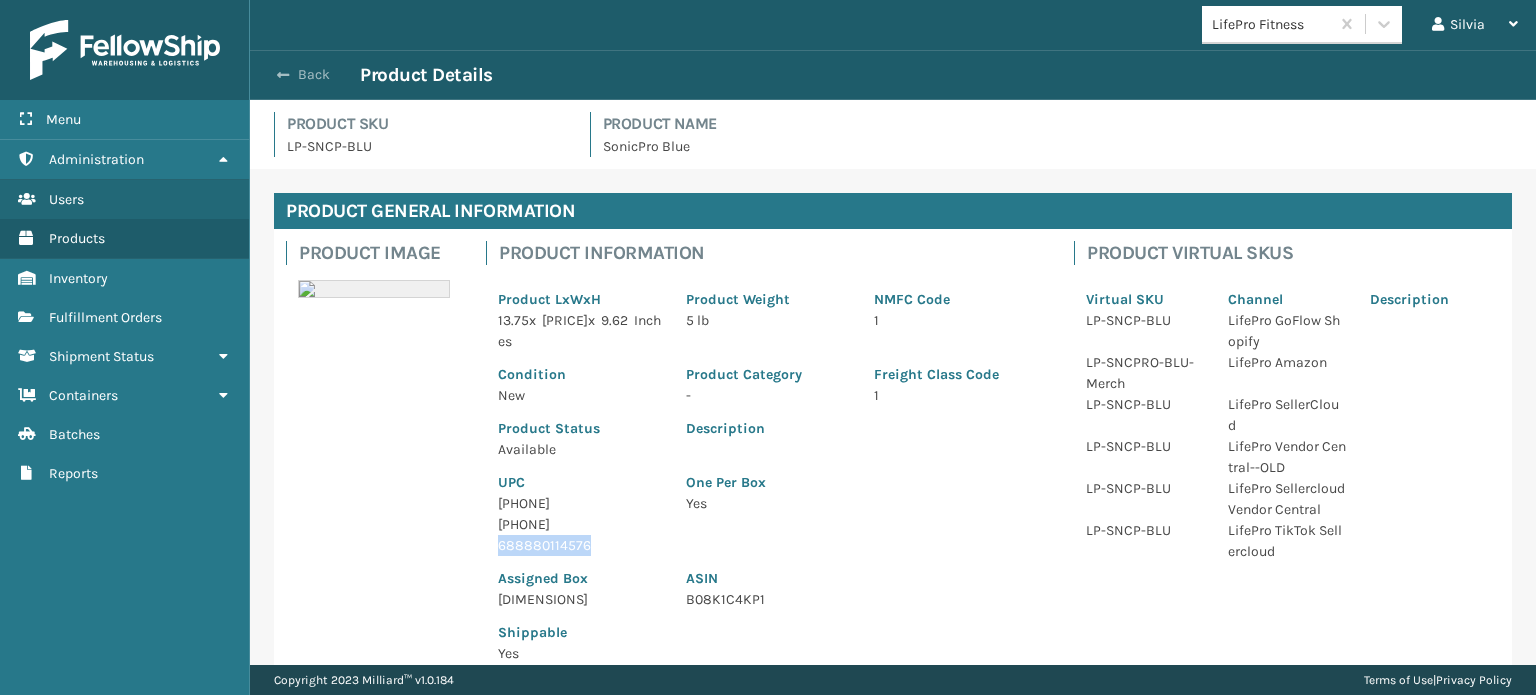 click on "Back" at bounding box center (314, 75) 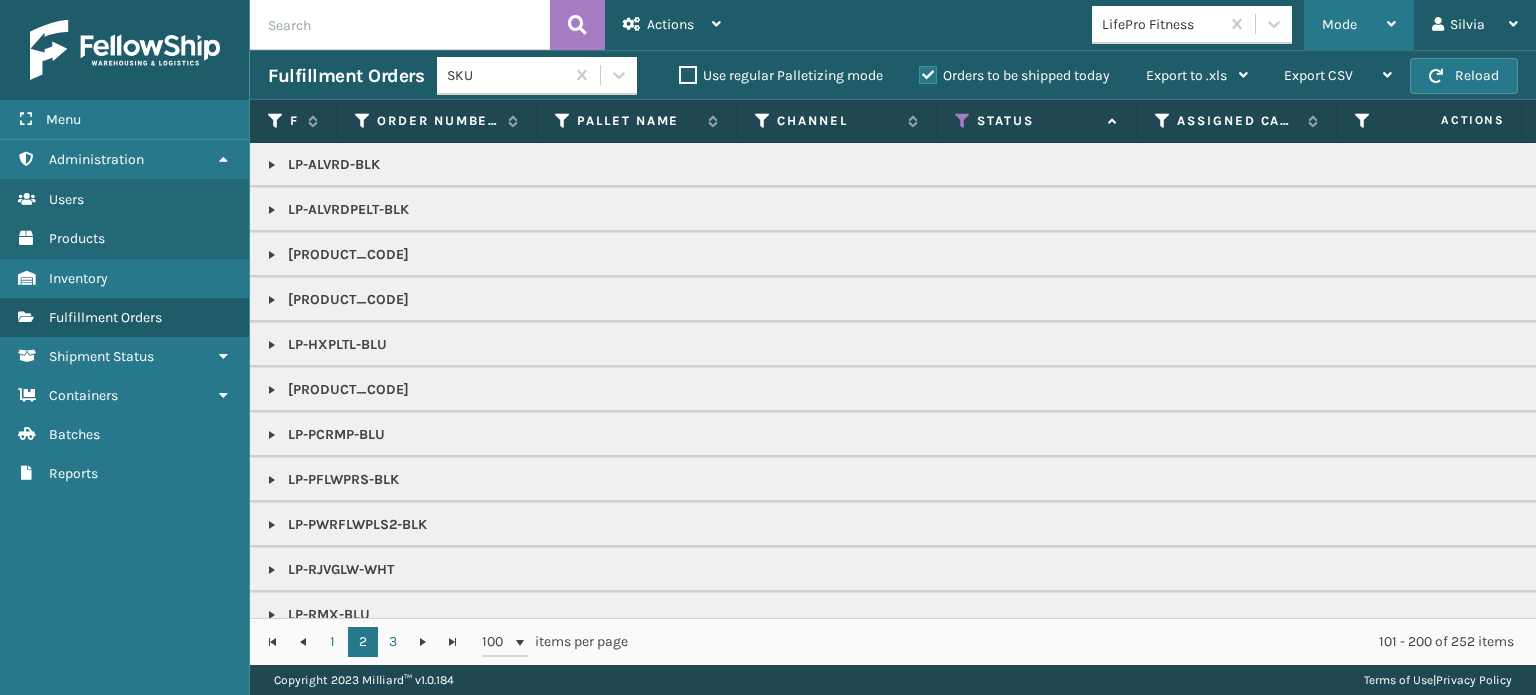 click on "Mode" at bounding box center (1359, 25) 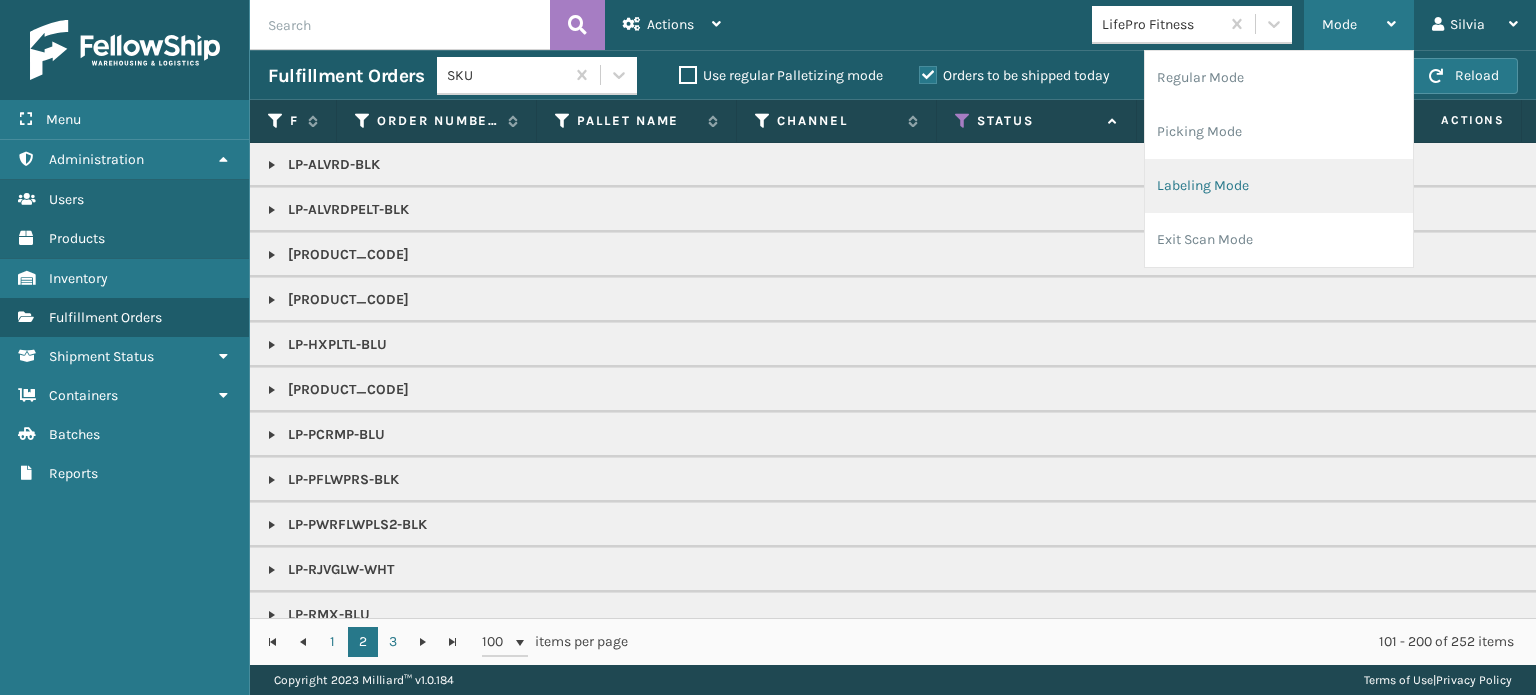click on "Labeling Mode" at bounding box center [1279, 186] 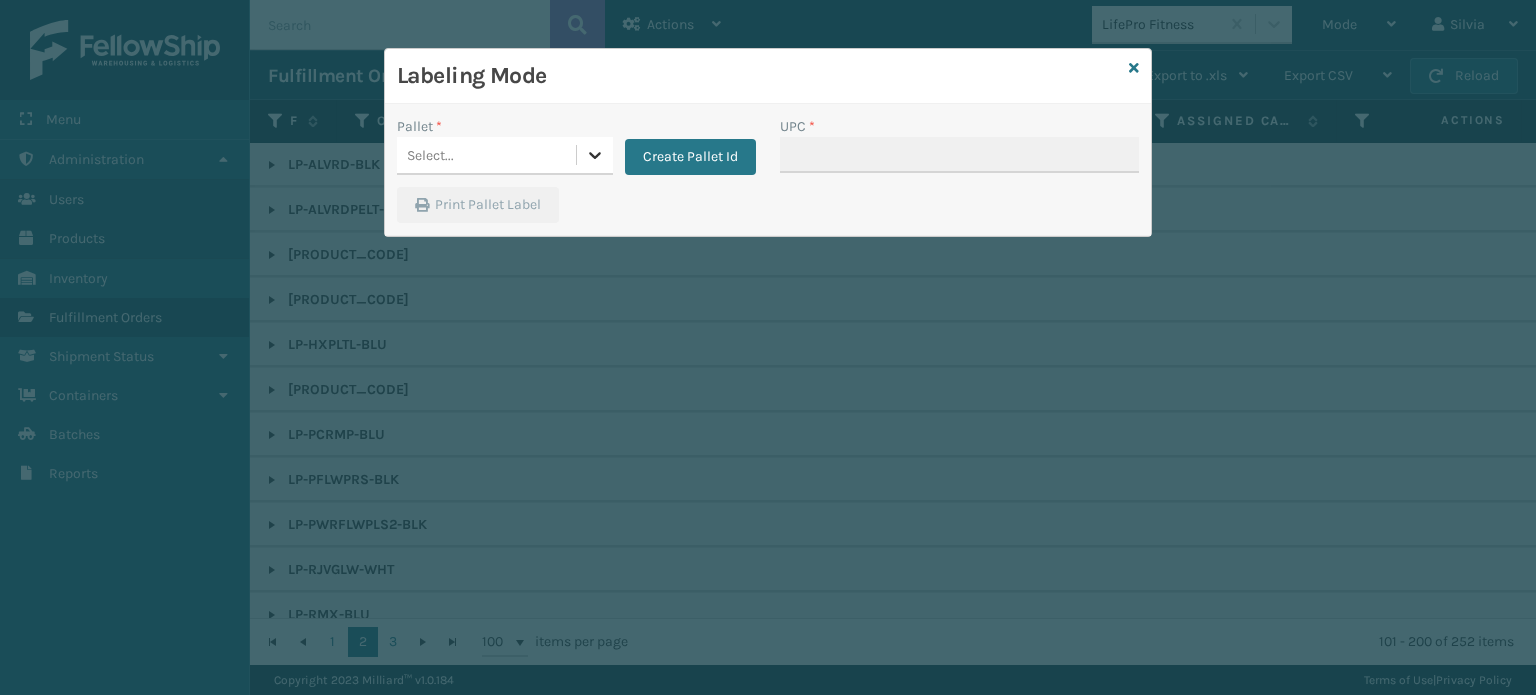 click 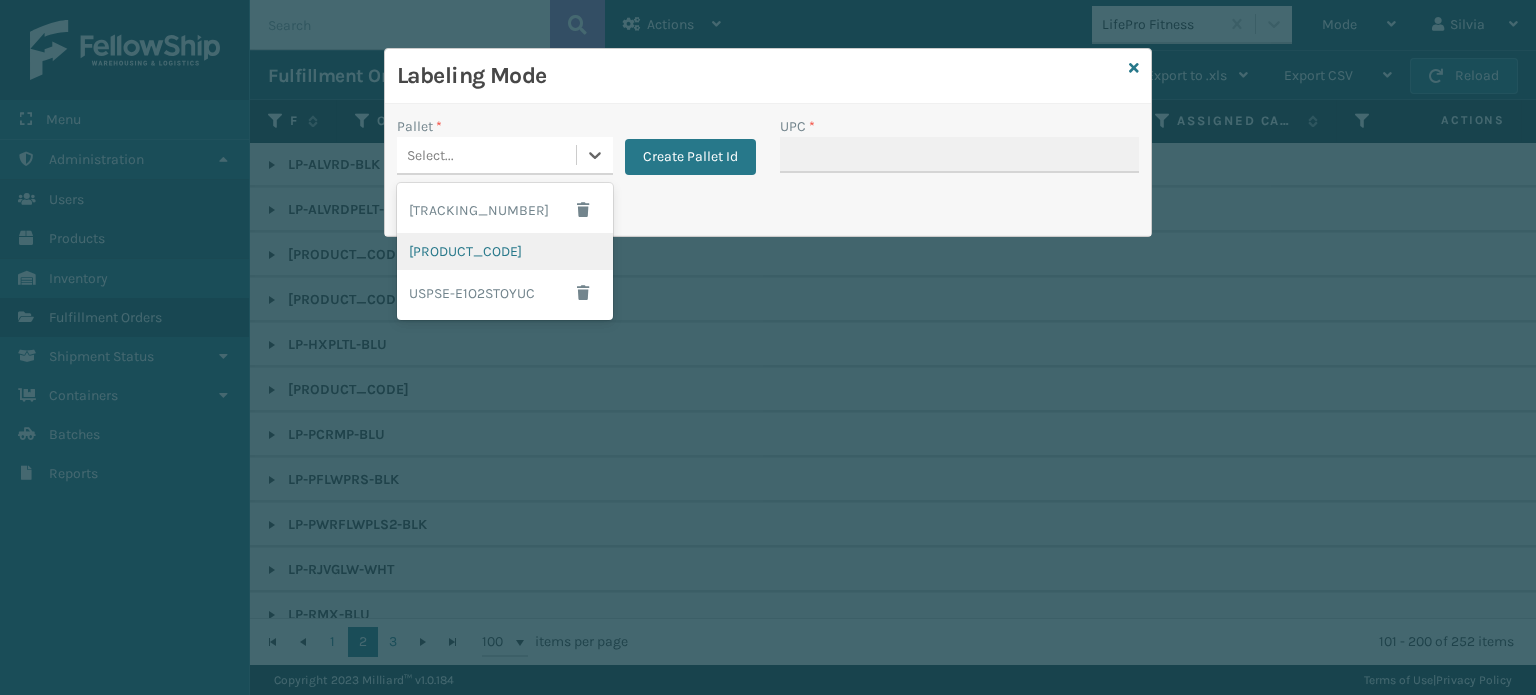 click on "[PRODUCT_CODE]" at bounding box center [505, 251] 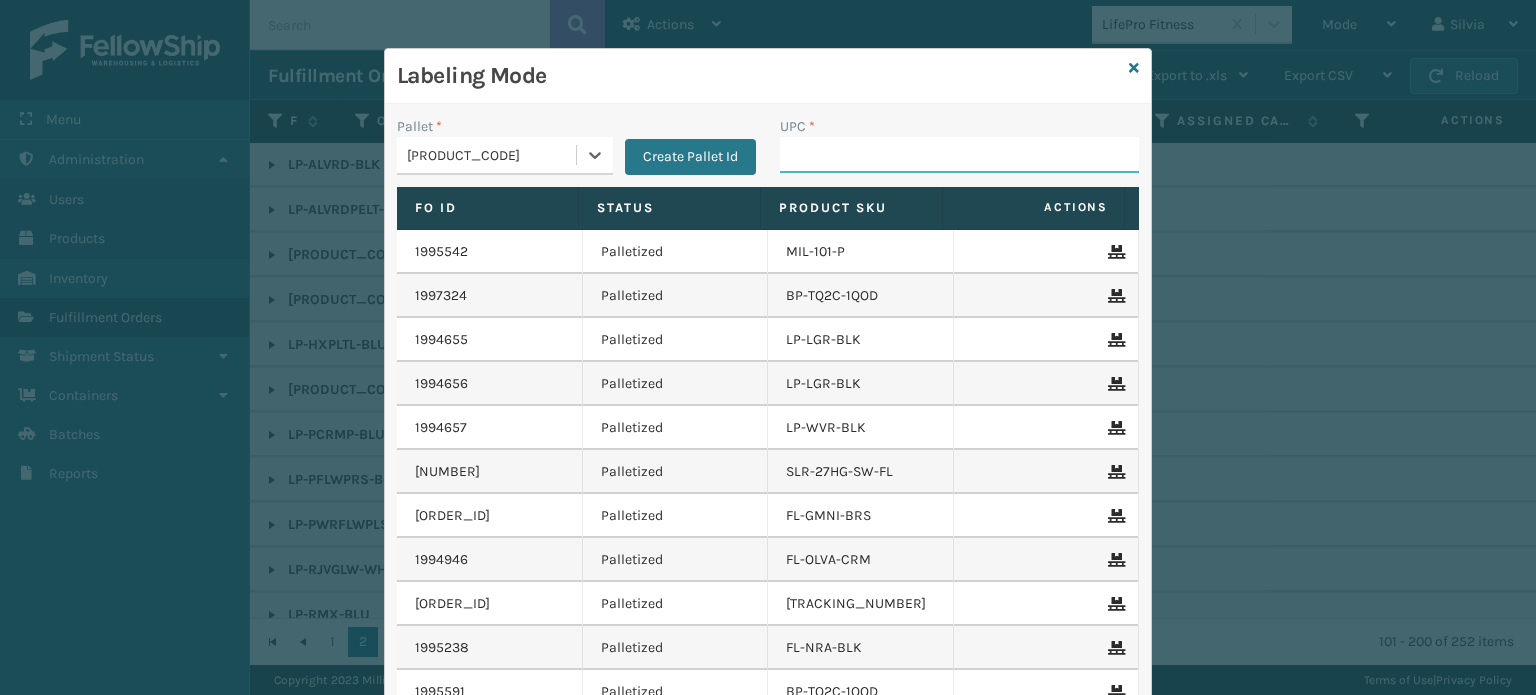 click on "UPC   *" at bounding box center (959, 155) 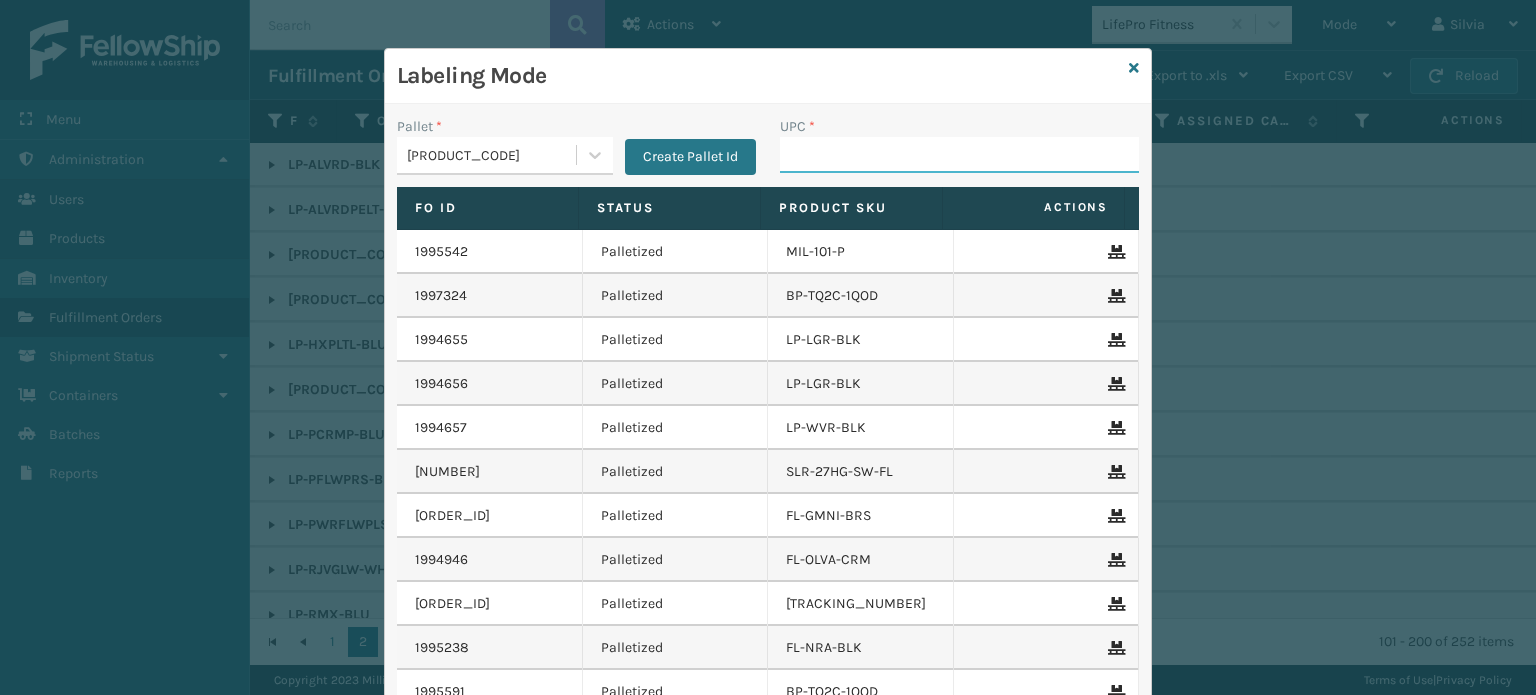 paste on "688880114576" 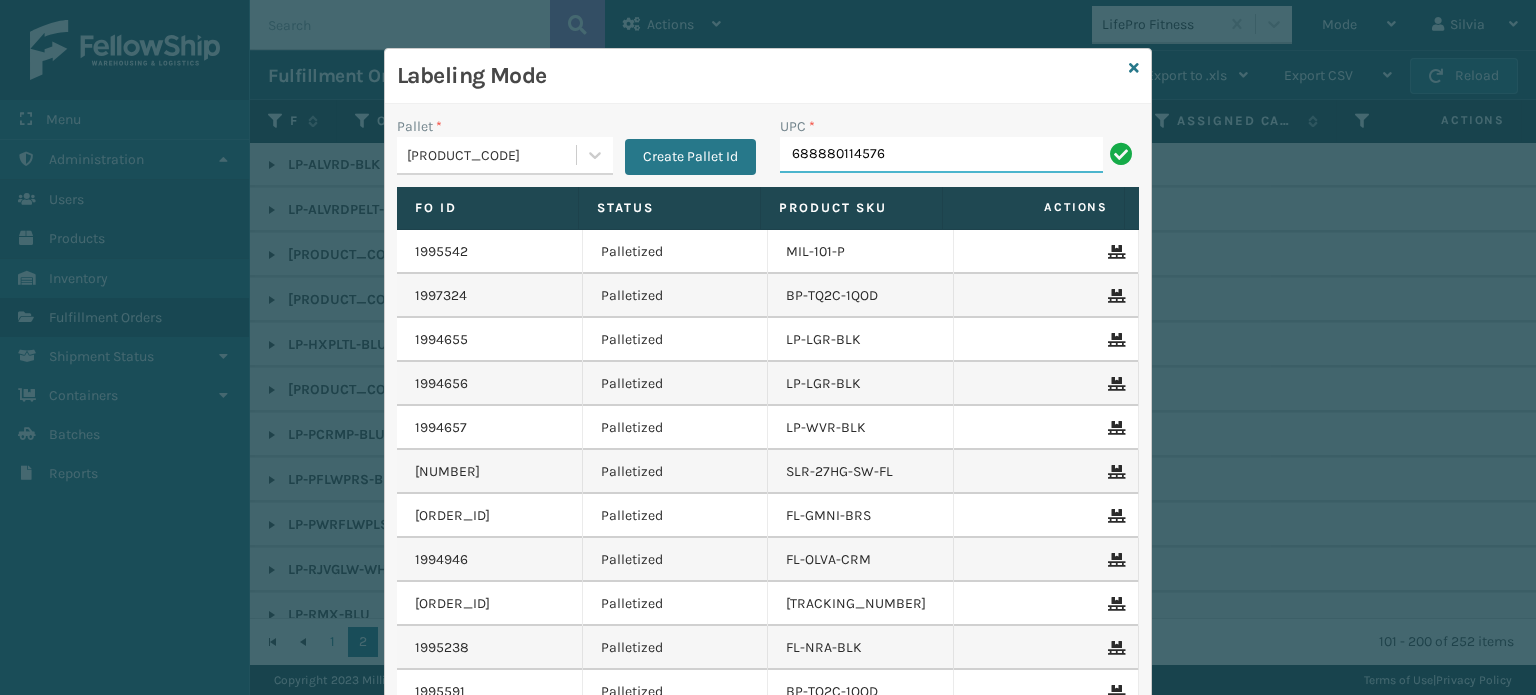 type on "688880114576" 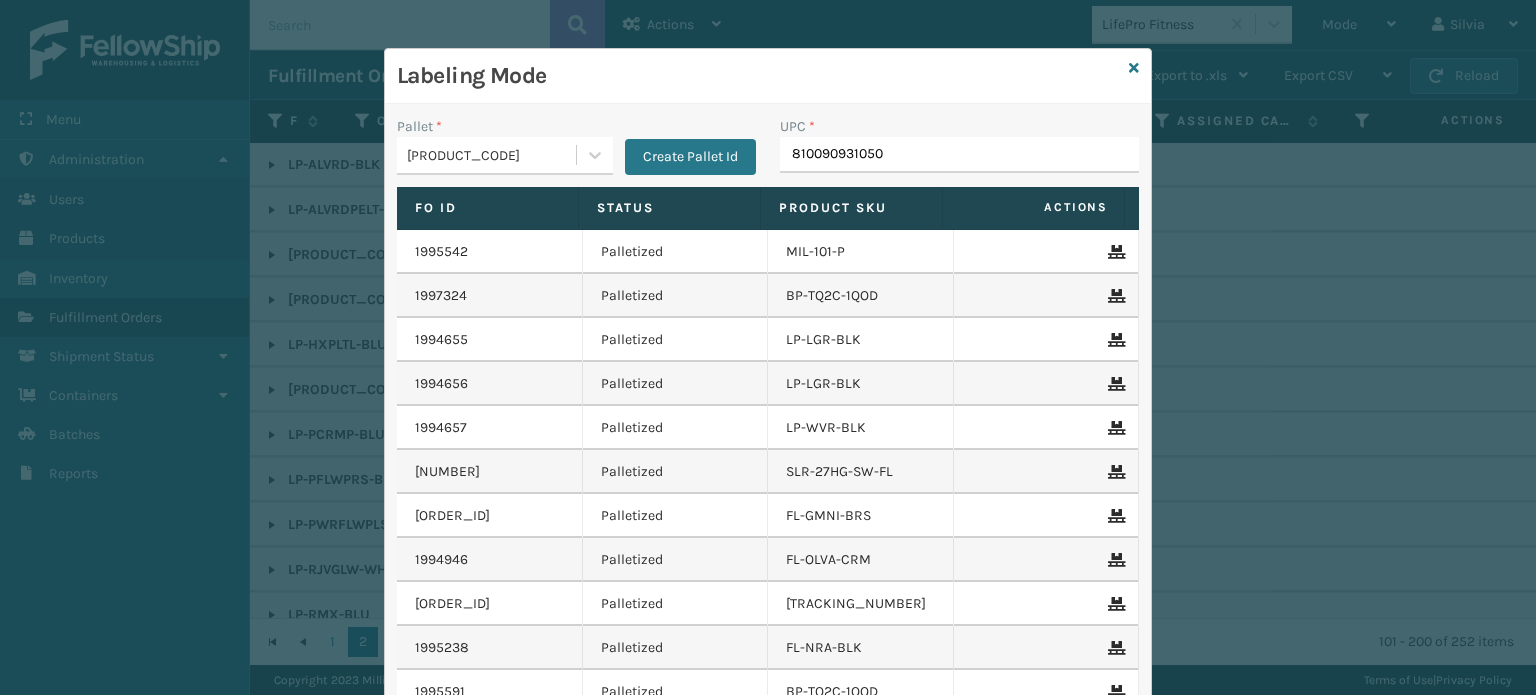 type on "810090931050" 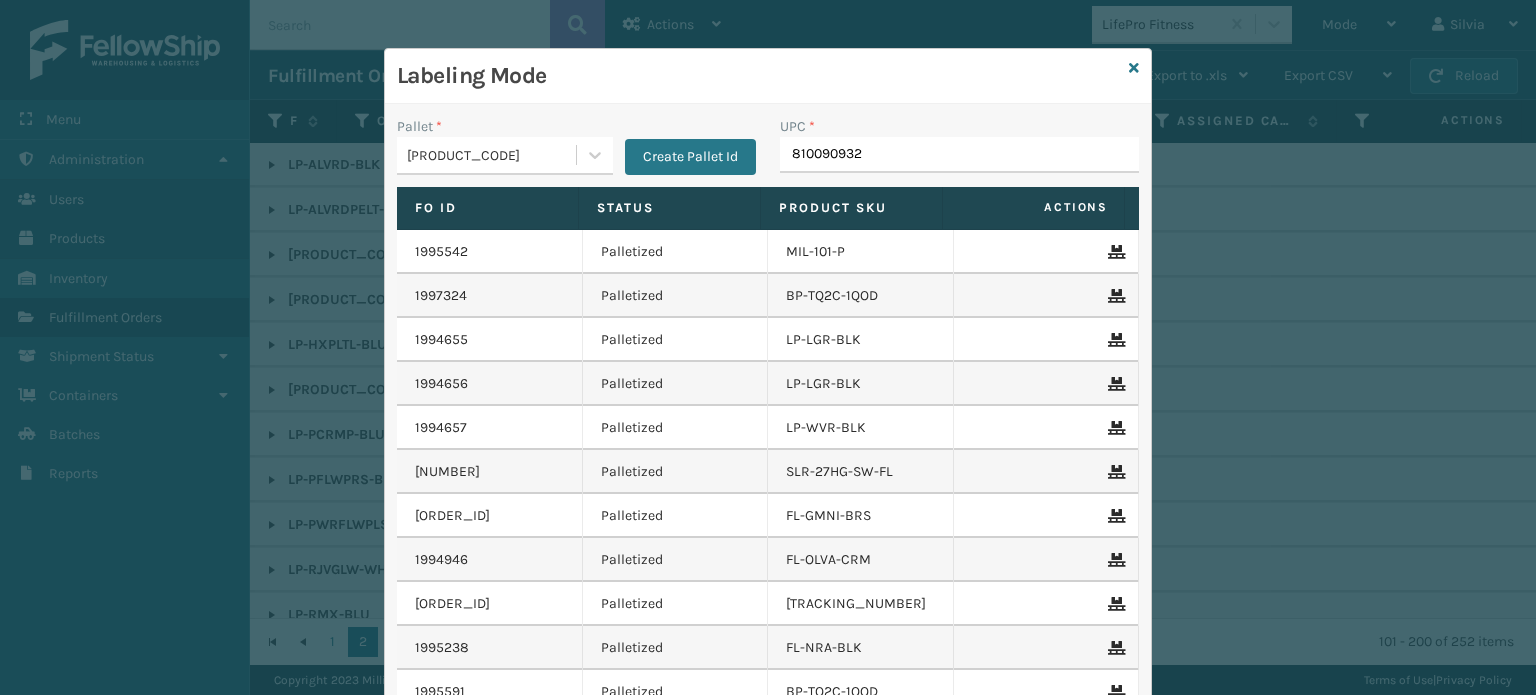 type on "[PHONE]" 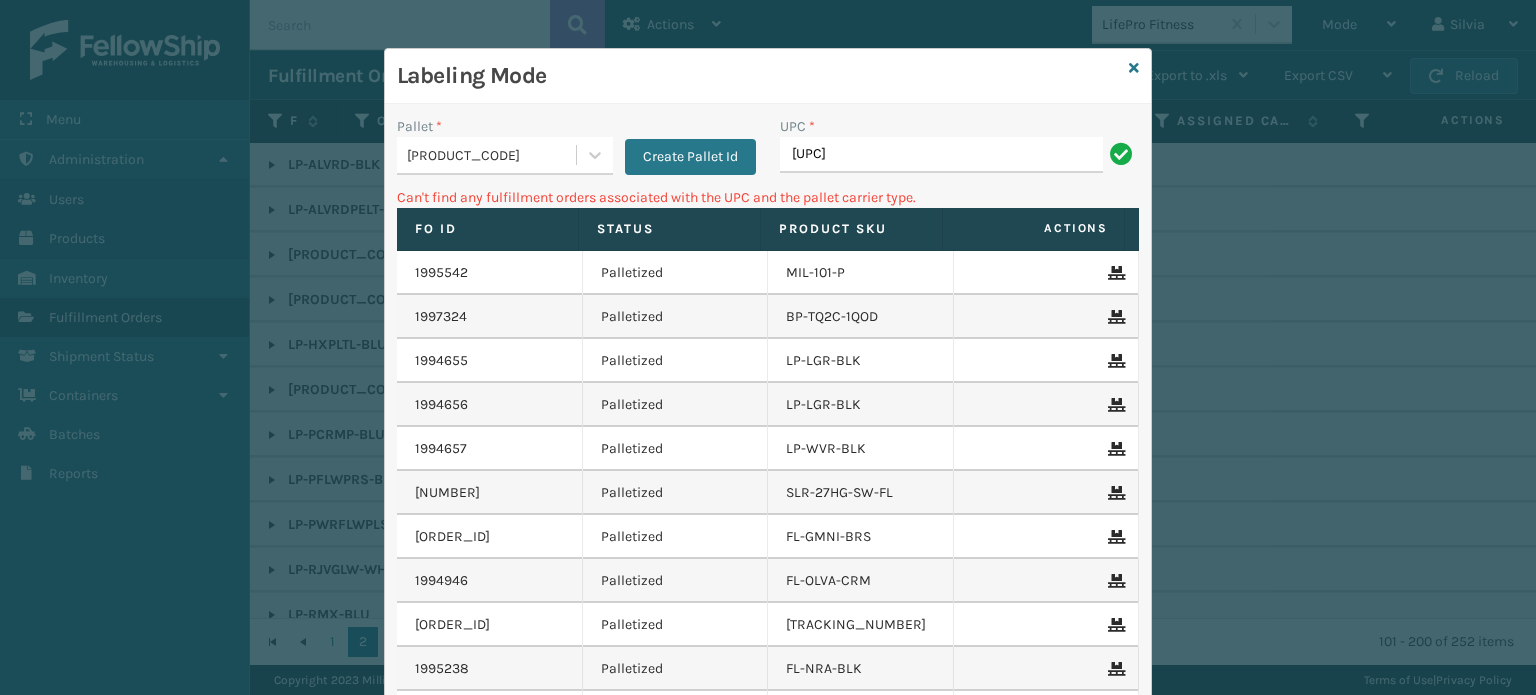 click on "[UPC]" at bounding box center [941, 155] 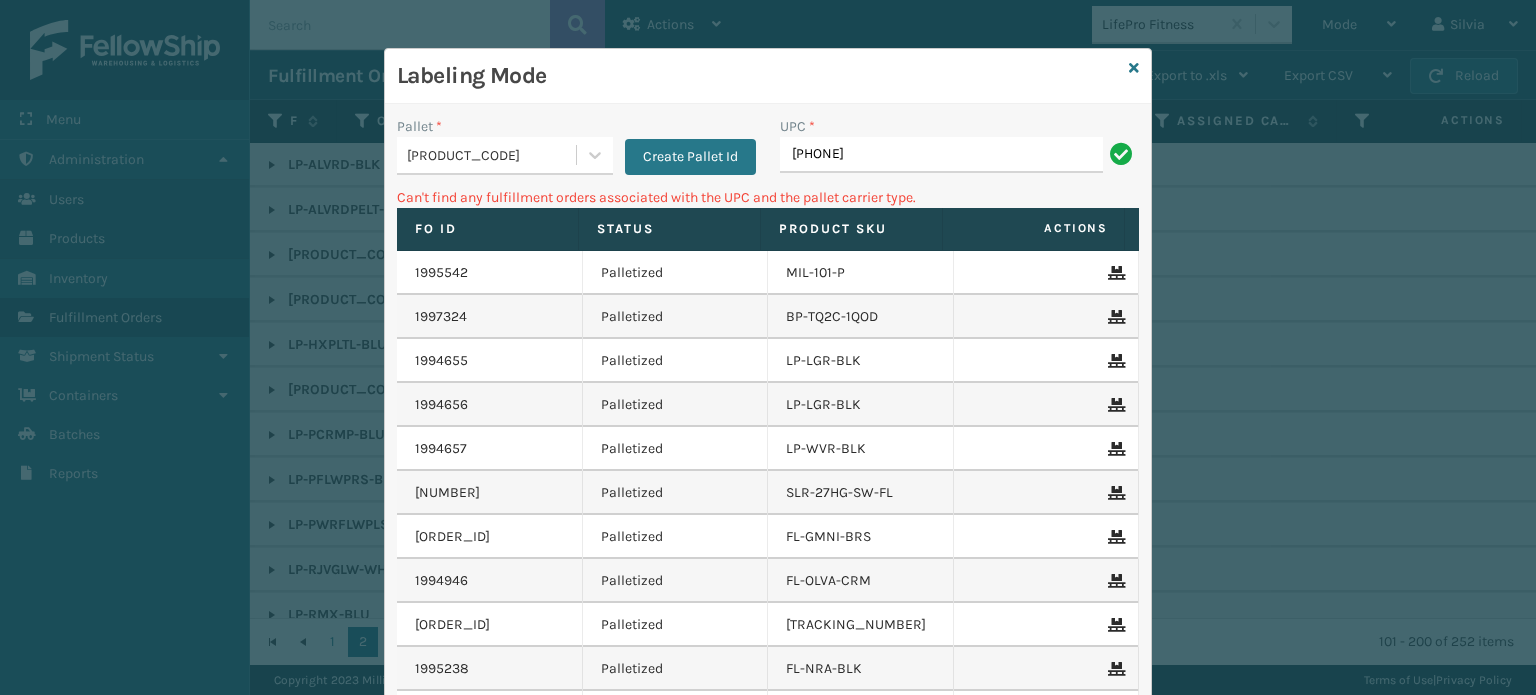 type on "[PHONE]" 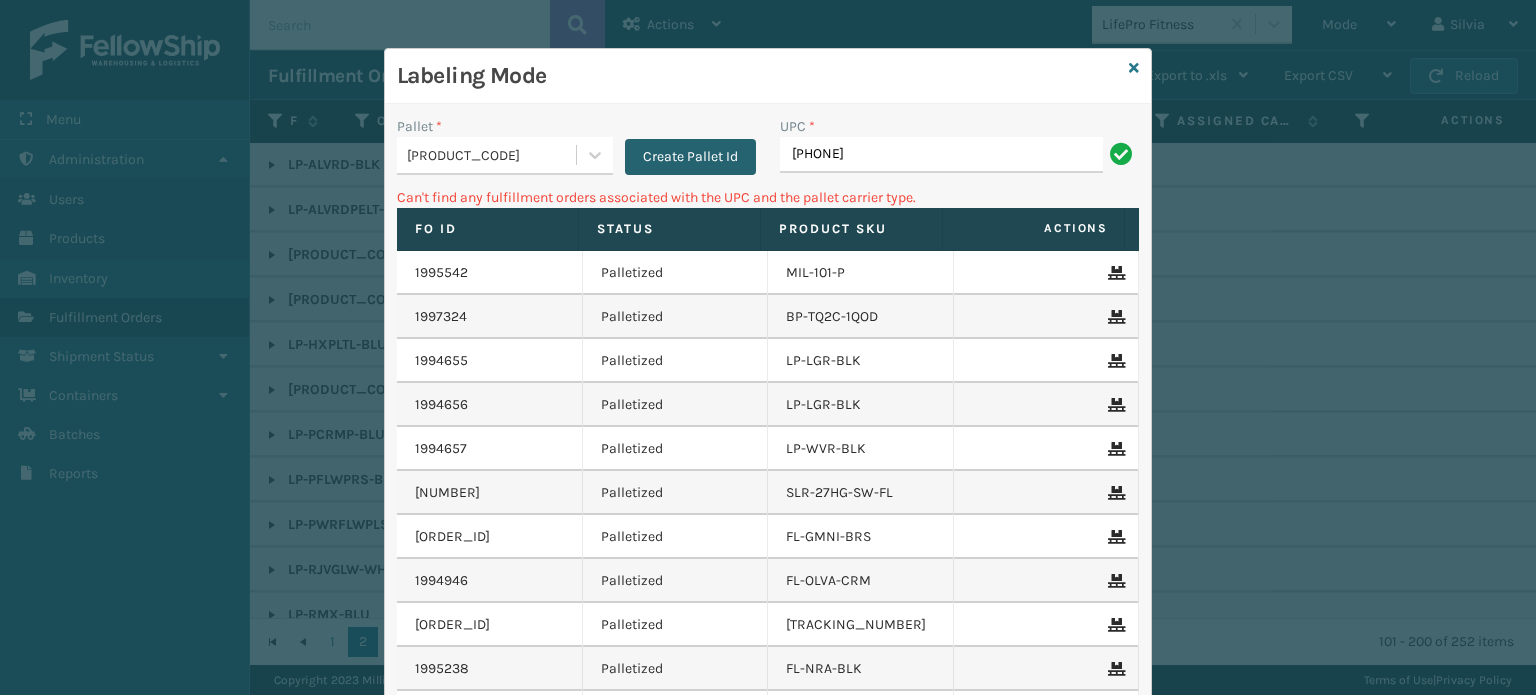 drag, startPoint x: 1000, startPoint y: 148, endPoint x: 733, endPoint y: 158, distance: 267.1872 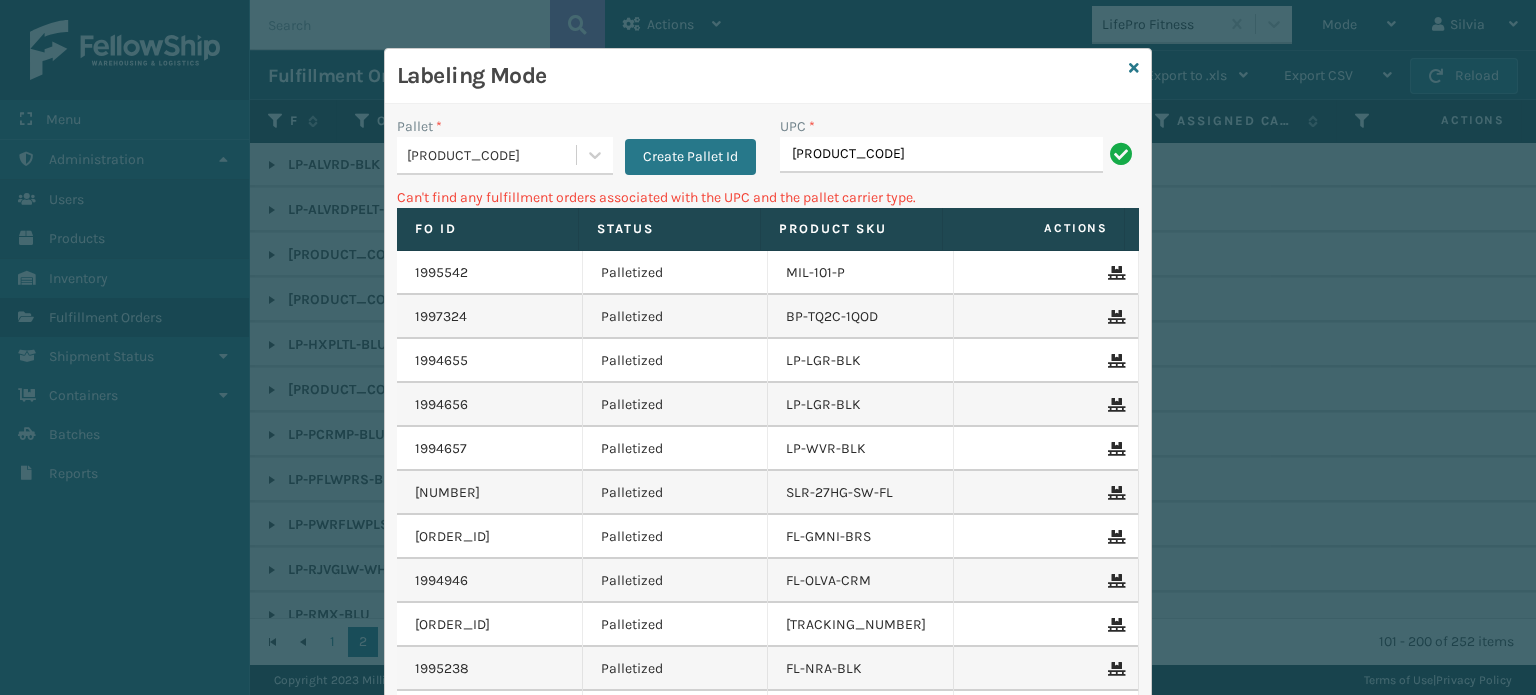 type on "[PRODUCT_CODE]" 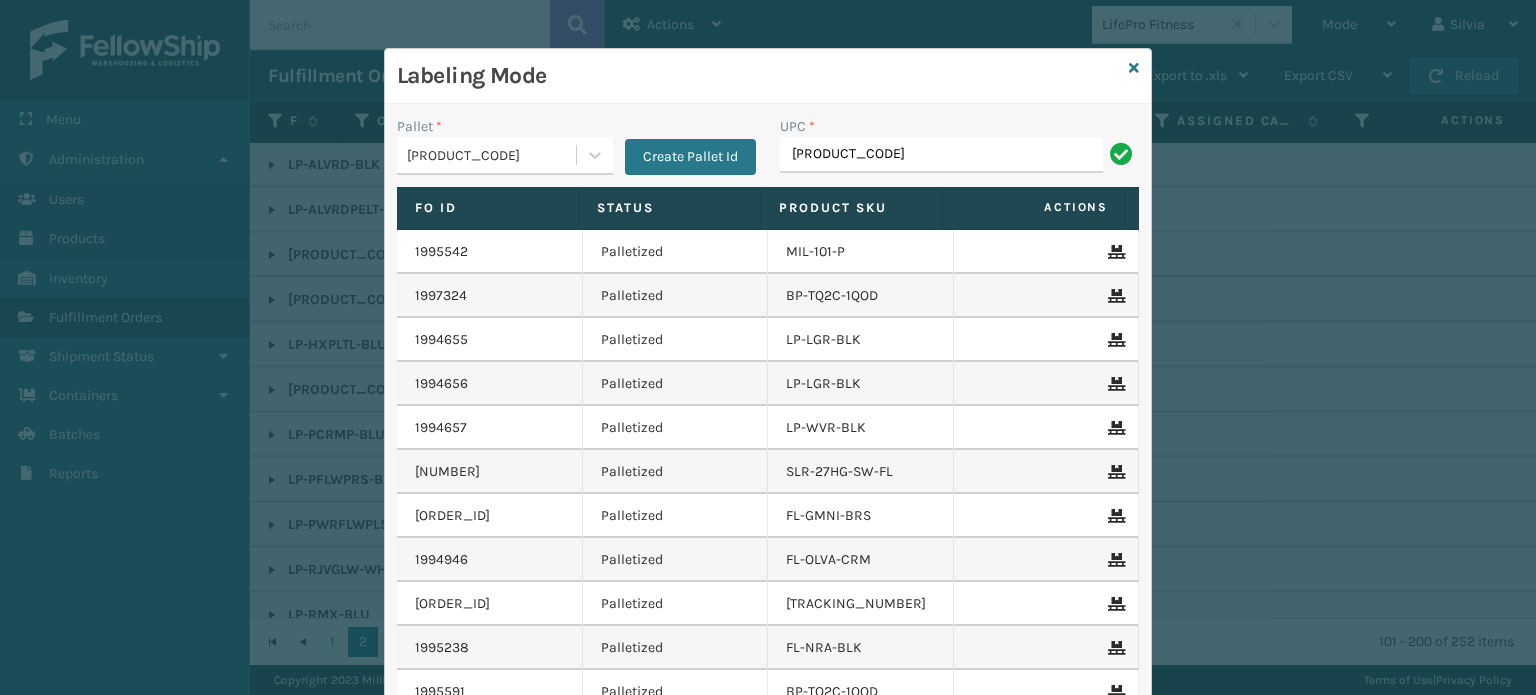 type on "[PRODUCT_CODE]" 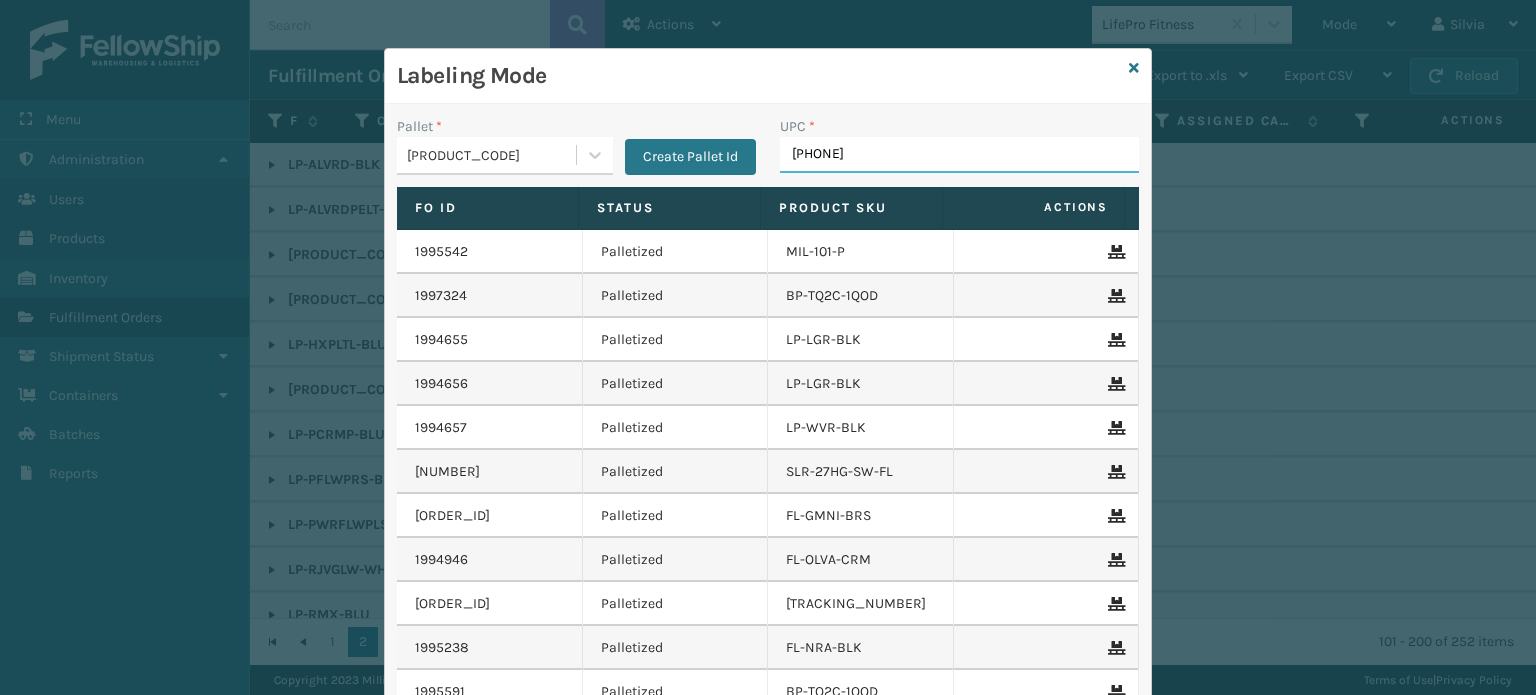 type on "[PHONE]" 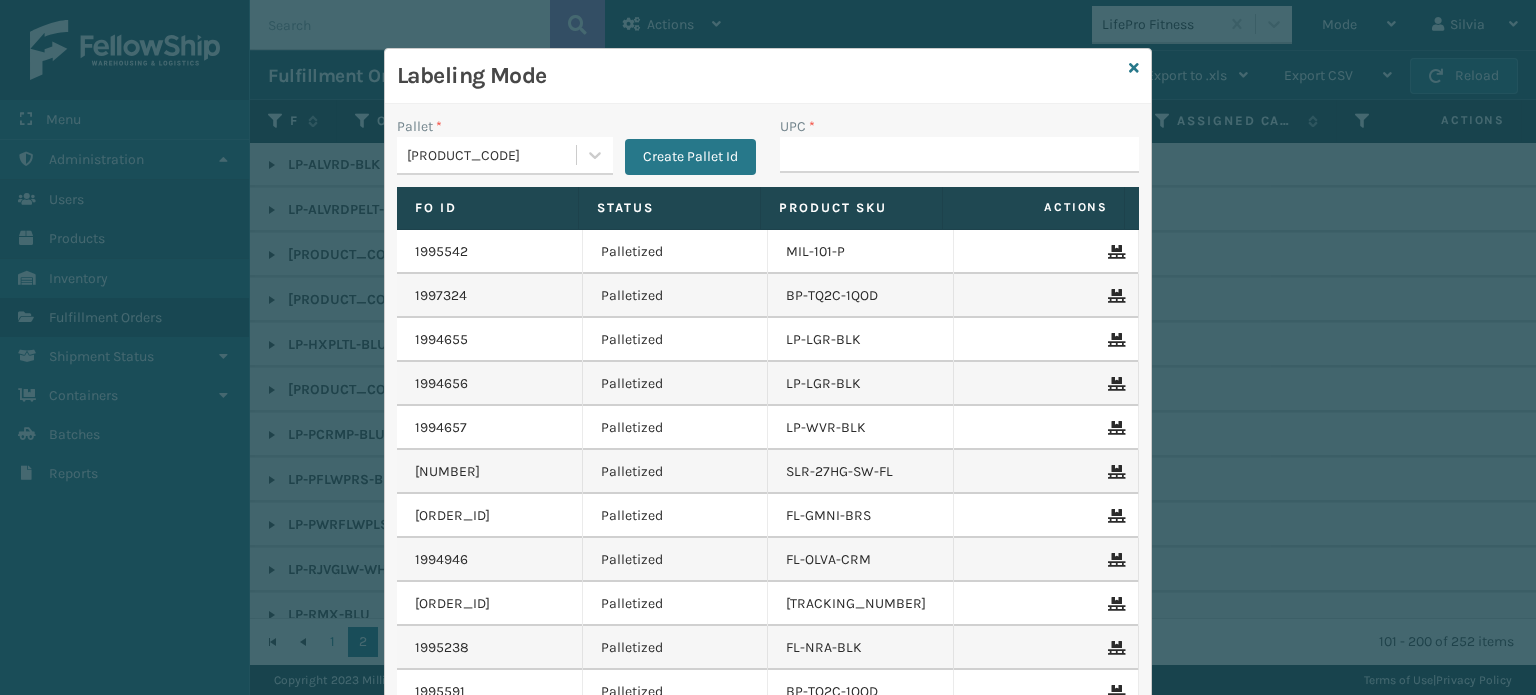 click on "Labeling Mode" at bounding box center (768, 76) 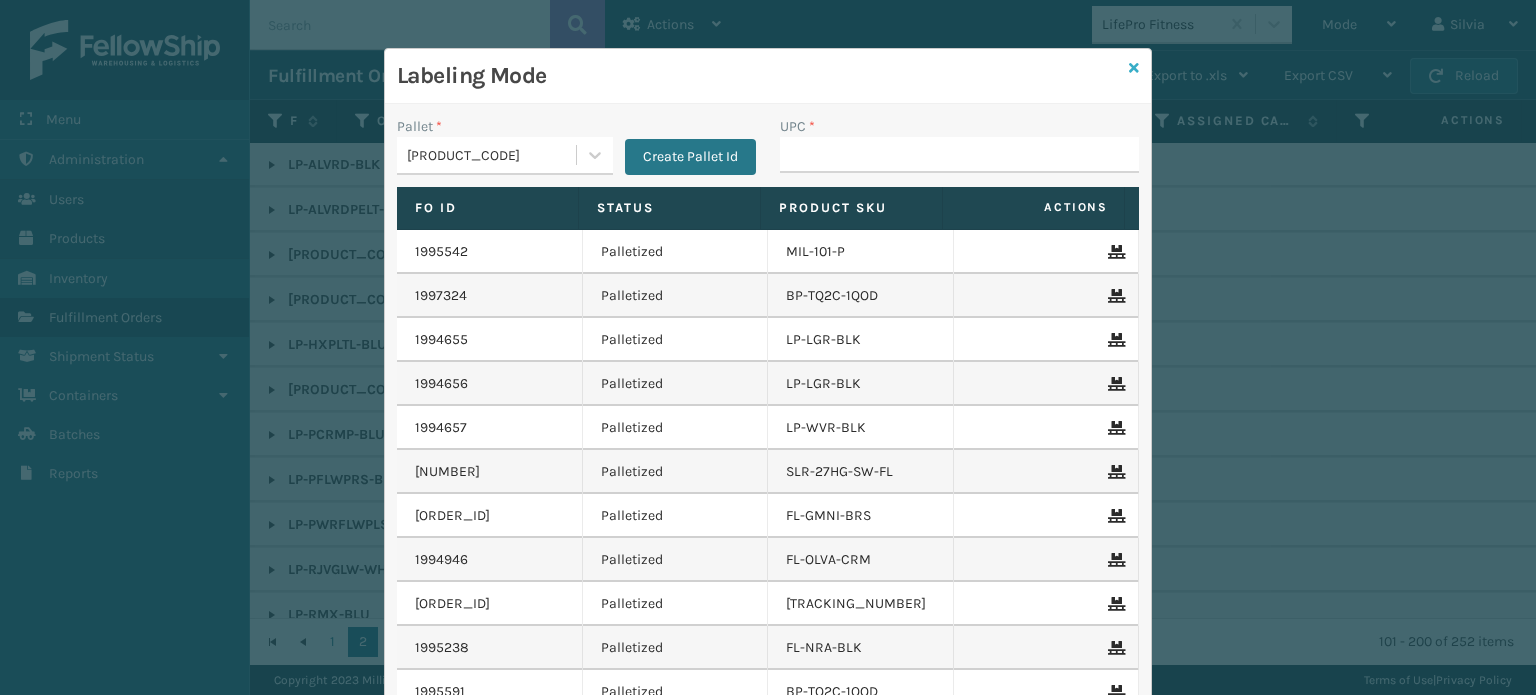 click at bounding box center [1134, 68] 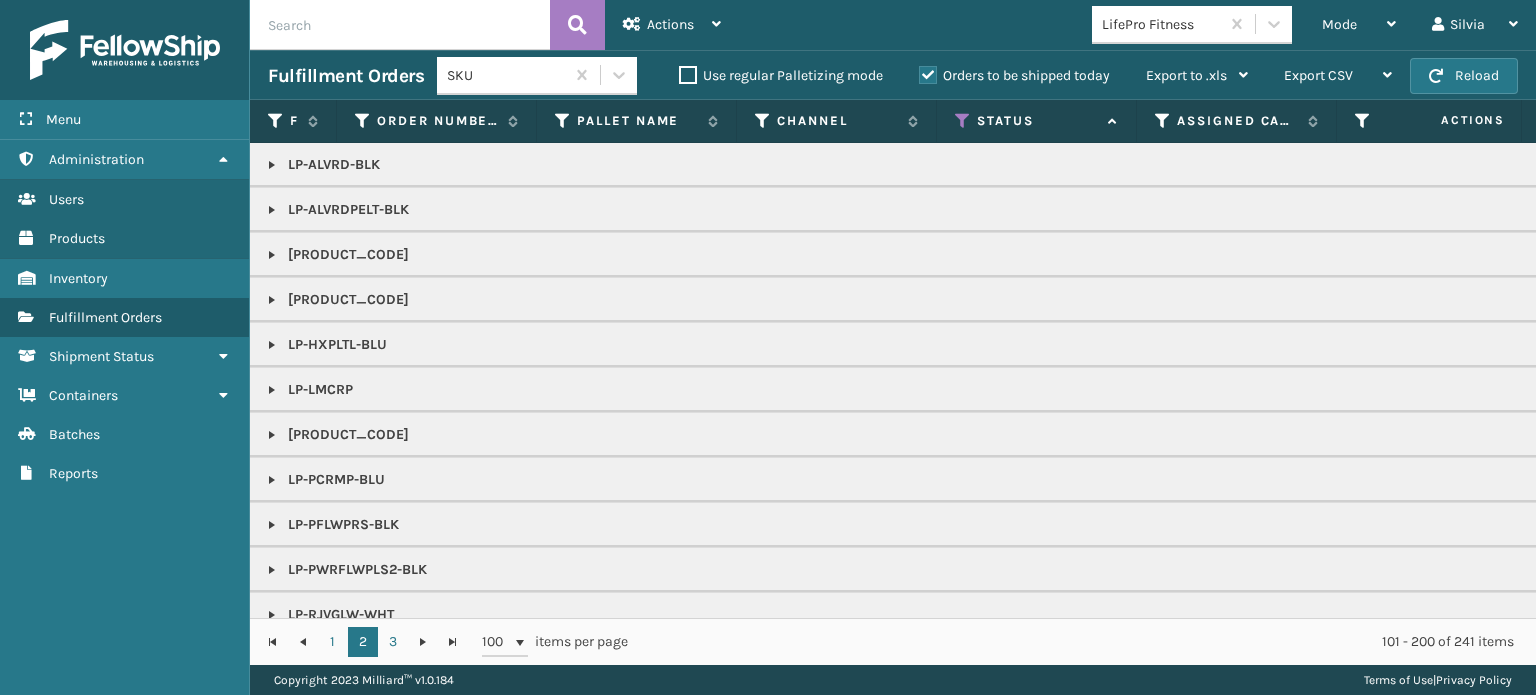 scroll, scrollTop: 300, scrollLeft: 0, axis: vertical 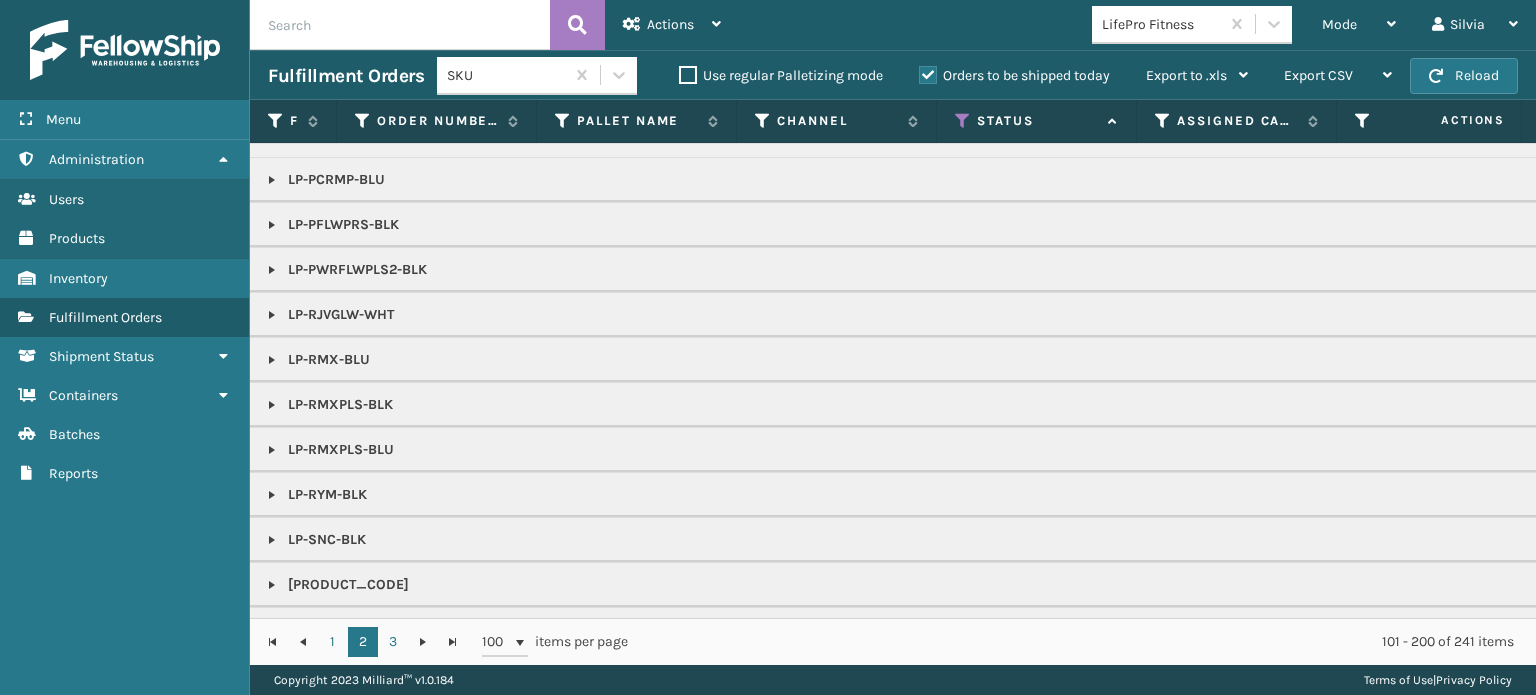 click at bounding box center [272, 270] 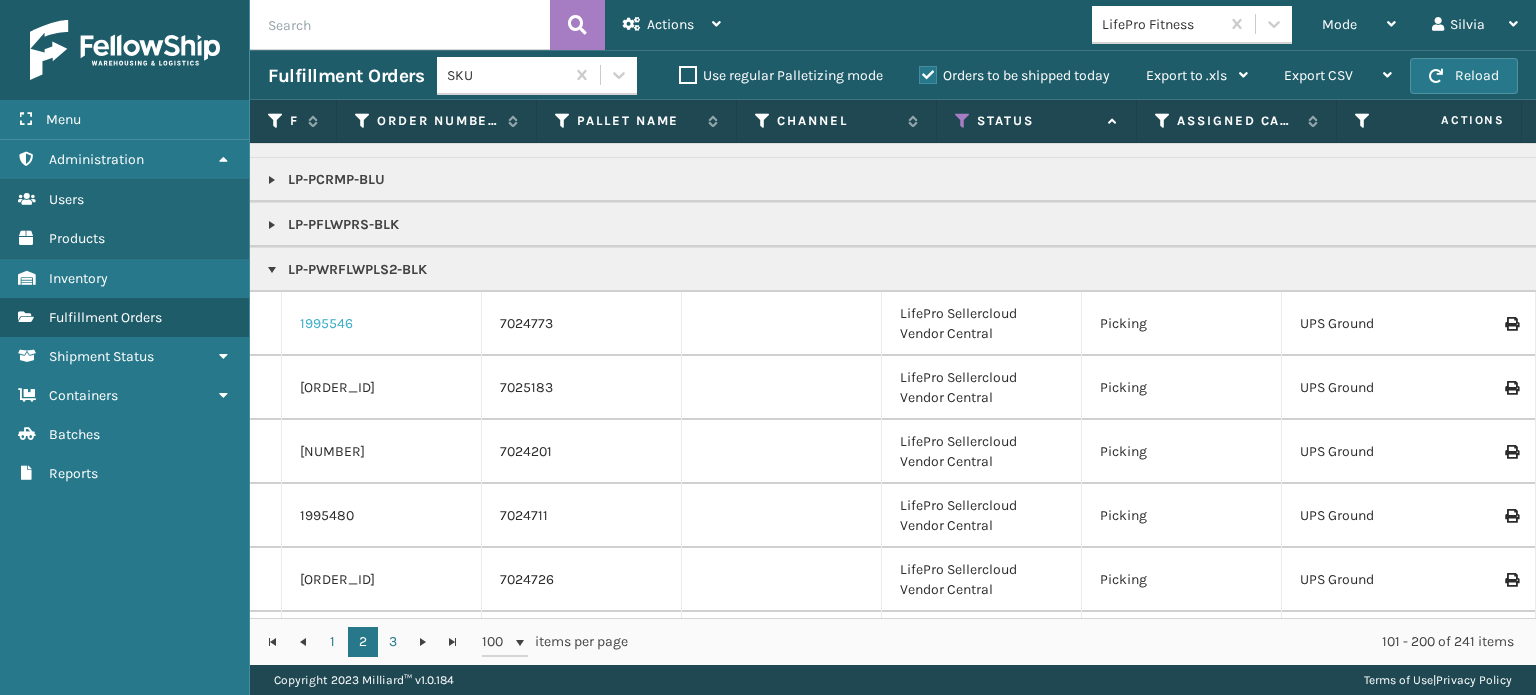click on "1995546" at bounding box center [326, 324] 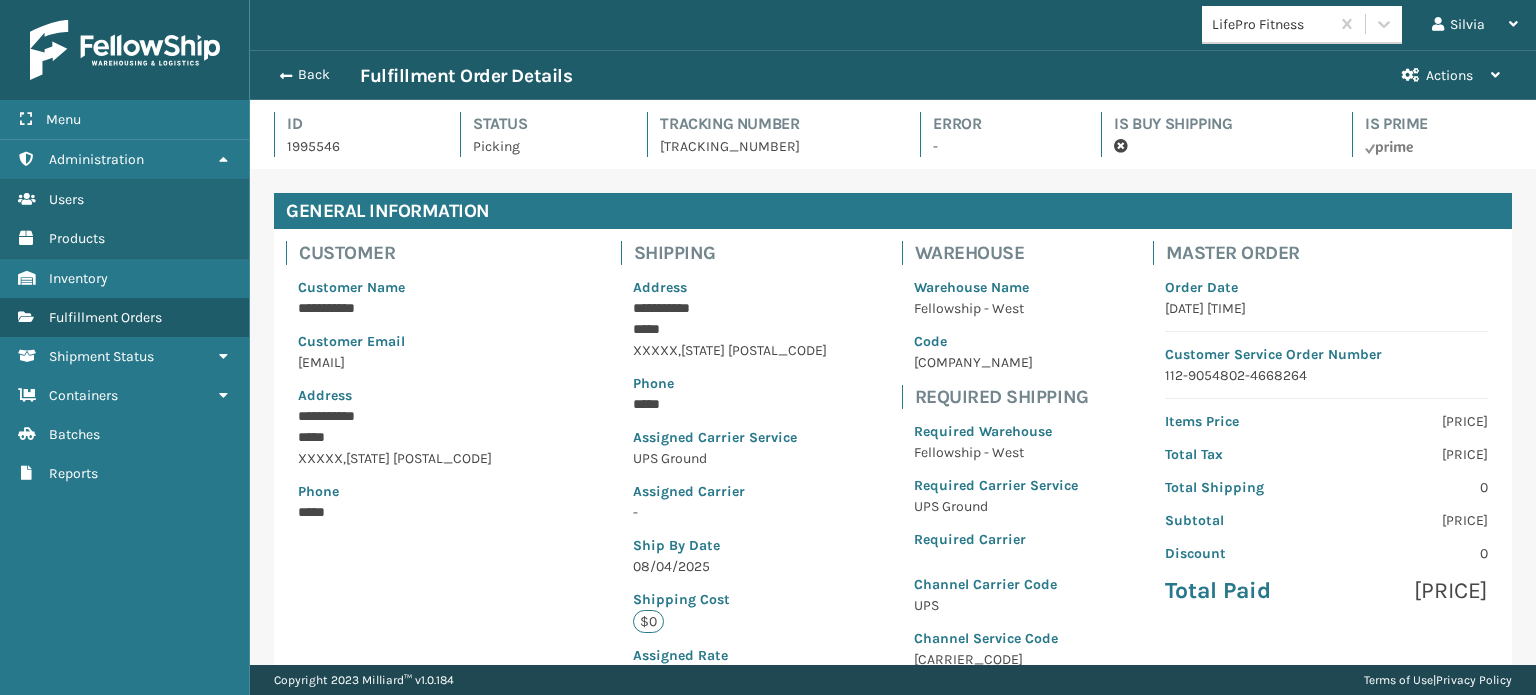 scroll, scrollTop: 99951, scrollLeft: 98713, axis: both 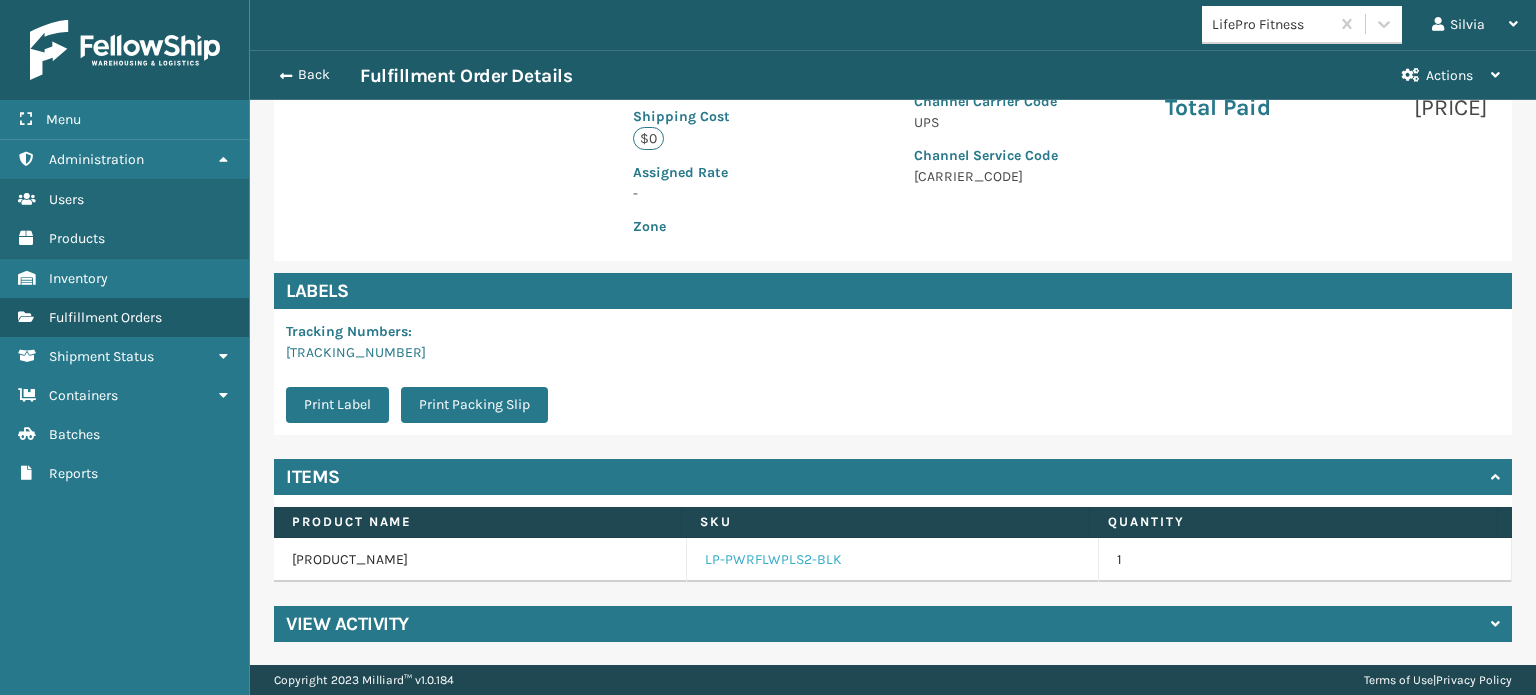 click on "LP-PWRFLWPLS2-BLK" at bounding box center (773, 560) 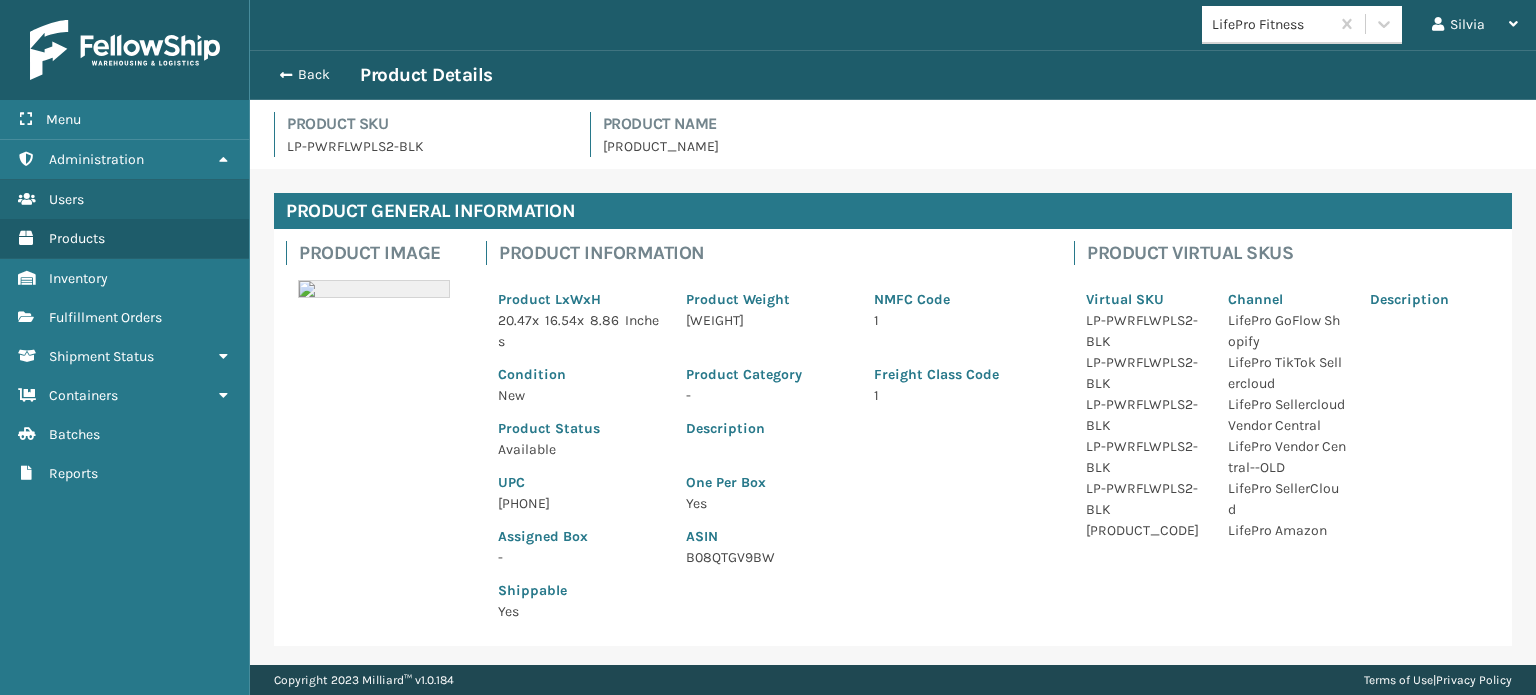 click on "[PHONE]" at bounding box center [580, 503] 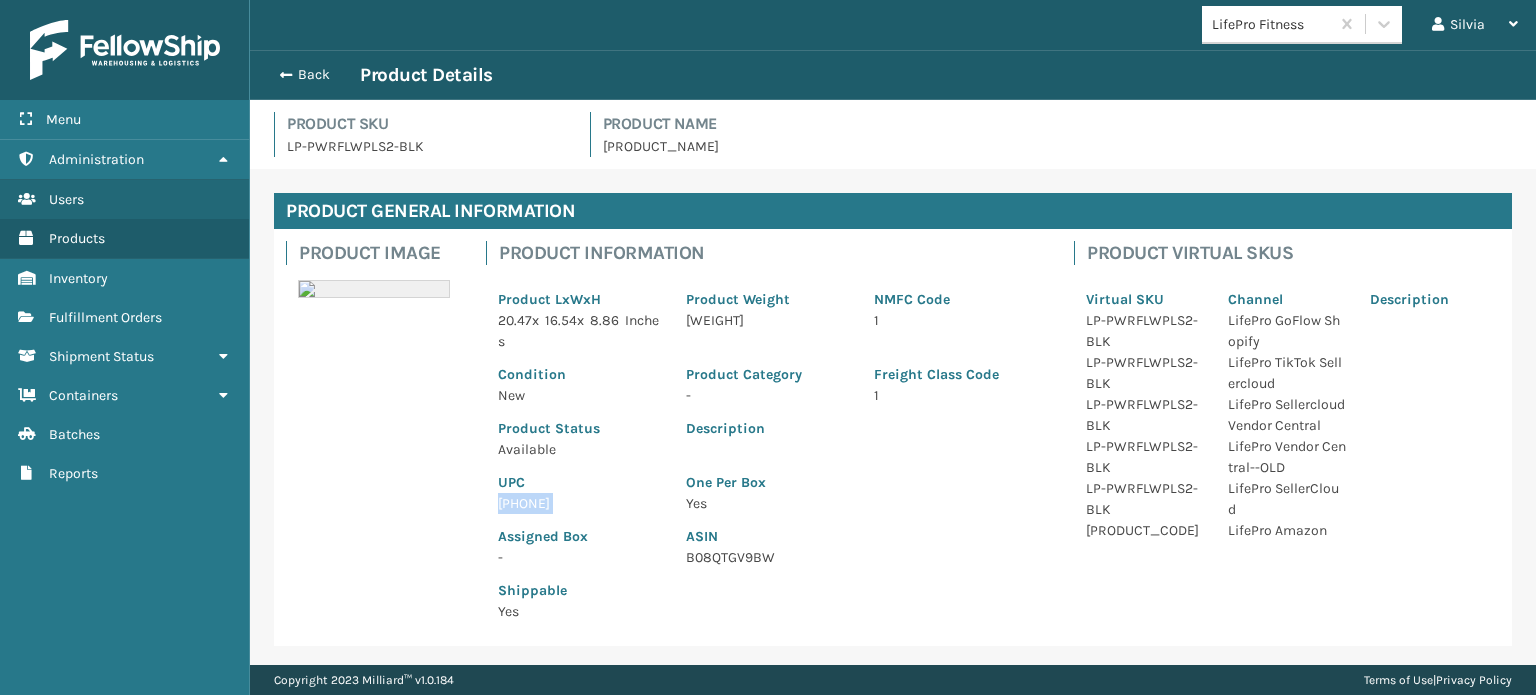click on "[PHONE]" at bounding box center [580, 503] 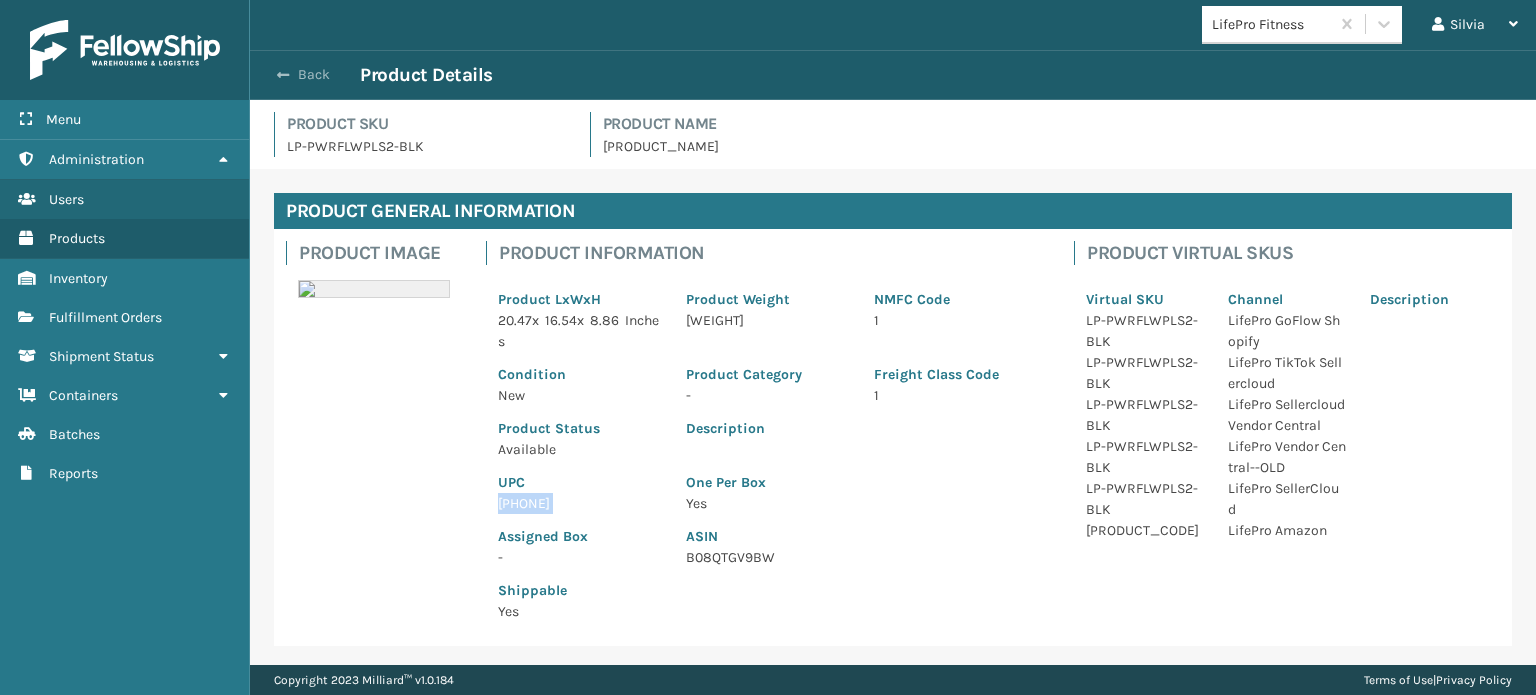 click at bounding box center (283, 75) 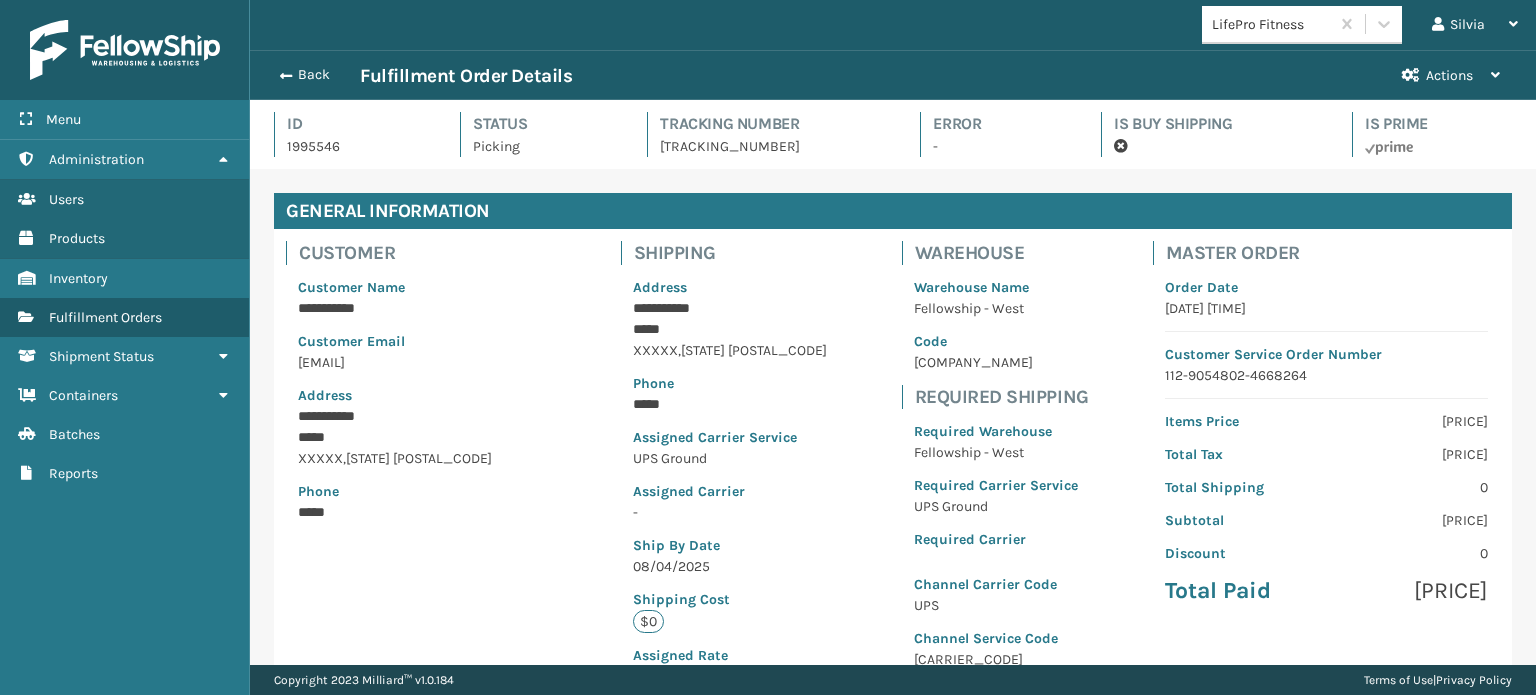 scroll, scrollTop: 99951, scrollLeft: 98713, axis: both 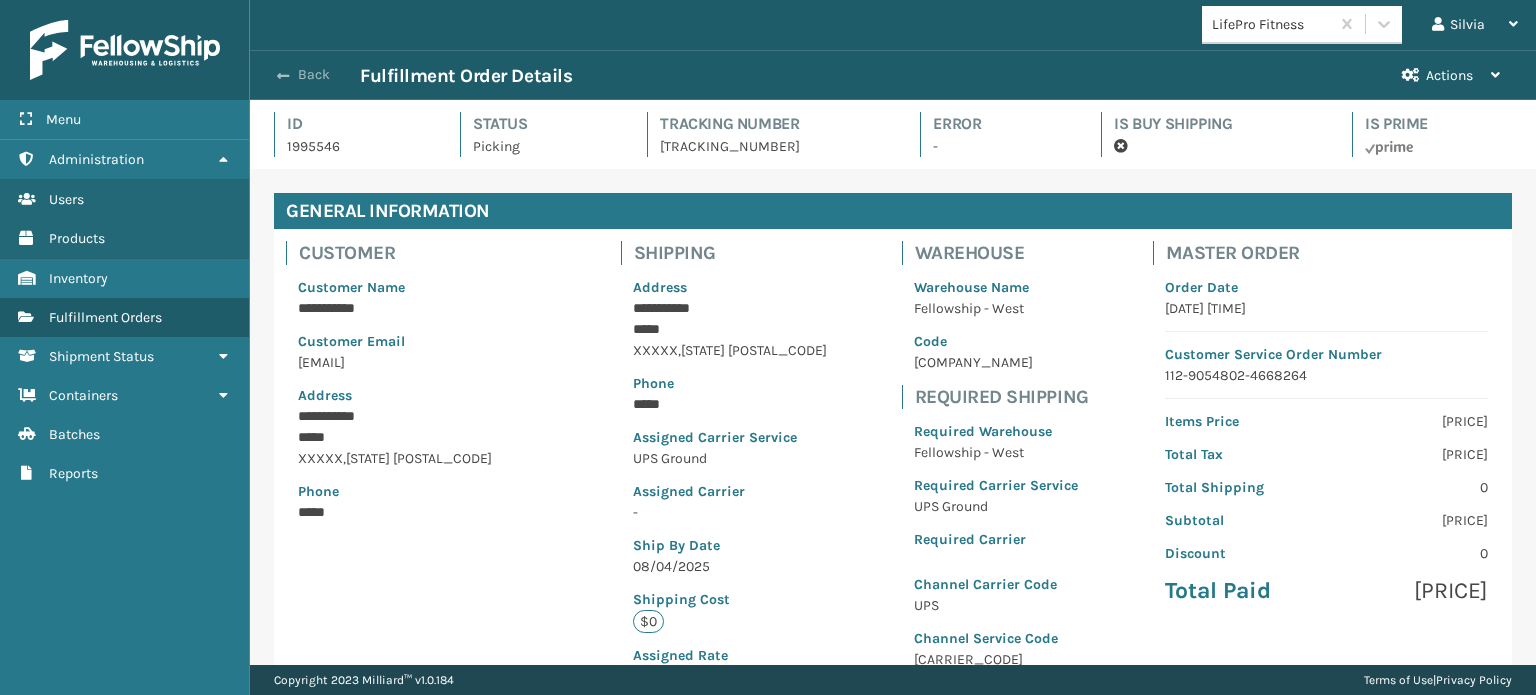 click at bounding box center (283, 76) 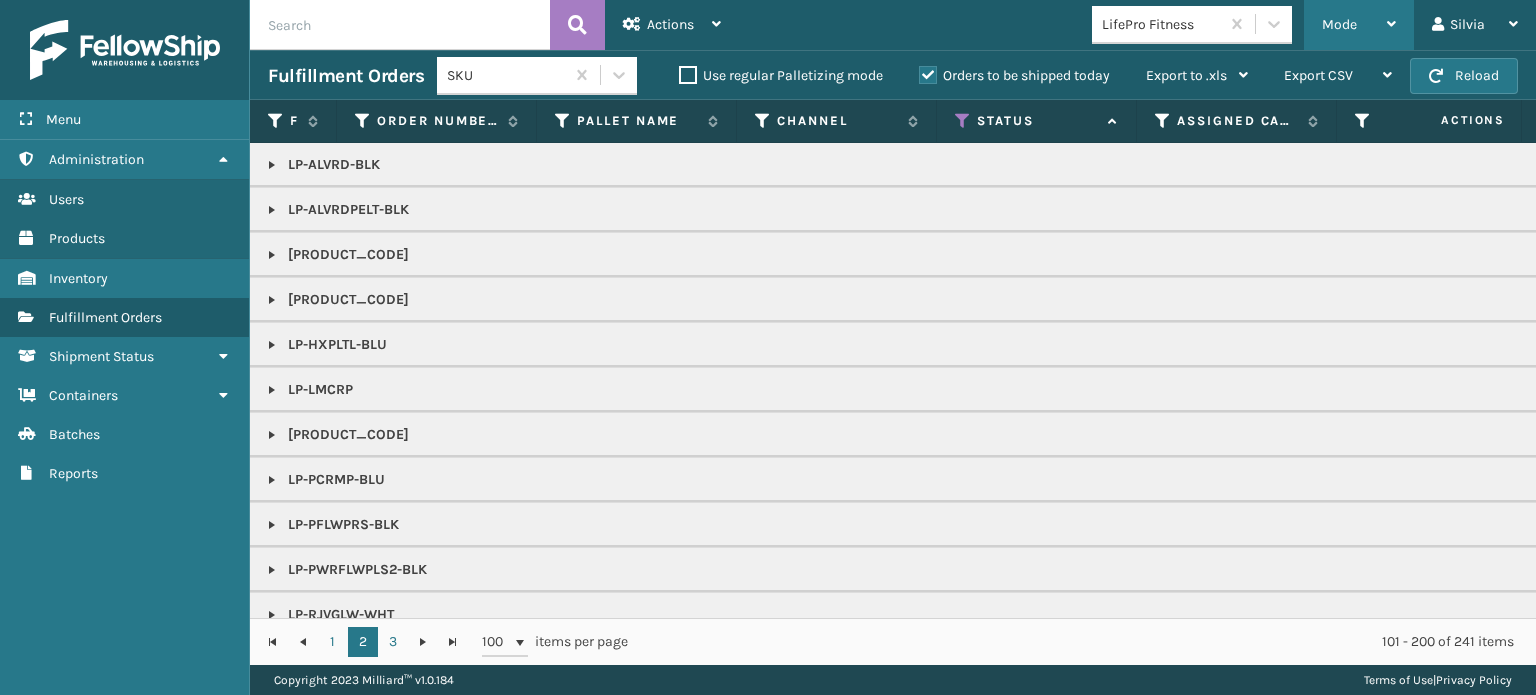 click on "Mode" at bounding box center [1359, 25] 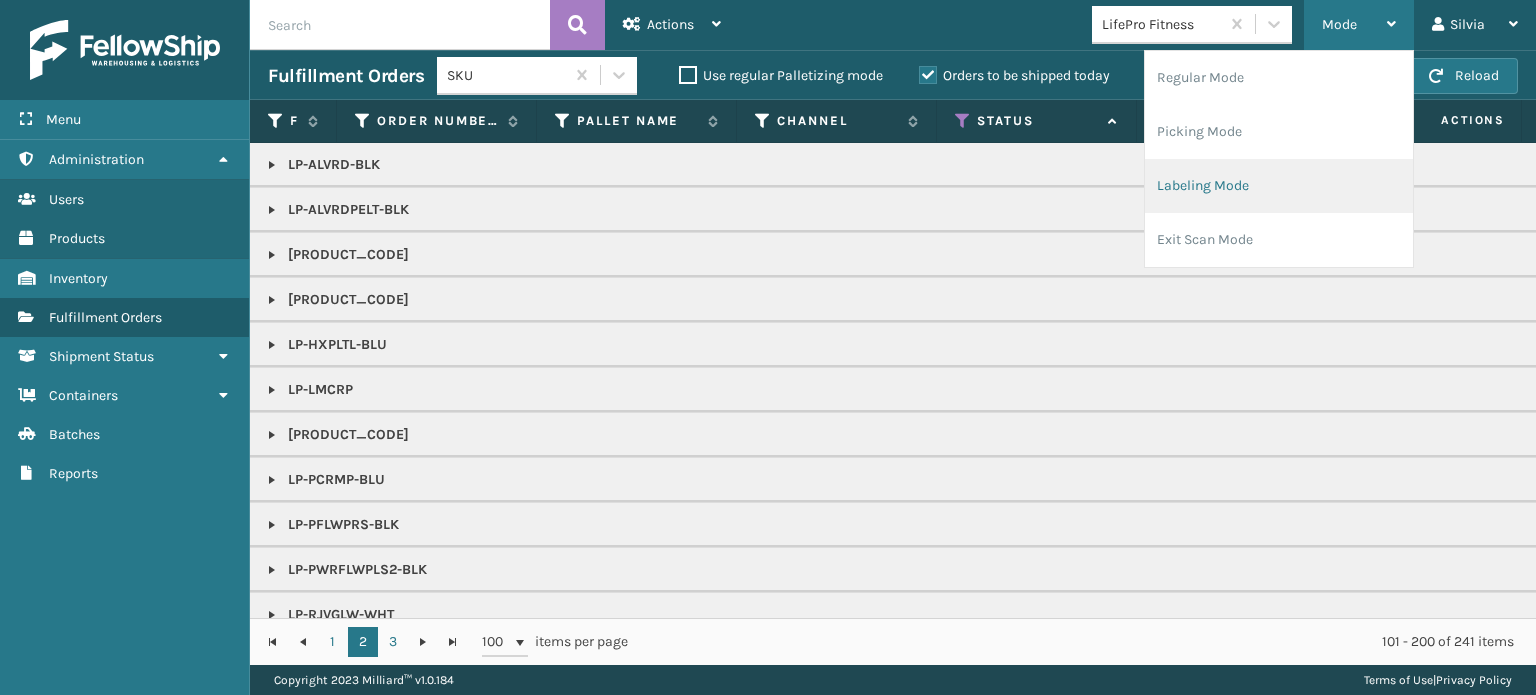 click on "Labeling Mode" at bounding box center (1279, 186) 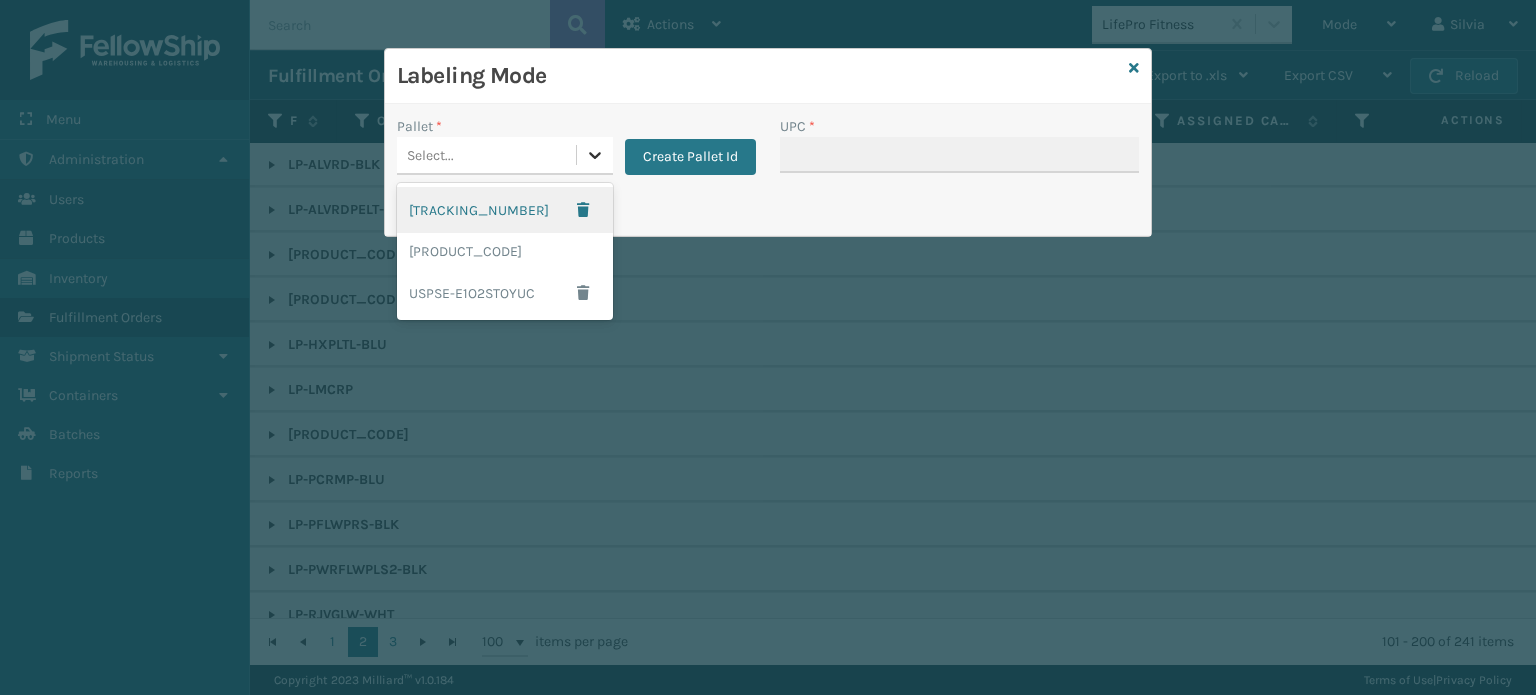 click at bounding box center (595, 155) 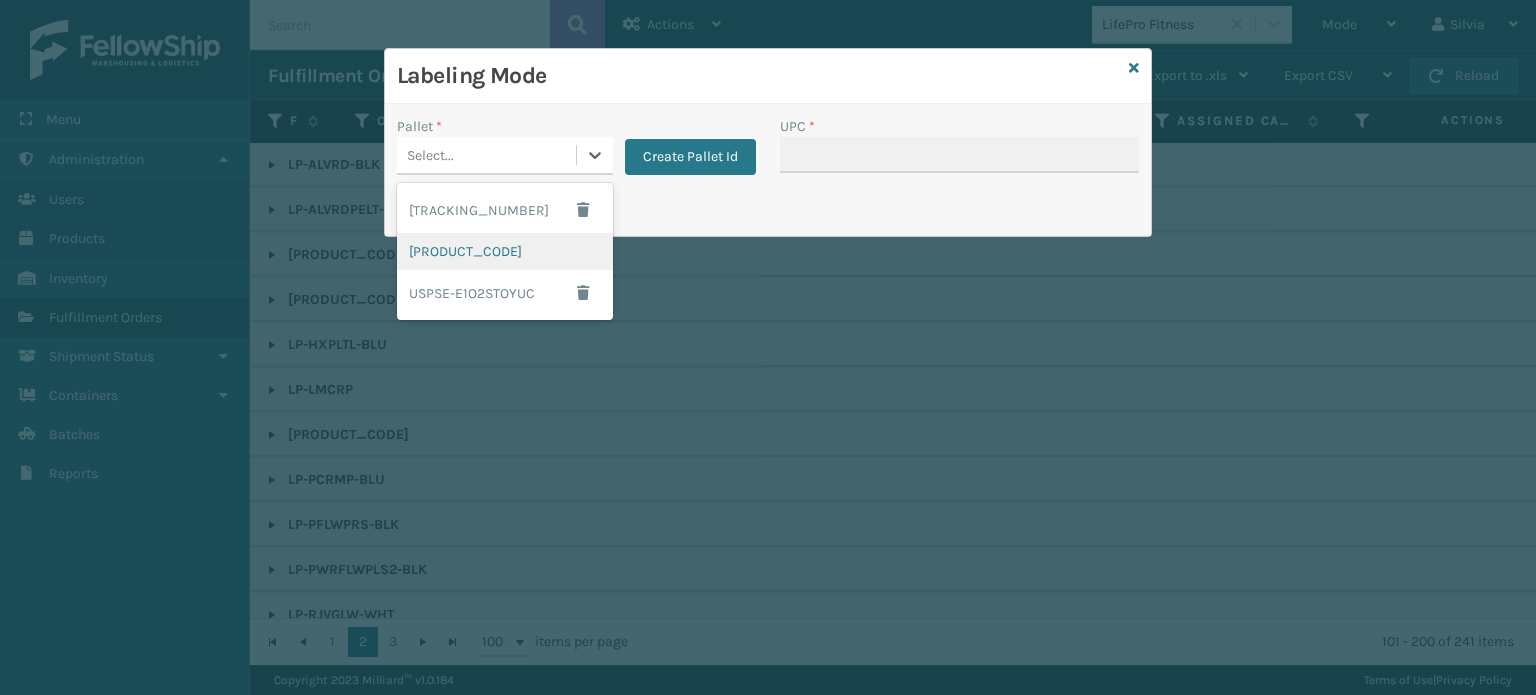click on "[PRODUCT_CODE]" at bounding box center (505, 251) 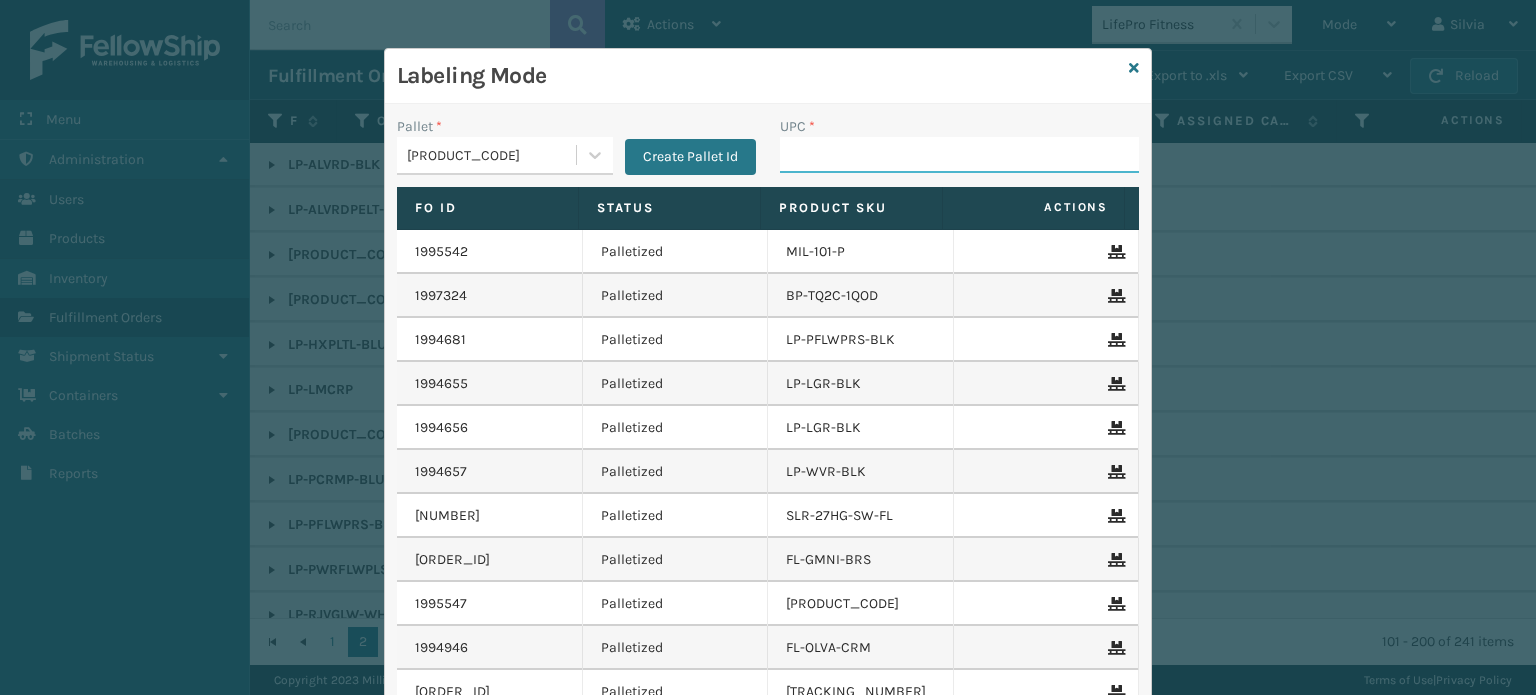 click on "UPC   *" at bounding box center (959, 155) 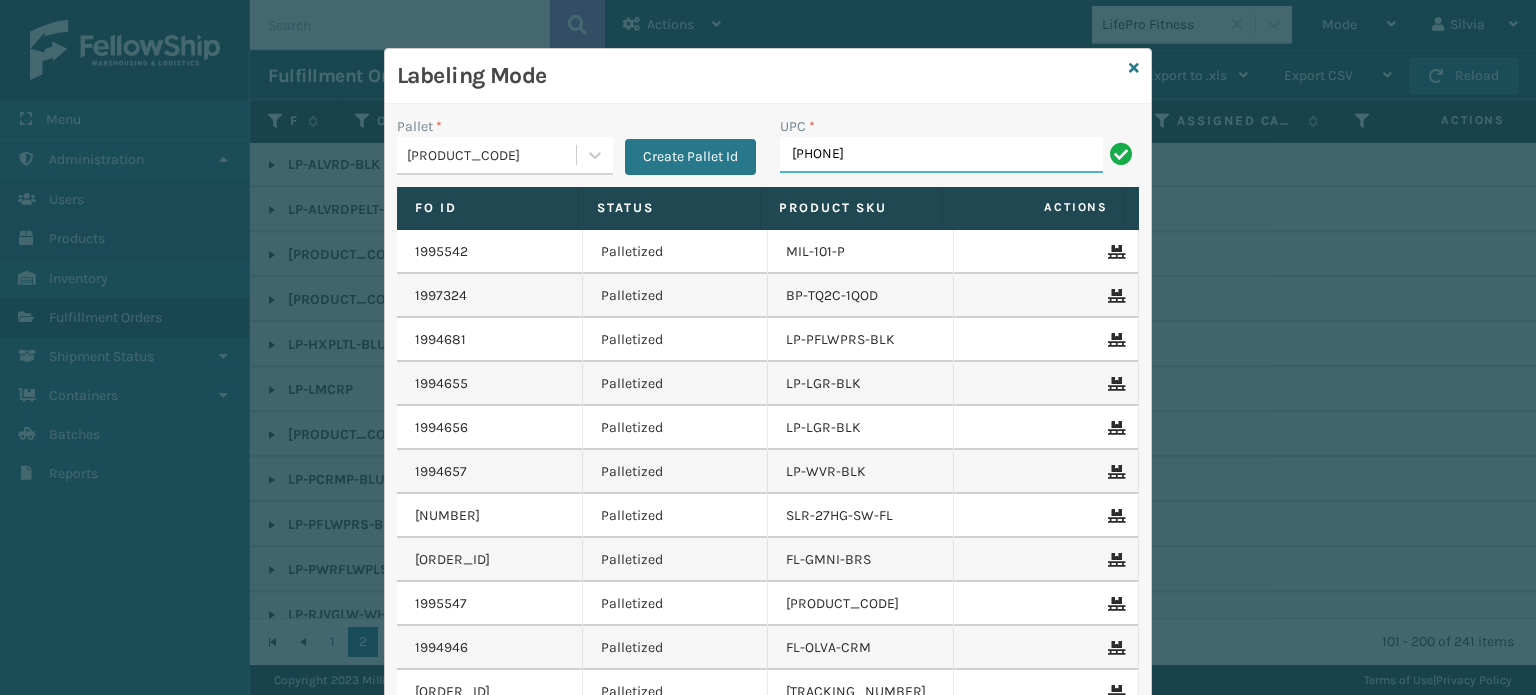 type on "[PHONE]" 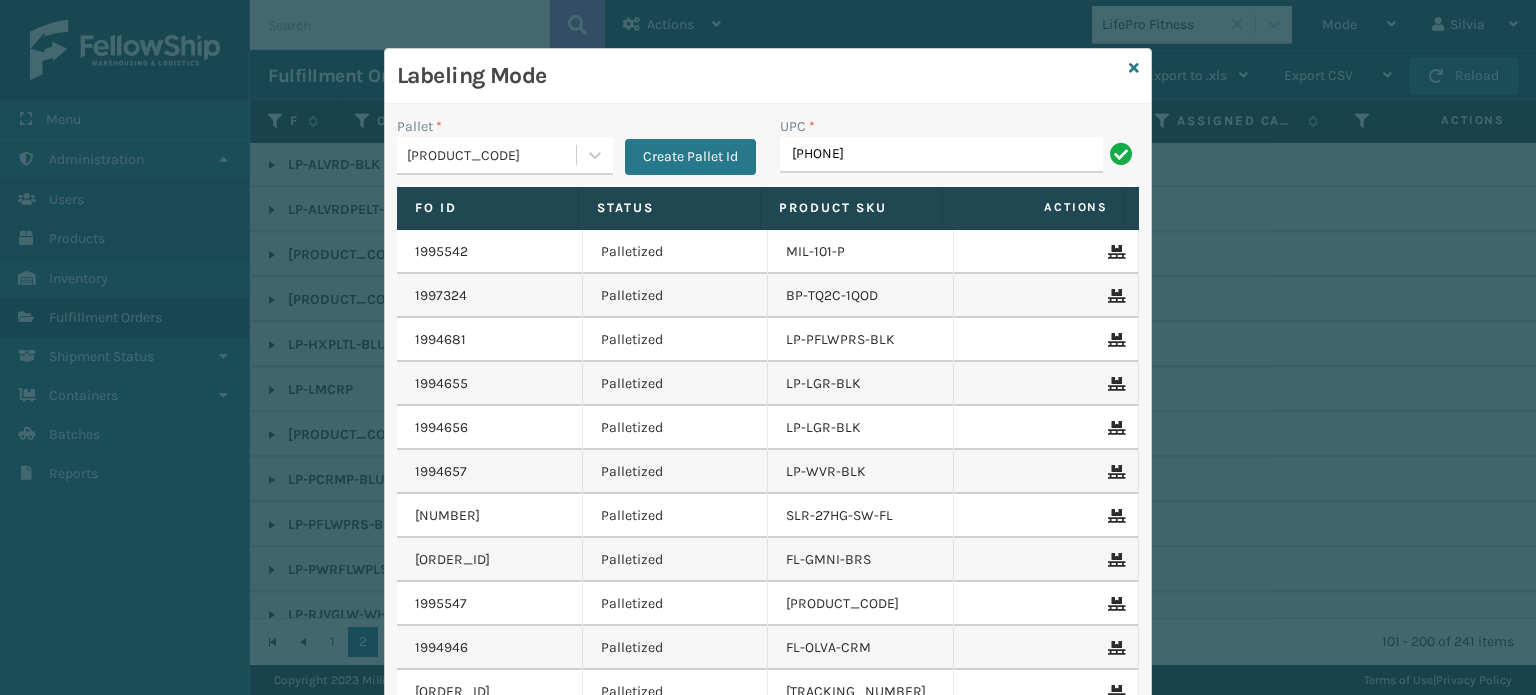 type on "[PHONE]" 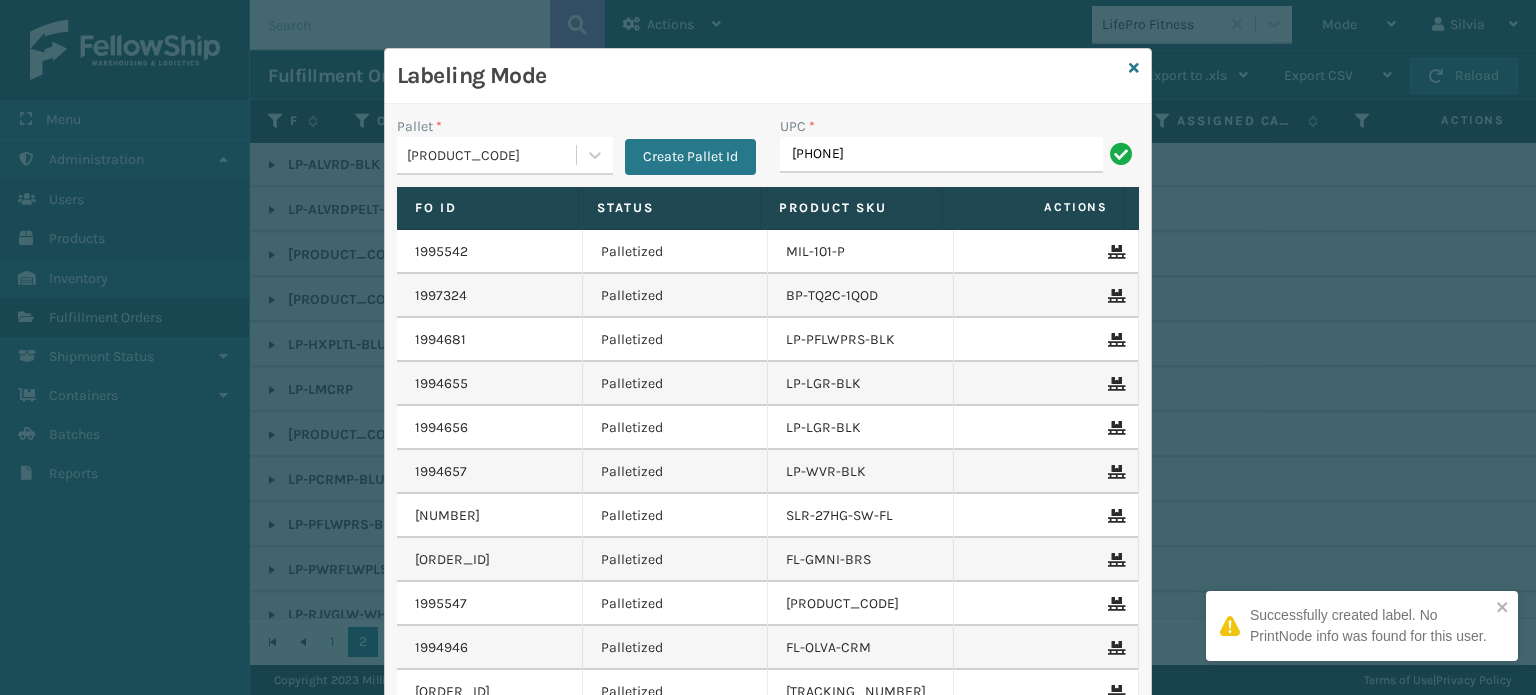 type on "[PHONE]" 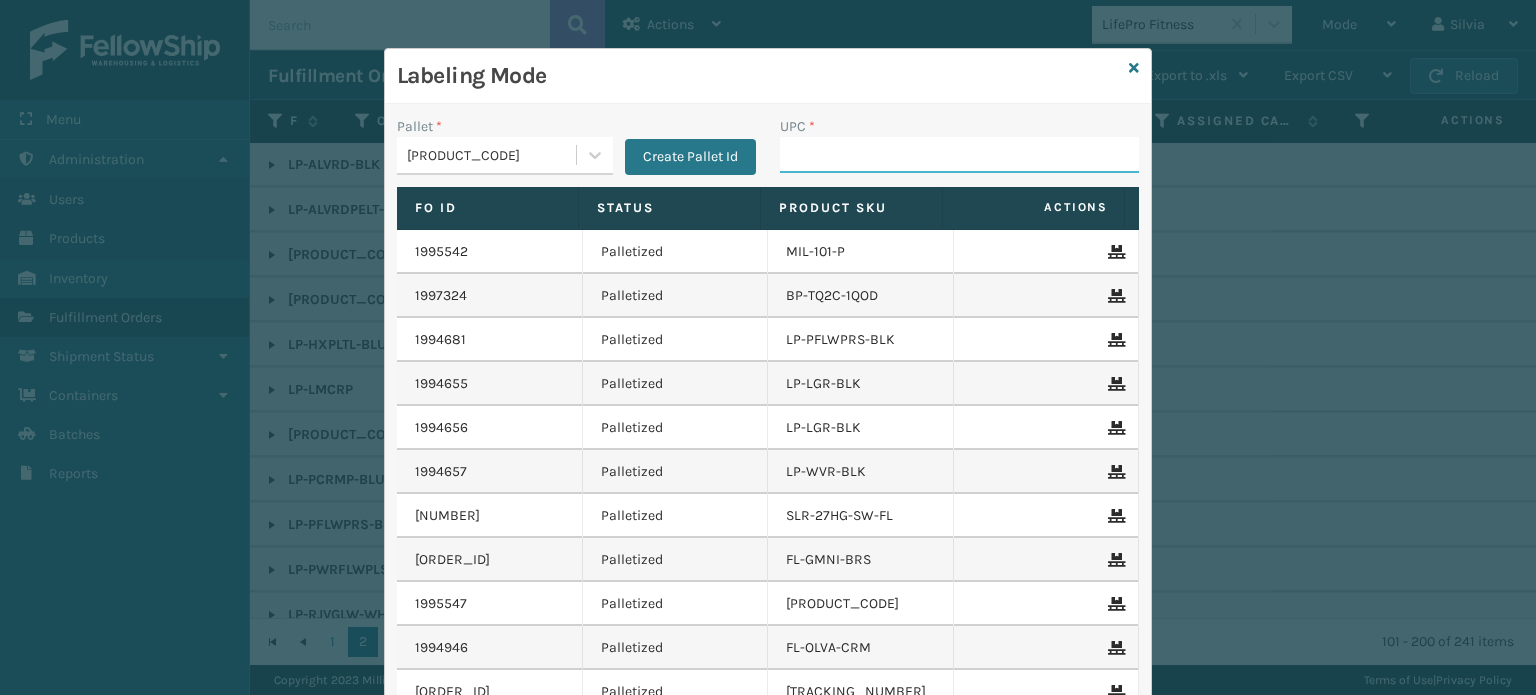 paste on "[PHONE]" 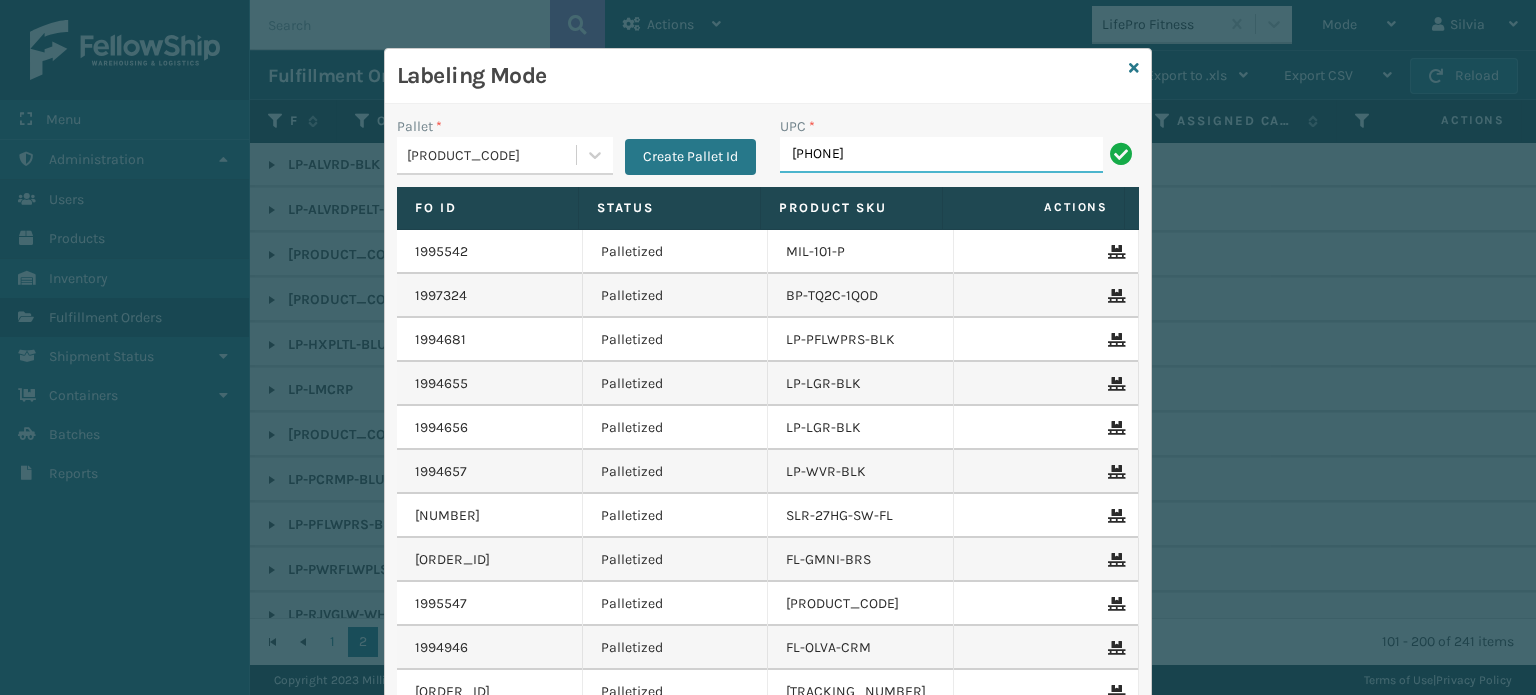type on "[PHONE]" 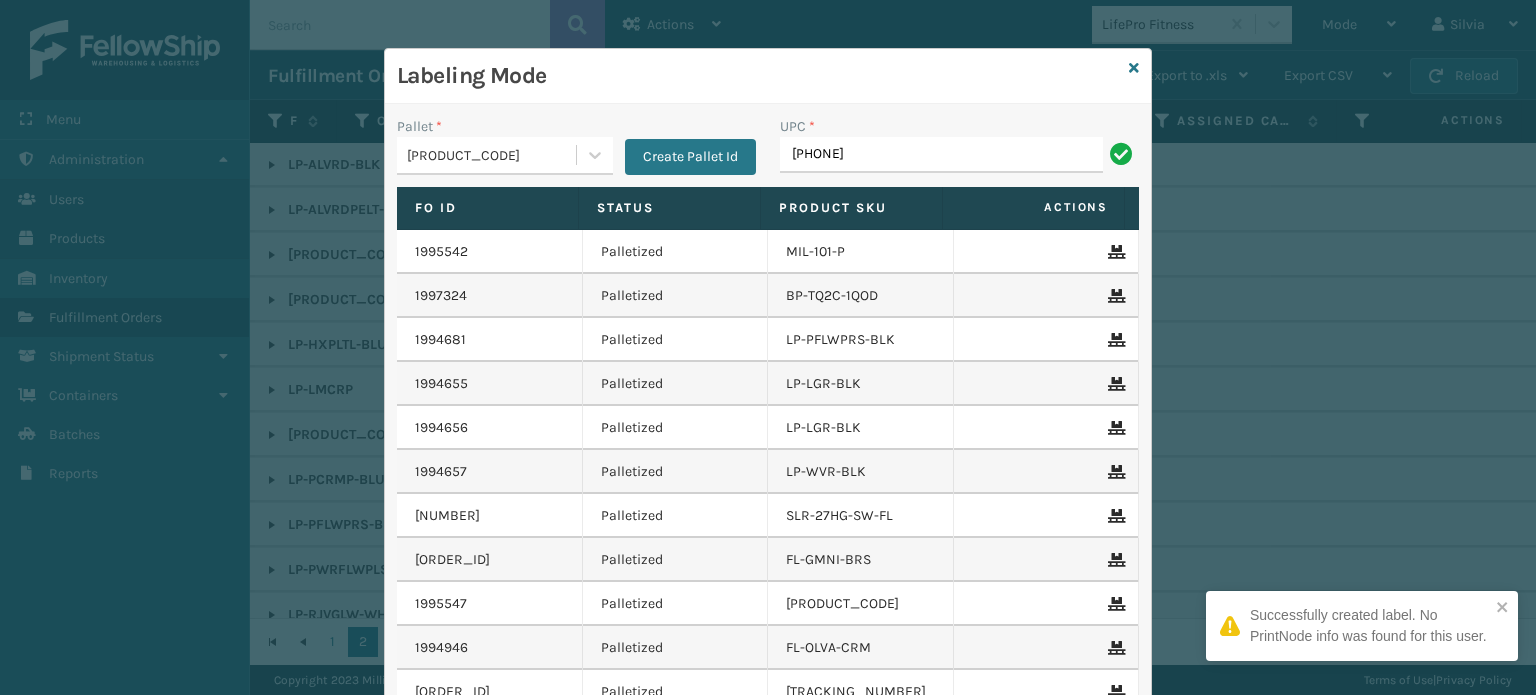 type on "[PHONE]" 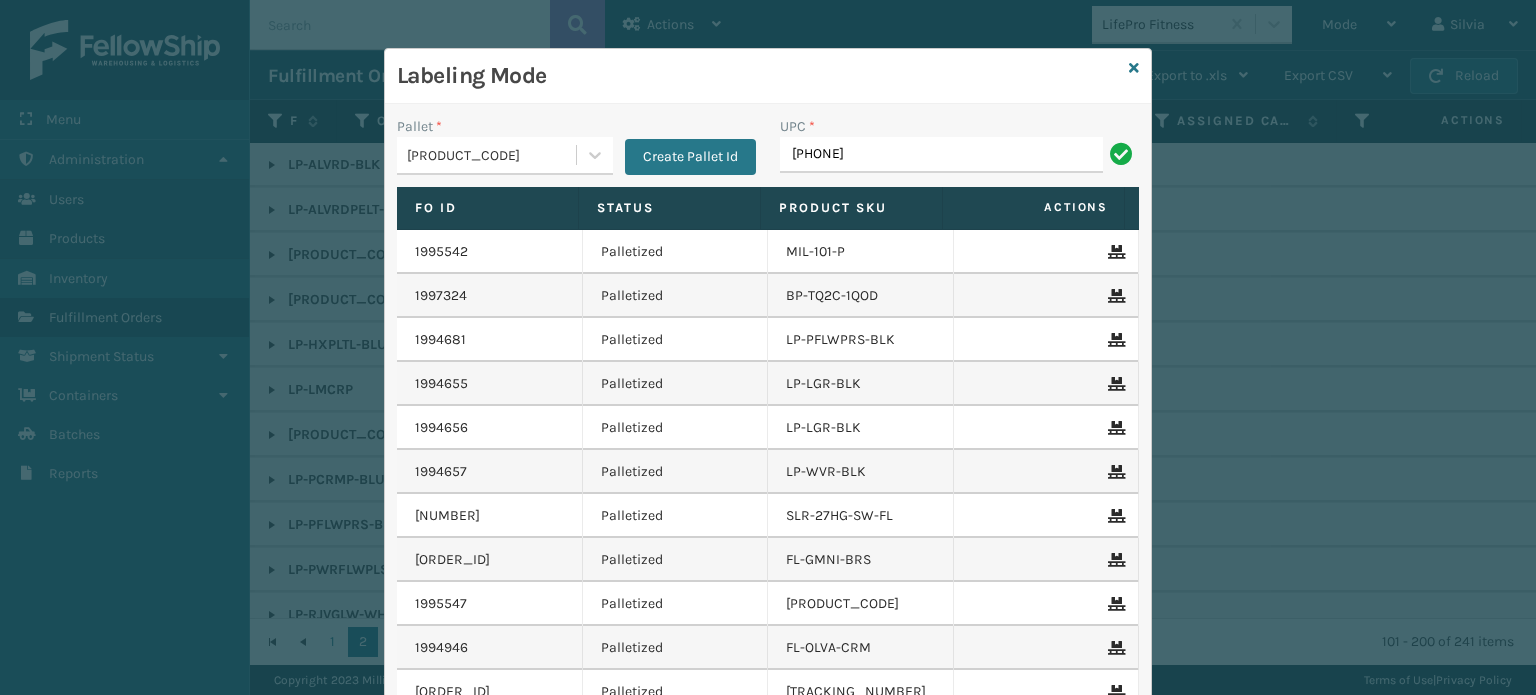 type on "[PHONE]" 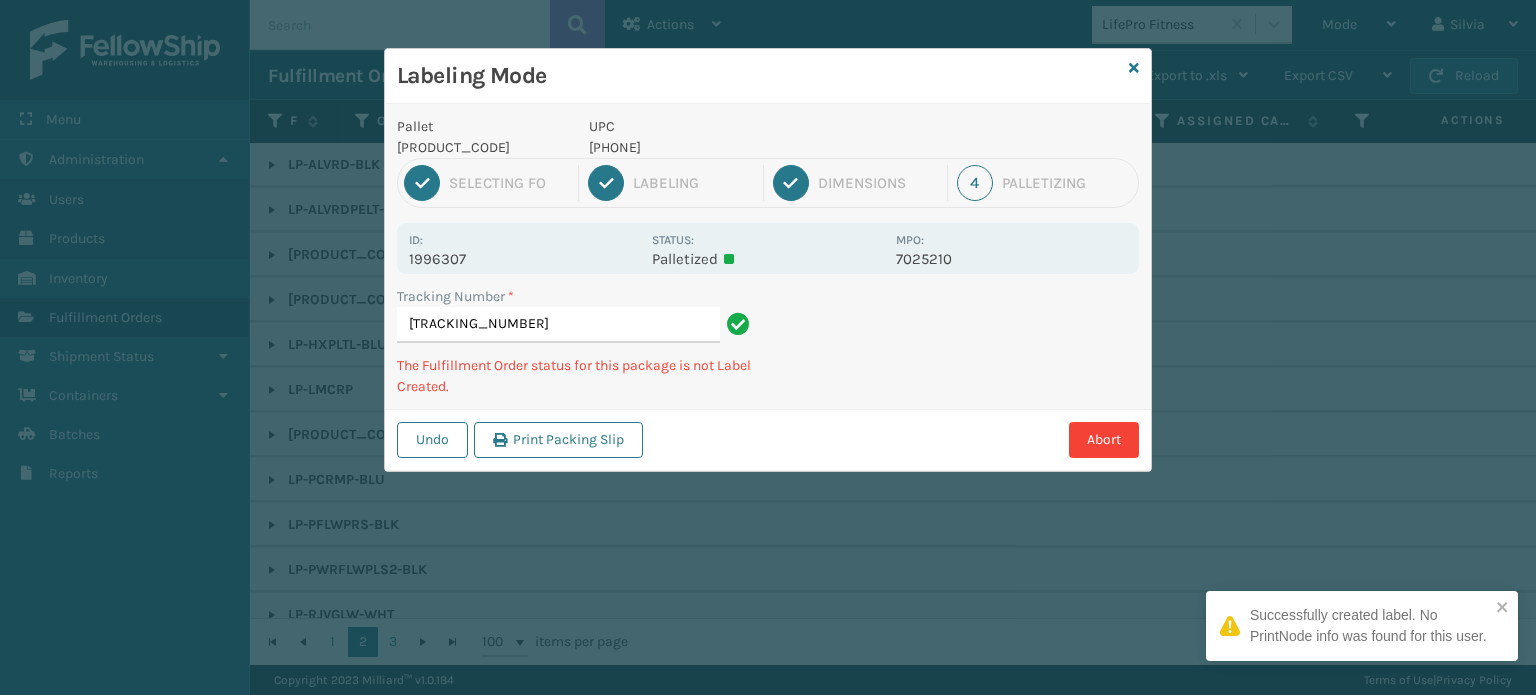 type on "[TRACKING_NUMBER]" 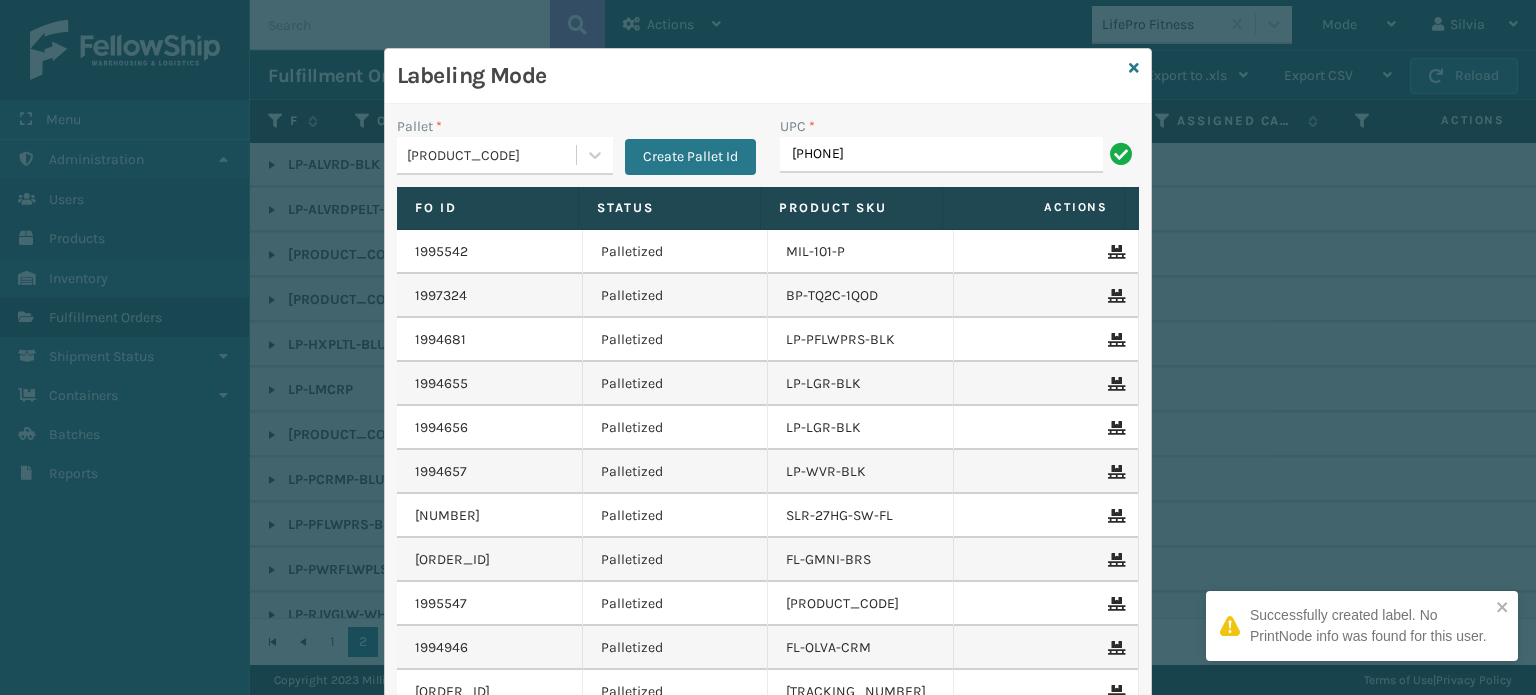 type on "[PHONE]" 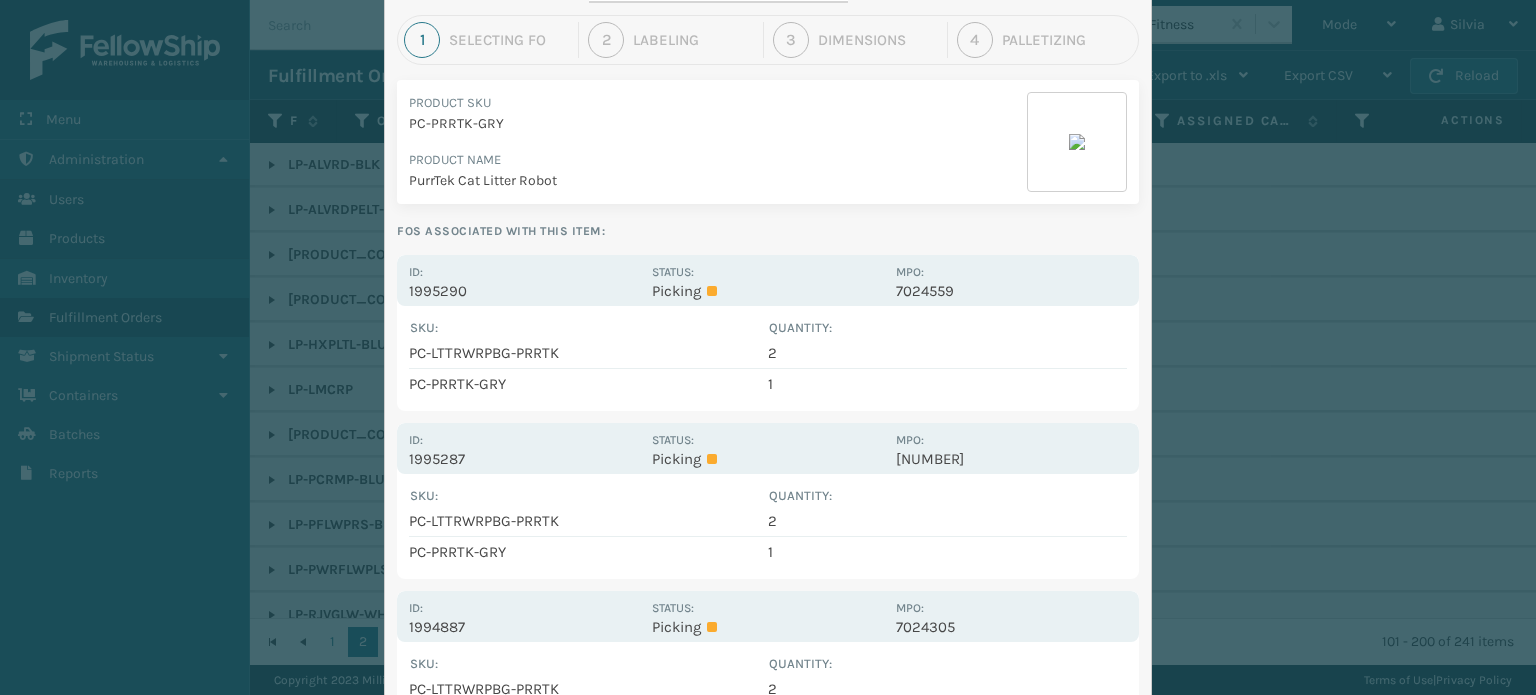 scroll, scrollTop: 0, scrollLeft: 0, axis: both 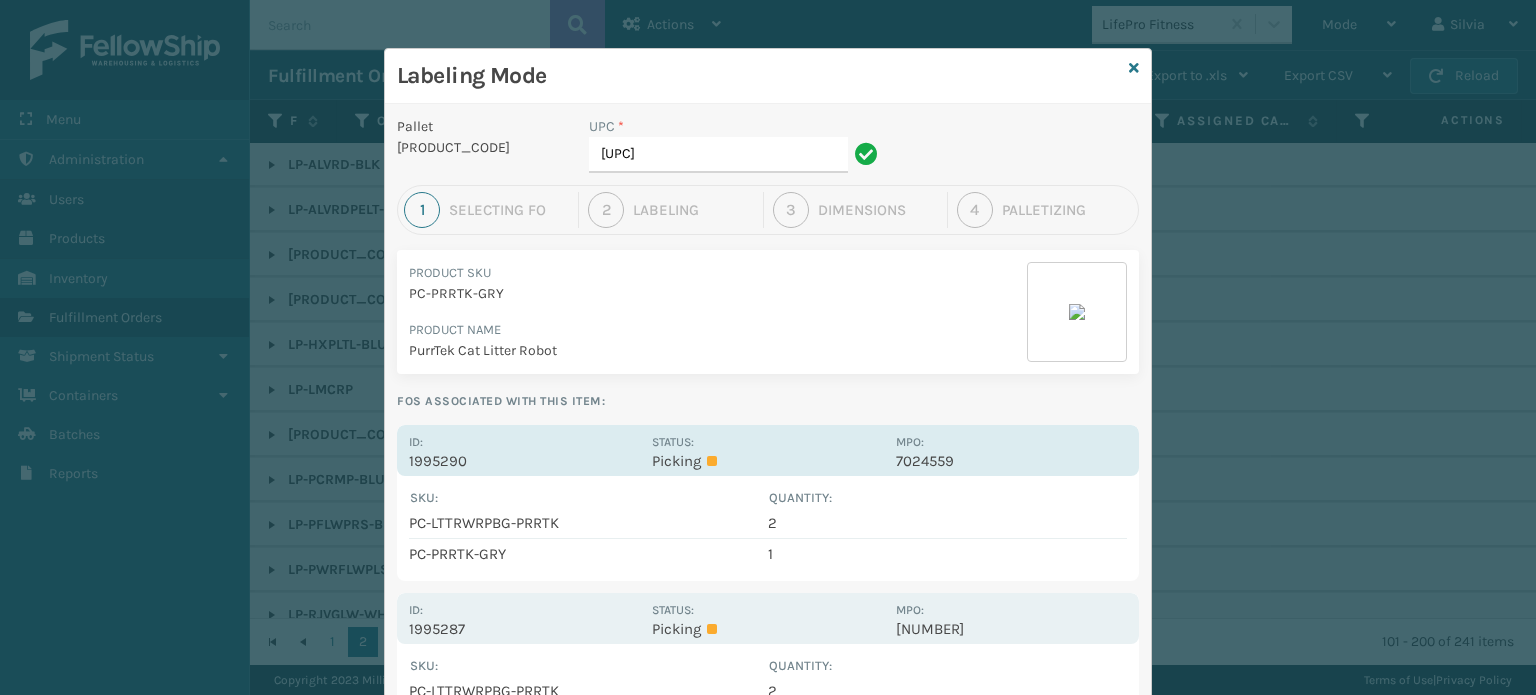 click on "Status: Picking" at bounding box center [767, 450] 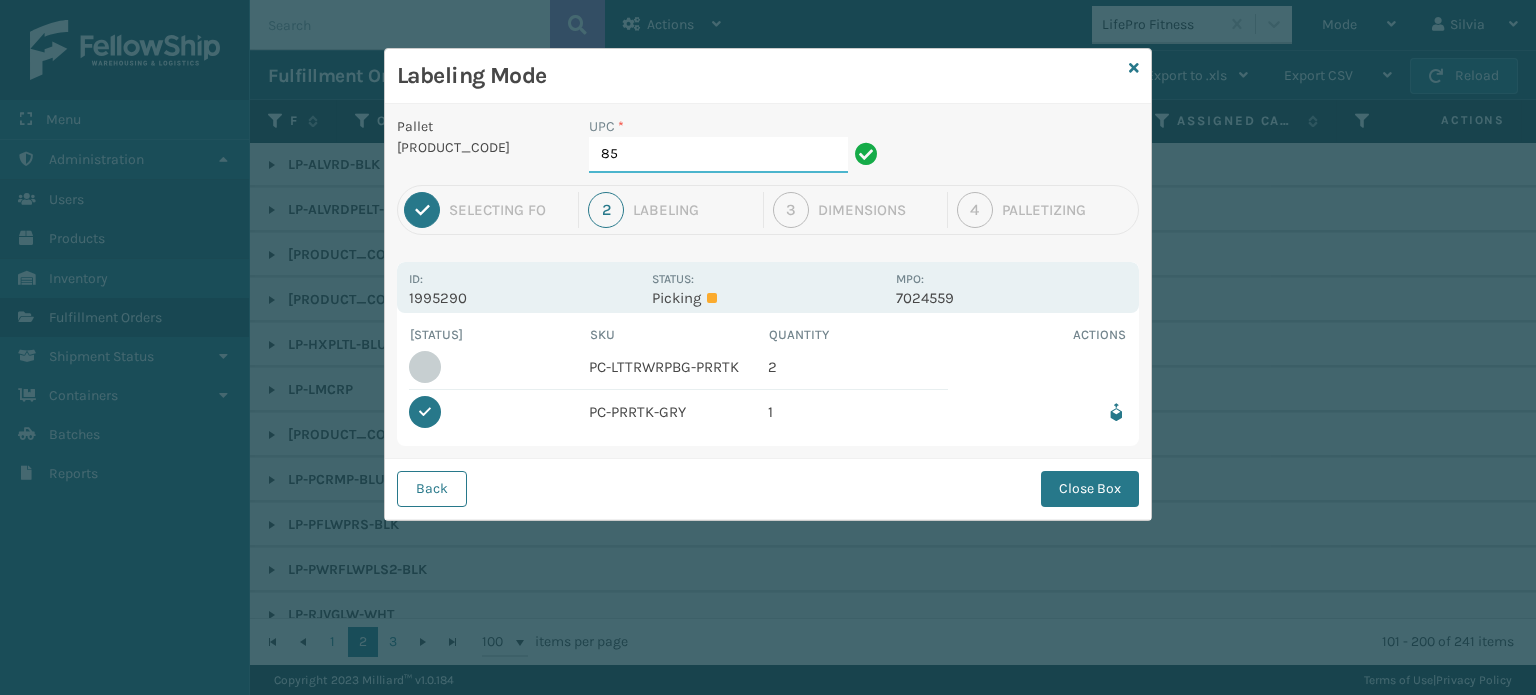 type on "8" 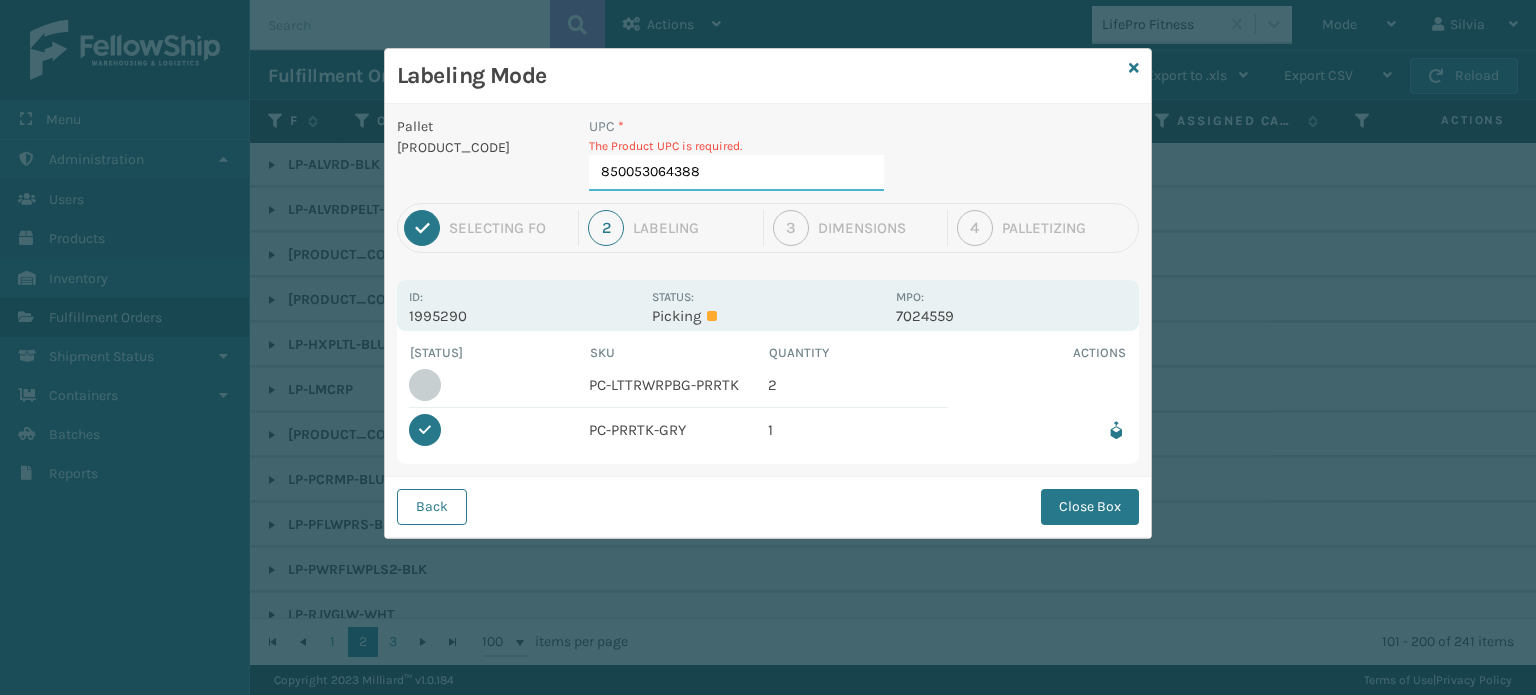 type on "850053064388" 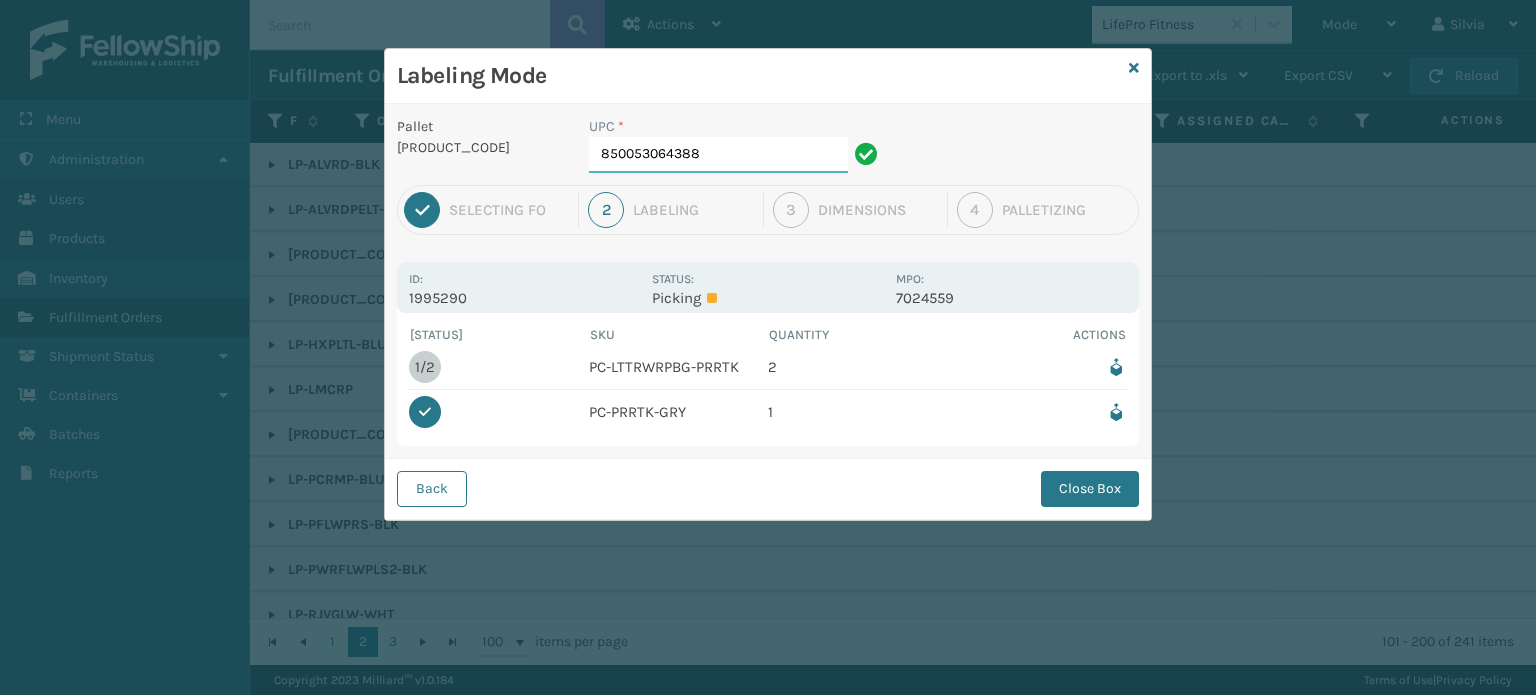 click on "850053064388" at bounding box center (718, 155) 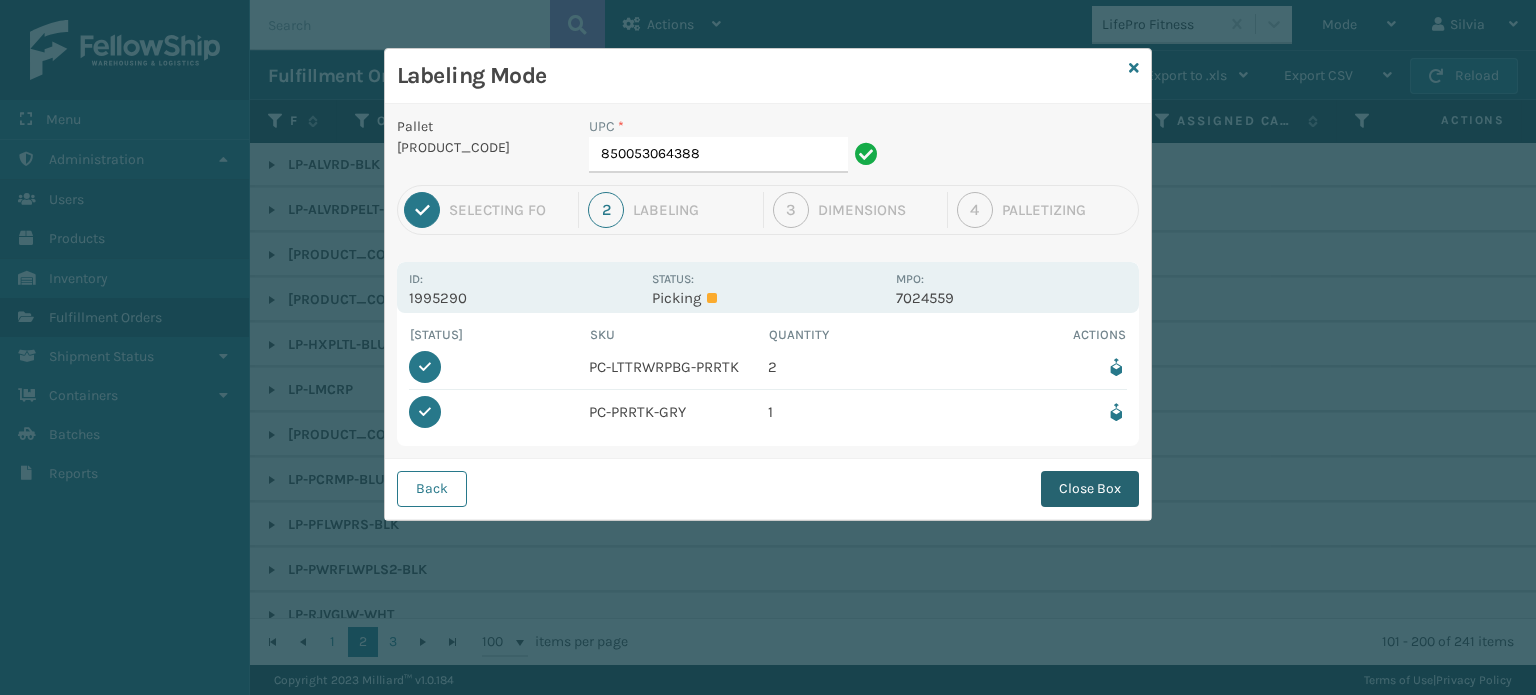 click on "Close Box" at bounding box center [1090, 489] 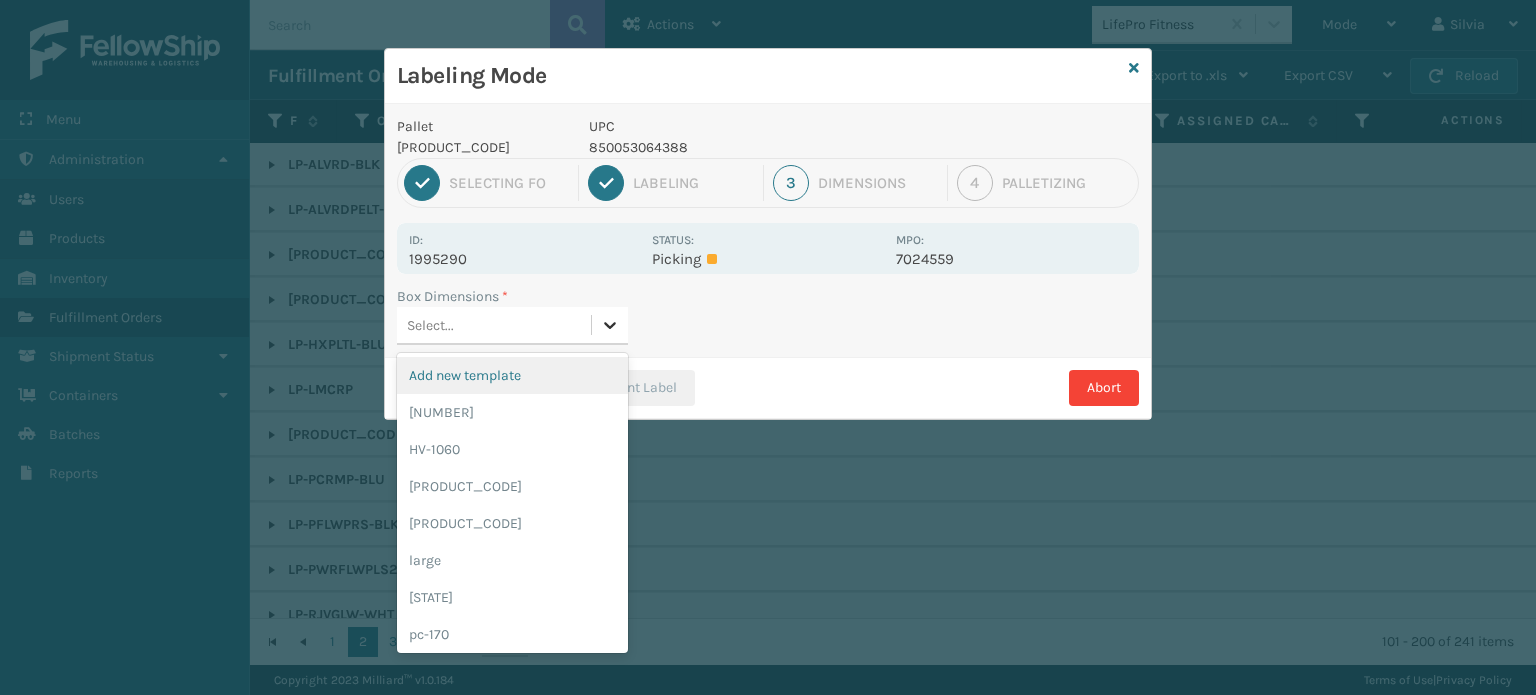 click 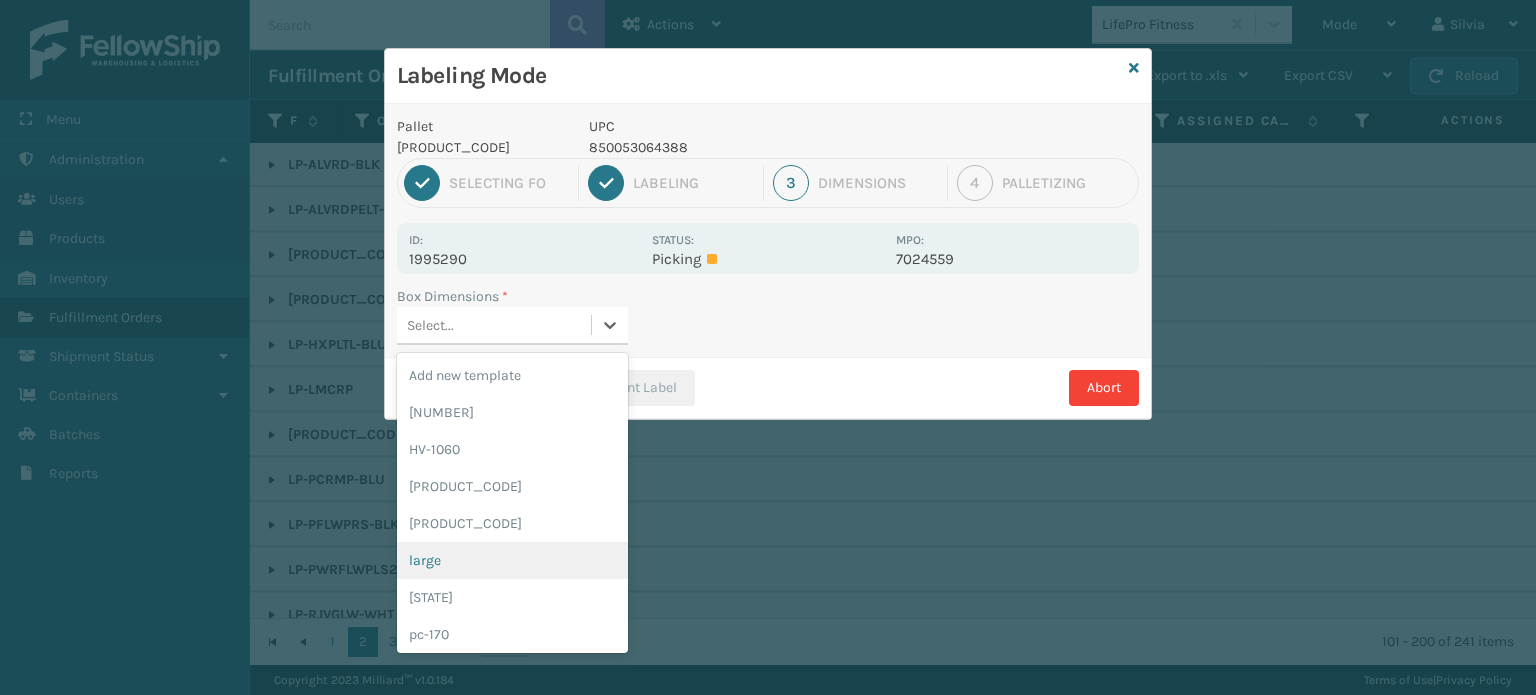 click on "large" at bounding box center (512, 560) 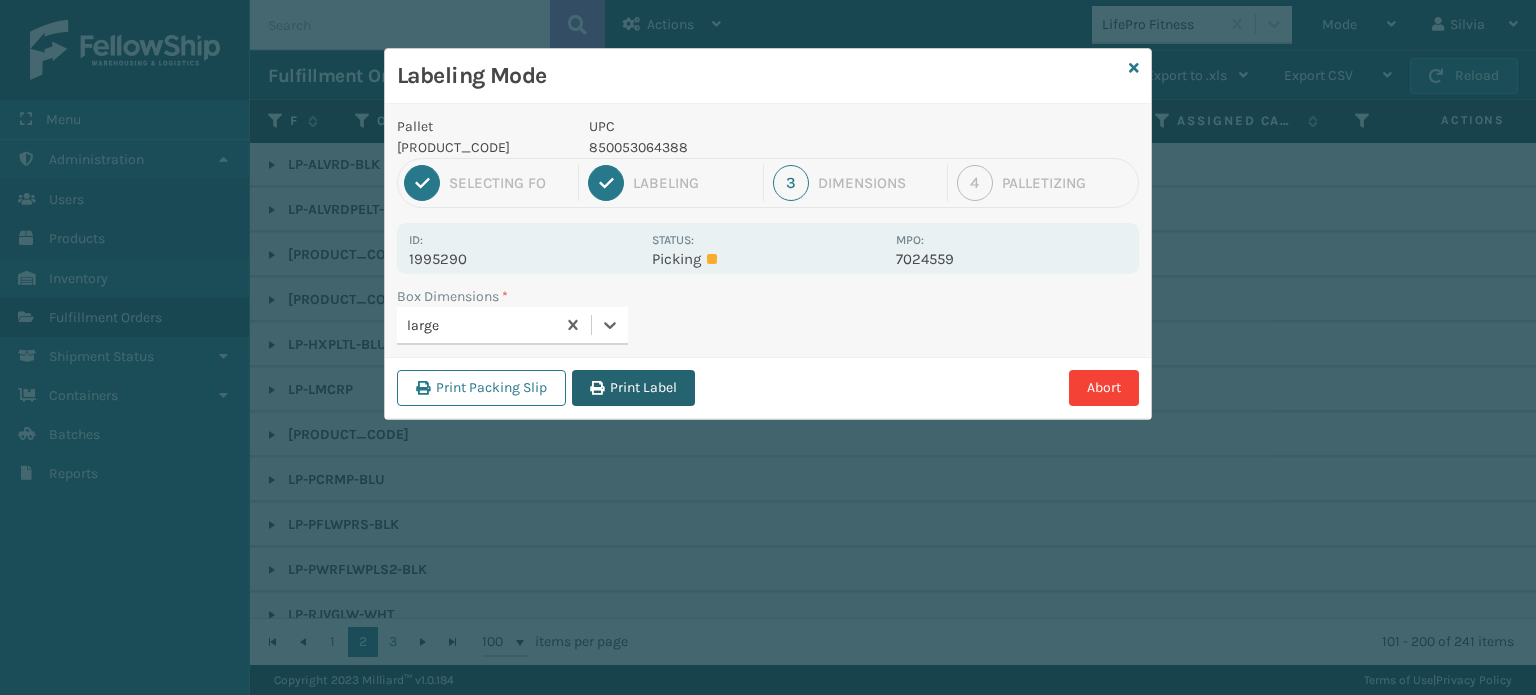 click on "Print Label" at bounding box center (633, 388) 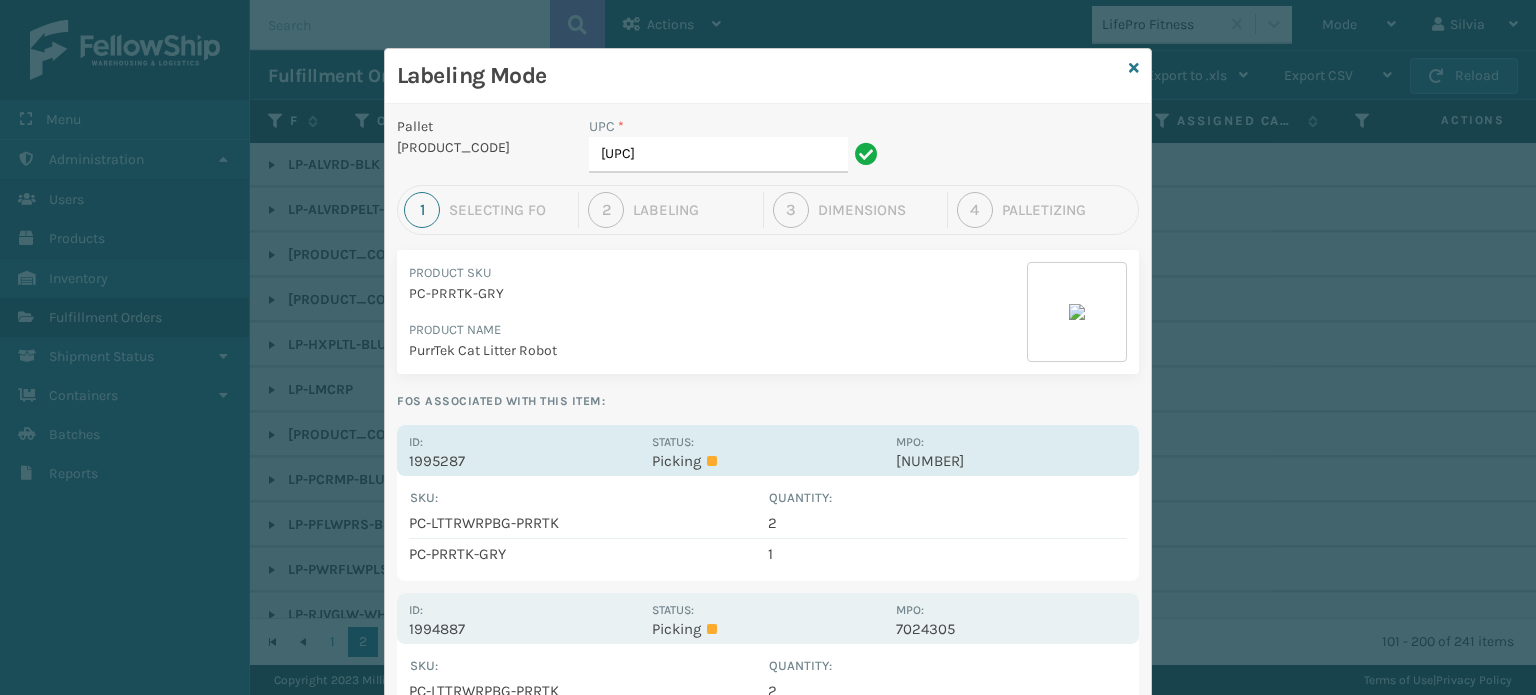 click on "Status: Picking" at bounding box center [767, 450] 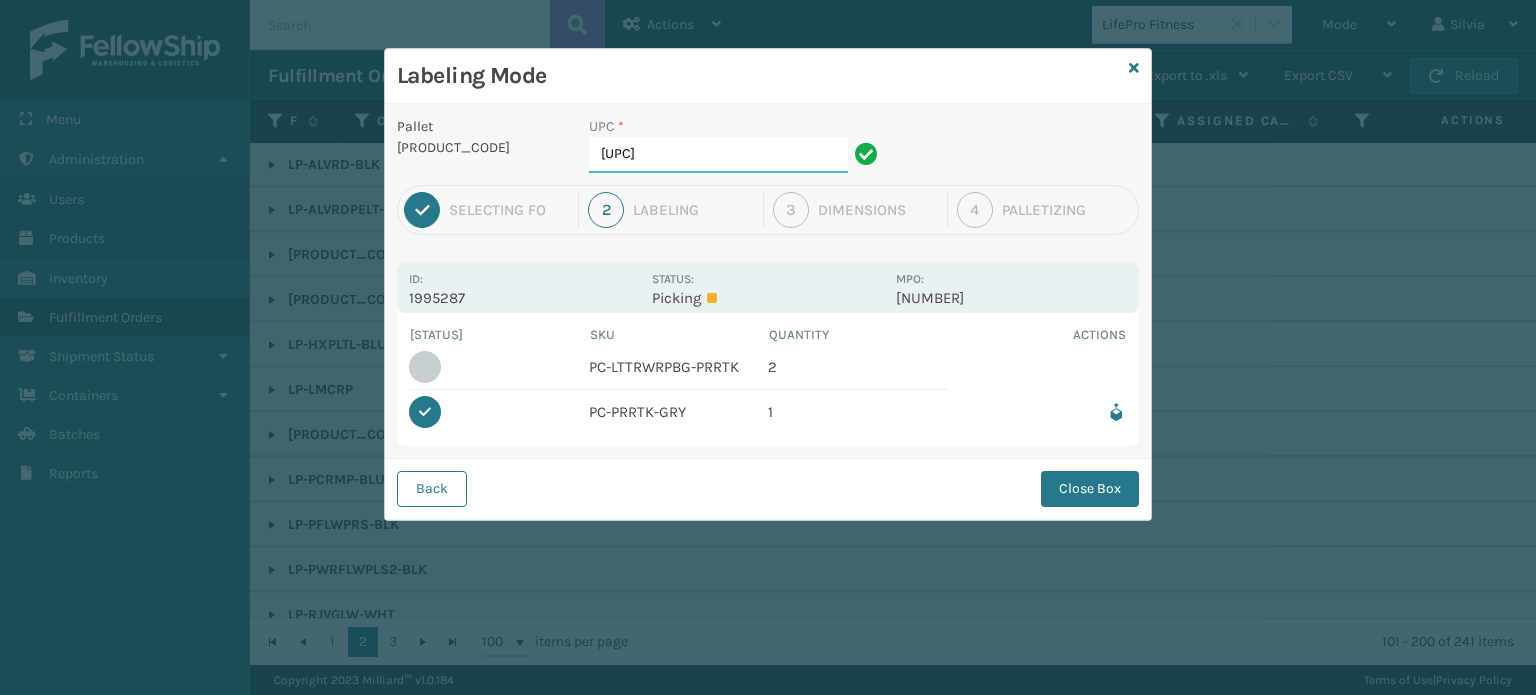 click on "[UPC]" at bounding box center [718, 155] 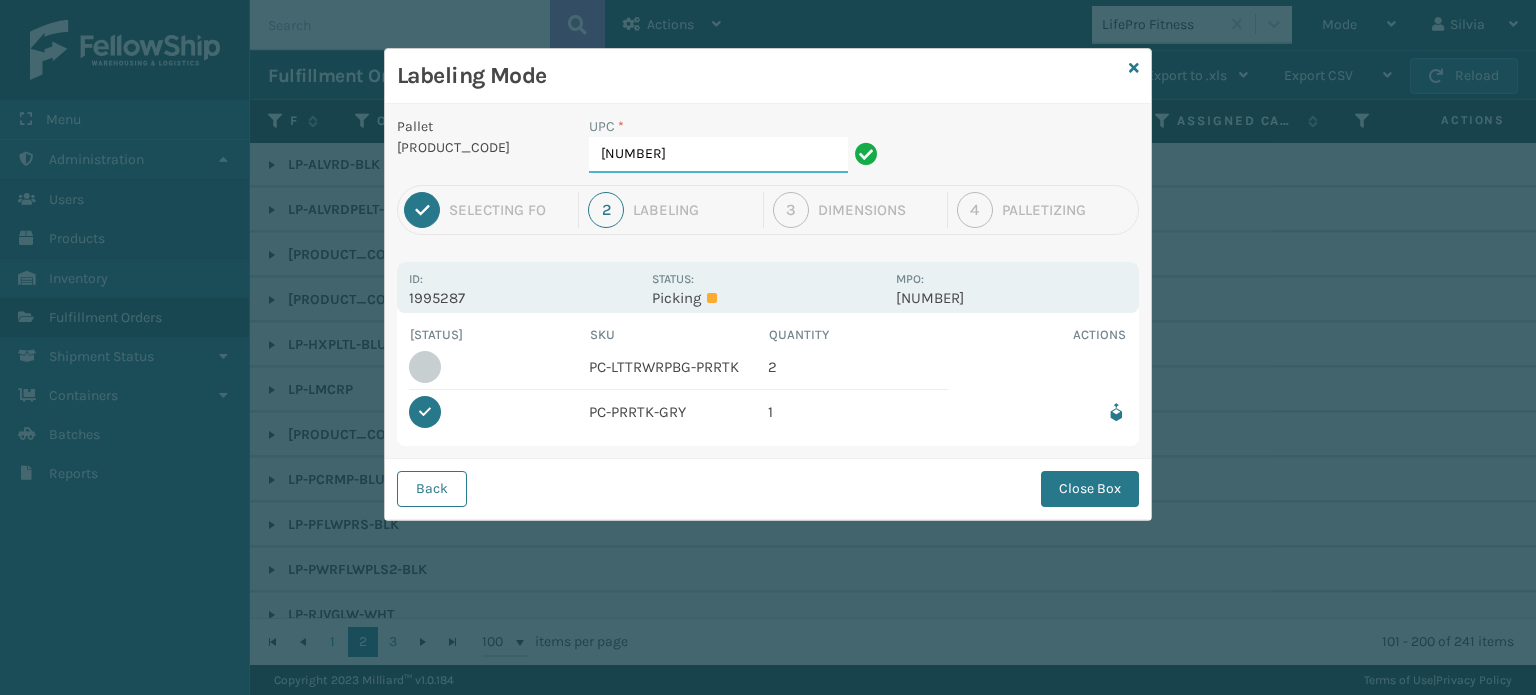 click on "[NUMBER]" at bounding box center [718, 155] 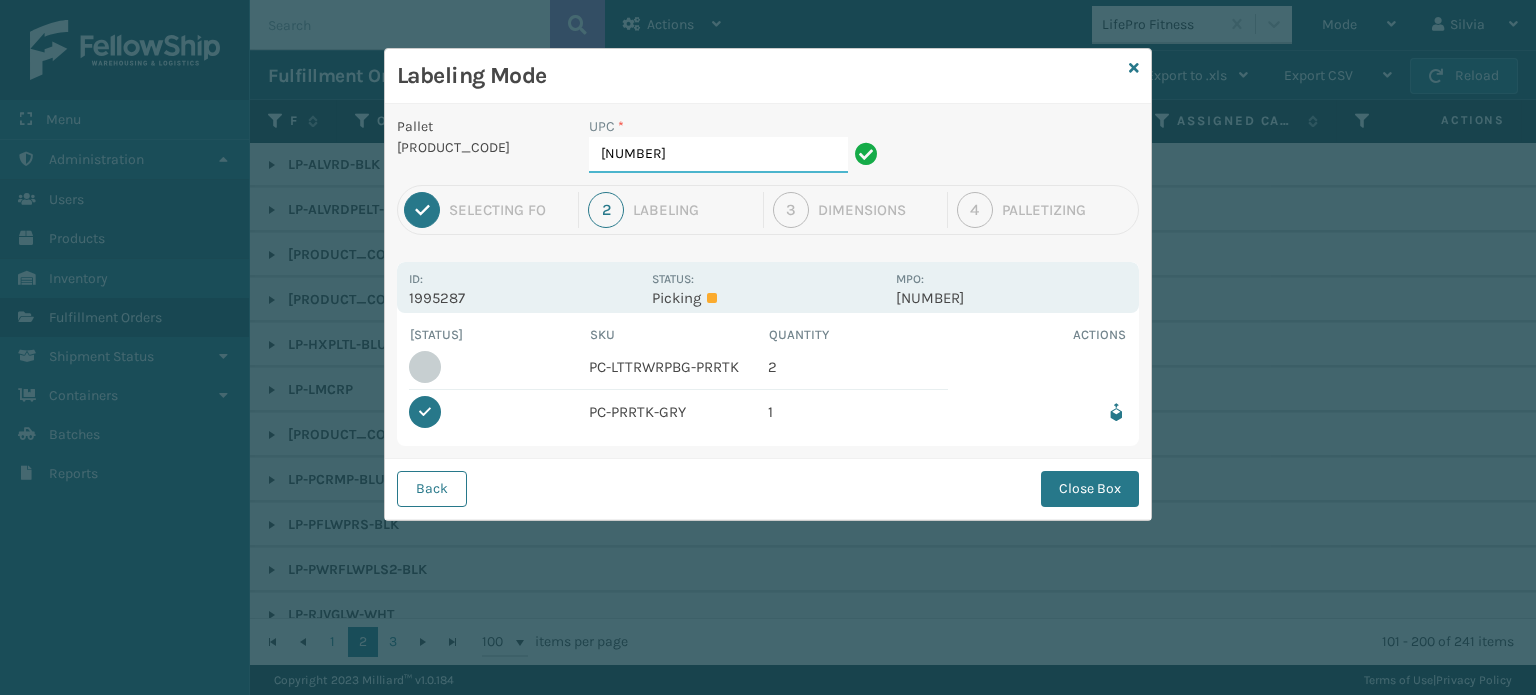 type on "6" 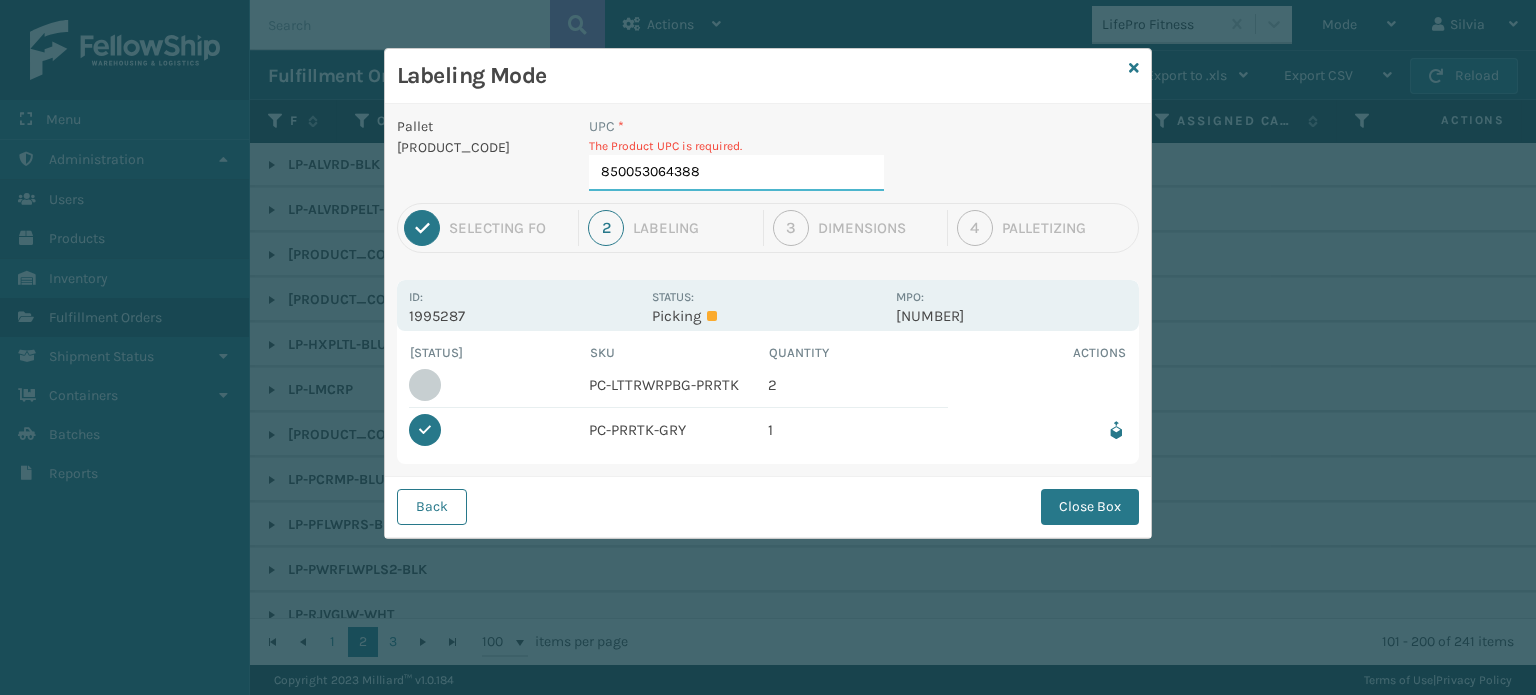 type on "850053064388" 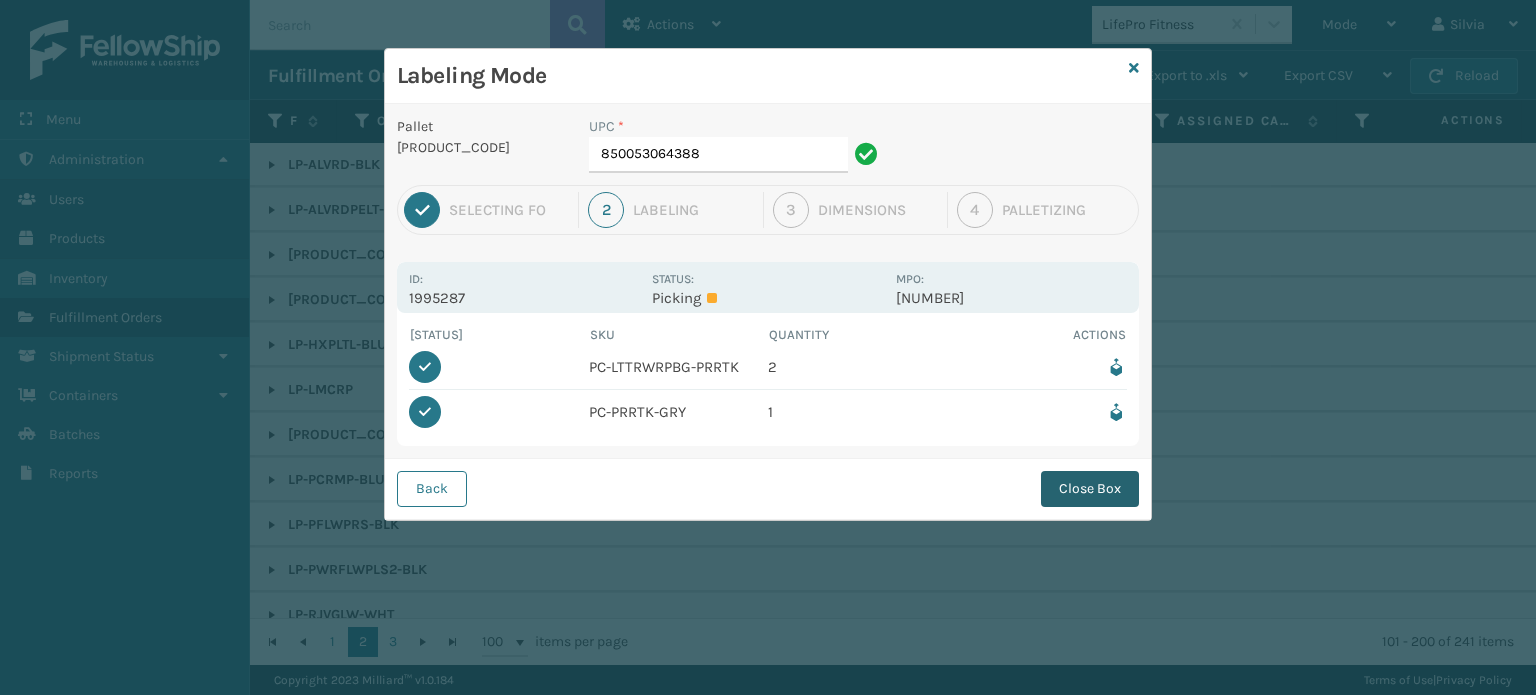 click on "Close Box" at bounding box center (1090, 489) 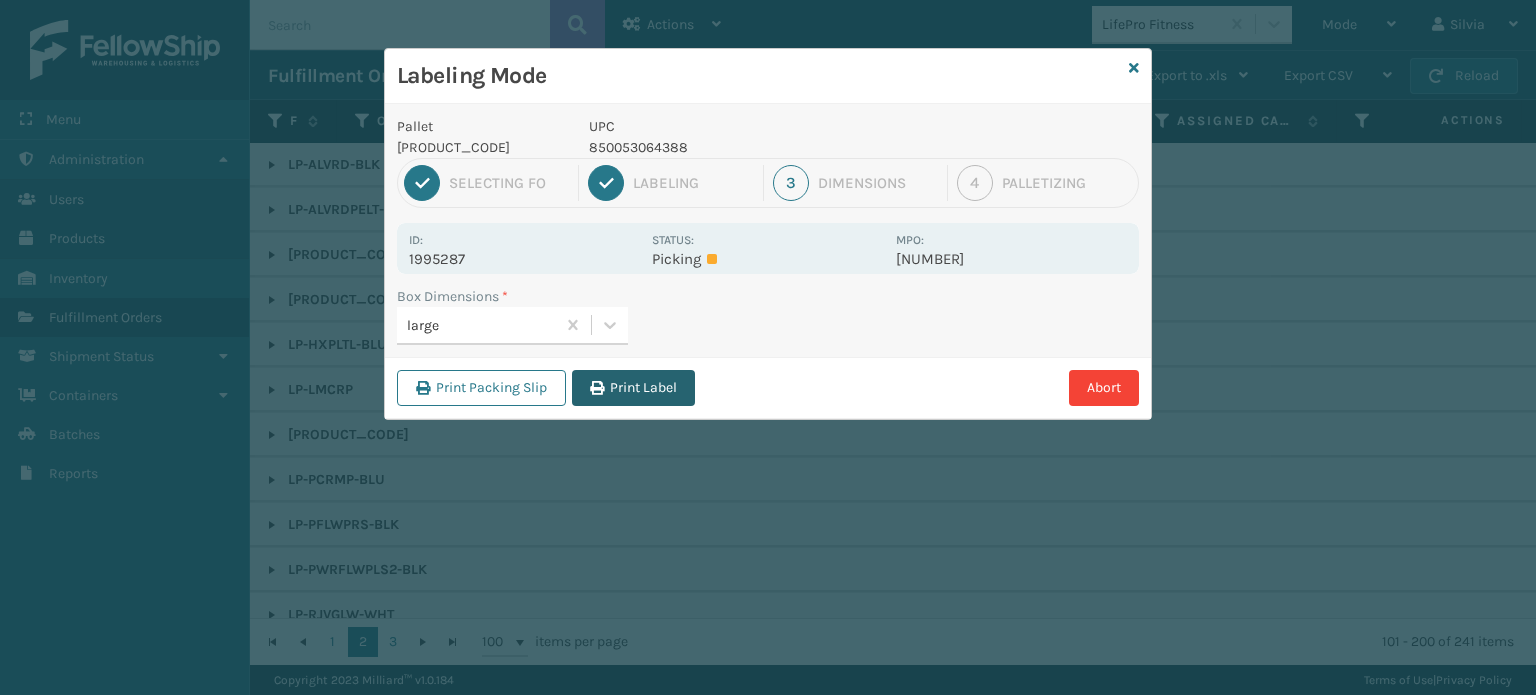 click on "Print Label" at bounding box center (633, 388) 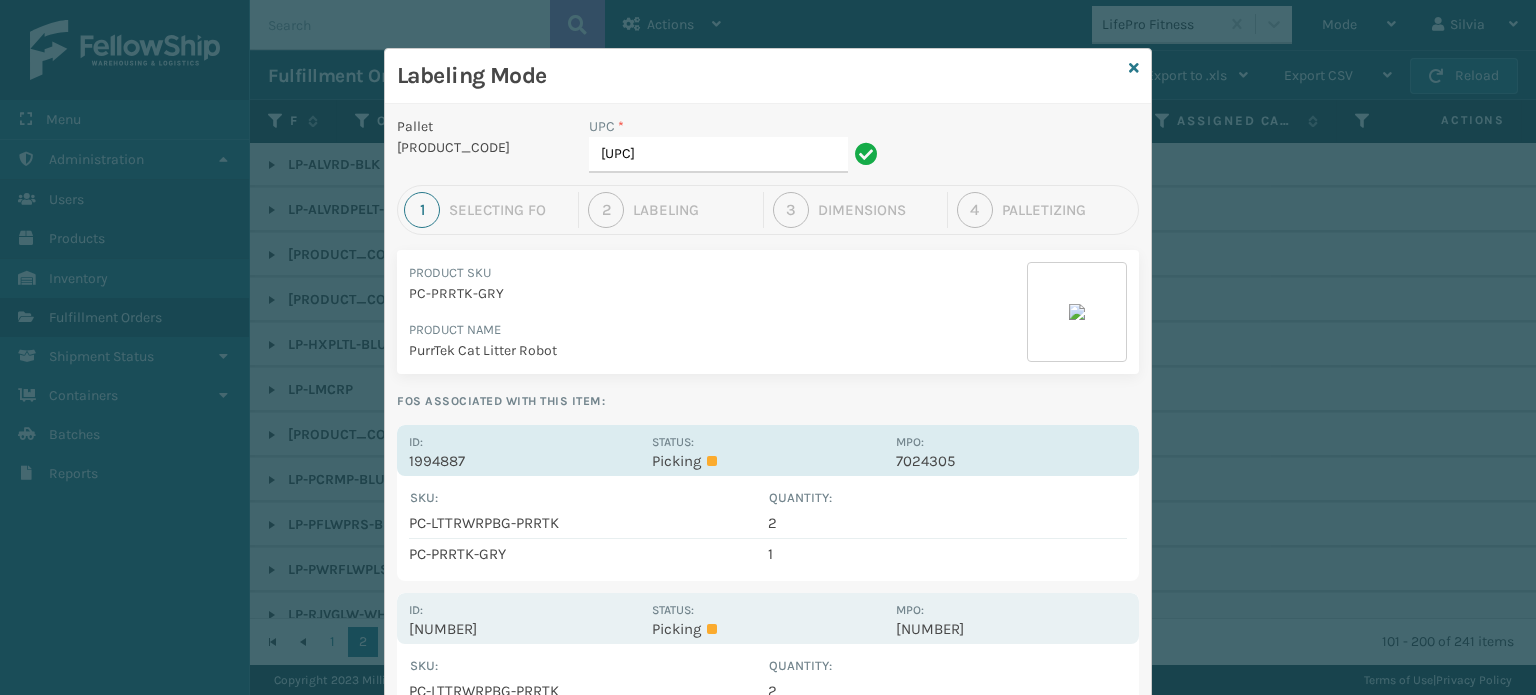 click on "Status: Picking" at bounding box center (767, 450) 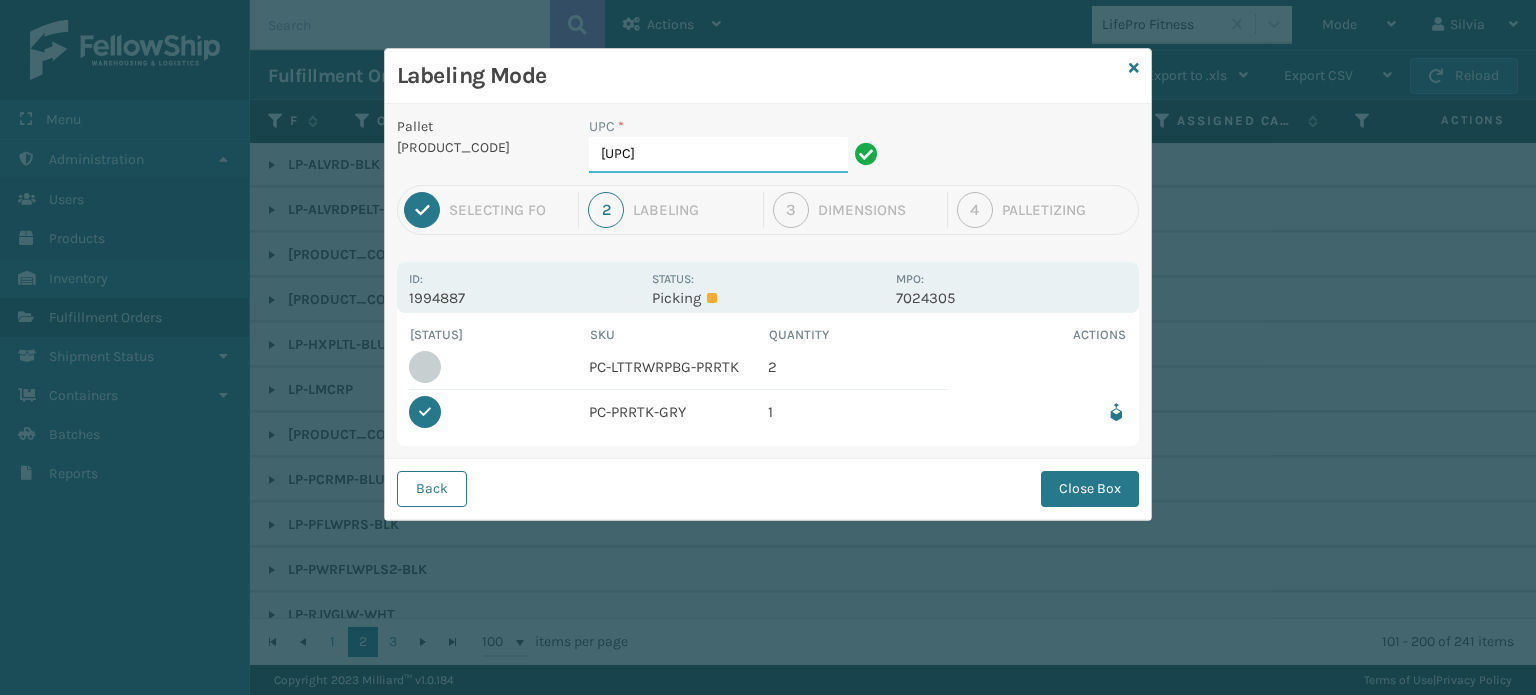 drag, startPoint x: 740, startPoint y: 136, endPoint x: 412, endPoint y: 131, distance: 328.03812 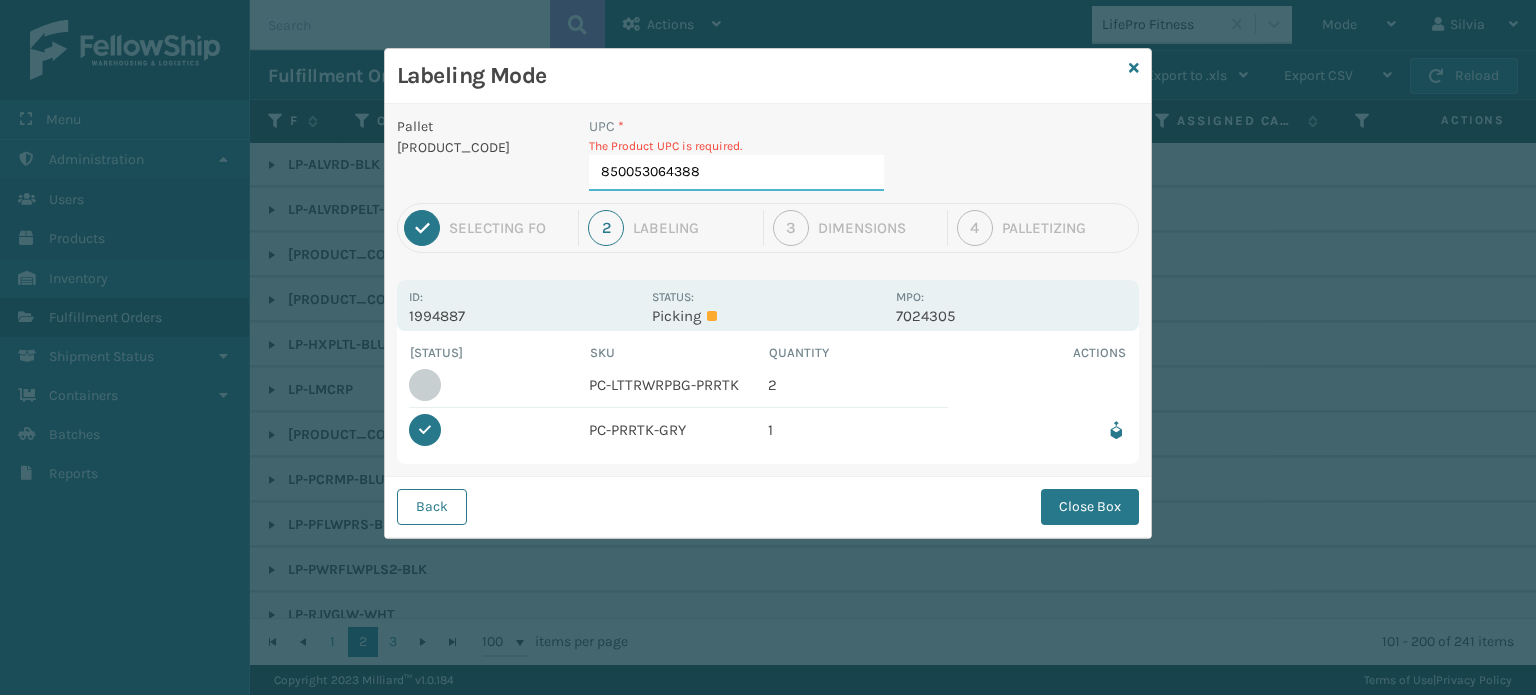 type on "850053064388" 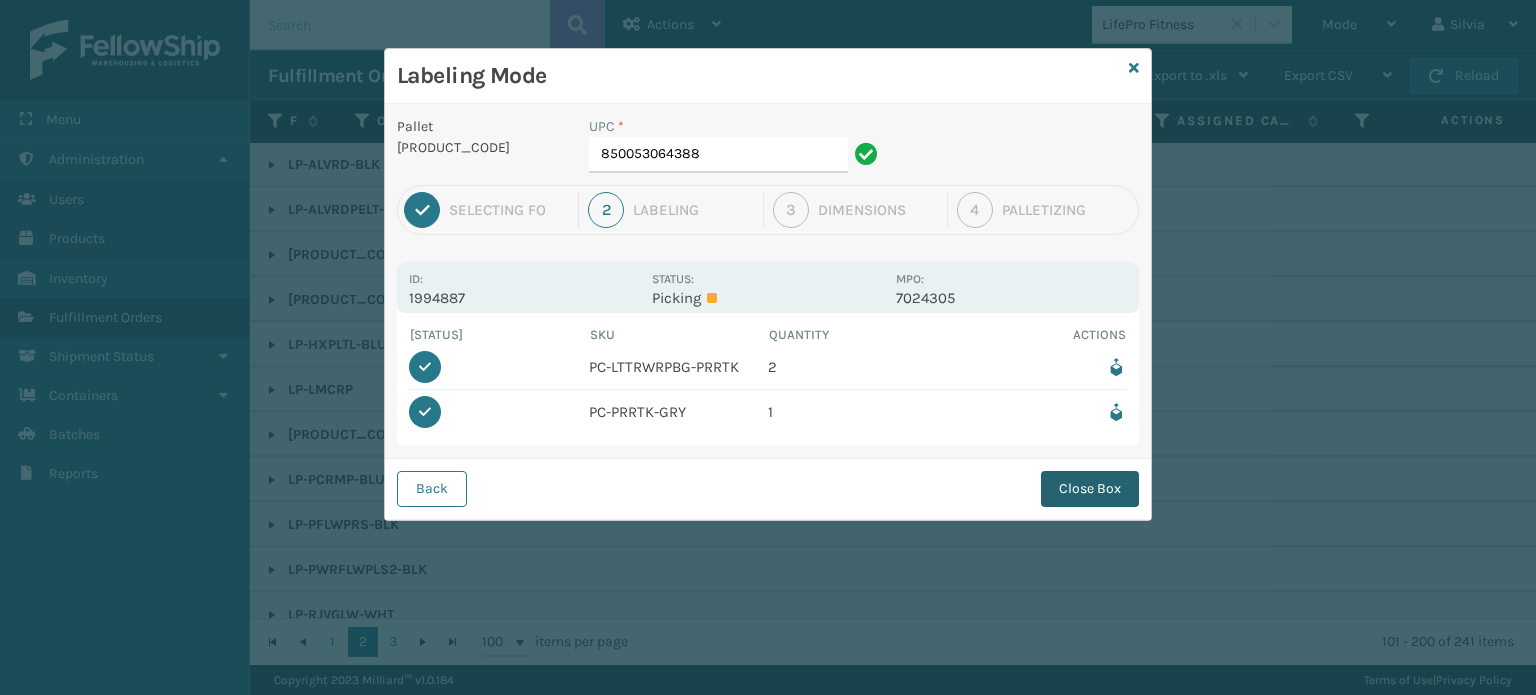 click on "Close Box" at bounding box center [1090, 489] 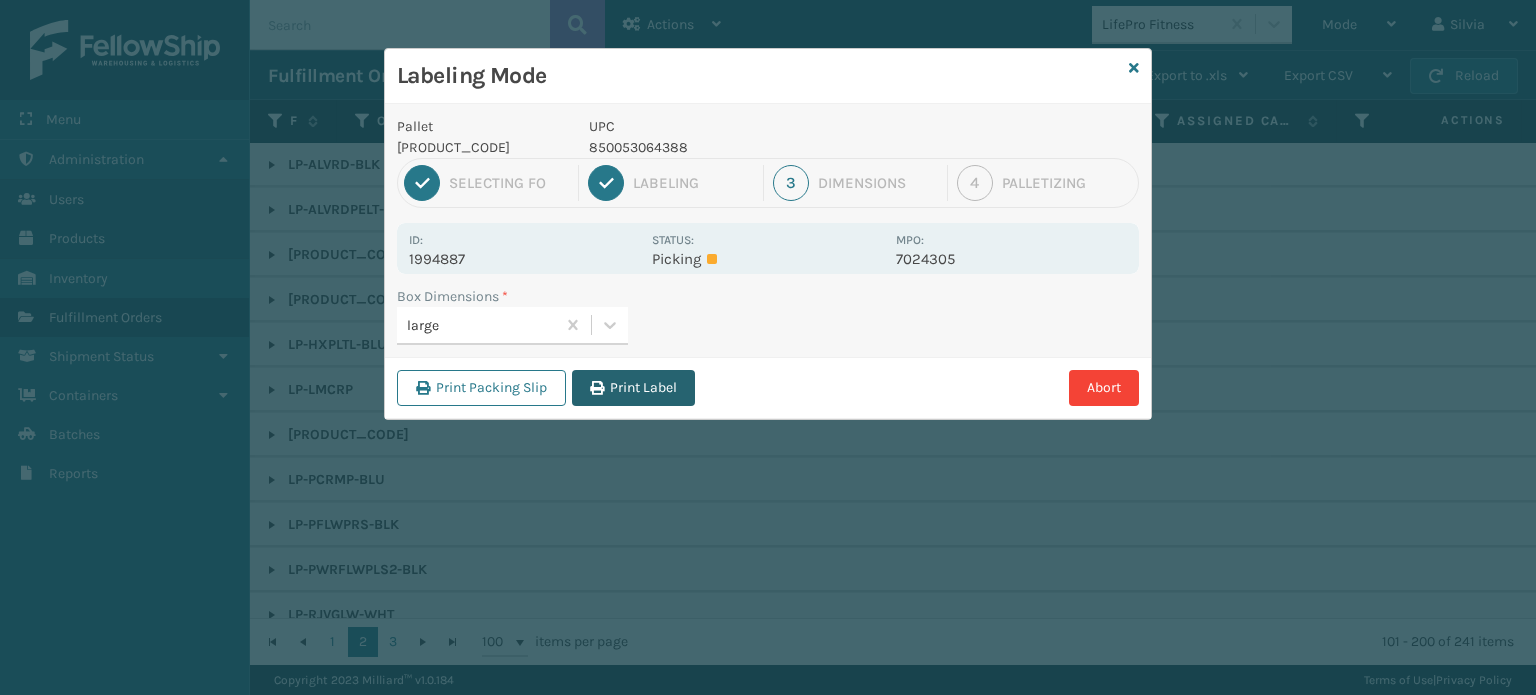 click on "Print Label" at bounding box center (633, 388) 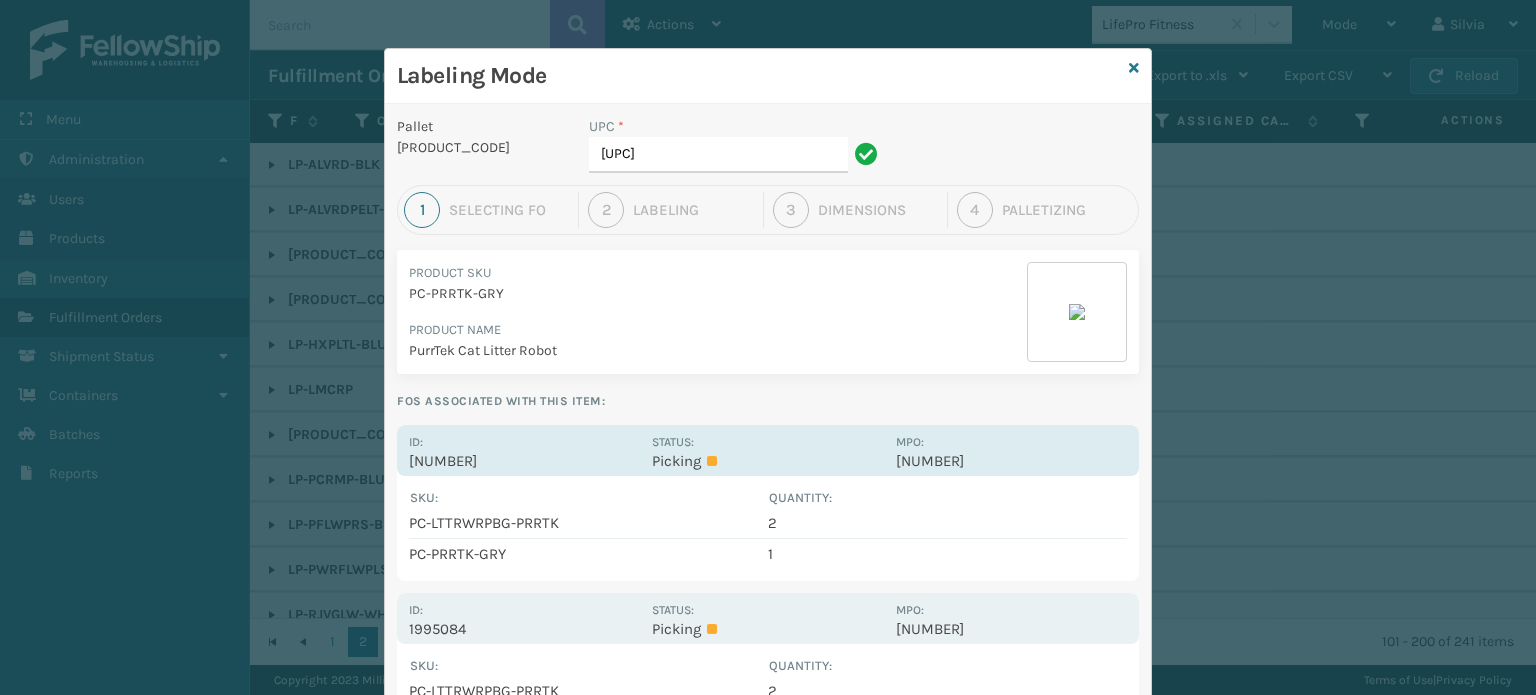 click on "Status: Picking" at bounding box center [767, 450] 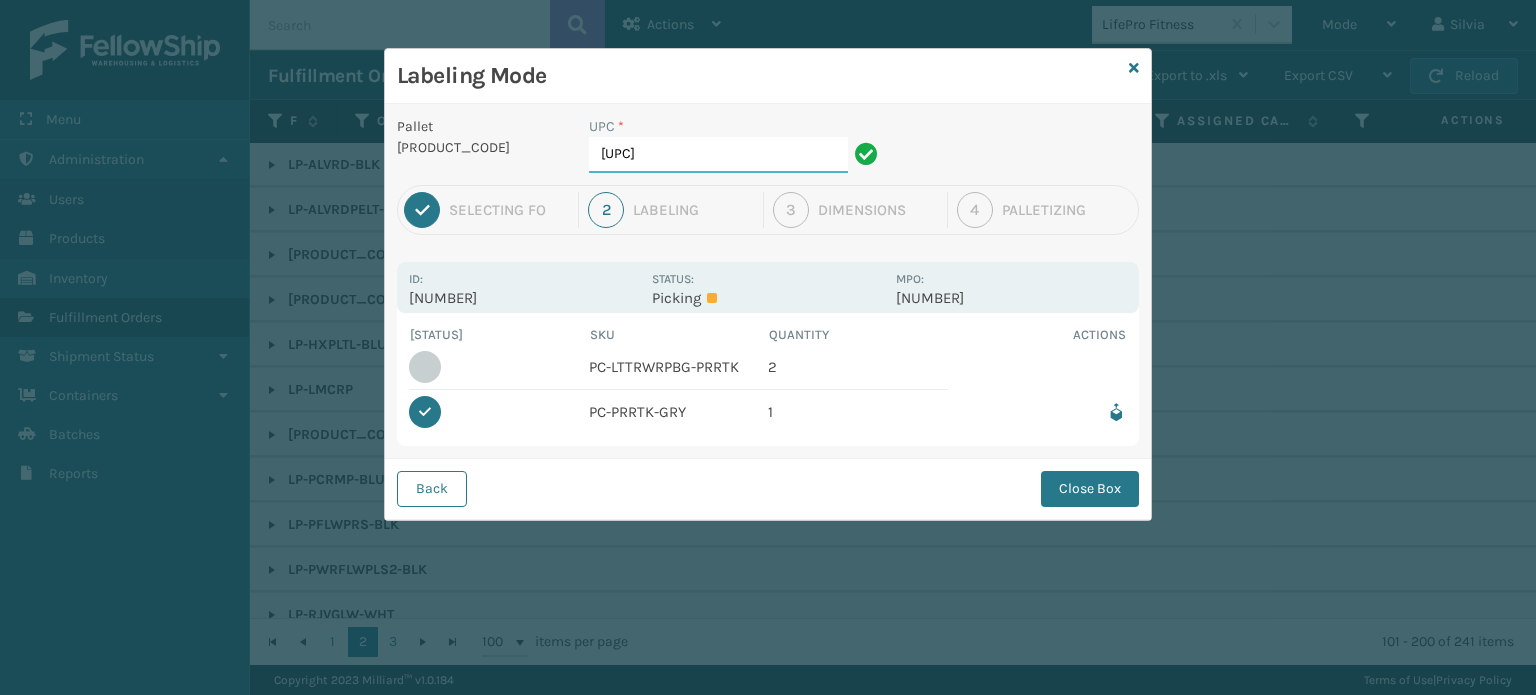 drag, startPoint x: 756, startPoint y: 155, endPoint x: 466, endPoint y: 127, distance: 291.3486 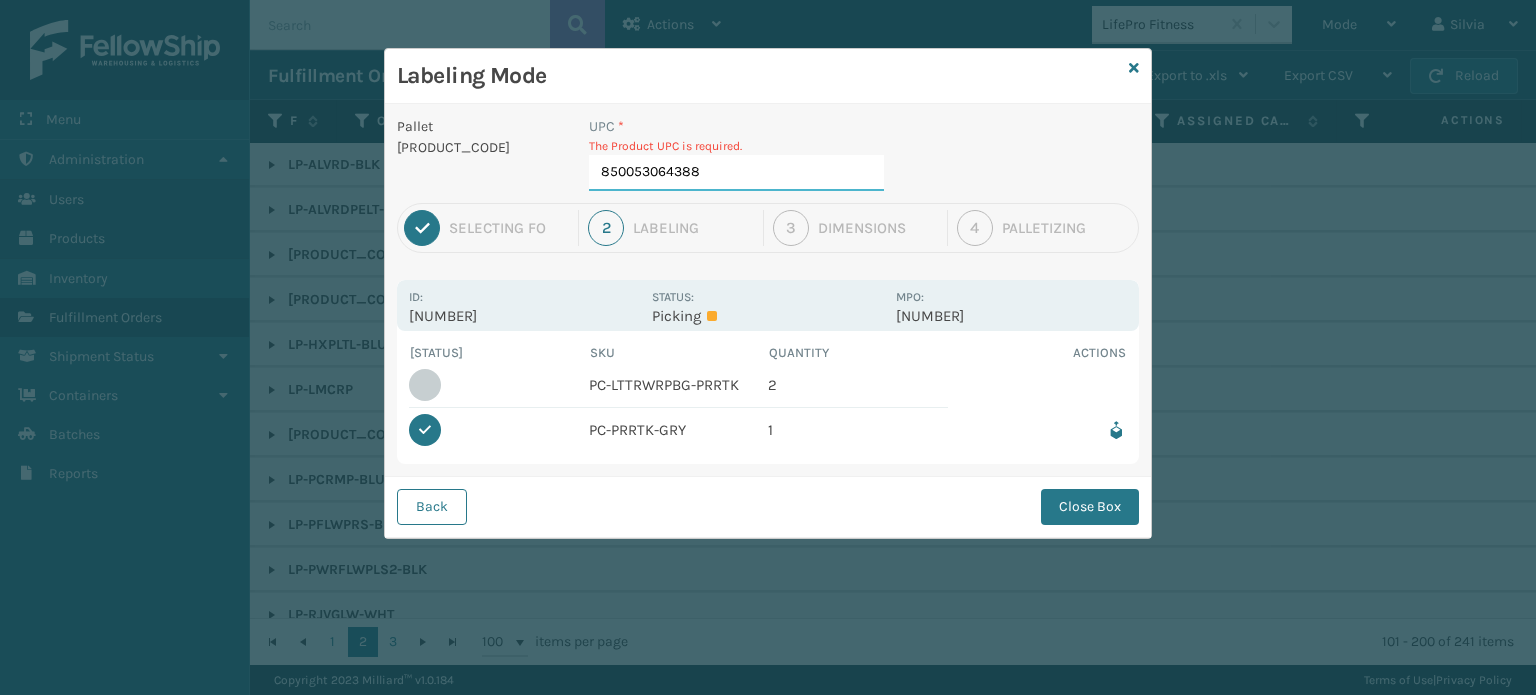type on "850053064388" 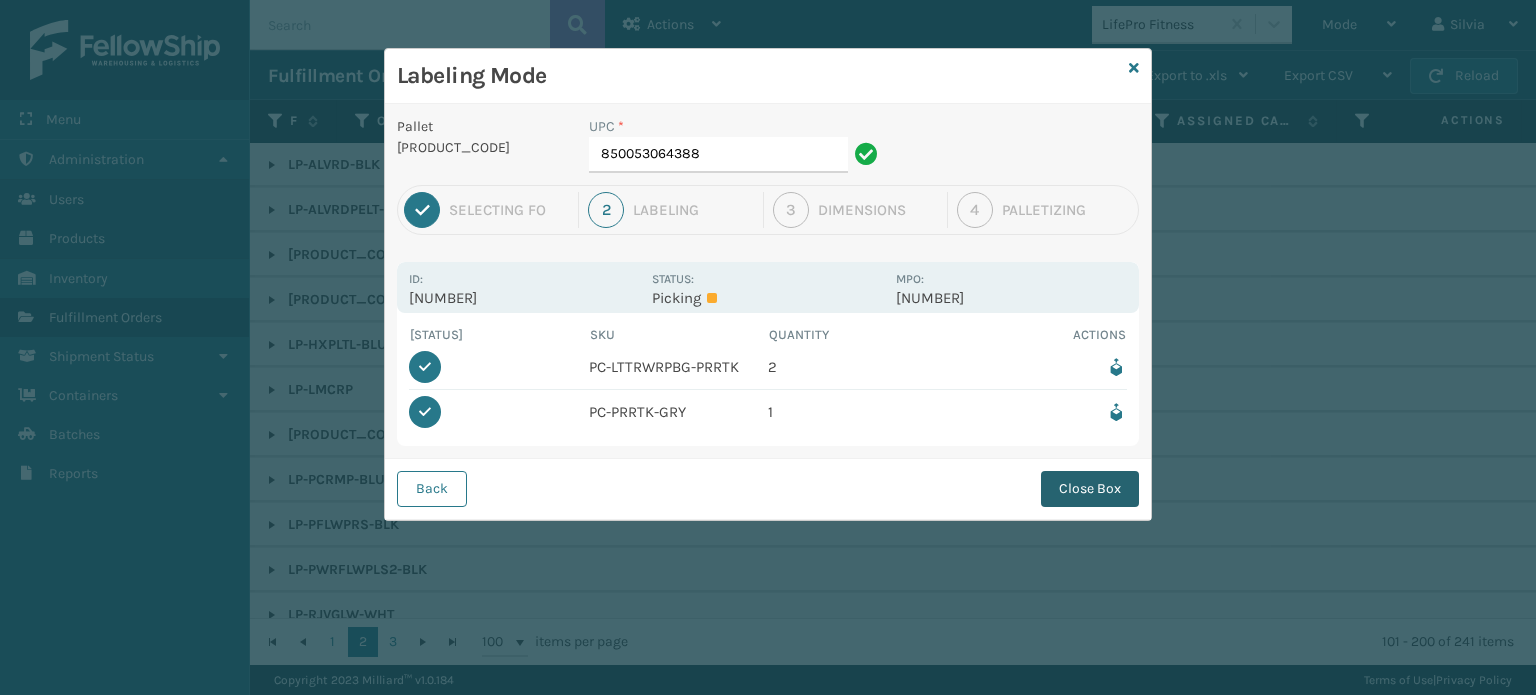 click on "Close Box" at bounding box center [1090, 489] 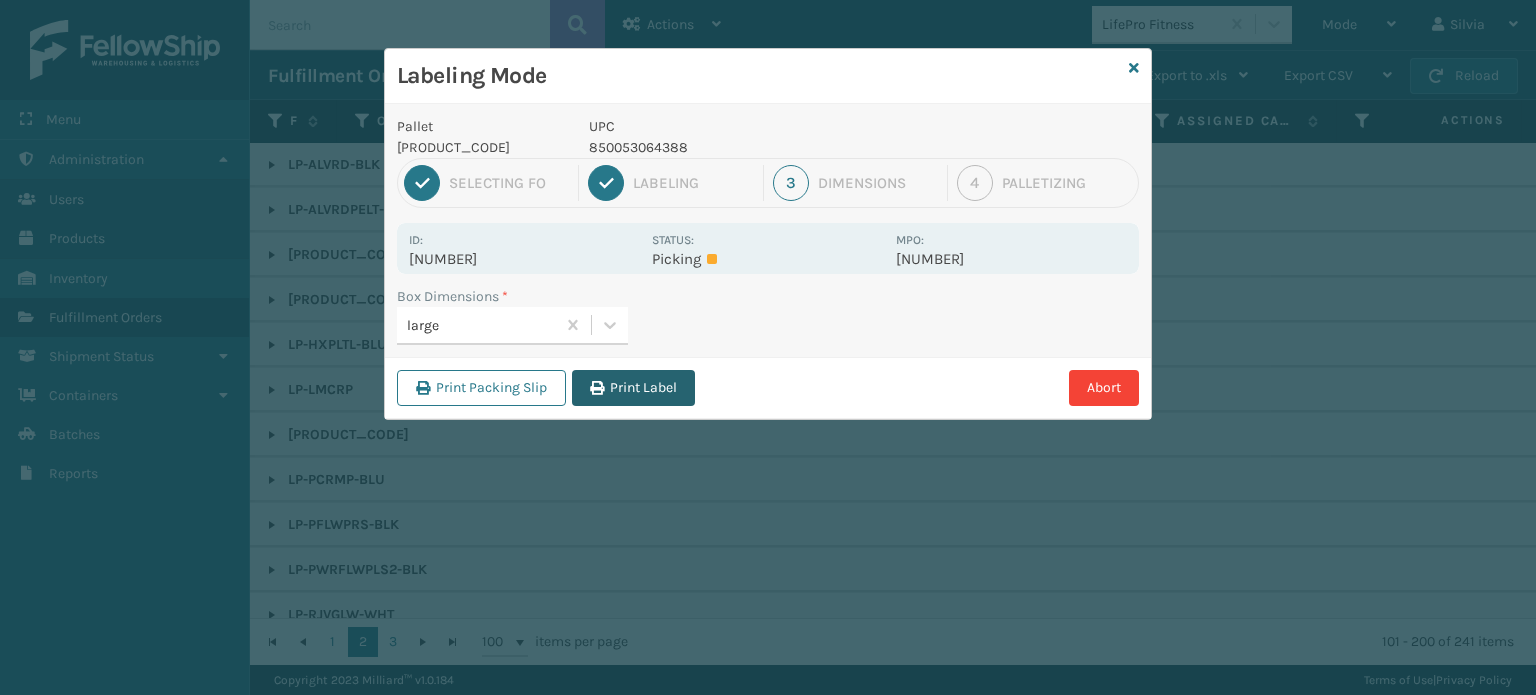 click on "Print Label" at bounding box center [633, 388] 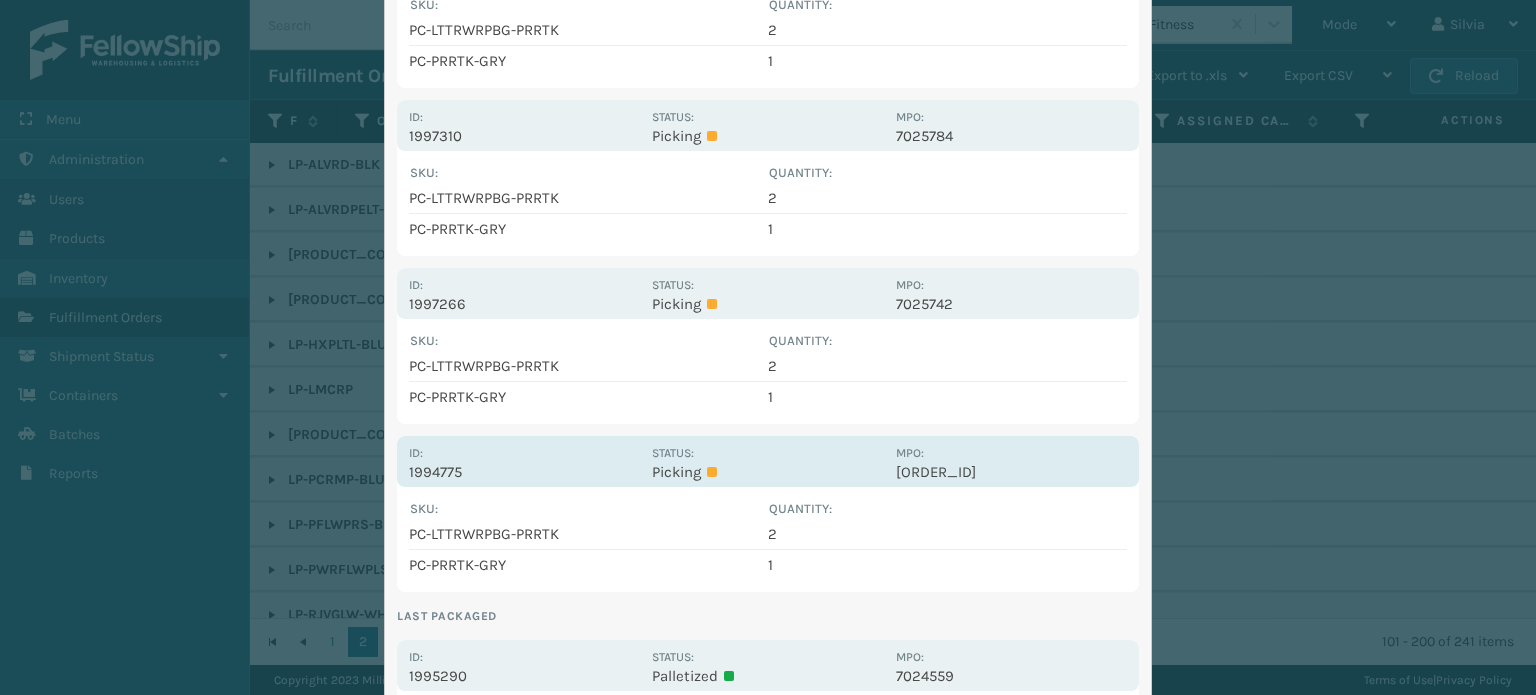 scroll, scrollTop: 900, scrollLeft: 0, axis: vertical 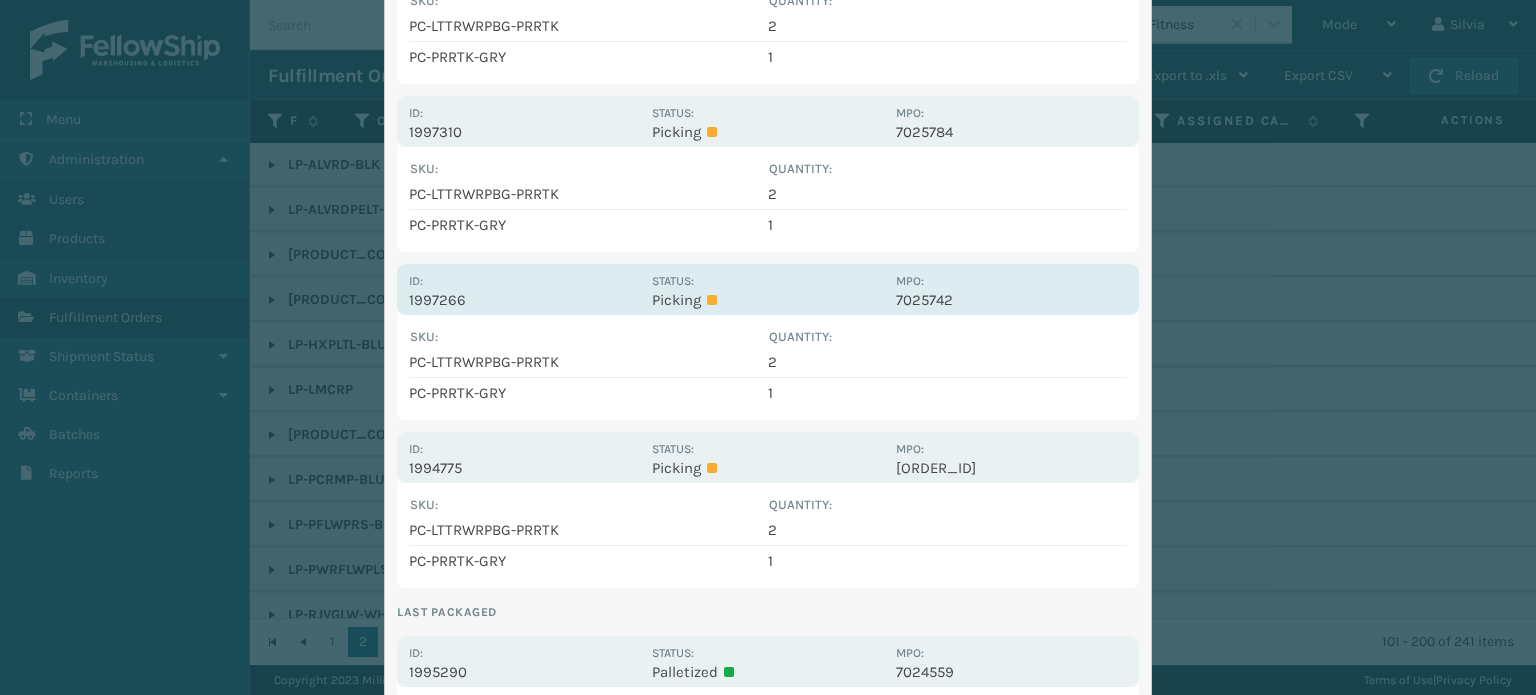 click on "Status: Picking" at bounding box center [767, 289] 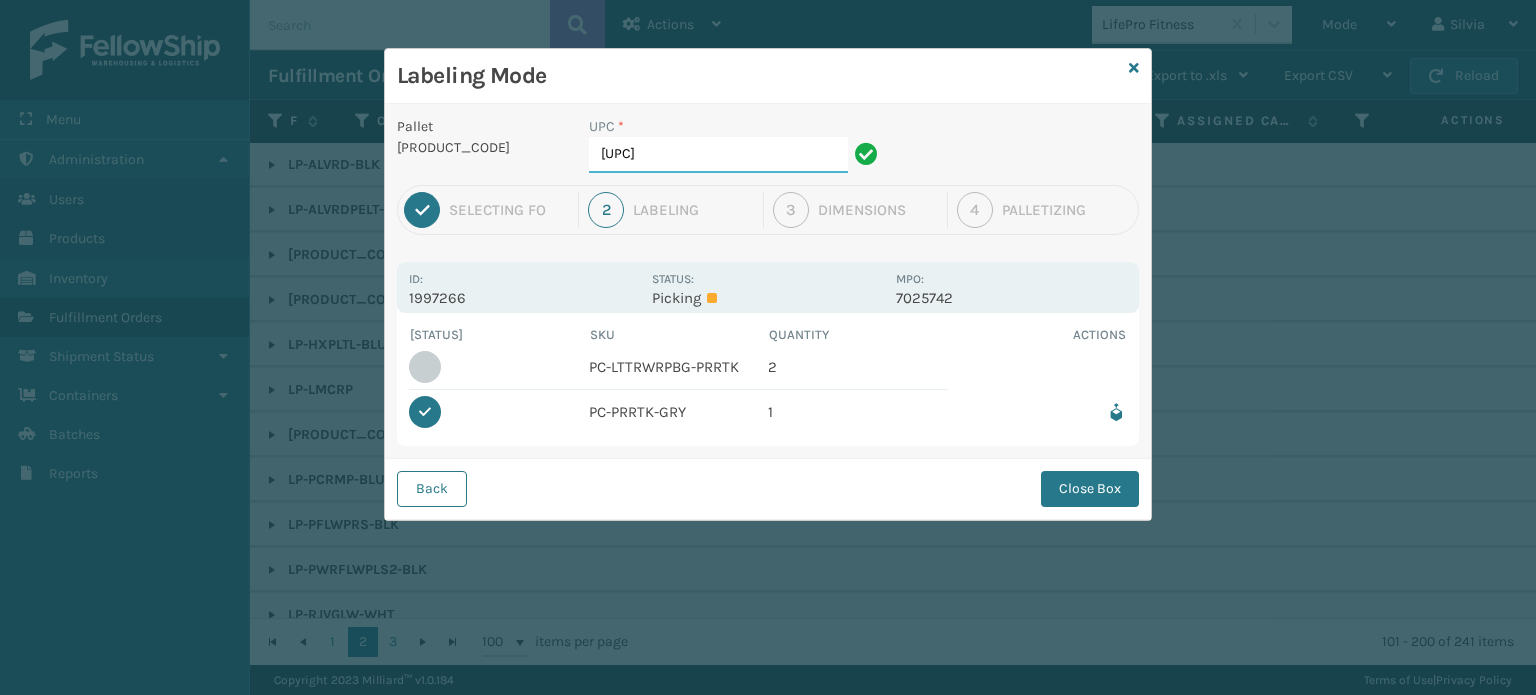 drag, startPoint x: 755, startPoint y: 145, endPoint x: 526, endPoint y: 135, distance: 229.21823 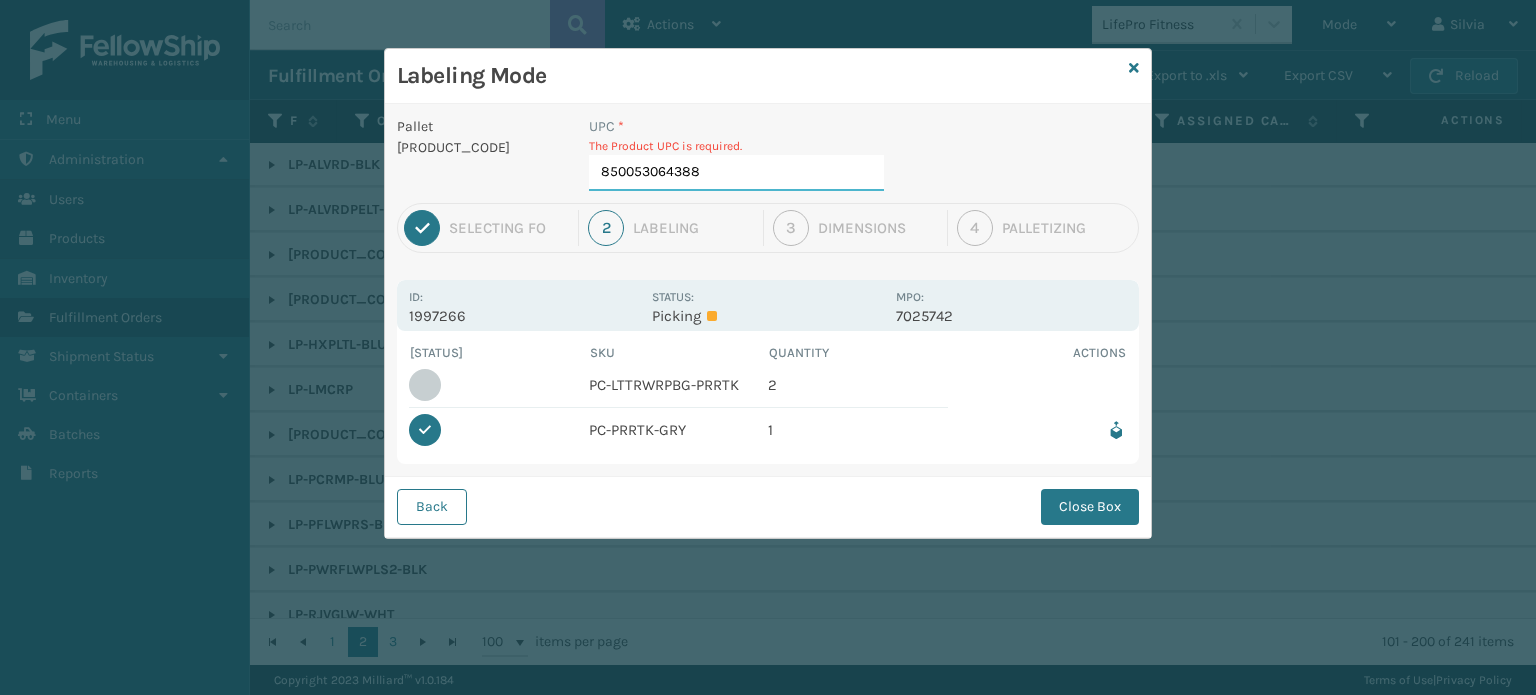 type on "850053064388" 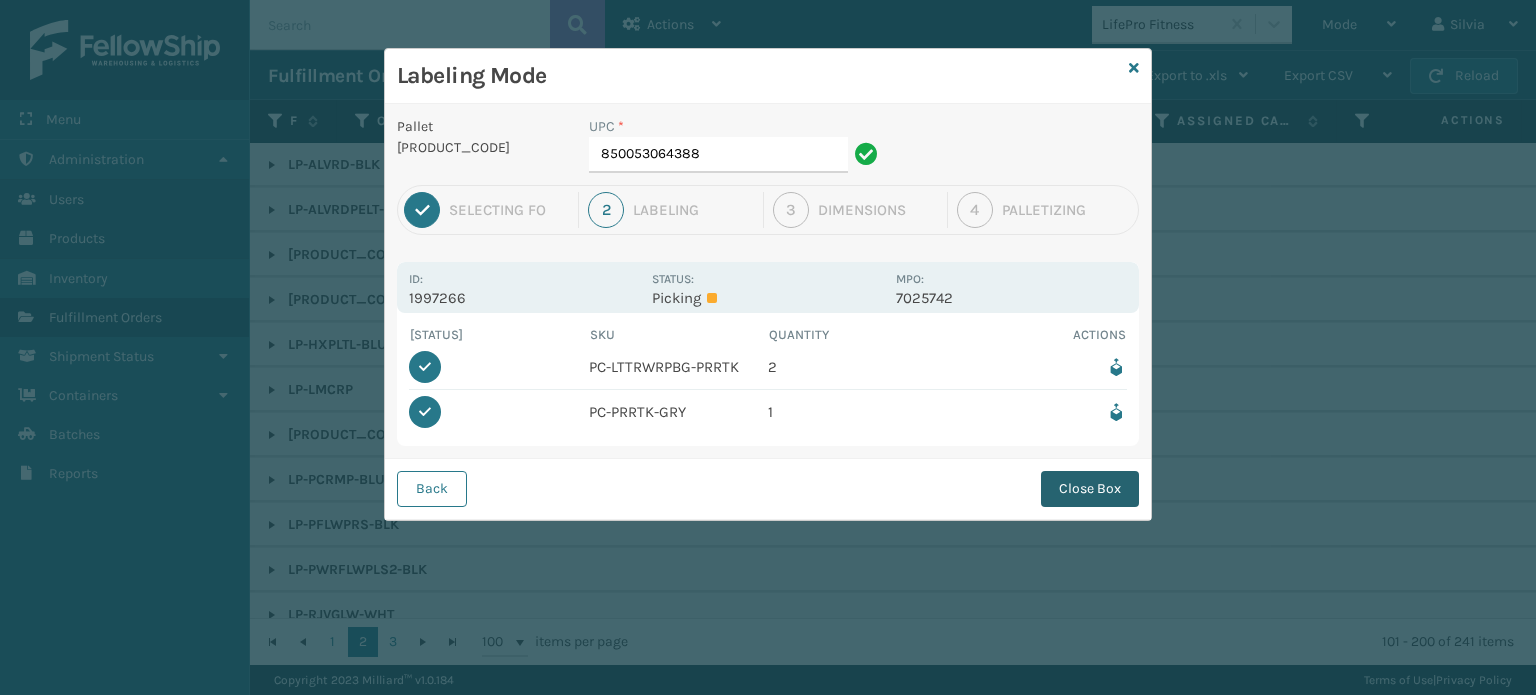 click on "Close Box" at bounding box center (1090, 489) 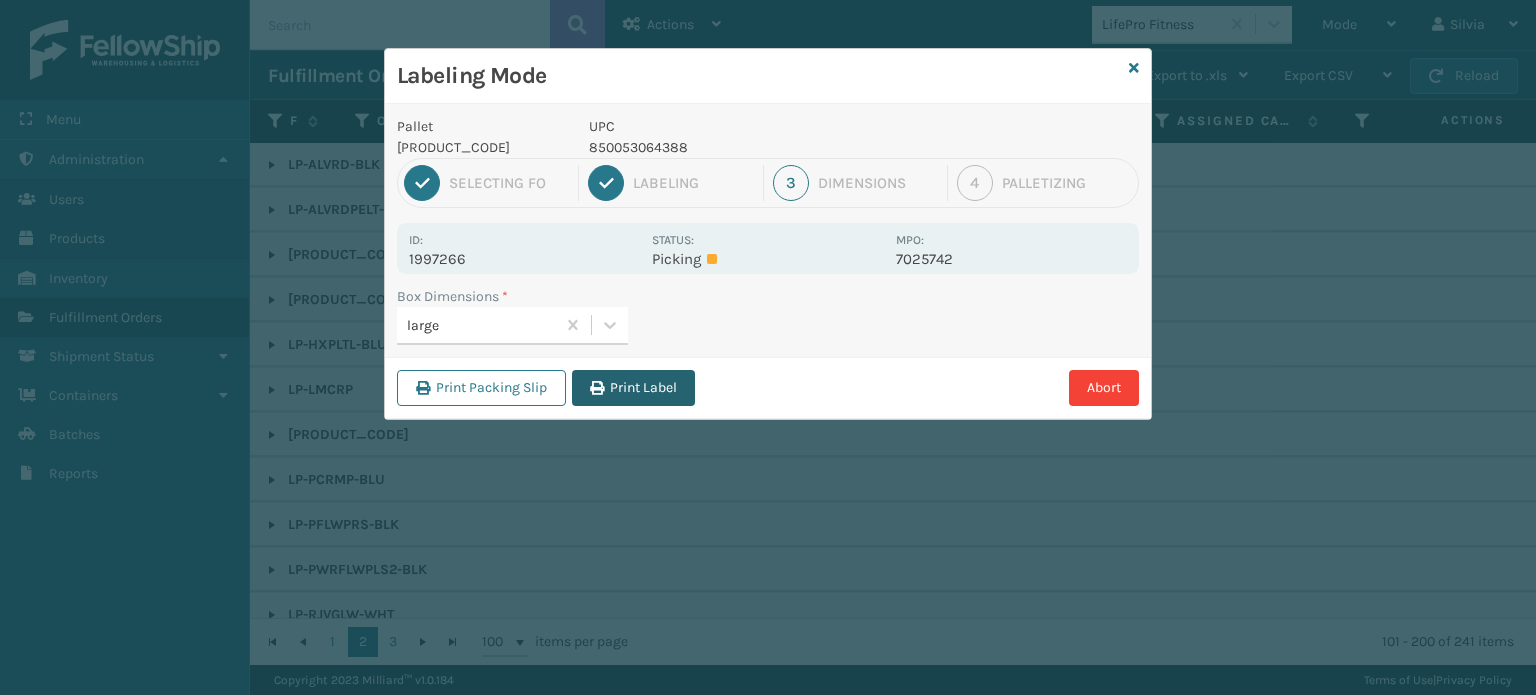click on "Print Label" at bounding box center [633, 388] 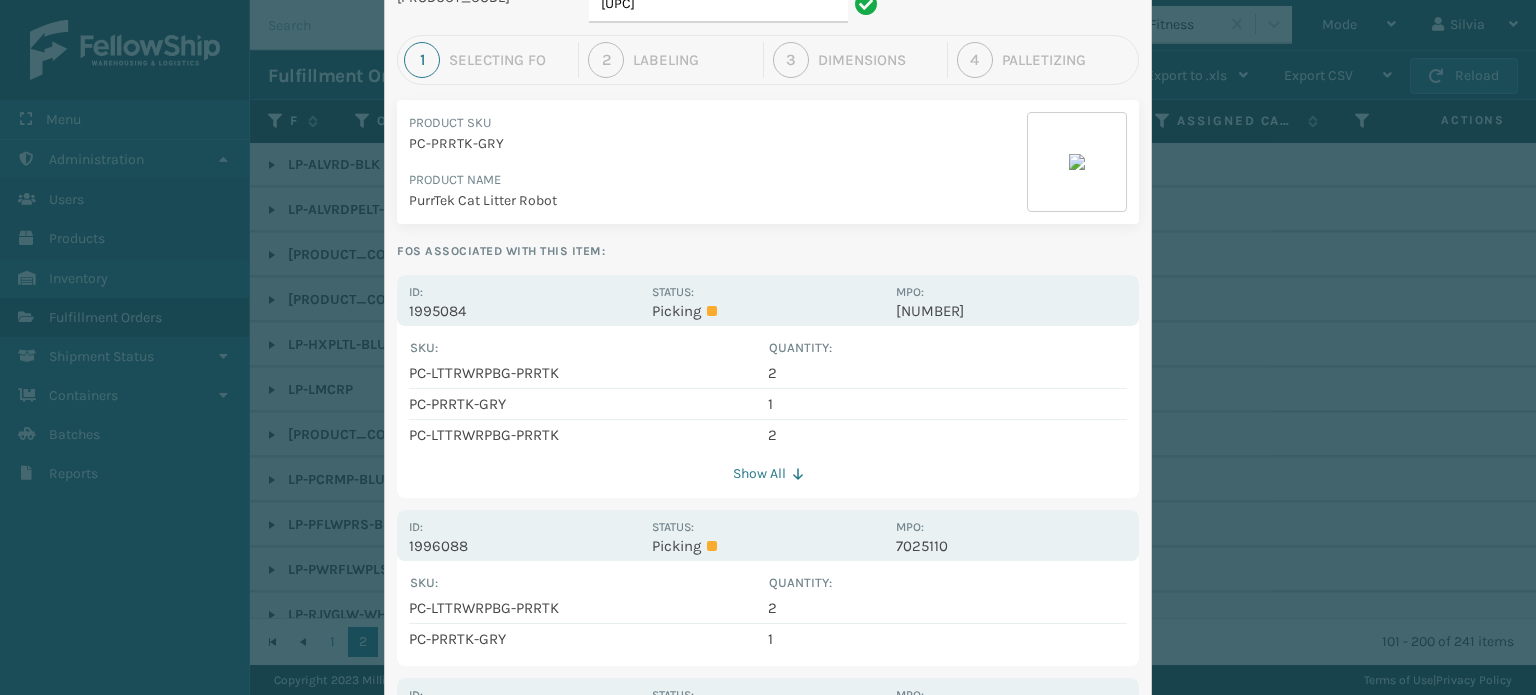 scroll, scrollTop: 300, scrollLeft: 0, axis: vertical 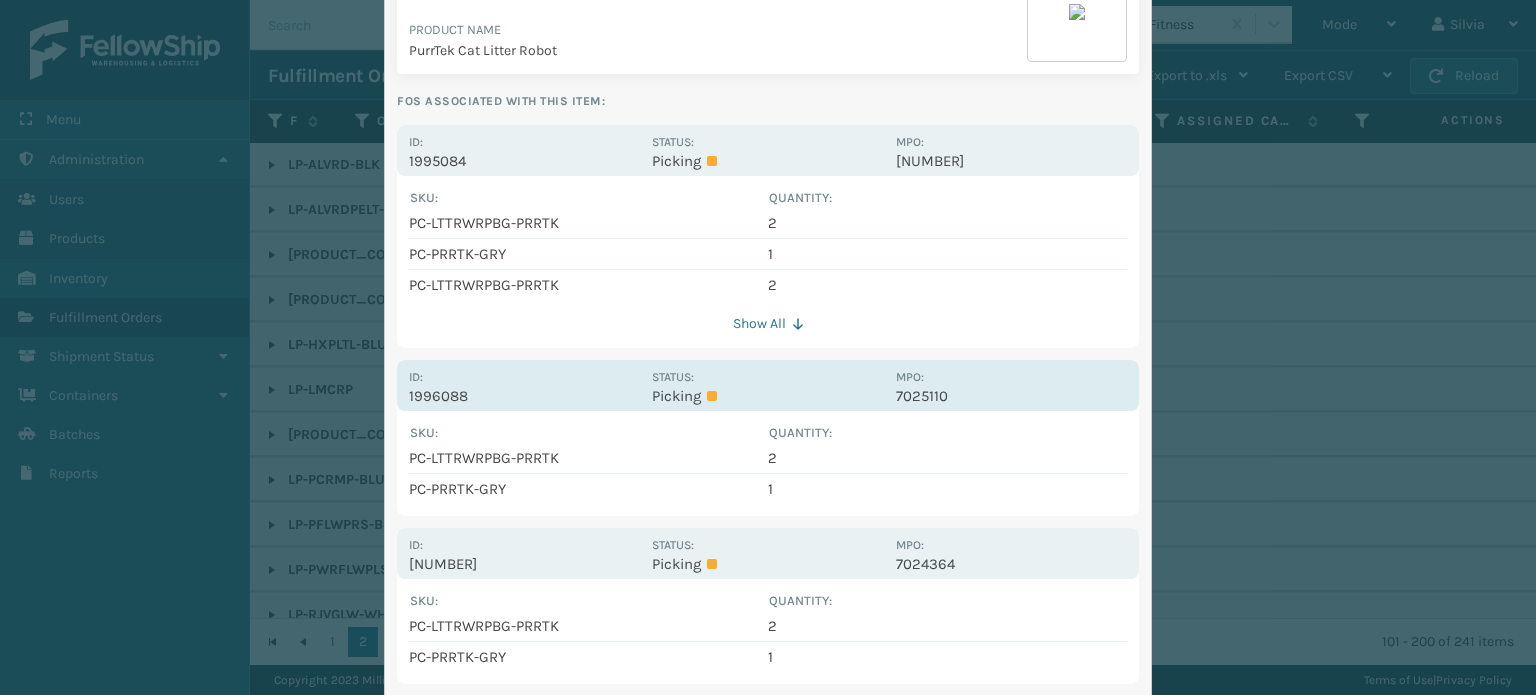 click on "Picking" at bounding box center (767, 396) 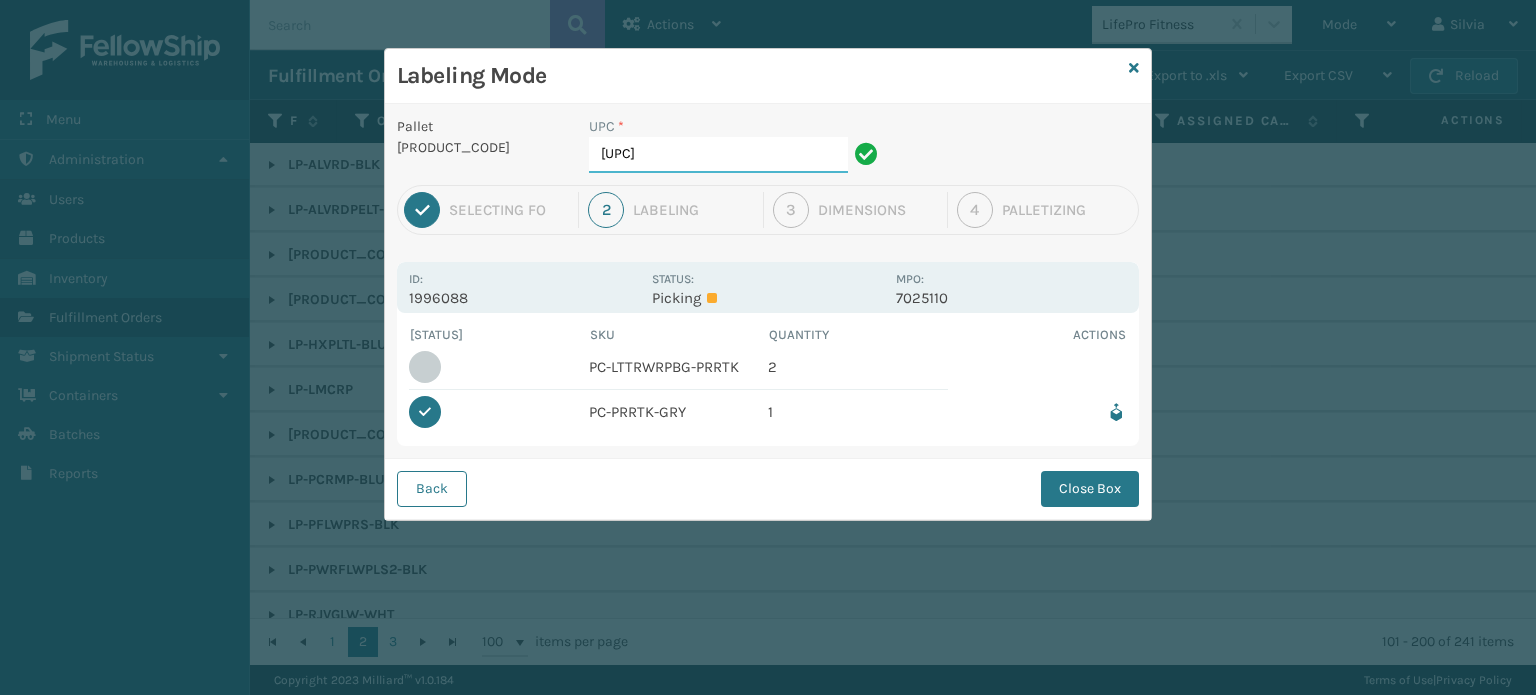 drag, startPoint x: 741, startPoint y: 147, endPoint x: 575, endPoint y: 122, distance: 167.87198 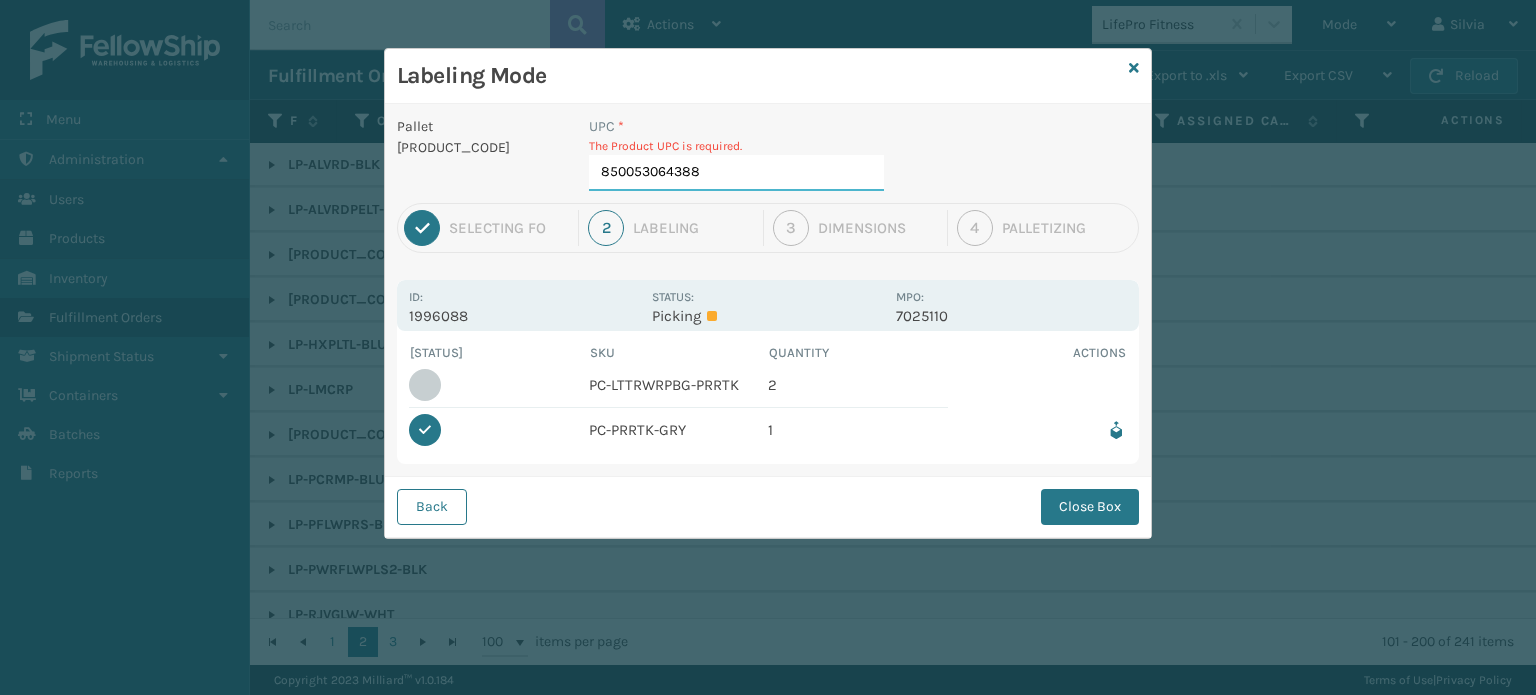 type on "850053064388" 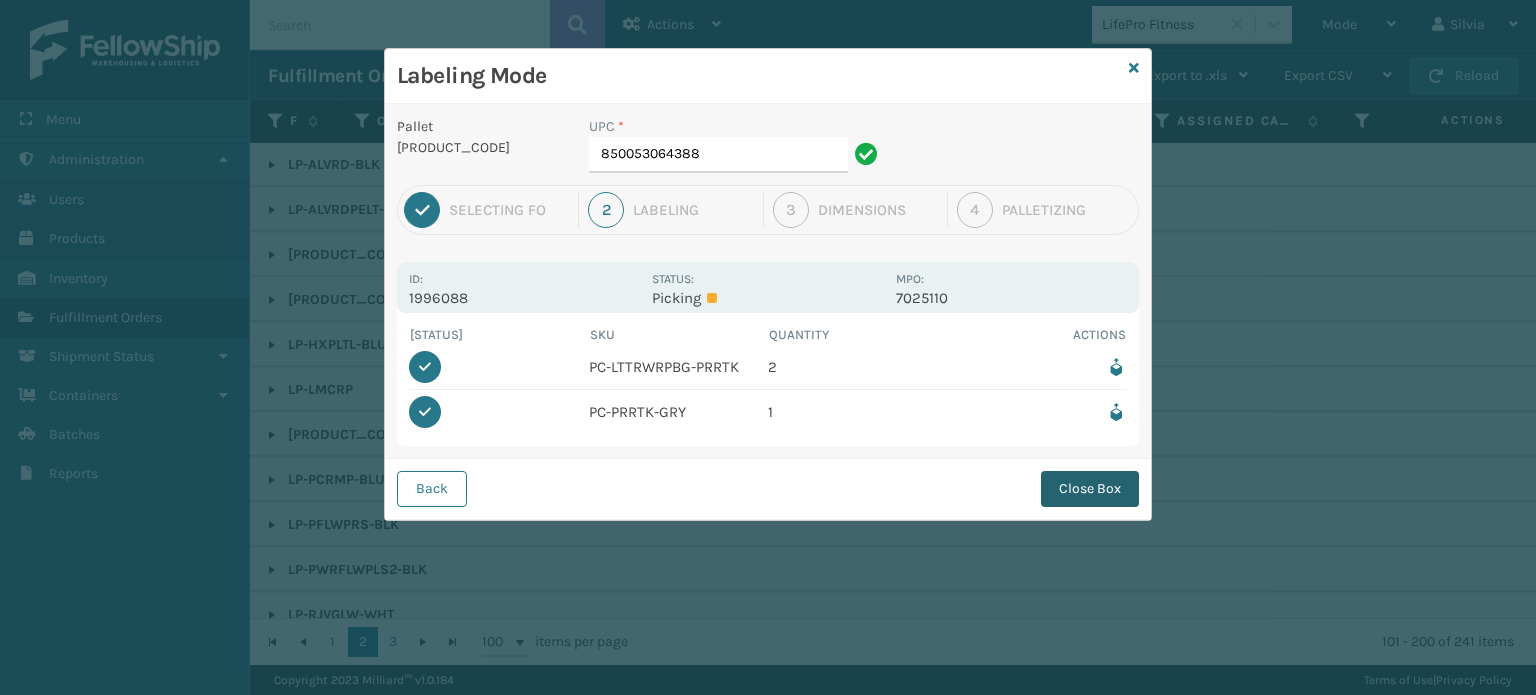 click on "Close Box" at bounding box center [1090, 489] 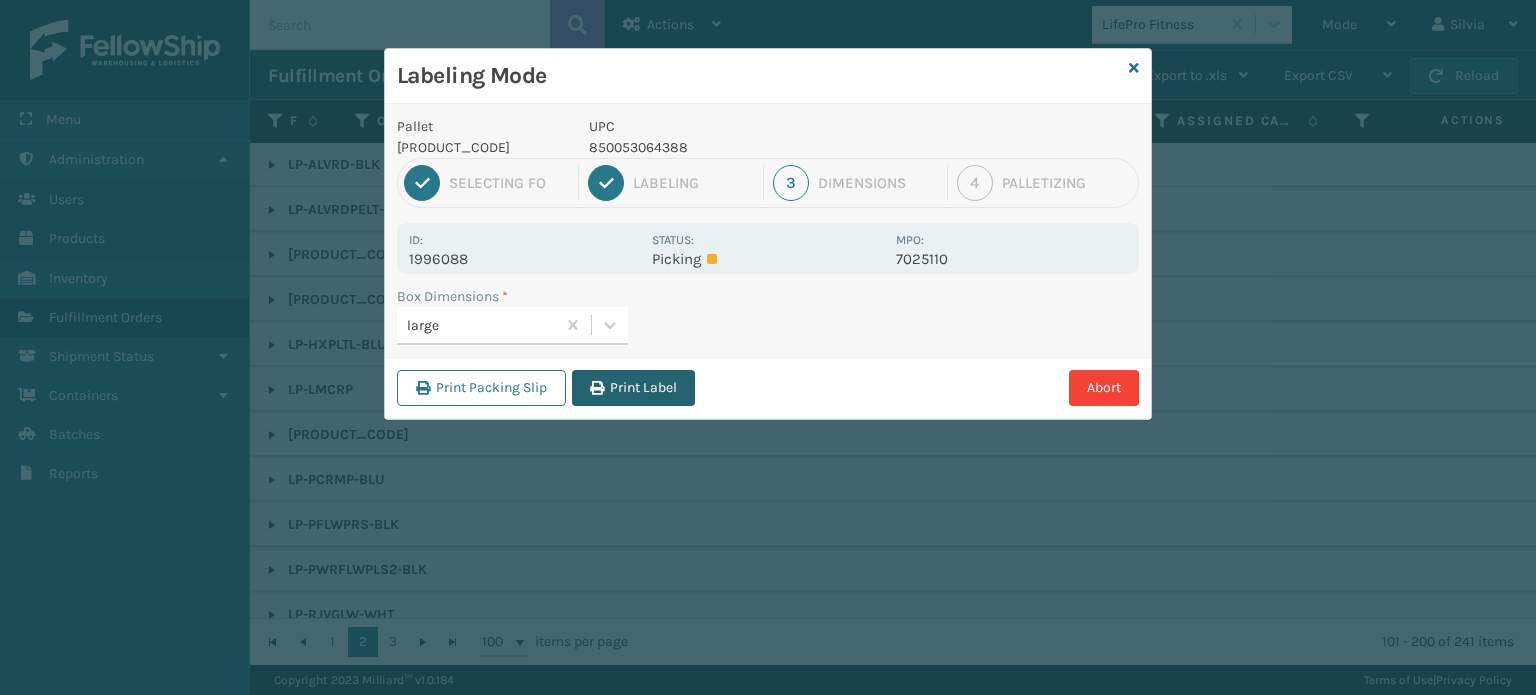 click on "Print Label" at bounding box center [633, 388] 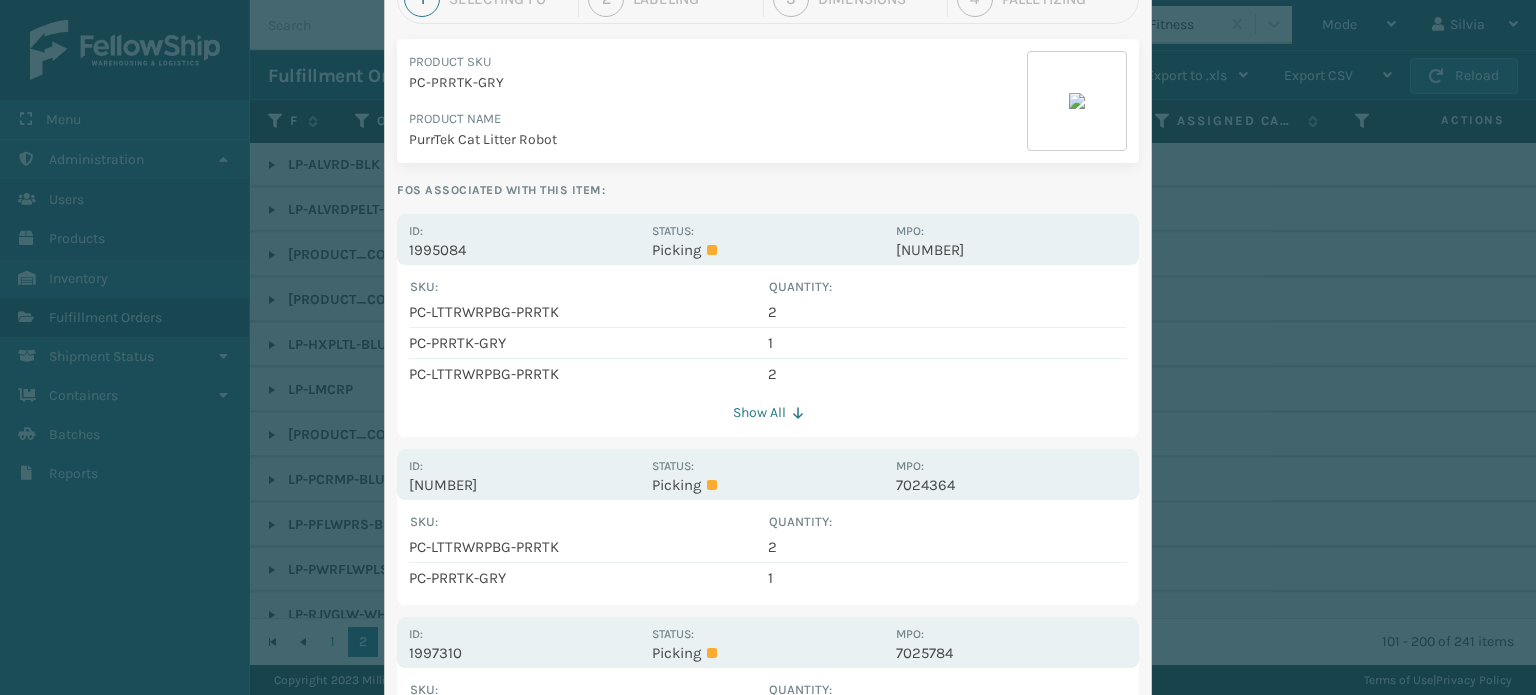 scroll, scrollTop: 400, scrollLeft: 0, axis: vertical 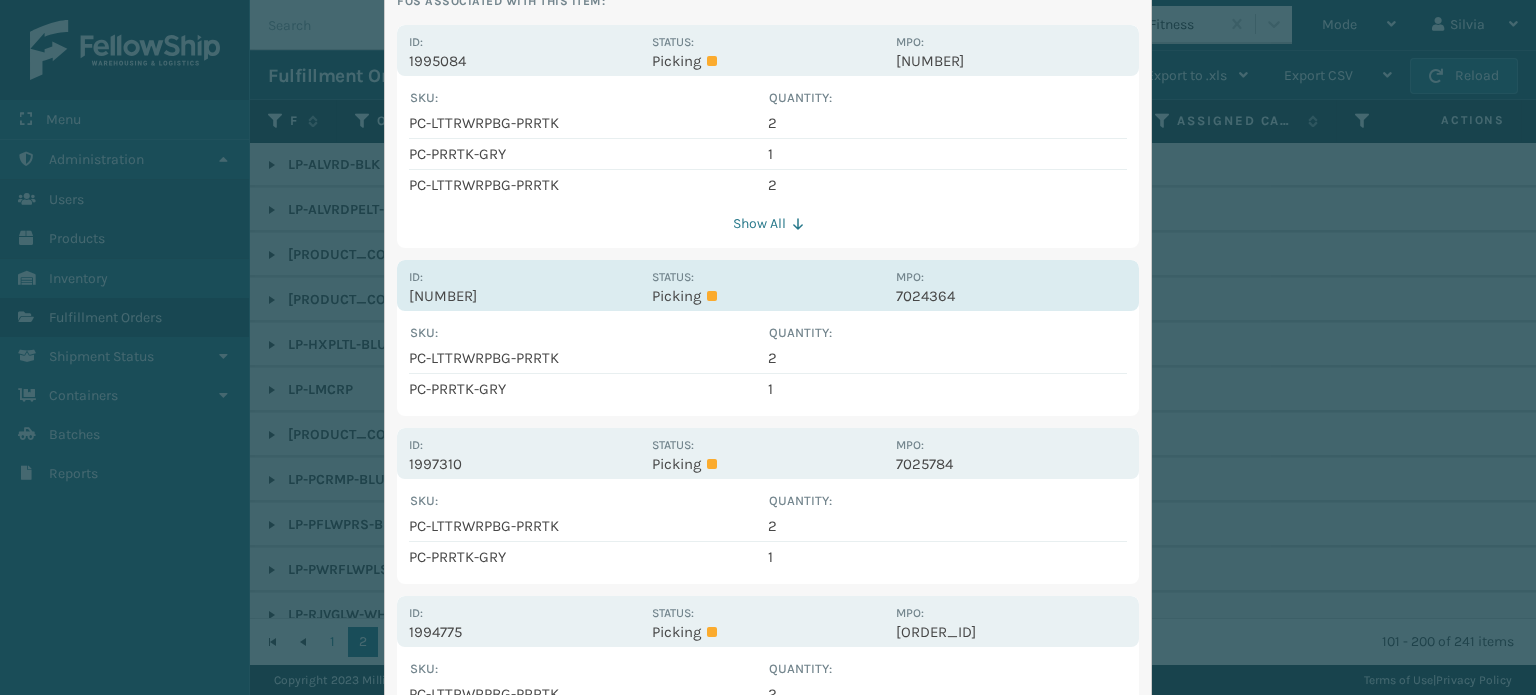 click on "Status: Picking" at bounding box center (767, 285) 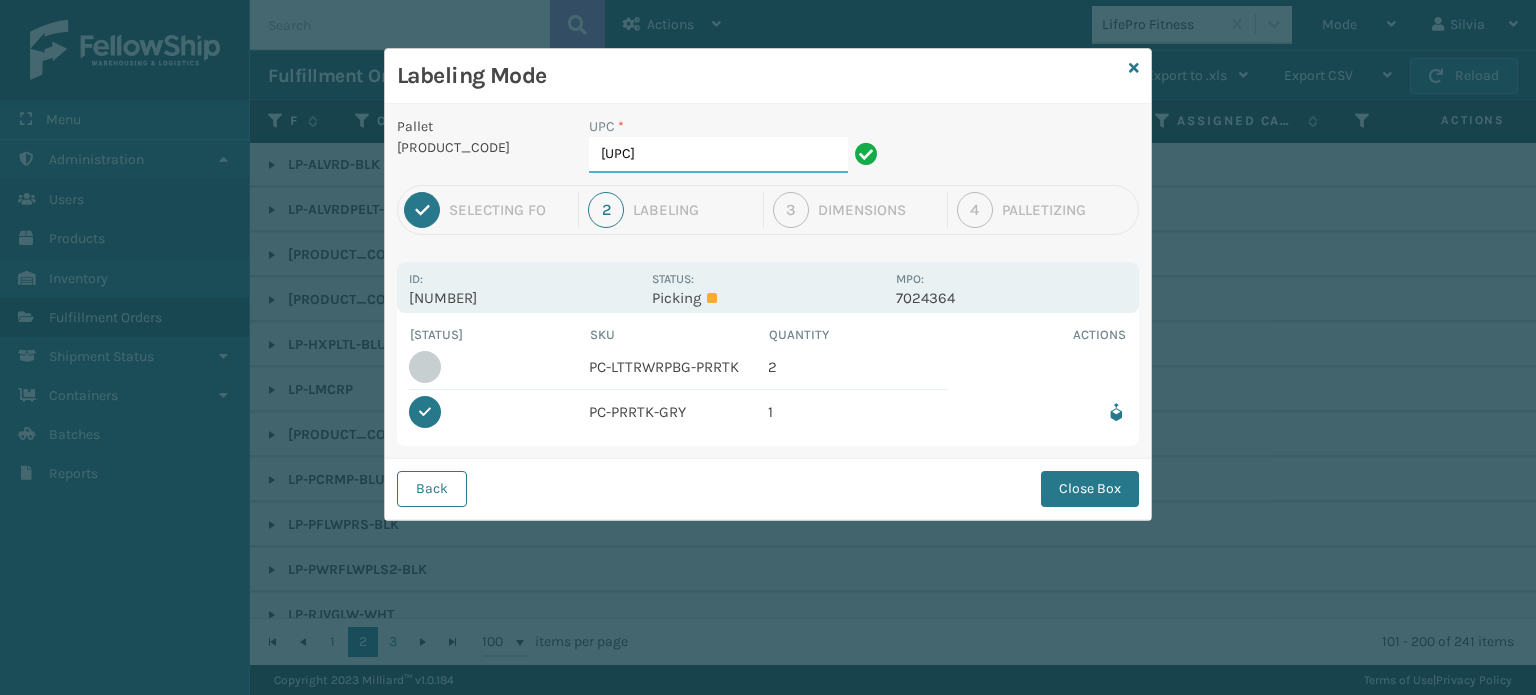 drag, startPoint x: 760, startPoint y: 160, endPoint x: 502, endPoint y: 141, distance: 258.69867 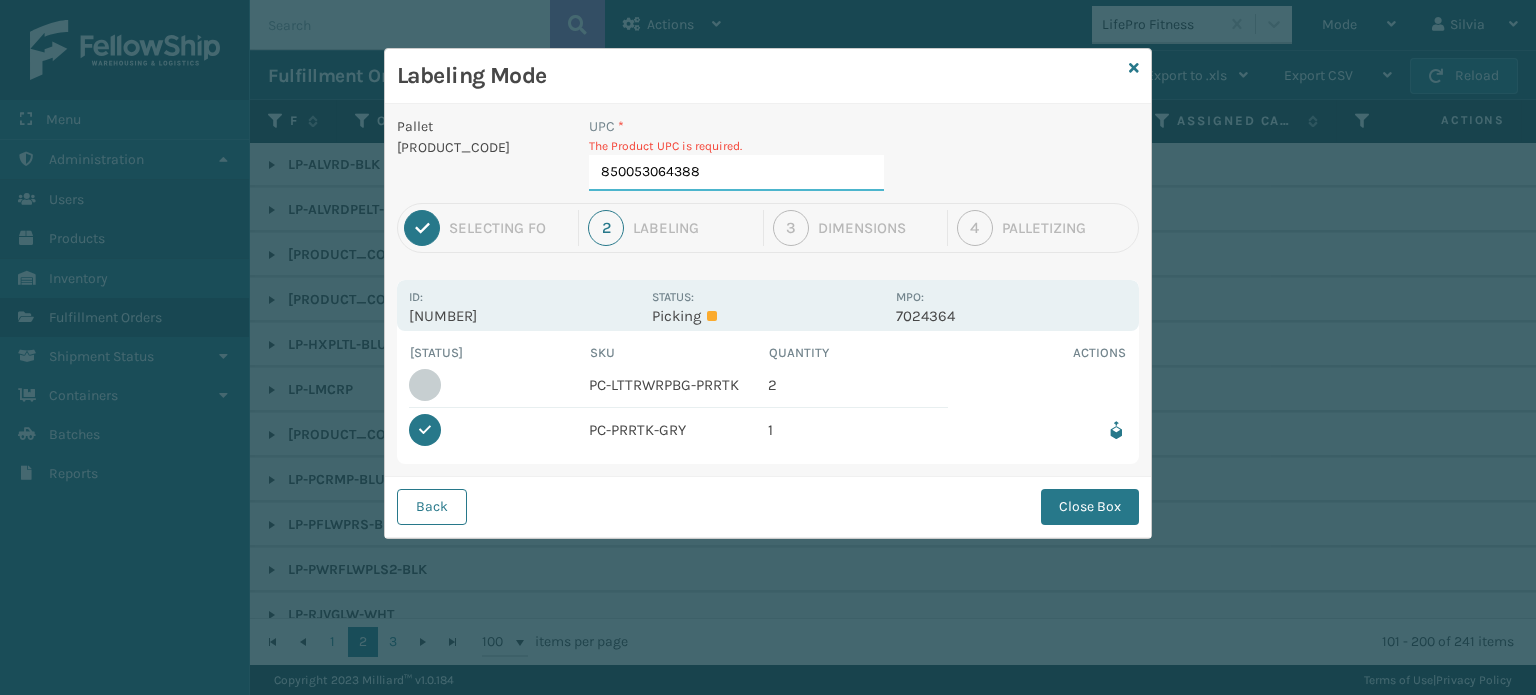 type on "850053064388" 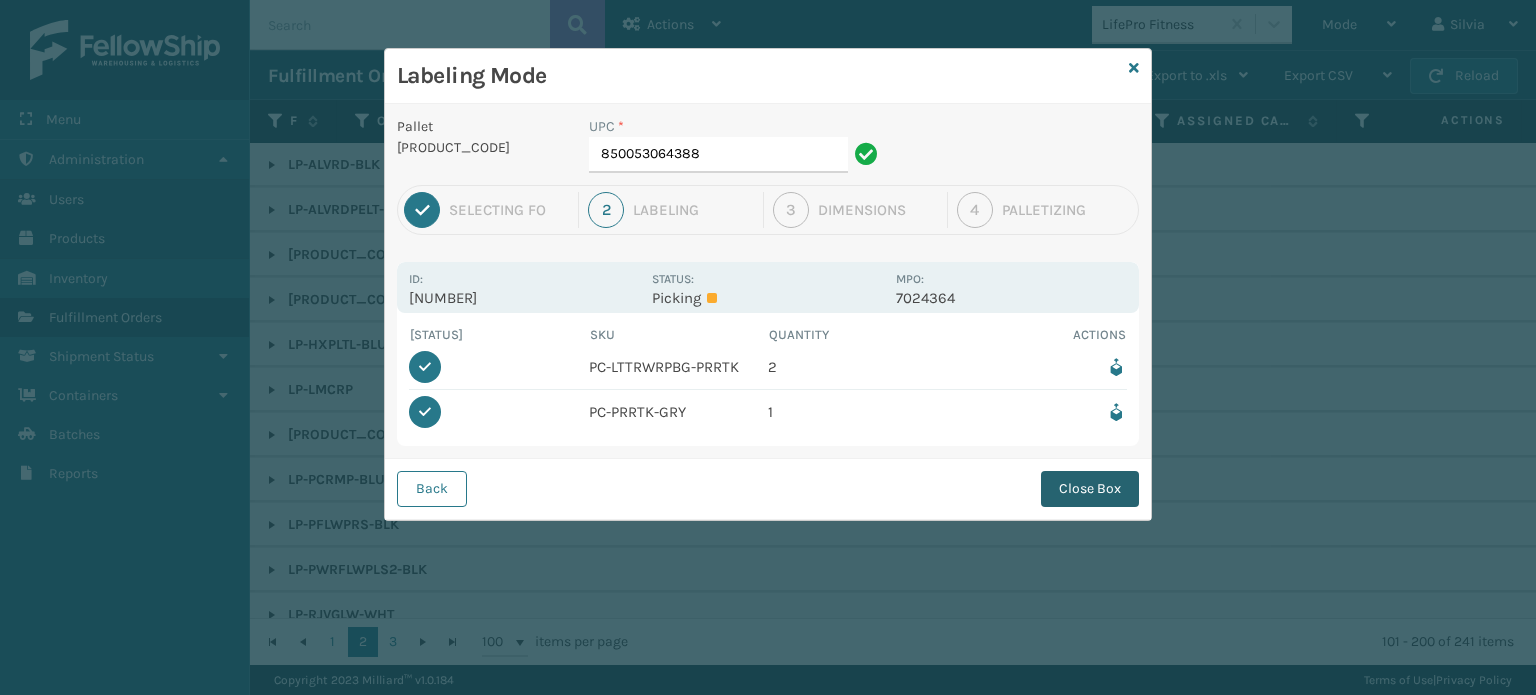 click on "Close Box" at bounding box center (1090, 489) 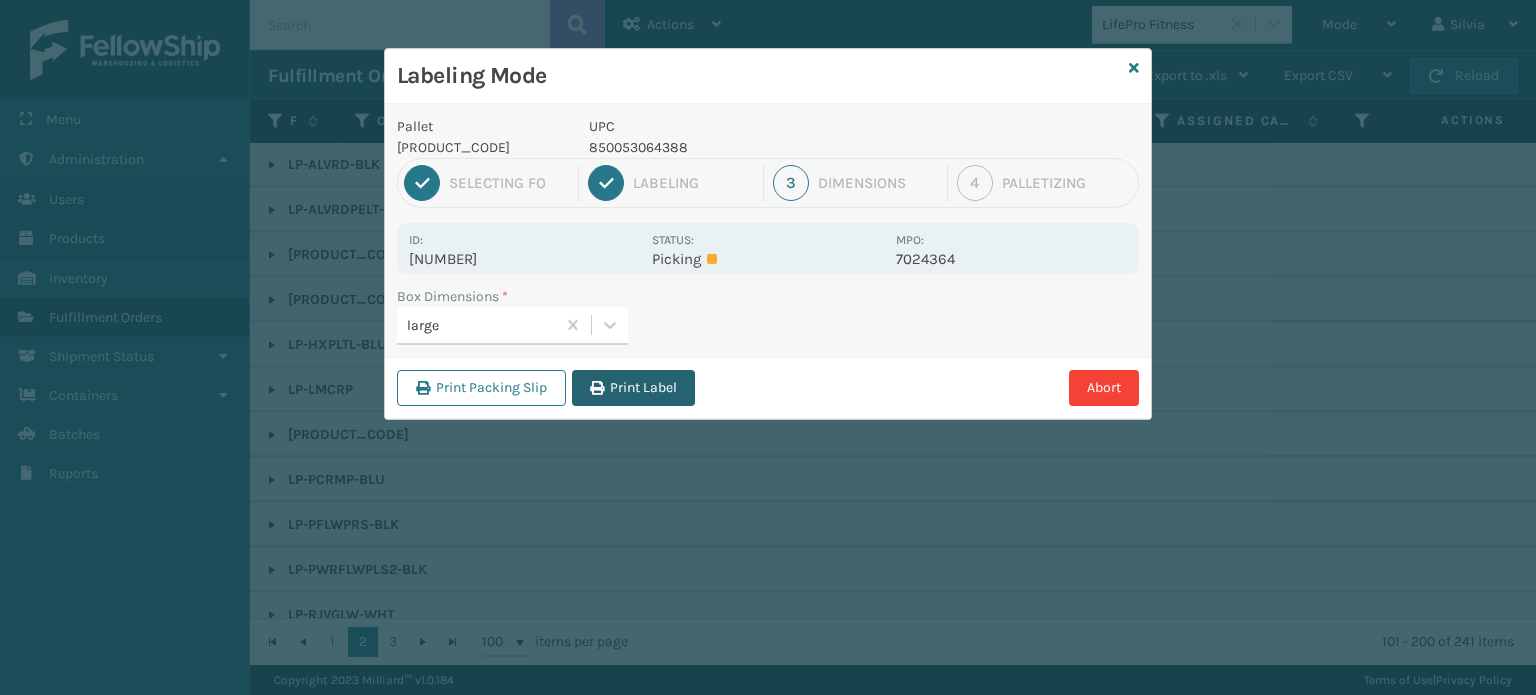 click on "Print Label" at bounding box center (633, 388) 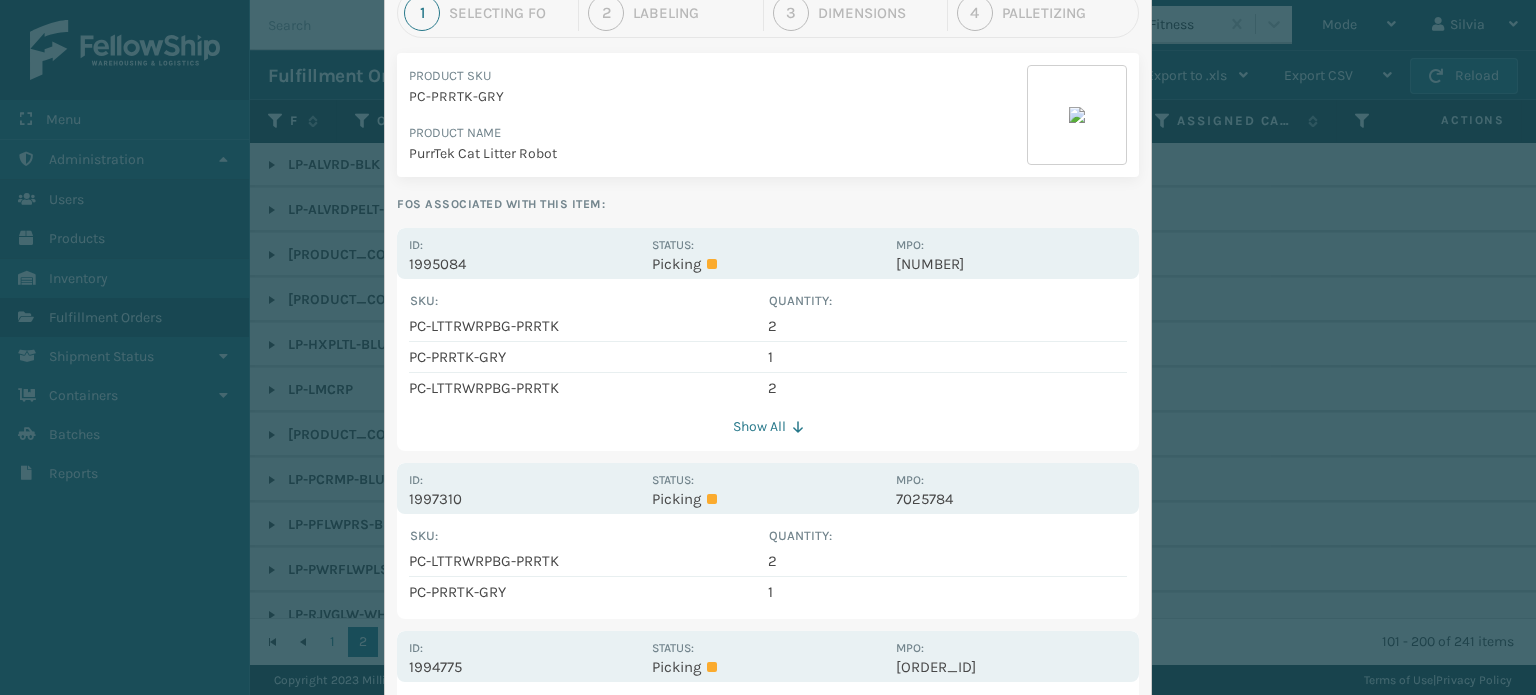 scroll, scrollTop: 200, scrollLeft: 0, axis: vertical 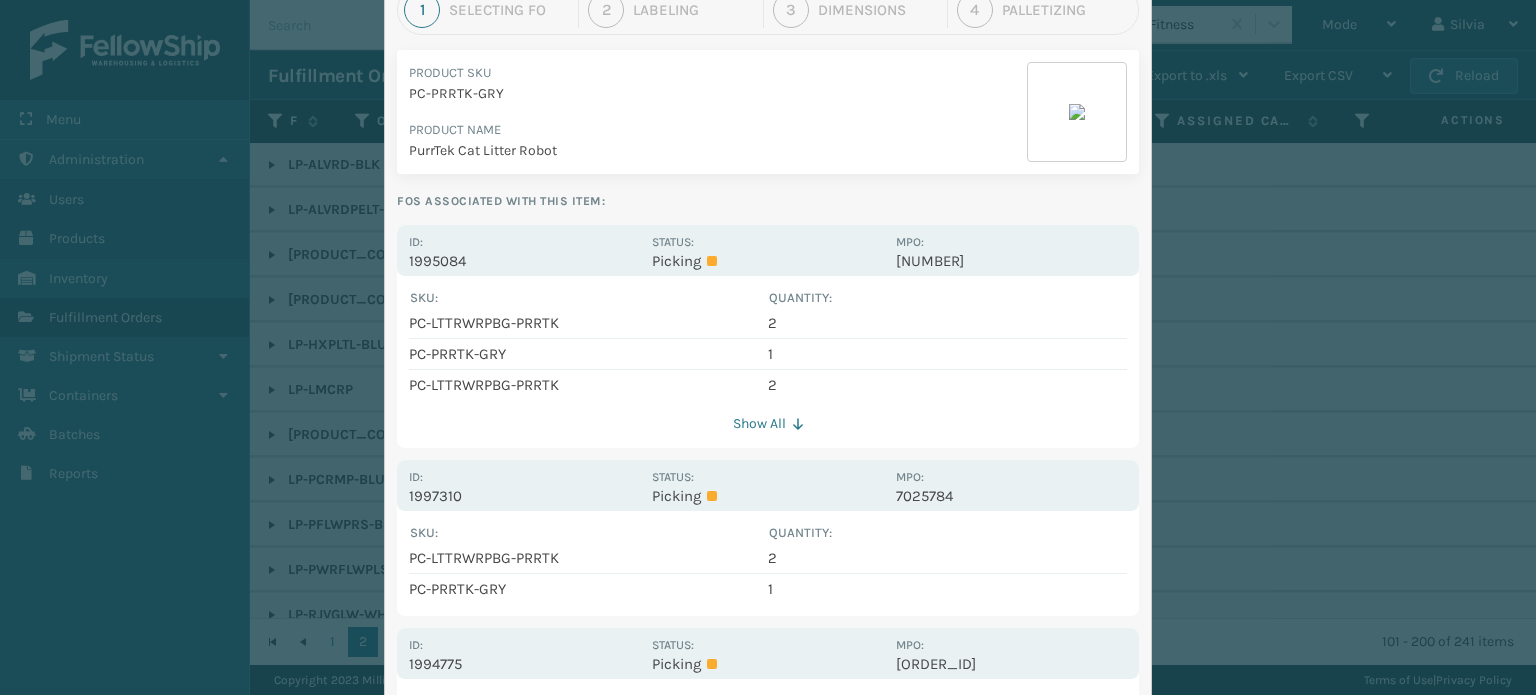 click on "Picking" at bounding box center [767, 496] 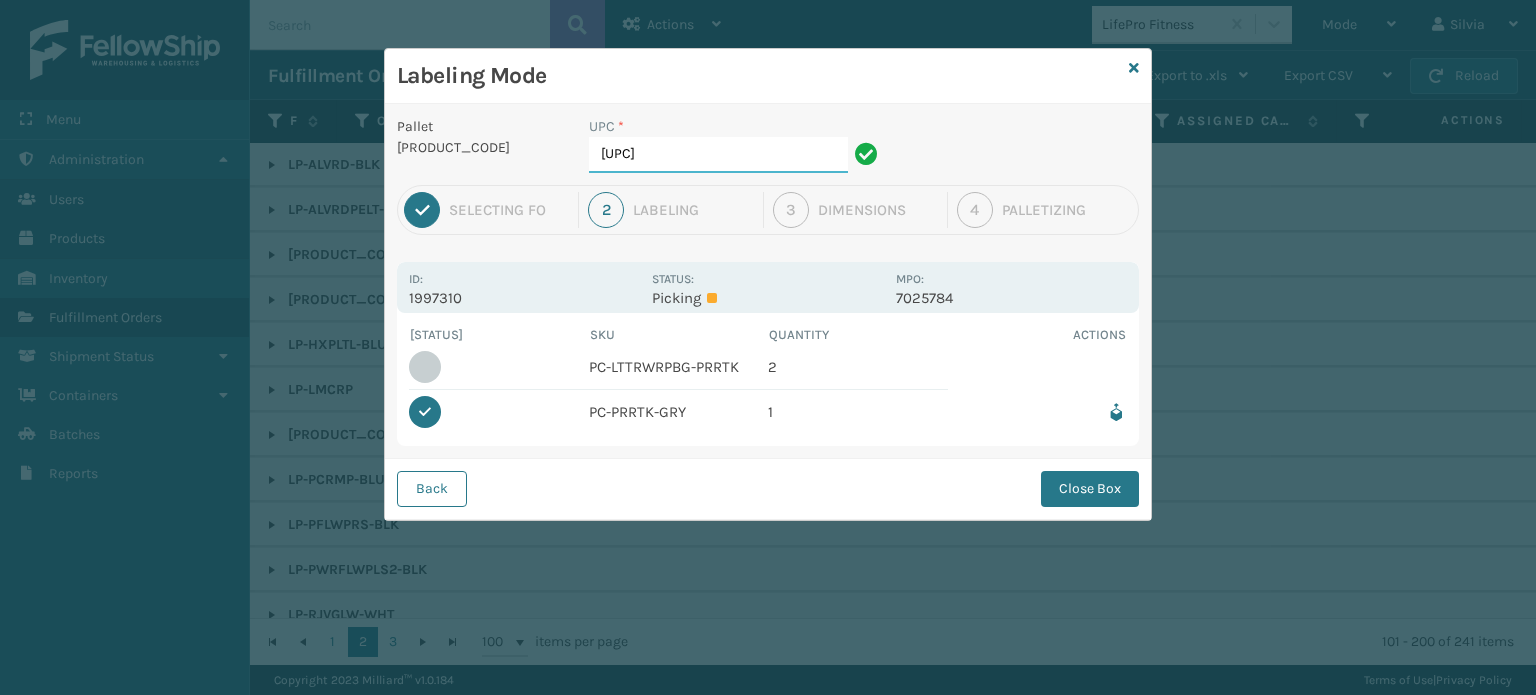 scroll, scrollTop: 0, scrollLeft: 0, axis: both 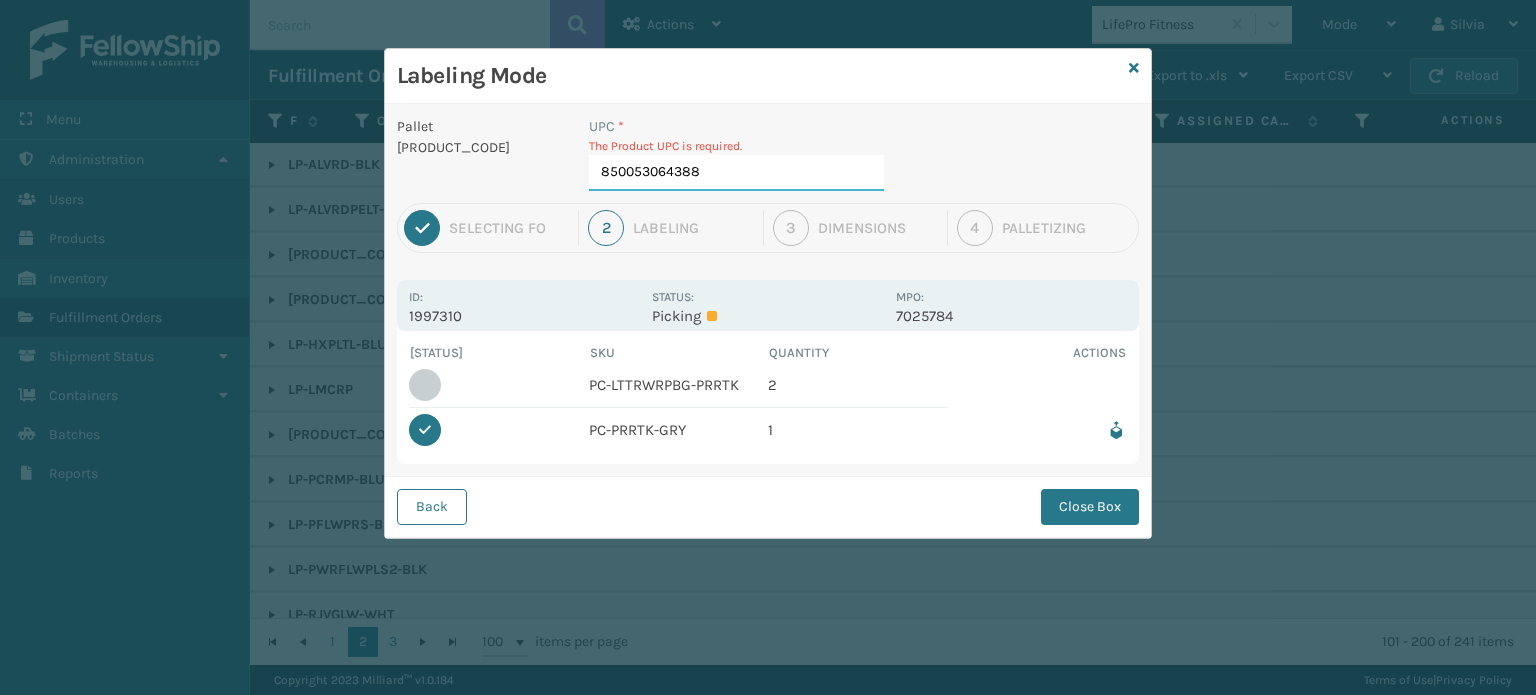 type on "850053064388" 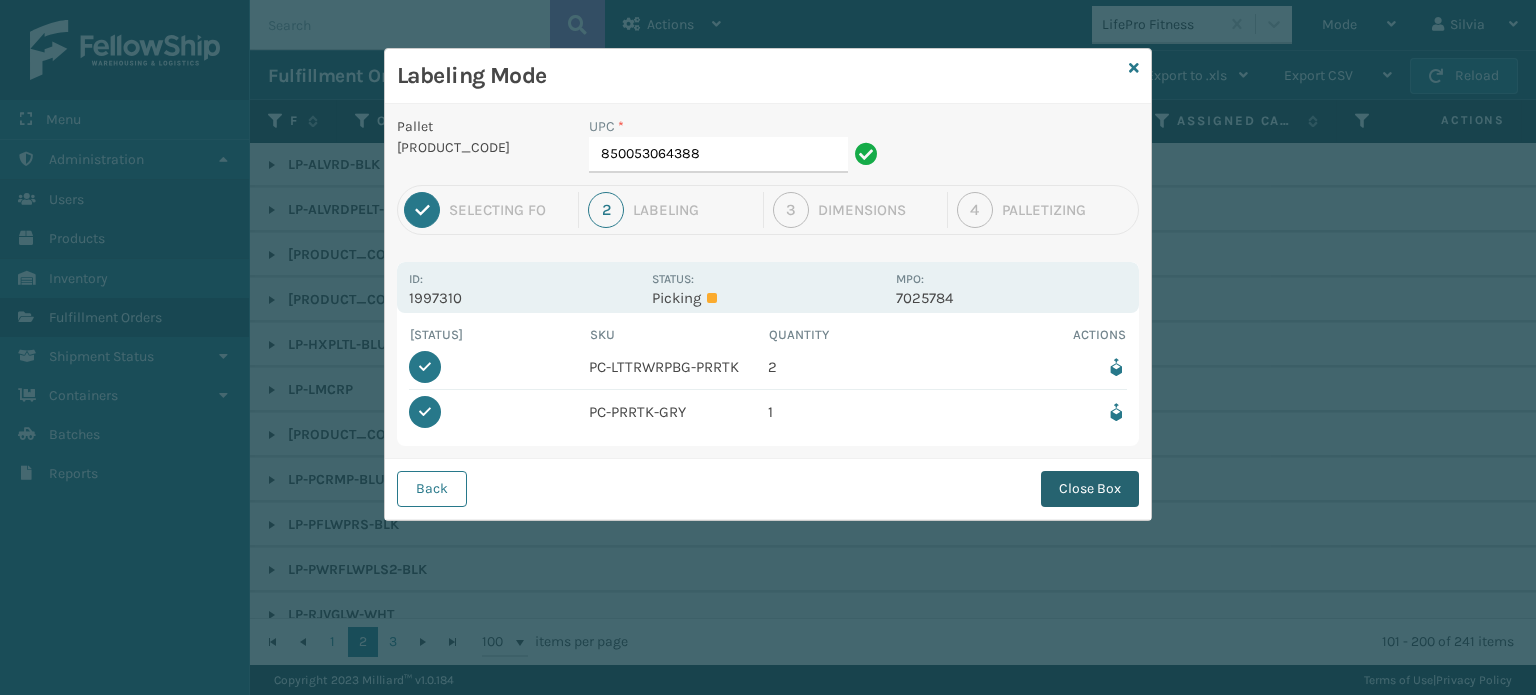 click on "Close Box" at bounding box center (1090, 489) 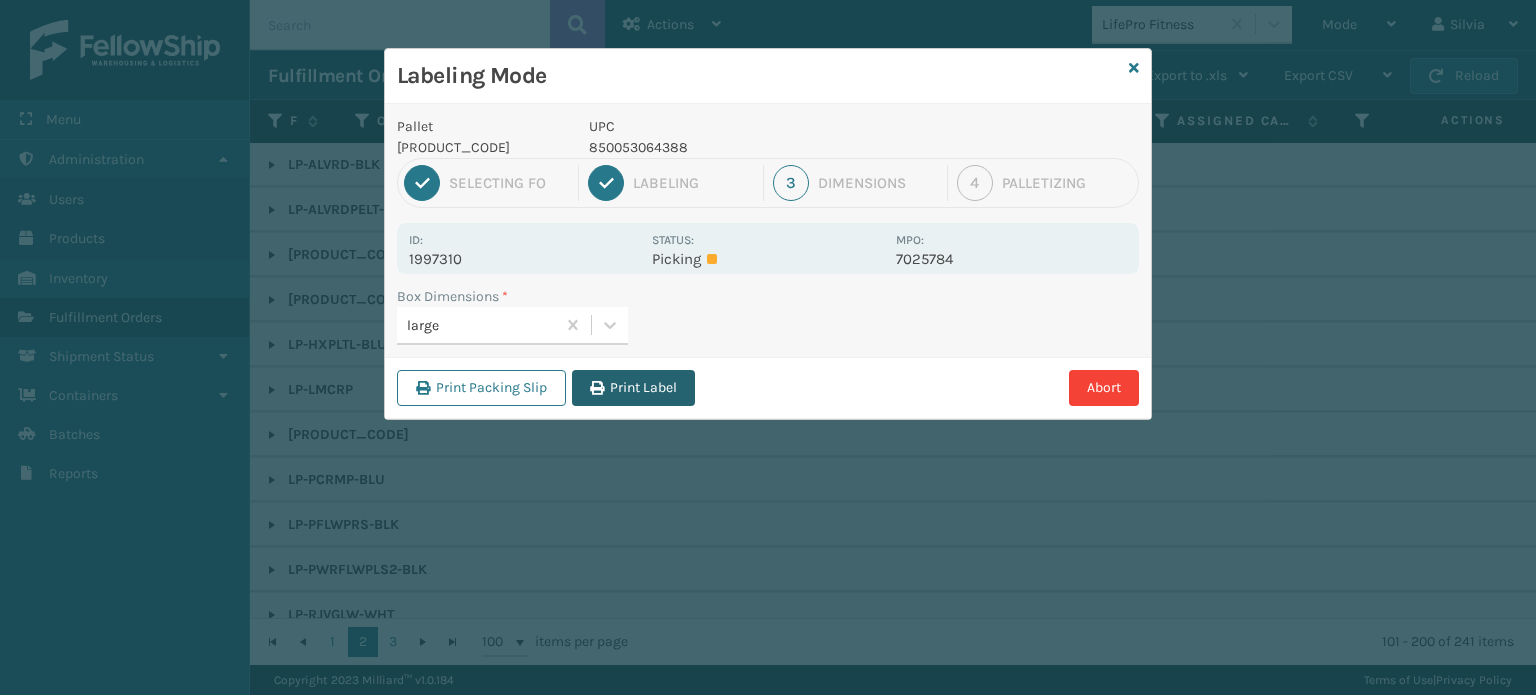 click on "Print Label" at bounding box center (633, 388) 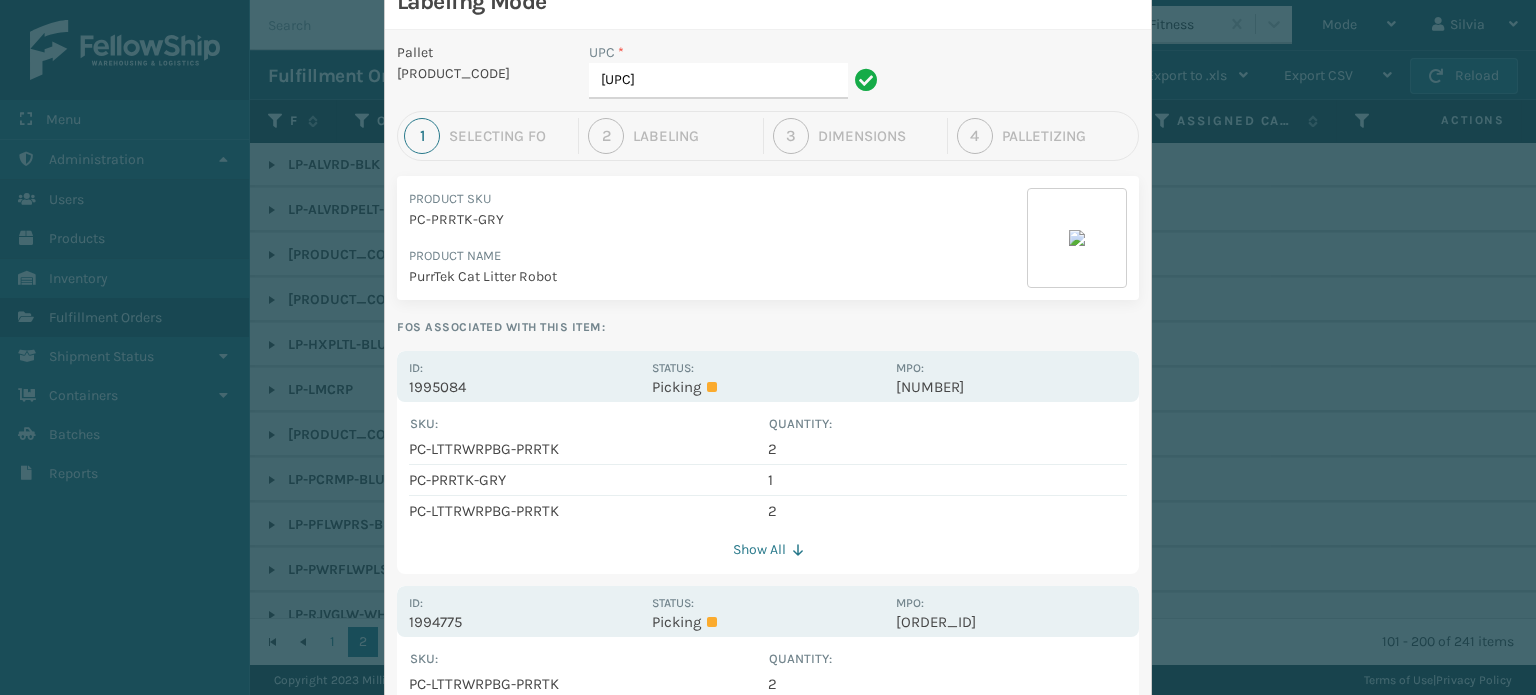 scroll, scrollTop: 200, scrollLeft: 0, axis: vertical 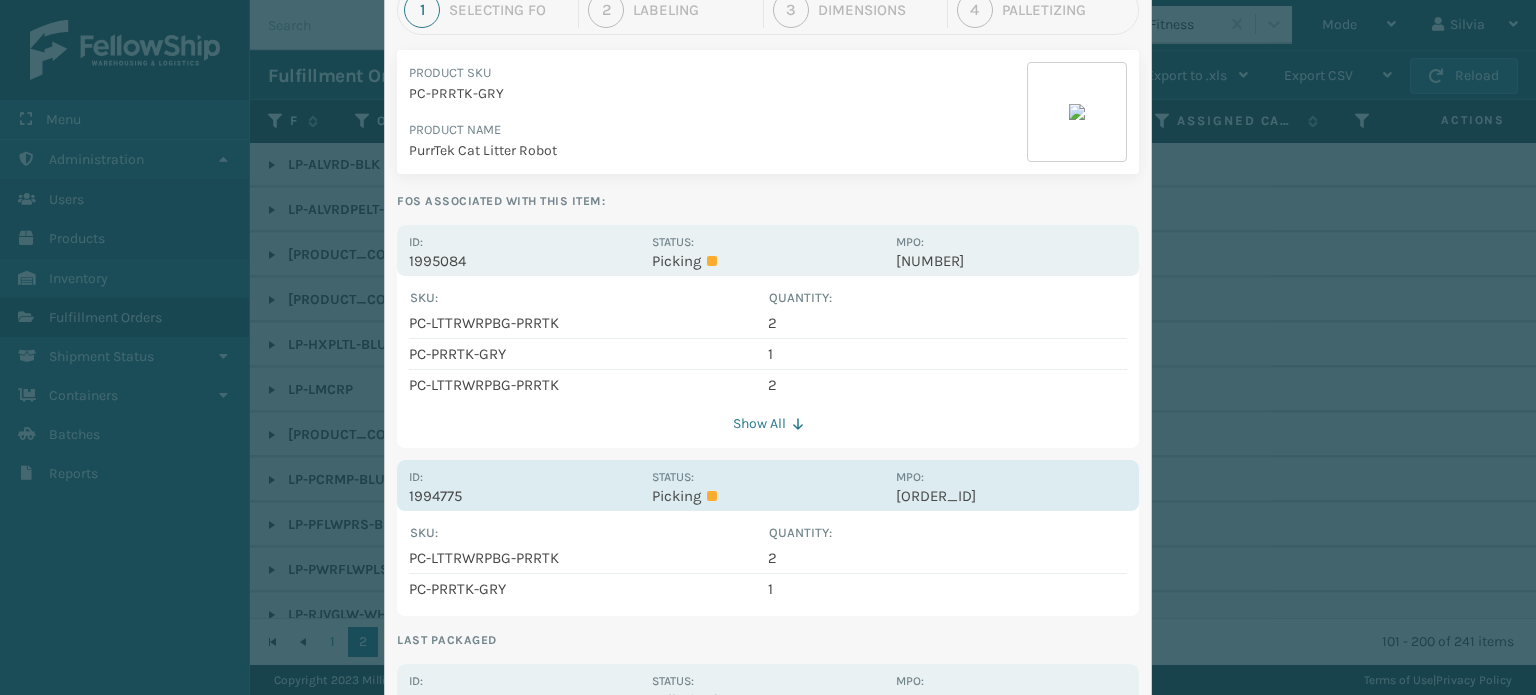 click on "MPO: [ORDER_ID]" at bounding box center (1011, 485) 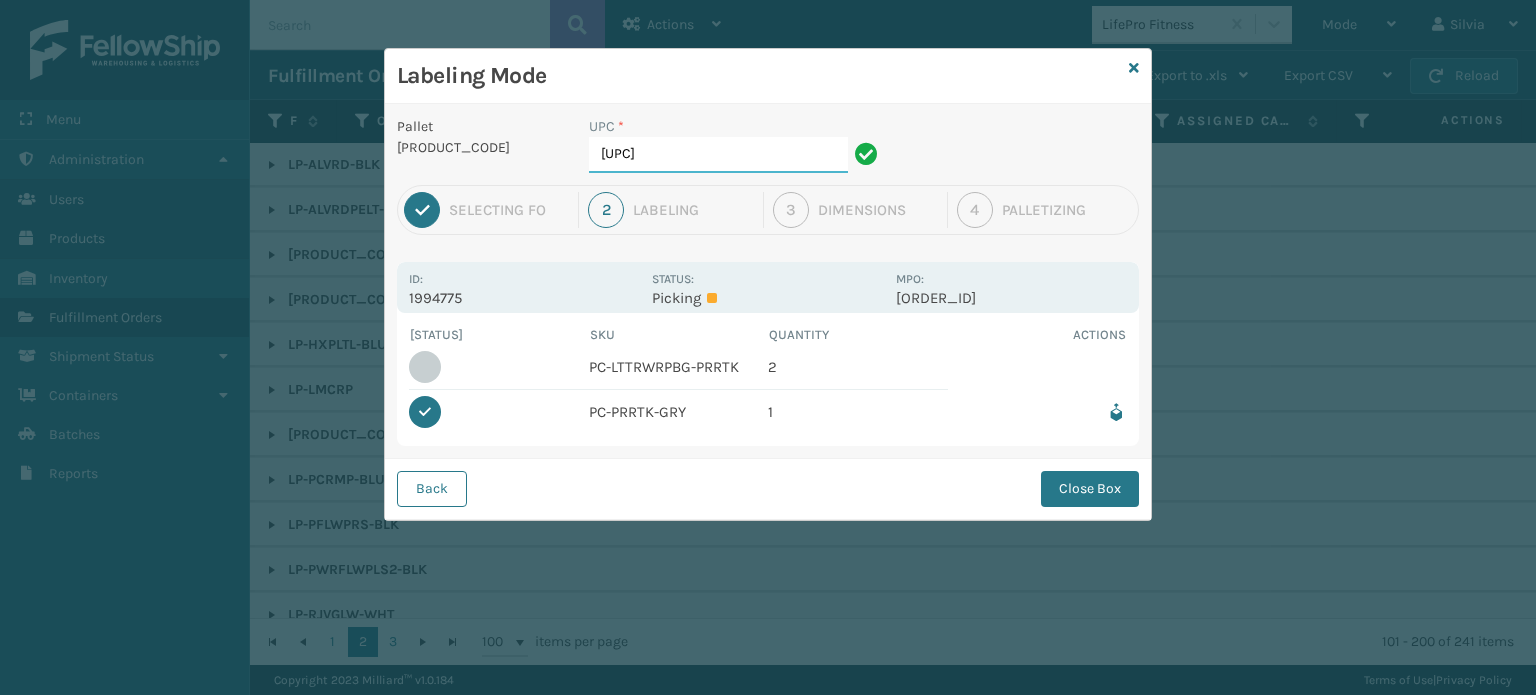 scroll, scrollTop: 0, scrollLeft: 0, axis: both 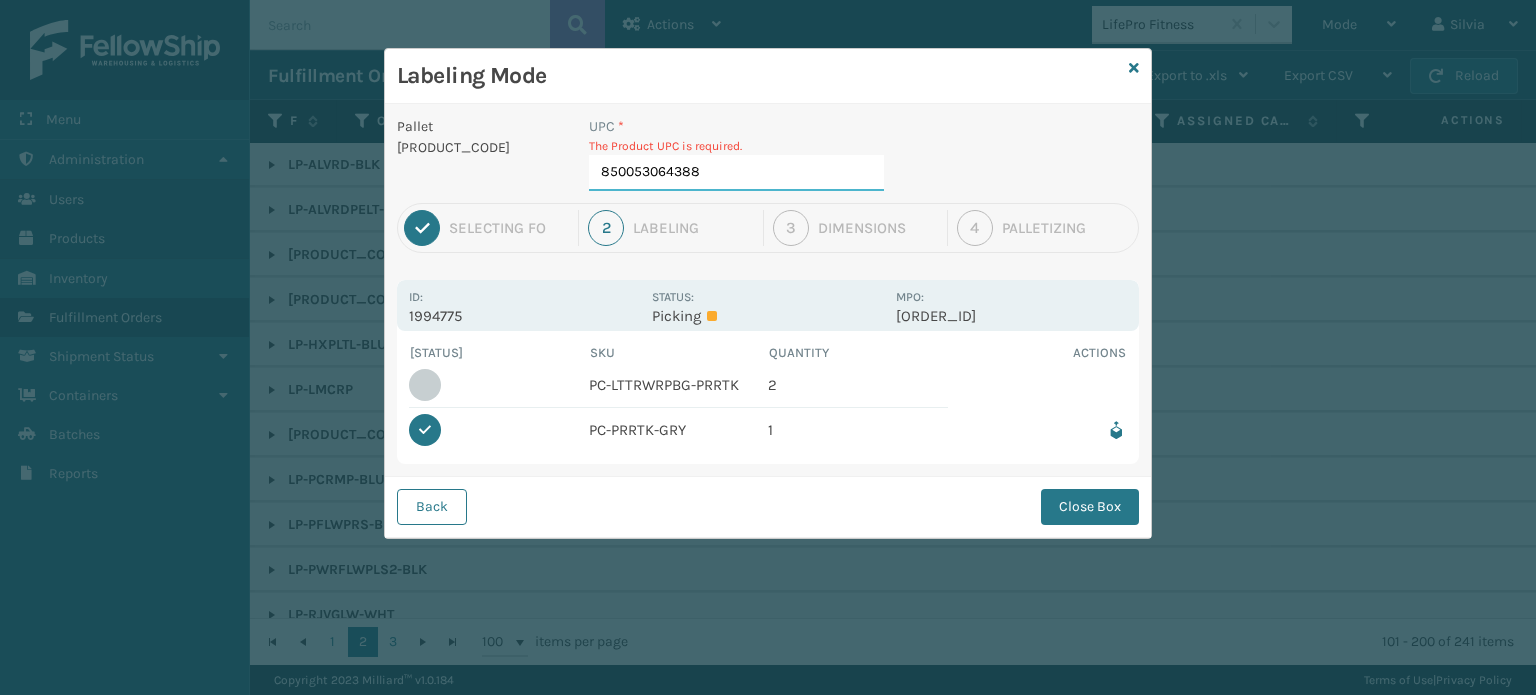 type on "850053064388" 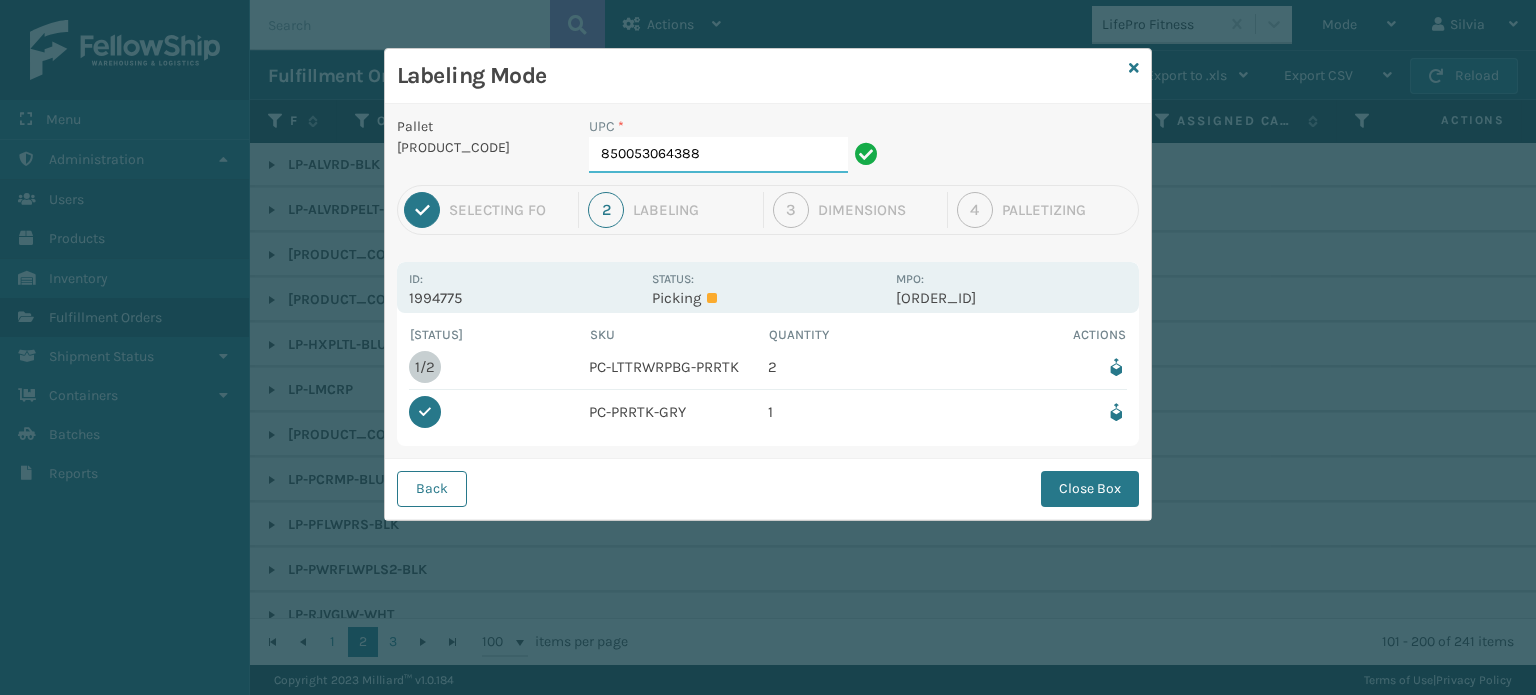click on "850053064388" at bounding box center (718, 155) 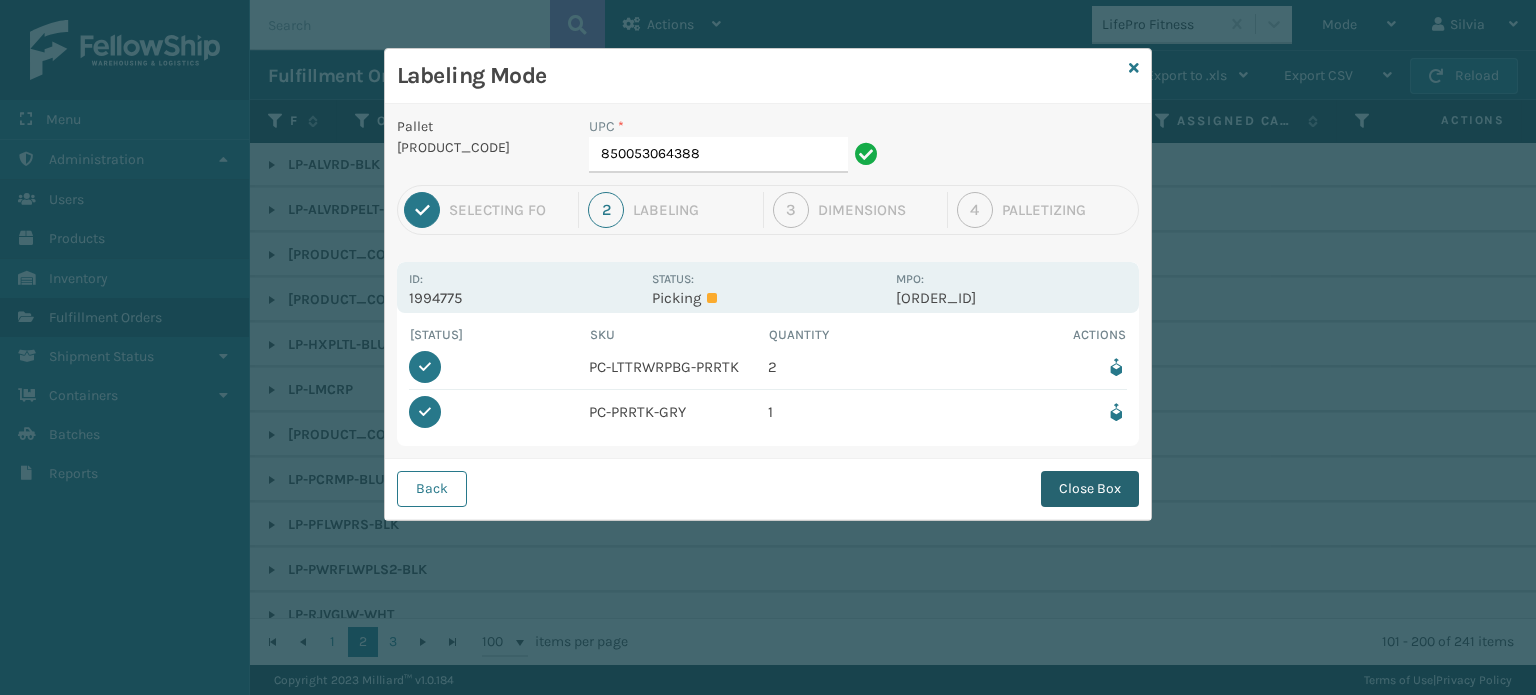 click on "Close Box" at bounding box center [1090, 489] 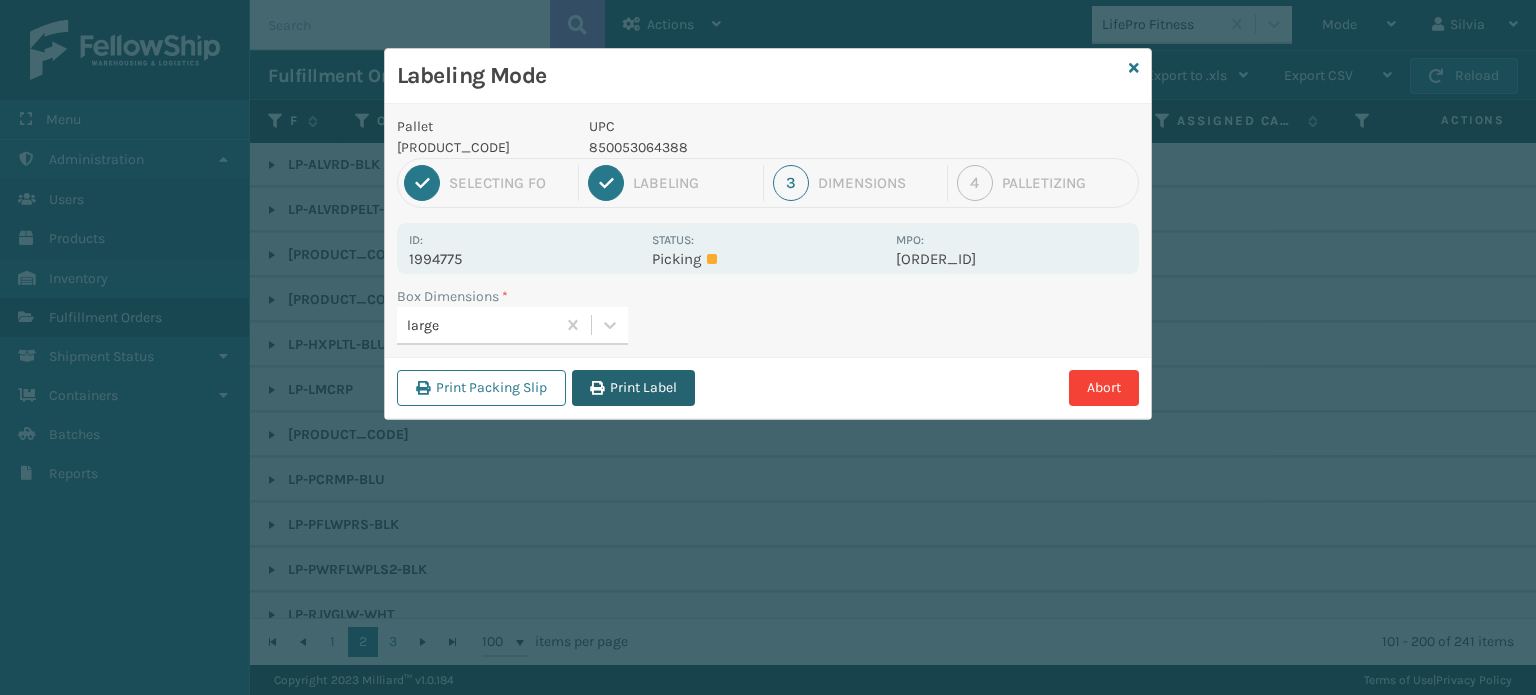 click on "Print Label" at bounding box center [633, 388] 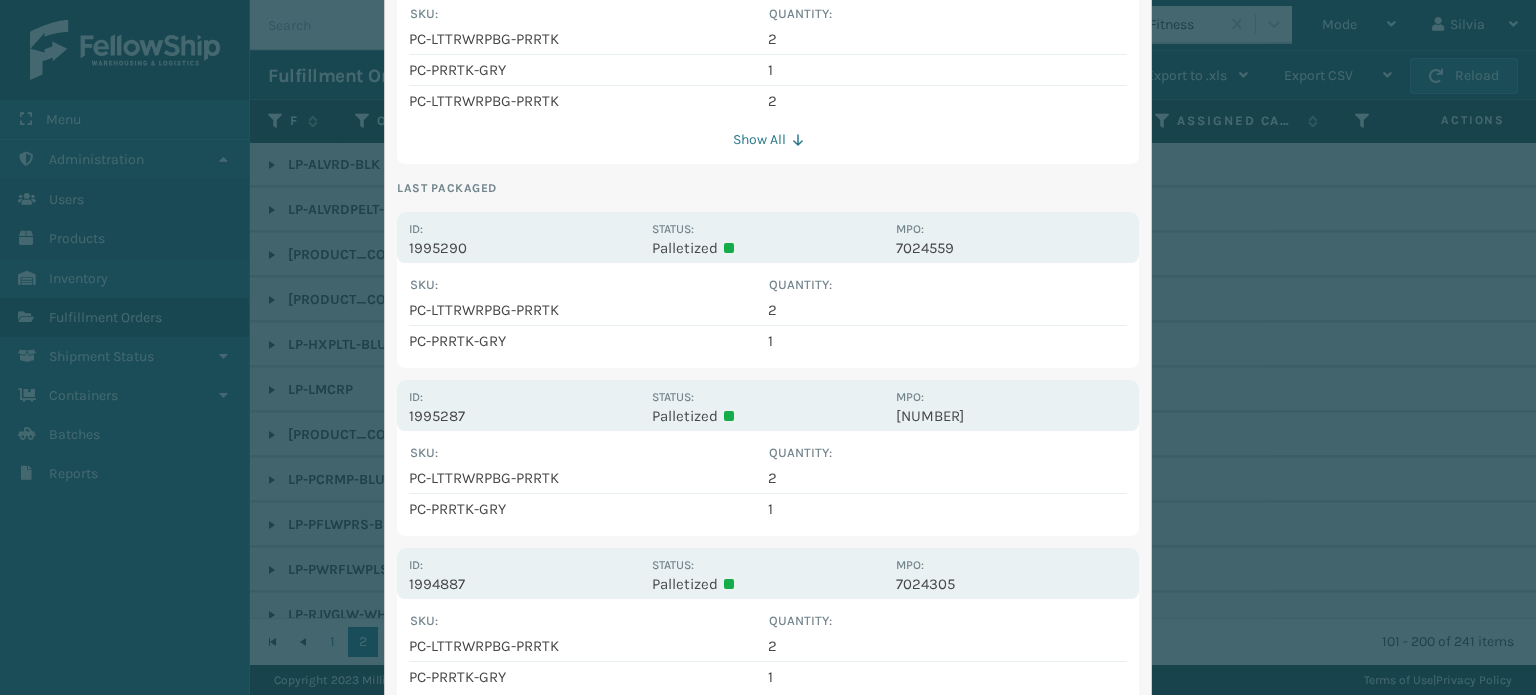 scroll, scrollTop: 84, scrollLeft: 0, axis: vertical 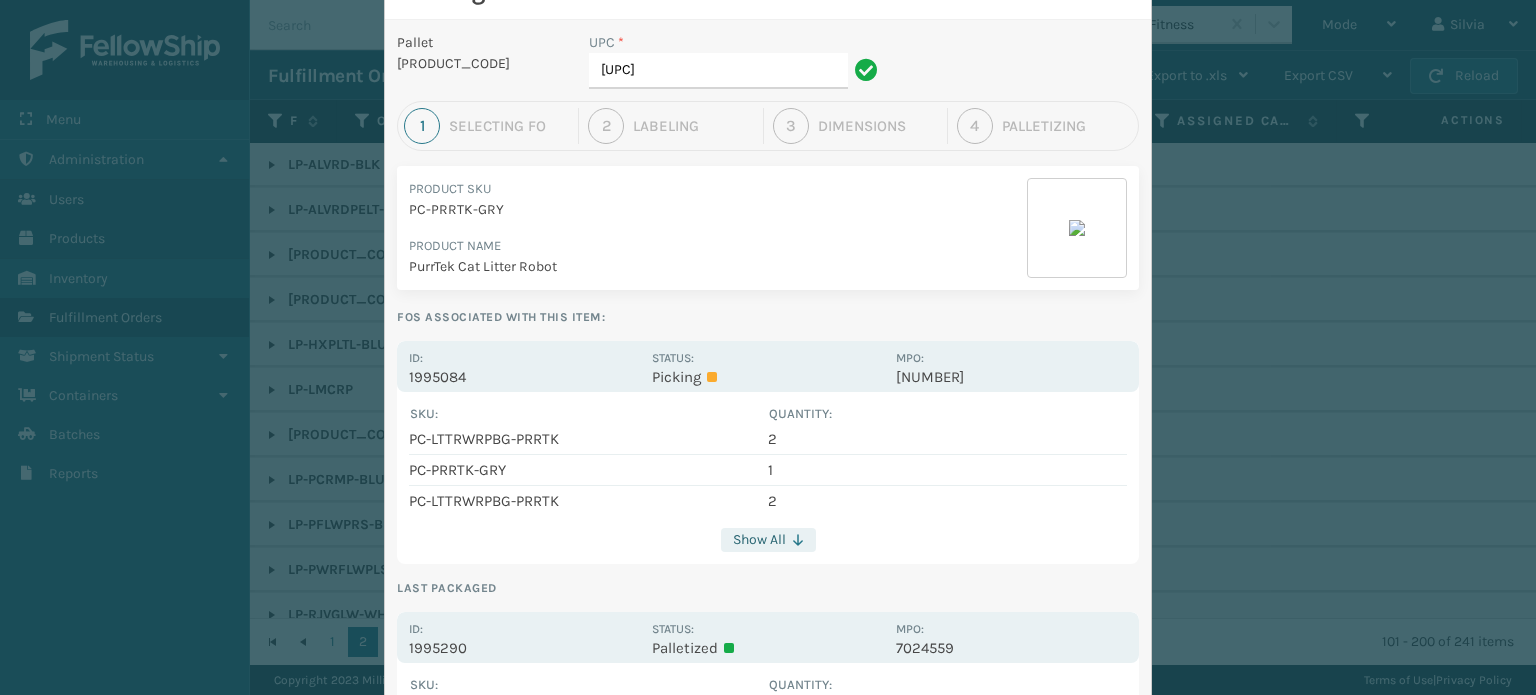 click on "Show All" at bounding box center [768, 540] 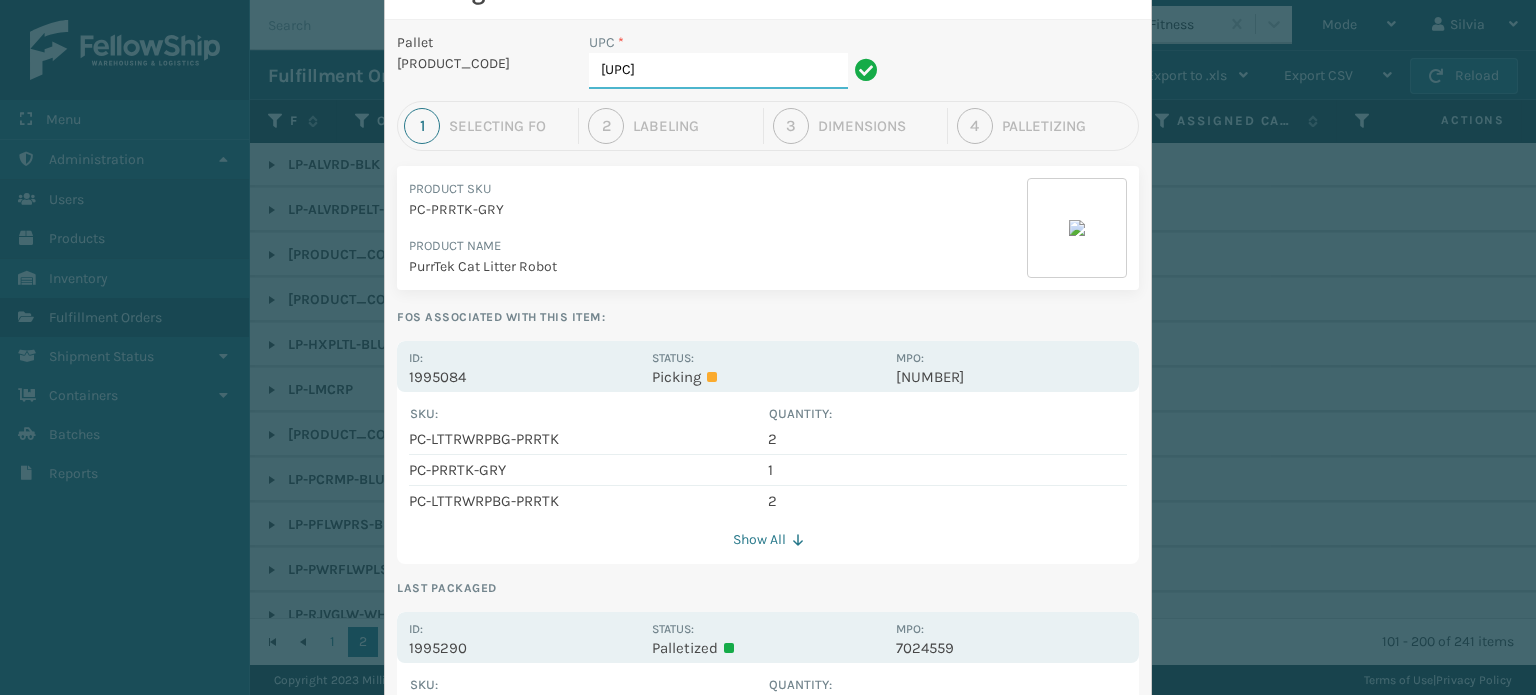click on "[UPC]" at bounding box center [718, 71] 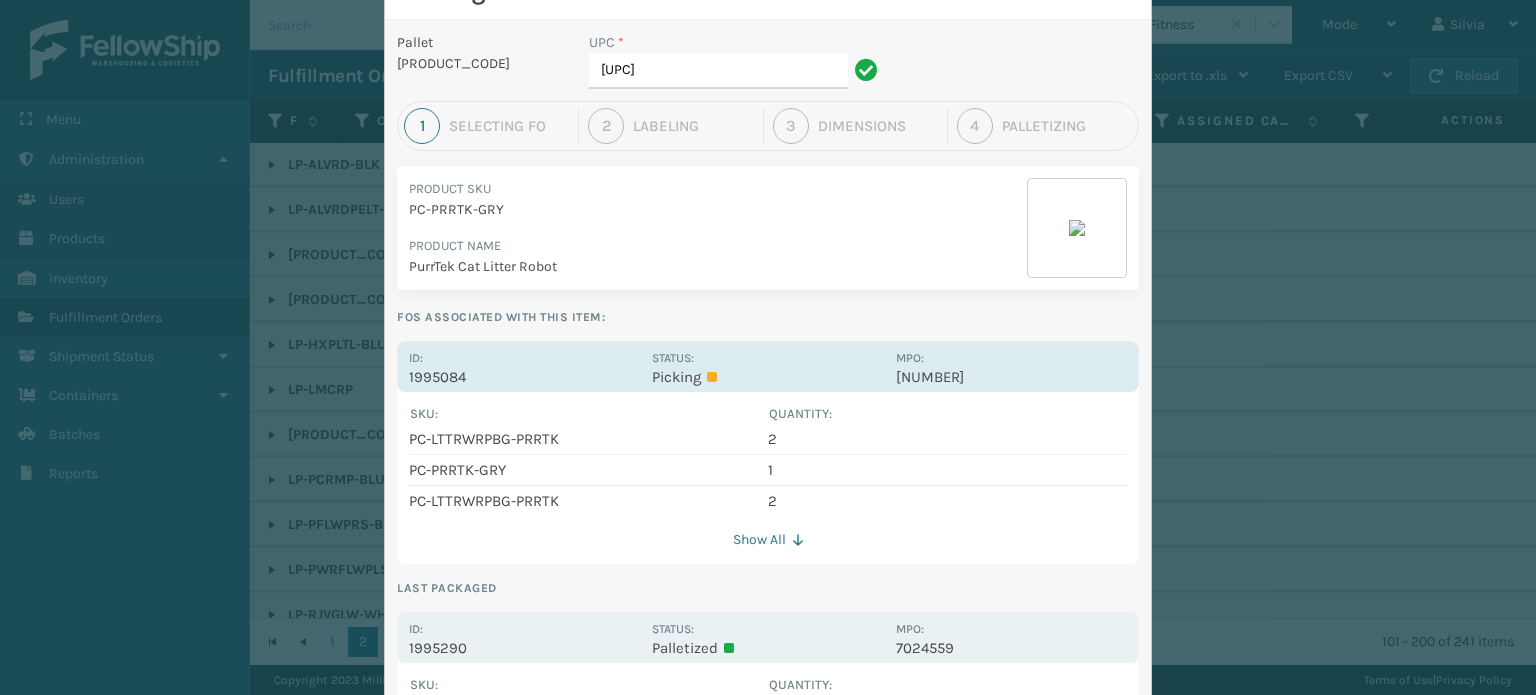 click on "1995084" at bounding box center (524, 377) 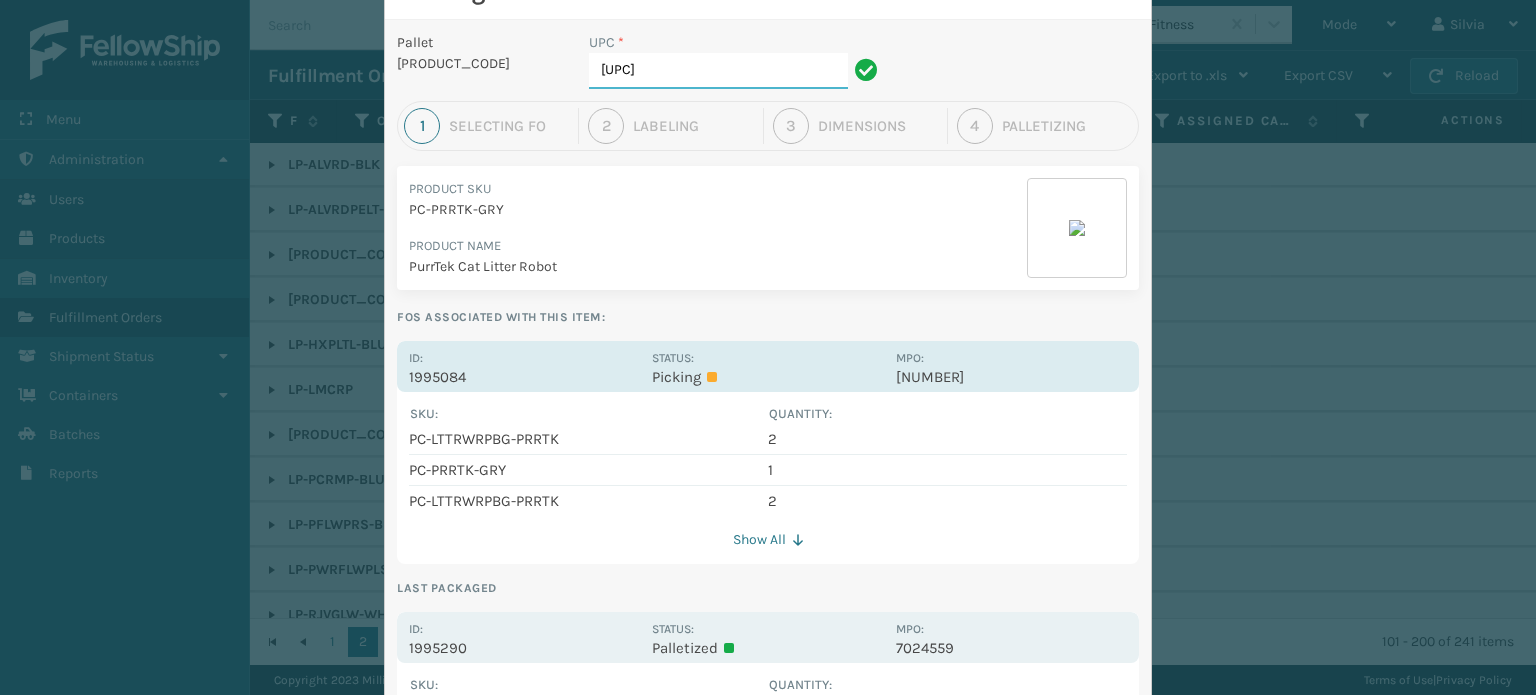scroll, scrollTop: 0, scrollLeft: 0, axis: both 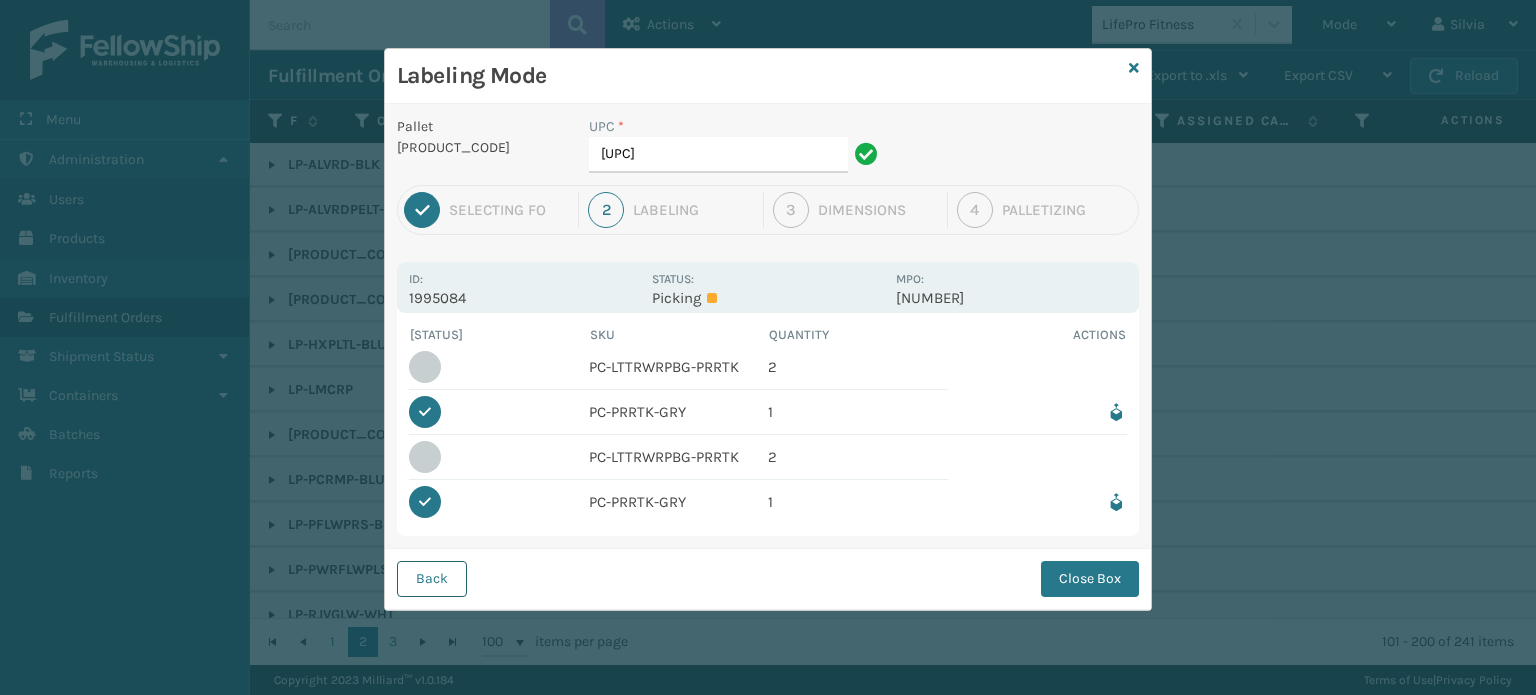 click on "Back" at bounding box center [432, 579] 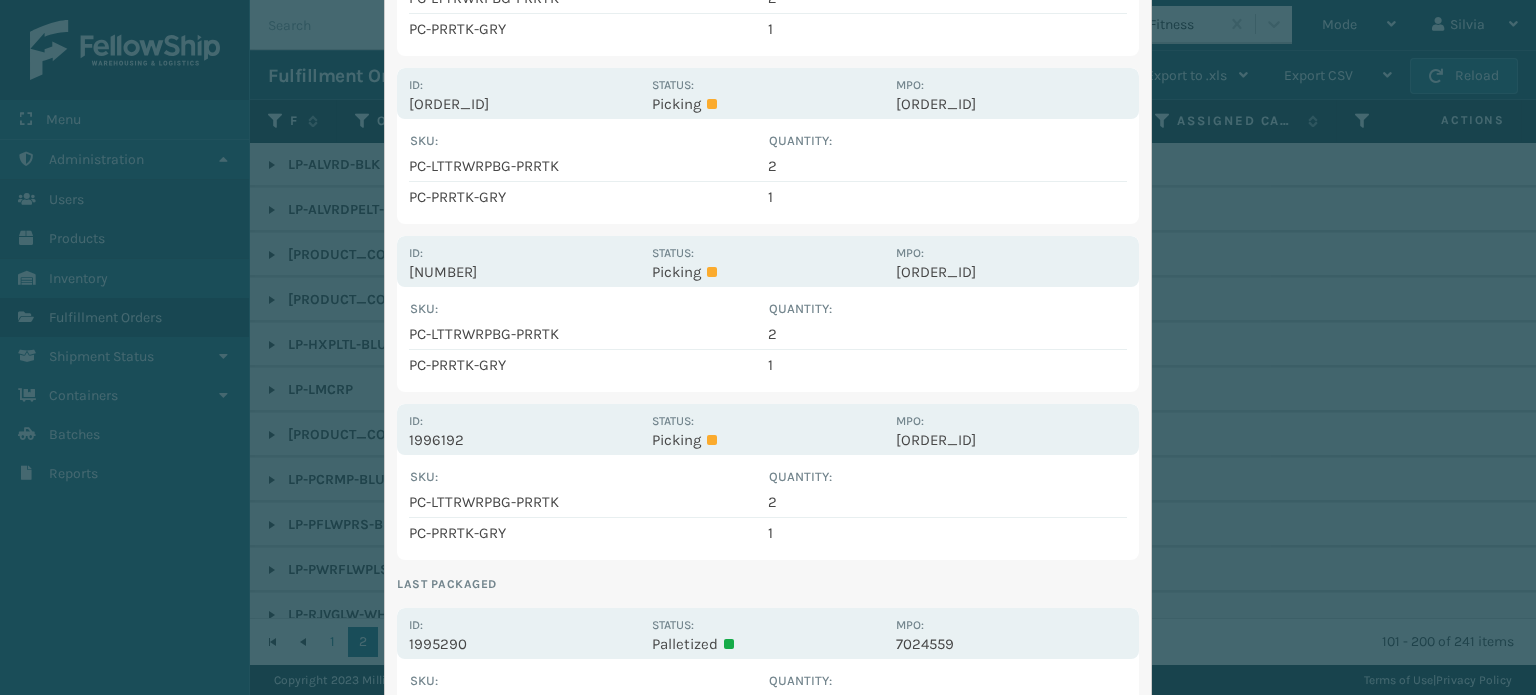 scroll, scrollTop: 1900, scrollLeft: 0, axis: vertical 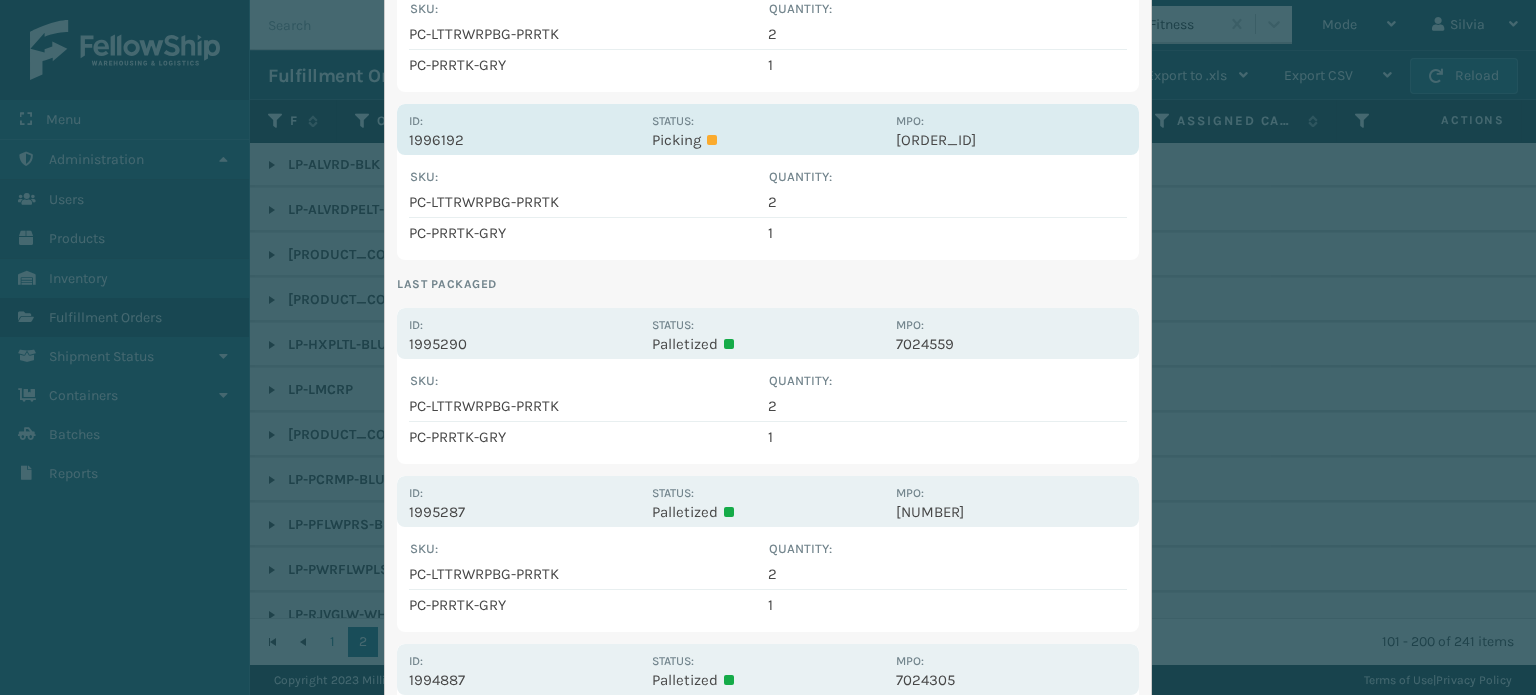 click on "1996192" at bounding box center [524, 140] 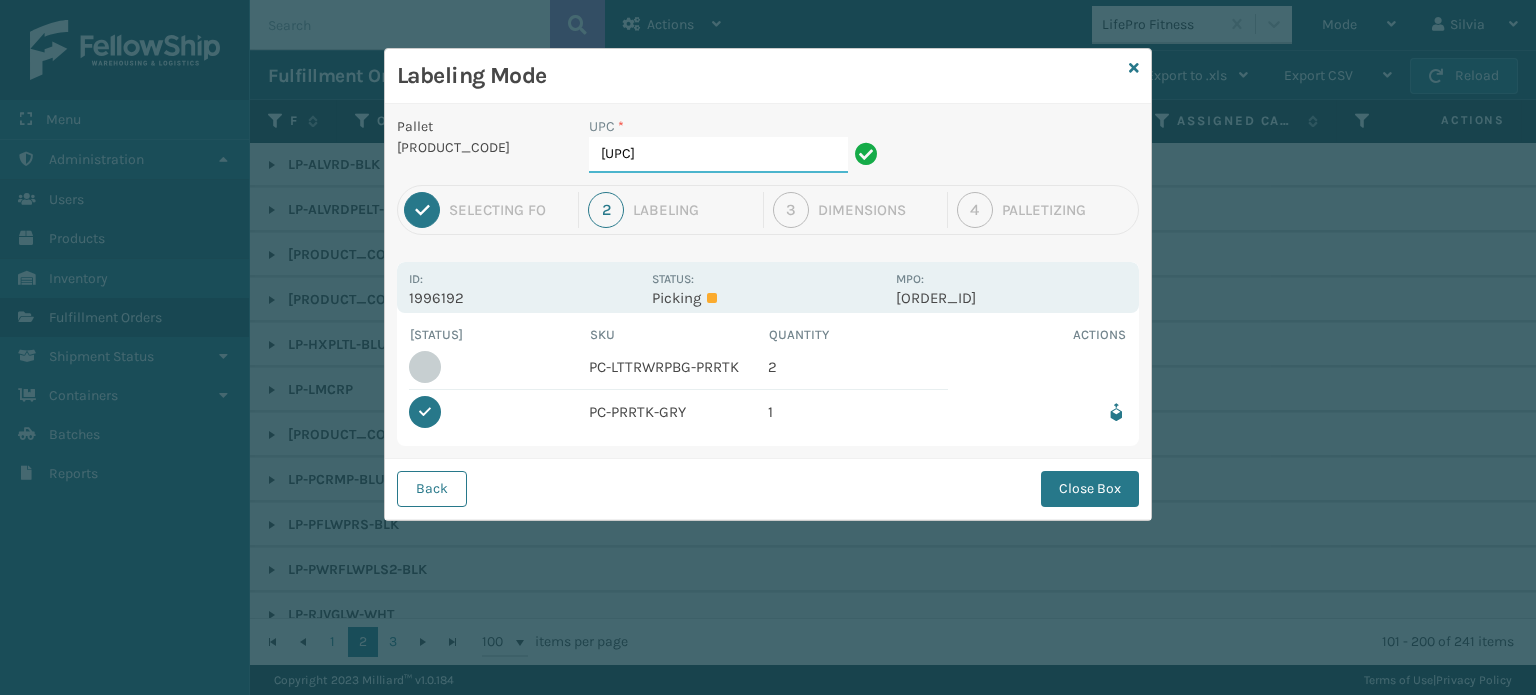 scroll, scrollTop: 0, scrollLeft: 0, axis: both 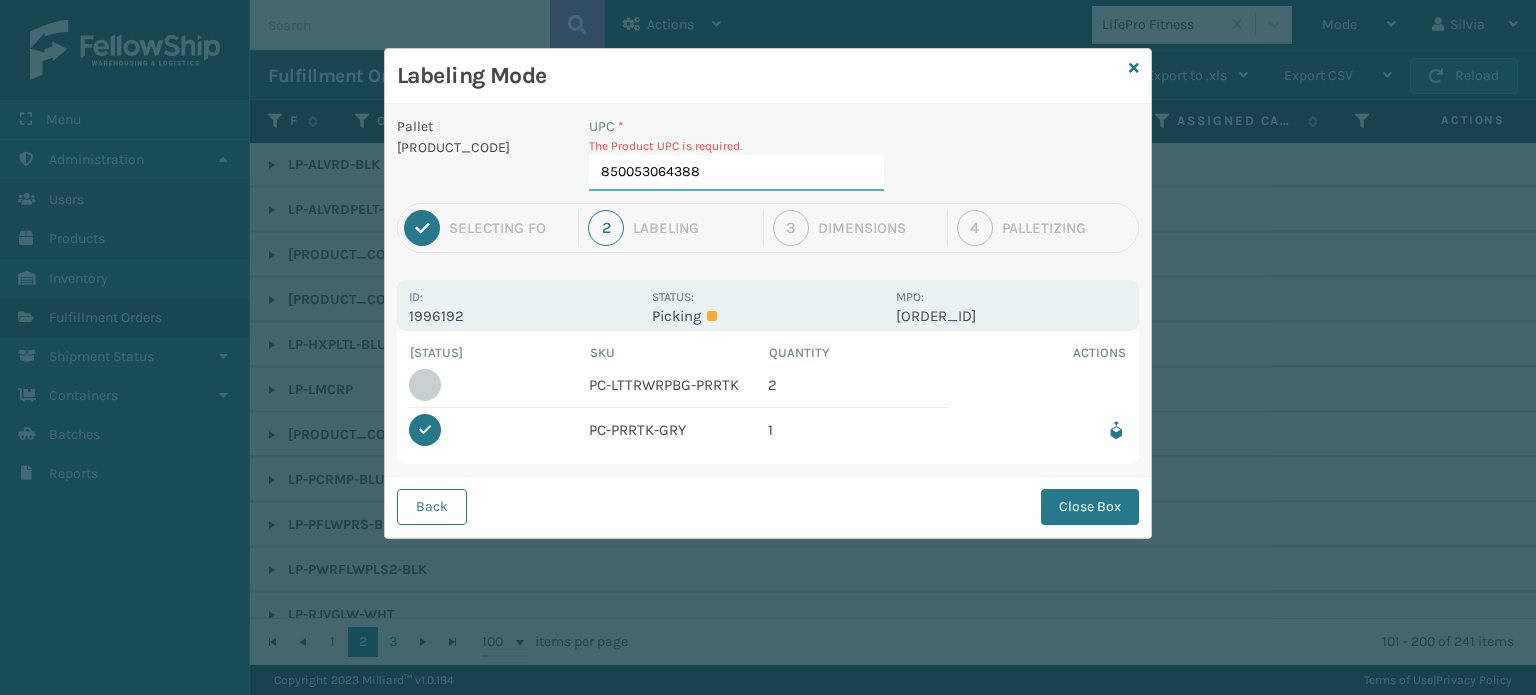 type on "850053064388" 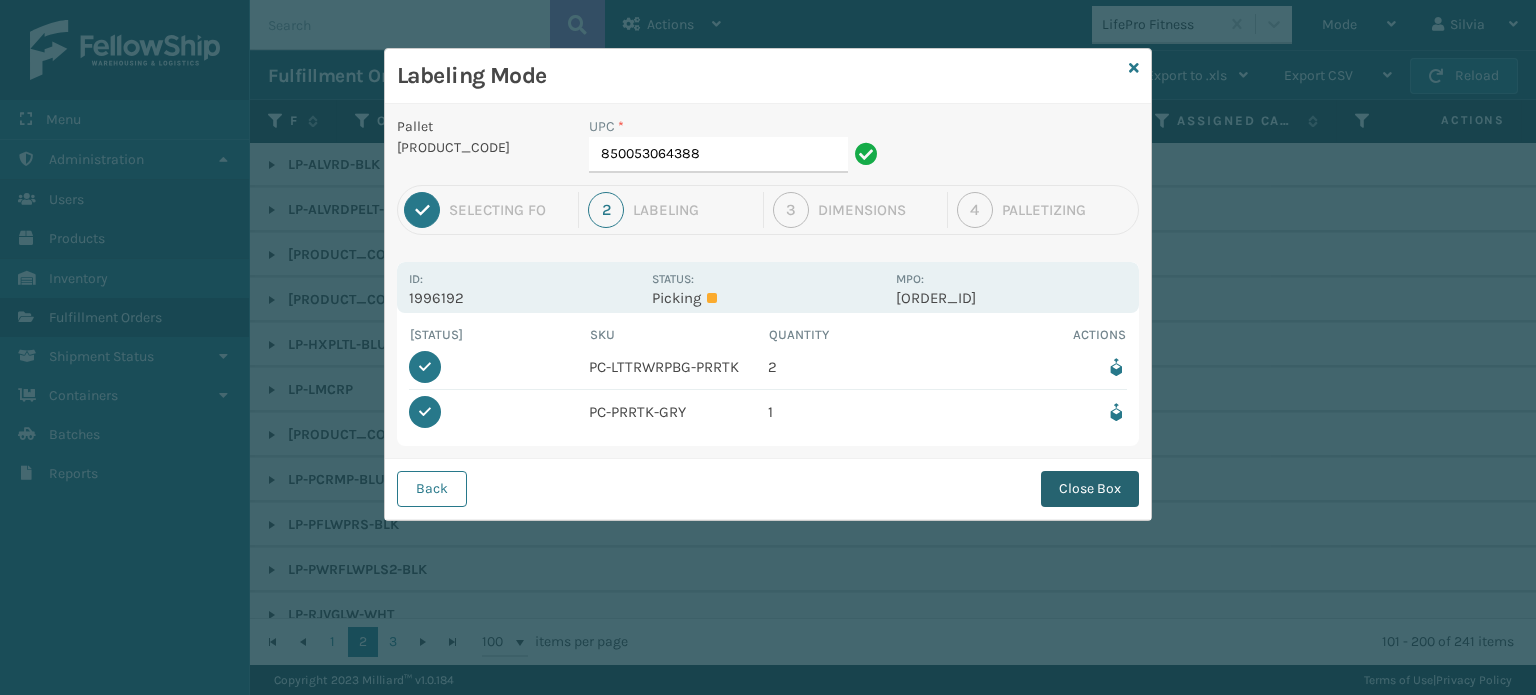 click on "Close Box" at bounding box center [1090, 489] 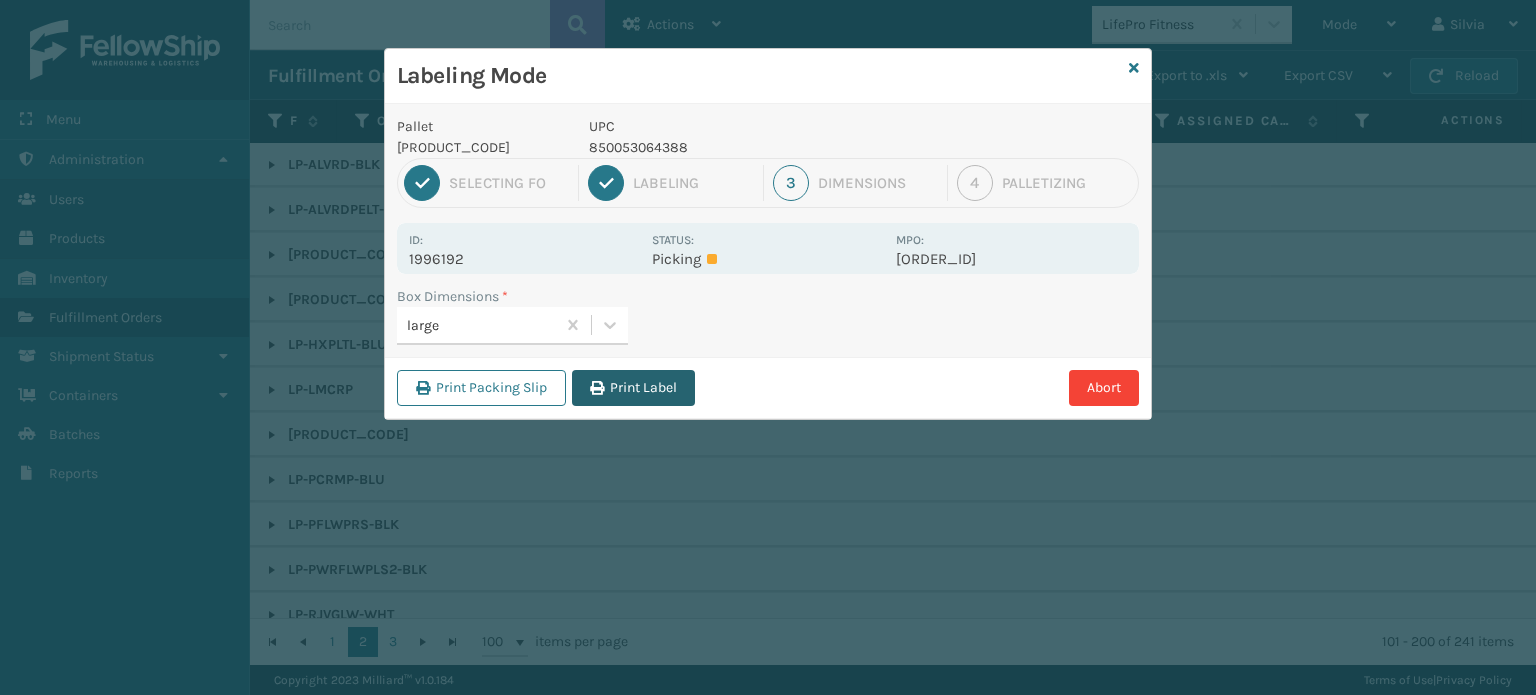 click on "Print Label" at bounding box center [633, 388] 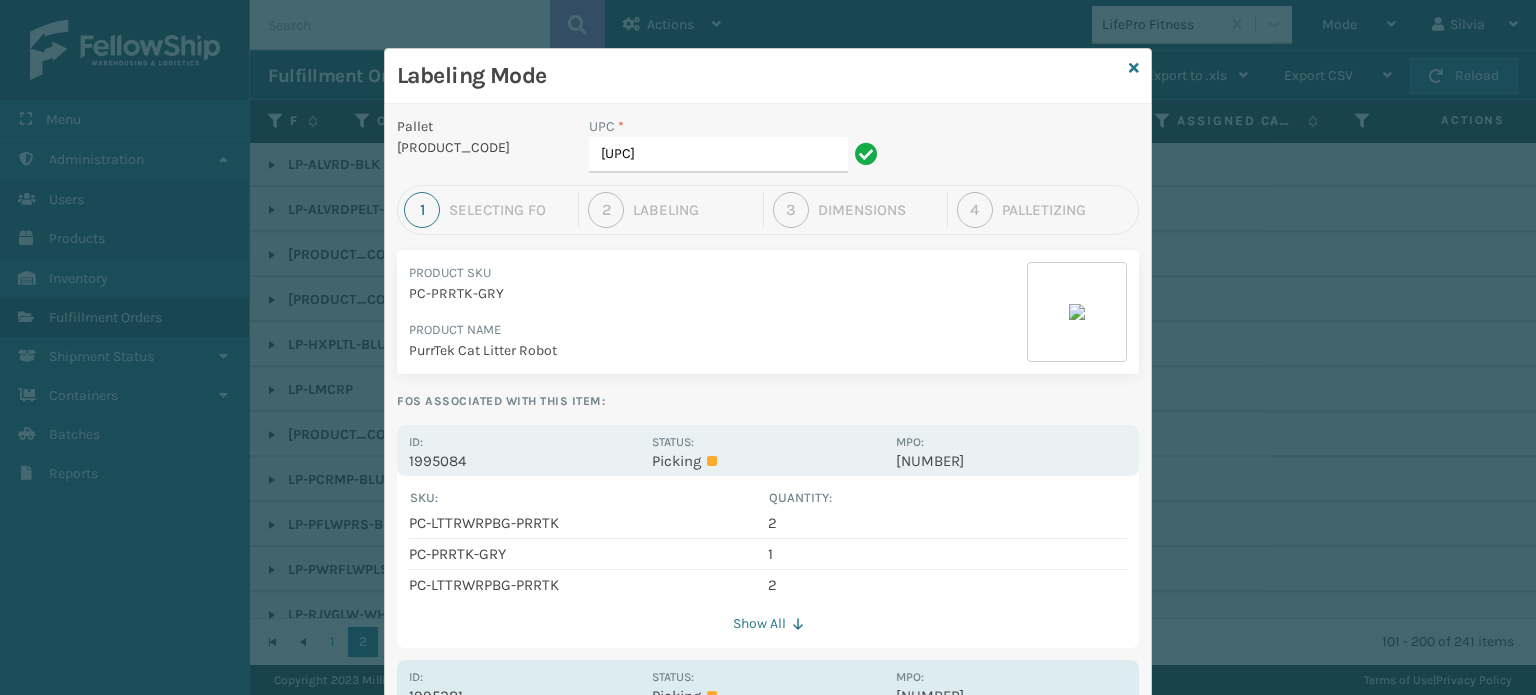 scroll, scrollTop: 300, scrollLeft: 0, axis: vertical 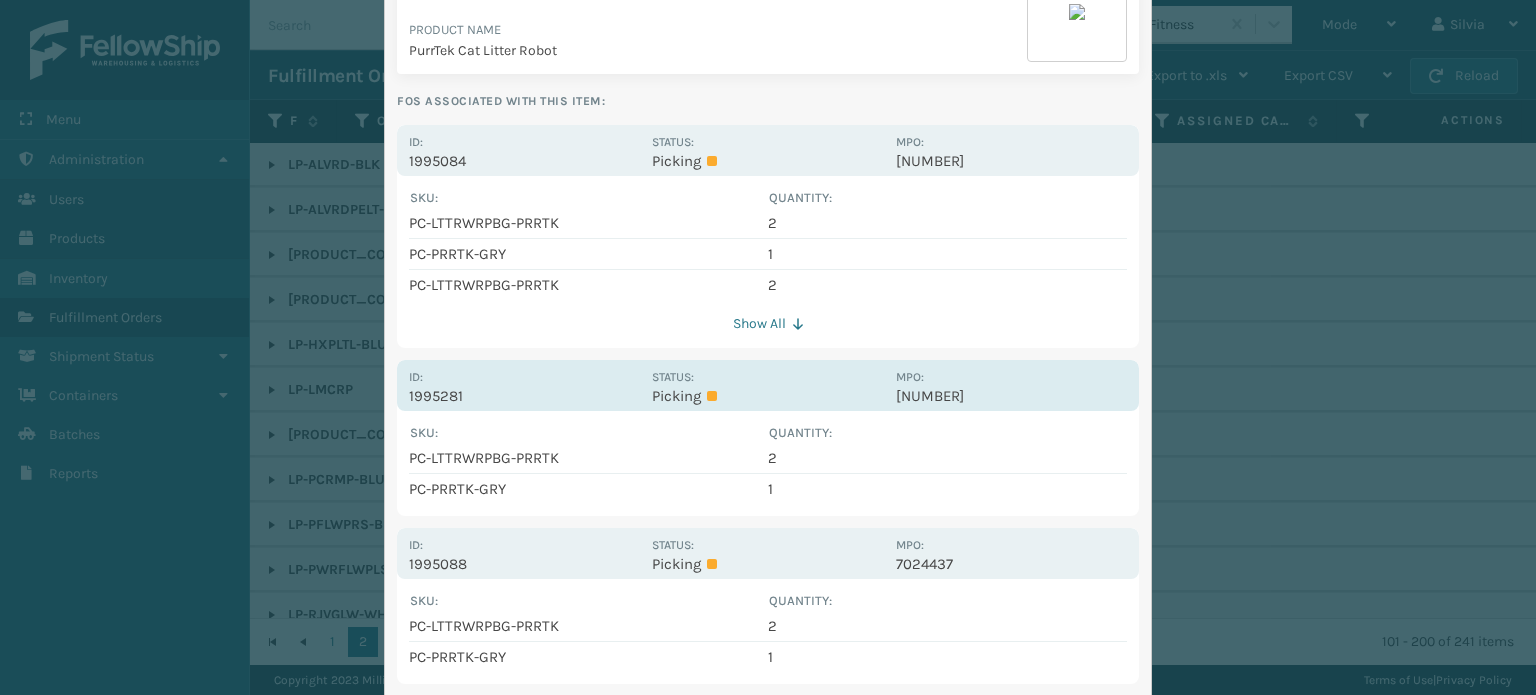 click on "Picking" at bounding box center (767, 396) 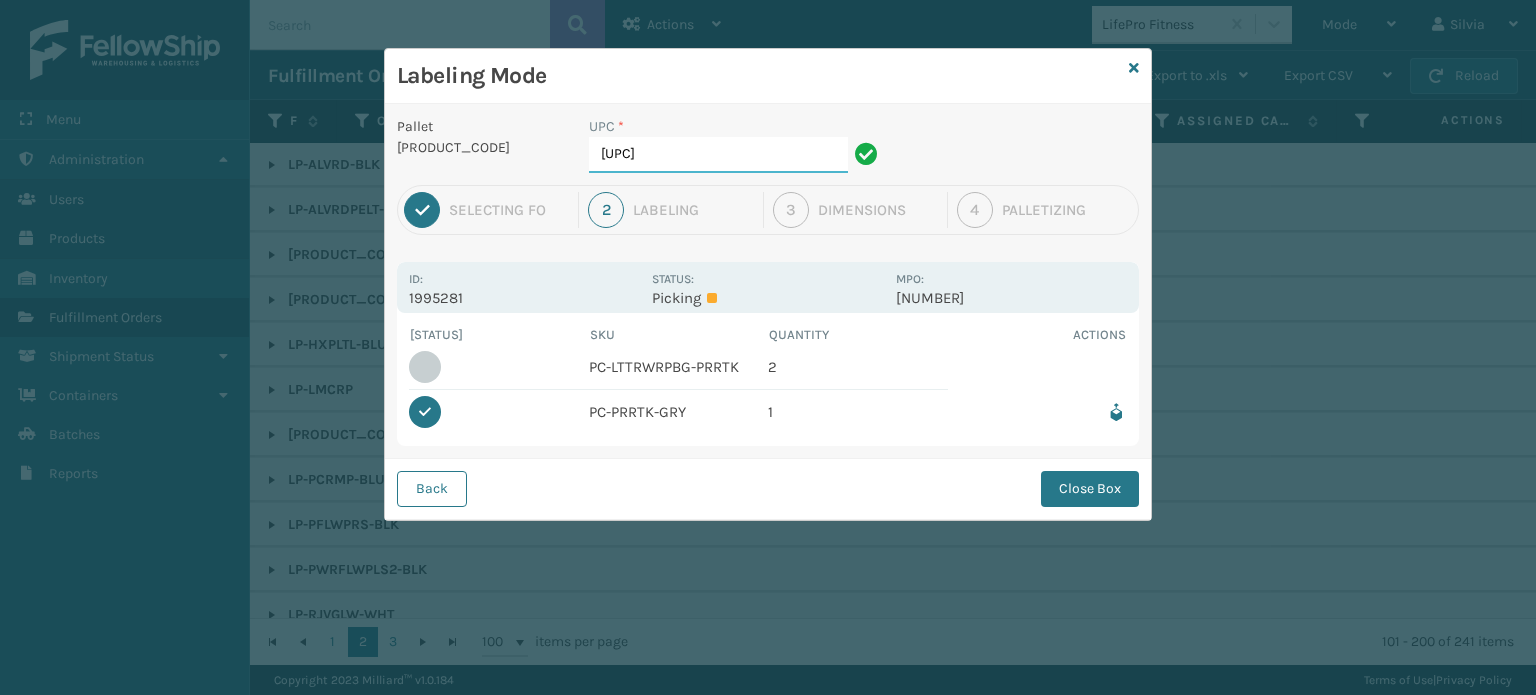 drag, startPoint x: 713, startPoint y: 146, endPoint x: 552, endPoint y: 148, distance: 161.01242 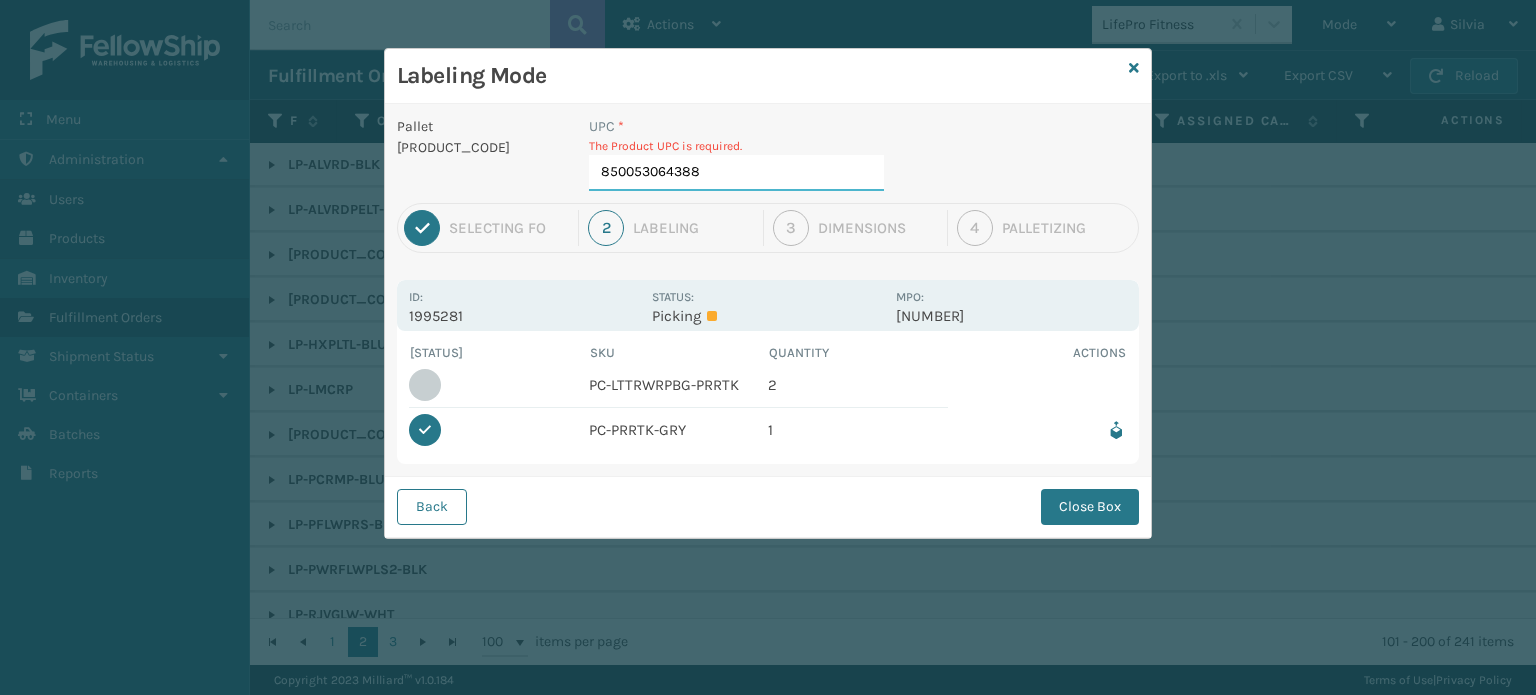 type on "850053064388" 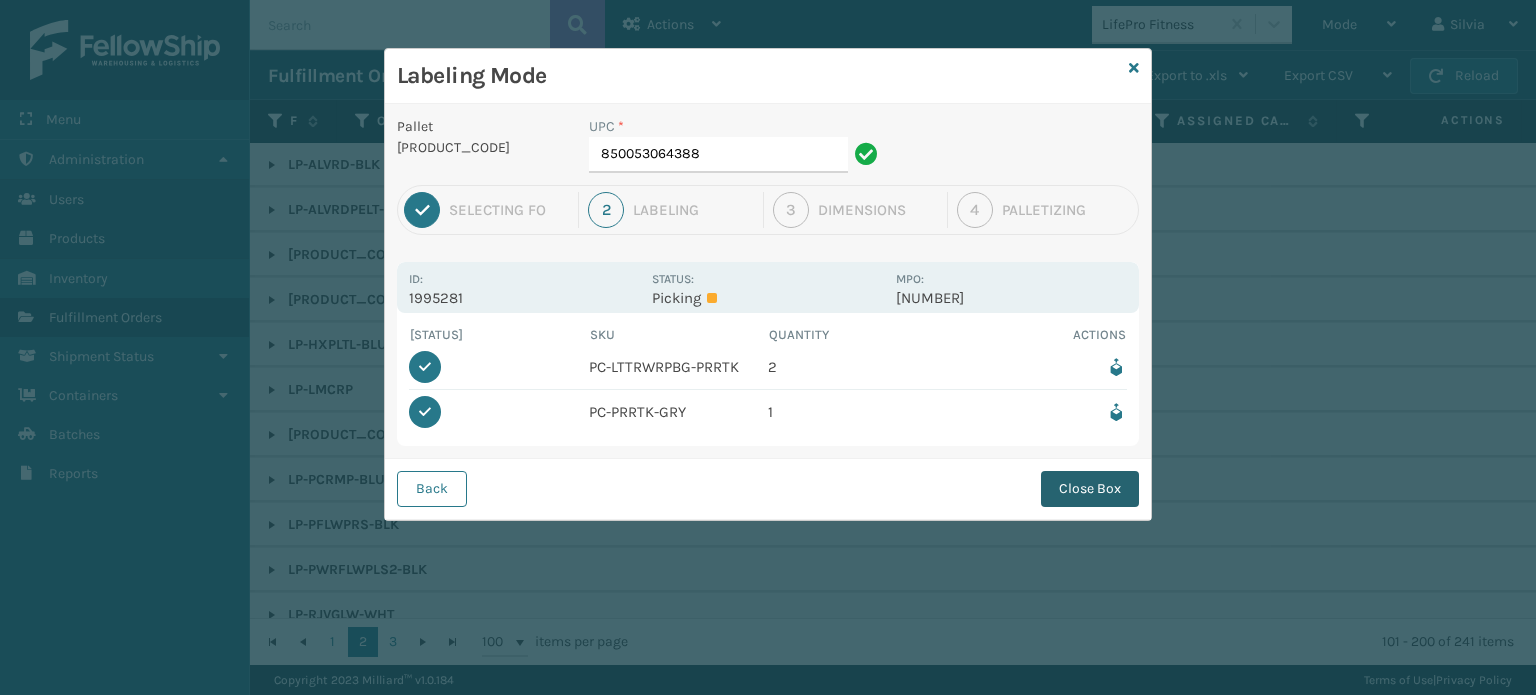 click on "Close Box" at bounding box center (1090, 489) 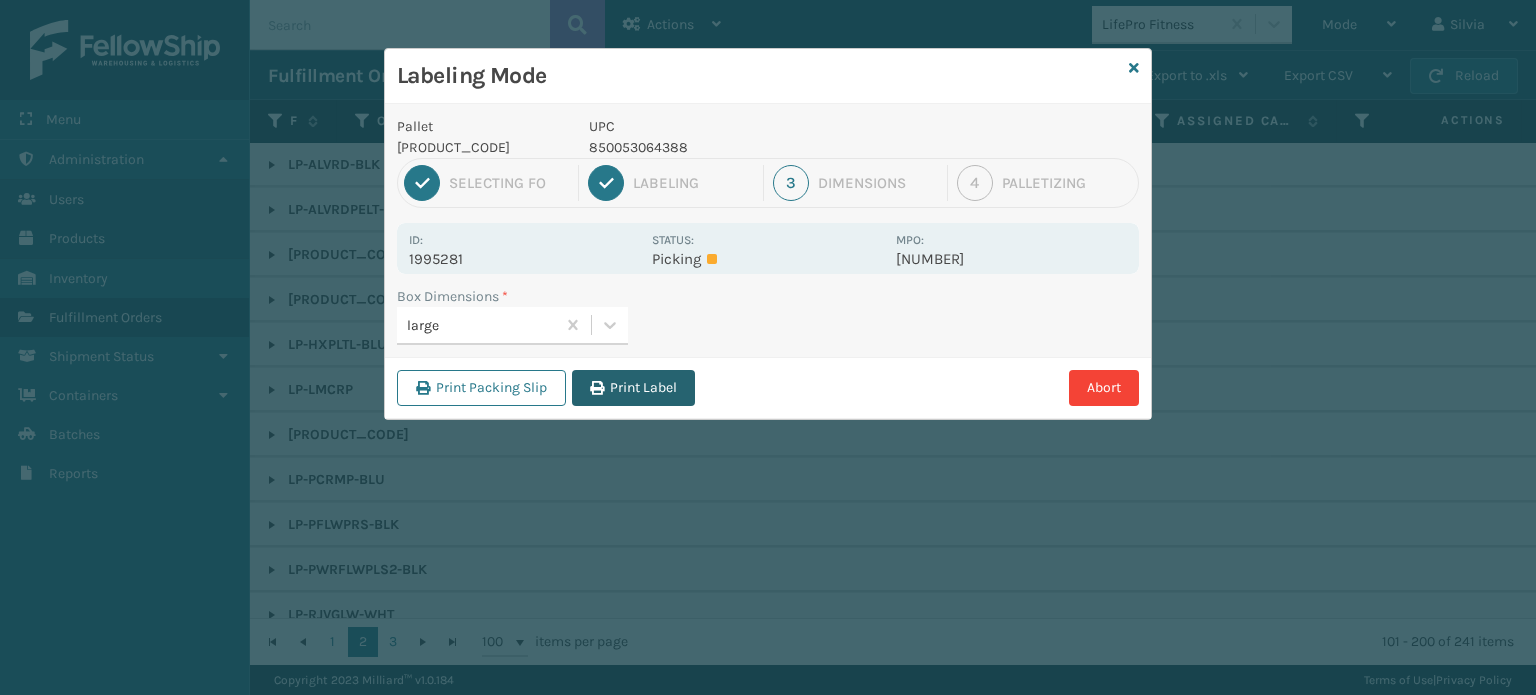 click on "Print Label" at bounding box center (633, 388) 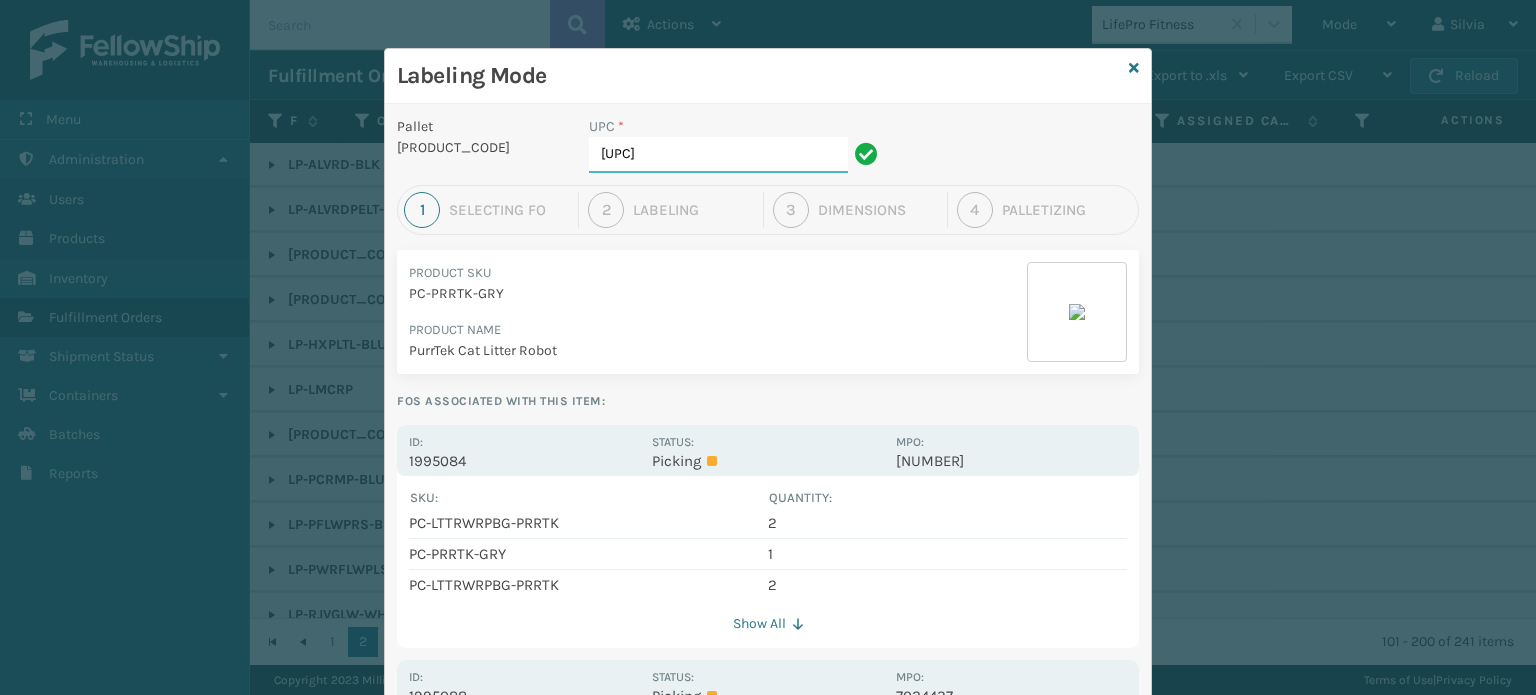 click on "[UPC]" at bounding box center [718, 155] 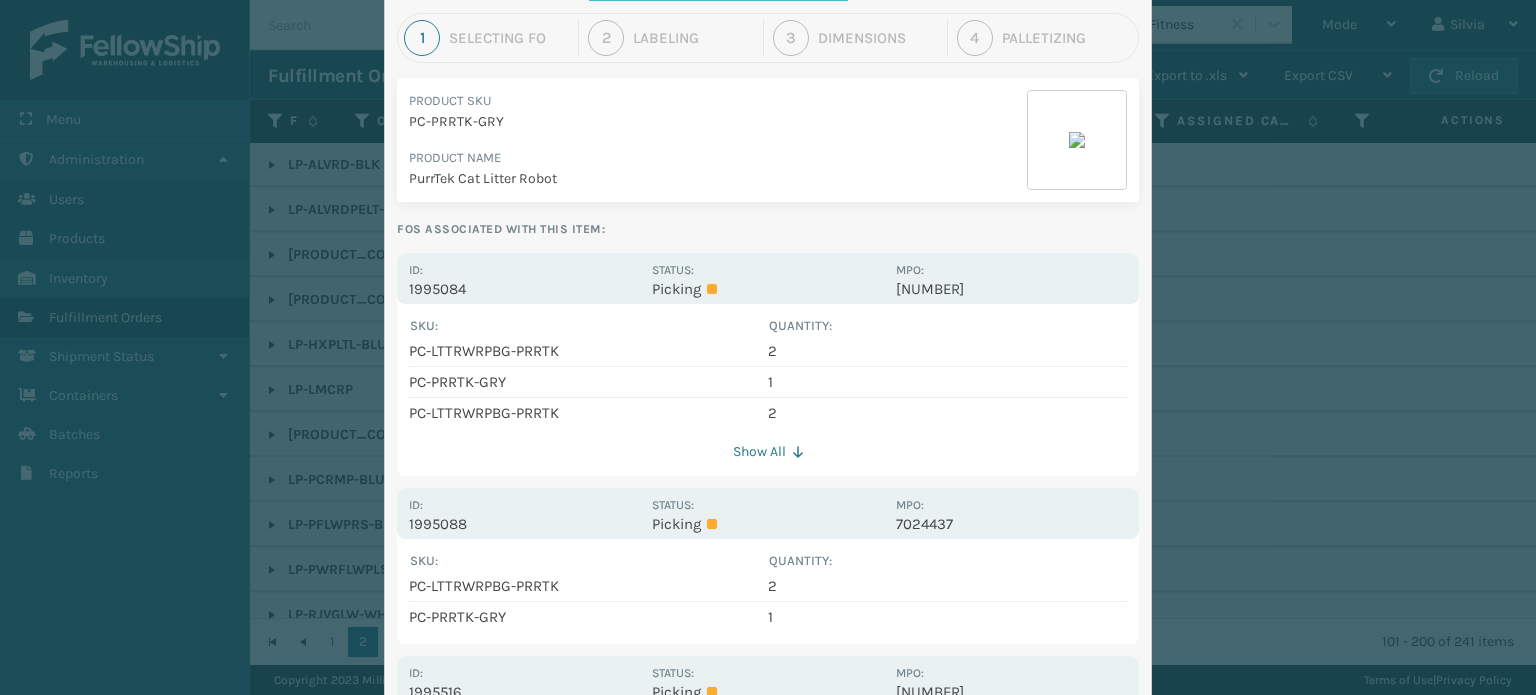 scroll, scrollTop: 300, scrollLeft: 0, axis: vertical 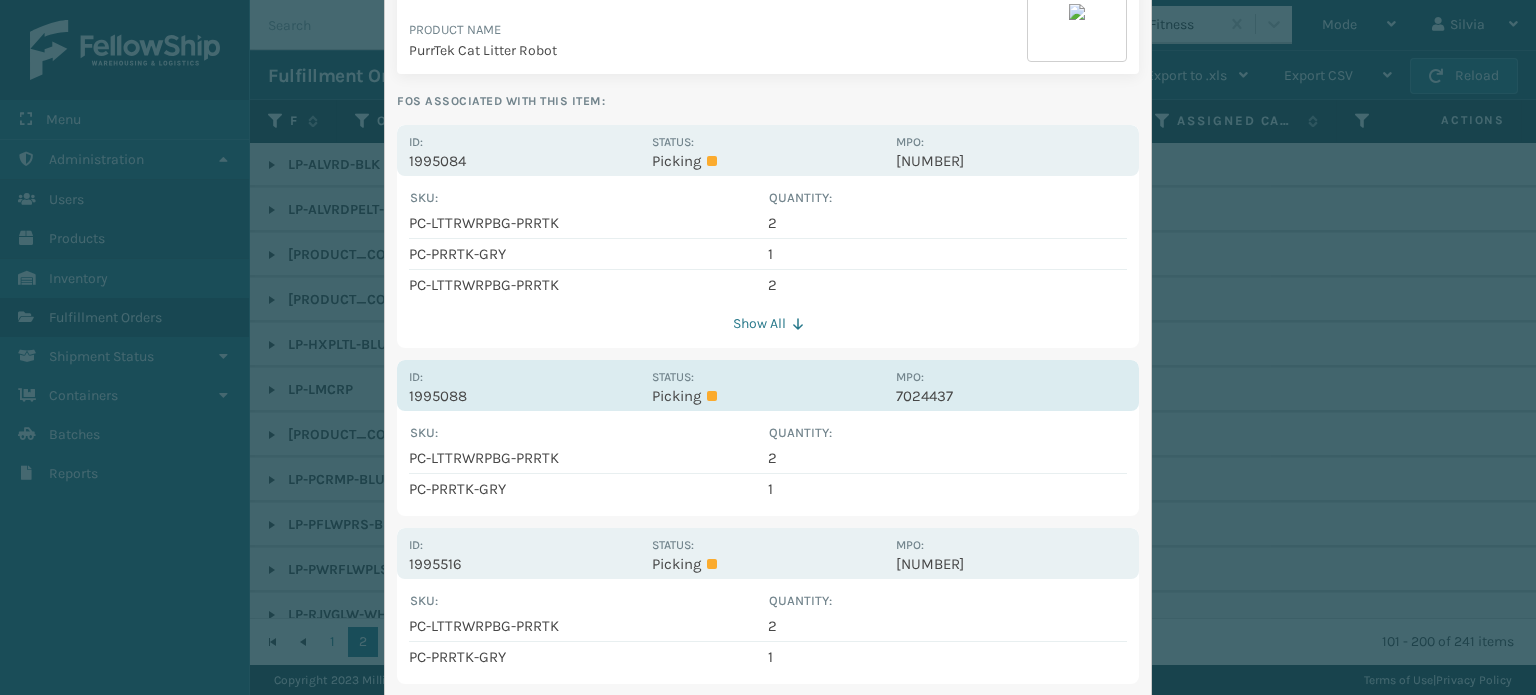click on "Status: Picking" at bounding box center [767, 385] 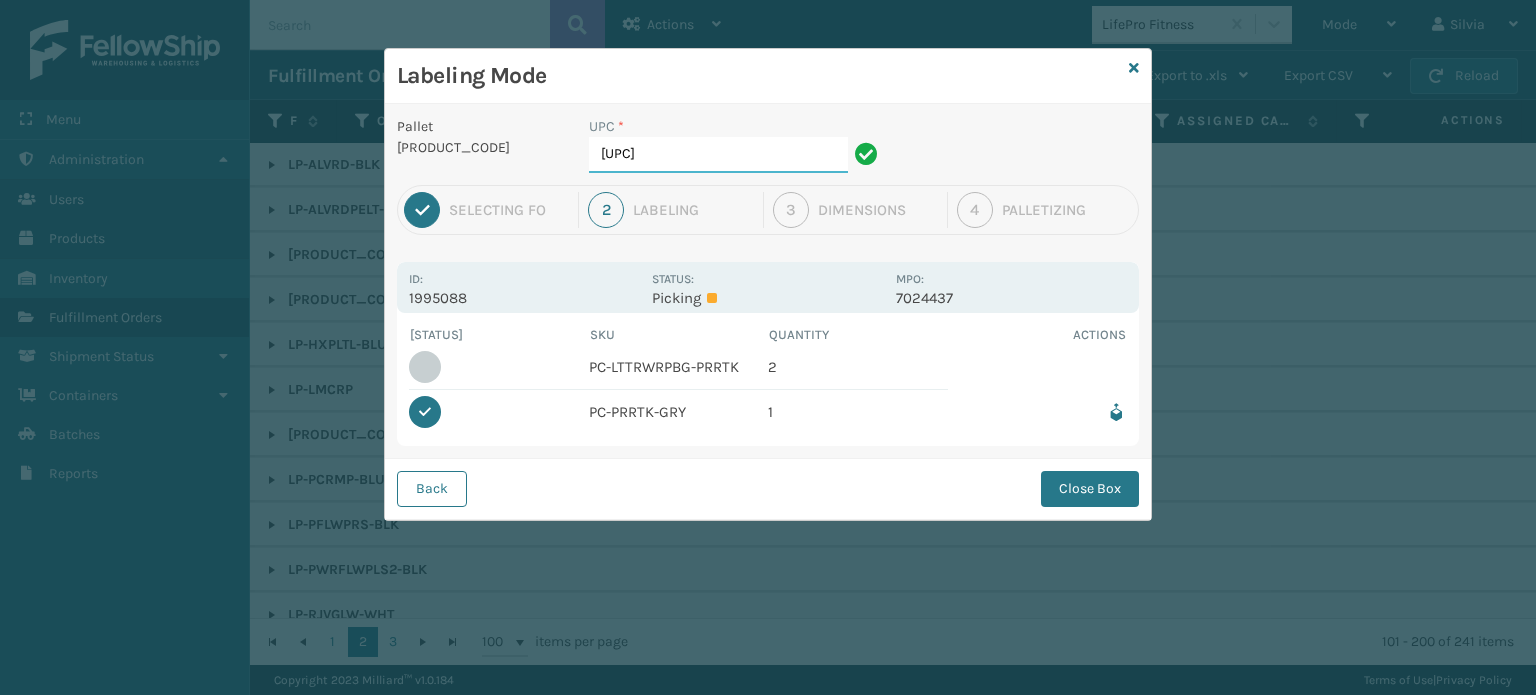 drag, startPoint x: 724, startPoint y: 146, endPoint x: 526, endPoint y: 151, distance: 198.06313 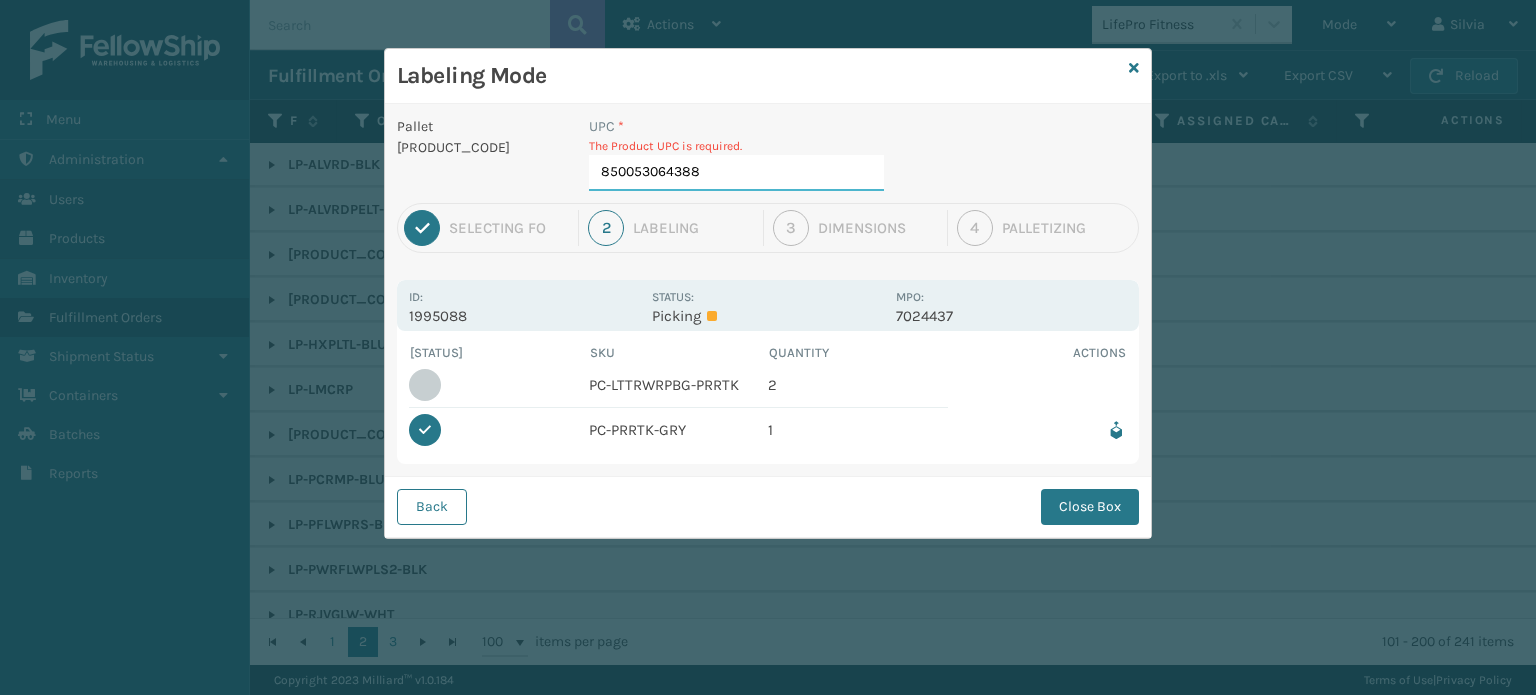 type on "850053064388" 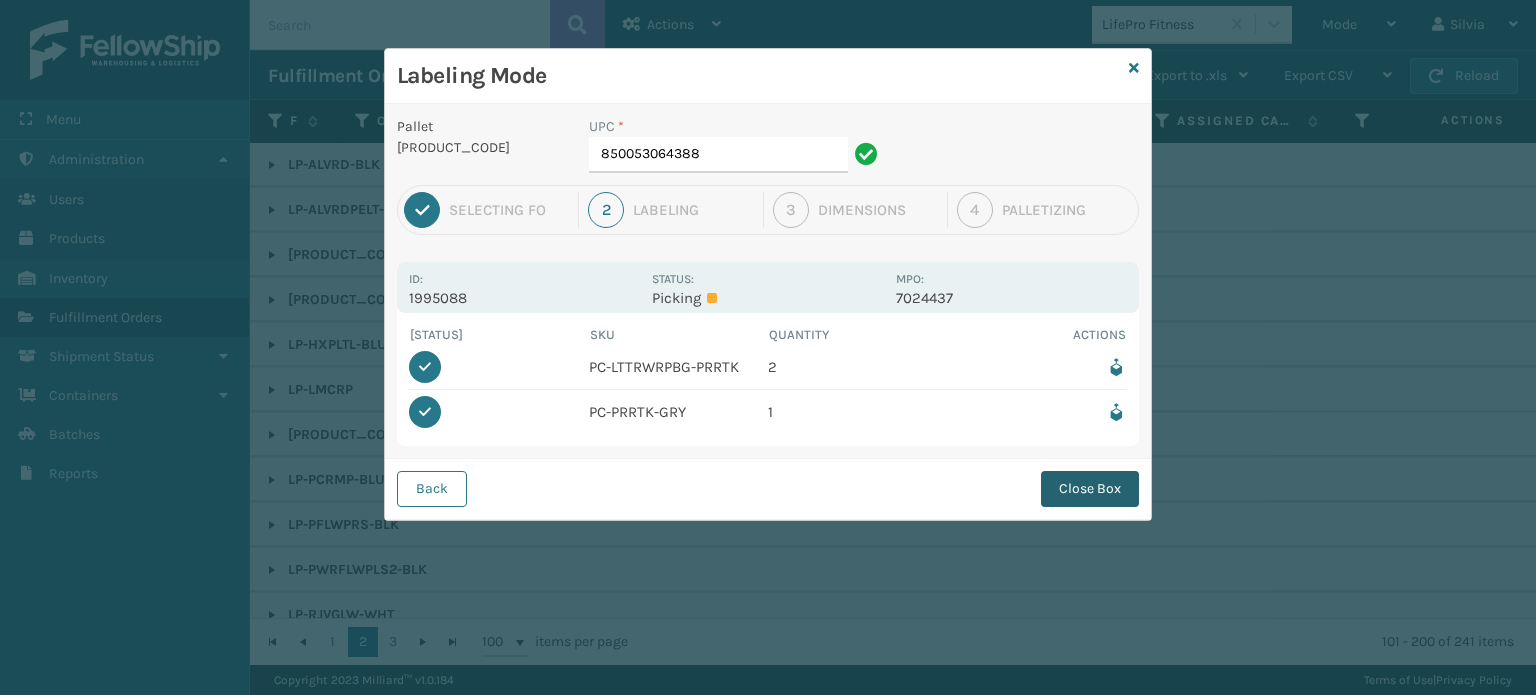 click on "Close Box" at bounding box center (1090, 489) 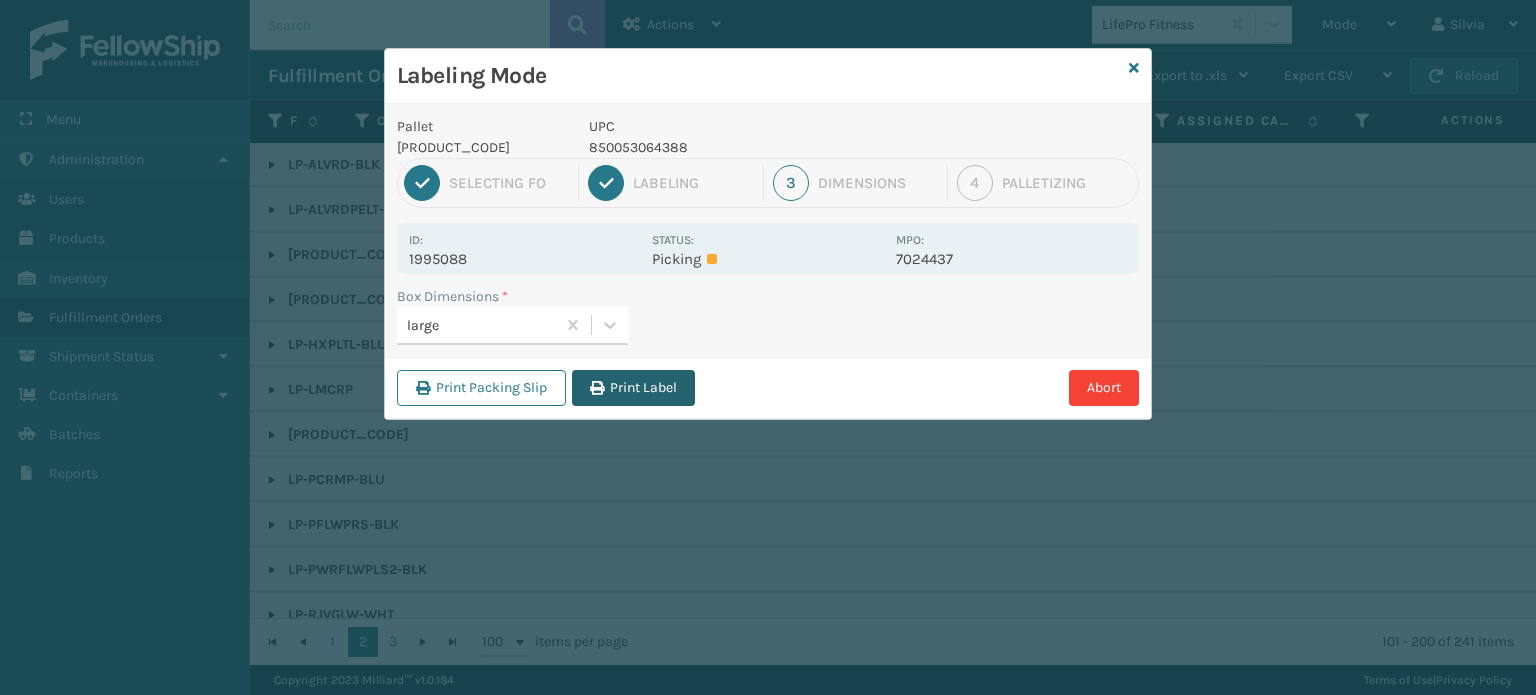 click on "Print Label" at bounding box center (633, 388) 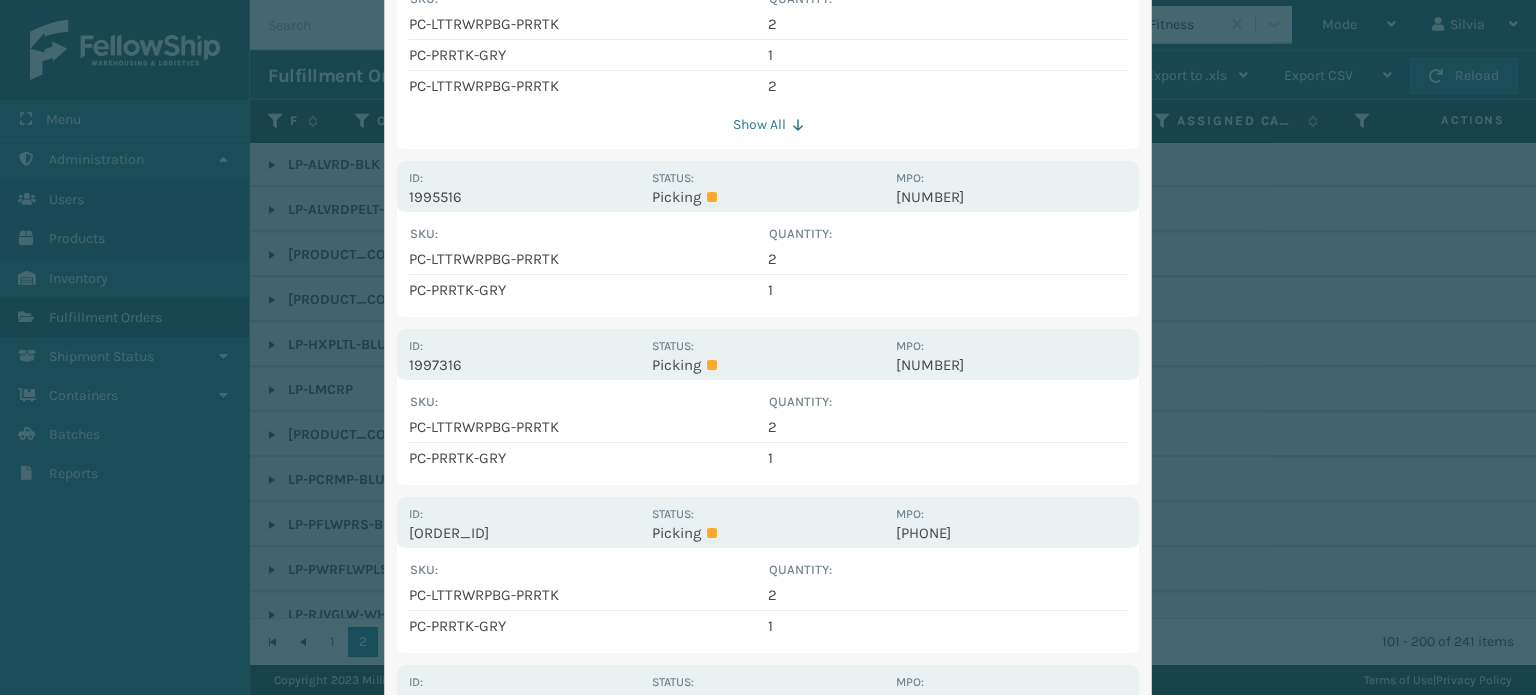 scroll, scrollTop: 500, scrollLeft: 0, axis: vertical 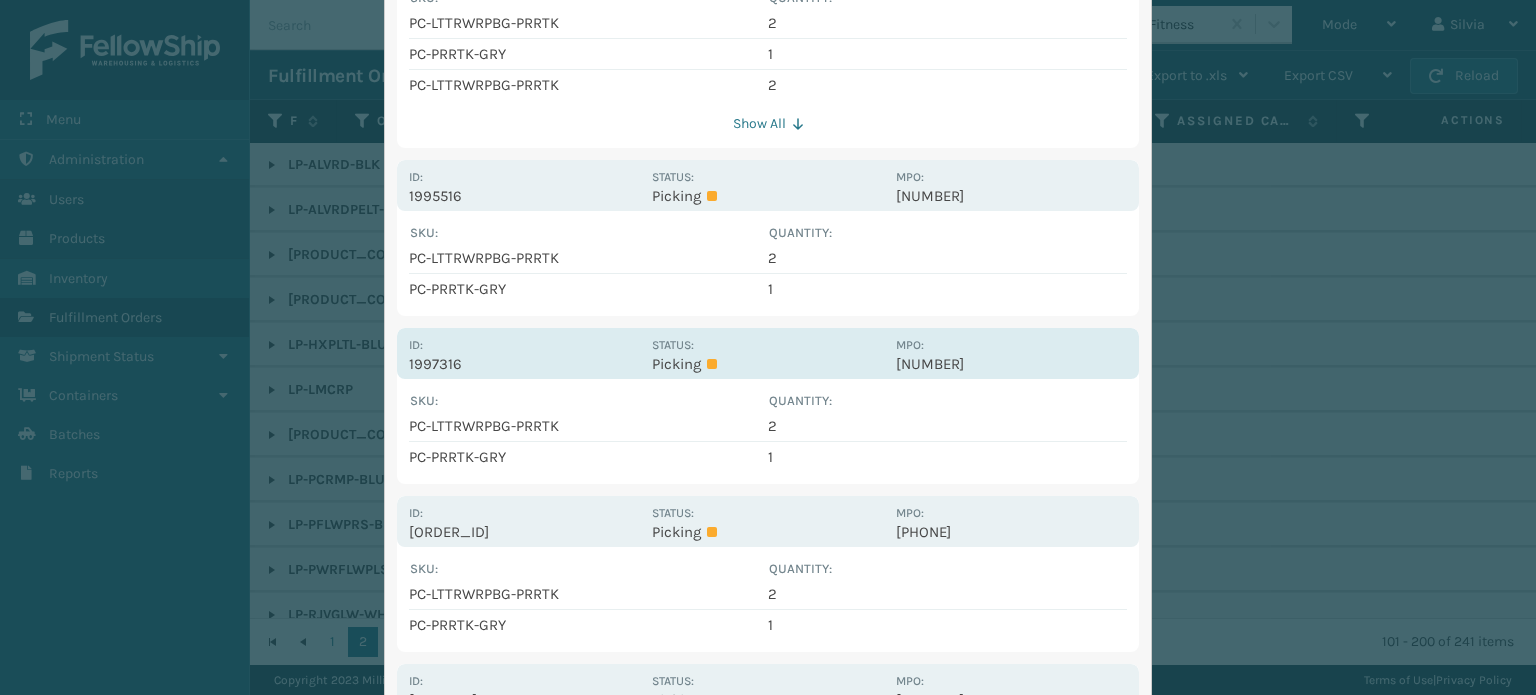 click on "Status: Picking" at bounding box center [767, 353] 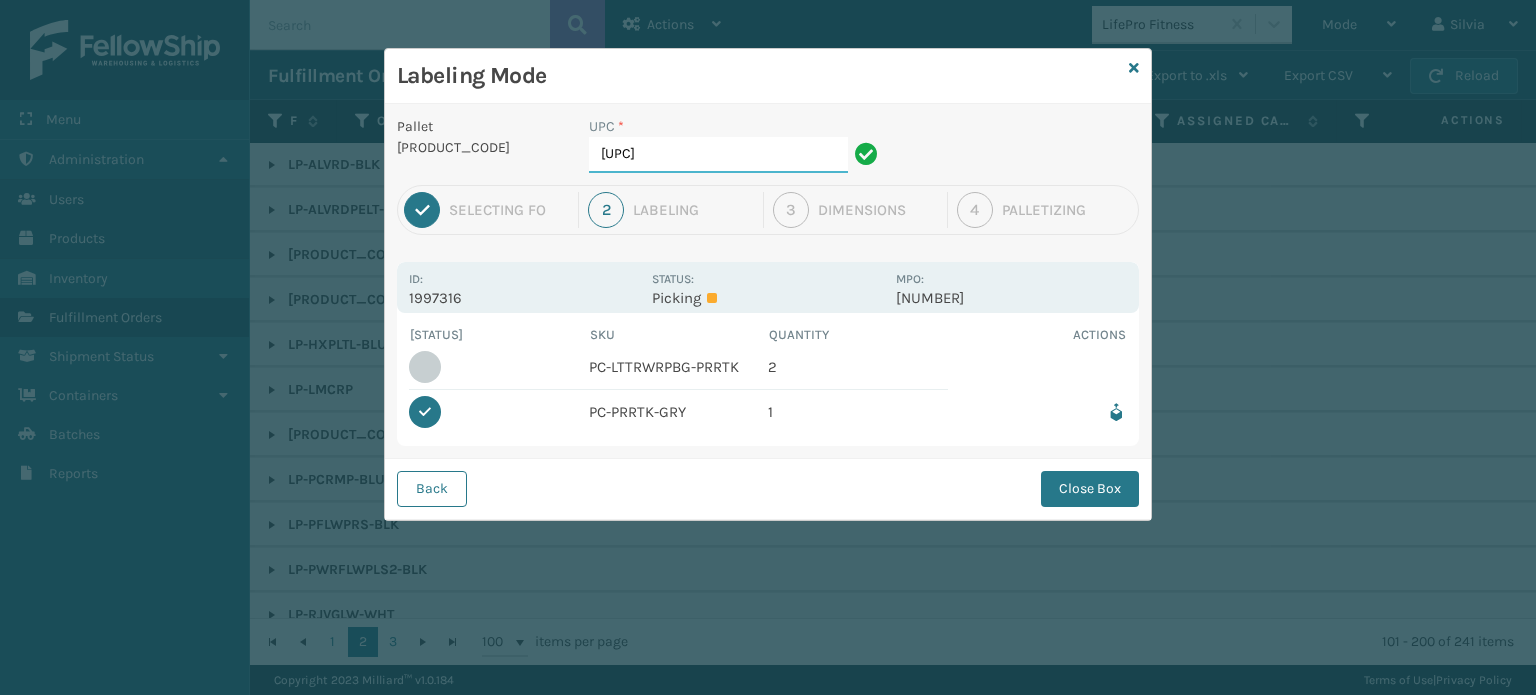 drag, startPoint x: 734, startPoint y: 145, endPoint x: 553, endPoint y: 144, distance: 181.00276 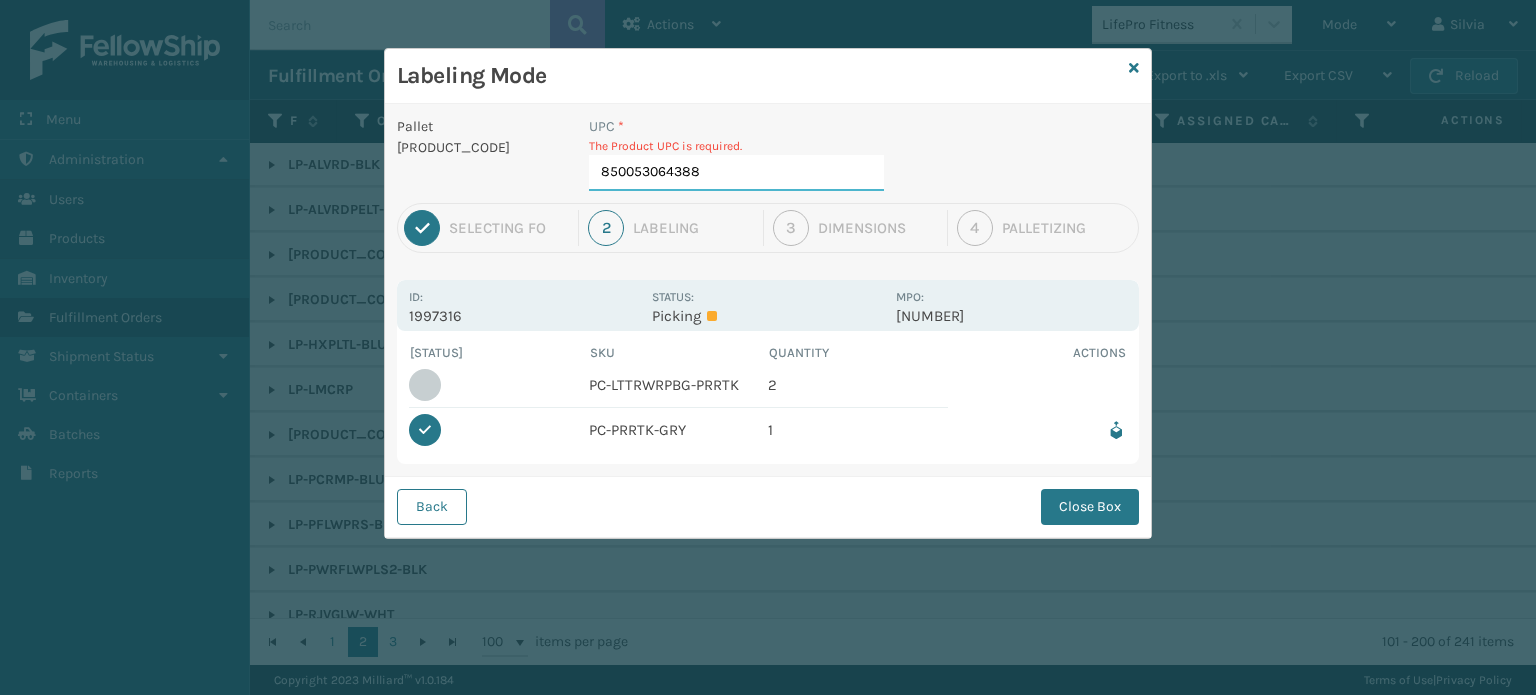 type on "850053064388" 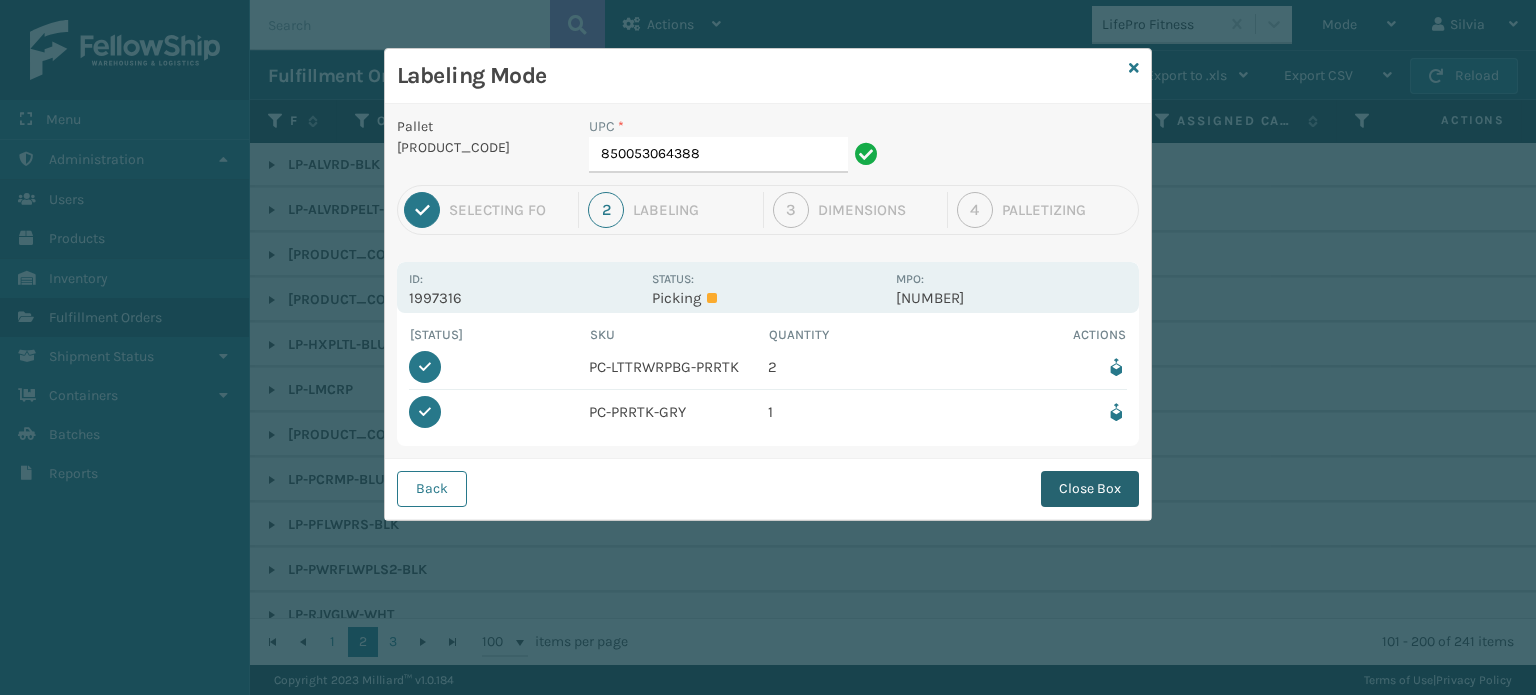 click on "Close Box" at bounding box center (1090, 489) 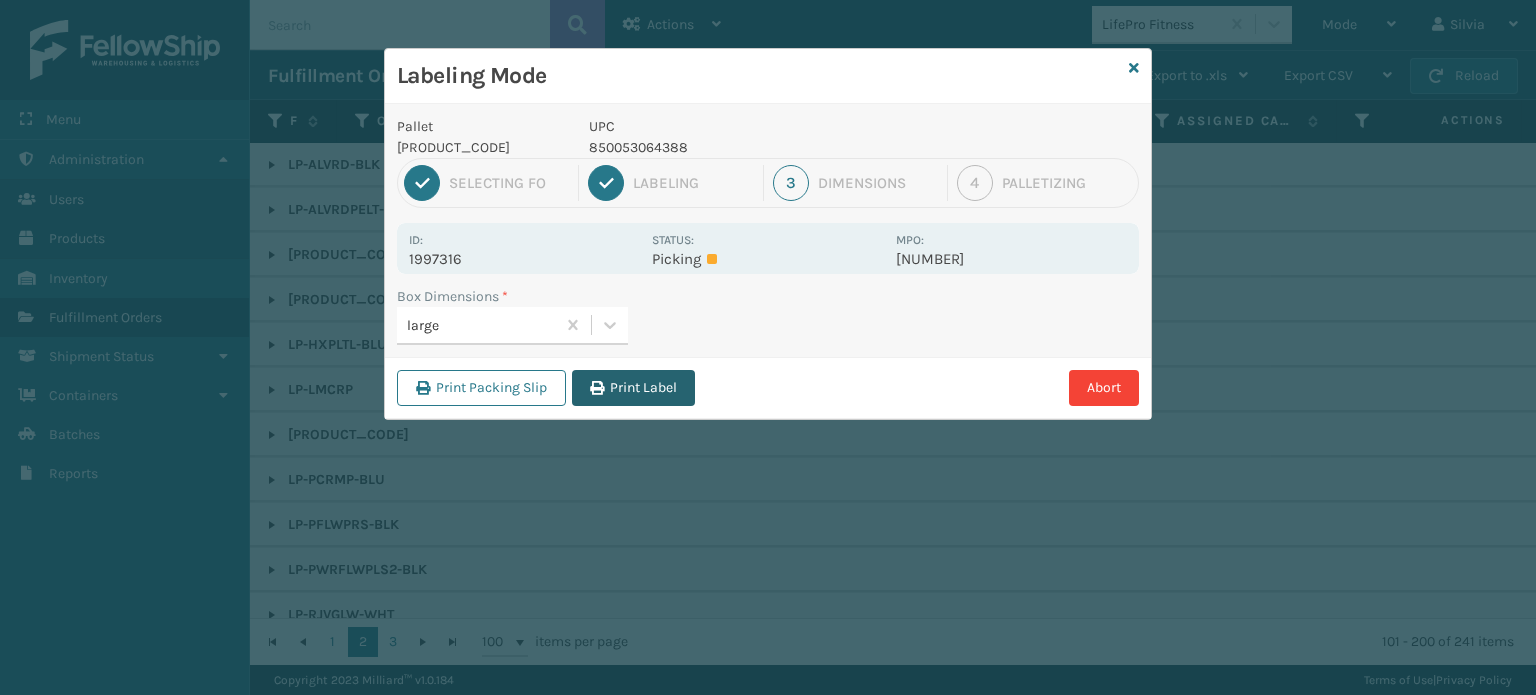 click on "Print Label" at bounding box center (633, 388) 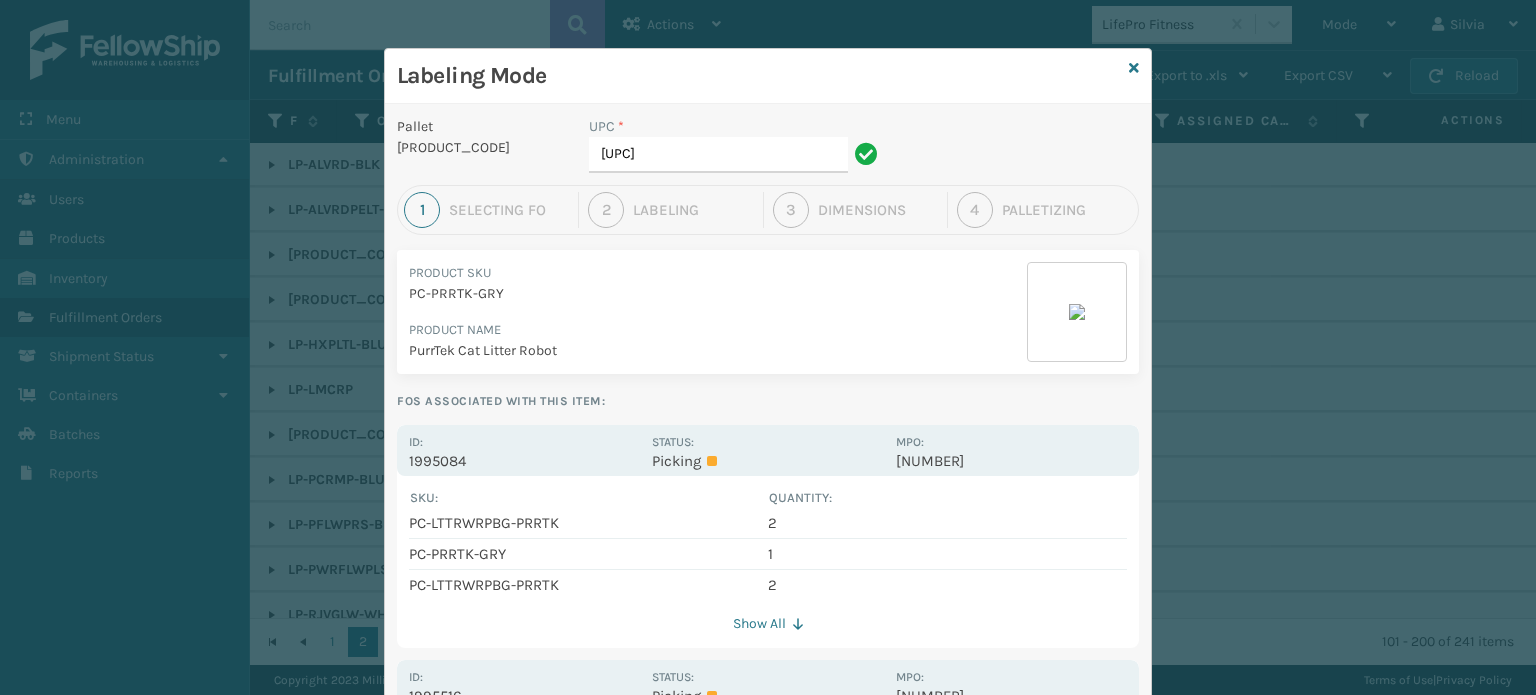 scroll, scrollTop: 200, scrollLeft: 0, axis: vertical 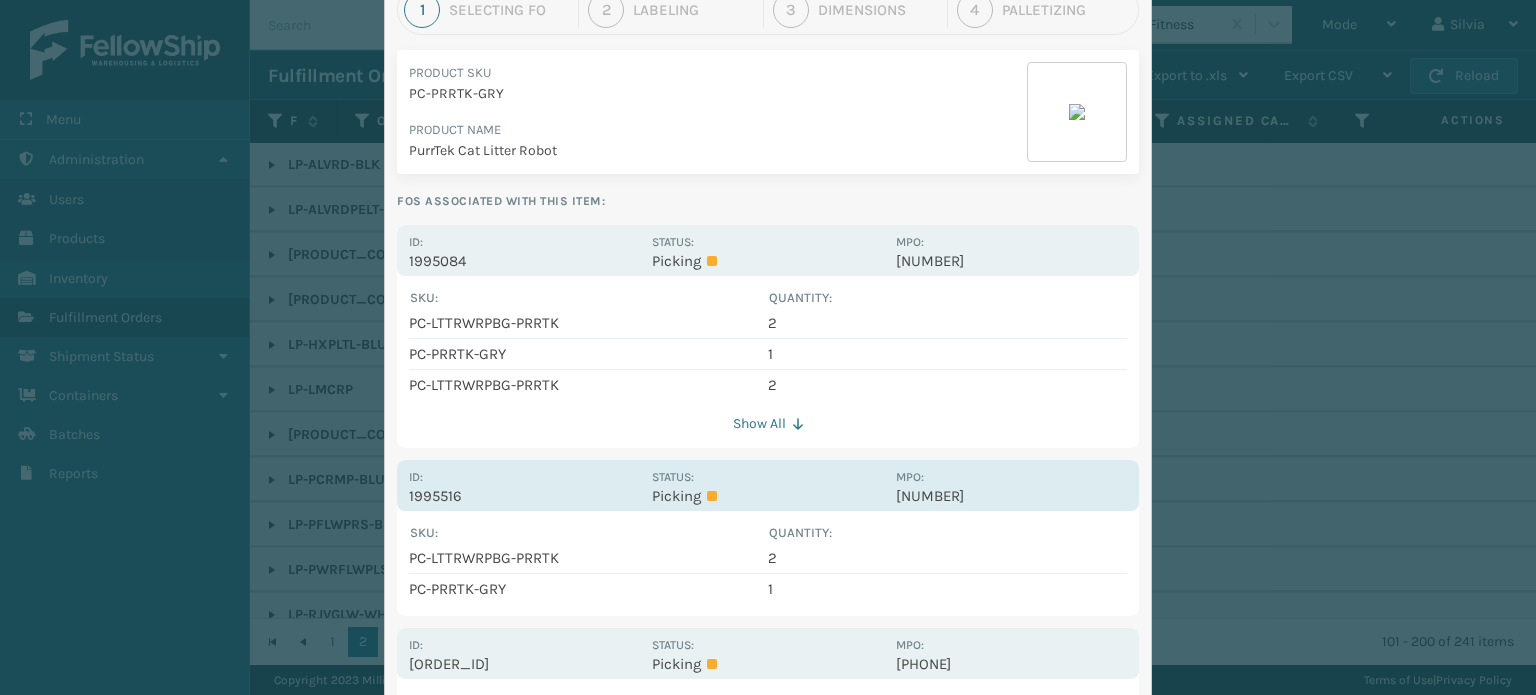 click on "Picking" at bounding box center (767, 496) 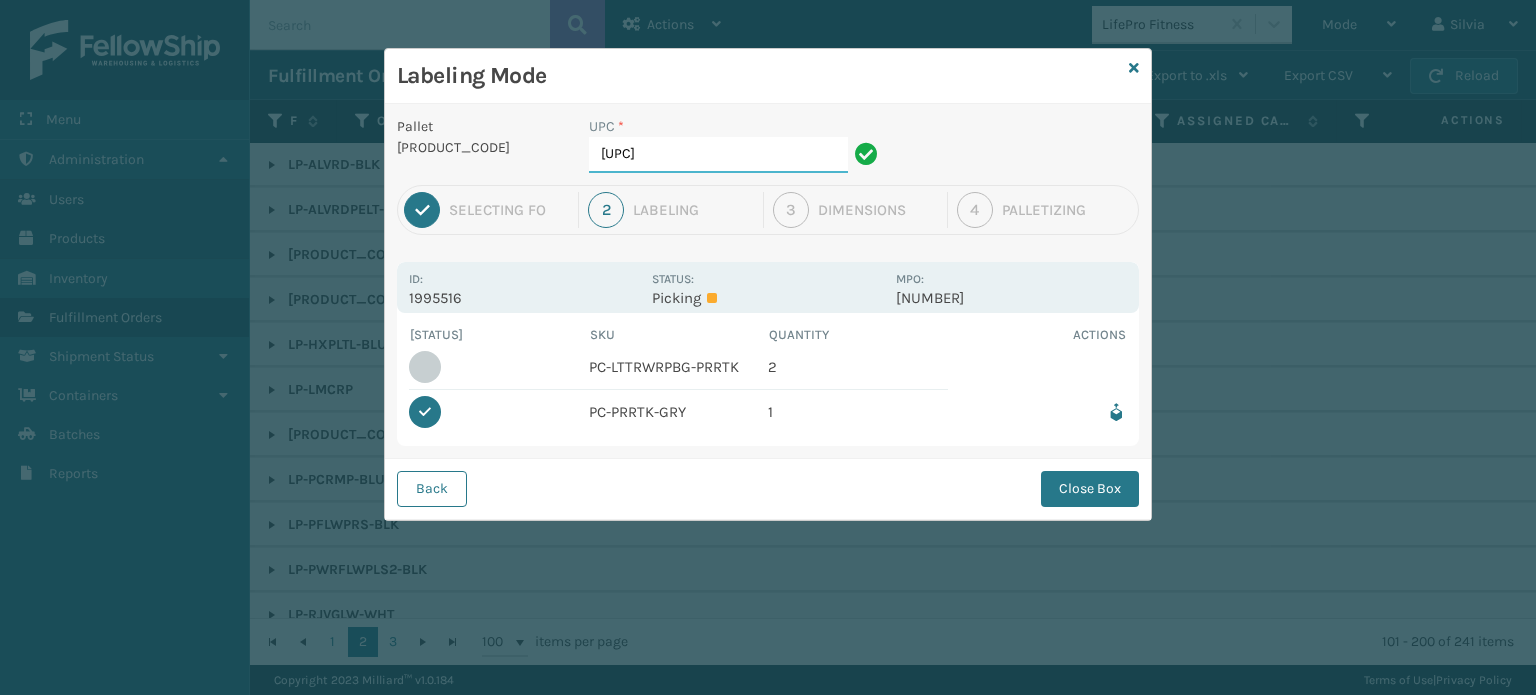 scroll, scrollTop: 0, scrollLeft: 0, axis: both 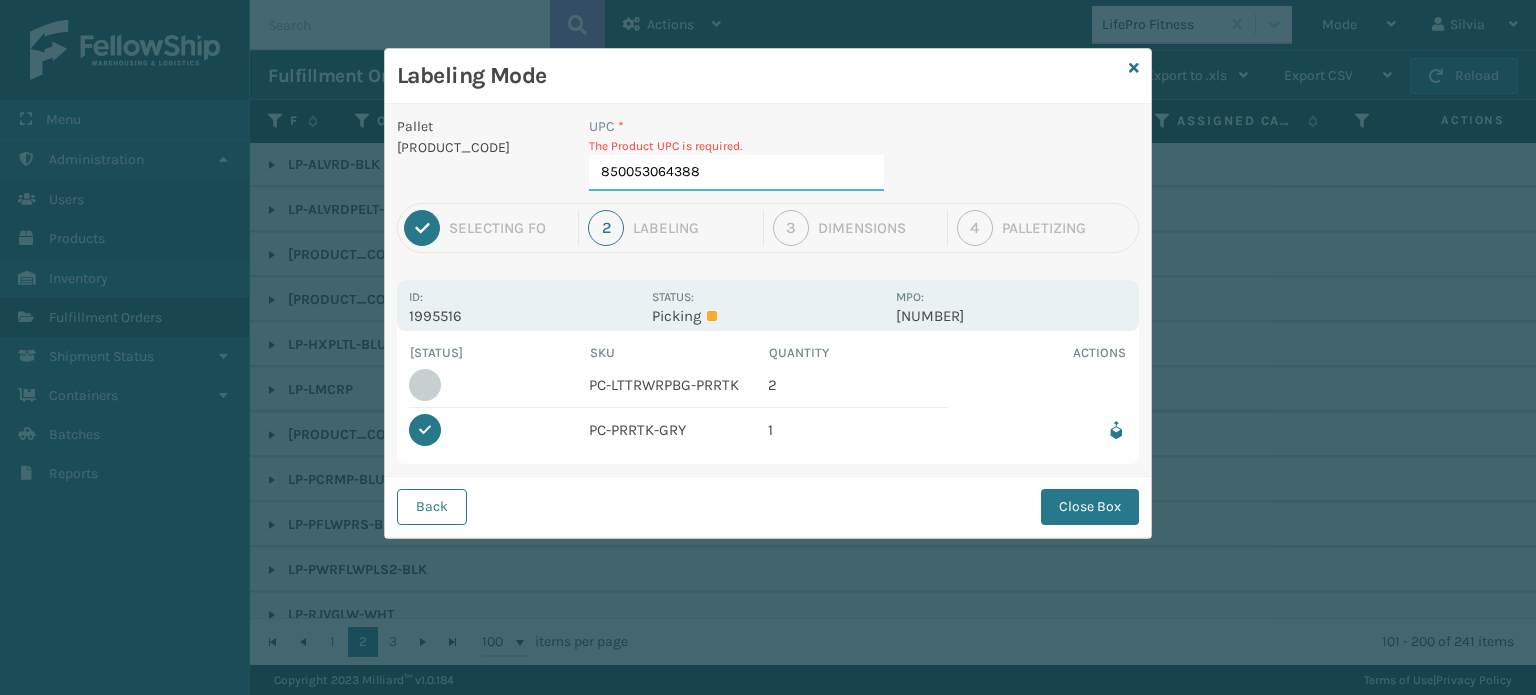 type on "850053064388" 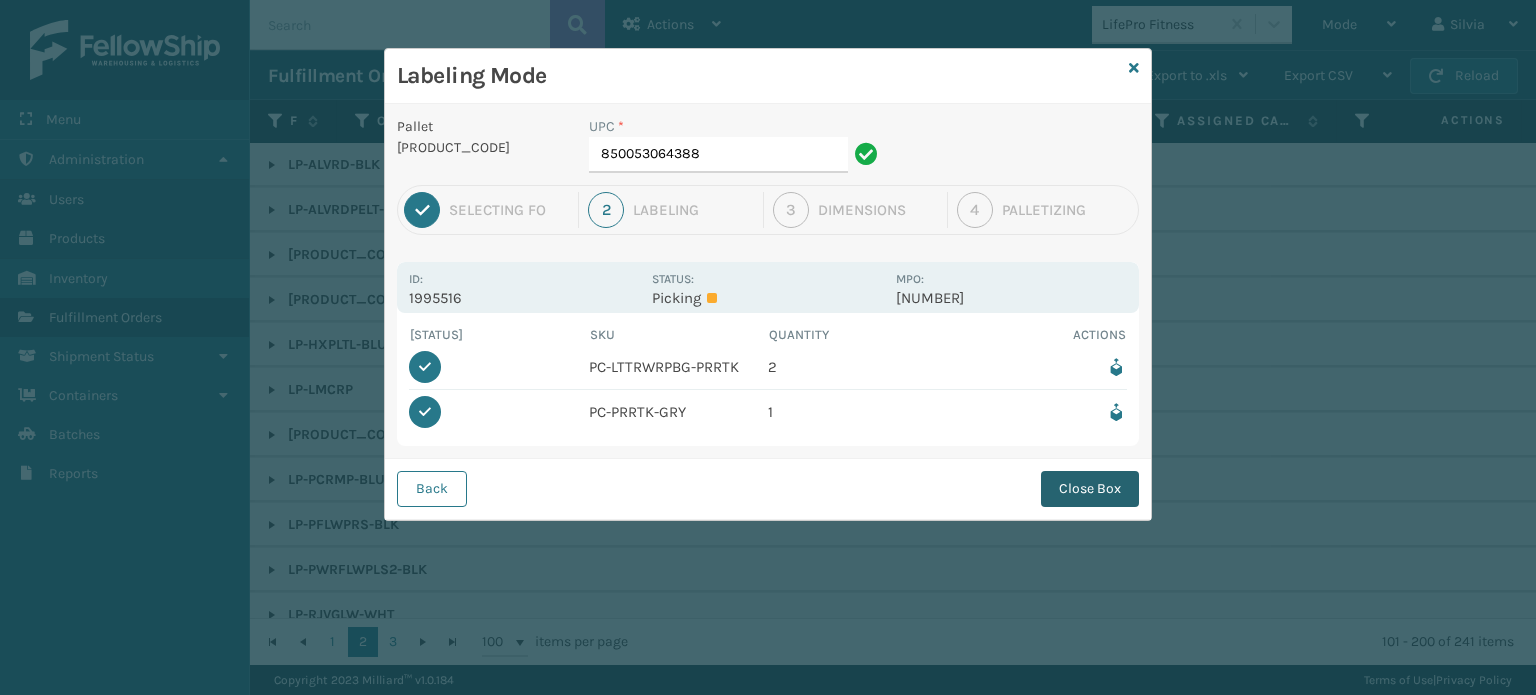 click on "Close Box" at bounding box center (1090, 489) 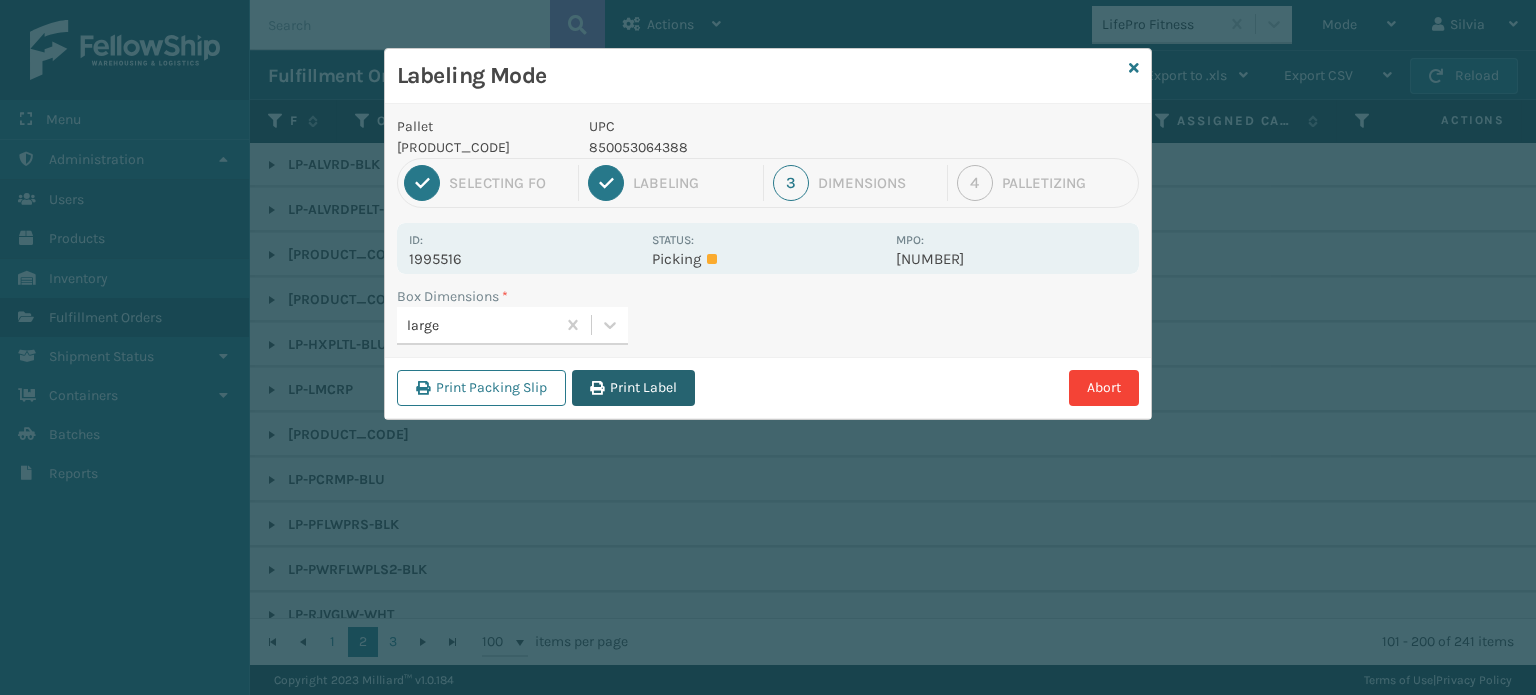 click on "Print Label" at bounding box center (633, 388) 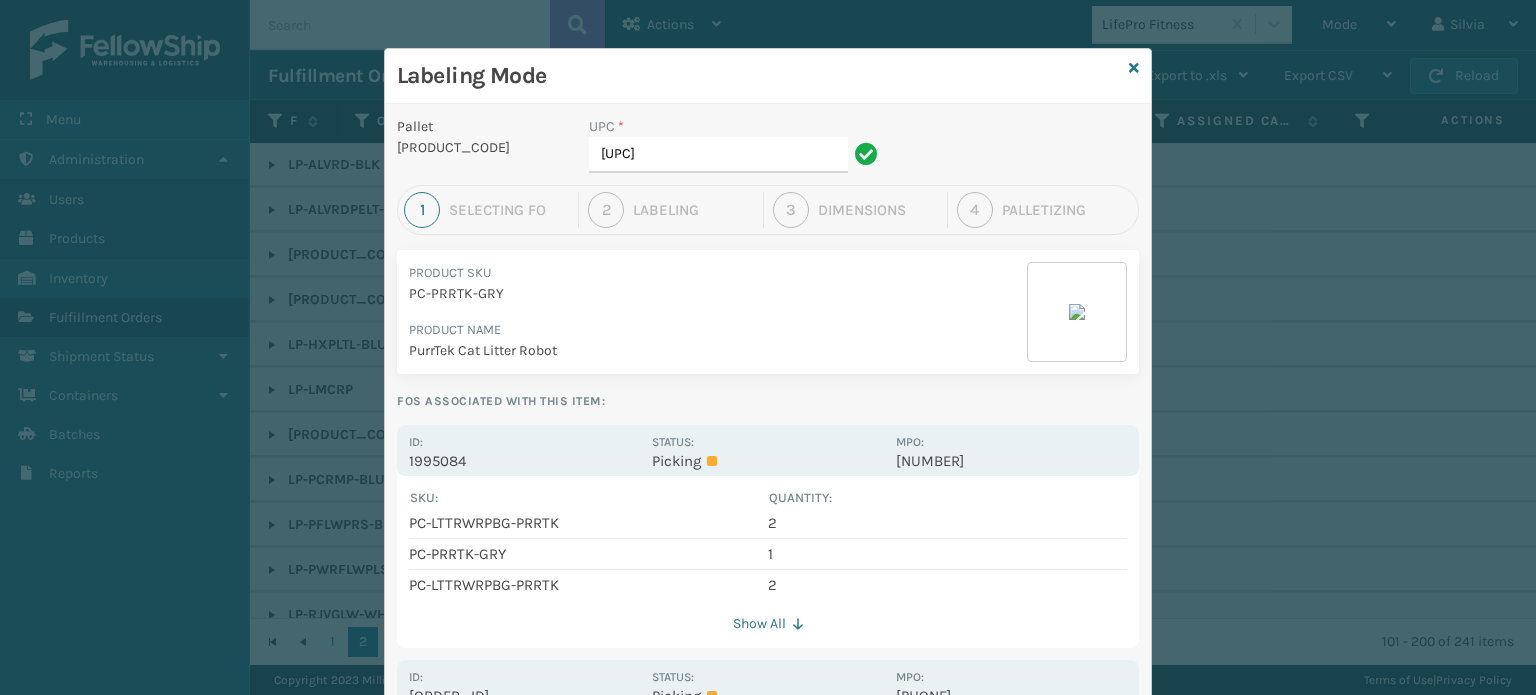 scroll, scrollTop: 300, scrollLeft: 0, axis: vertical 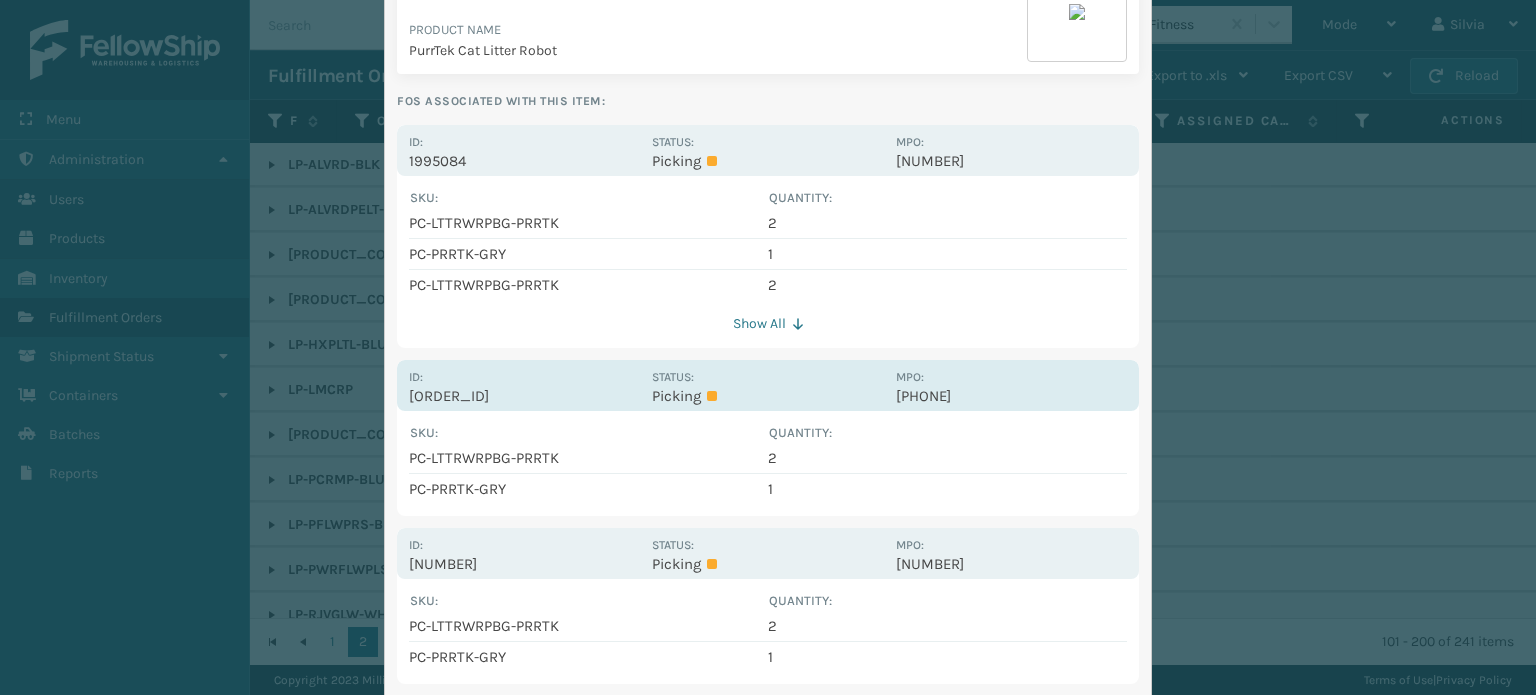 click on "Status: Picking" at bounding box center (767, 385) 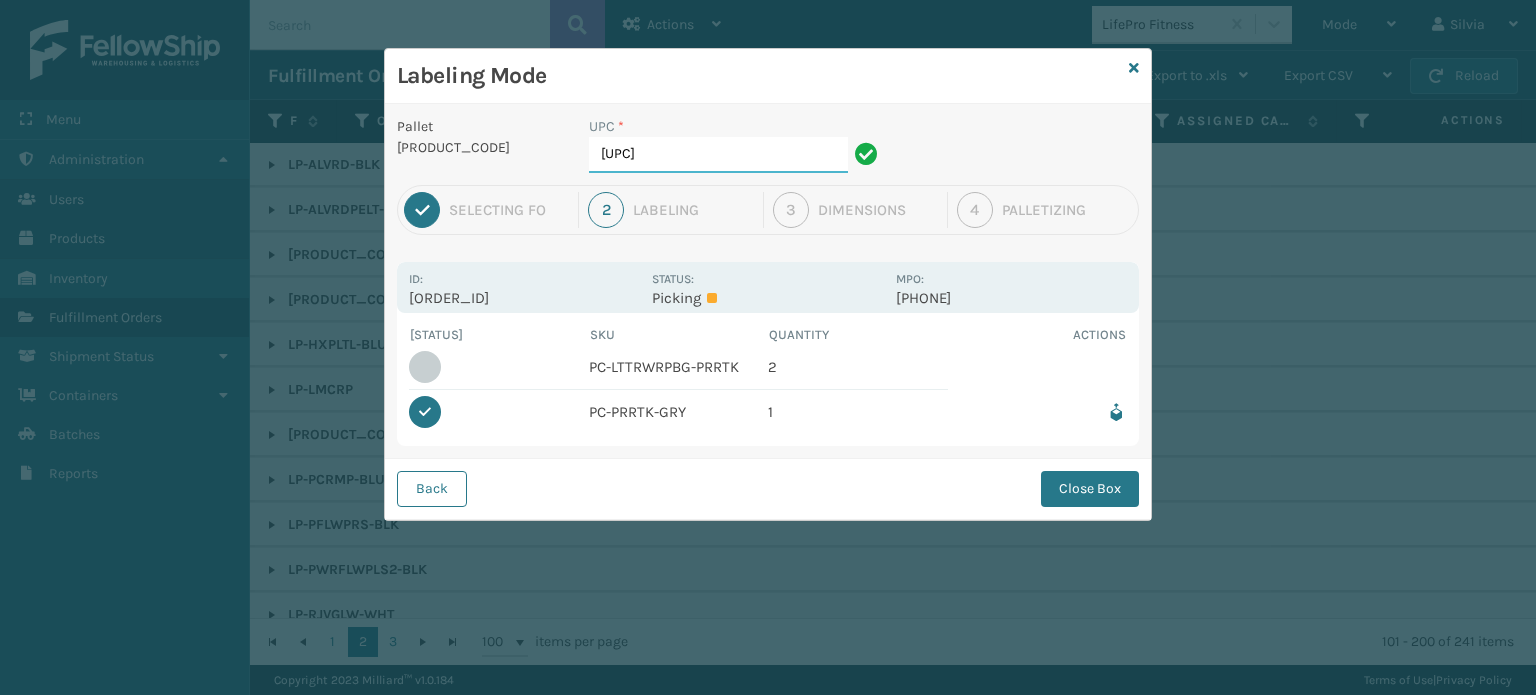 drag, startPoint x: 732, startPoint y: 144, endPoint x: 485, endPoint y: 131, distance: 247.34187 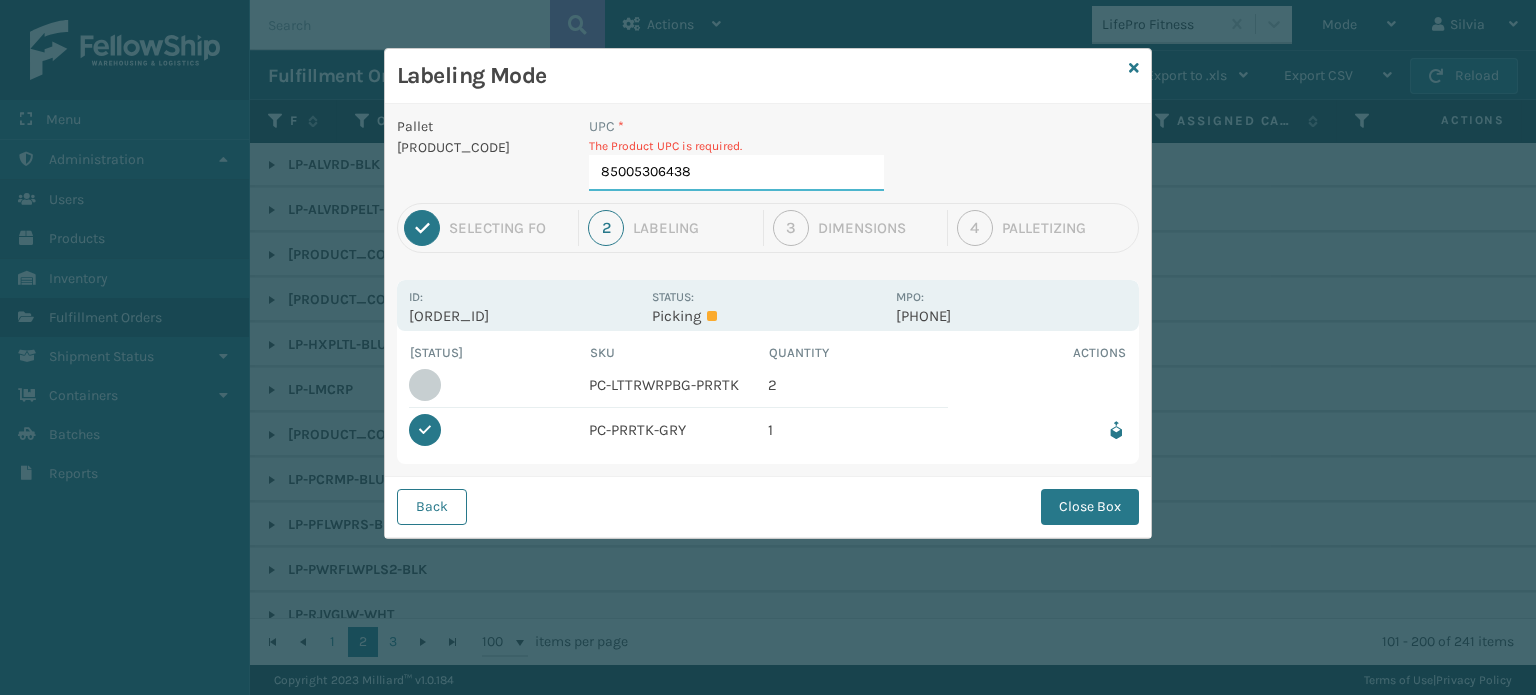 type on "850053064388" 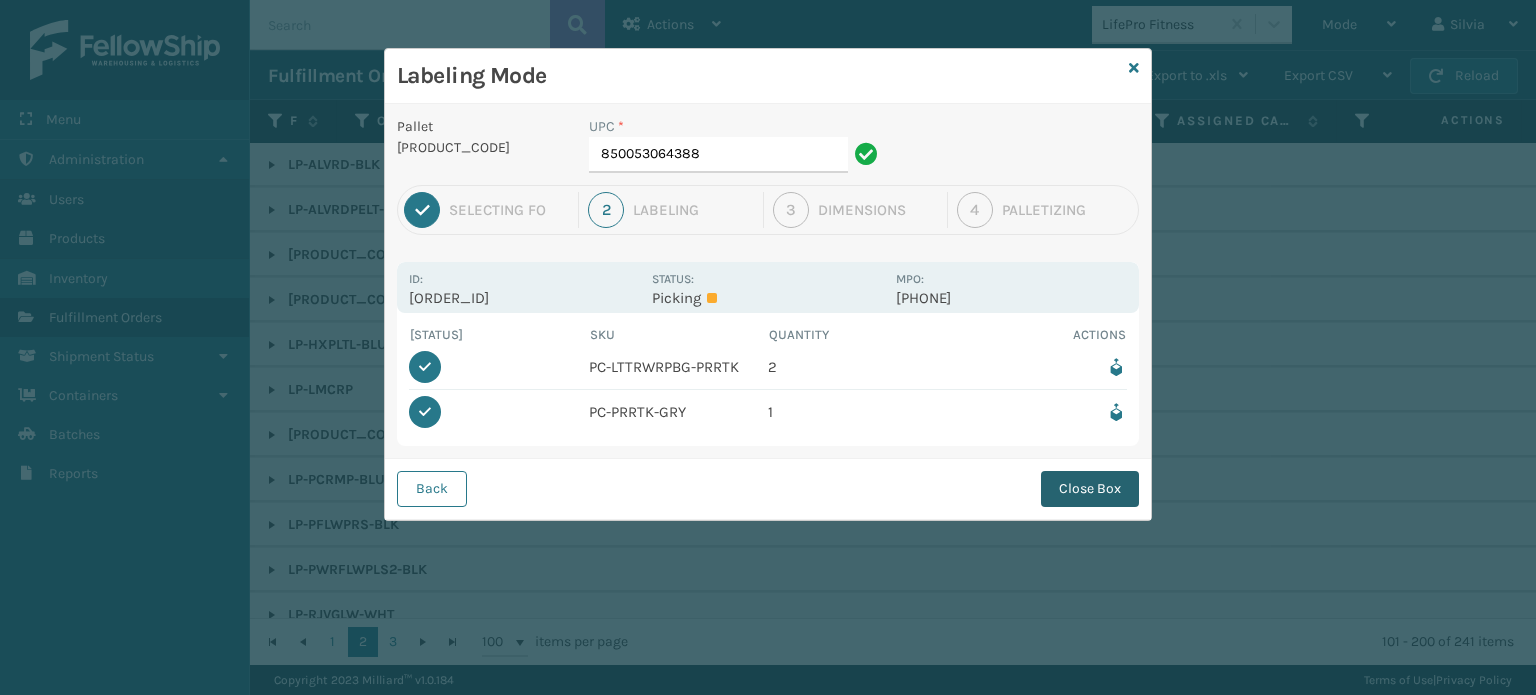click on "Close Box" at bounding box center [1090, 489] 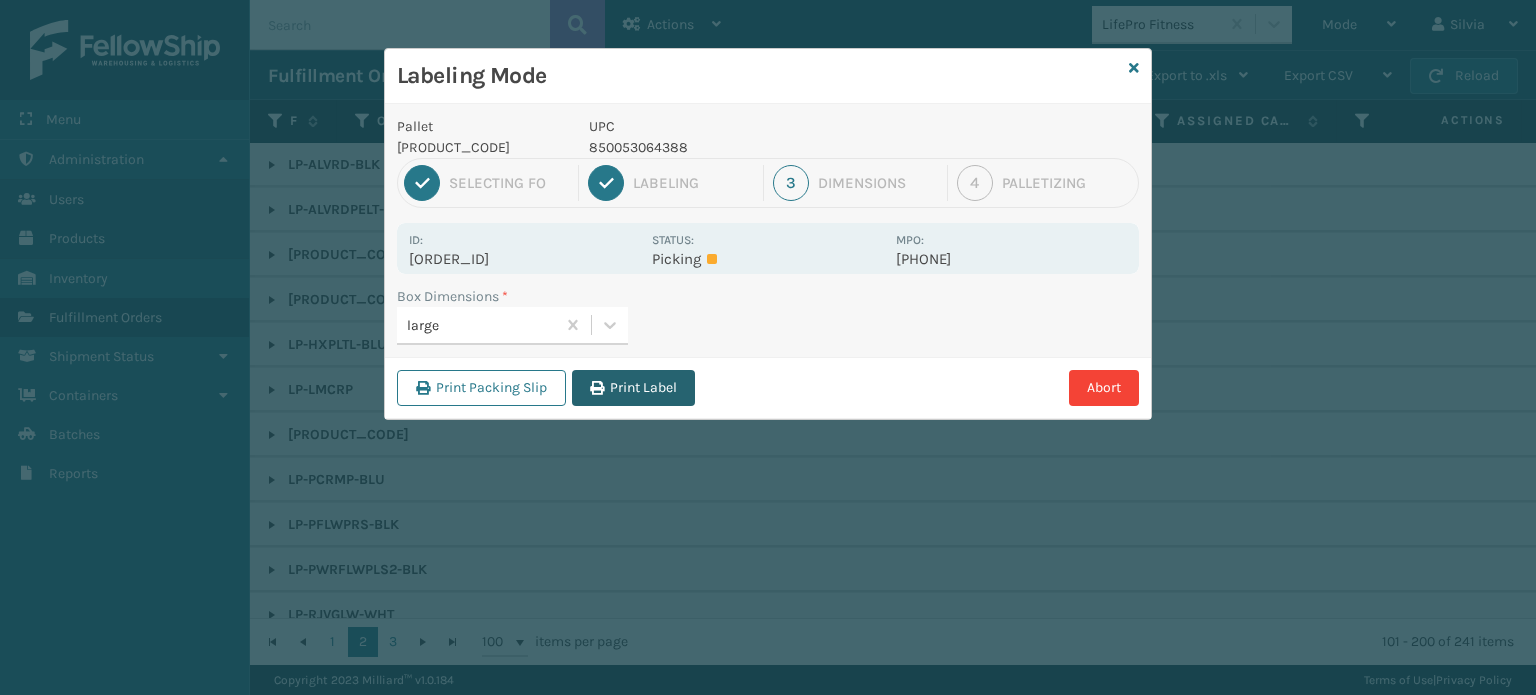 click on "Print Label" at bounding box center [633, 388] 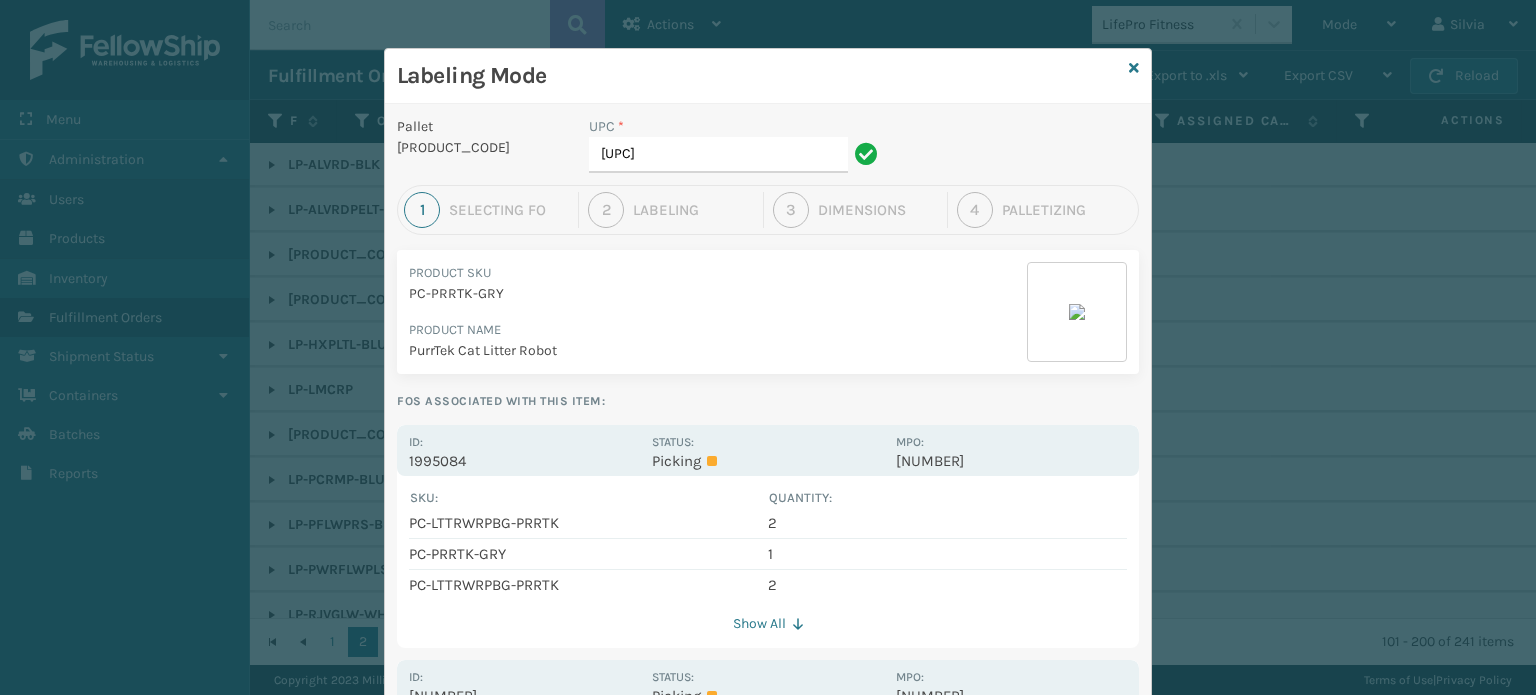 scroll, scrollTop: 200, scrollLeft: 0, axis: vertical 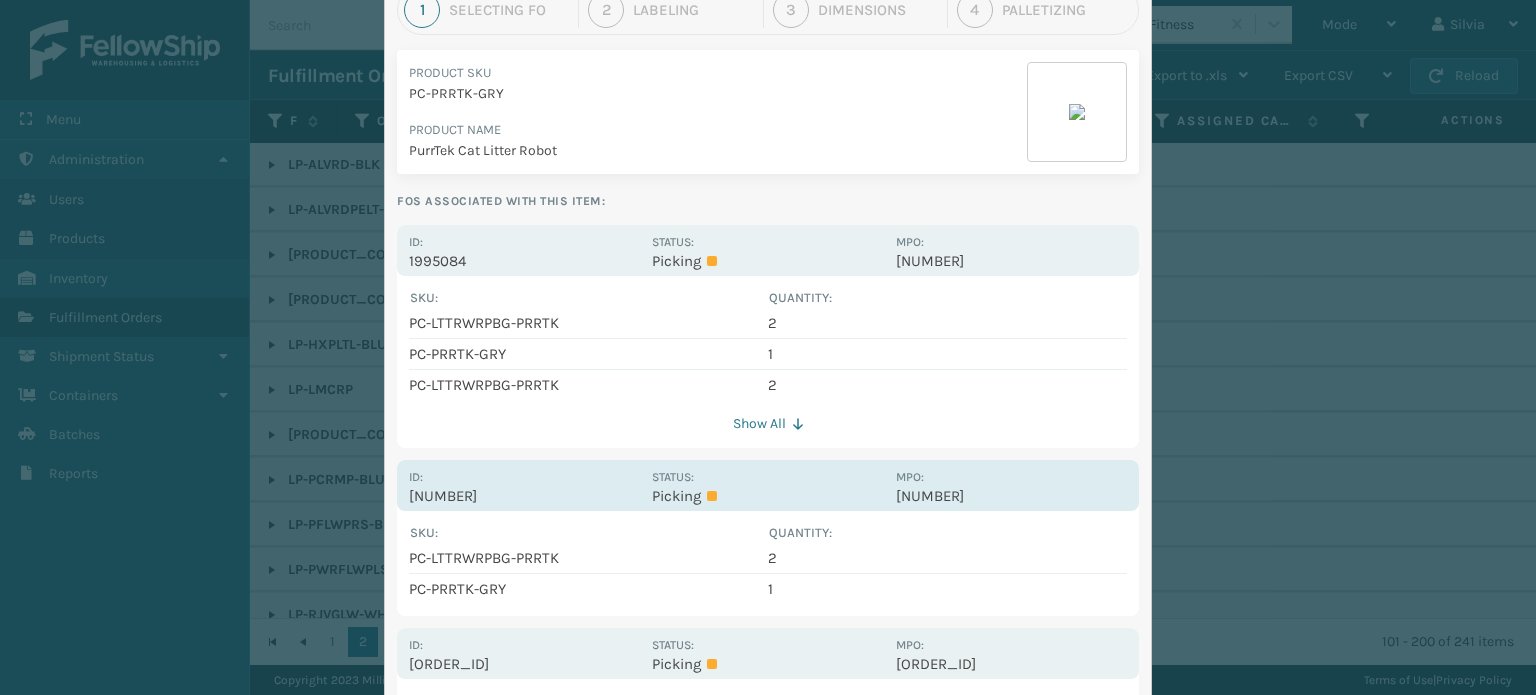 click on "Picking" at bounding box center (767, 496) 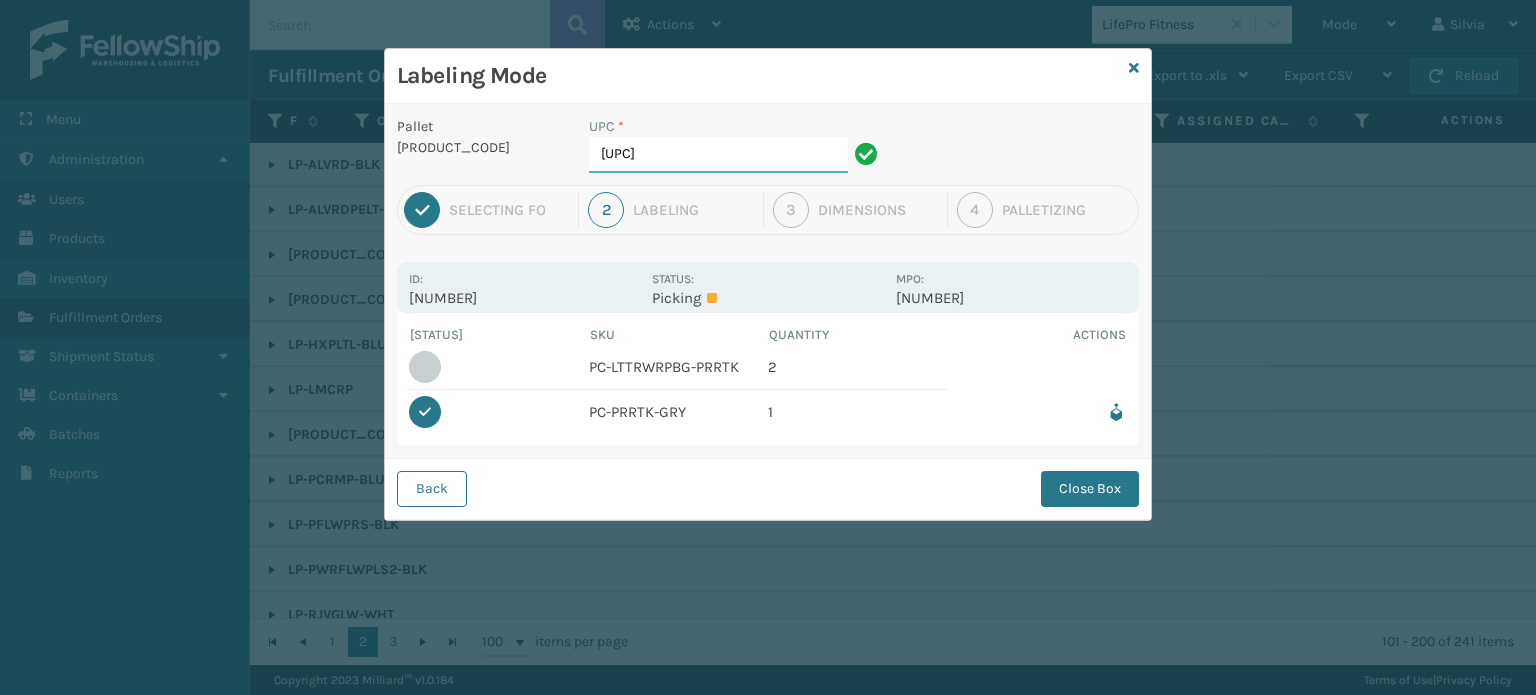 scroll, scrollTop: 0, scrollLeft: 0, axis: both 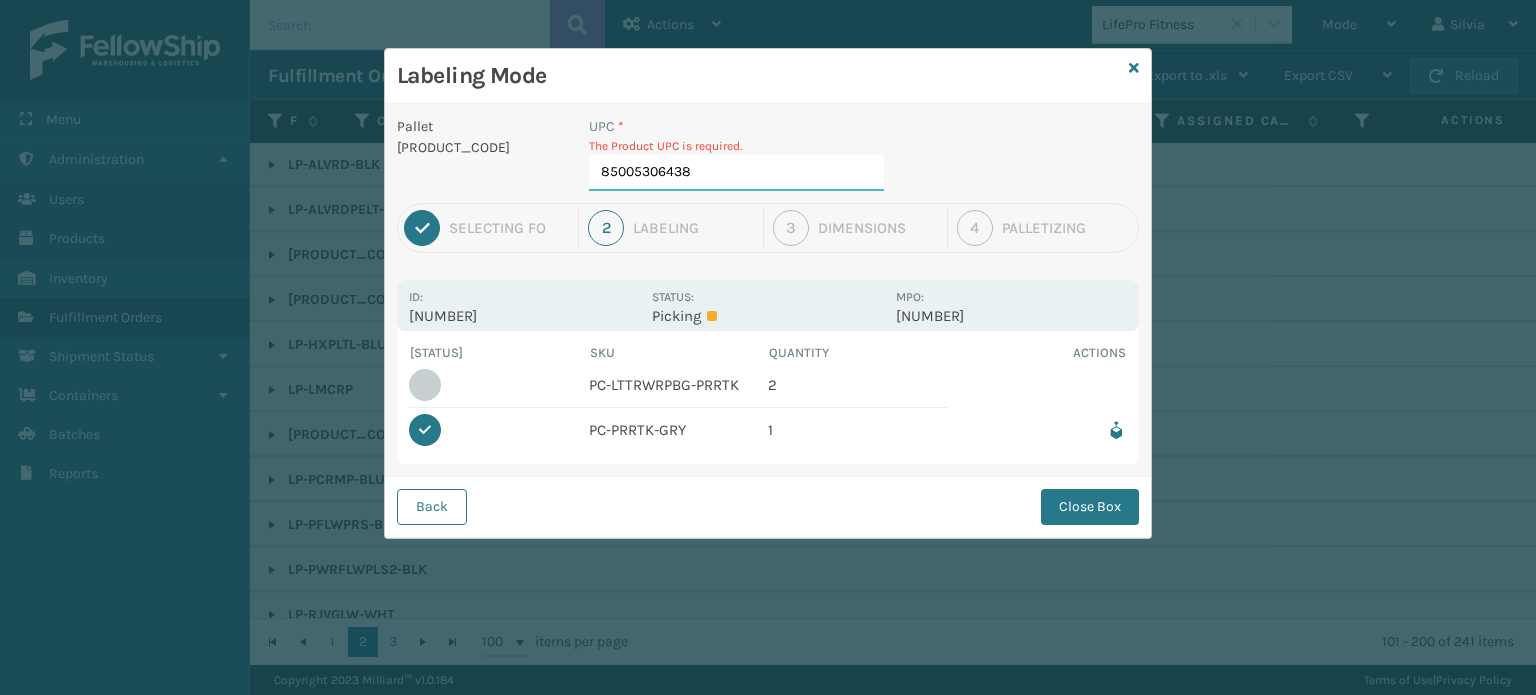 type on "850053064388" 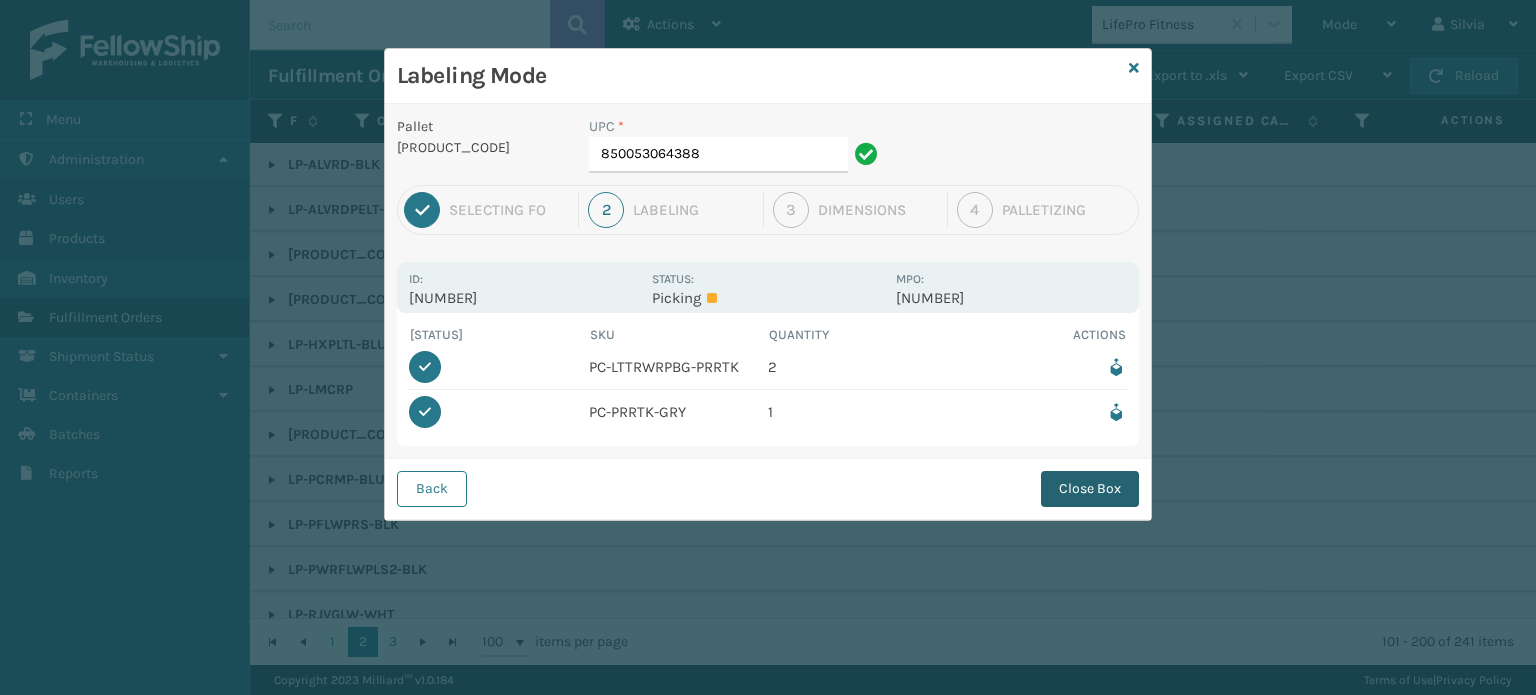 click on "Close Box" at bounding box center (1090, 489) 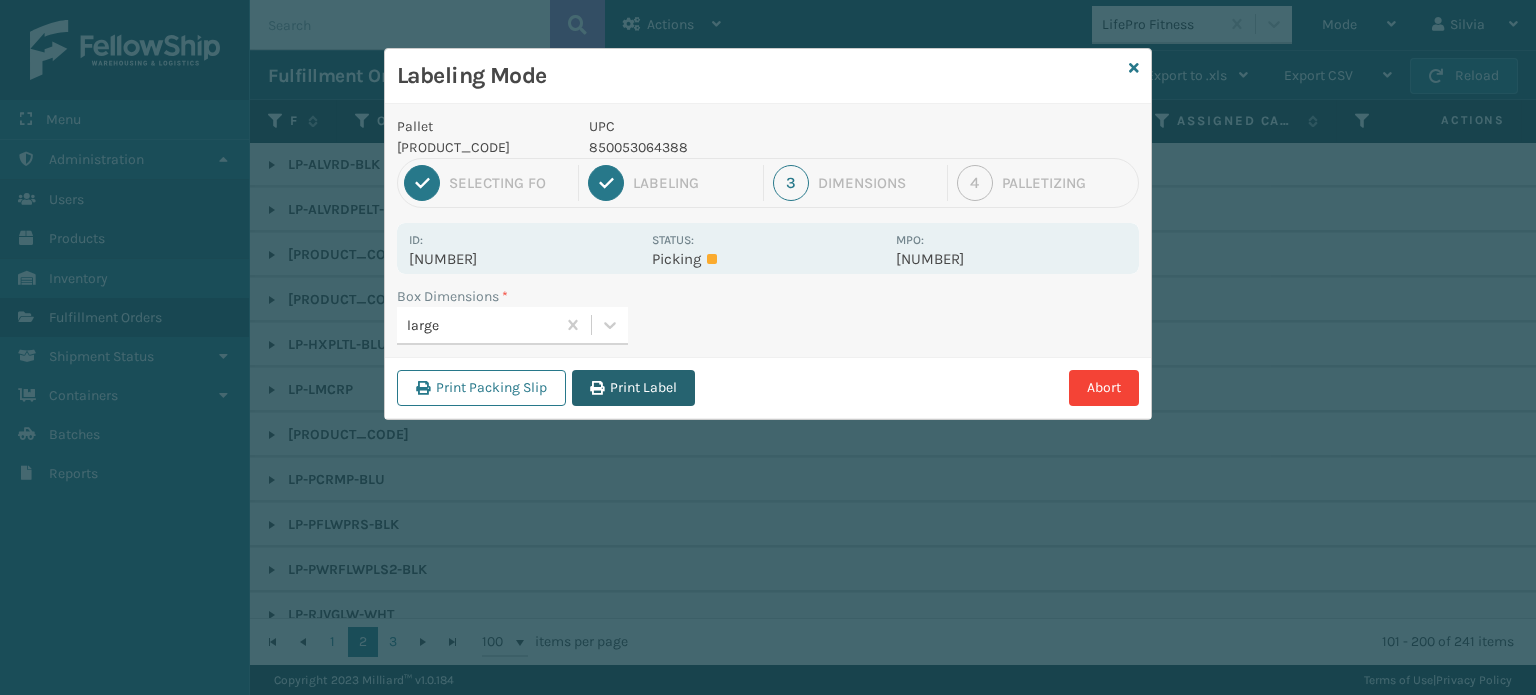 drag, startPoint x: 671, startPoint y: 383, endPoint x: 833, endPoint y: 491, distance: 194.69977 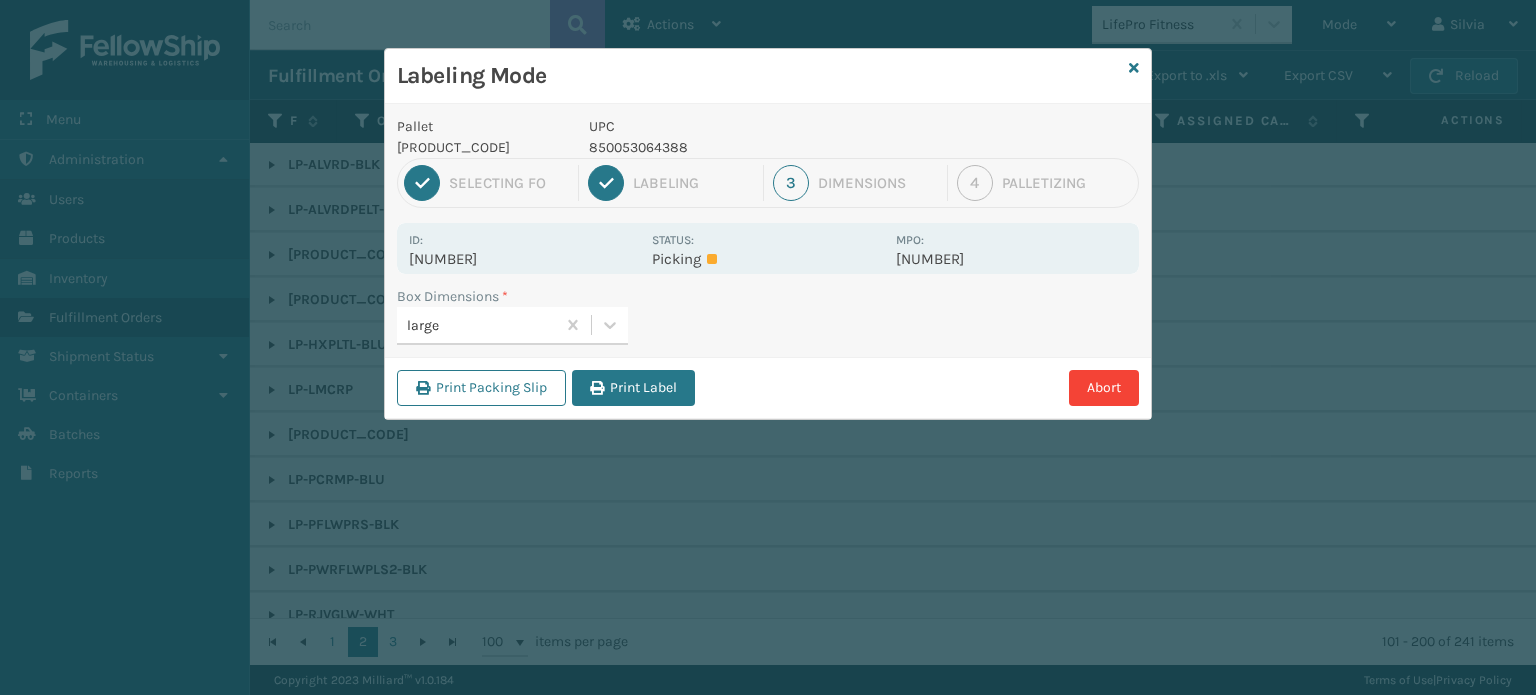 click on "Print Label" at bounding box center (633, 388) 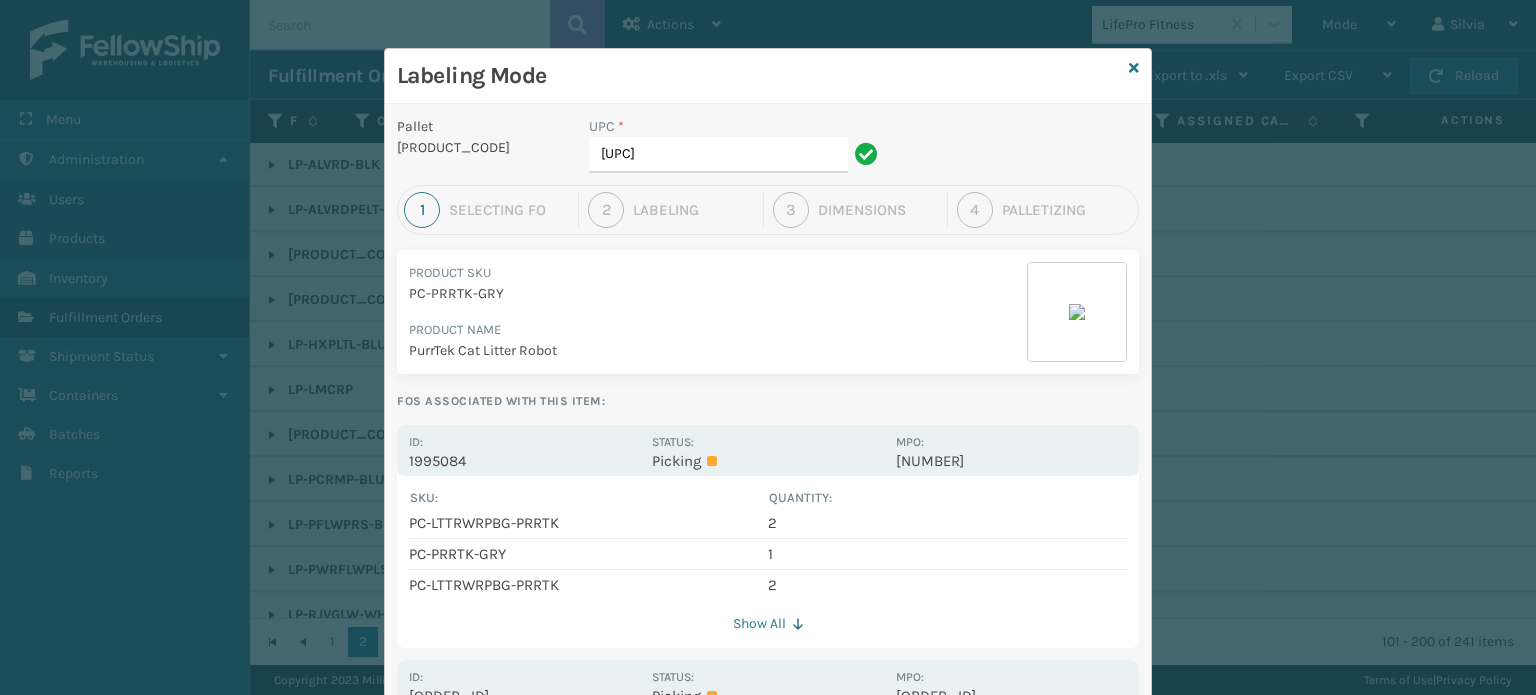 scroll, scrollTop: 400, scrollLeft: 0, axis: vertical 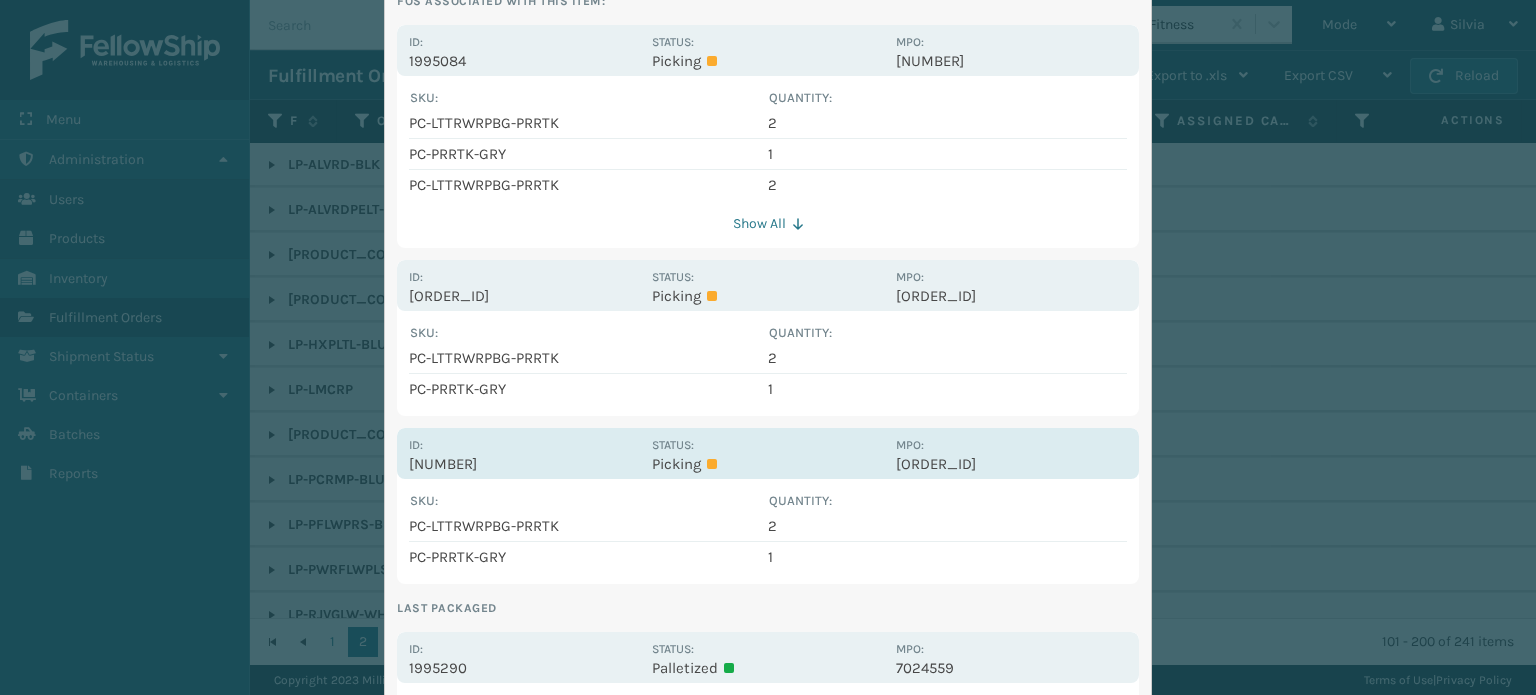 click on "Status: Picking" at bounding box center [767, 453] 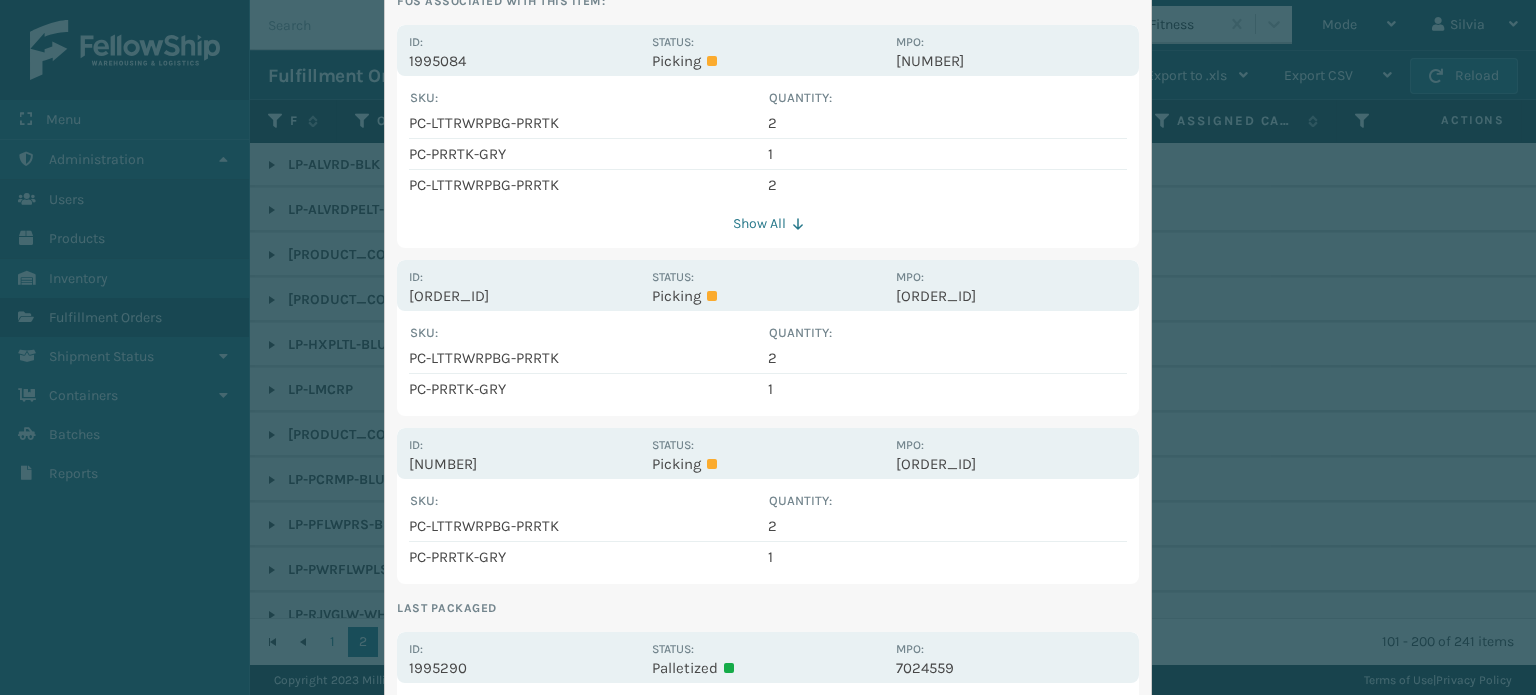 scroll, scrollTop: 0, scrollLeft: 0, axis: both 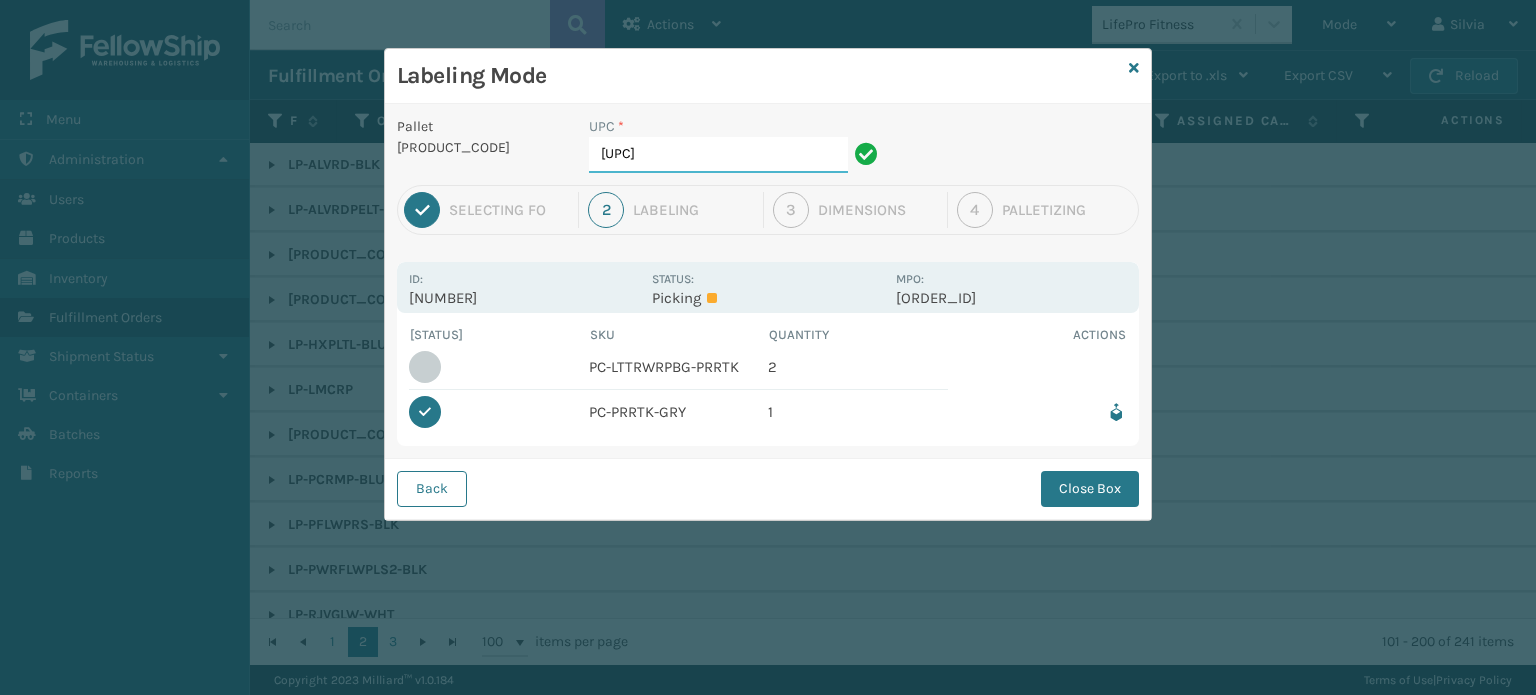 drag, startPoint x: 732, startPoint y: 144, endPoint x: 552, endPoint y: 125, distance: 181 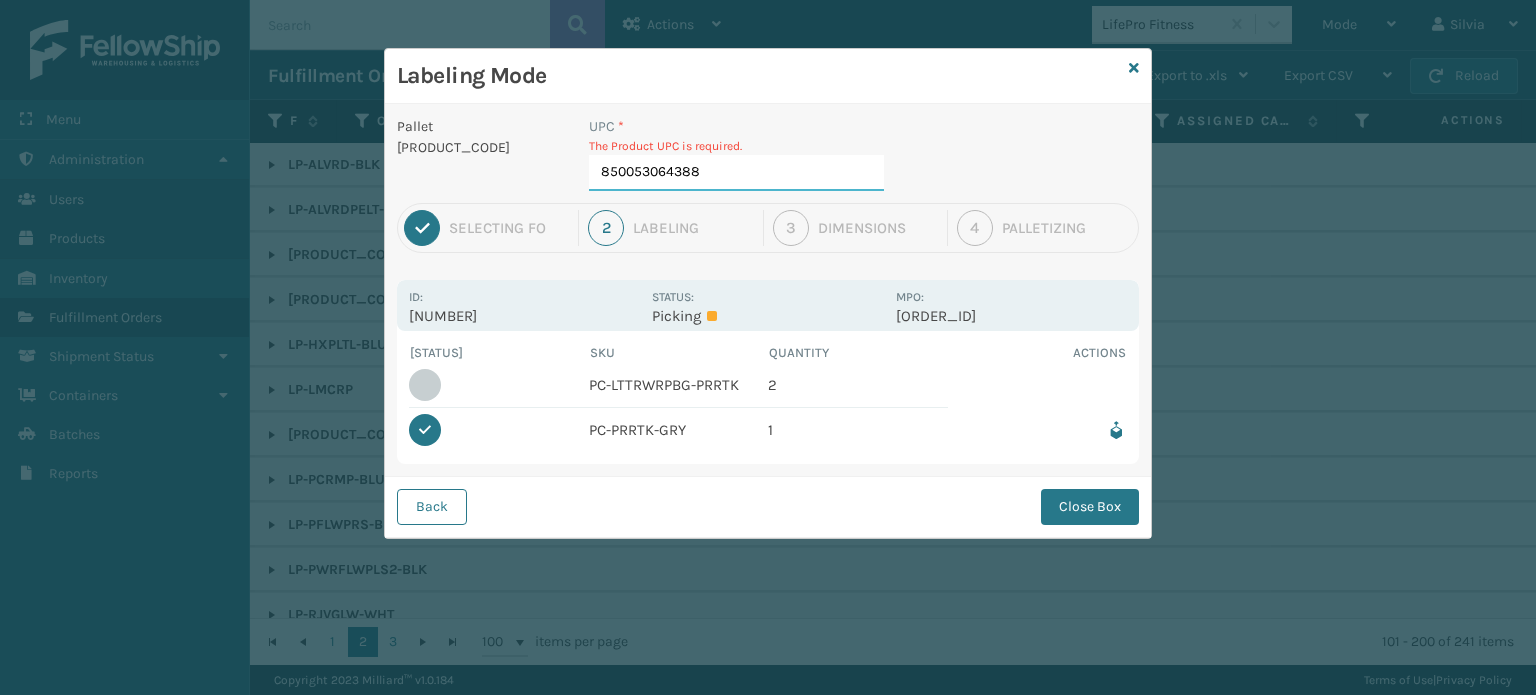 type on "850053064388" 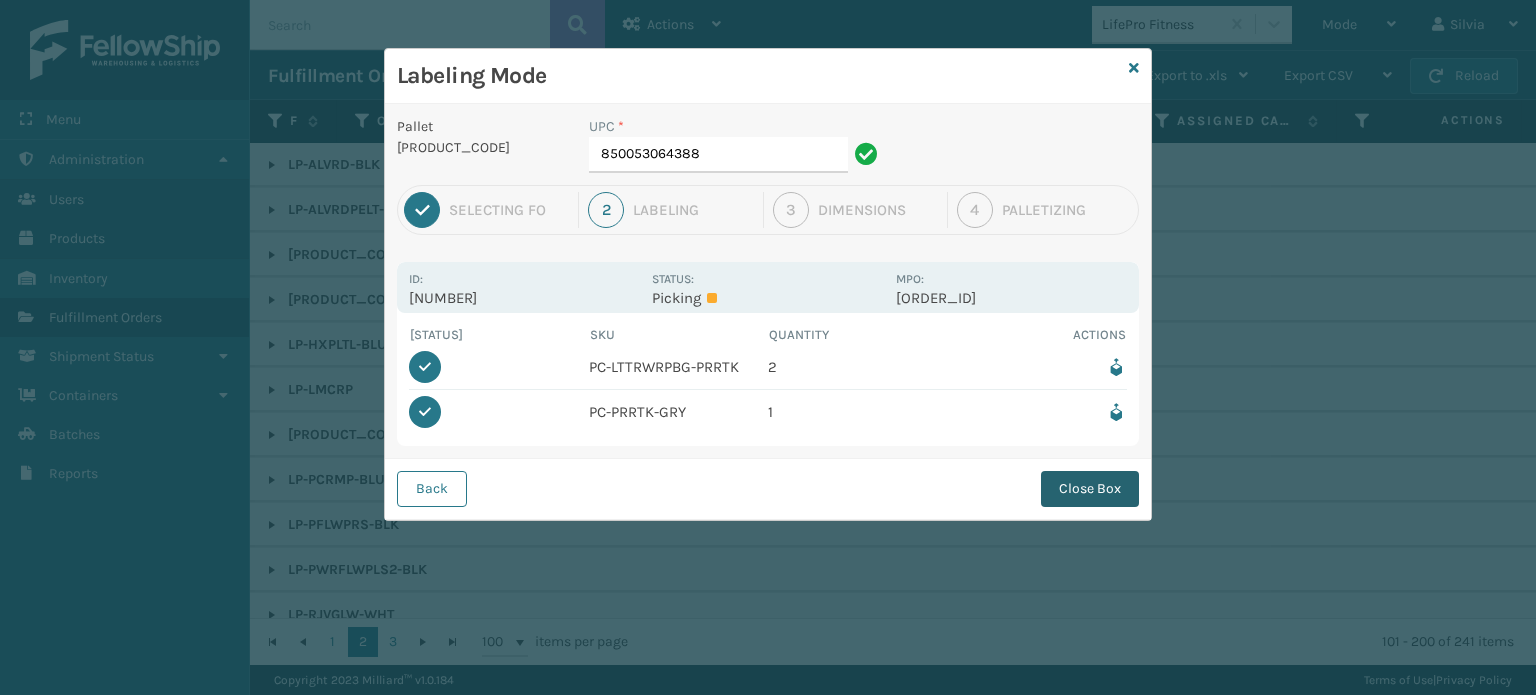 click on "Close Box" at bounding box center [1090, 489] 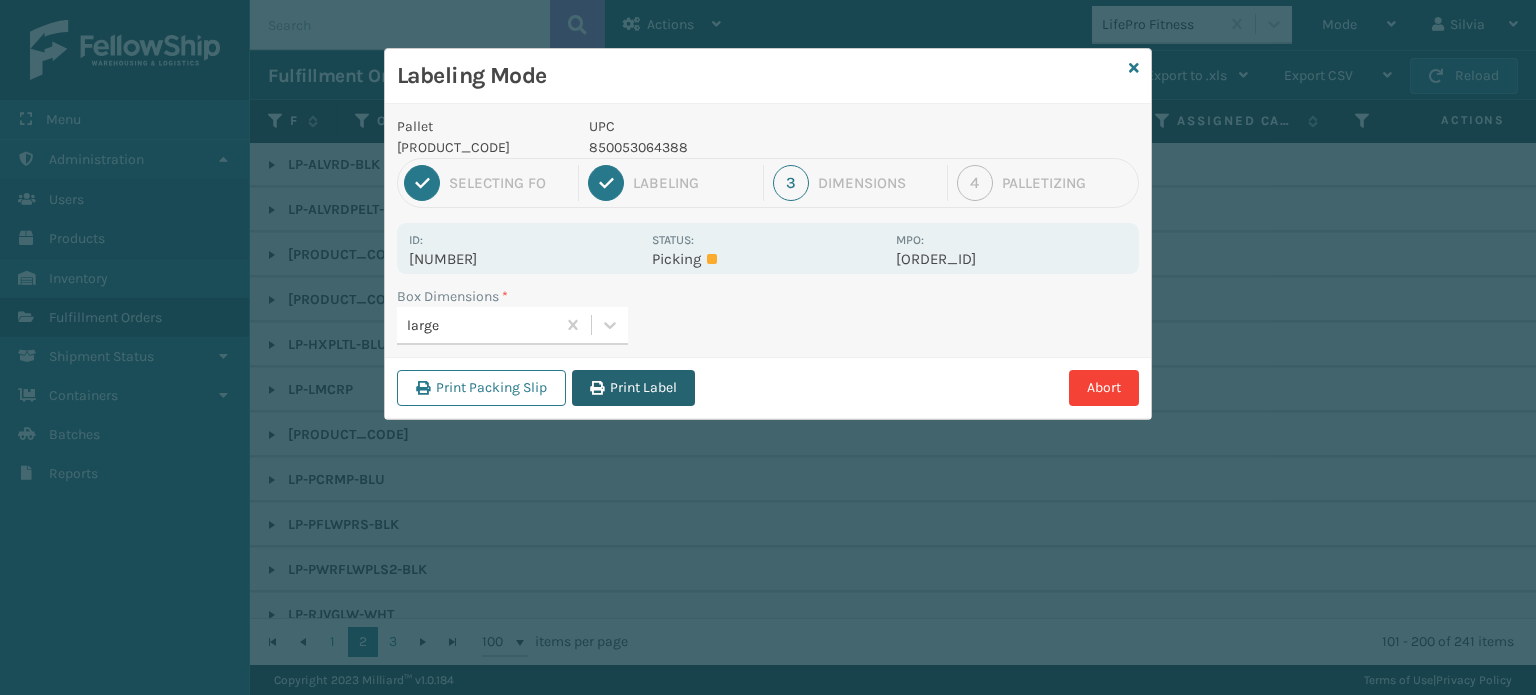 click on "Print Label" at bounding box center [633, 388] 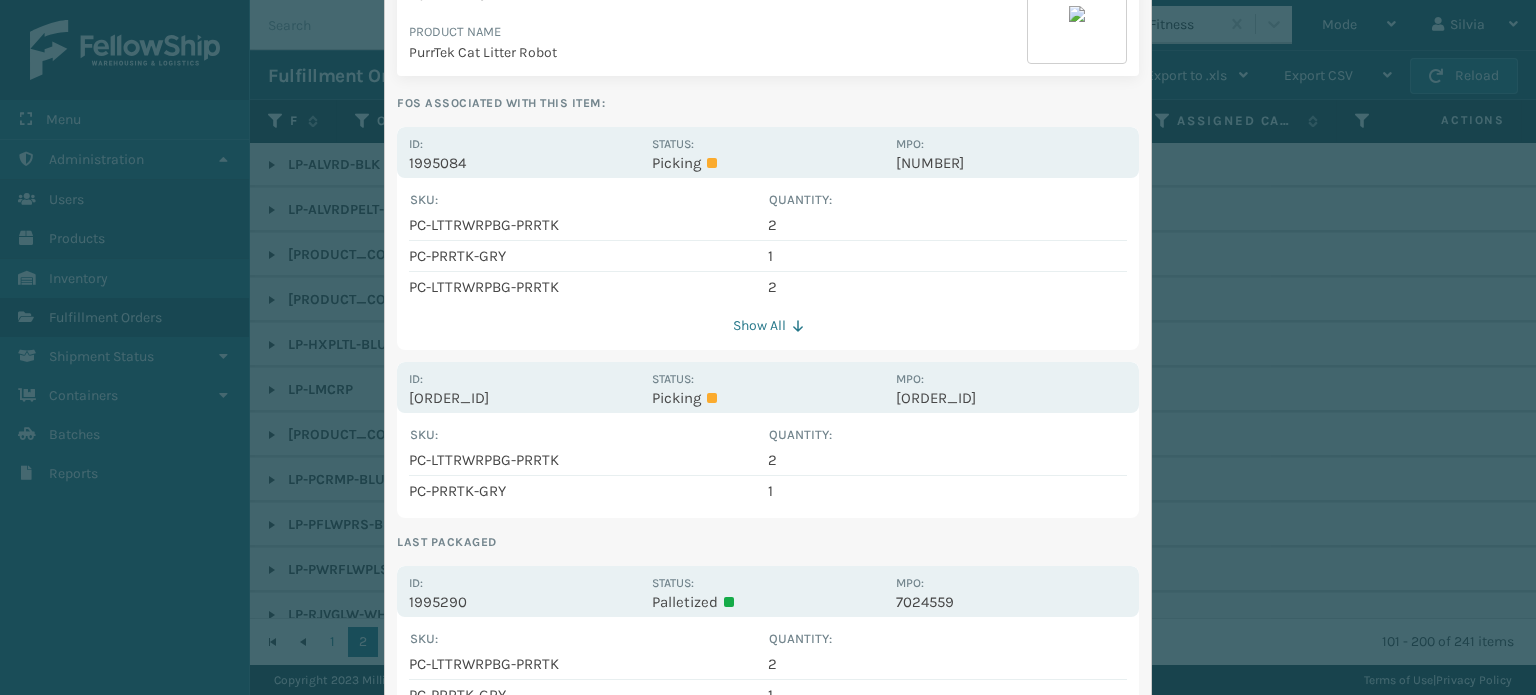scroll, scrollTop: 262, scrollLeft: 0, axis: vertical 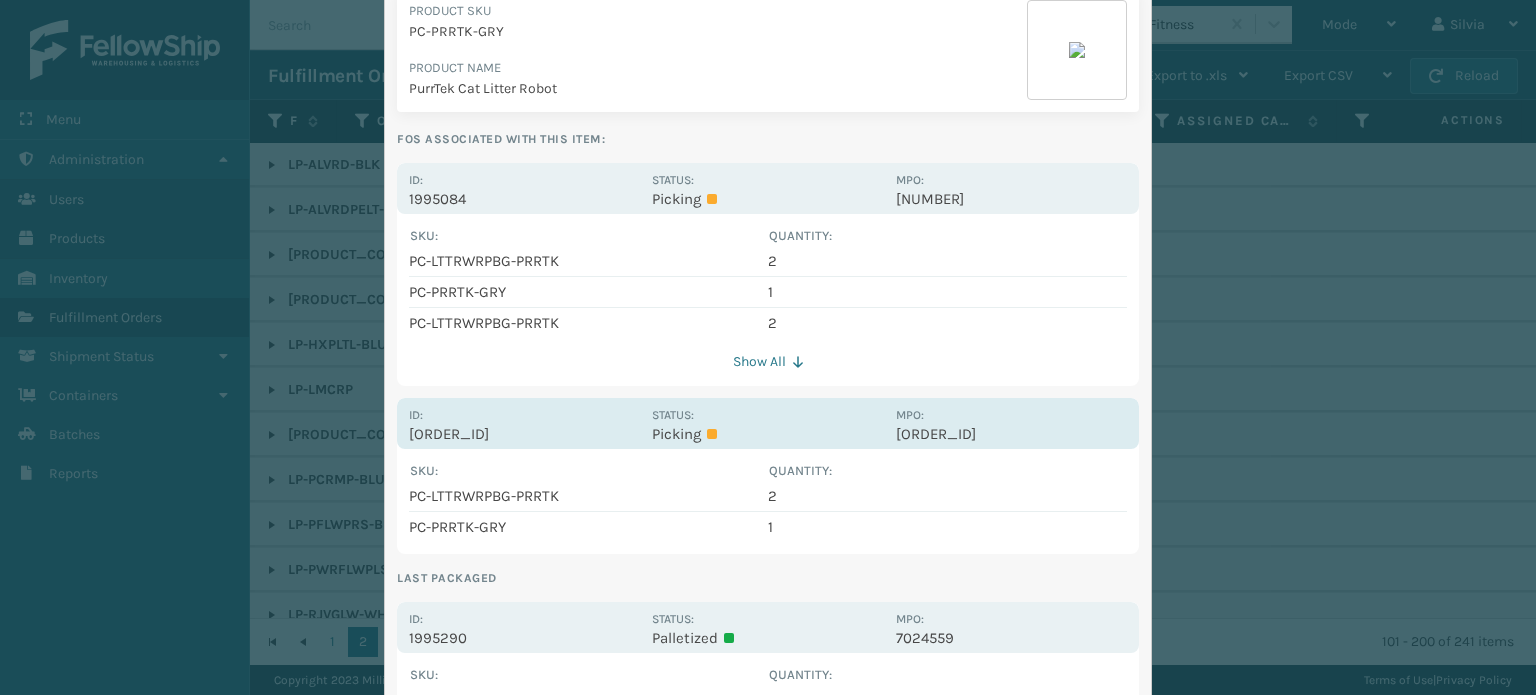 click on "Picking" at bounding box center [767, 434] 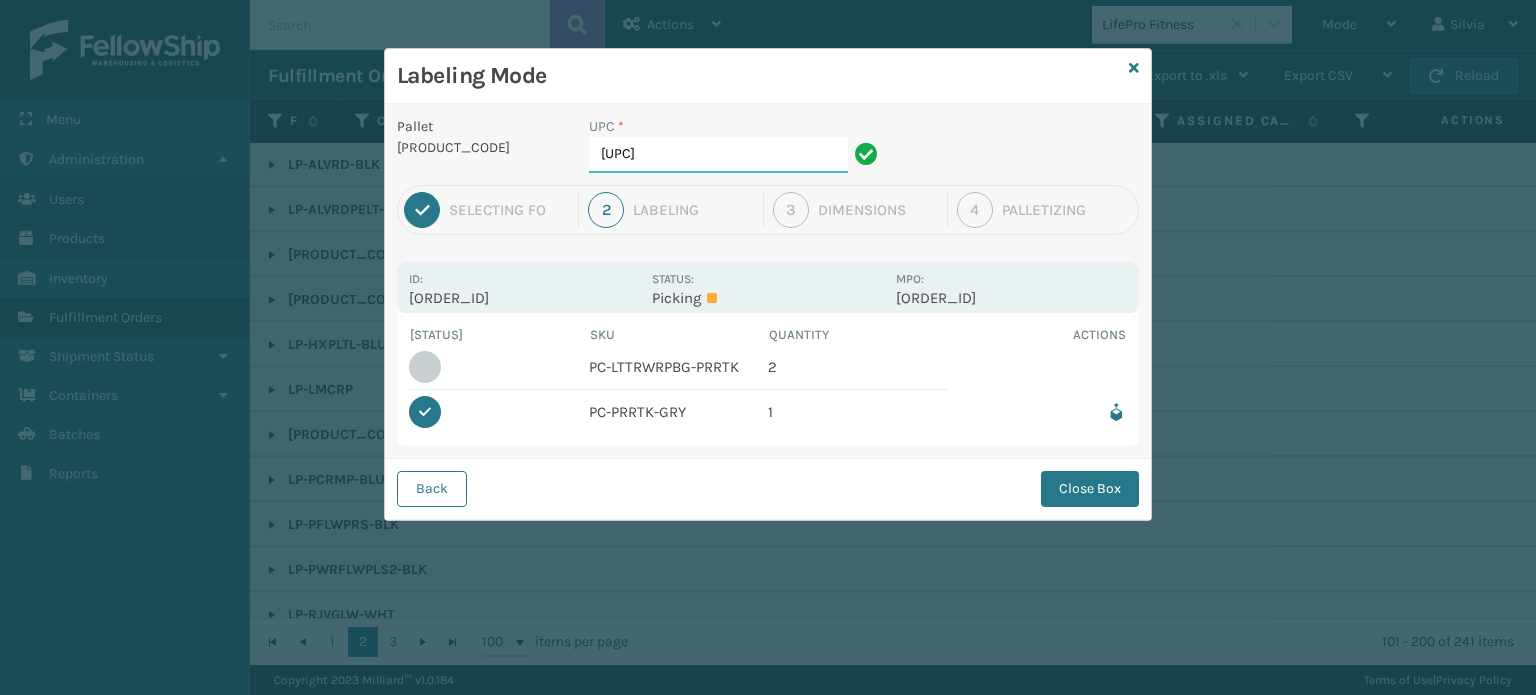 drag, startPoint x: 708, startPoint y: 149, endPoint x: 538, endPoint y: 126, distance: 171.54883 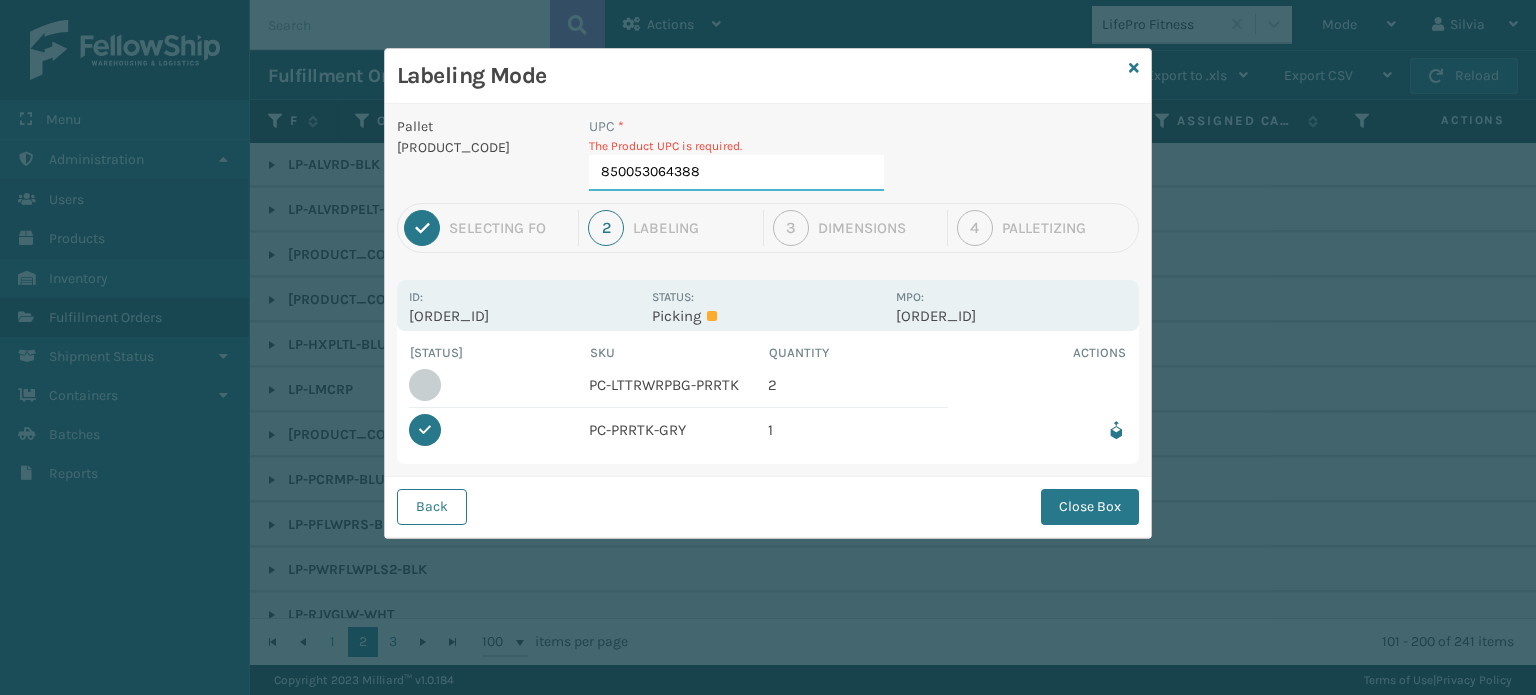 type on "850053064388" 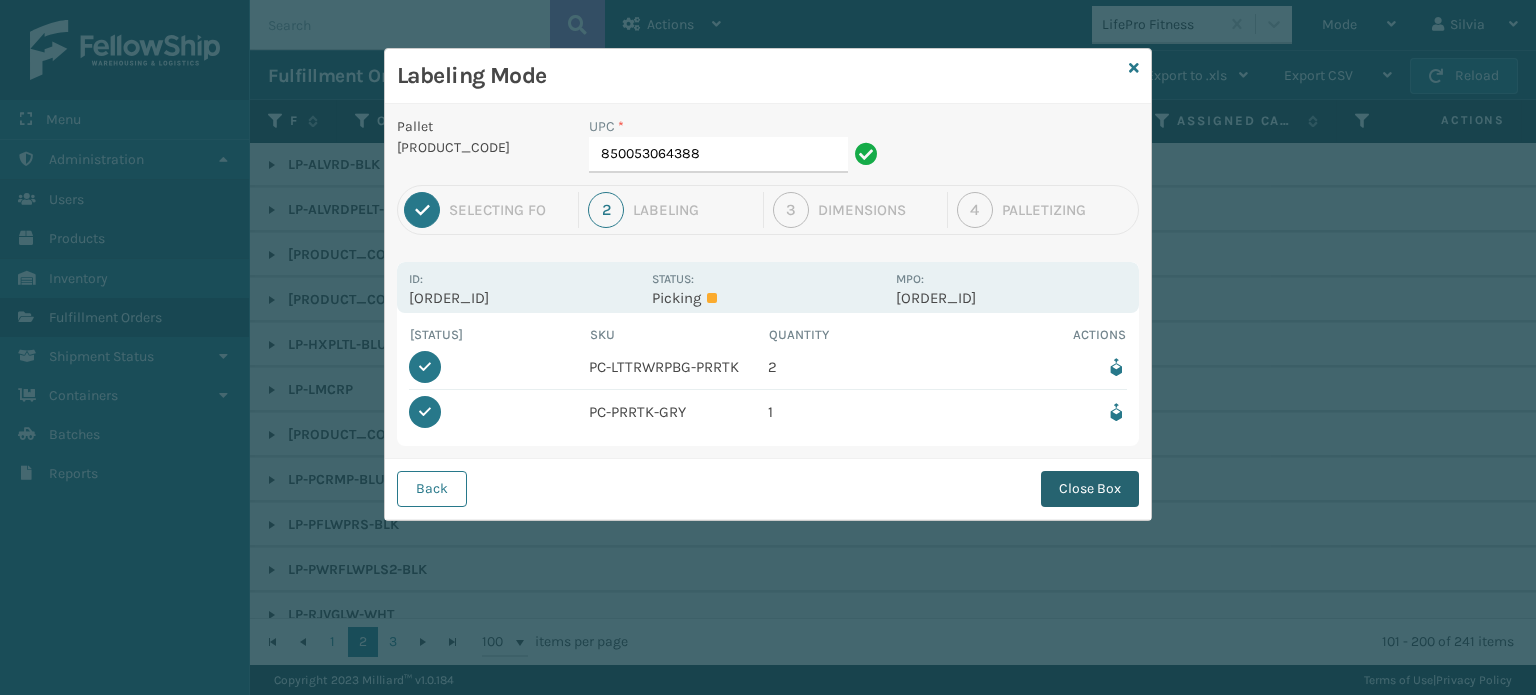 click on "Close Box" at bounding box center [1090, 489] 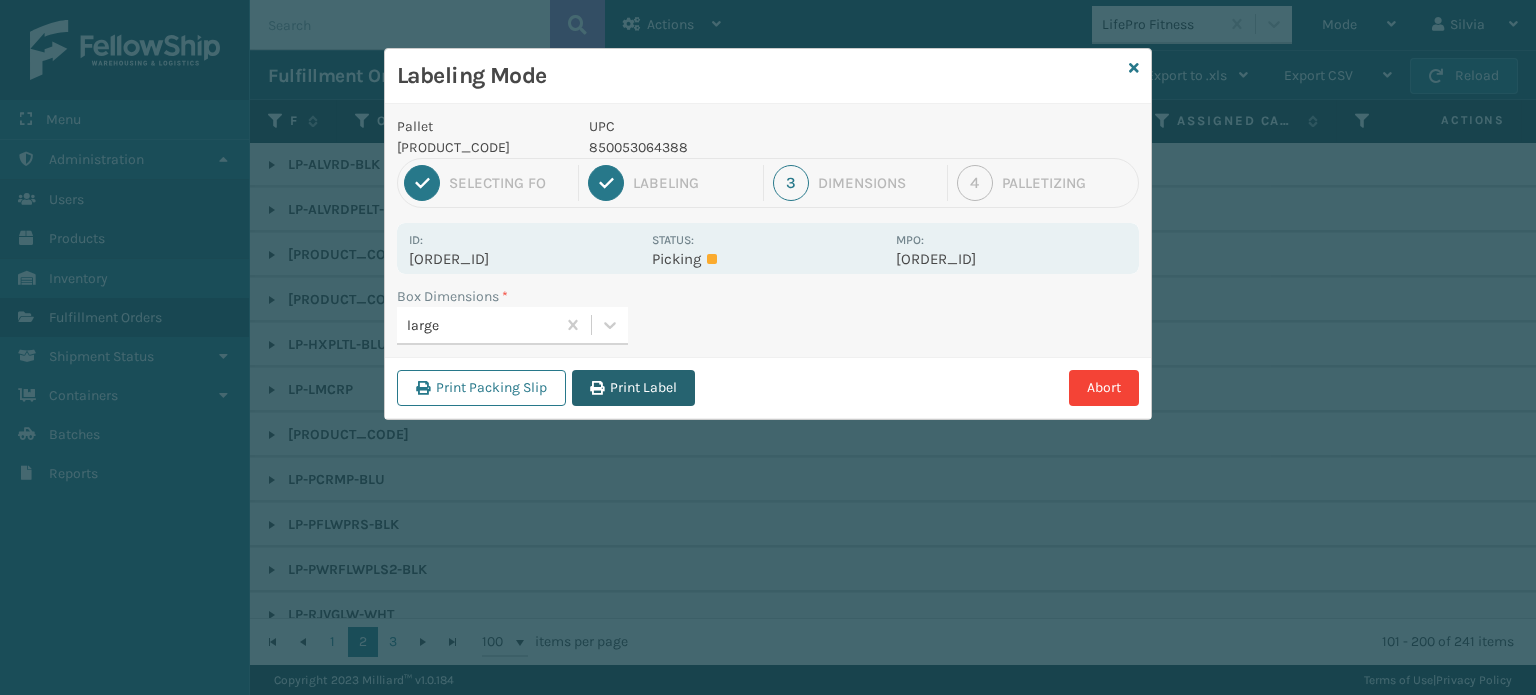 click on "Print Label" at bounding box center [633, 388] 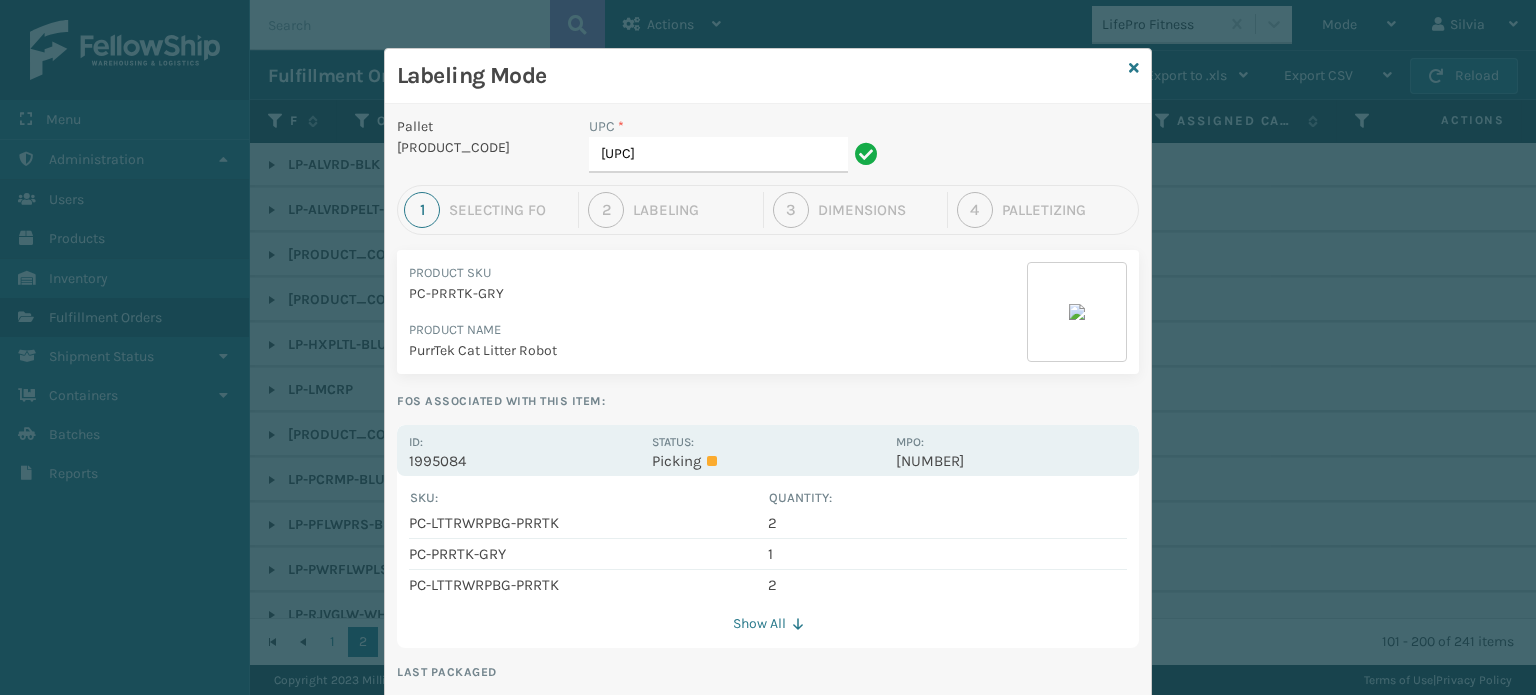 drag, startPoint x: 1075, startPoint y: 57, endPoint x: 1227, endPoint y: 167, distance: 187.62729 